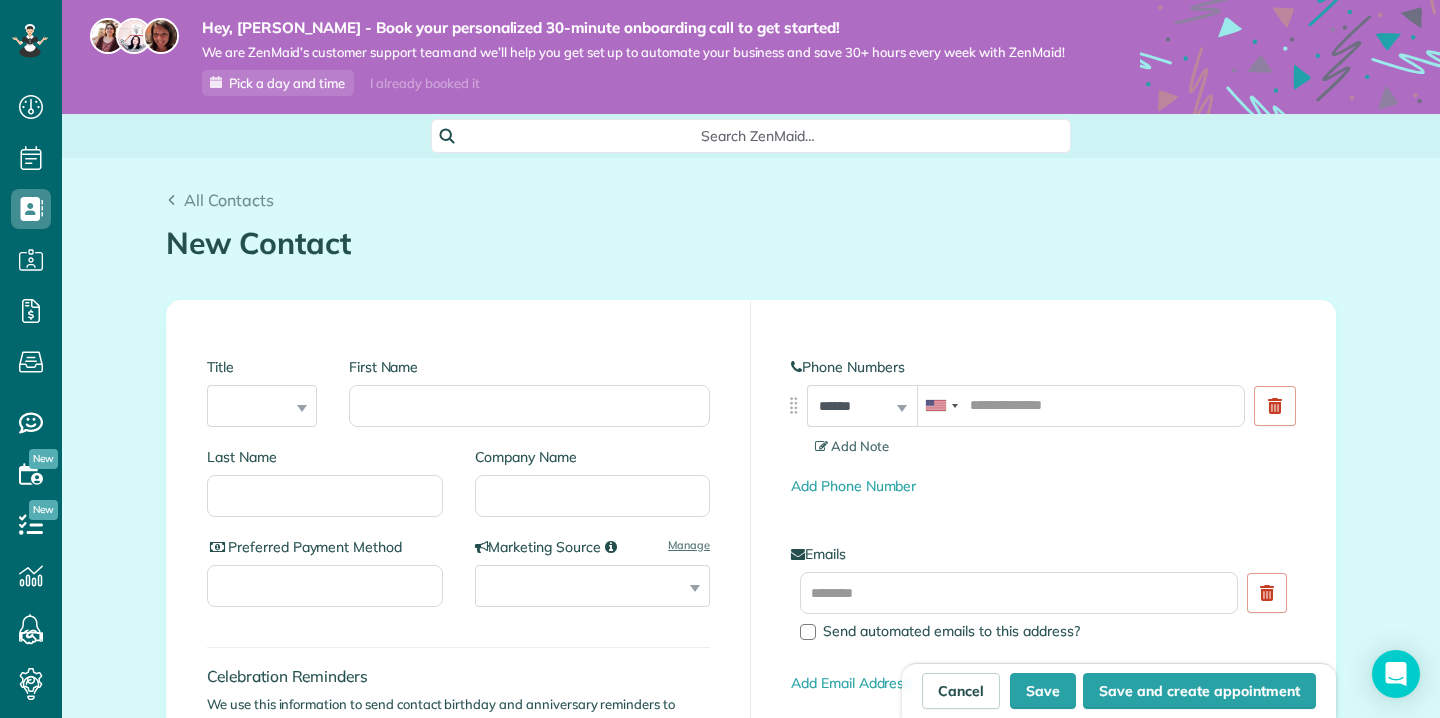 scroll, scrollTop: 0, scrollLeft: 0, axis: both 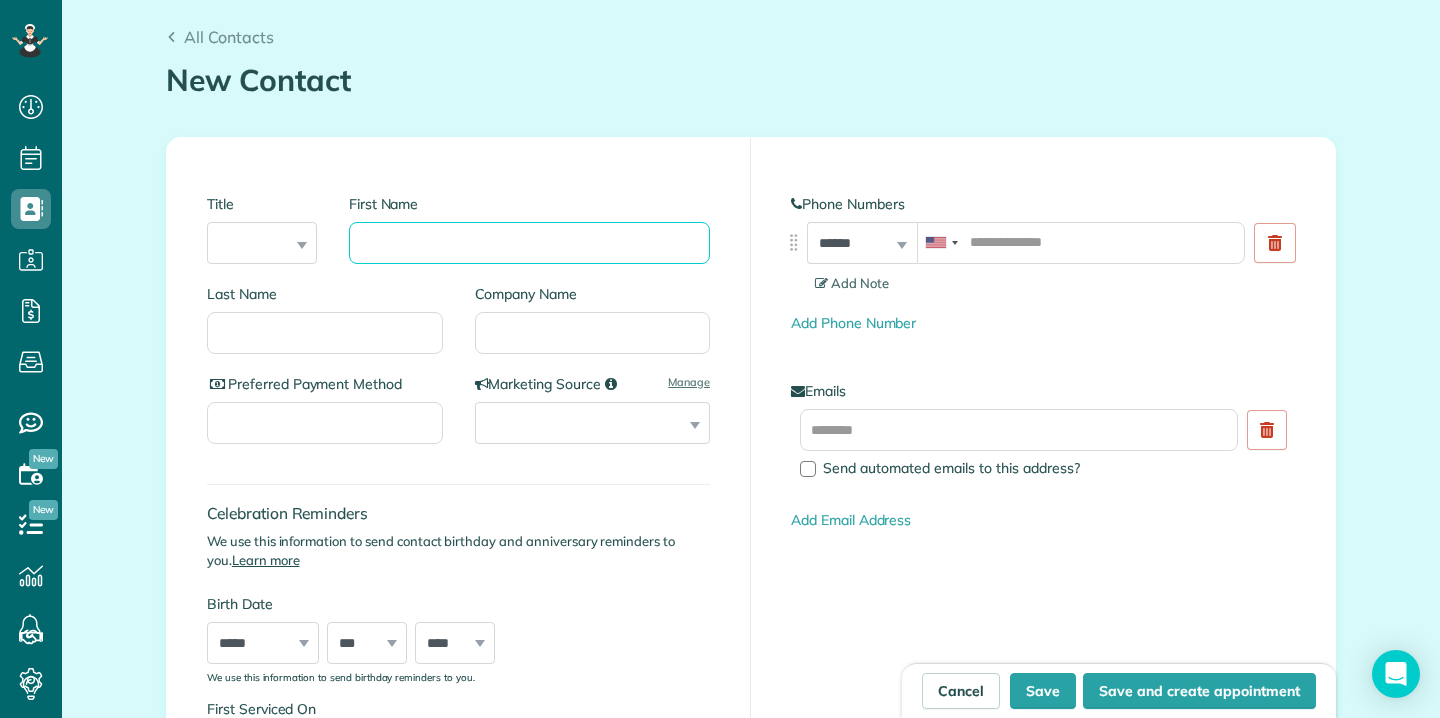 click on "First Name" at bounding box center [529, 243] 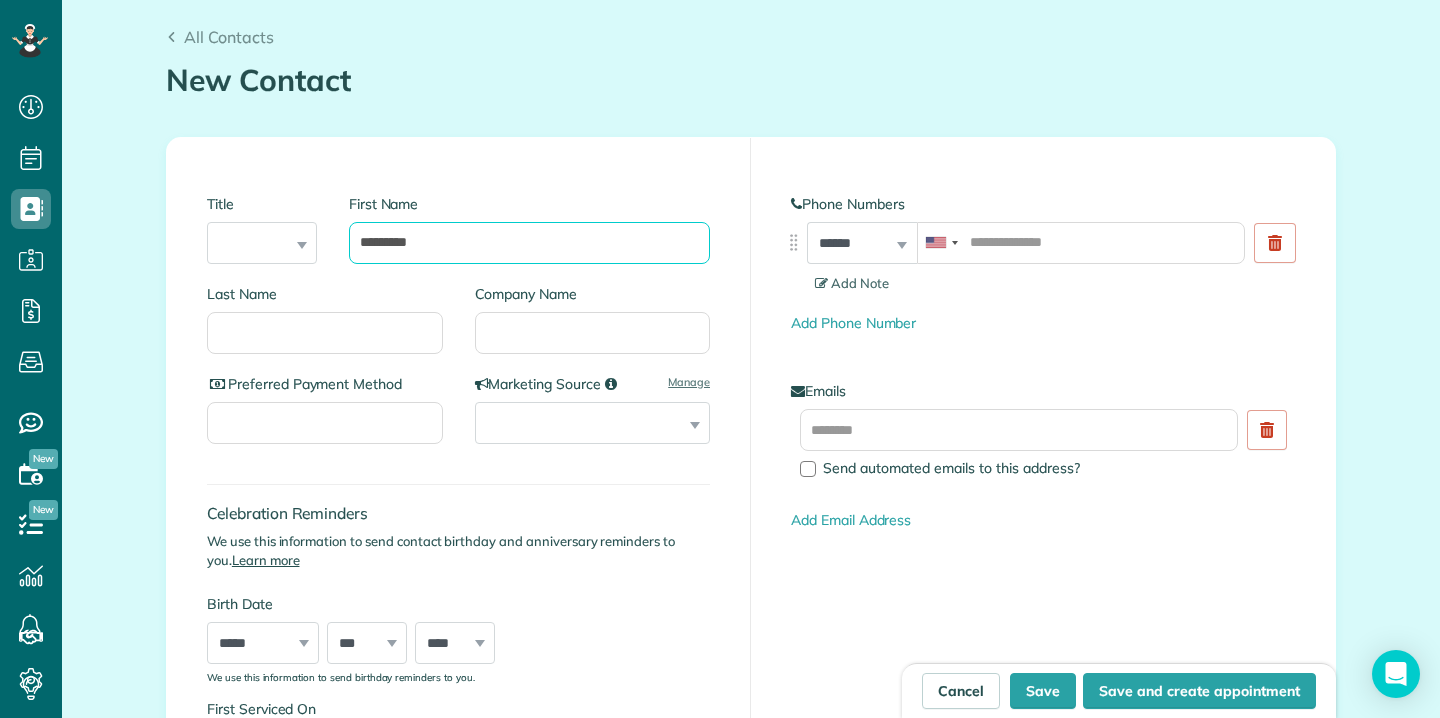 type on "*********" 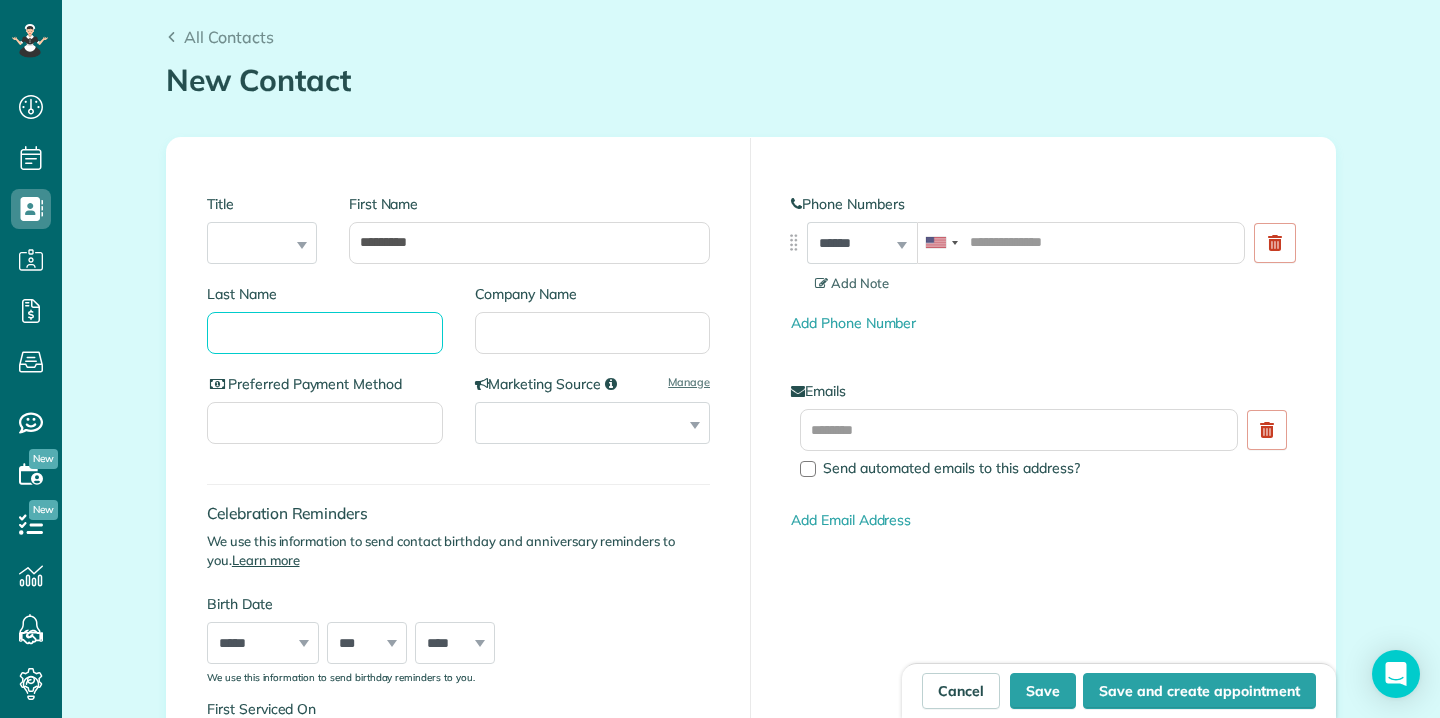 click on "Last Name" at bounding box center [325, 333] 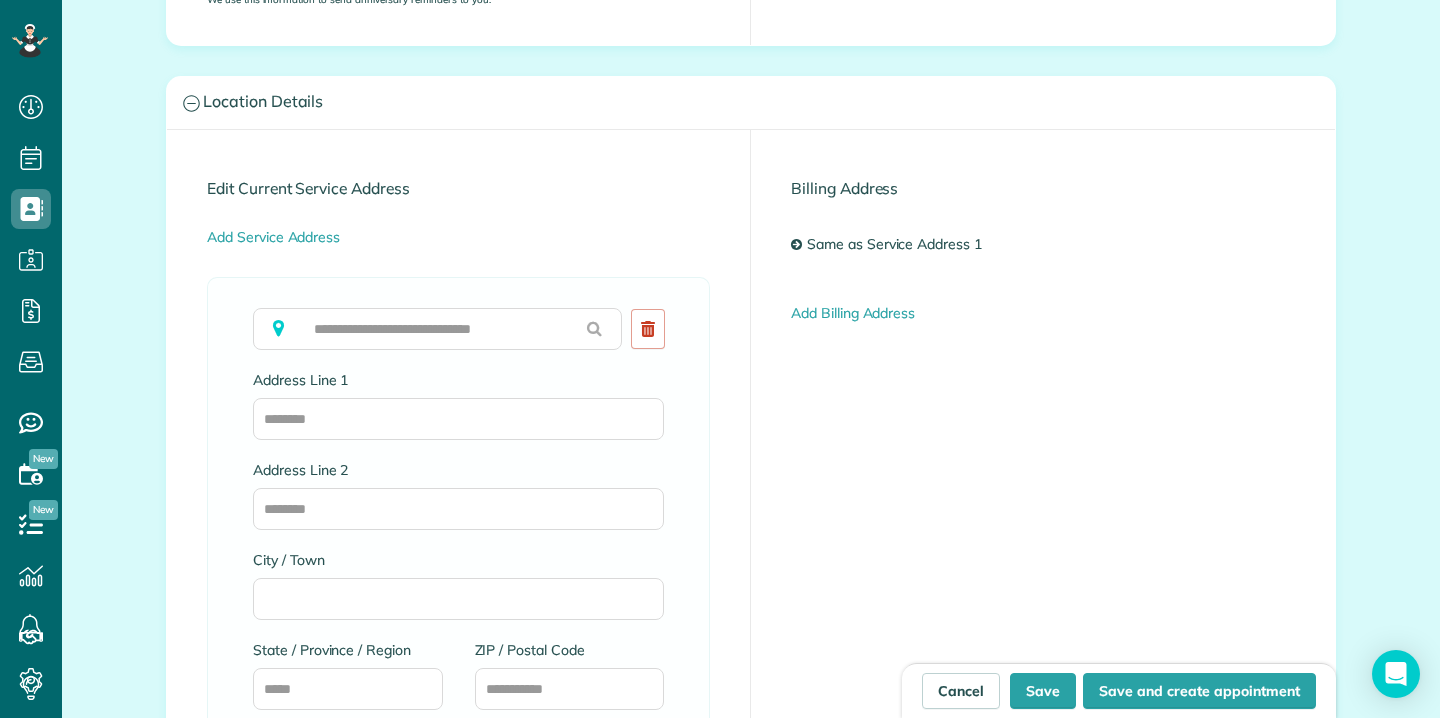 scroll, scrollTop: 959, scrollLeft: 0, axis: vertical 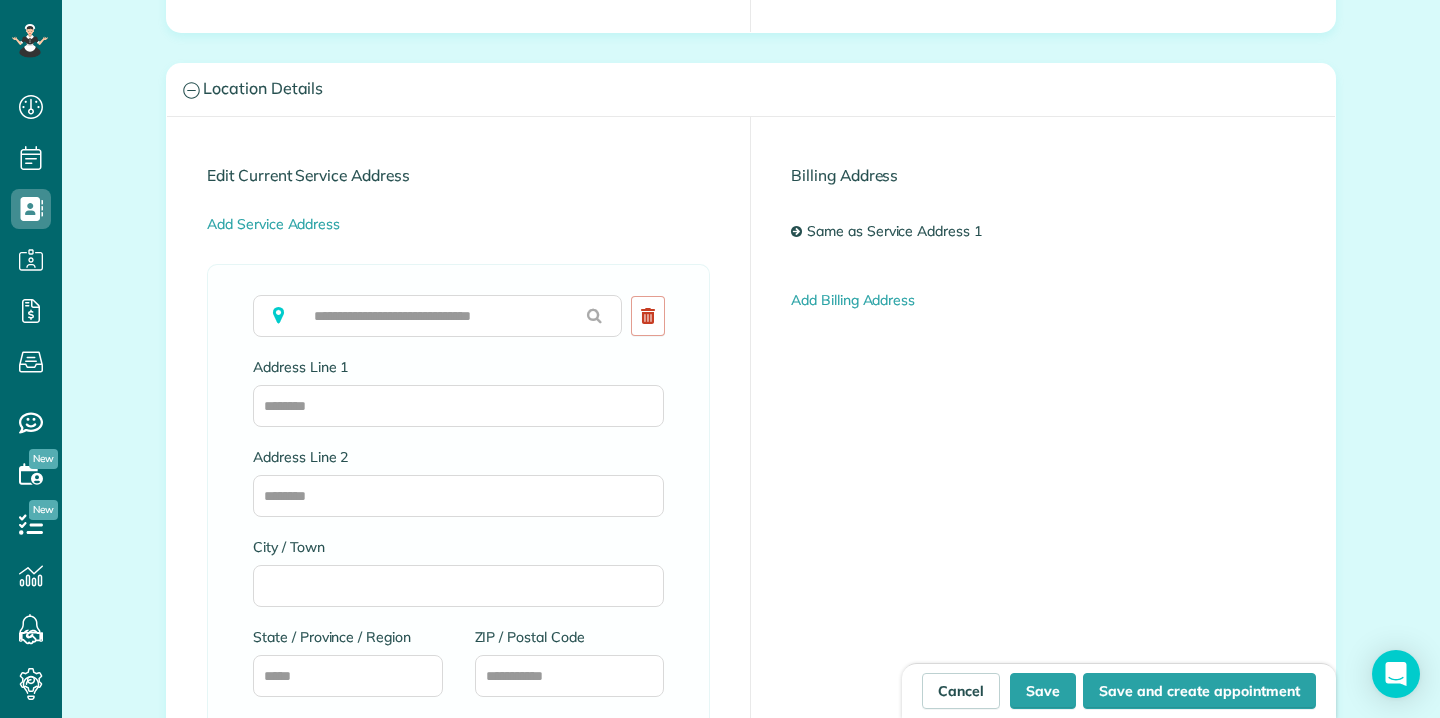 type on "**" 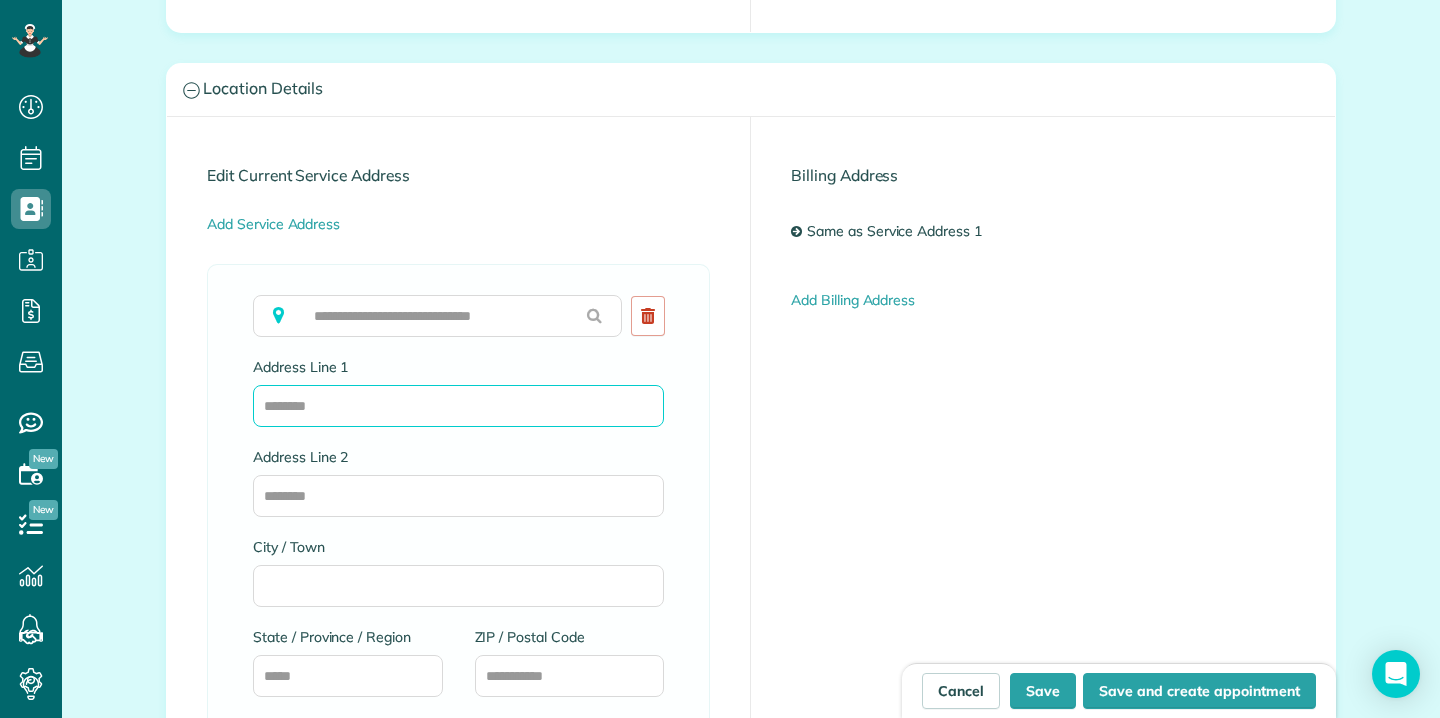 click on "Address Line 1" at bounding box center [458, 406] 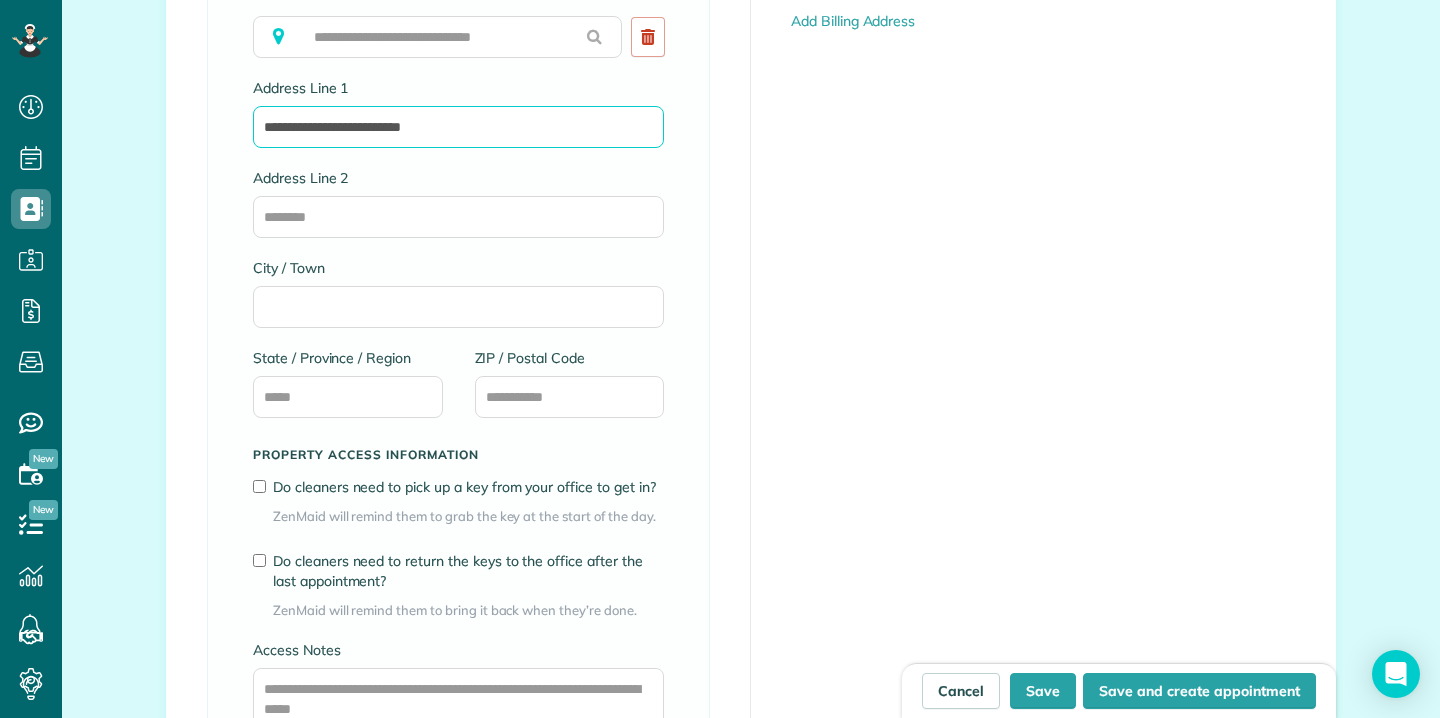 scroll, scrollTop: 1239, scrollLeft: 0, axis: vertical 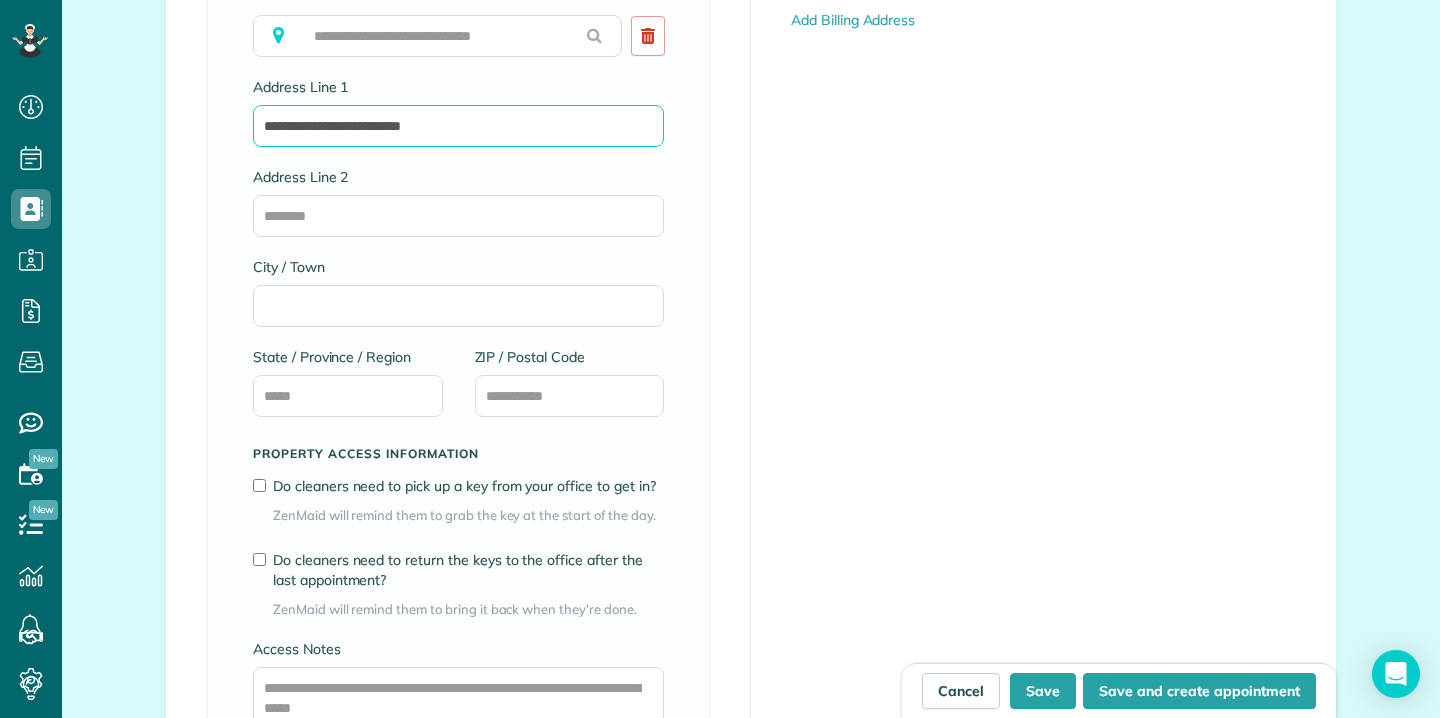 type on "**********" 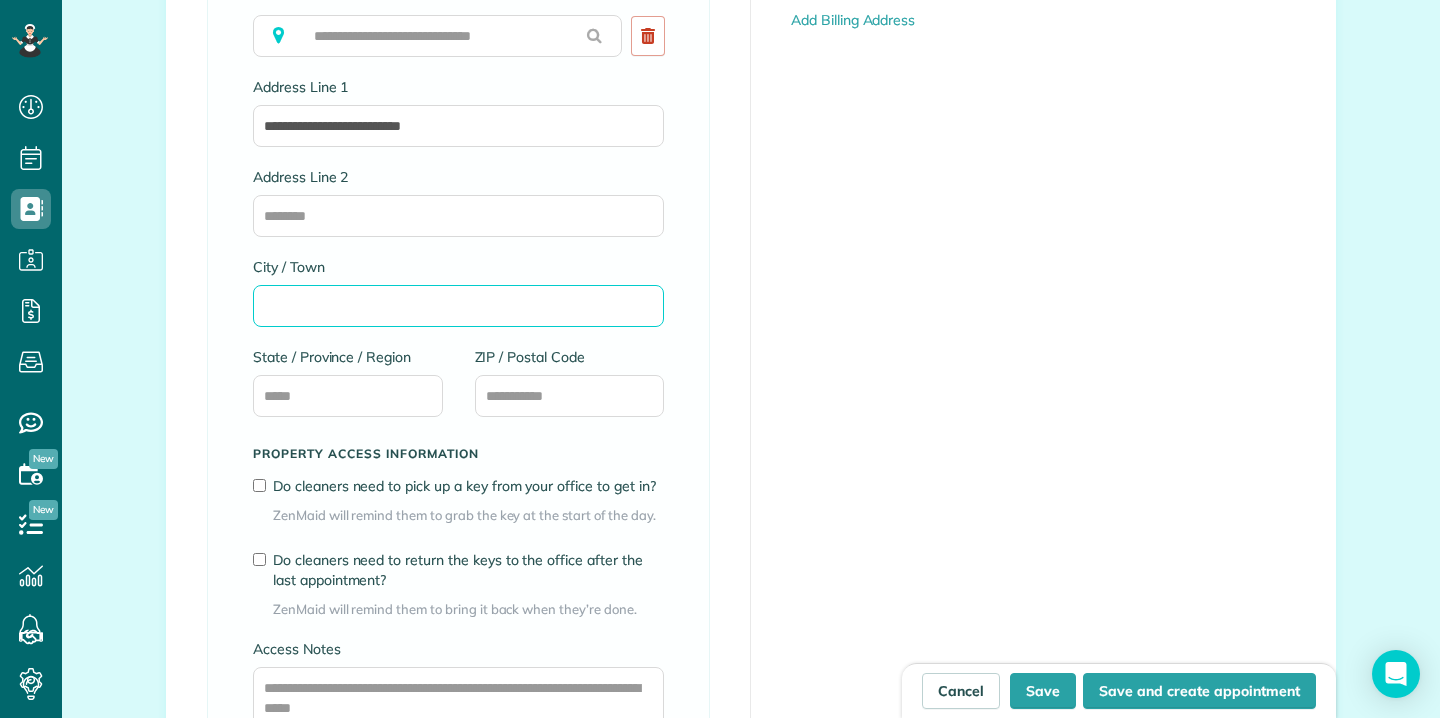 click on "City / Town" at bounding box center [458, 306] 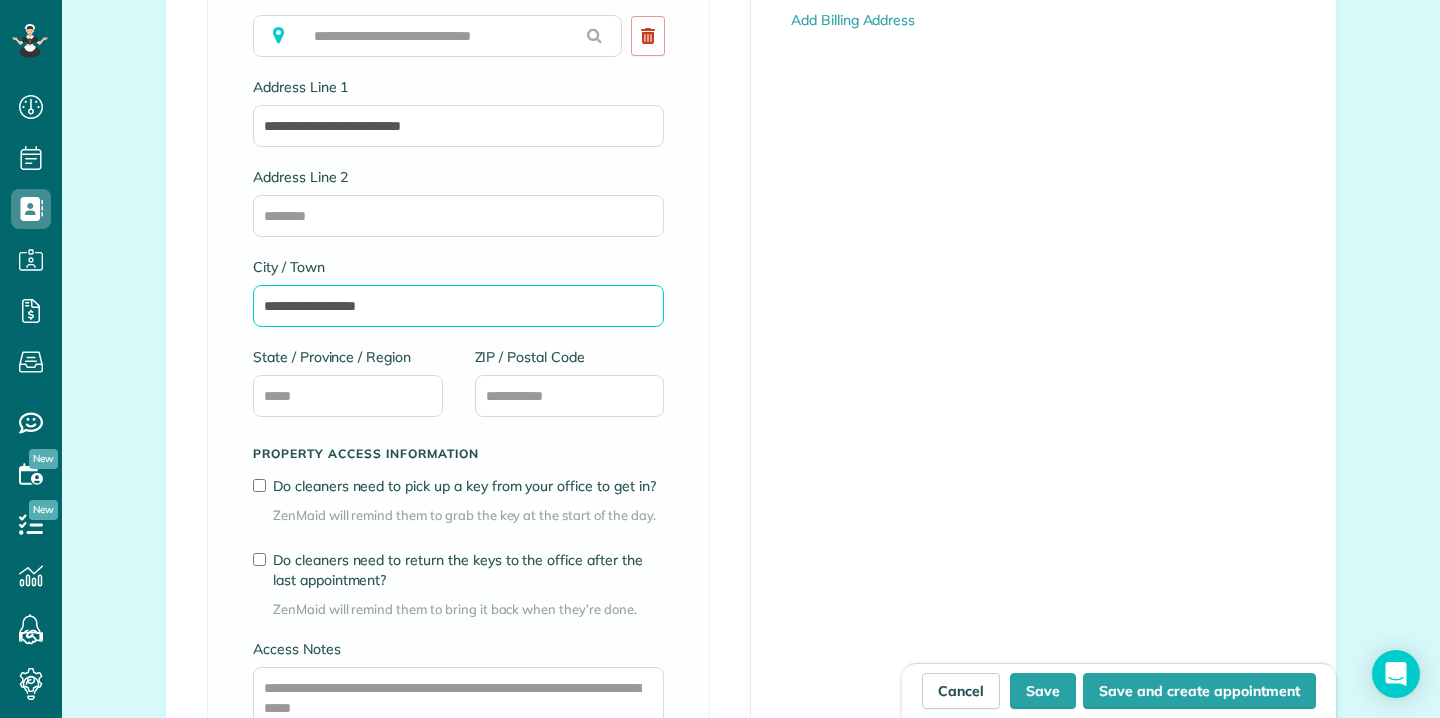 type on "**********" 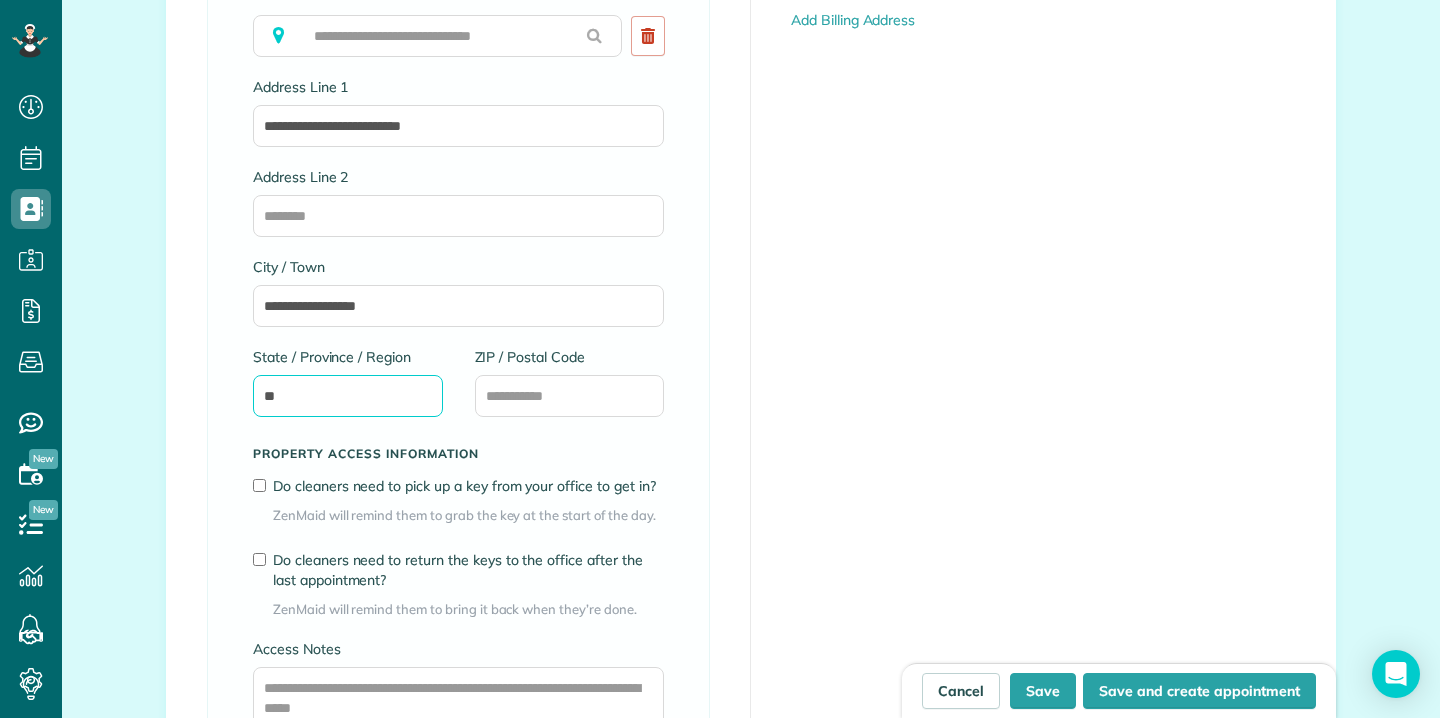 type on "**" 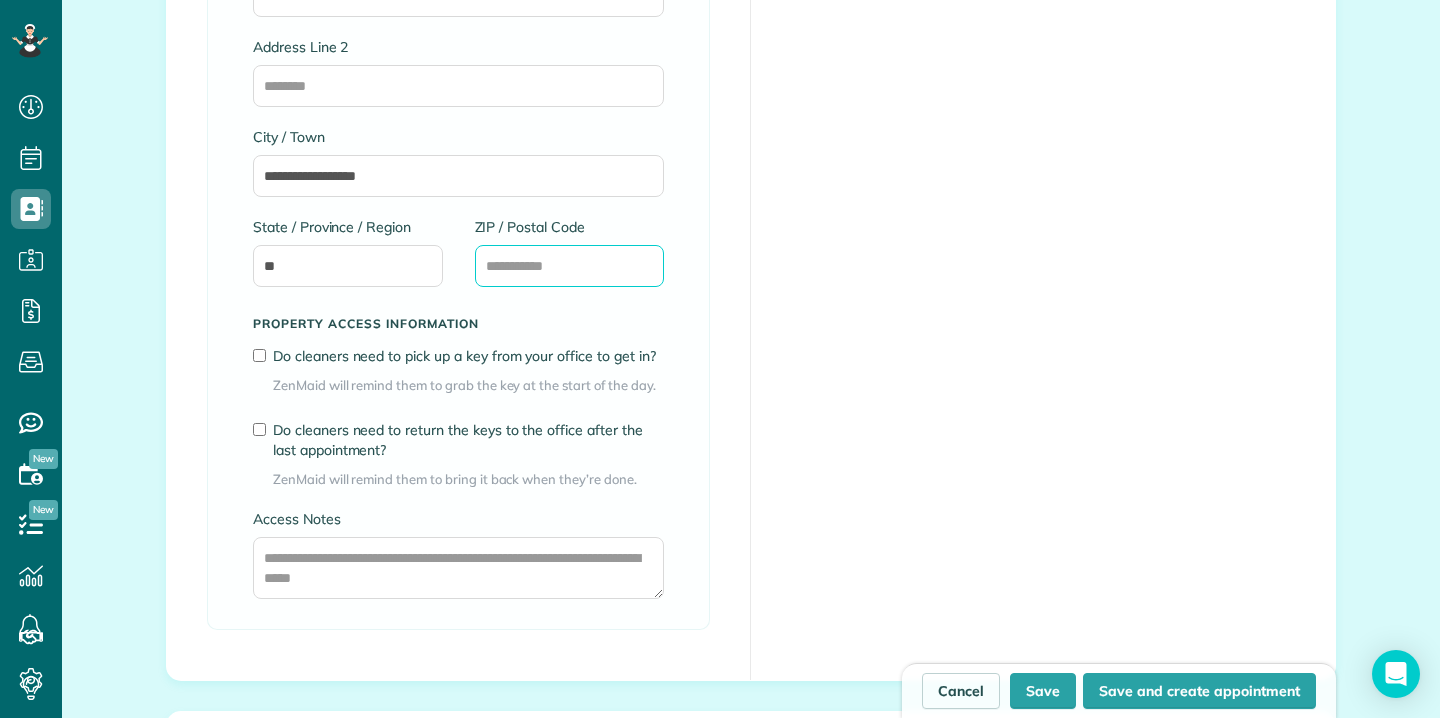 scroll, scrollTop: 1373, scrollLeft: 0, axis: vertical 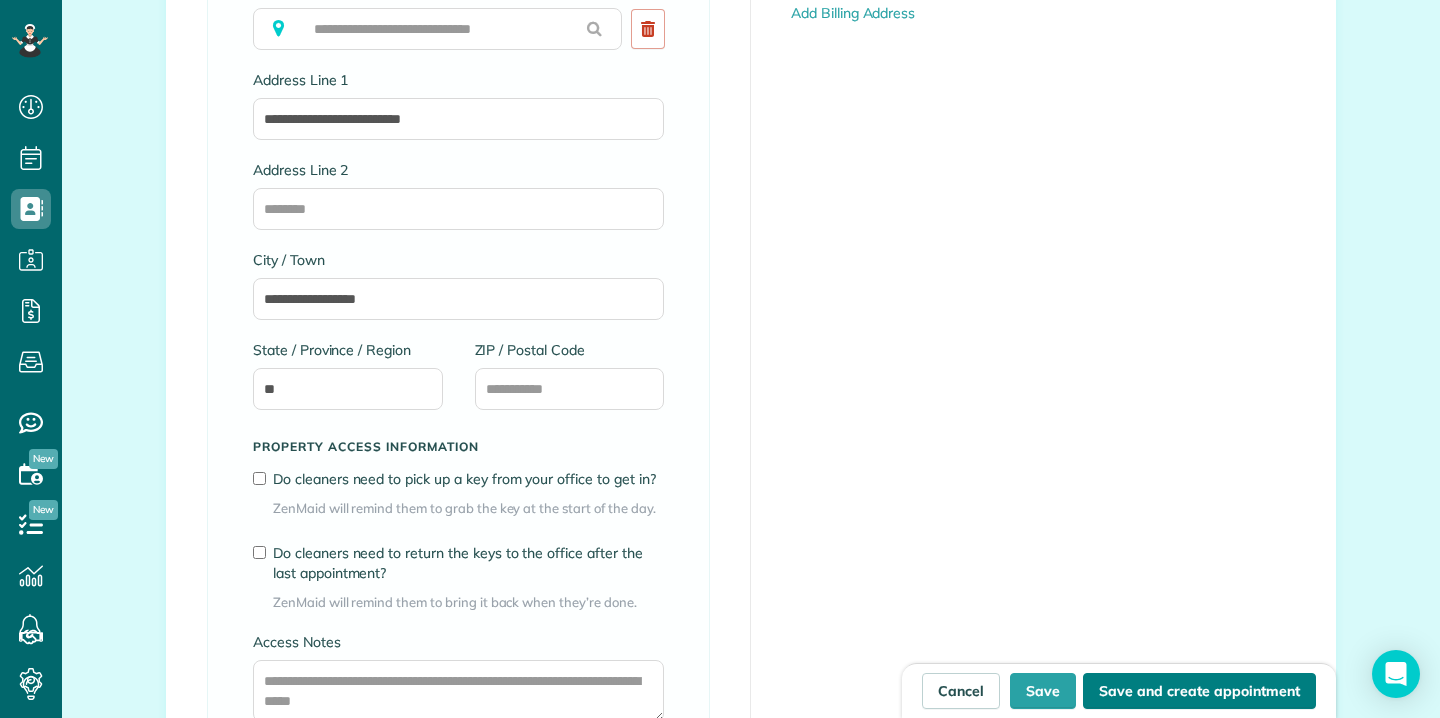 click on "Save and create appointment" at bounding box center [1199, 691] 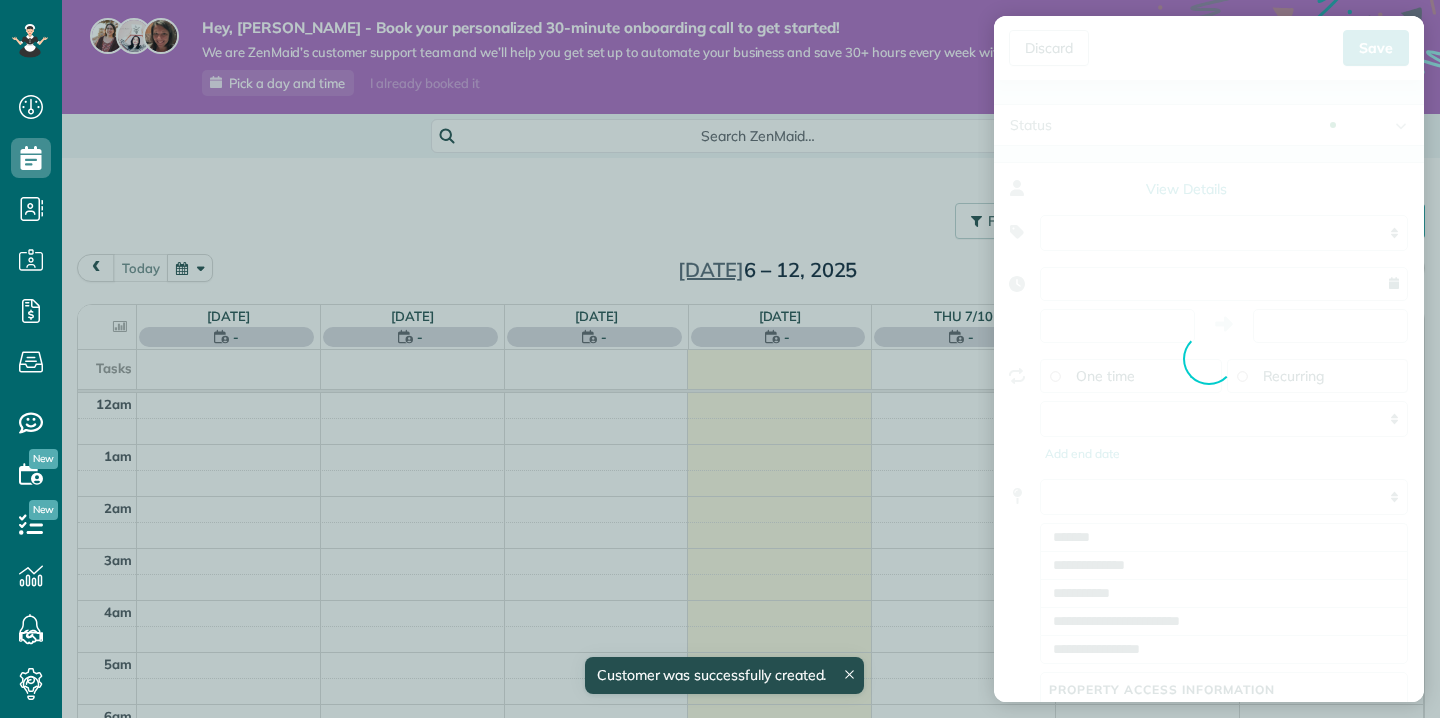 type on "**********" 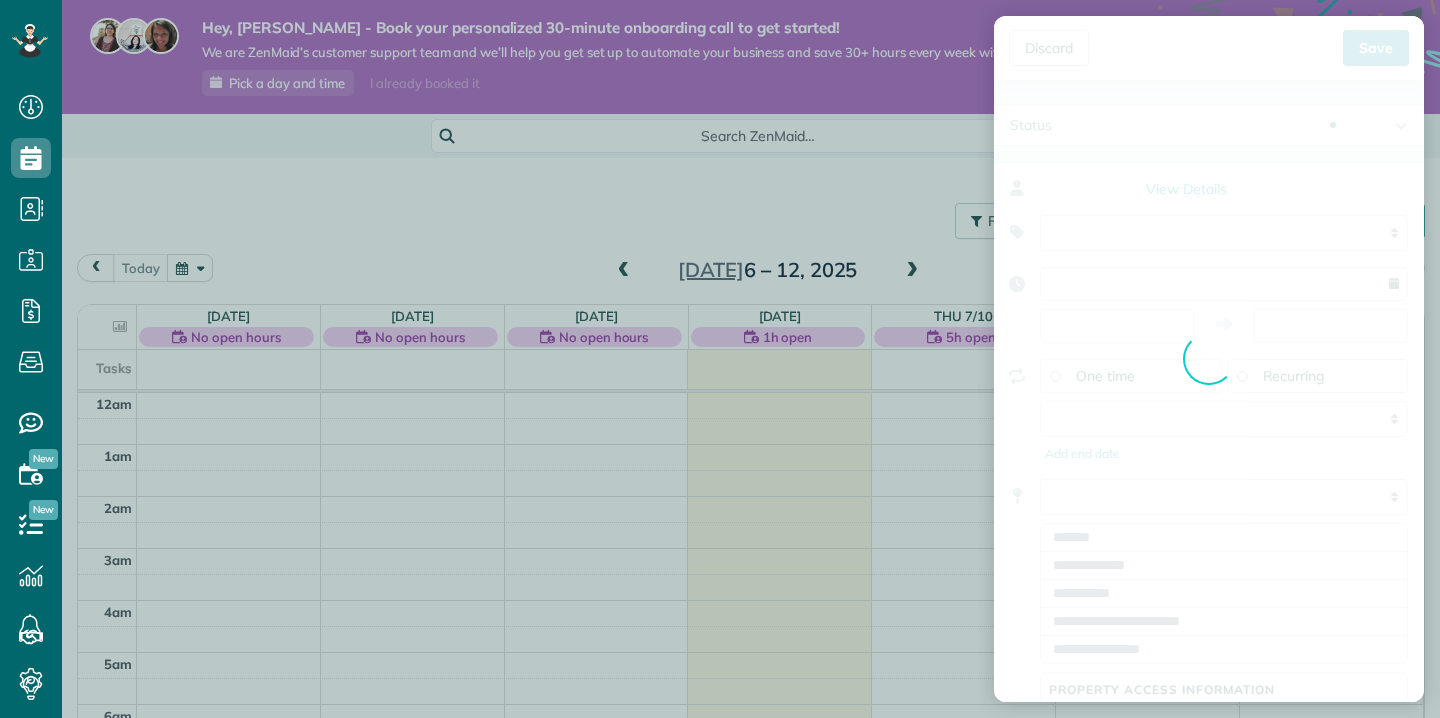 scroll, scrollTop: 718, scrollLeft: 62, axis: both 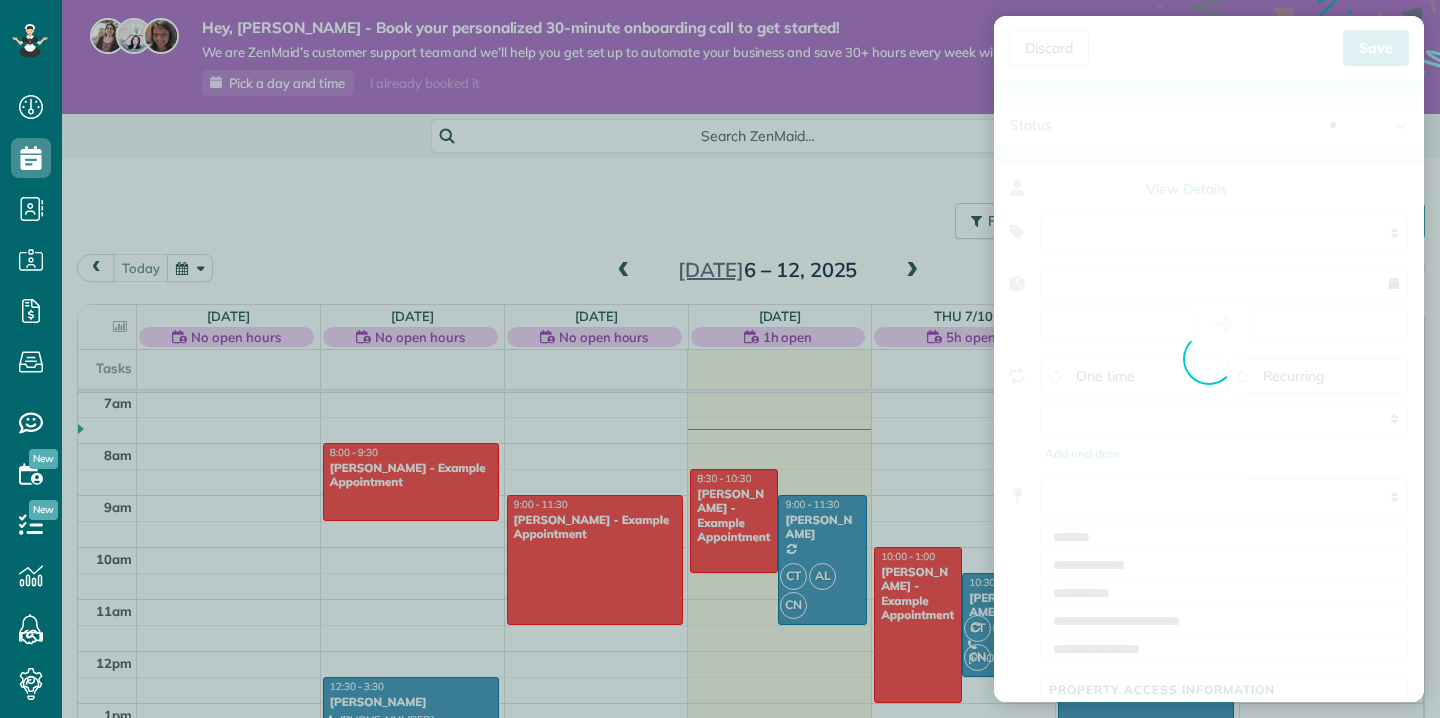 type on "**********" 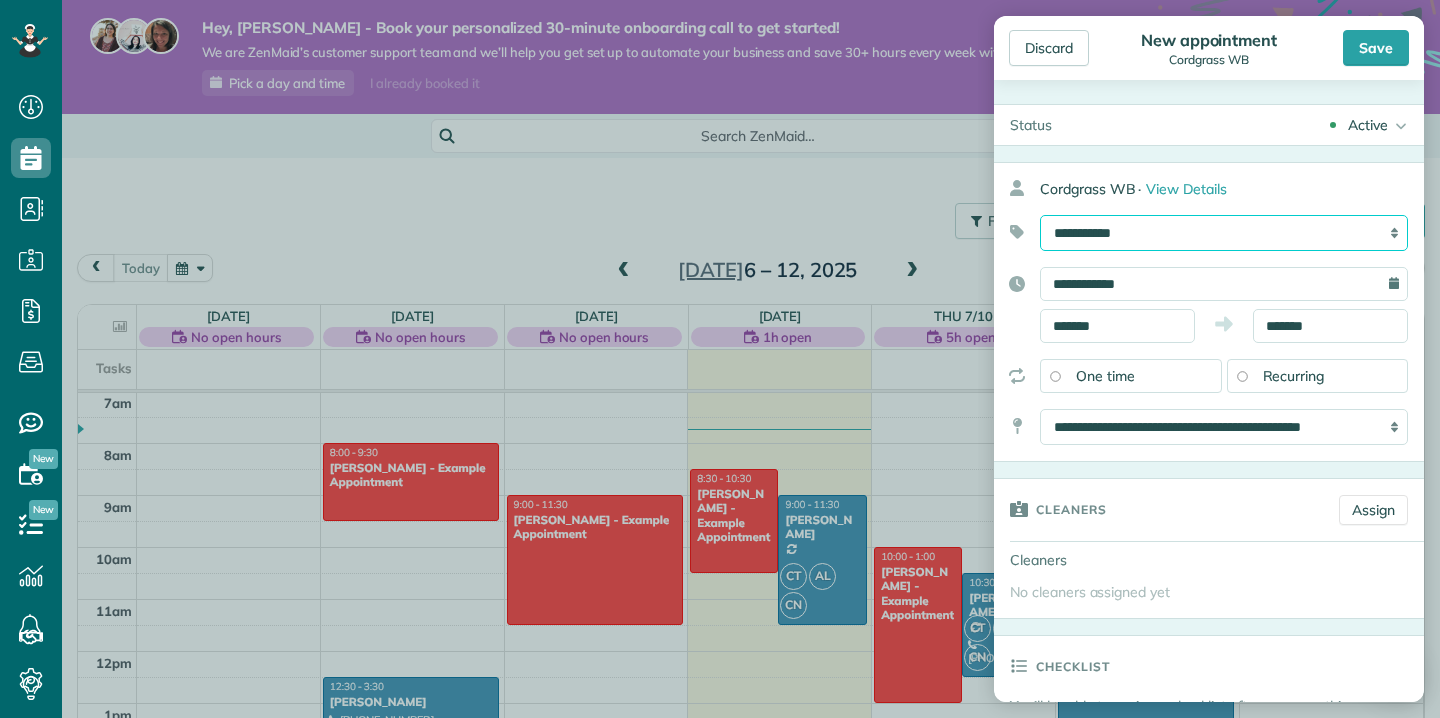 click on "**********" at bounding box center (1224, 233) 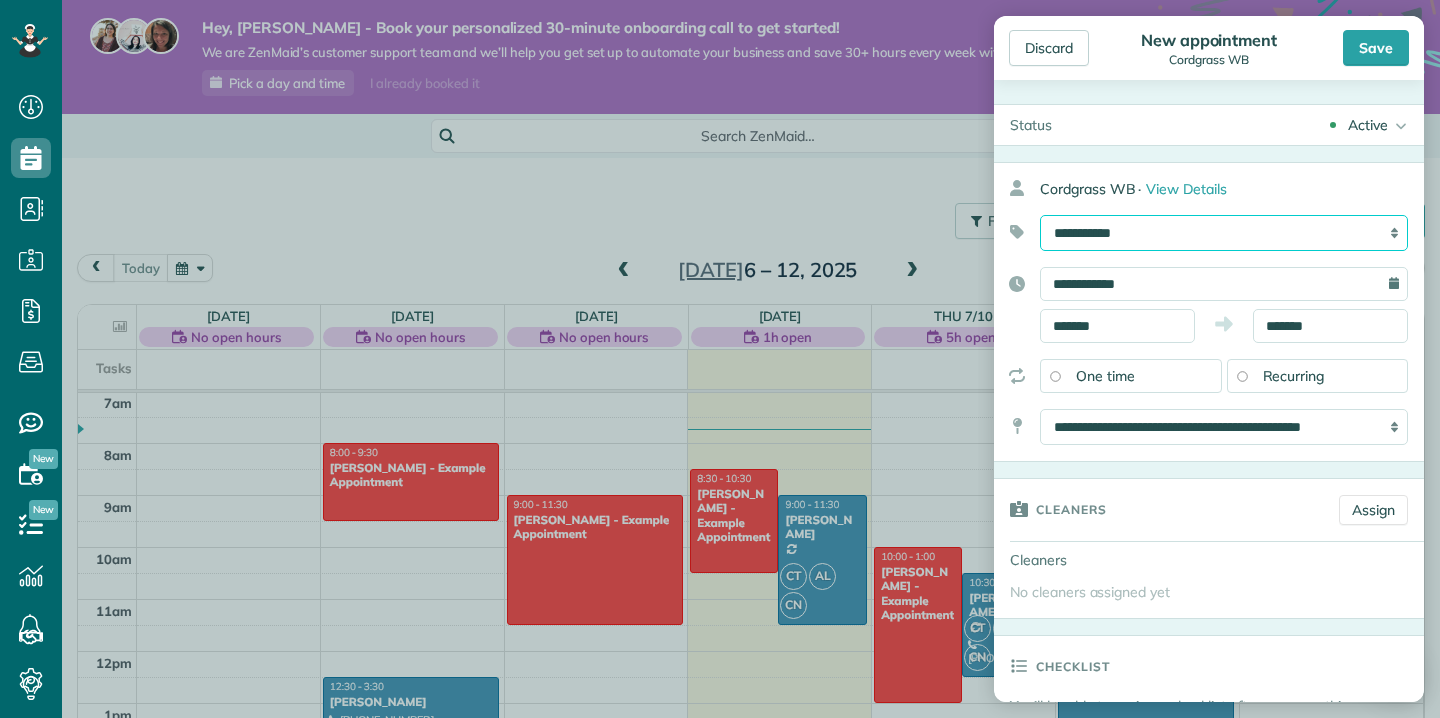 select on "******" 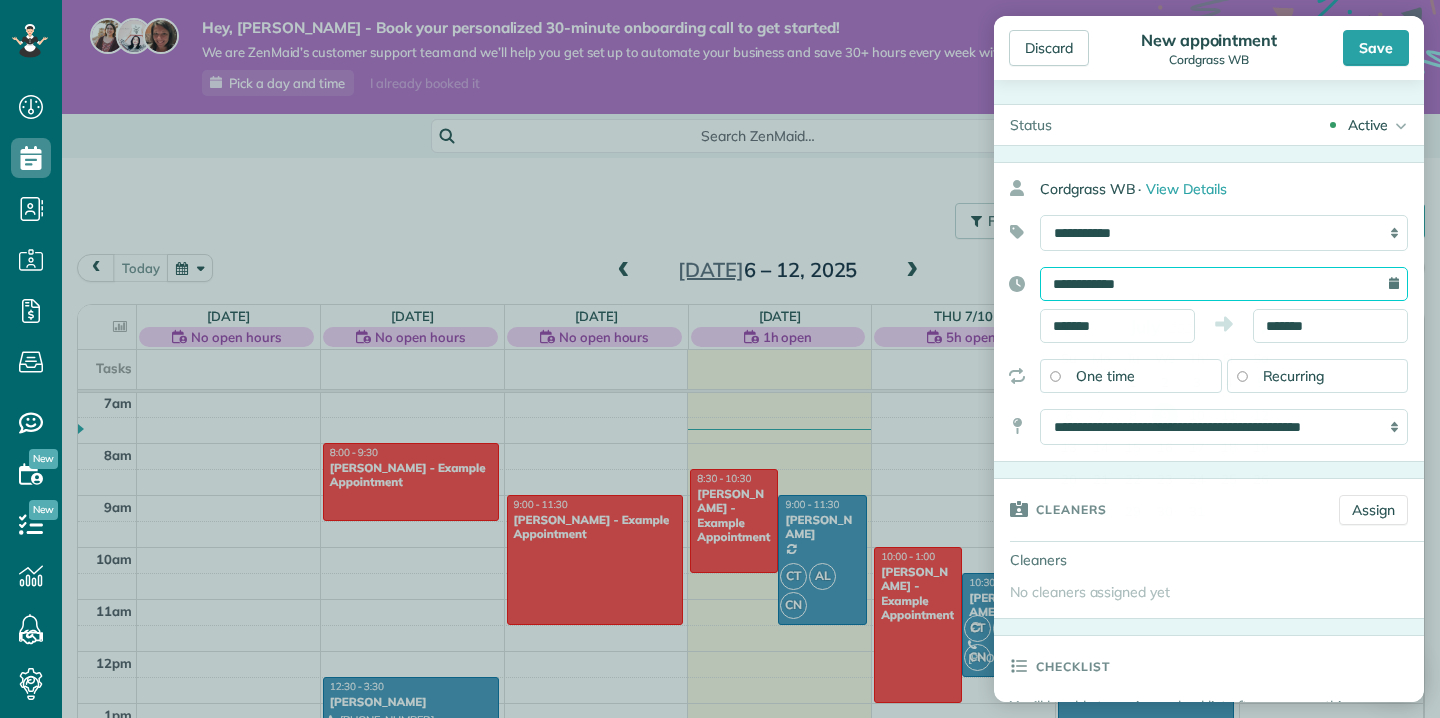 click on "**********" at bounding box center (1224, 284) 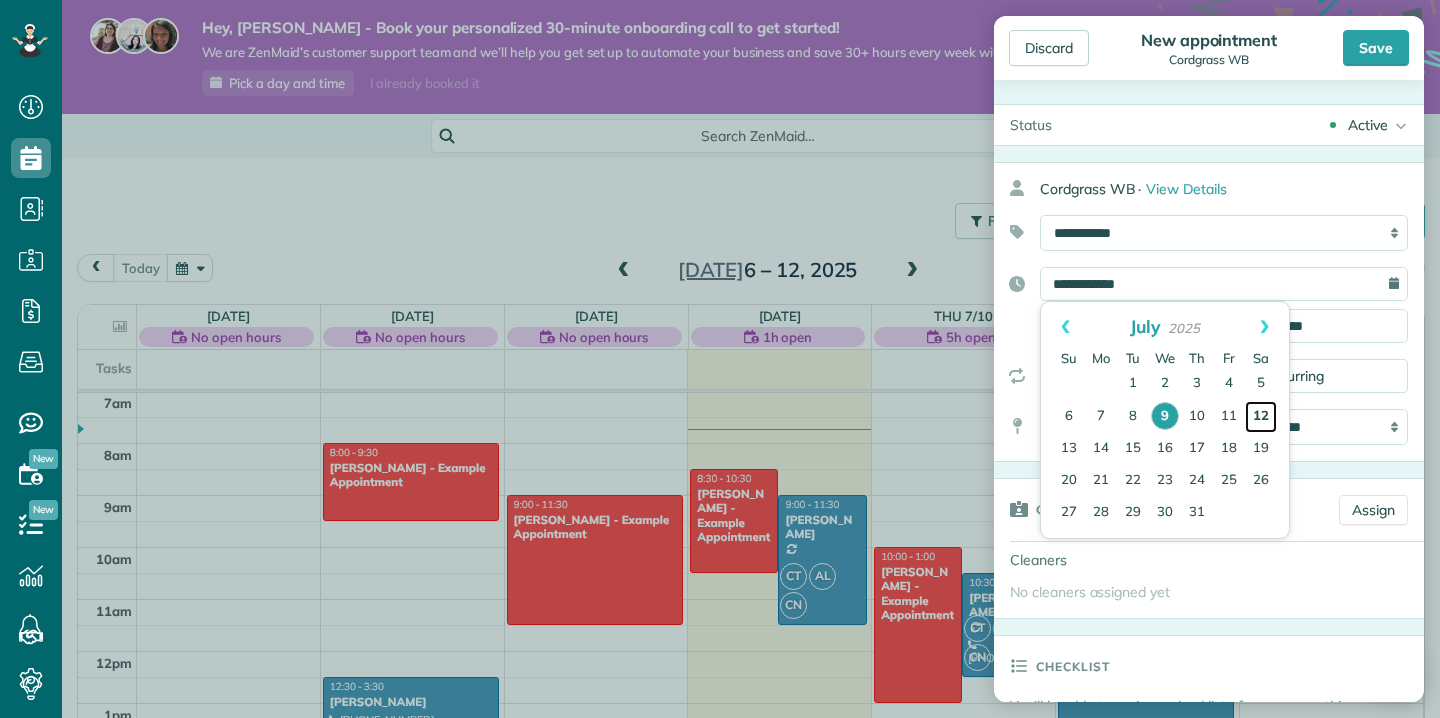 click on "12" at bounding box center [1261, 417] 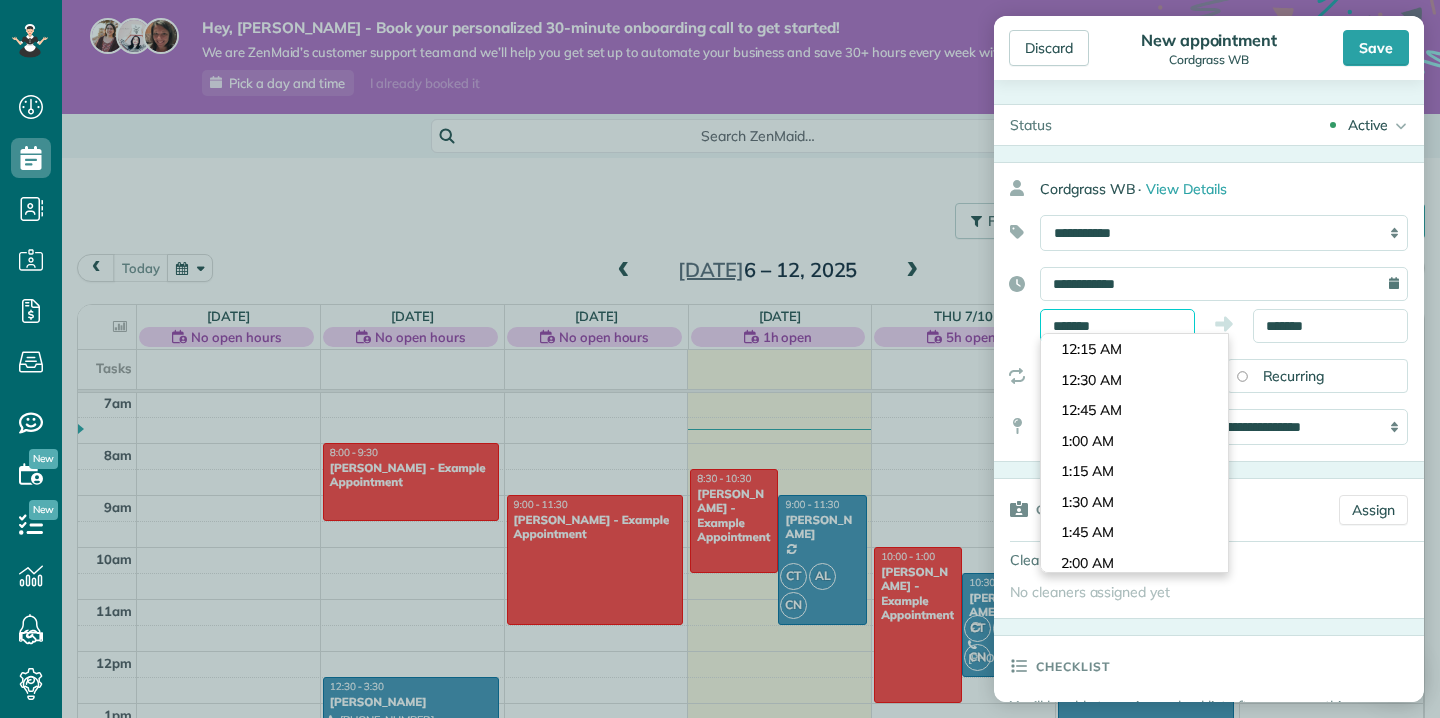 click on "*******" at bounding box center [1117, 326] 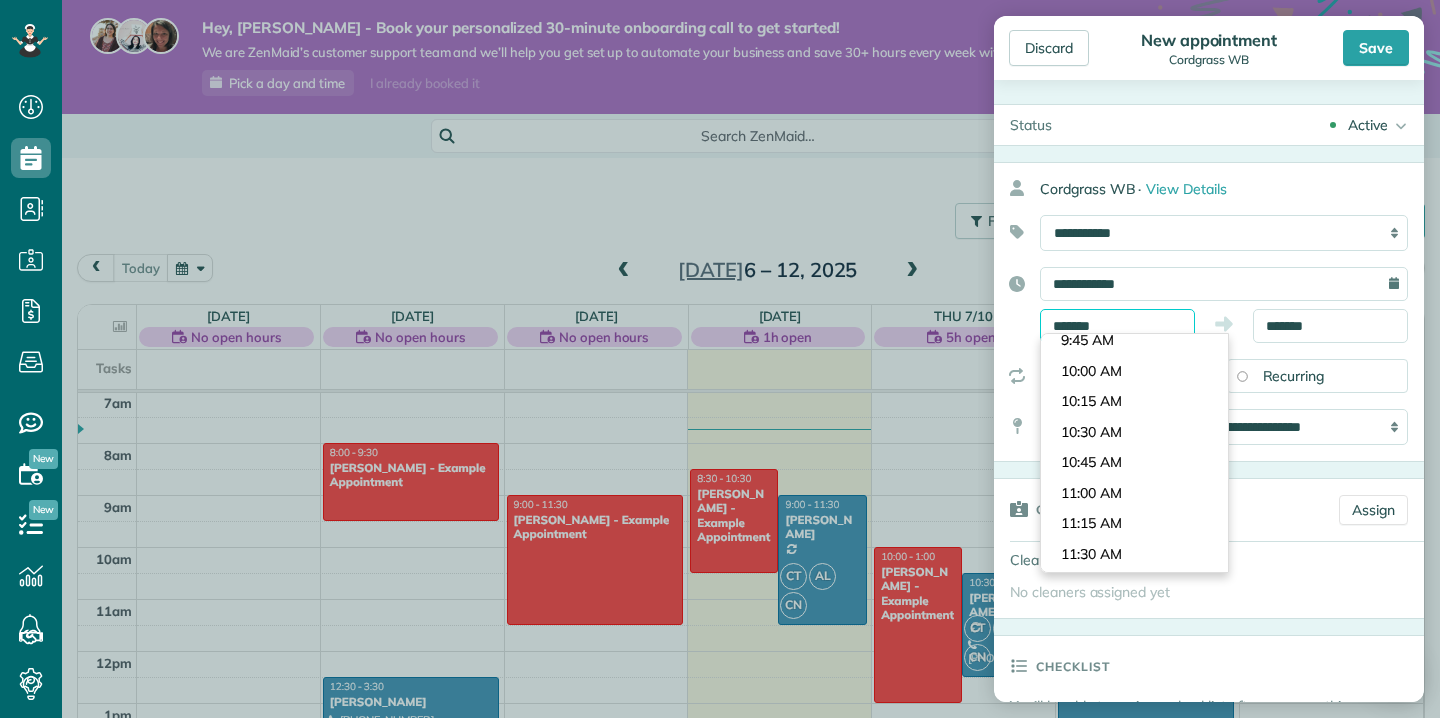 scroll, scrollTop: 1162, scrollLeft: 0, axis: vertical 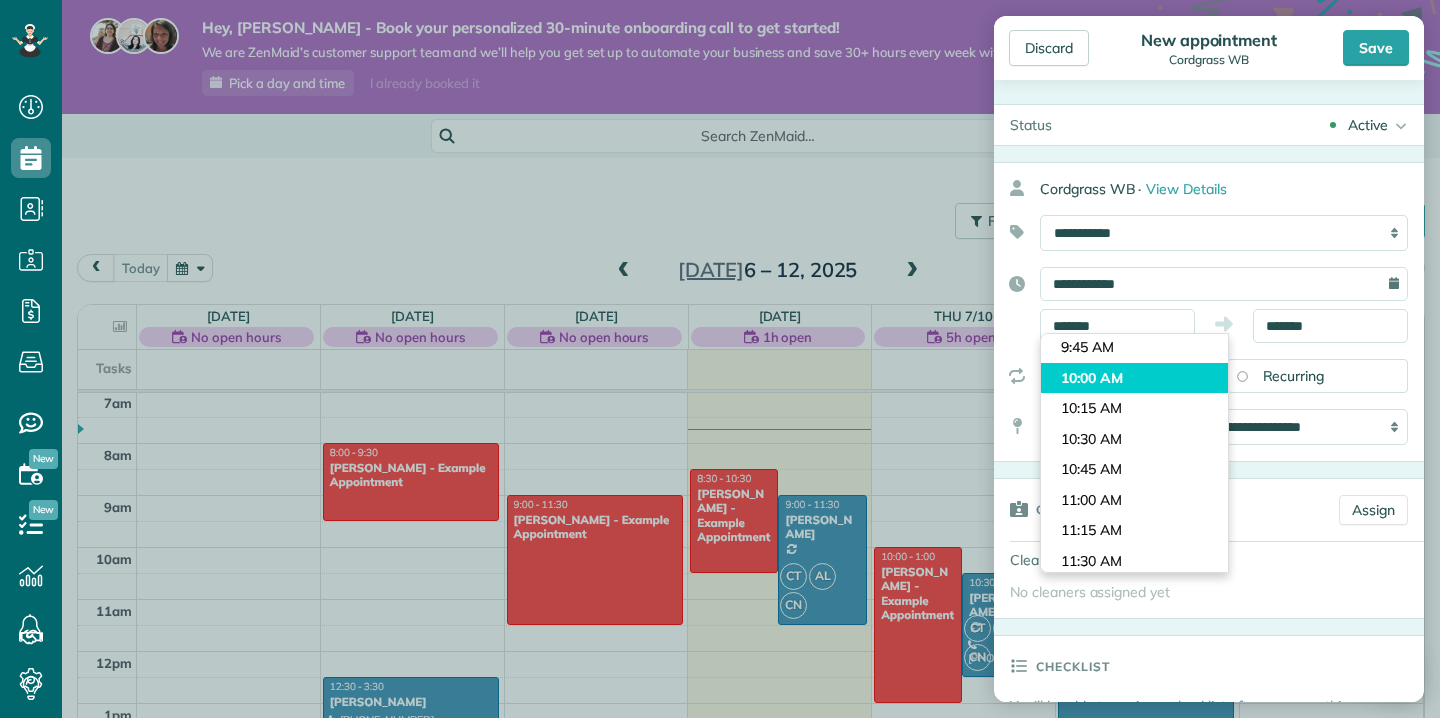 type on "********" 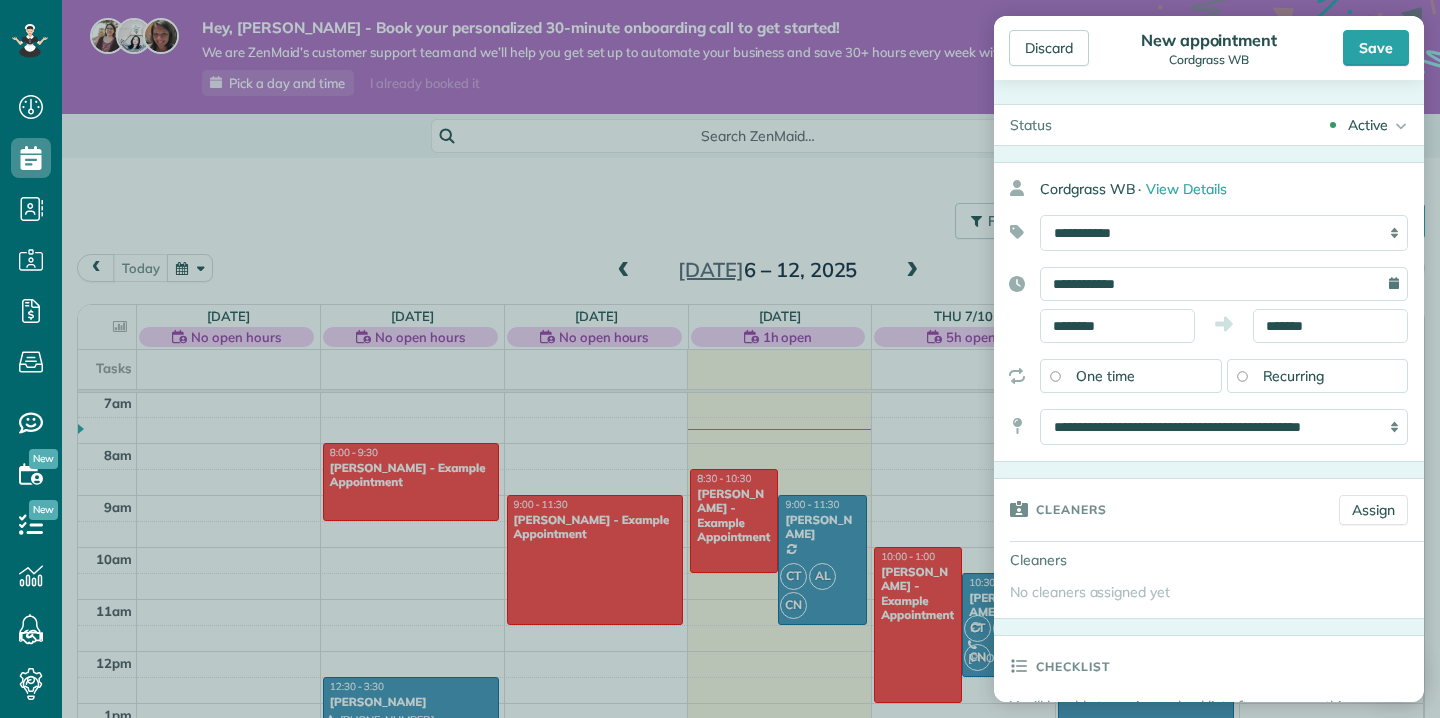 click on "Dashboard
Scheduling
Calendar View
List View
Dispatch View - Weekly scheduling (Beta)" at bounding box center [720, 359] 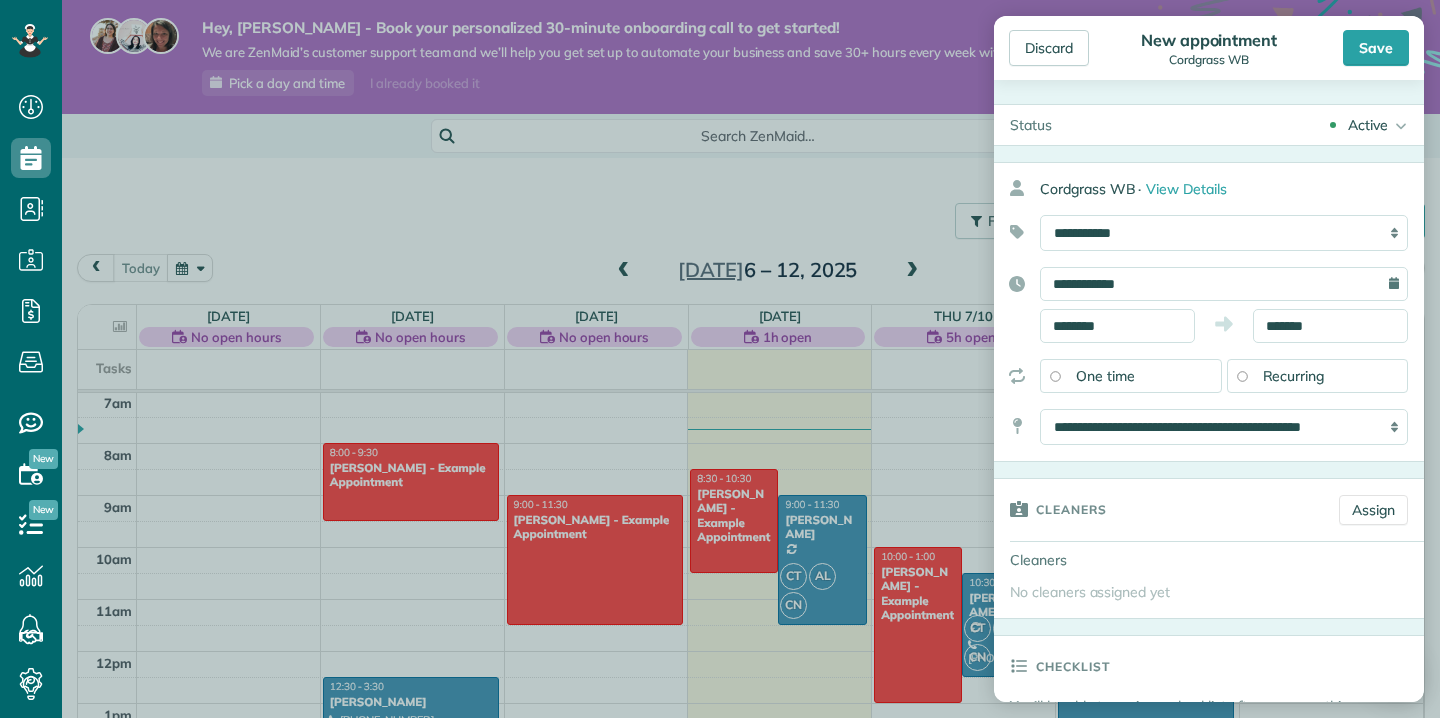 scroll, scrollTop: 84, scrollLeft: 0, axis: vertical 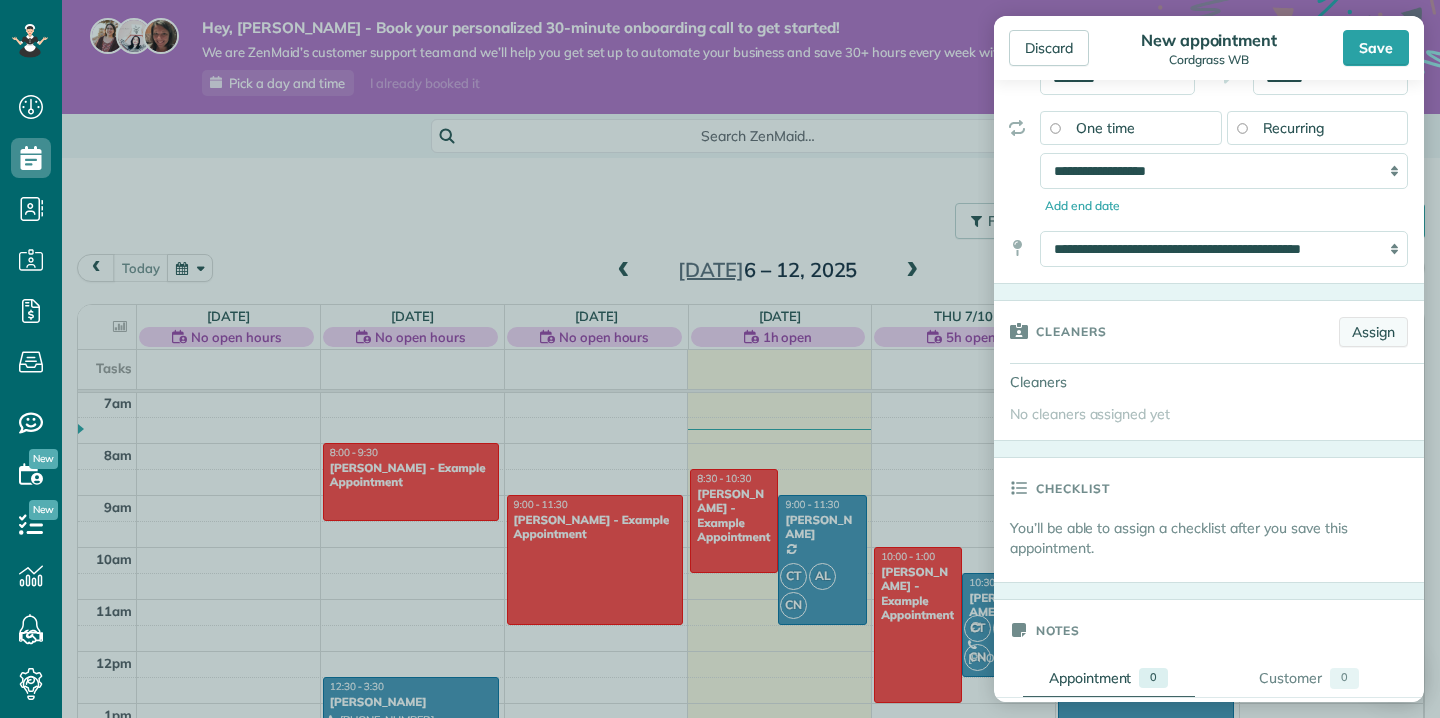 click on "Assign" at bounding box center [1373, 332] 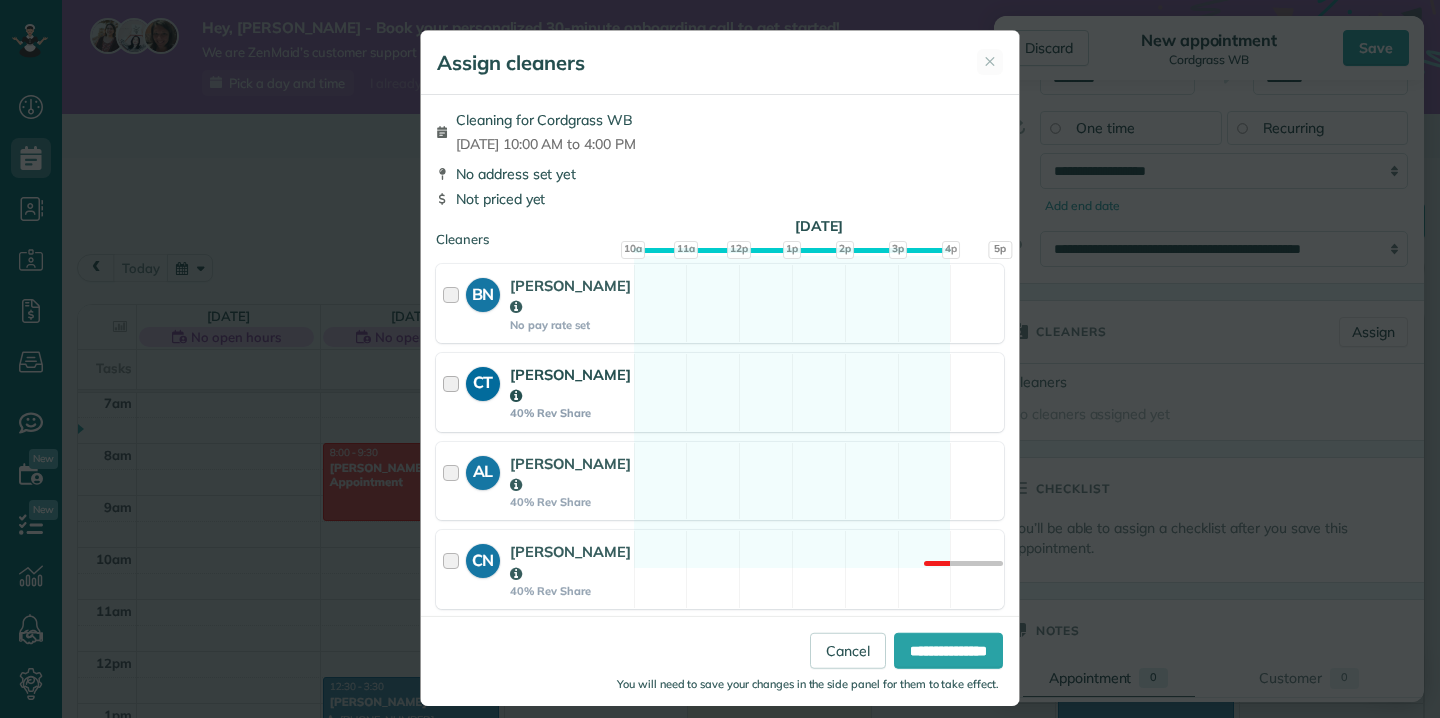 click at bounding box center (454, 392) 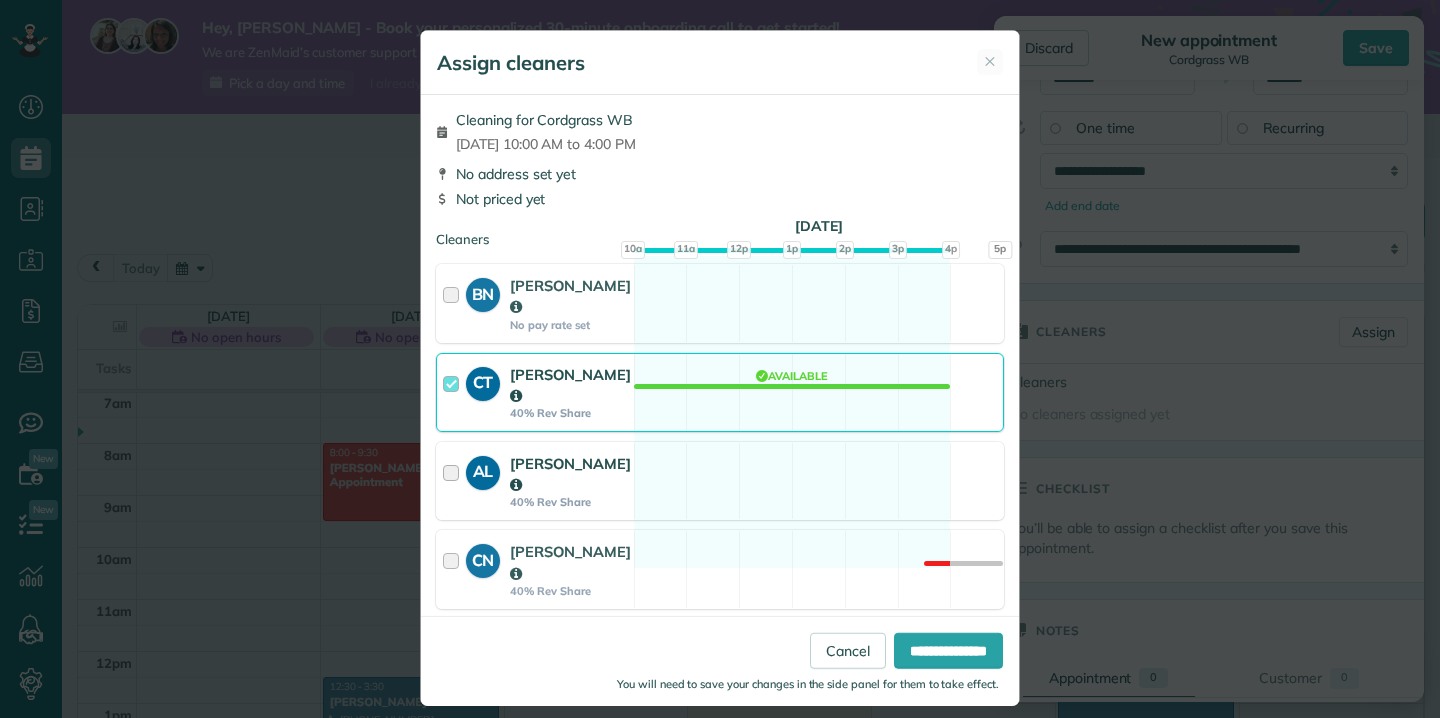 click at bounding box center [454, 481] 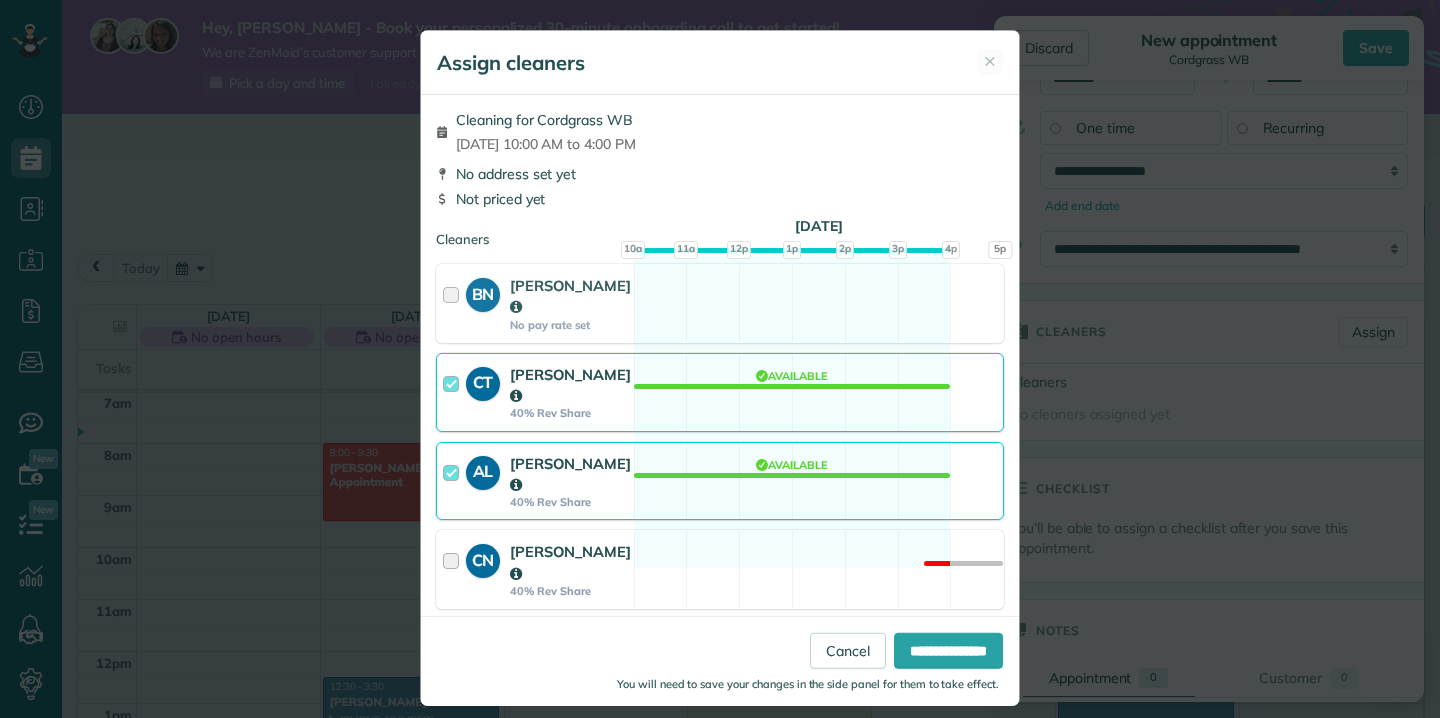 click at bounding box center (454, 569) 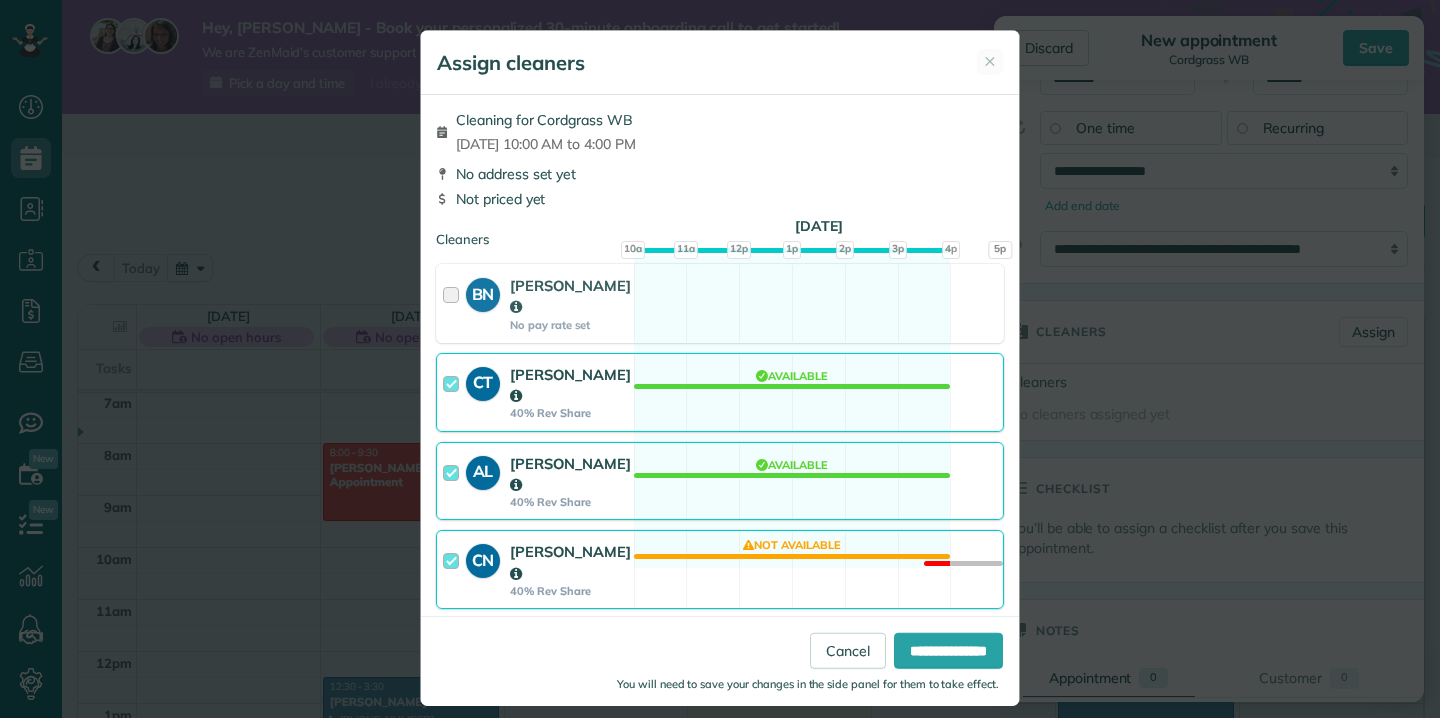 click on "Chloe Nicholas" at bounding box center [570, 562] 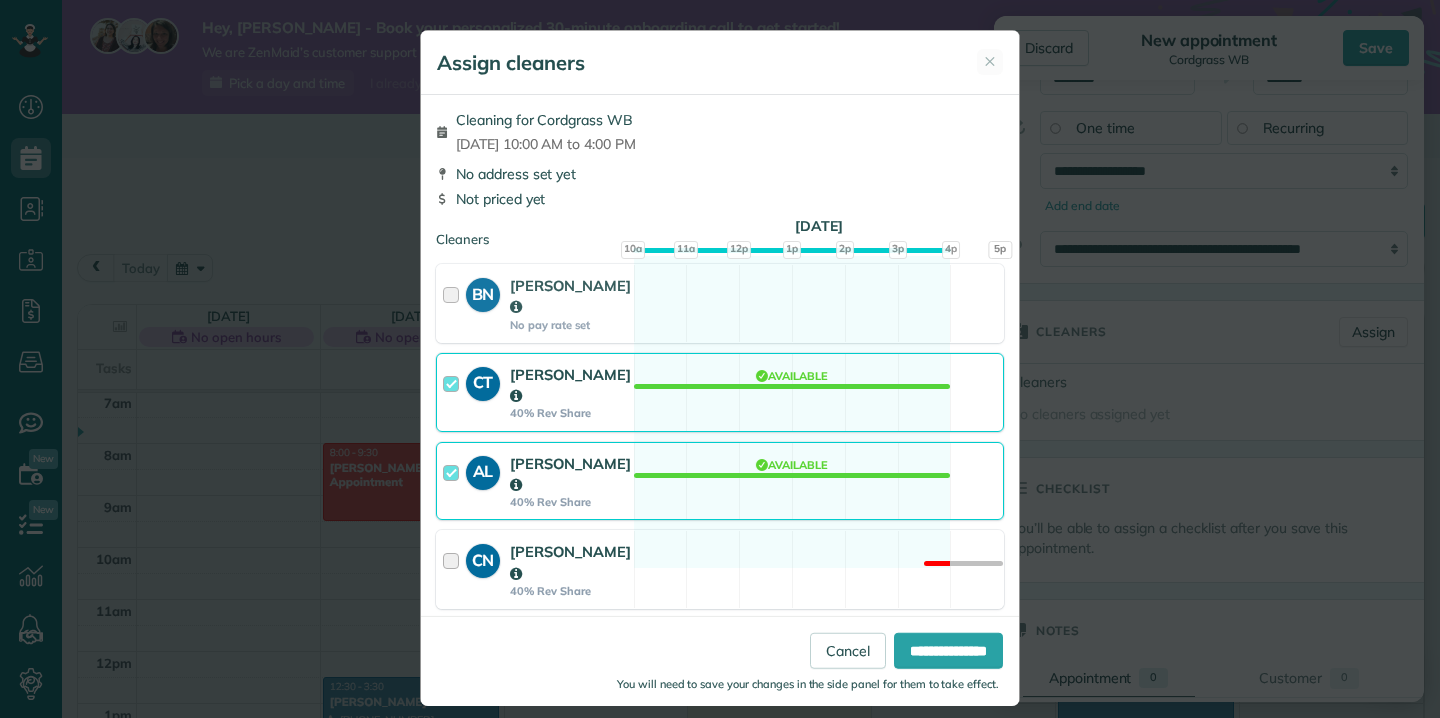 click at bounding box center (454, 569) 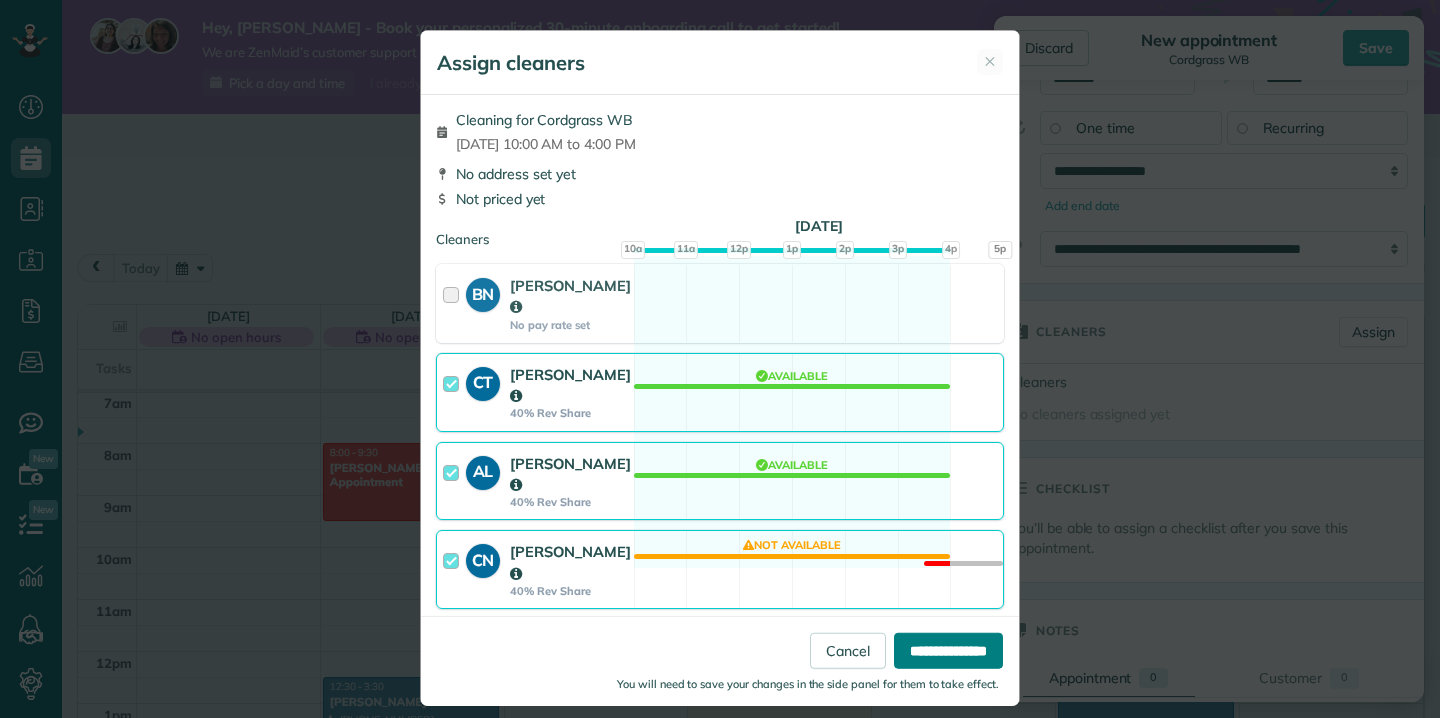 click on "**********" at bounding box center (948, 650) 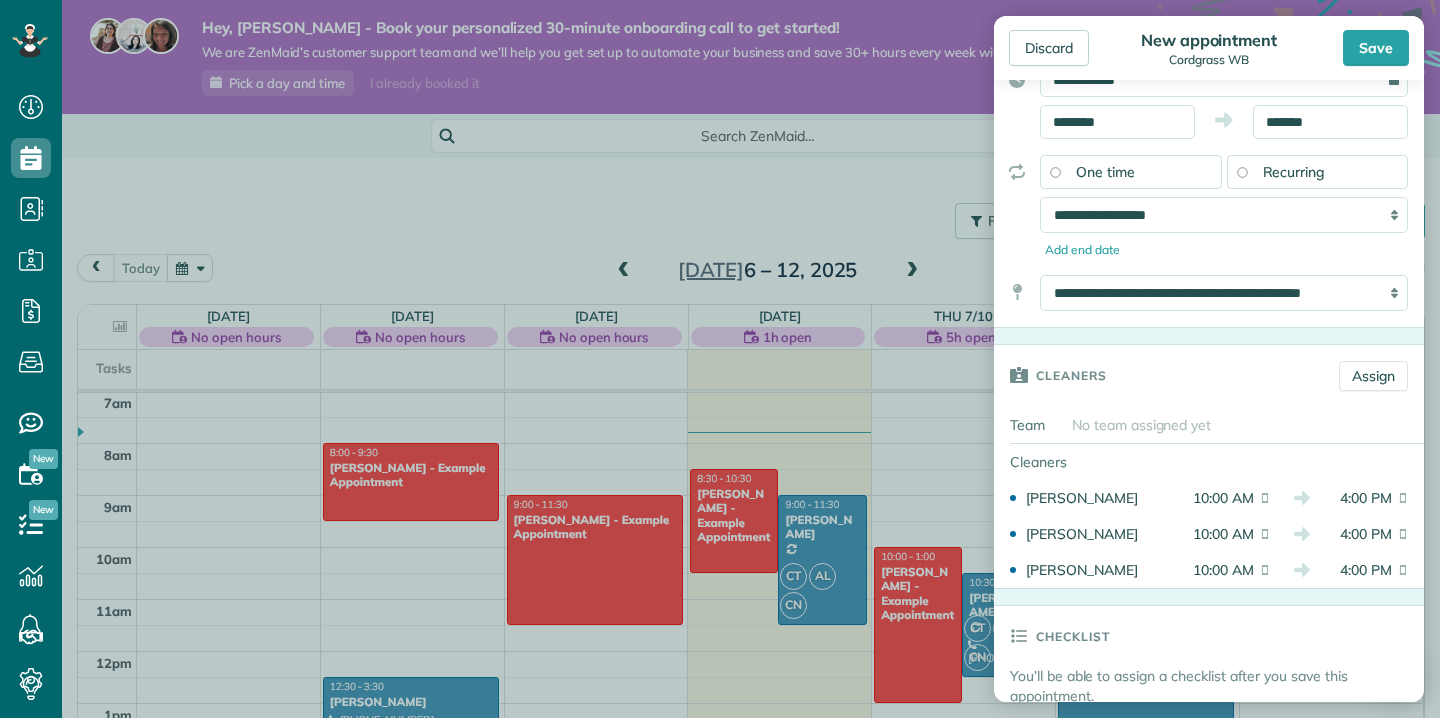 scroll, scrollTop: 160, scrollLeft: 0, axis: vertical 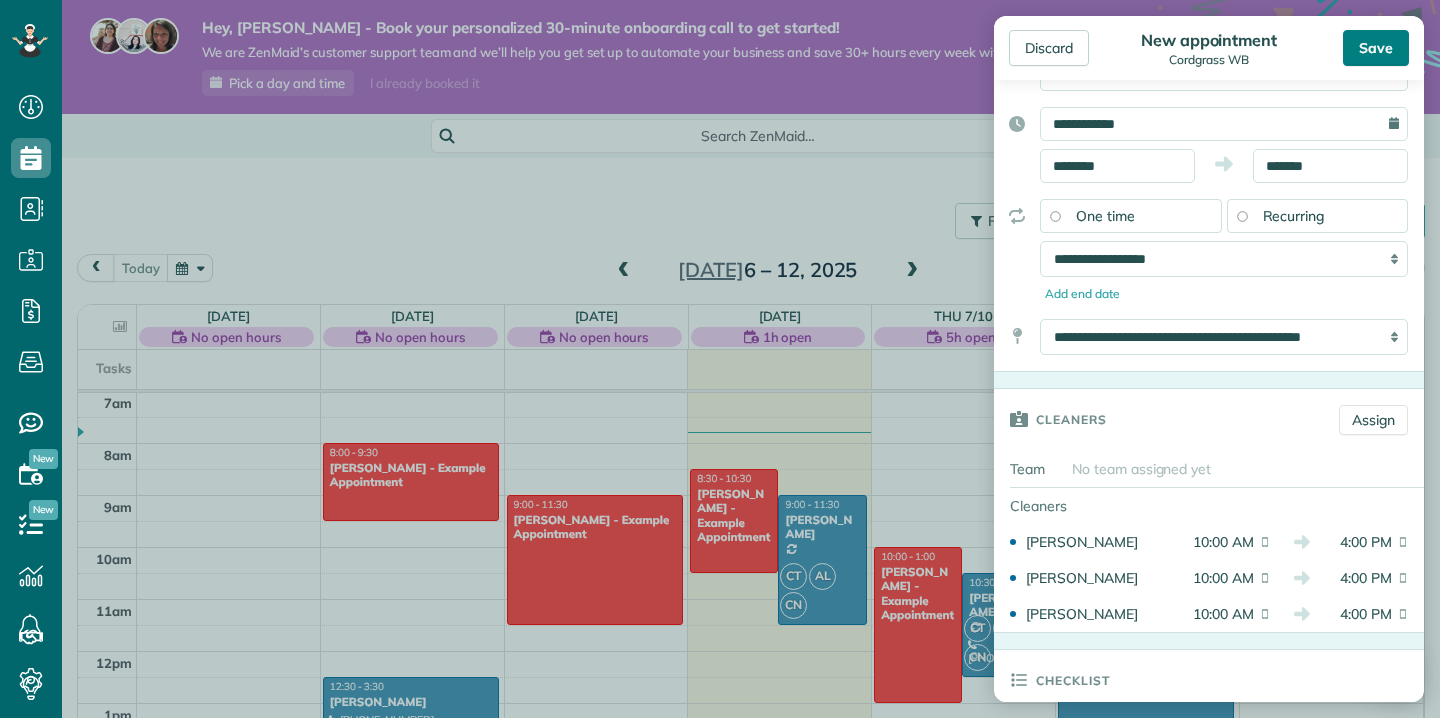 click on "Save" at bounding box center (1376, 48) 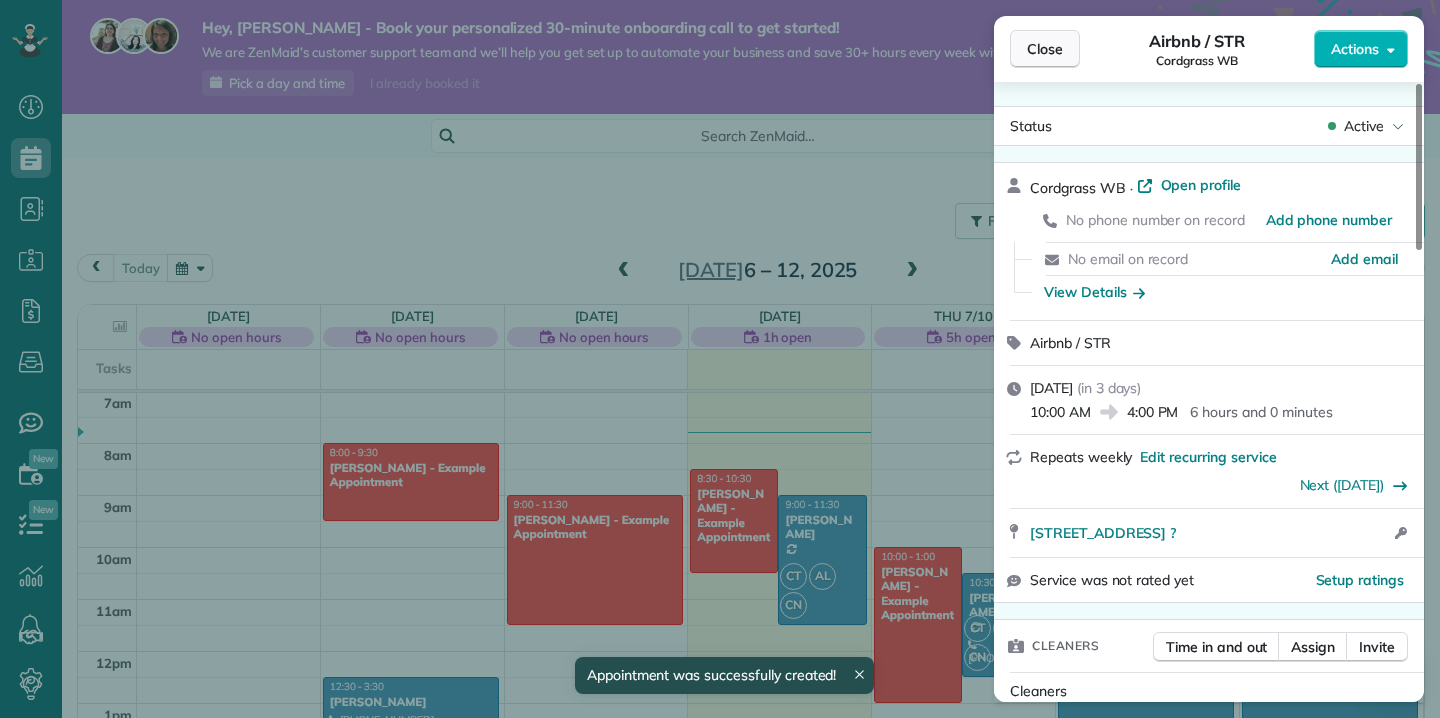 click on "Close" at bounding box center [1045, 49] 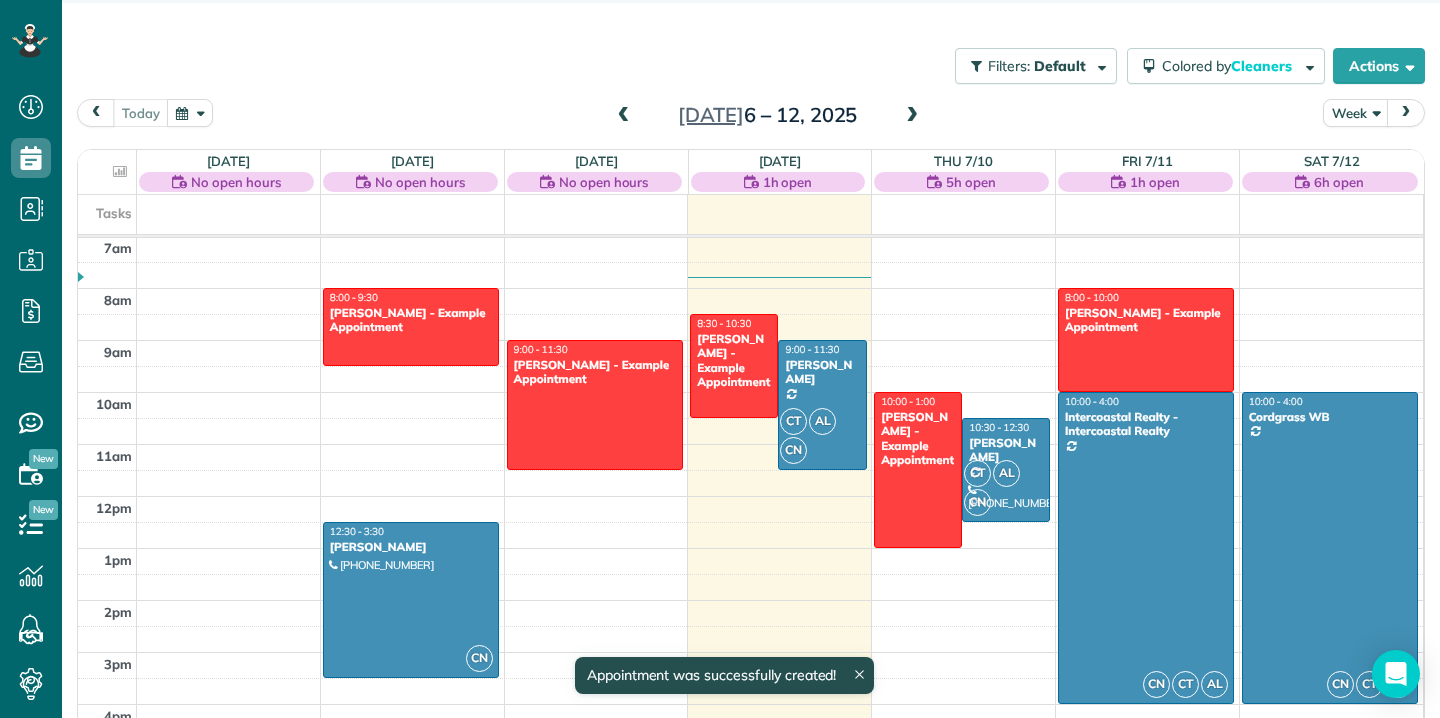 scroll, scrollTop: 170, scrollLeft: 0, axis: vertical 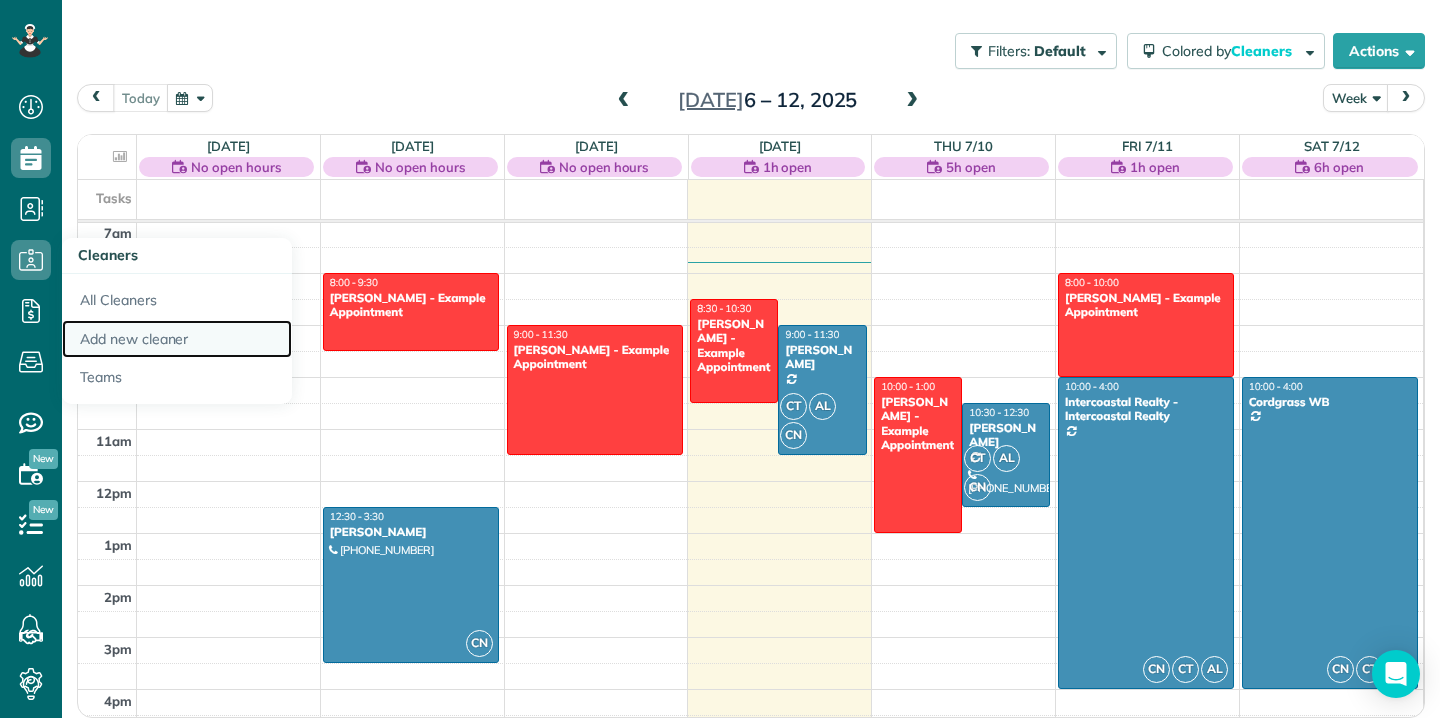 click on "Add new cleaner" at bounding box center [177, 339] 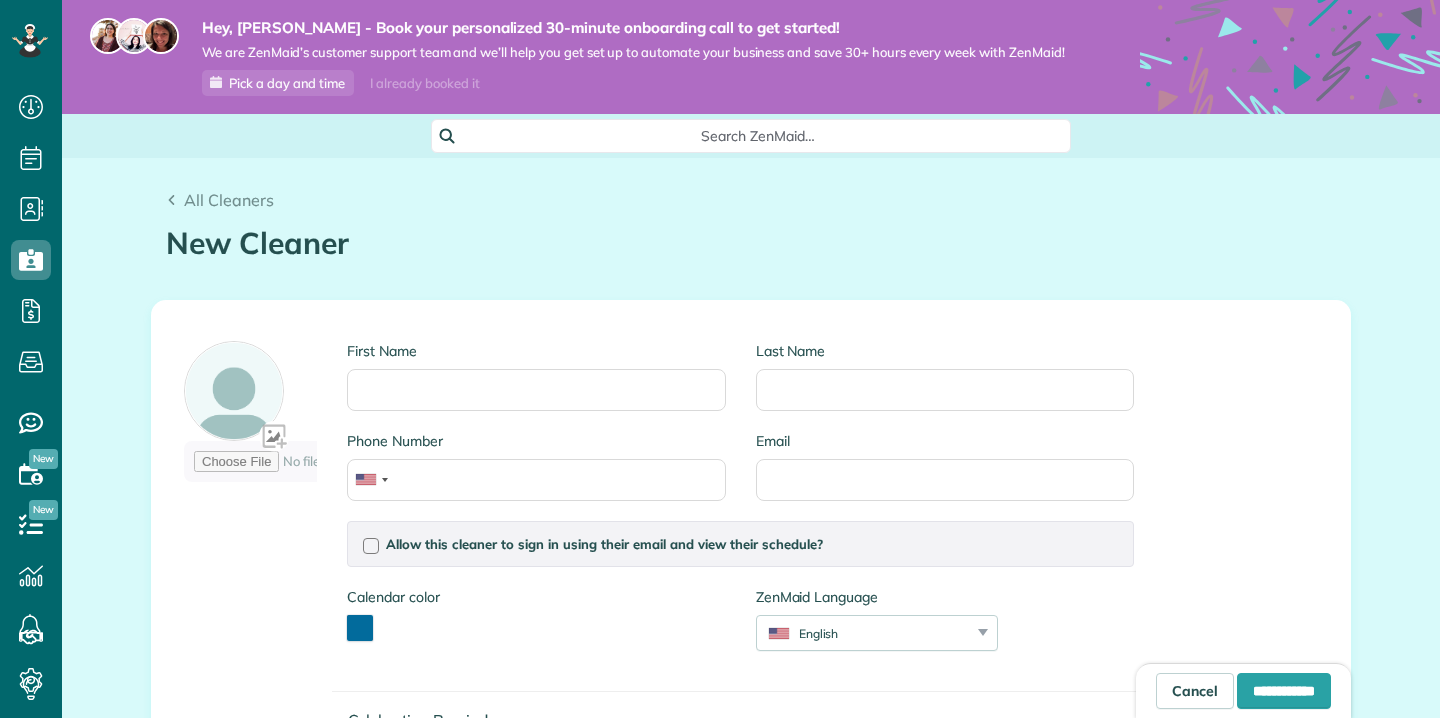 scroll, scrollTop: 0, scrollLeft: 0, axis: both 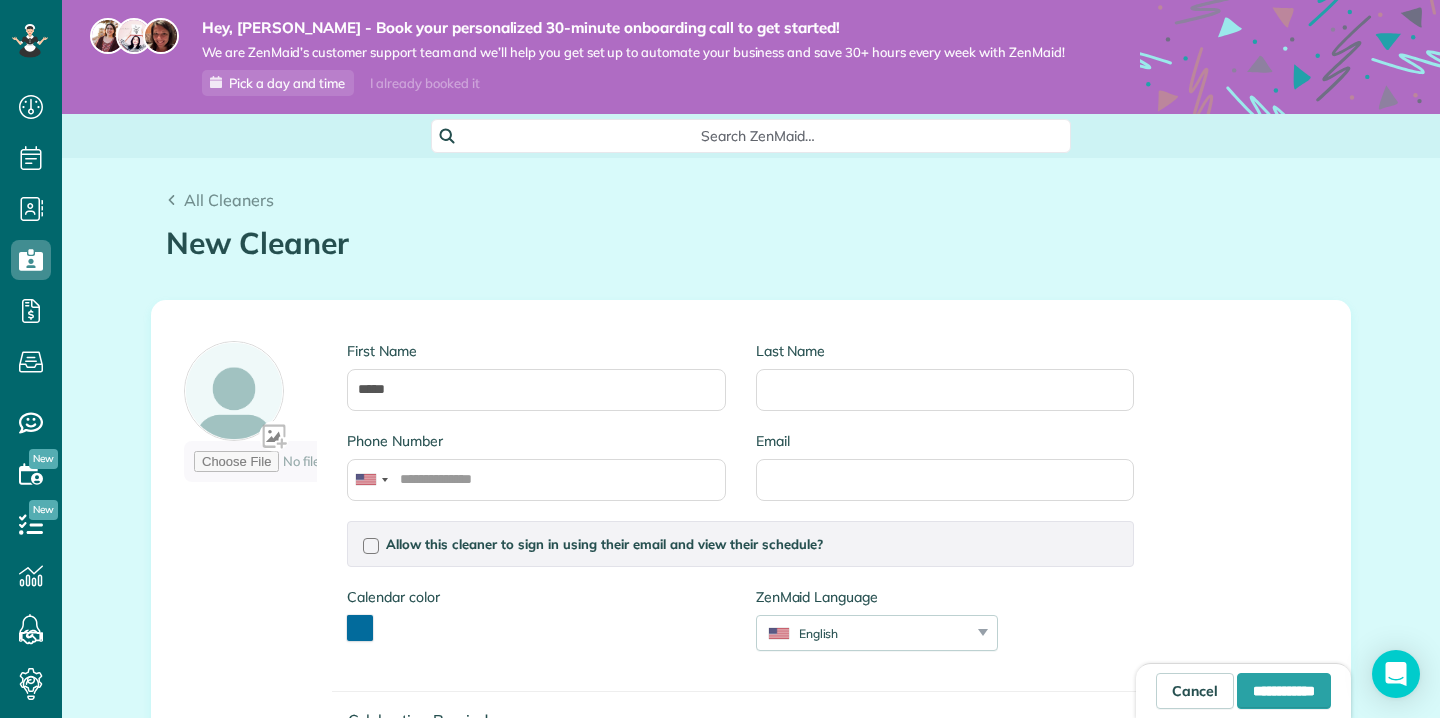 type on "*****" 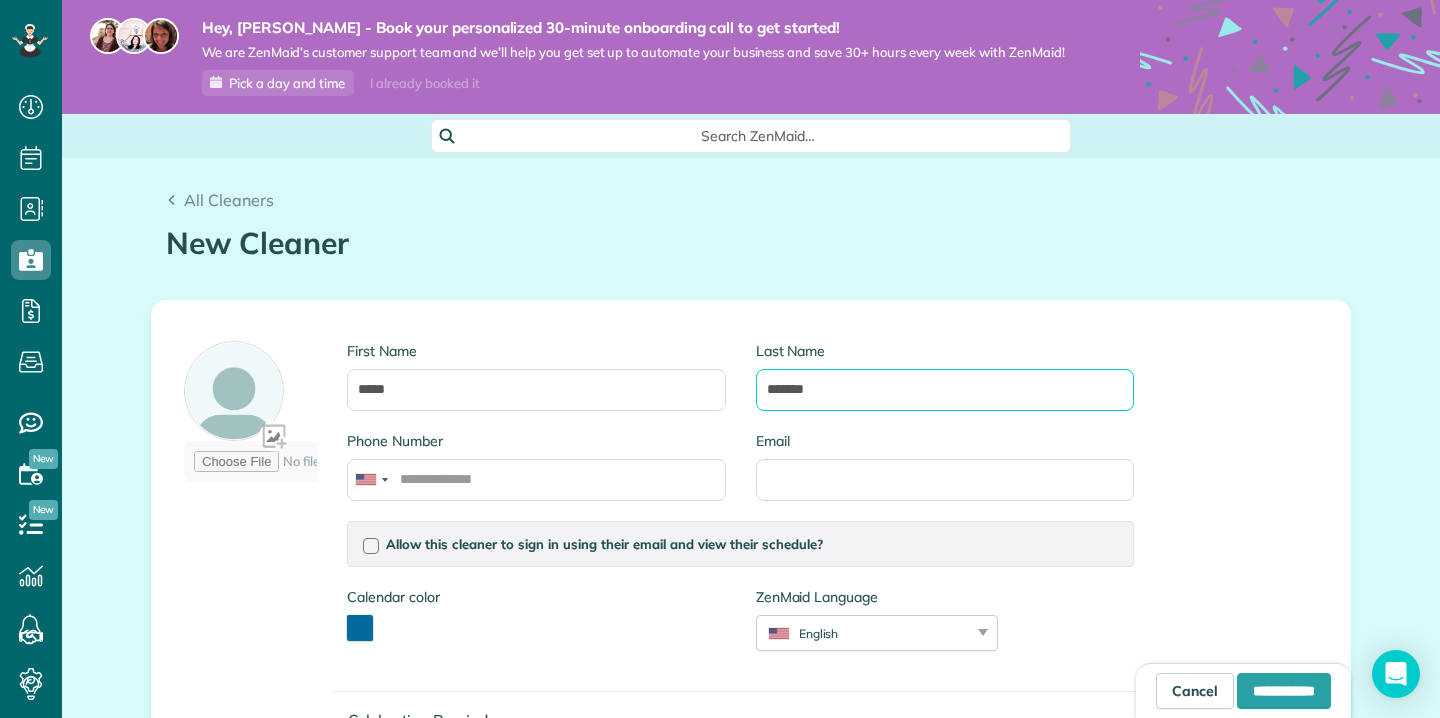 type on "*******" 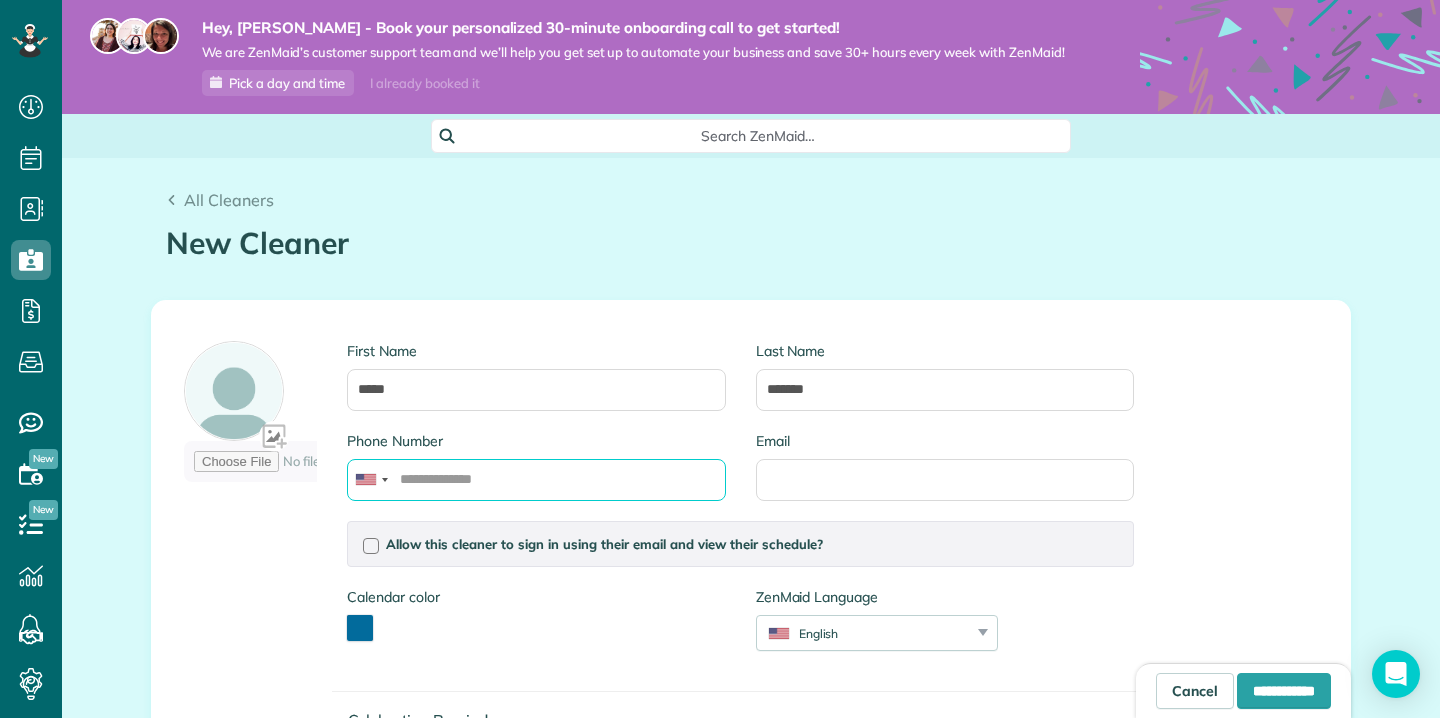 click on "Phone Number" at bounding box center (536, 480) 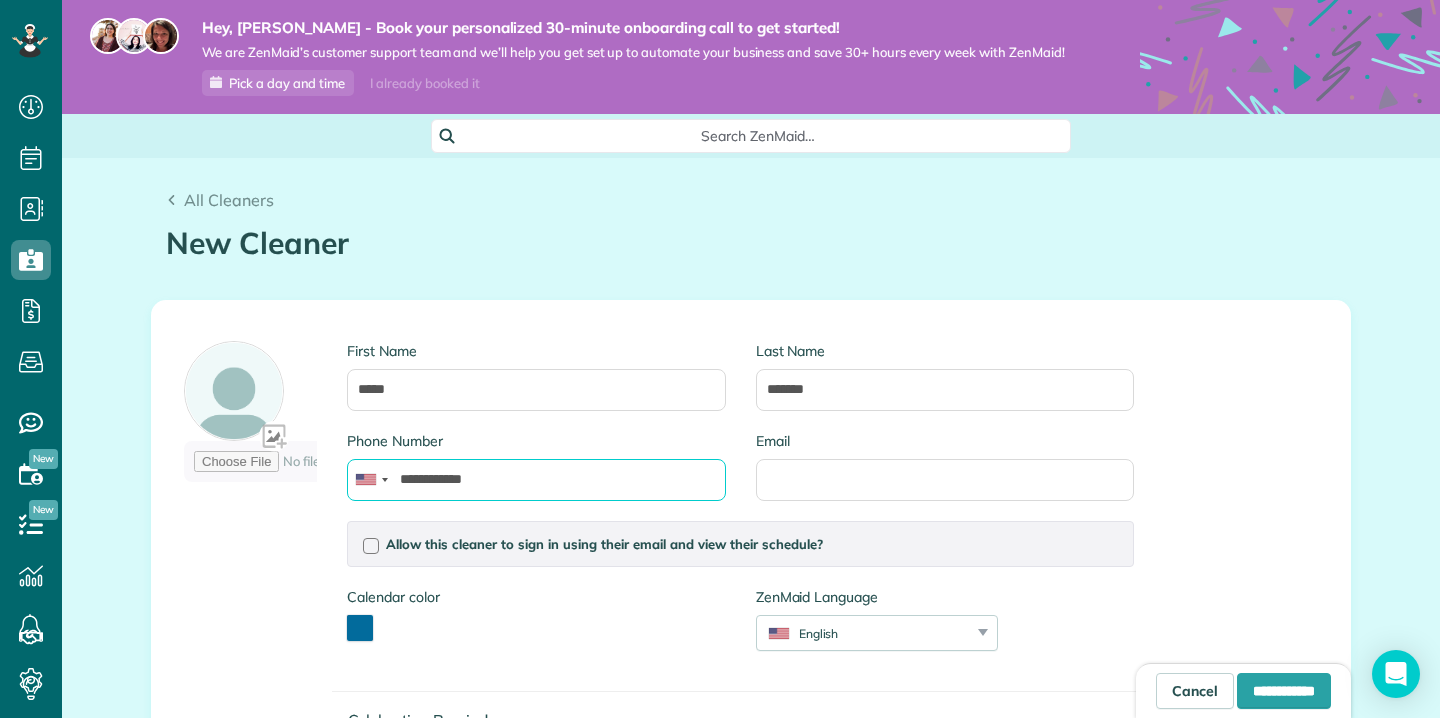 type on "**********" 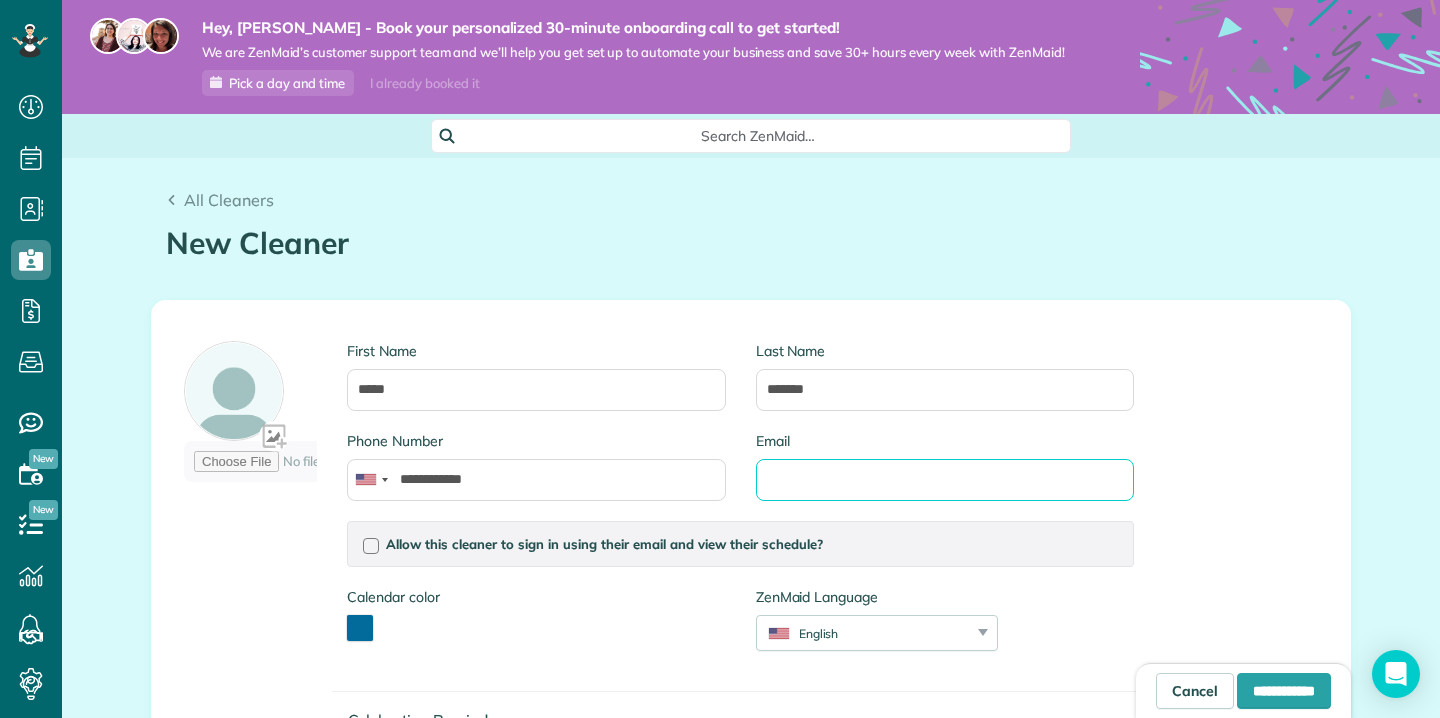 click on "Email" at bounding box center (945, 480) 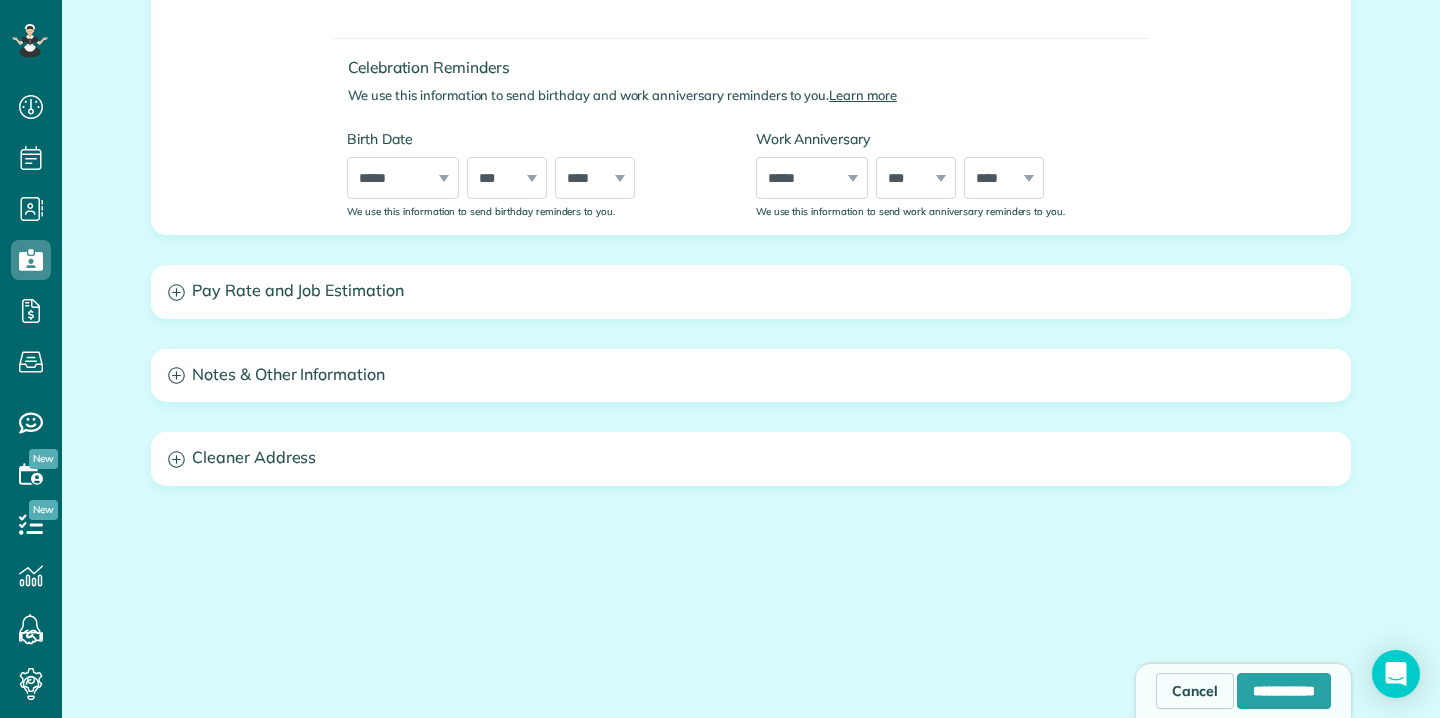 scroll, scrollTop: 680, scrollLeft: 0, axis: vertical 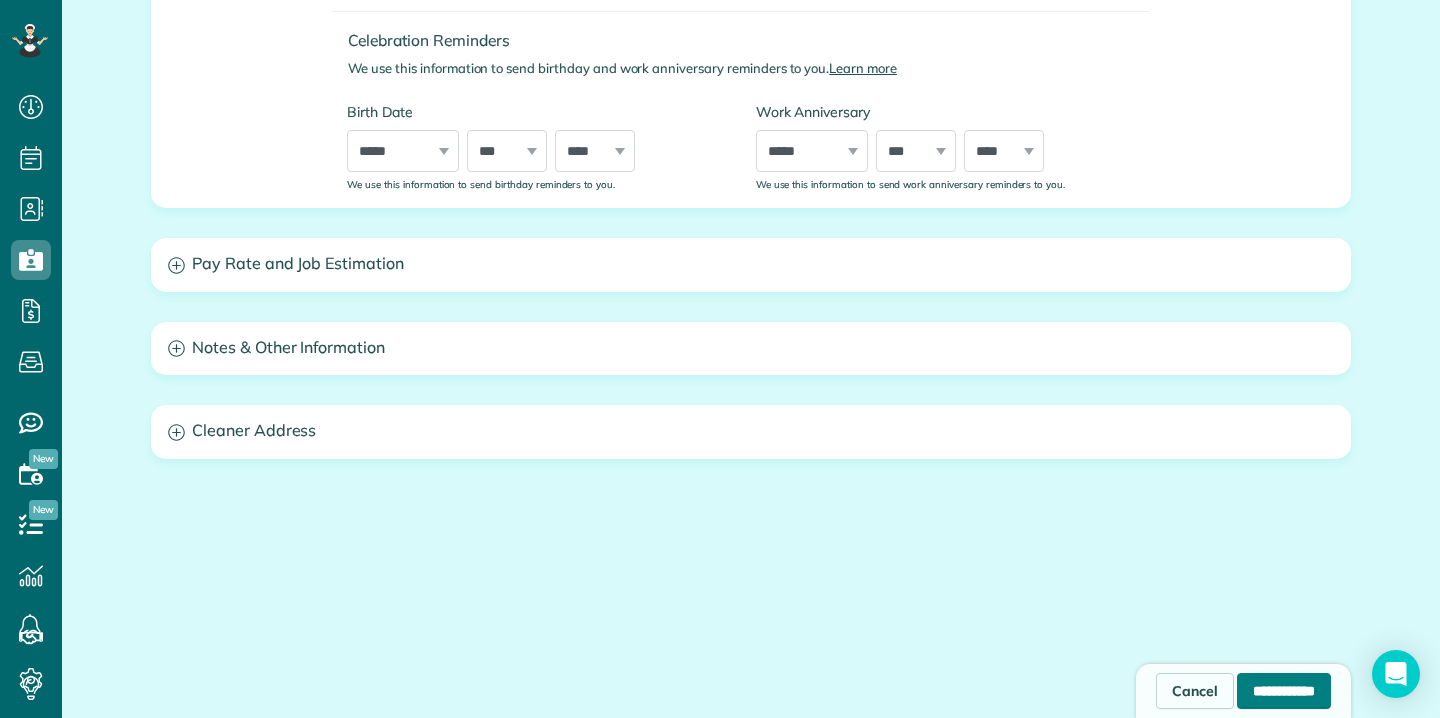 type on "**********" 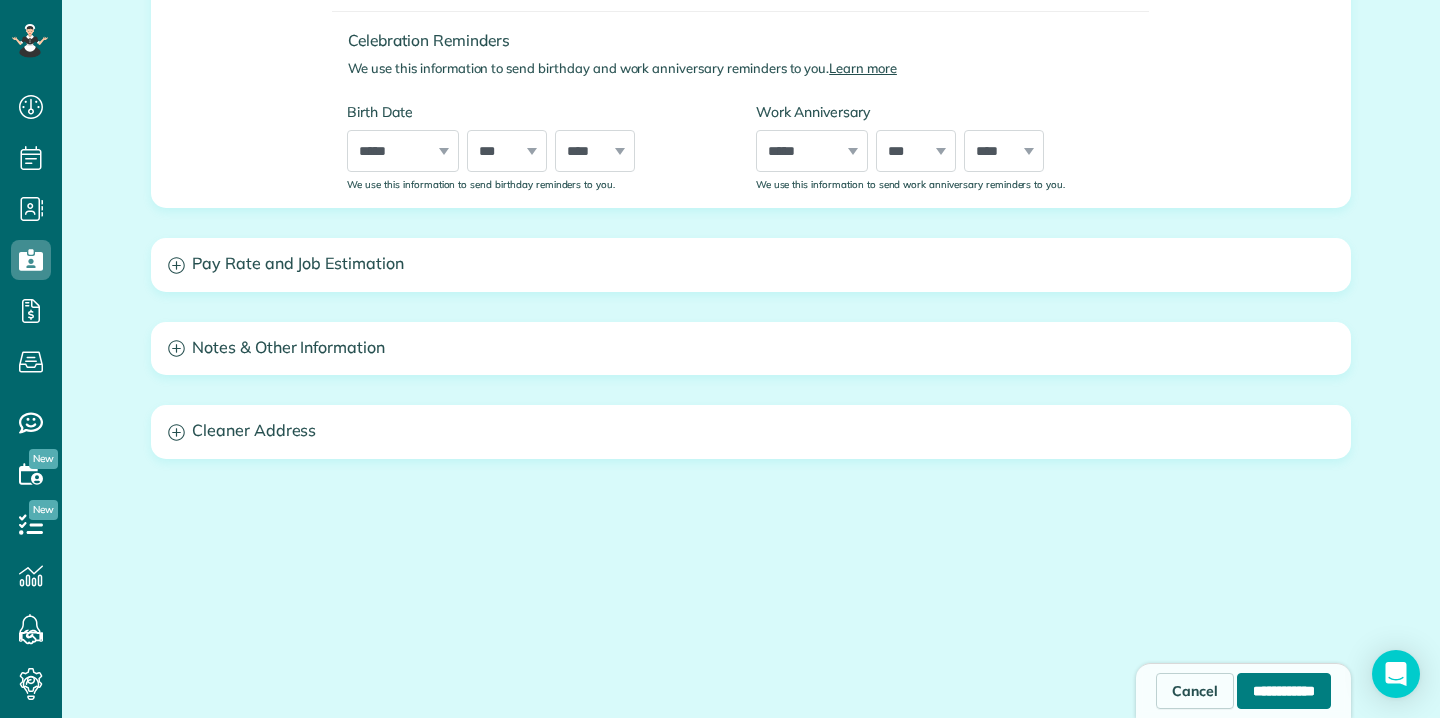 click on "**********" at bounding box center (1284, 691) 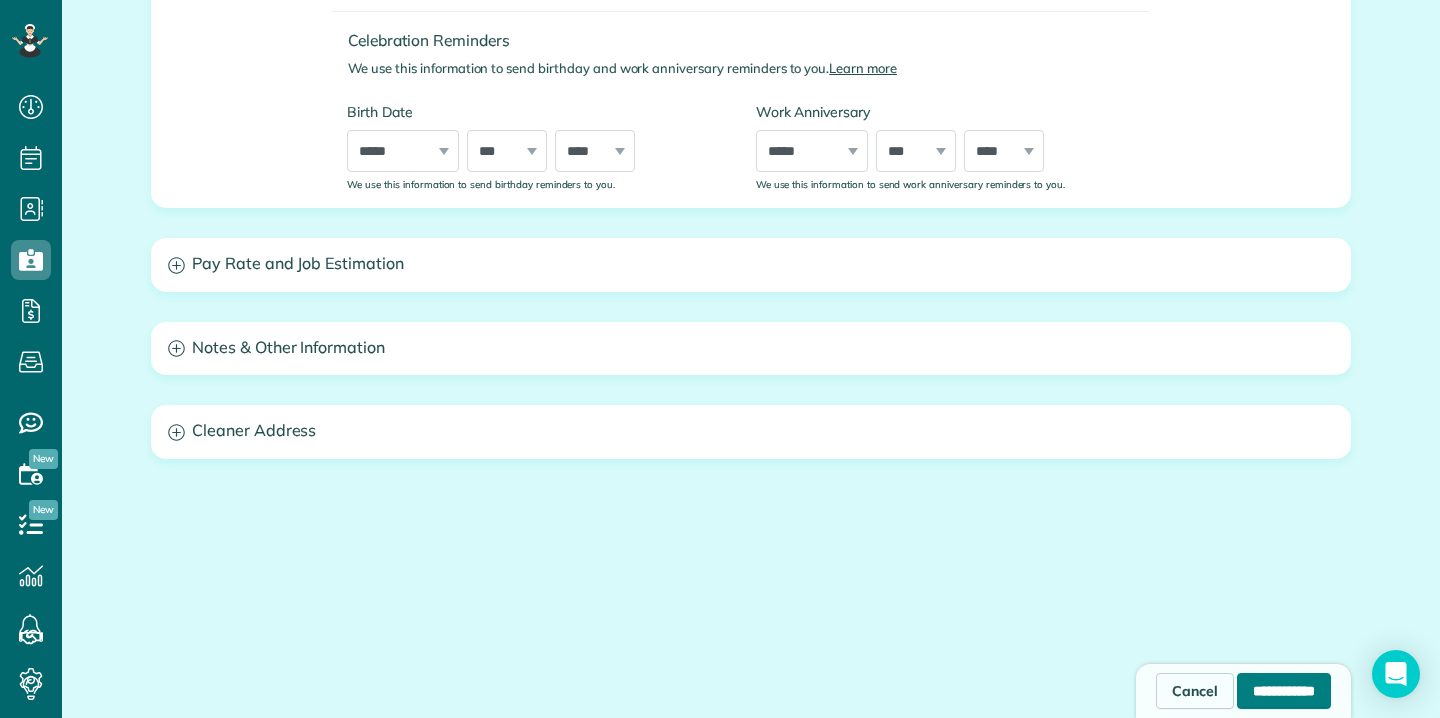 type on "**********" 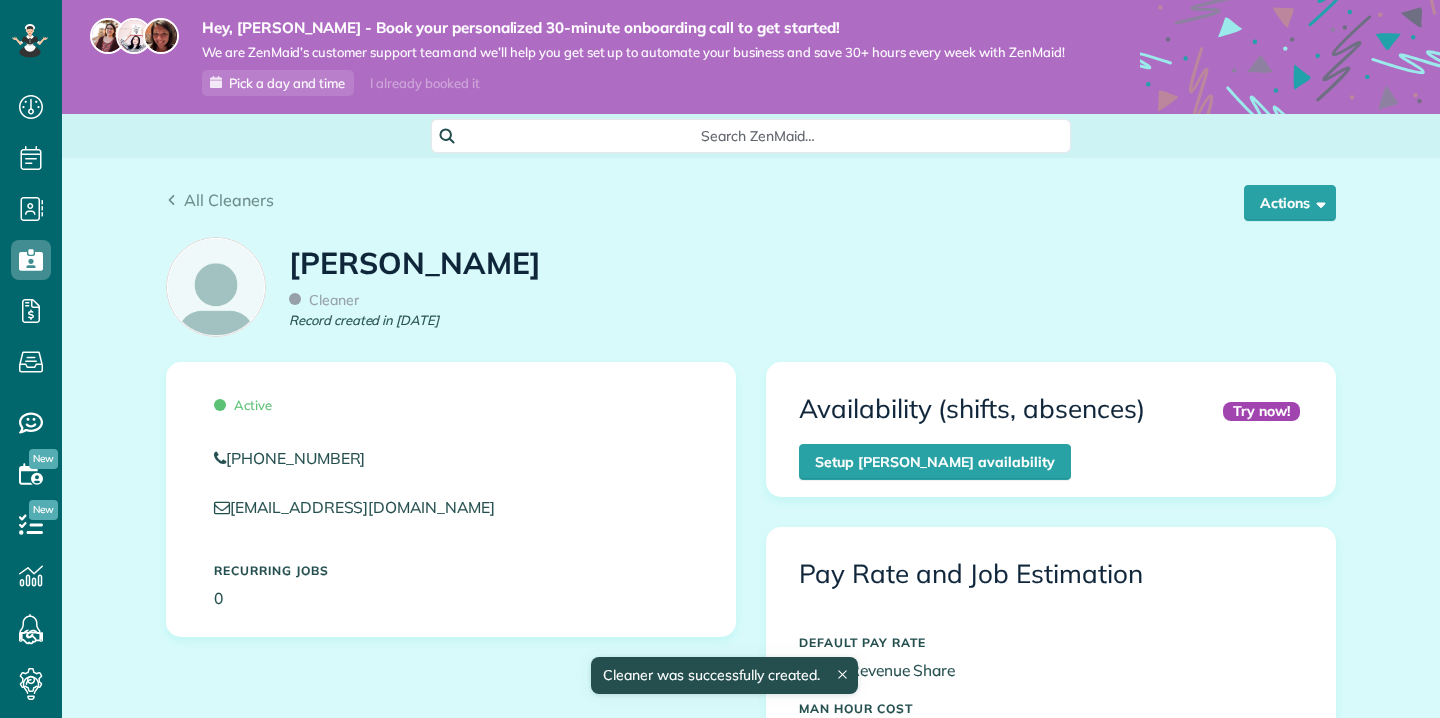 scroll, scrollTop: 0, scrollLeft: 0, axis: both 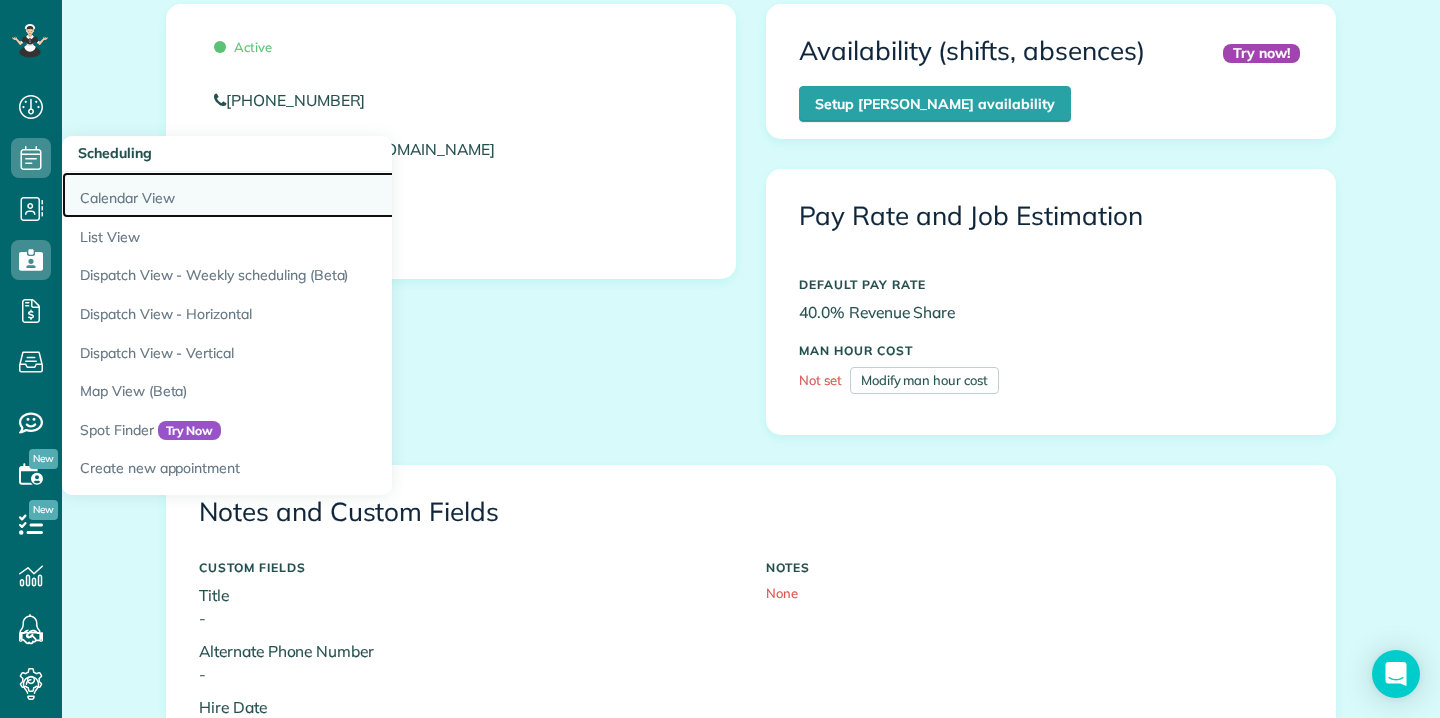 click on "Calendar View" at bounding box center (312, 195) 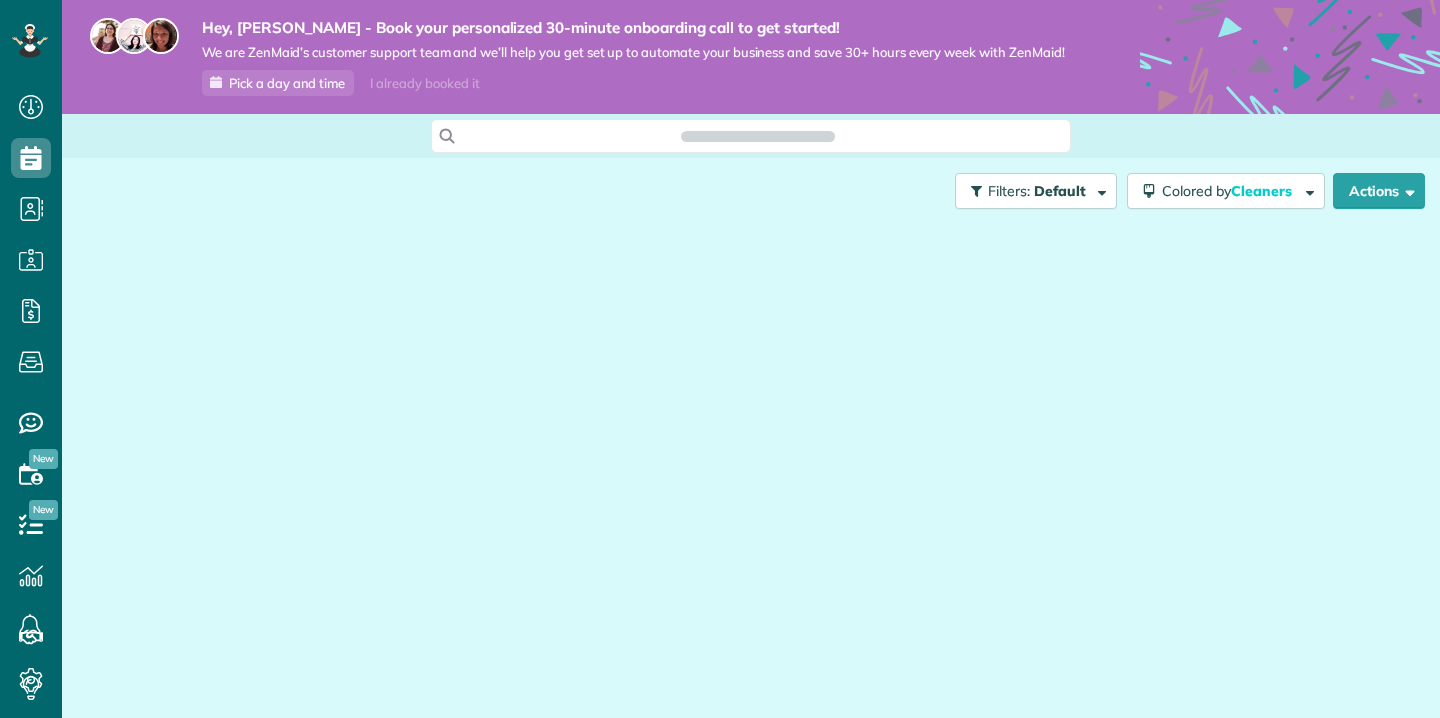 scroll, scrollTop: 0, scrollLeft: 0, axis: both 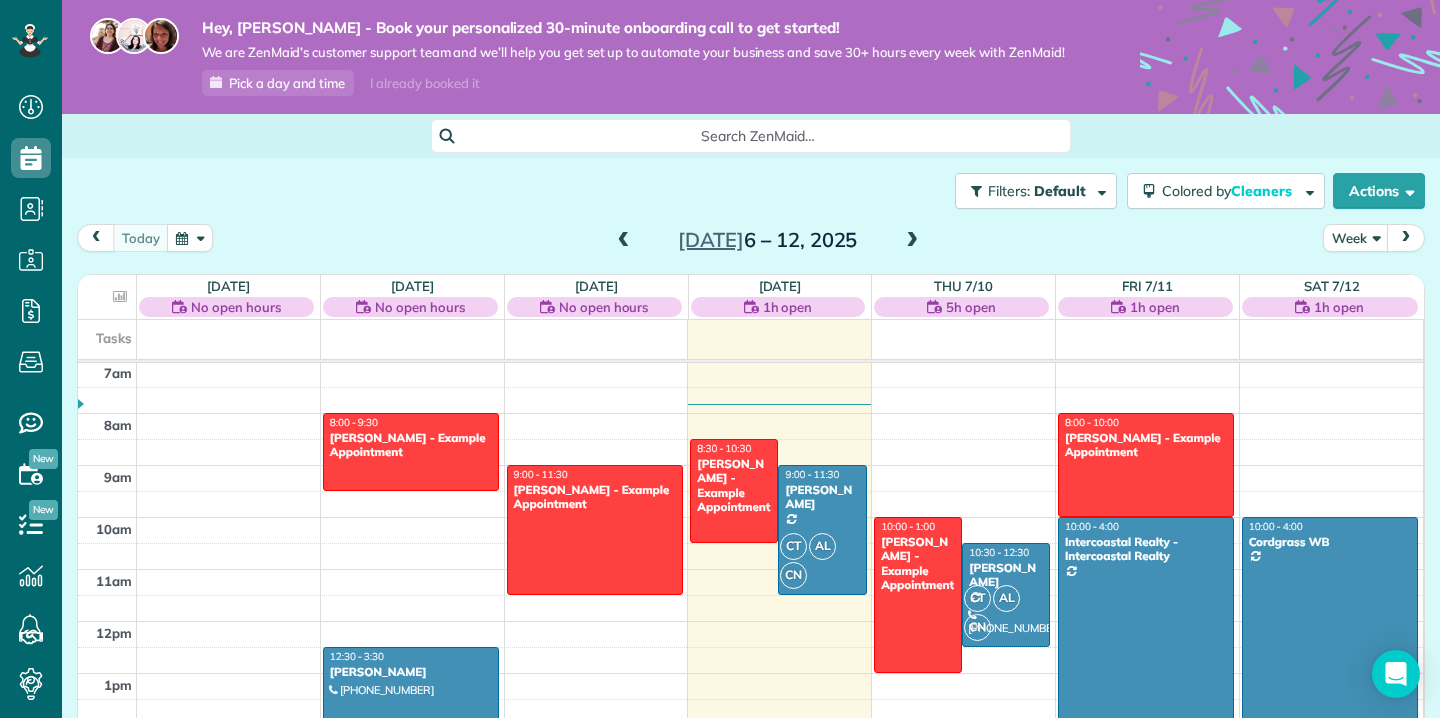 click on "Cordgrass WB" at bounding box center (1330, 542) 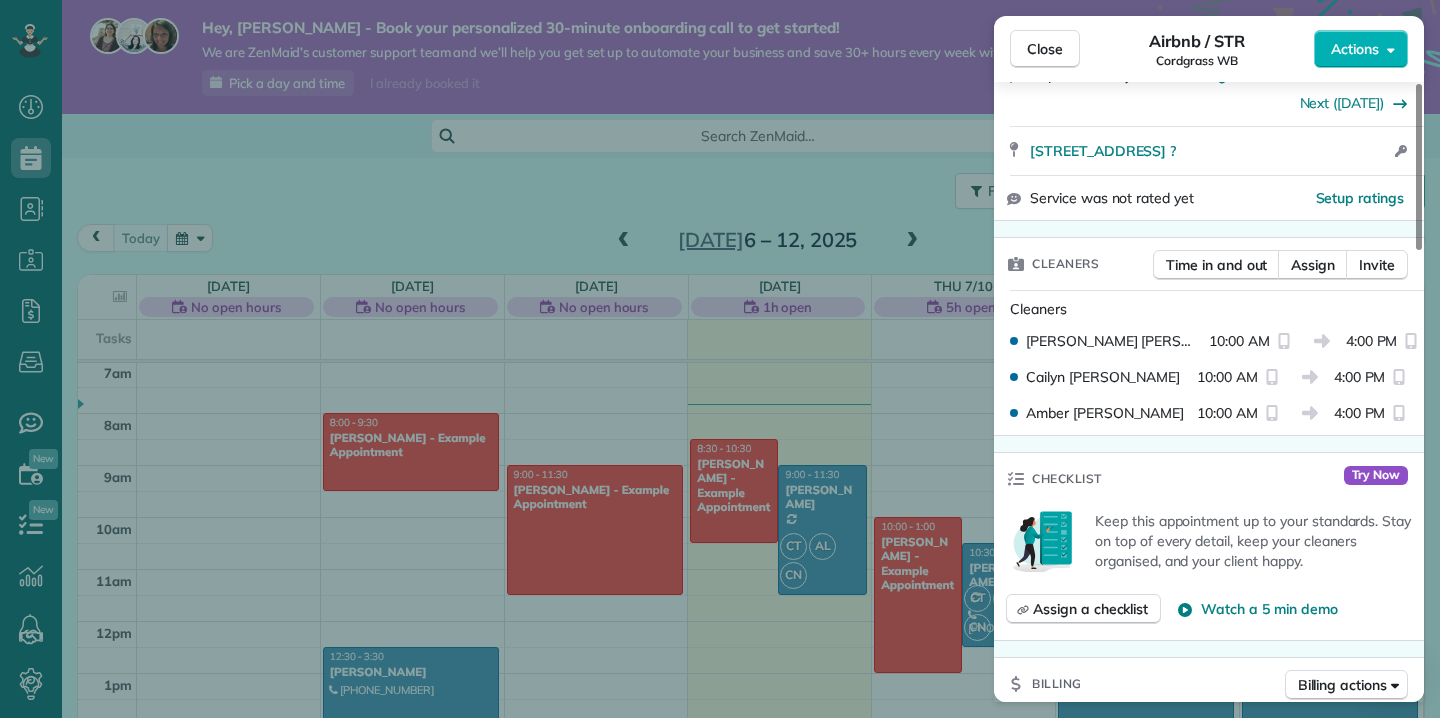 scroll, scrollTop: 381, scrollLeft: 0, axis: vertical 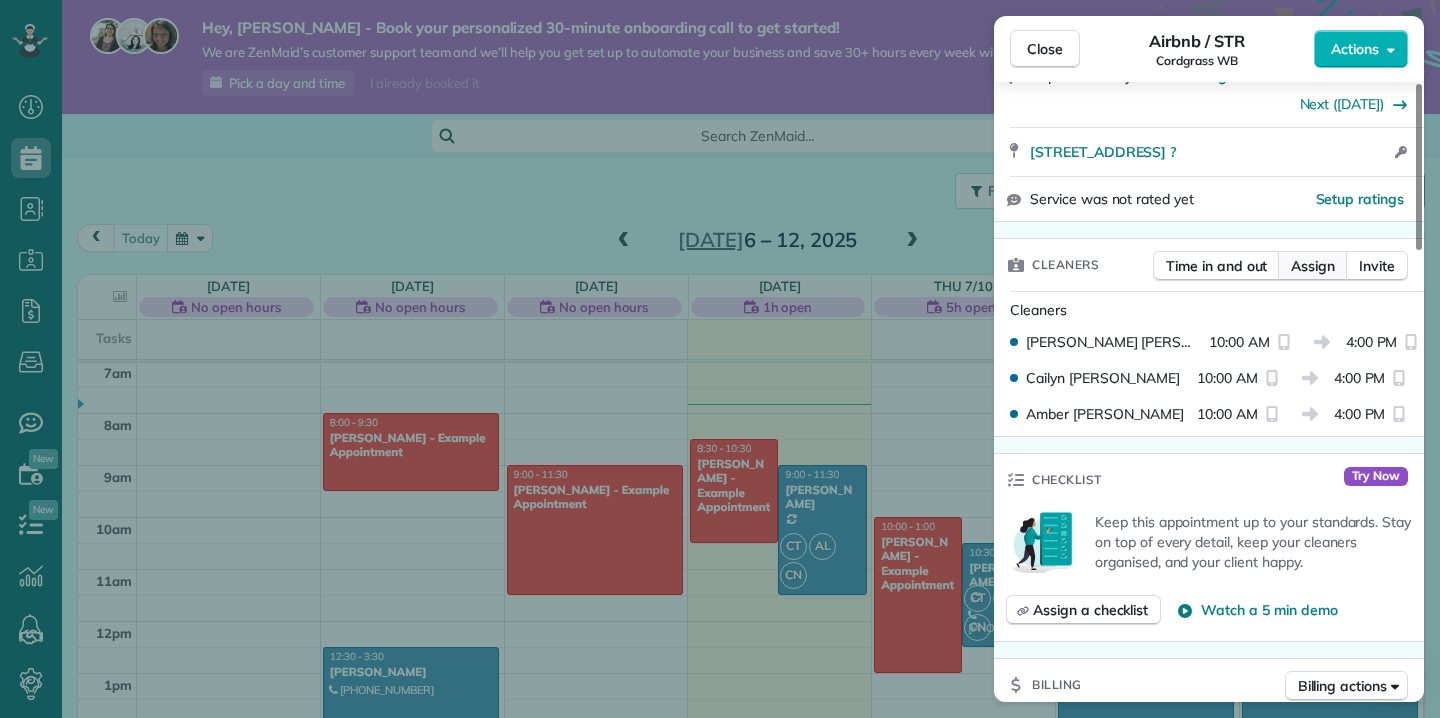 click on "Assign" at bounding box center (1313, 266) 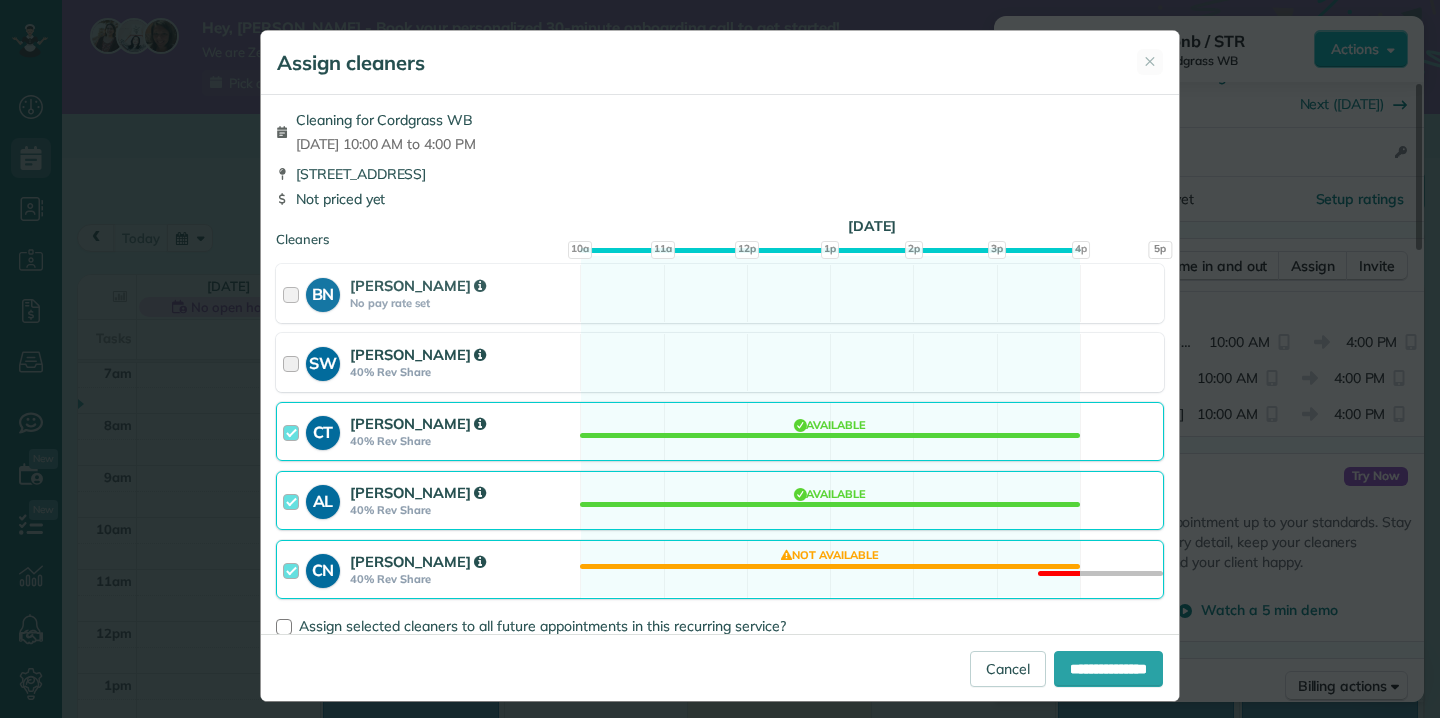click at bounding box center [294, 362] 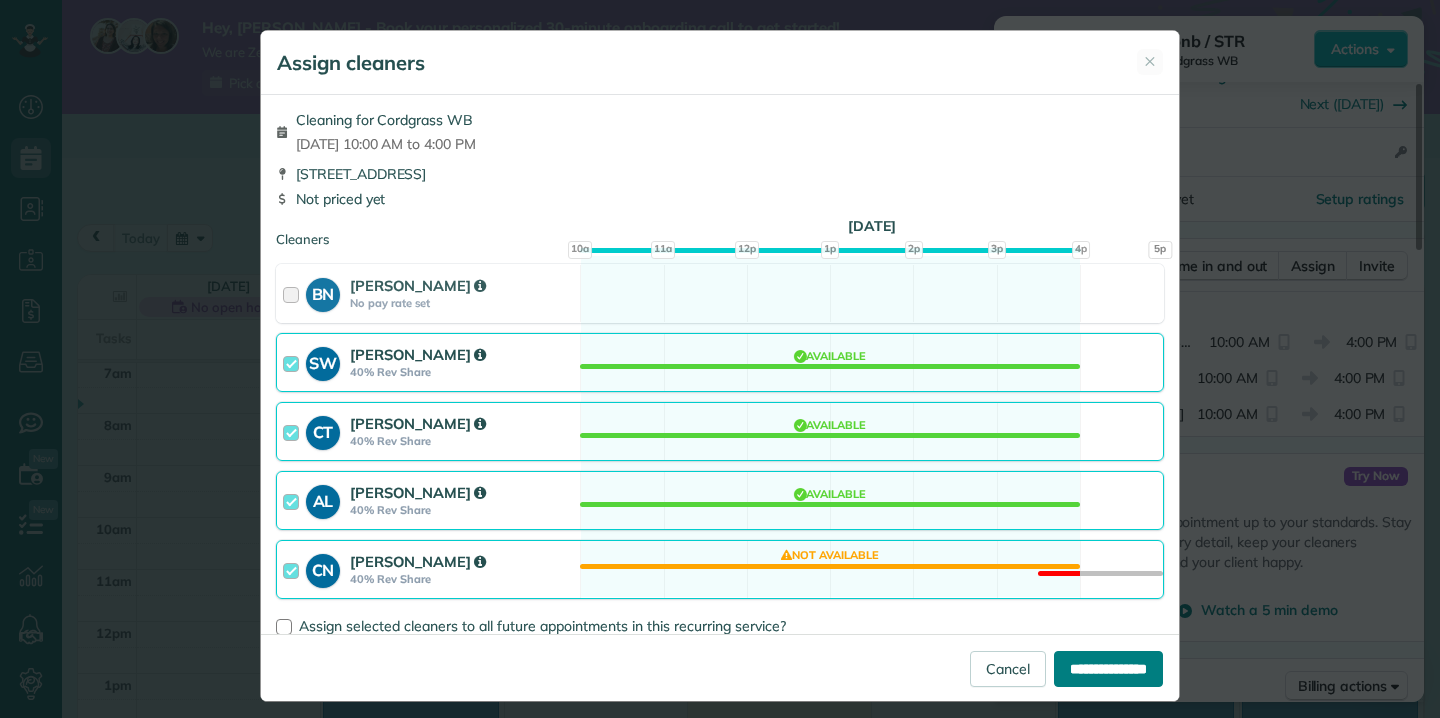 click on "**********" at bounding box center [1108, 669] 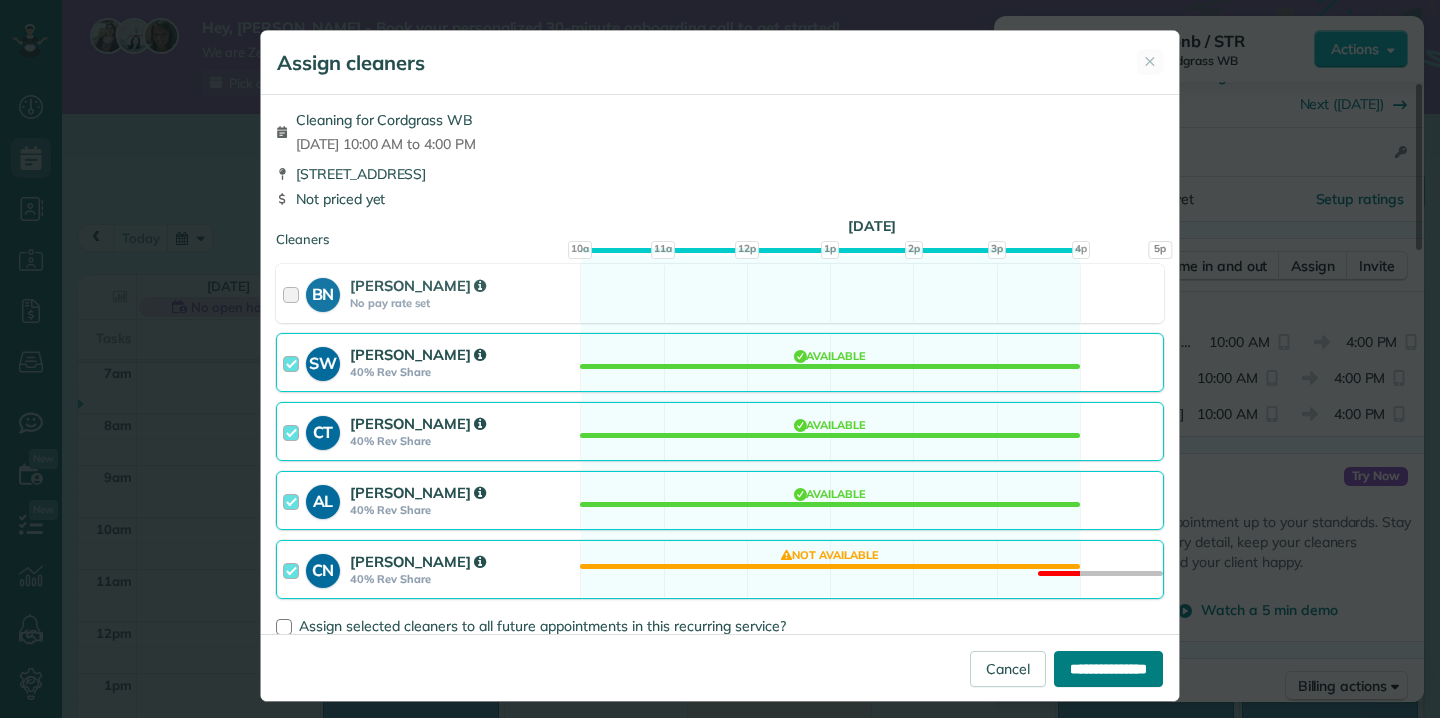 type on "**********" 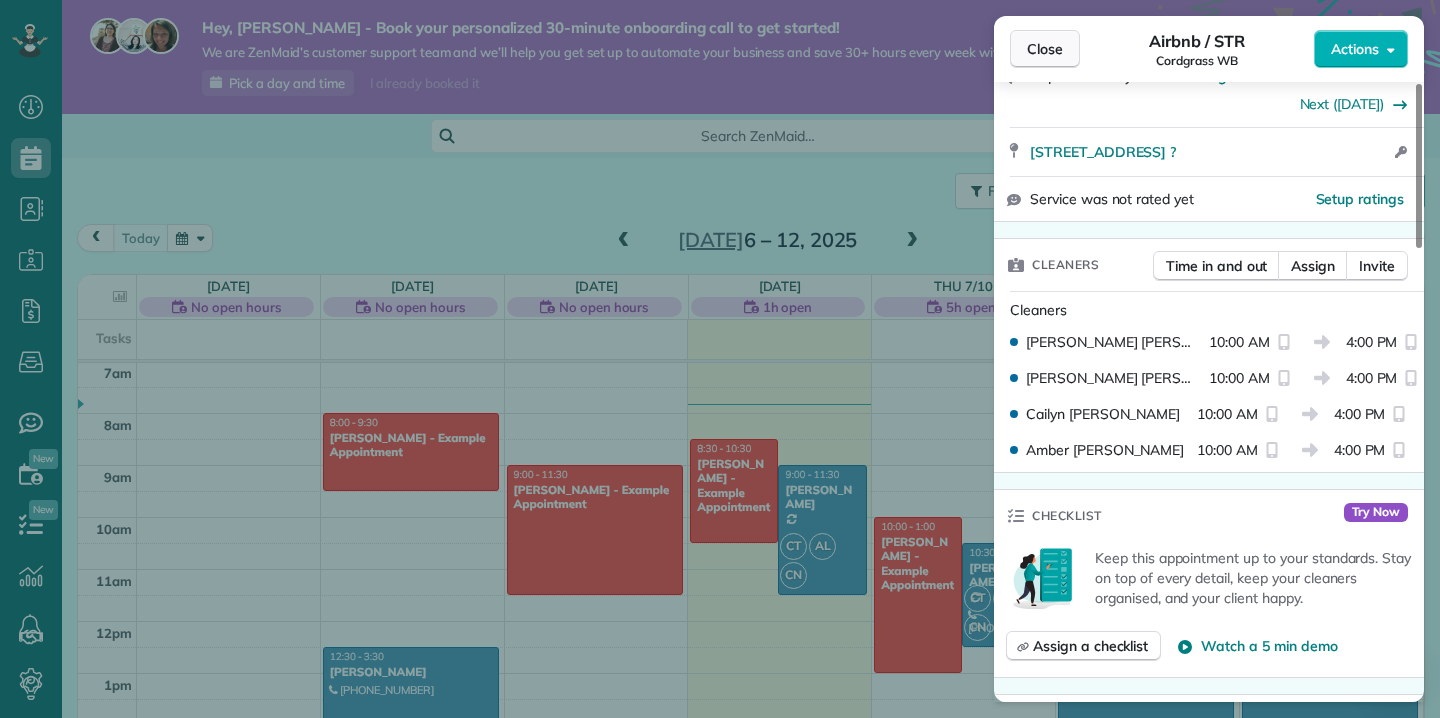 click on "Close" at bounding box center [1045, 49] 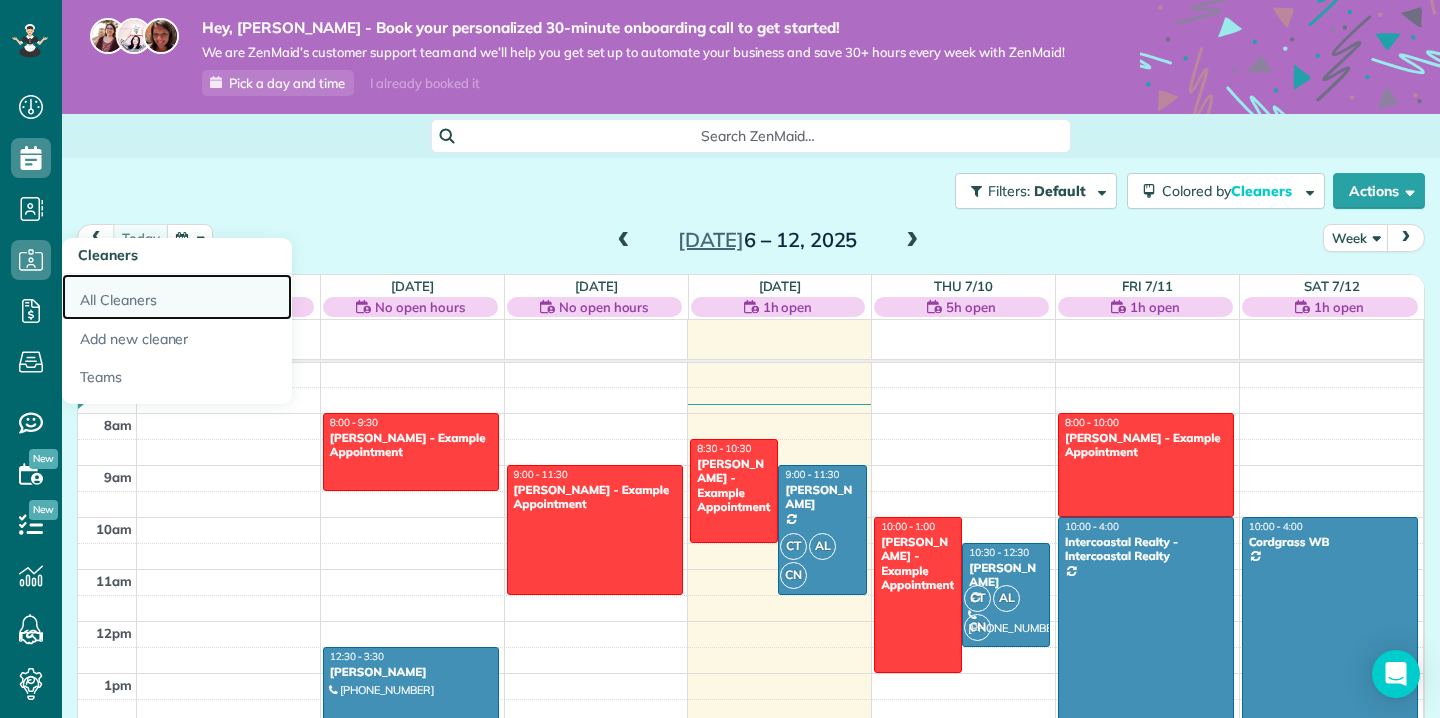 click on "All Cleaners" at bounding box center (177, 297) 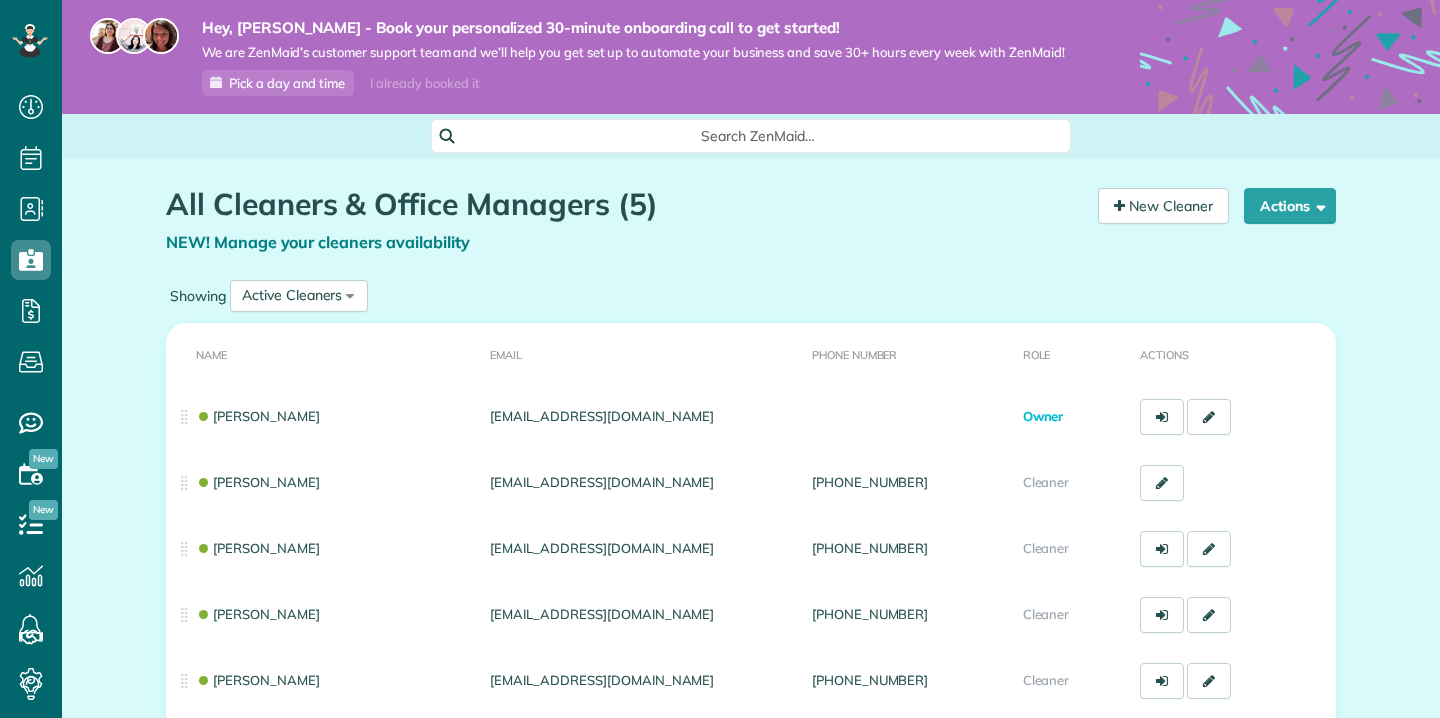 scroll, scrollTop: 0, scrollLeft: 0, axis: both 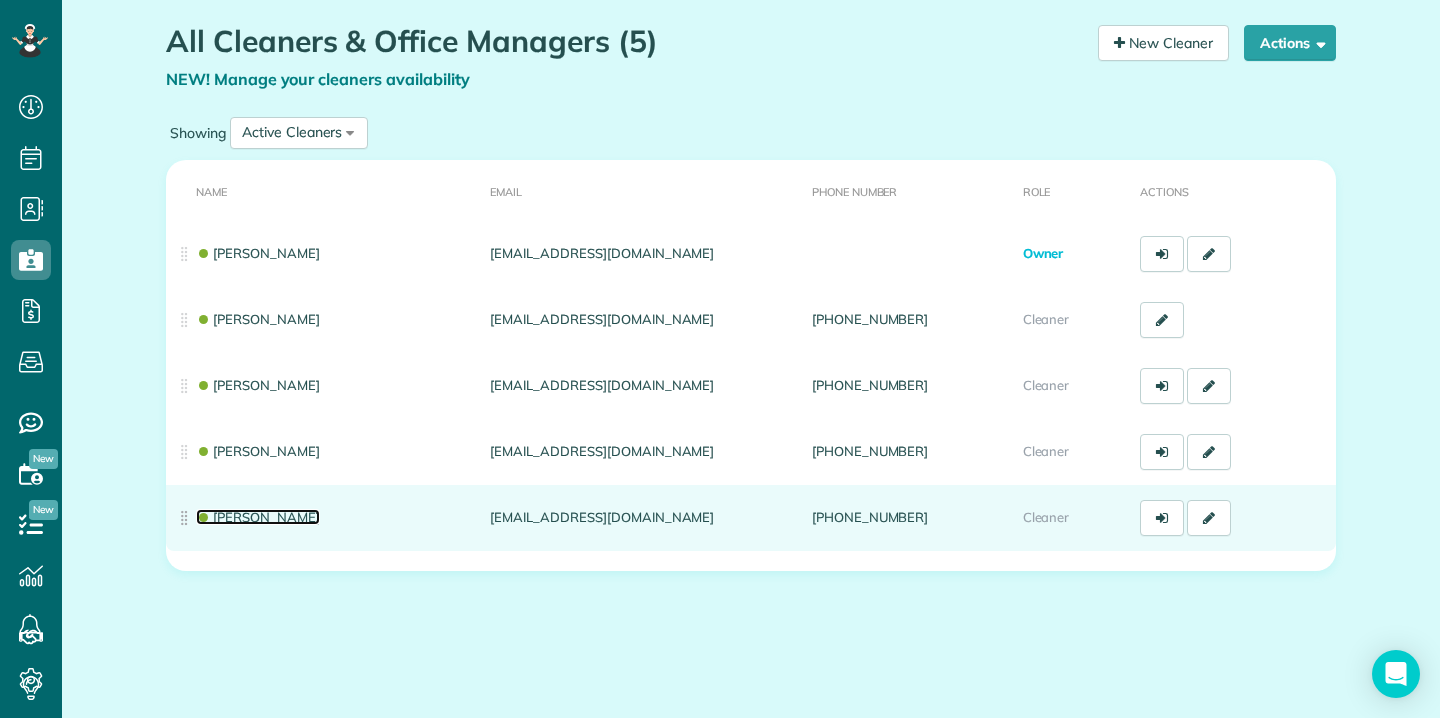 click on "[PERSON_NAME]" at bounding box center (258, 517) 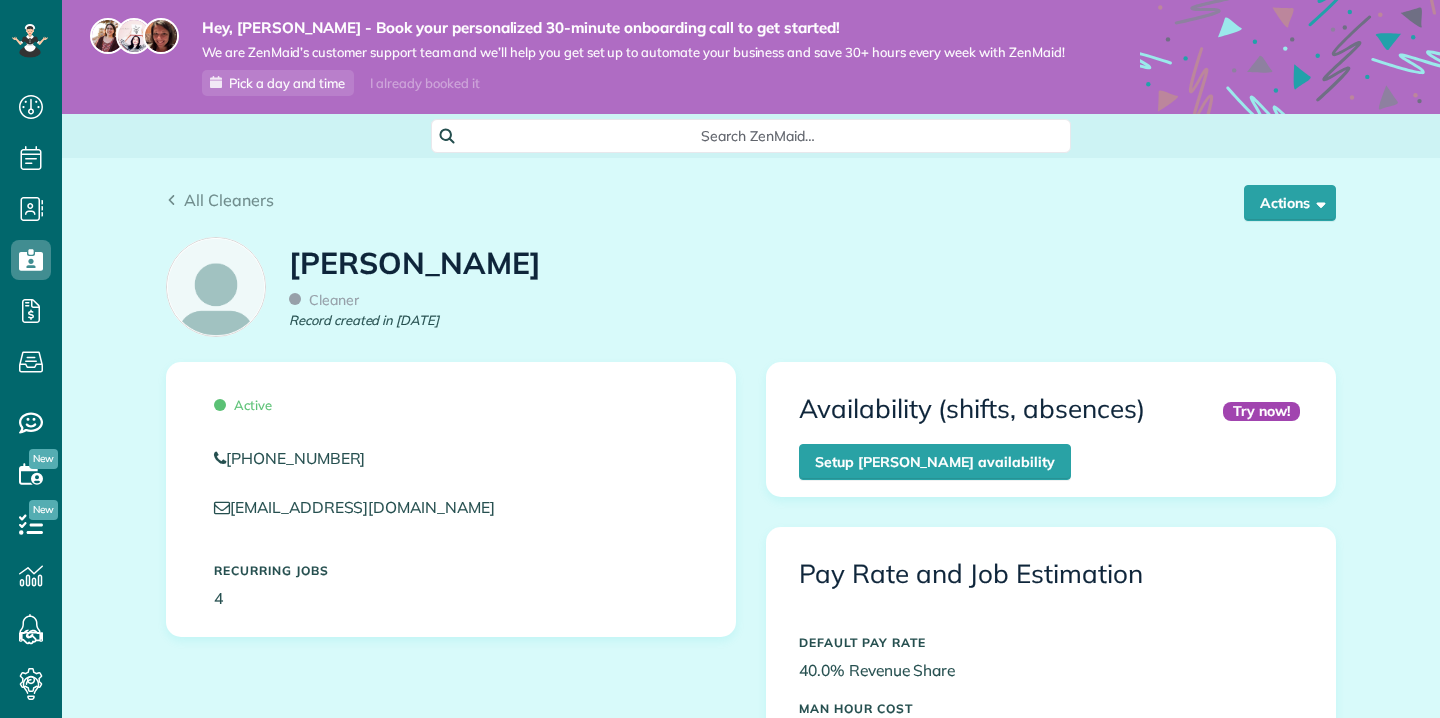 scroll, scrollTop: 0, scrollLeft: 0, axis: both 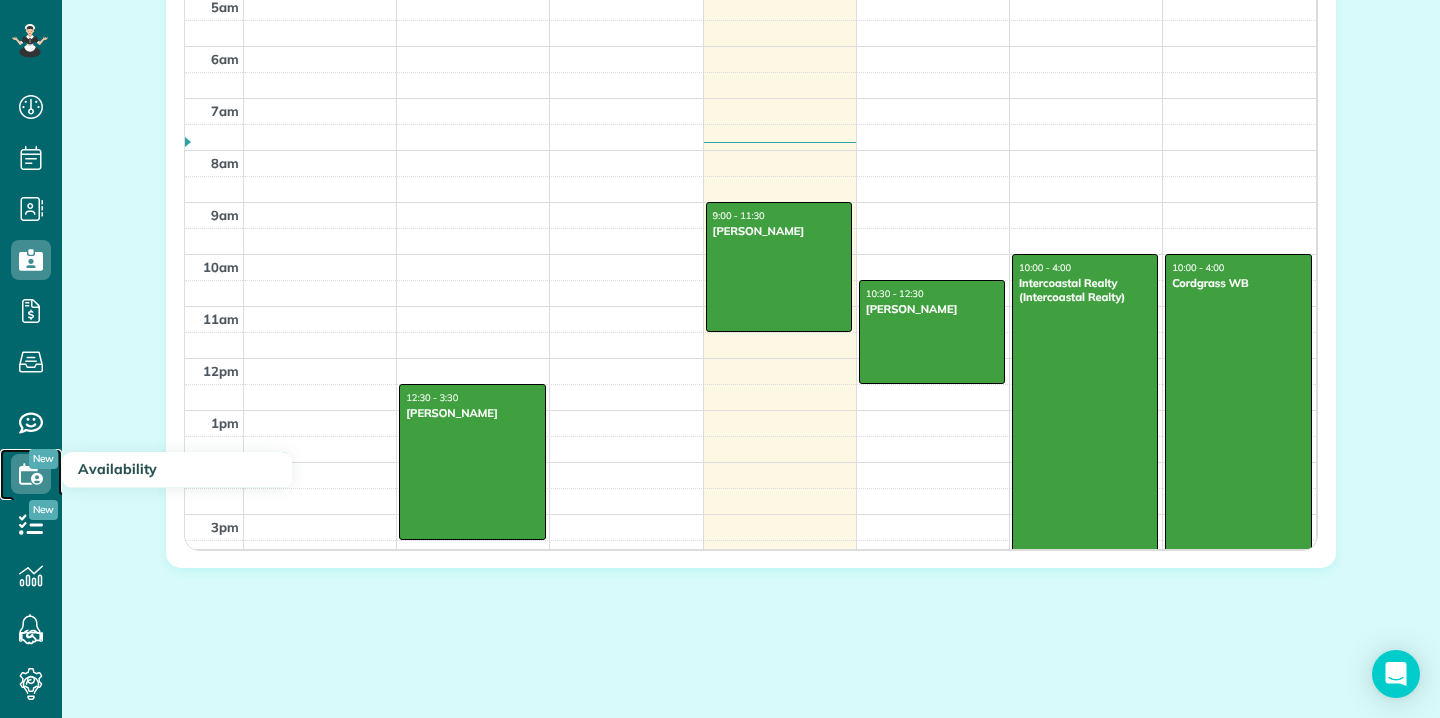 click 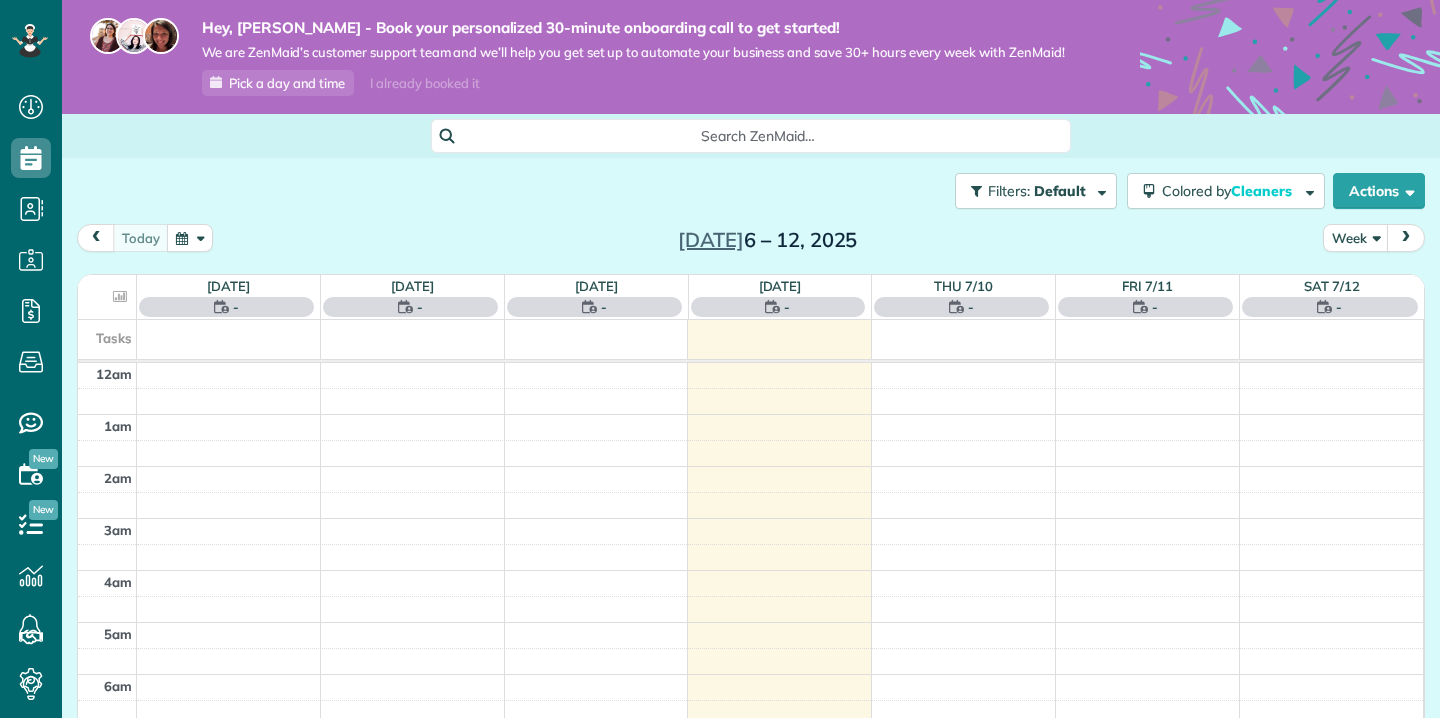 scroll, scrollTop: 0, scrollLeft: 0, axis: both 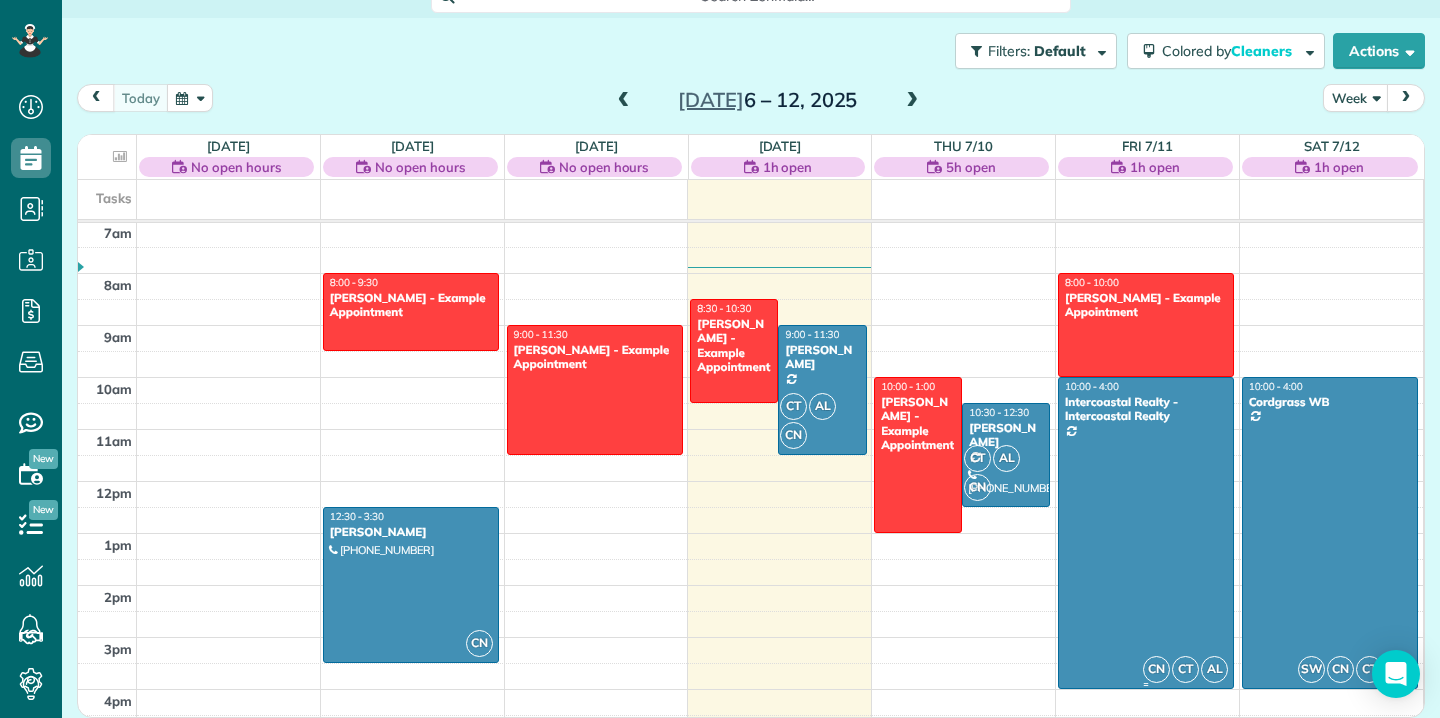 click on "Intercoastal Realty - Intercoastal Realty" at bounding box center (1146, 409) 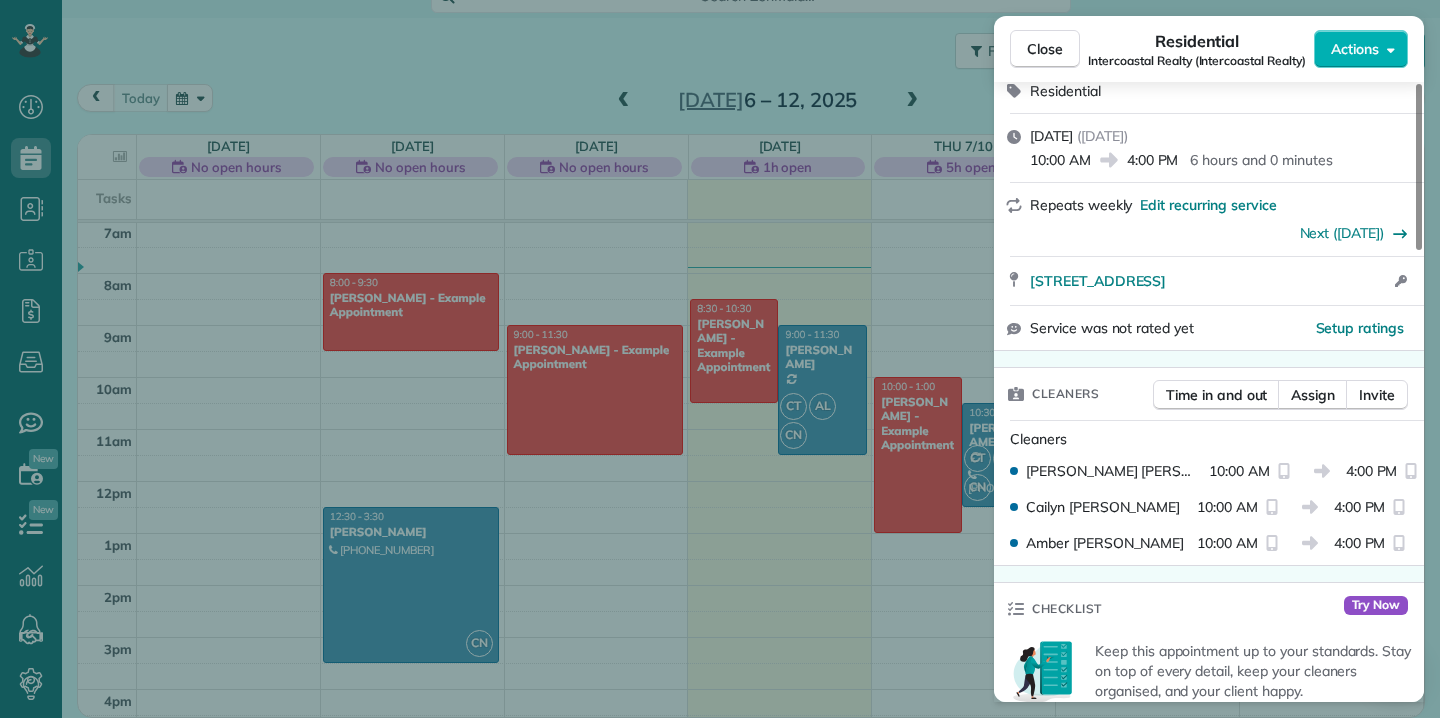 scroll, scrollTop: 254, scrollLeft: 0, axis: vertical 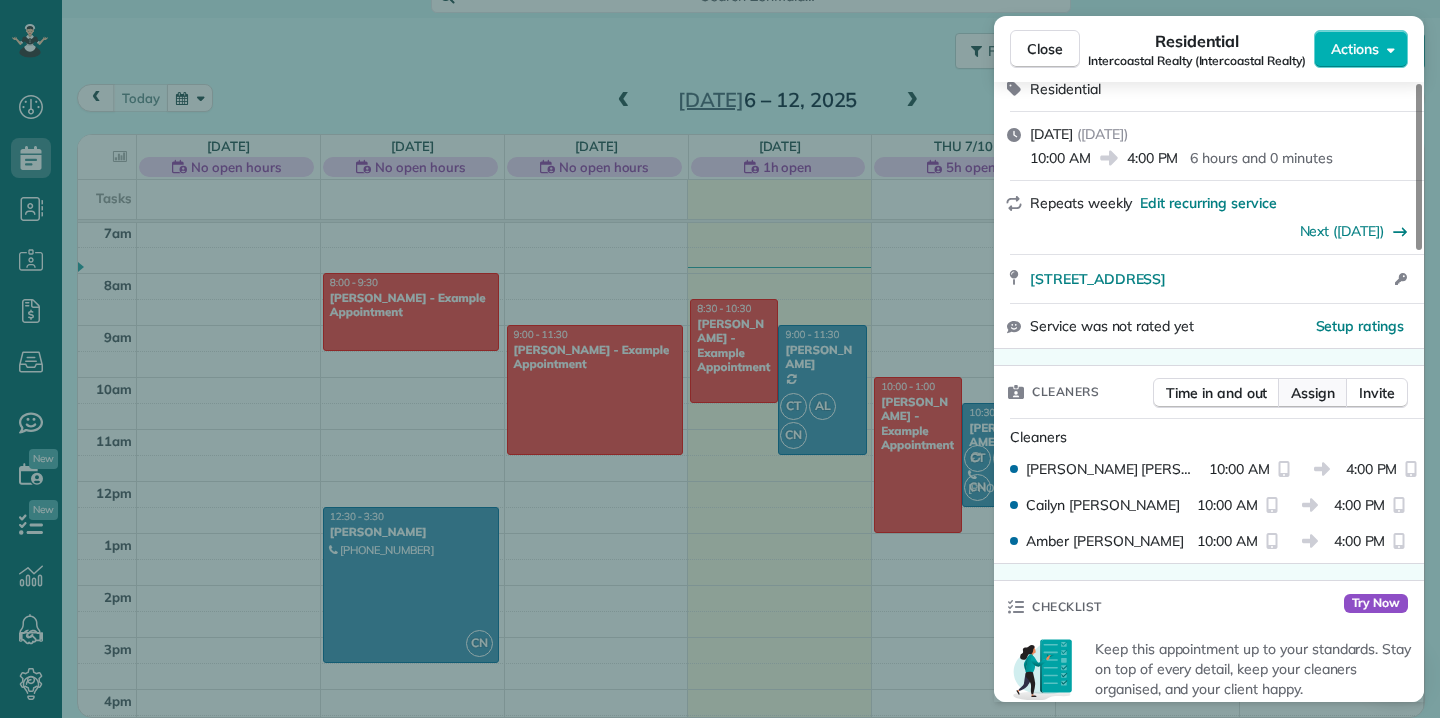 click on "Assign" at bounding box center [1313, 393] 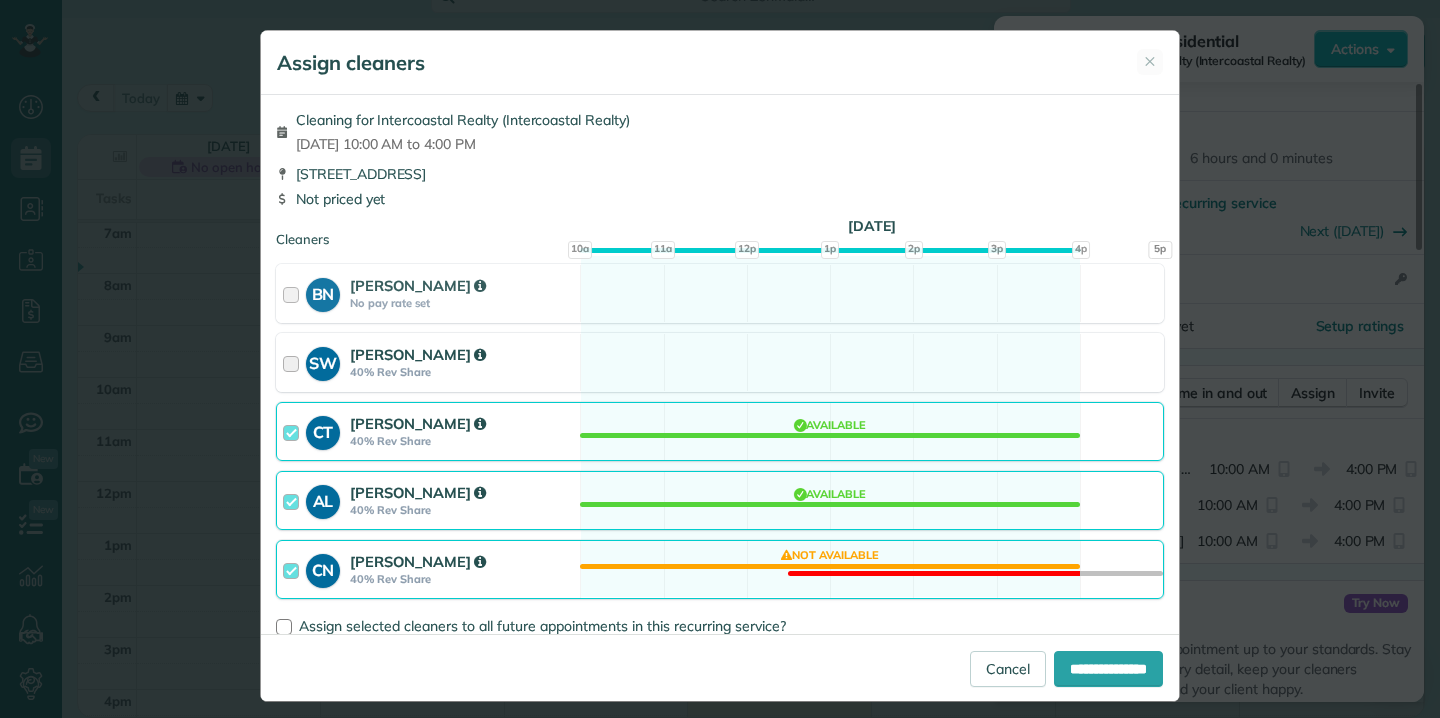 click at bounding box center [294, 362] 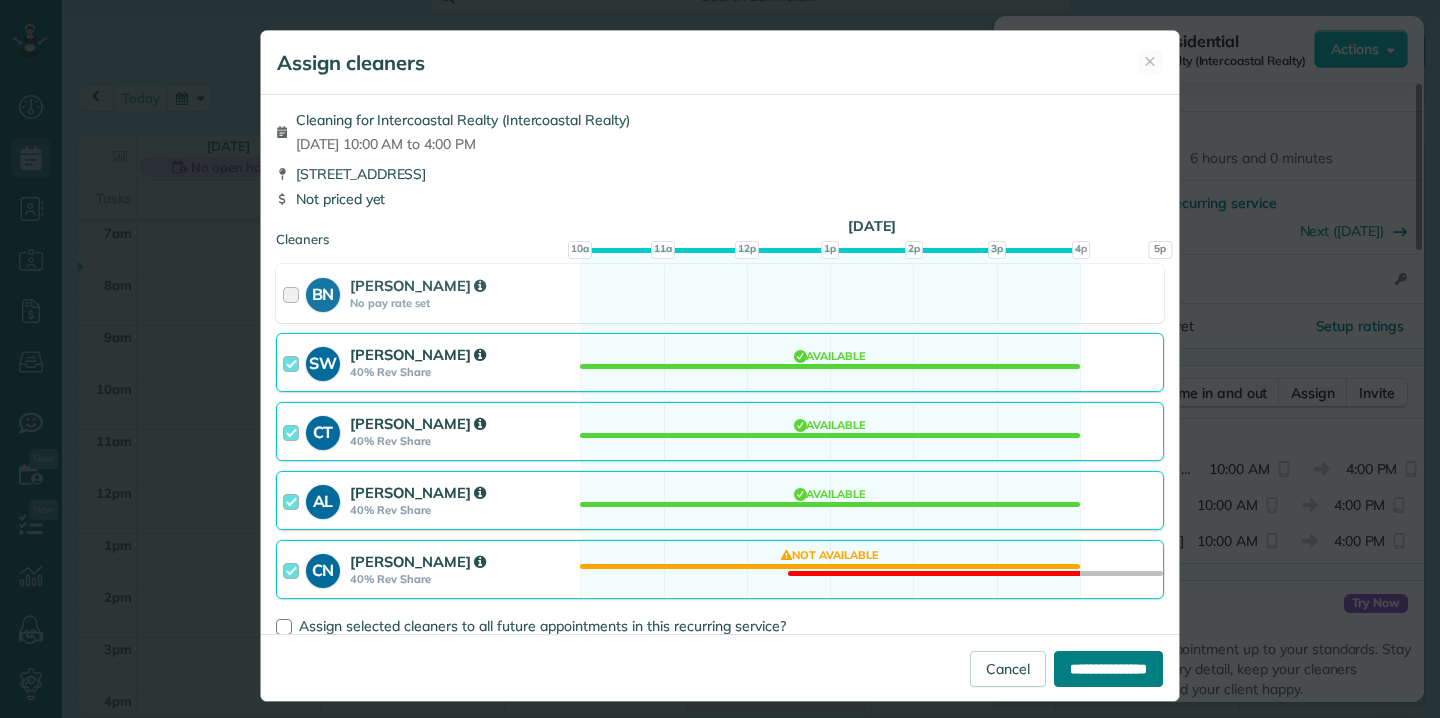 click on "**********" at bounding box center (1108, 669) 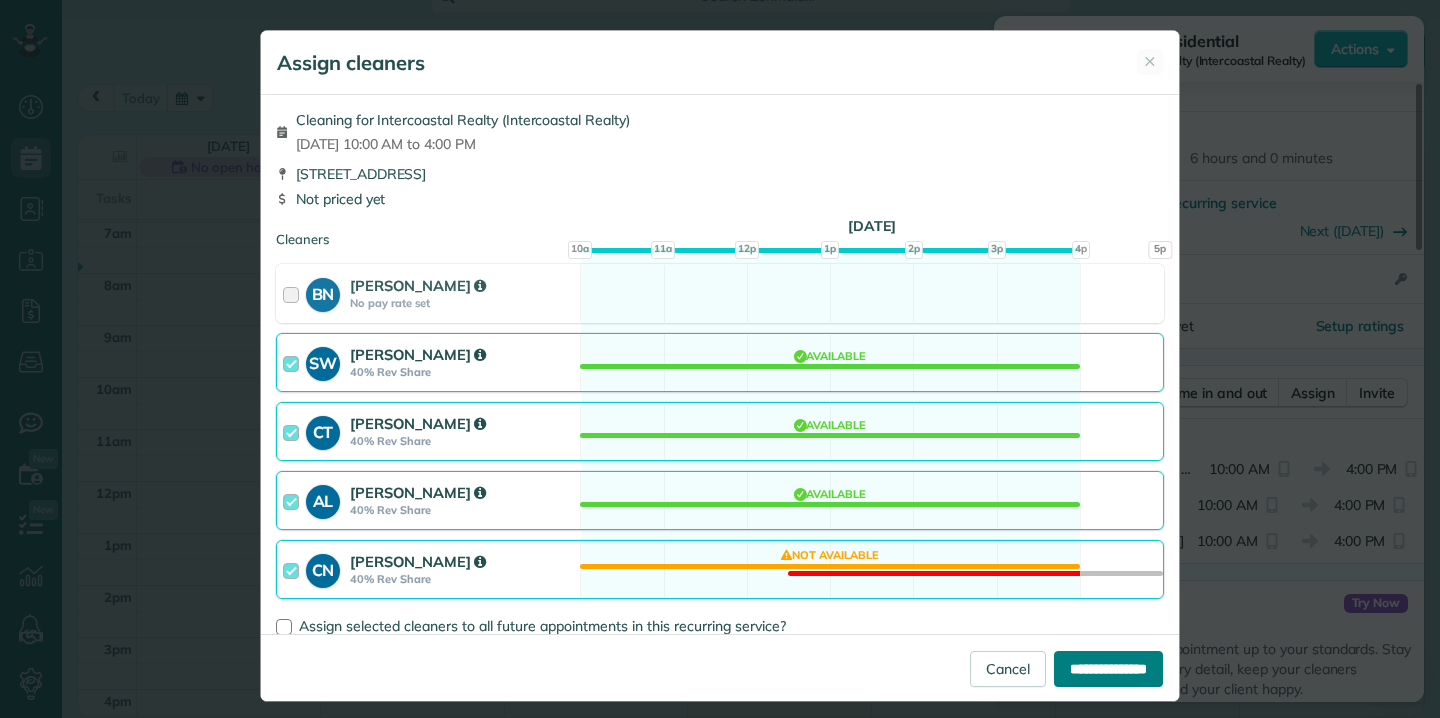 type on "**********" 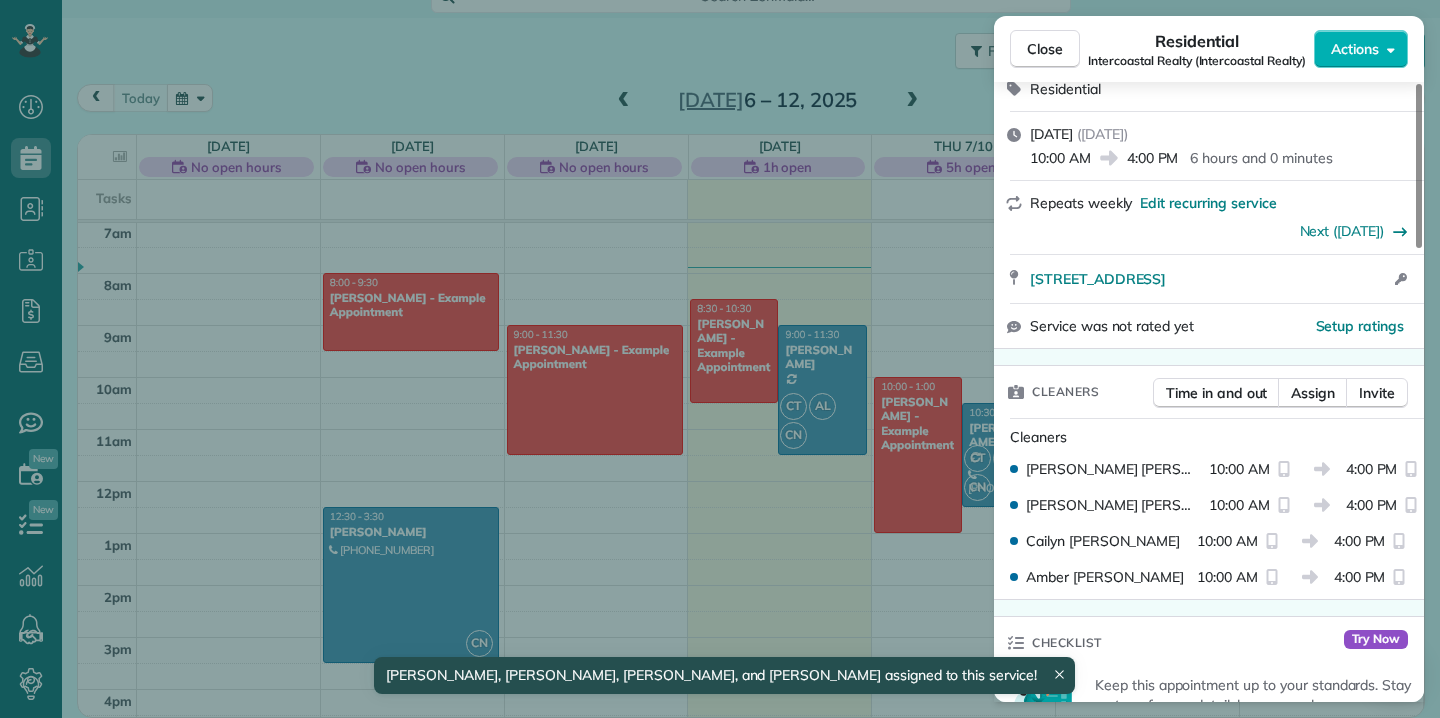 scroll, scrollTop: 138, scrollLeft: 0, axis: vertical 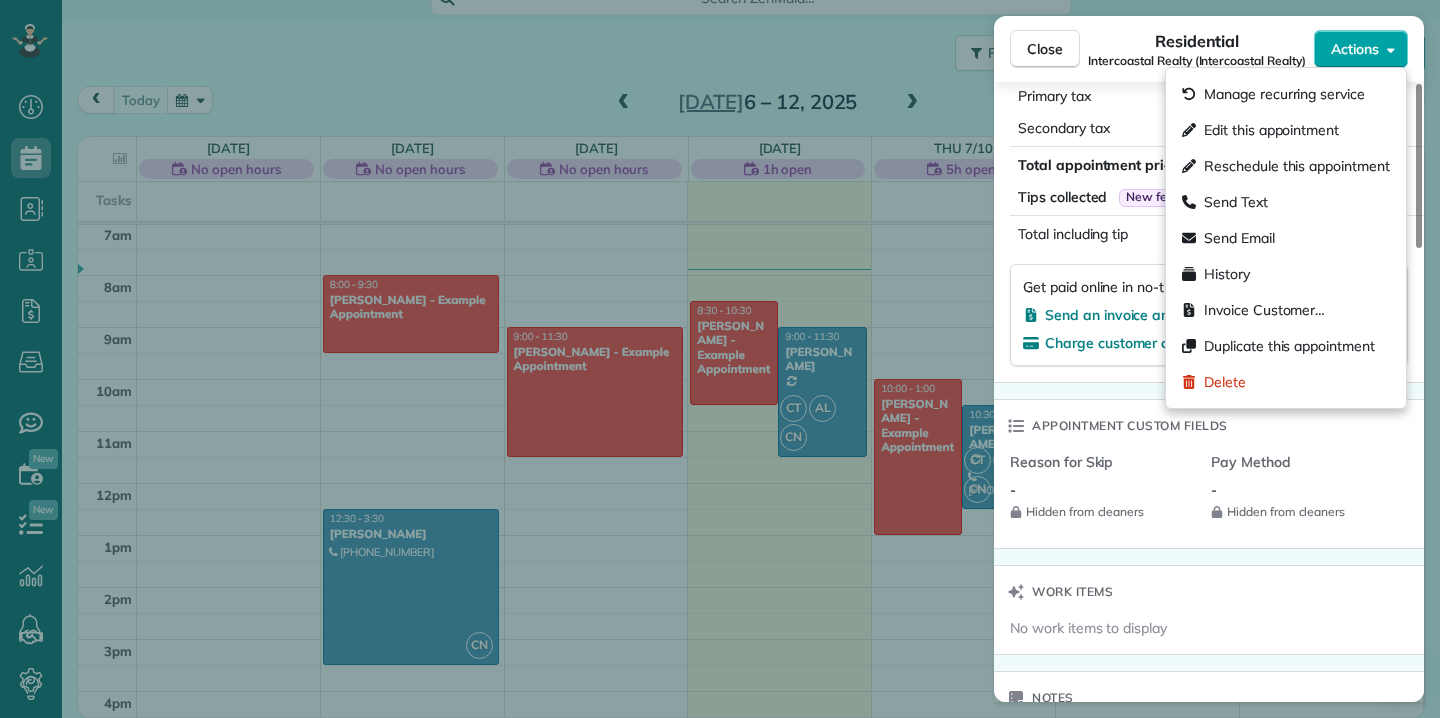 click on "Actions" at bounding box center [1361, 49] 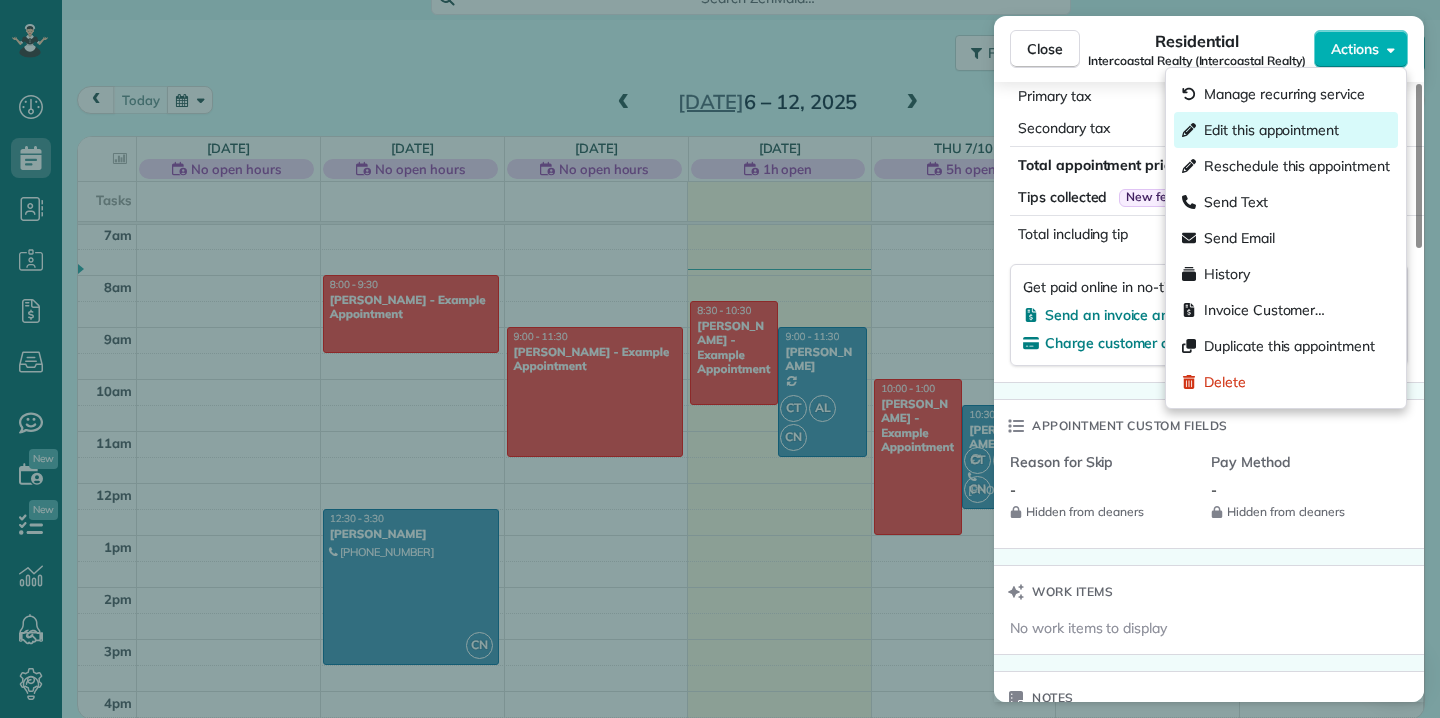 click on "Edit this appointment" at bounding box center (1271, 130) 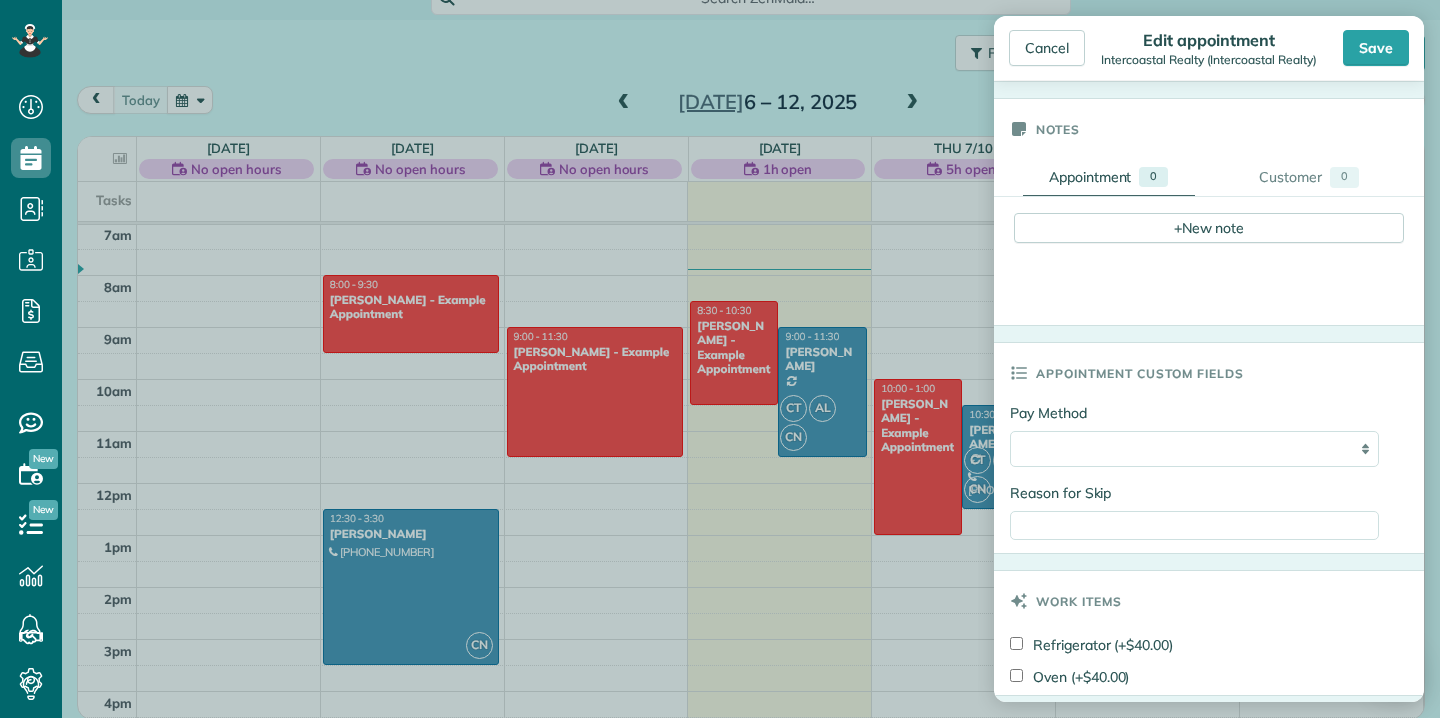scroll, scrollTop: 738, scrollLeft: 0, axis: vertical 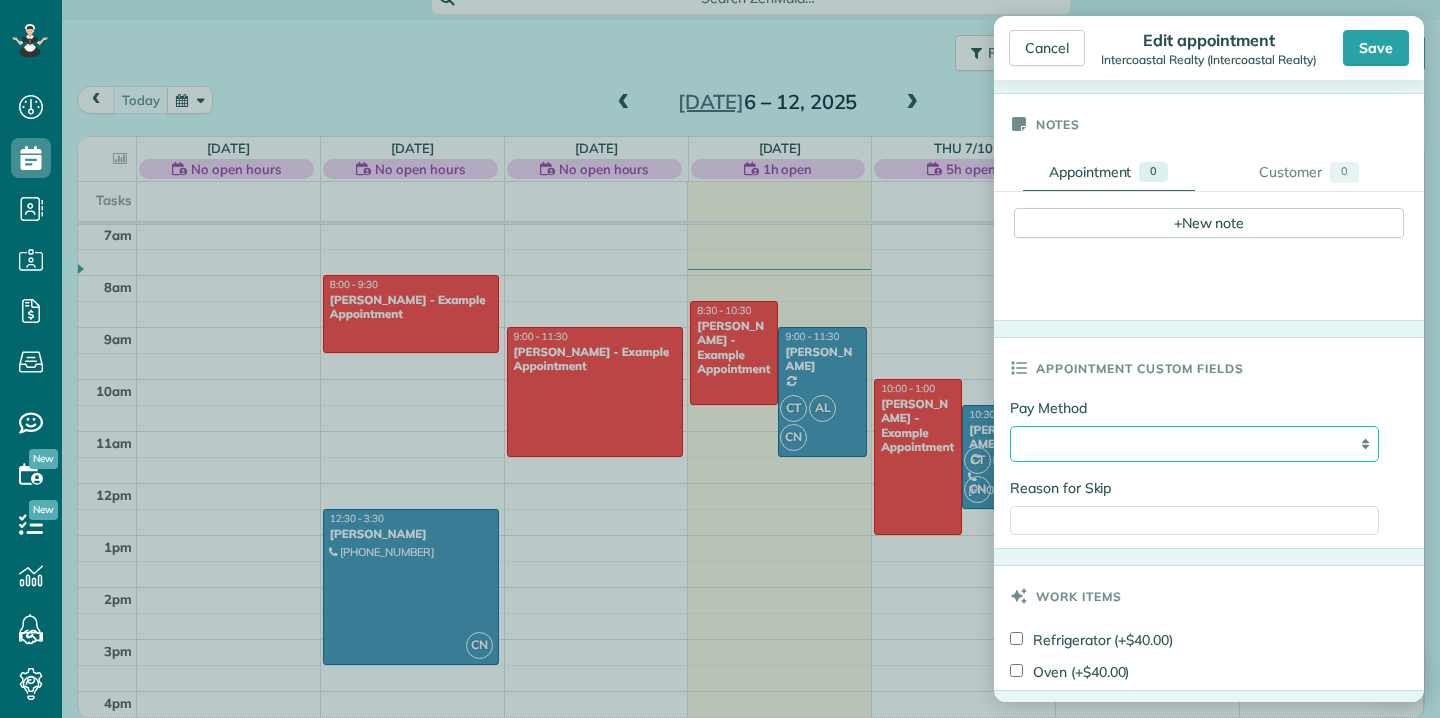 click on "**********" at bounding box center [1194, 444] 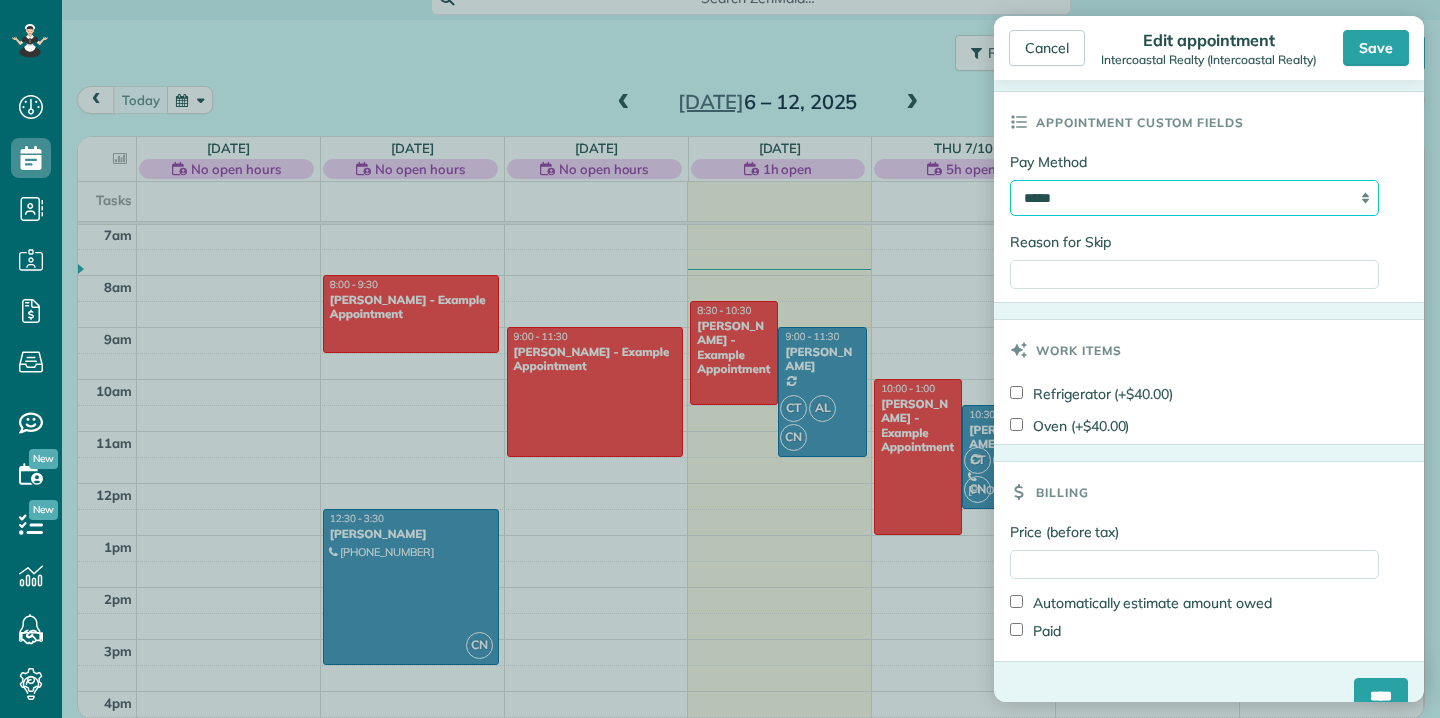 scroll, scrollTop: 1018, scrollLeft: 0, axis: vertical 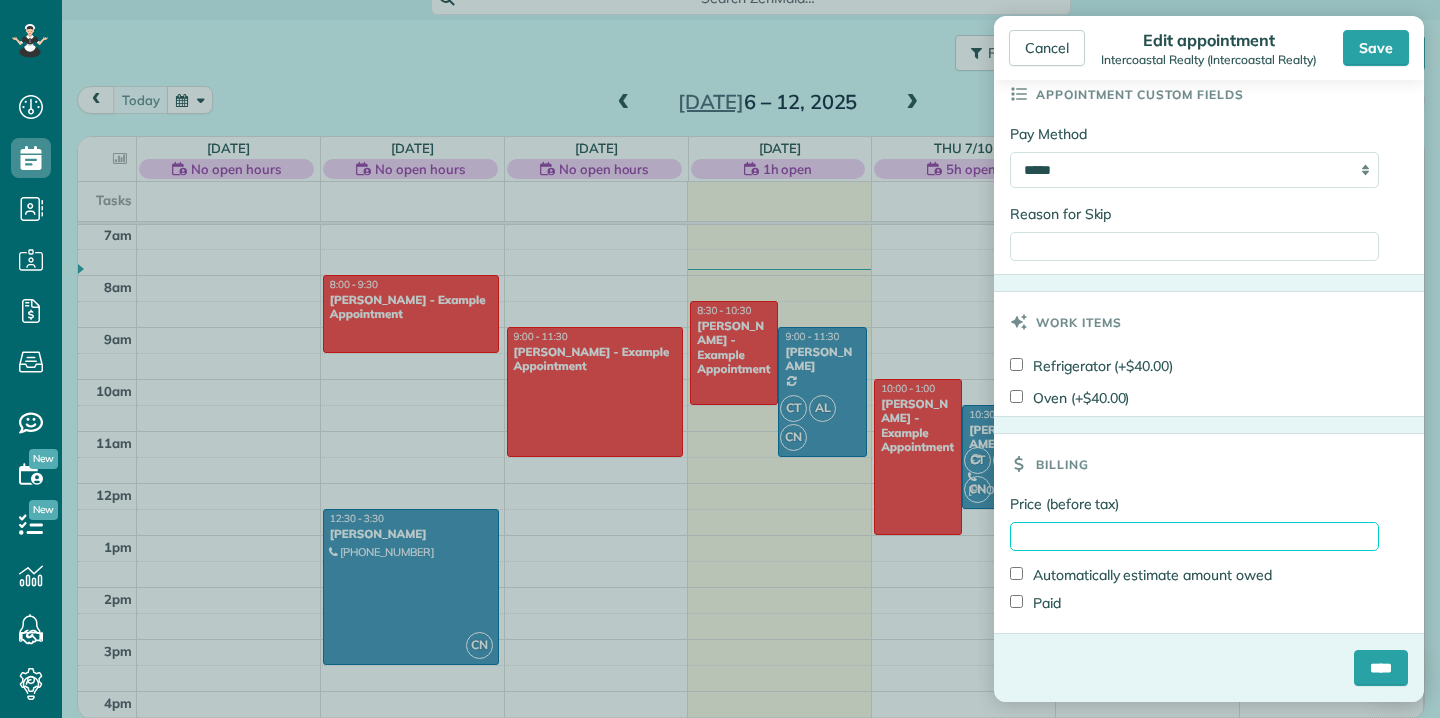 click on "Price (before tax)" at bounding box center [1194, 536] 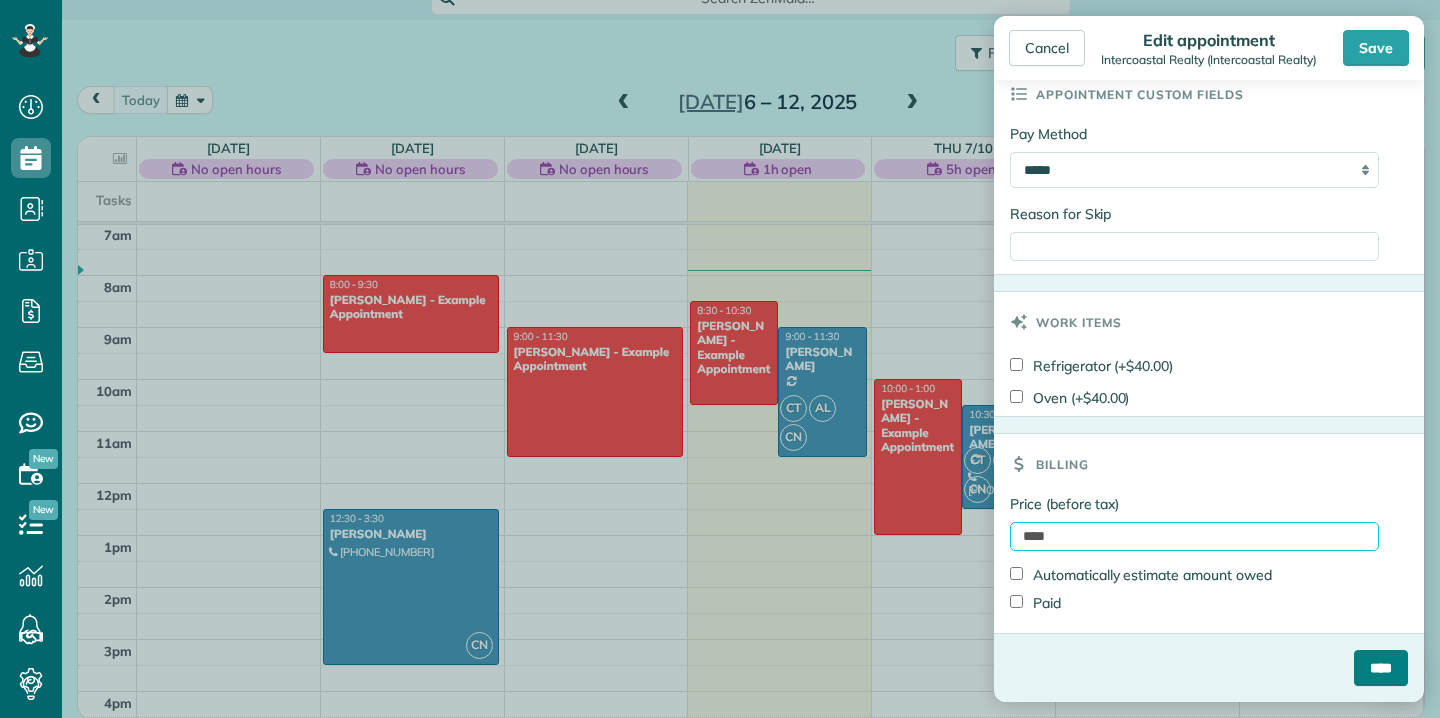 type on "****" 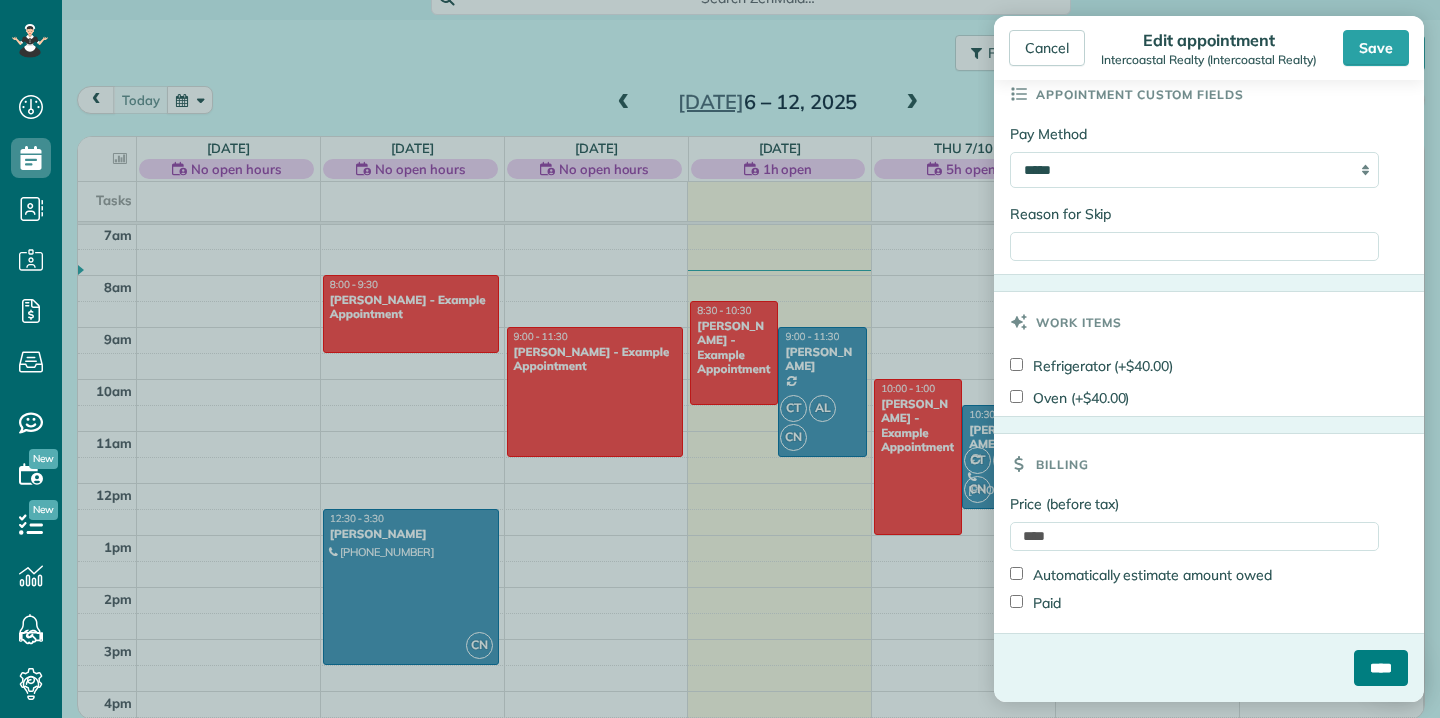 click on "****" at bounding box center (1381, 668) 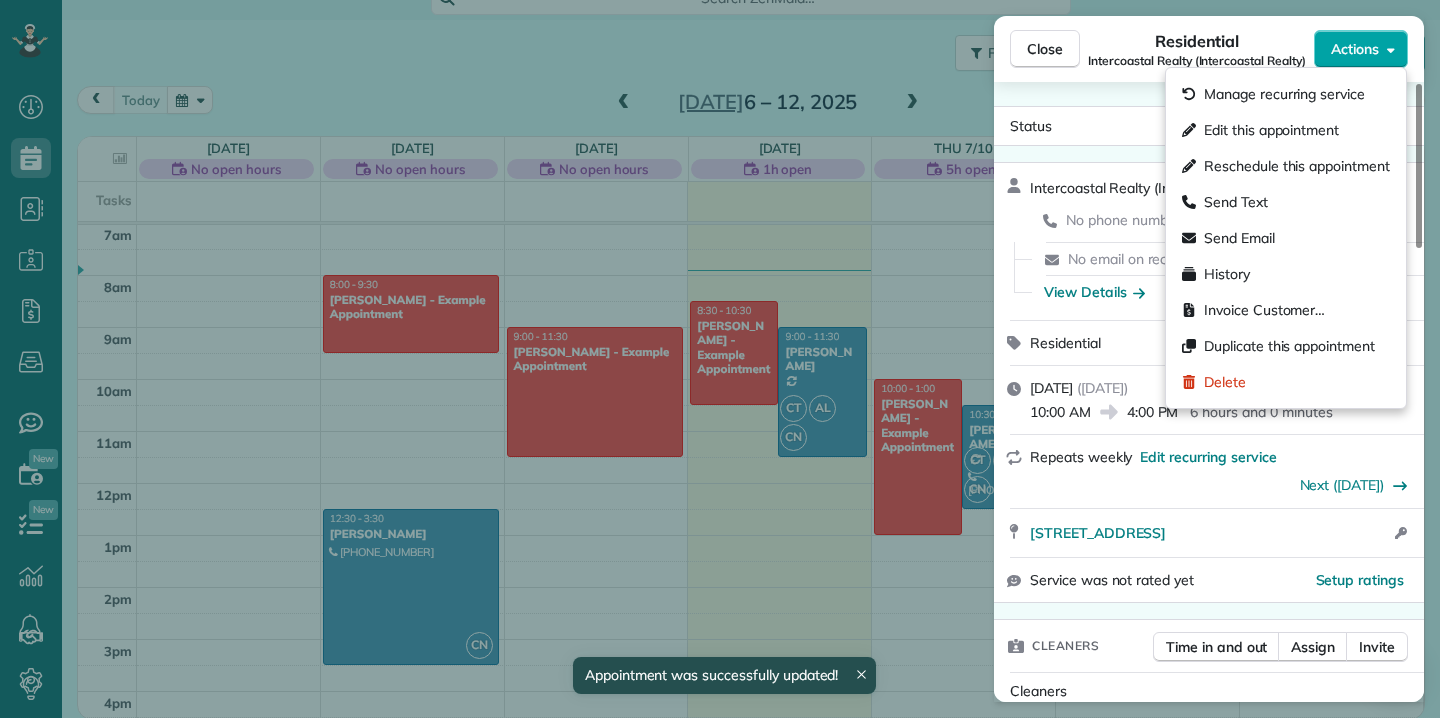 click on "Actions" at bounding box center [1355, 49] 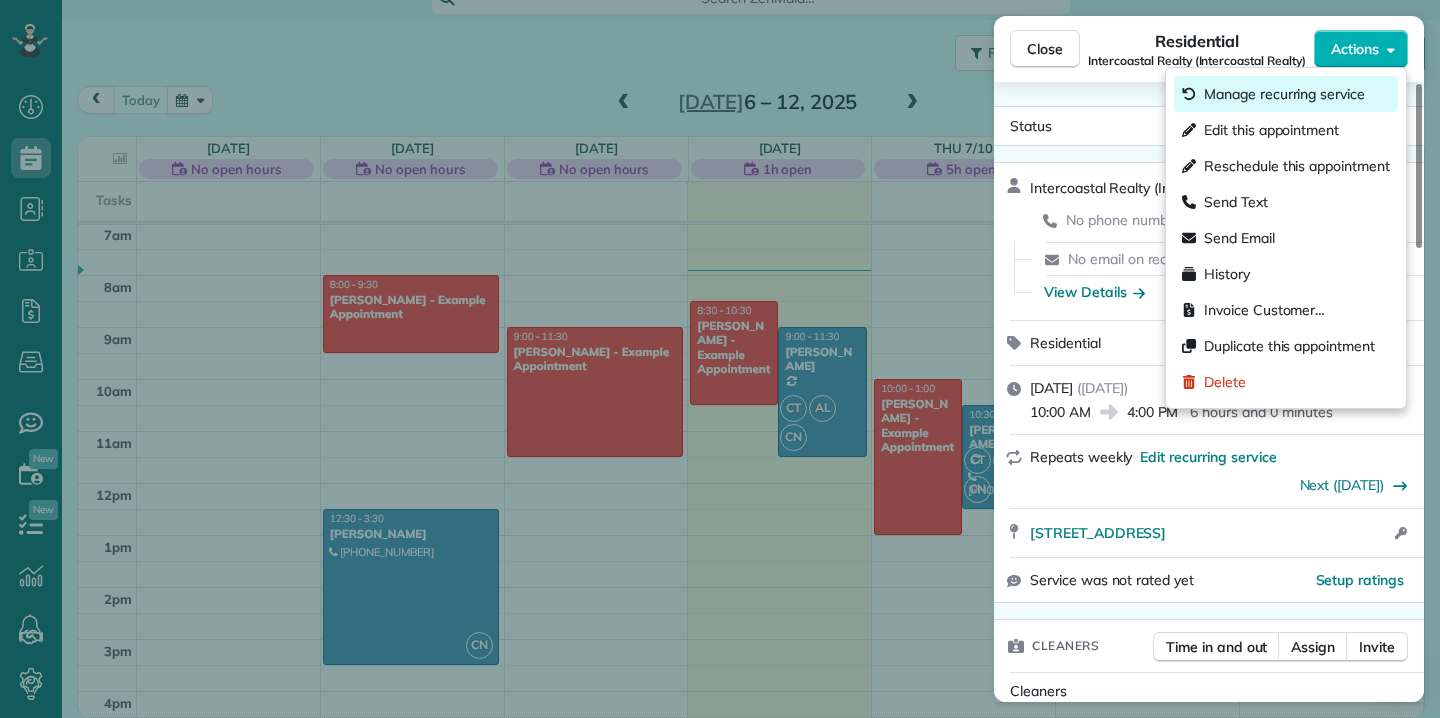 click on "Manage recurring service" at bounding box center [1284, 94] 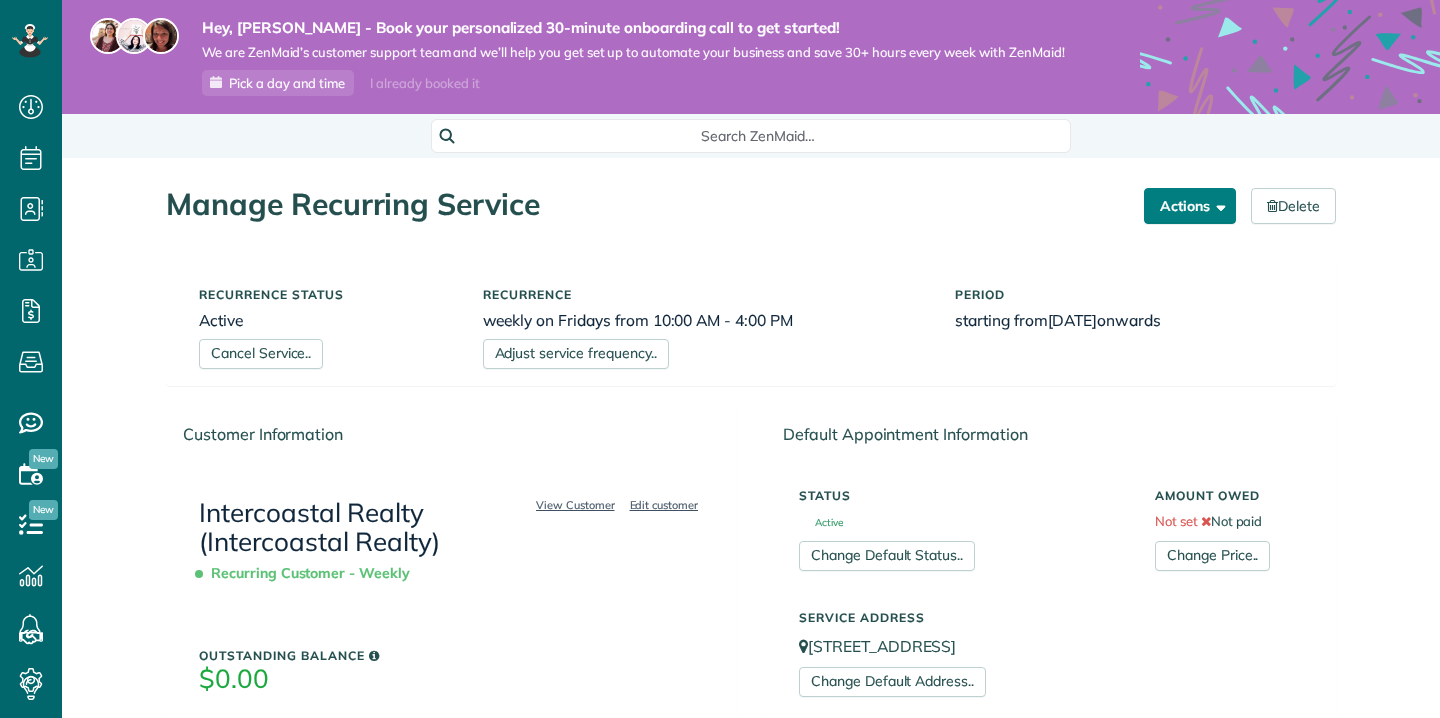 scroll, scrollTop: 0, scrollLeft: 0, axis: both 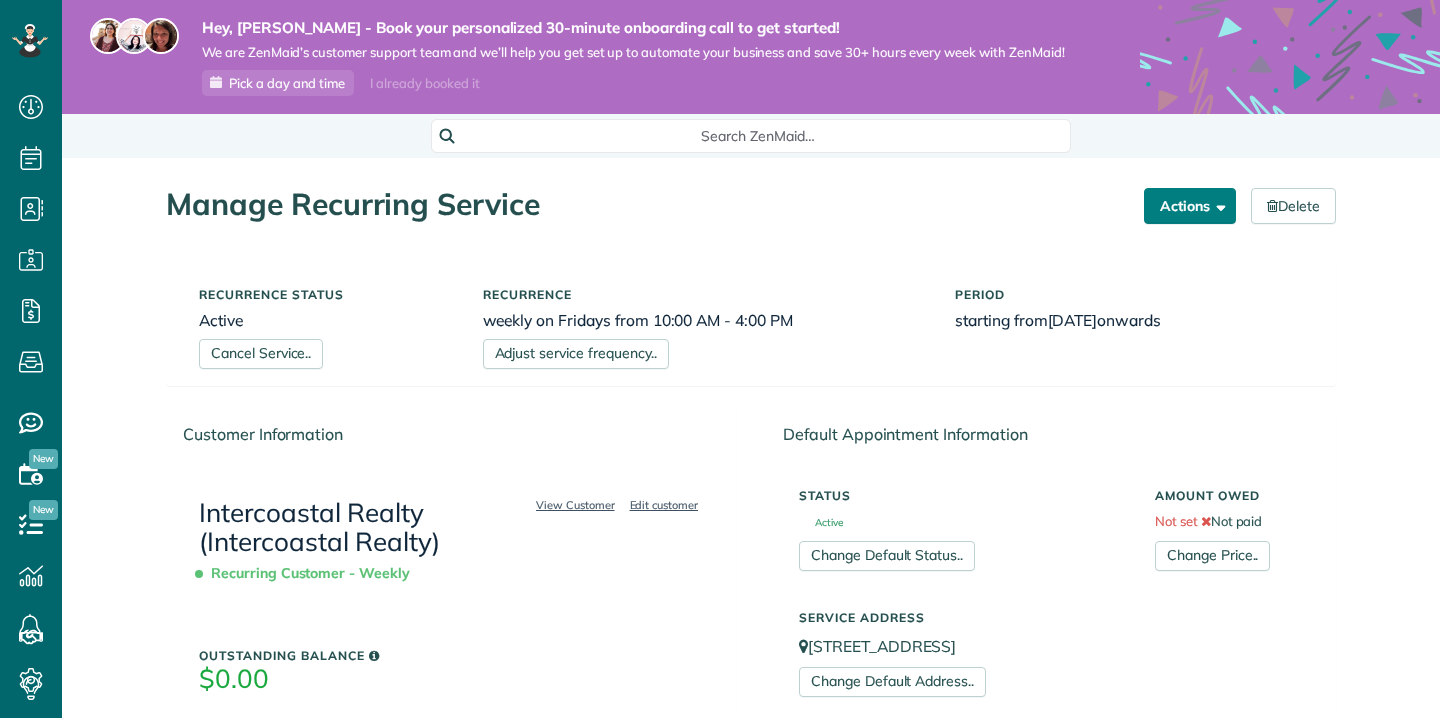 click on "Actions" at bounding box center (1190, 206) 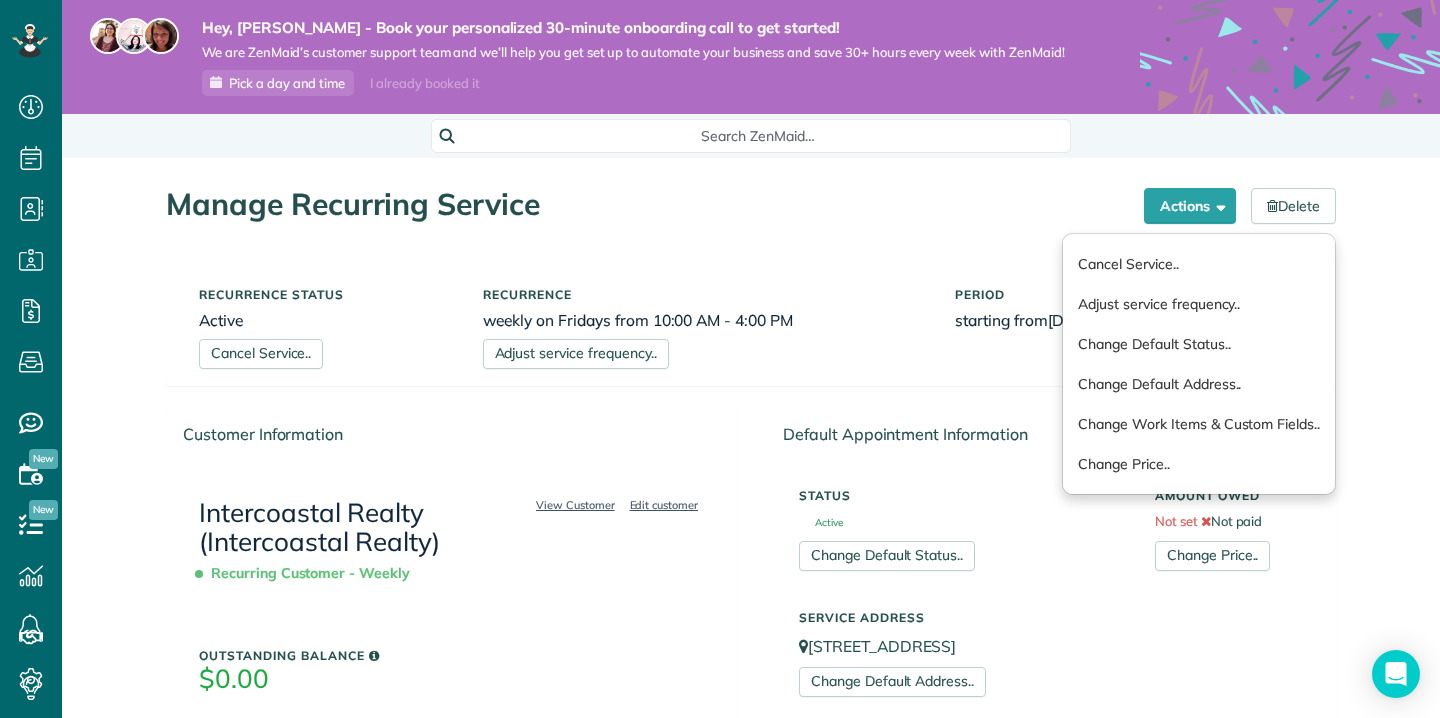 click on "Manage Recurring Service" at bounding box center (647, 204) 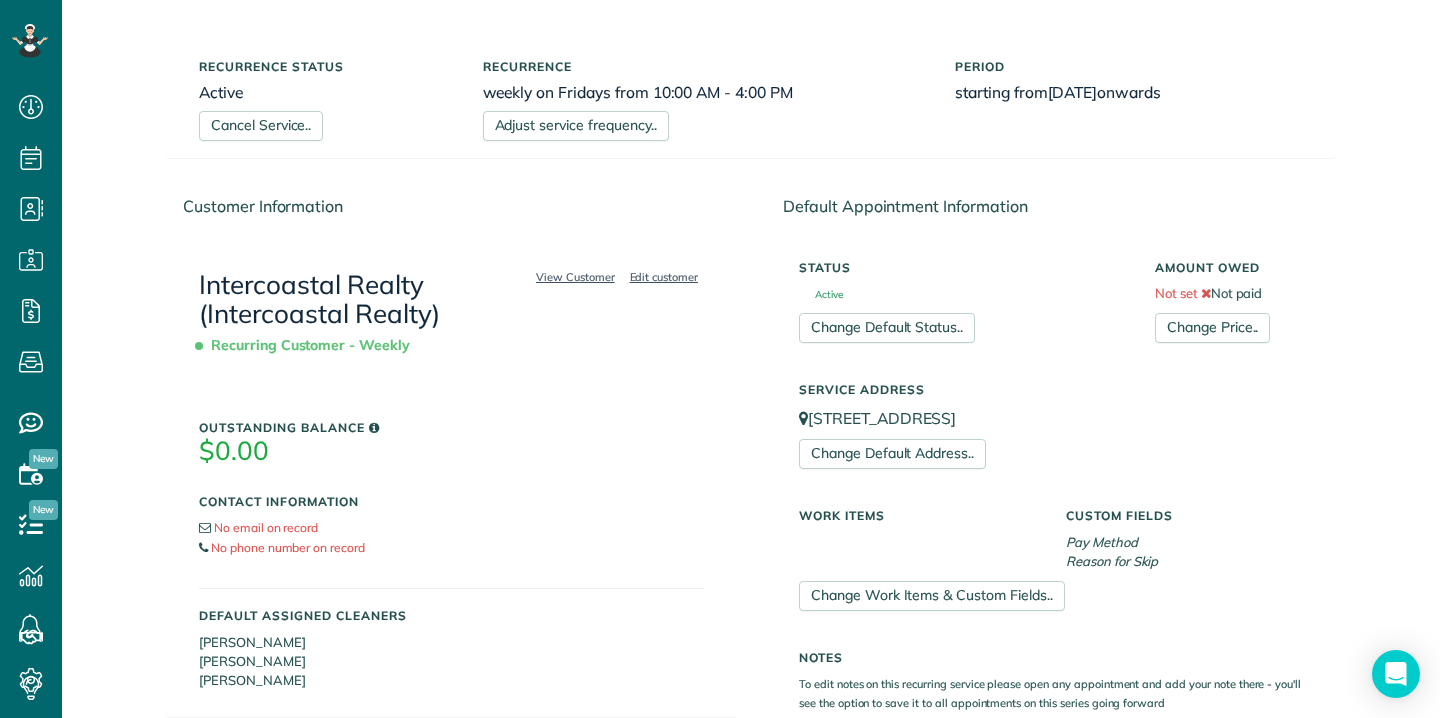 scroll, scrollTop: 233, scrollLeft: 0, axis: vertical 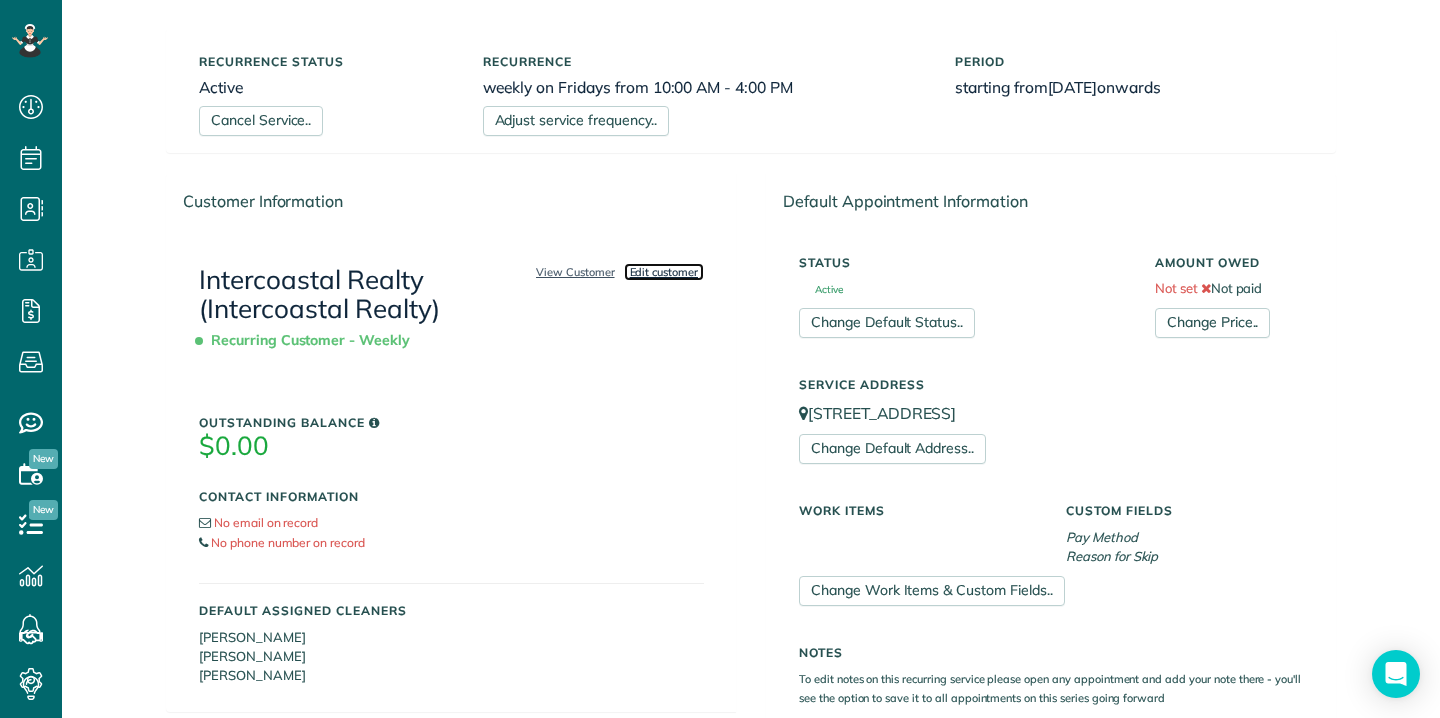 click on "Edit customer" at bounding box center [664, 272] 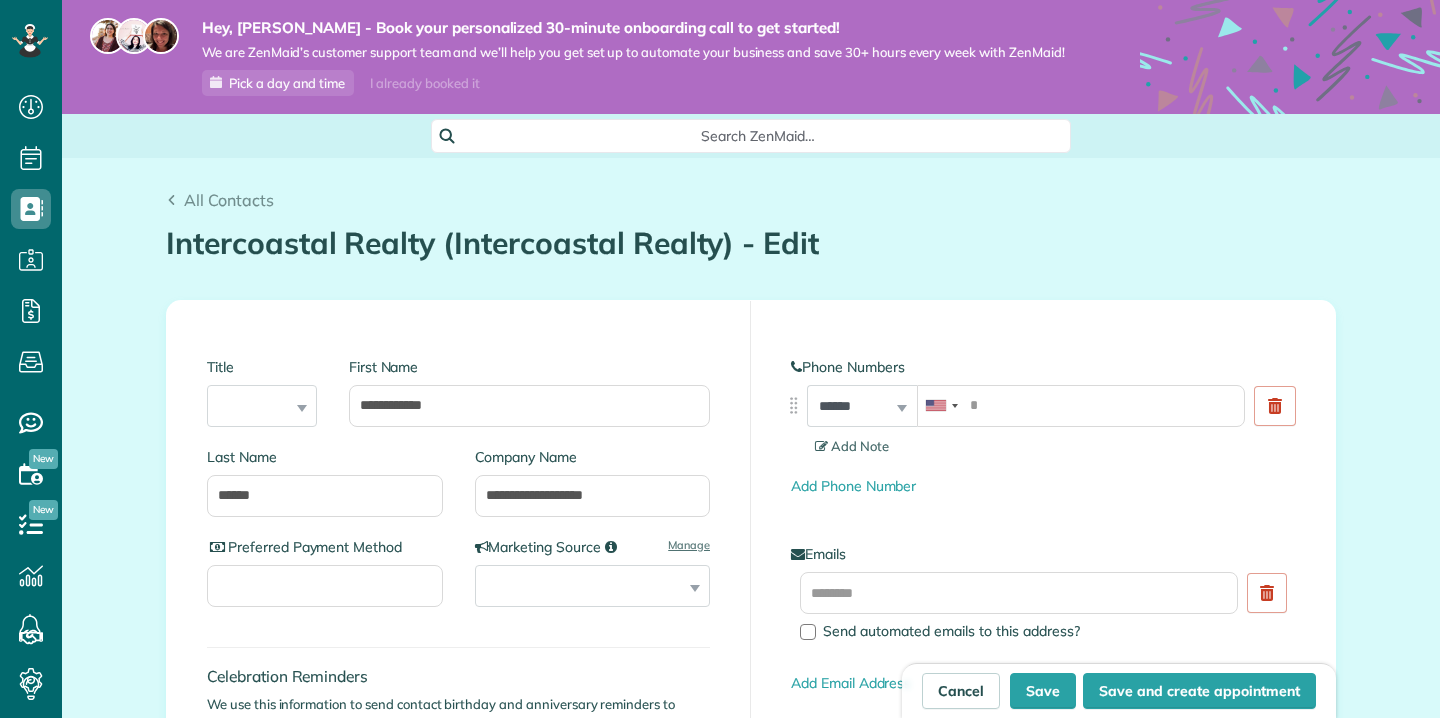 scroll, scrollTop: 0, scrollLeft: 0, axis: both 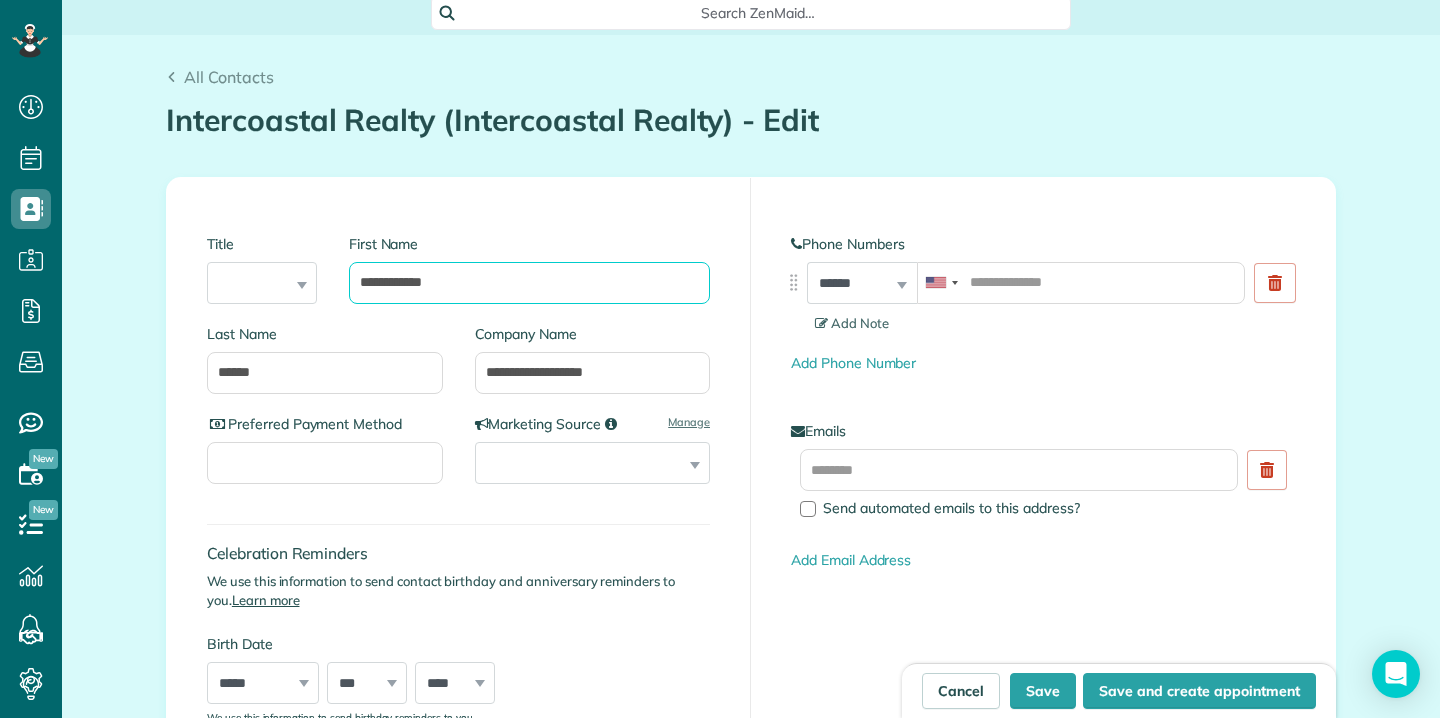 drag, startPoint x: 486, startPoint y: 277, endPoint x: 326, endPoint y: 264, distance: 160.52725 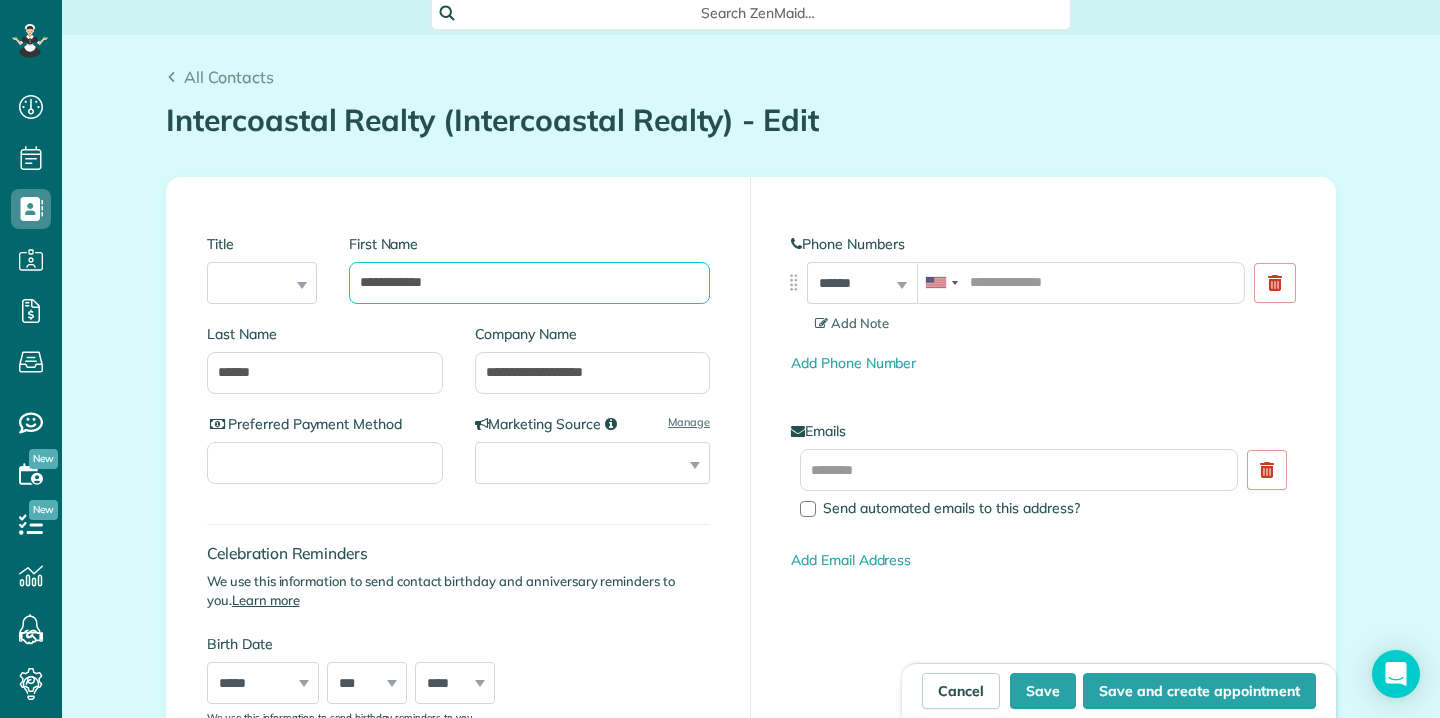 click on "**********" at bounding box center [458, 271] 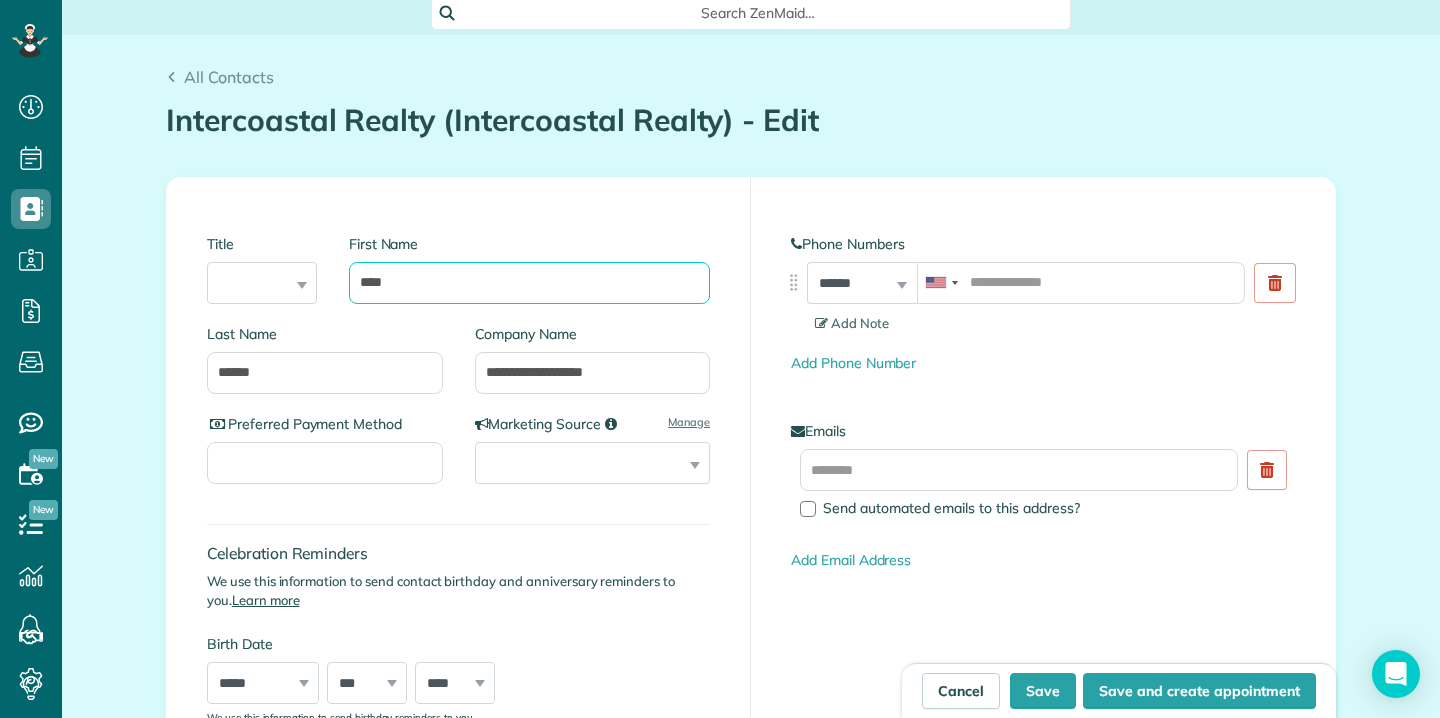 type on "****" 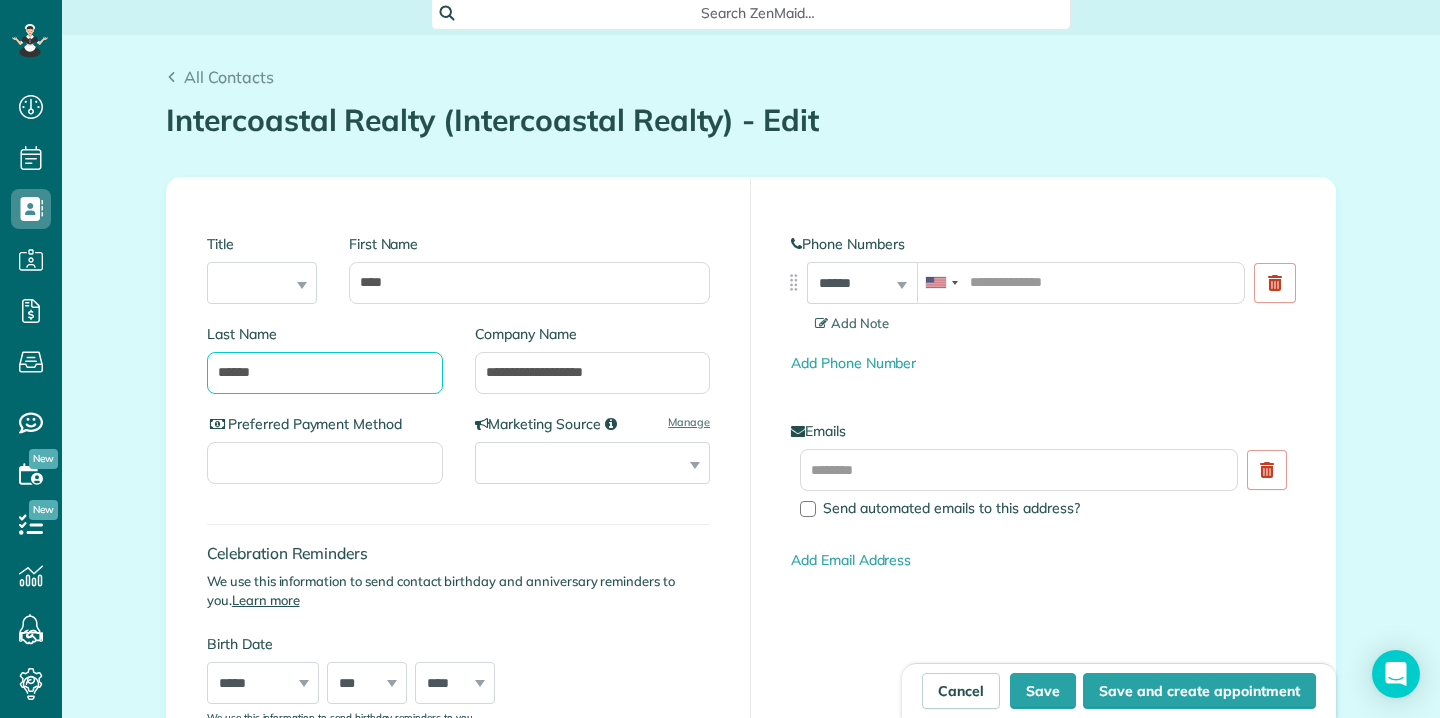 click on "******" at bounding box center (325, 373) 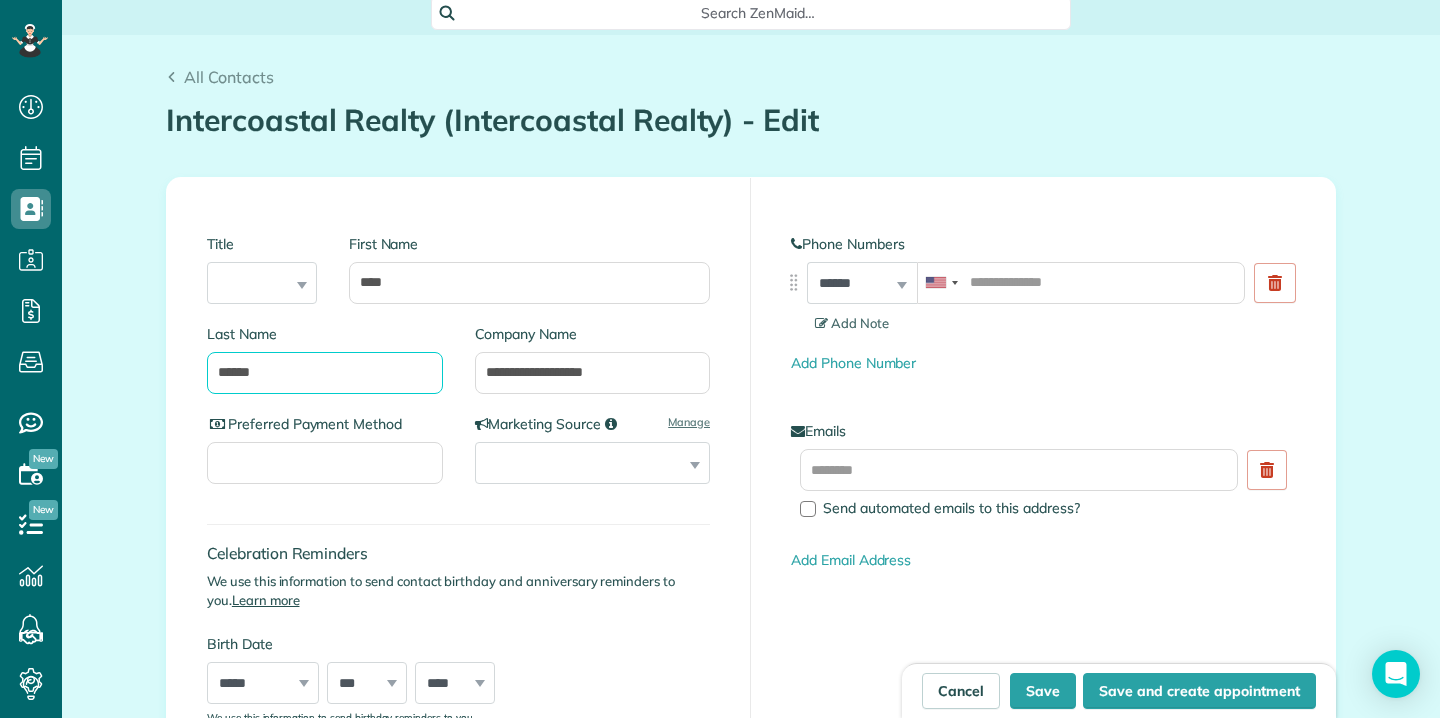 click on "******" at bounding box center [325, 373] 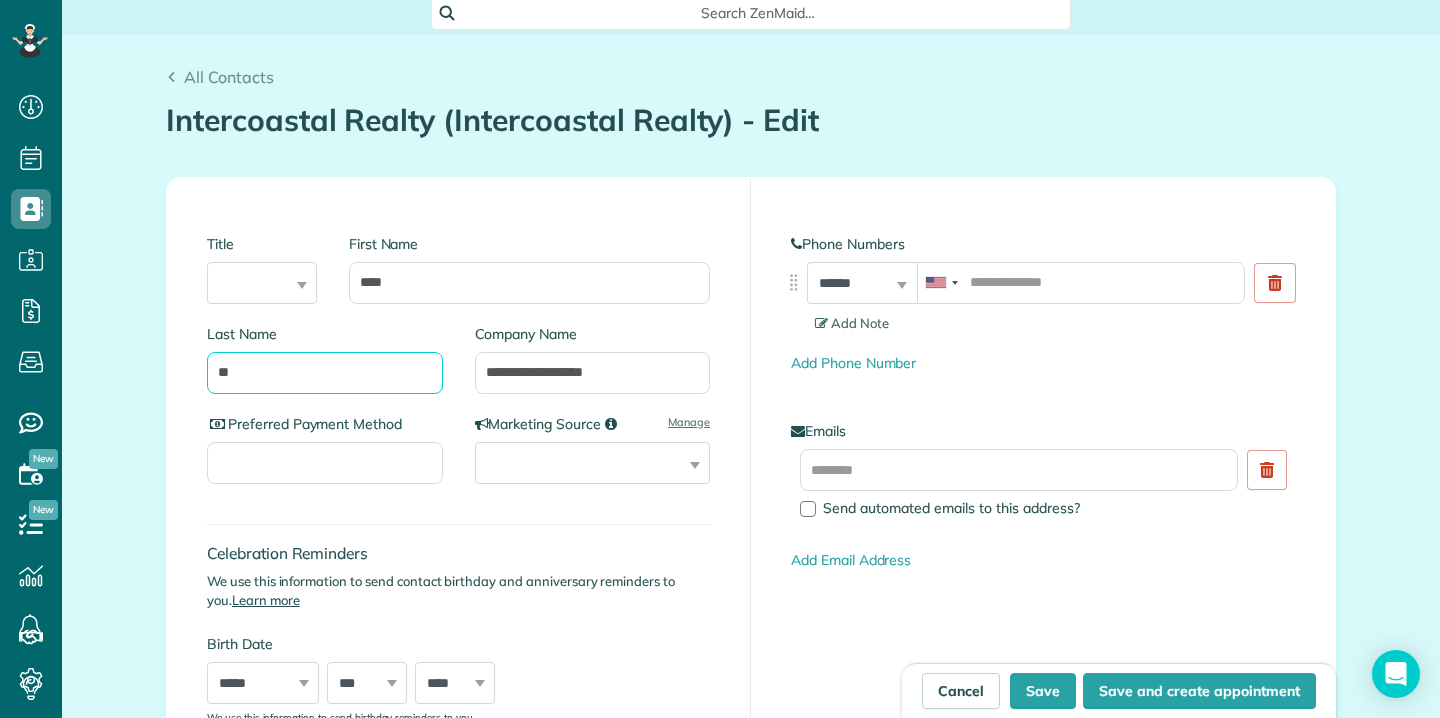 type on "*" 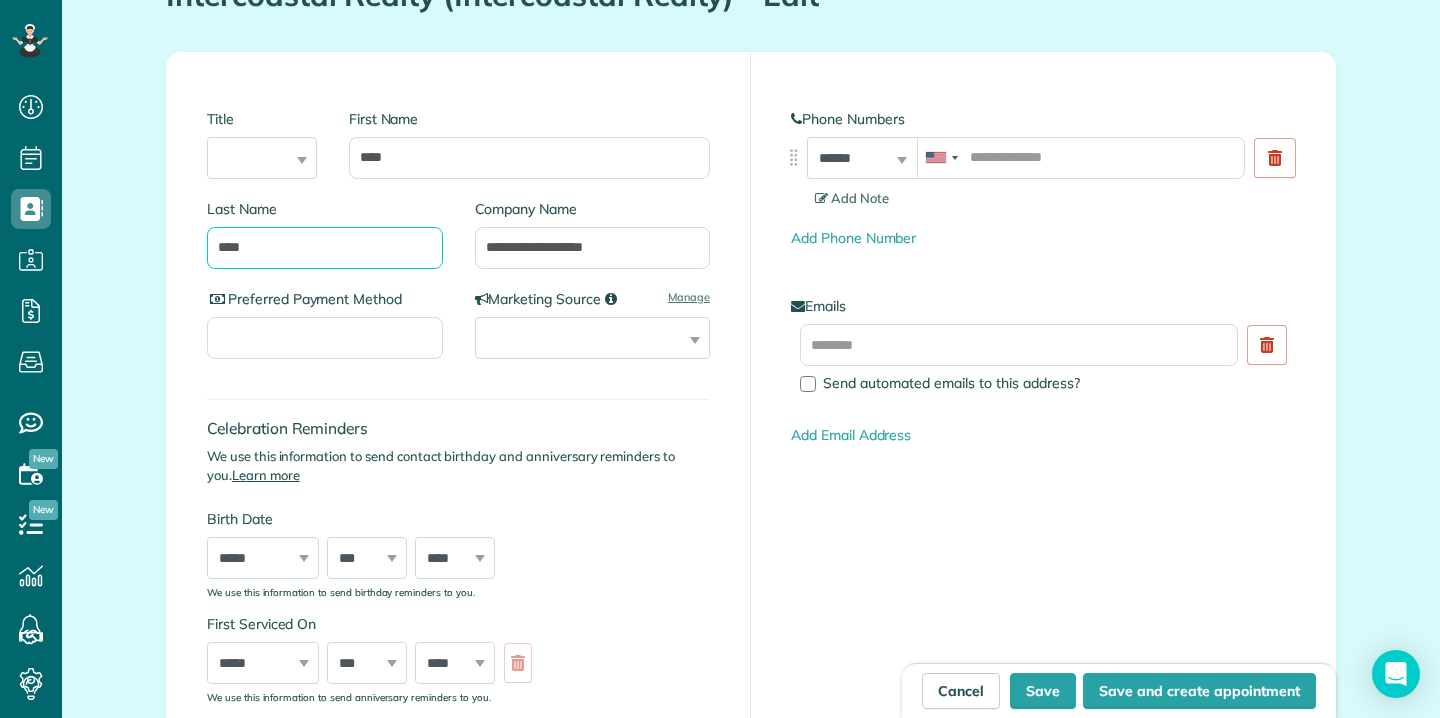 scroll, scrollTop: 277, scrollLeft: 0, axis: vertical 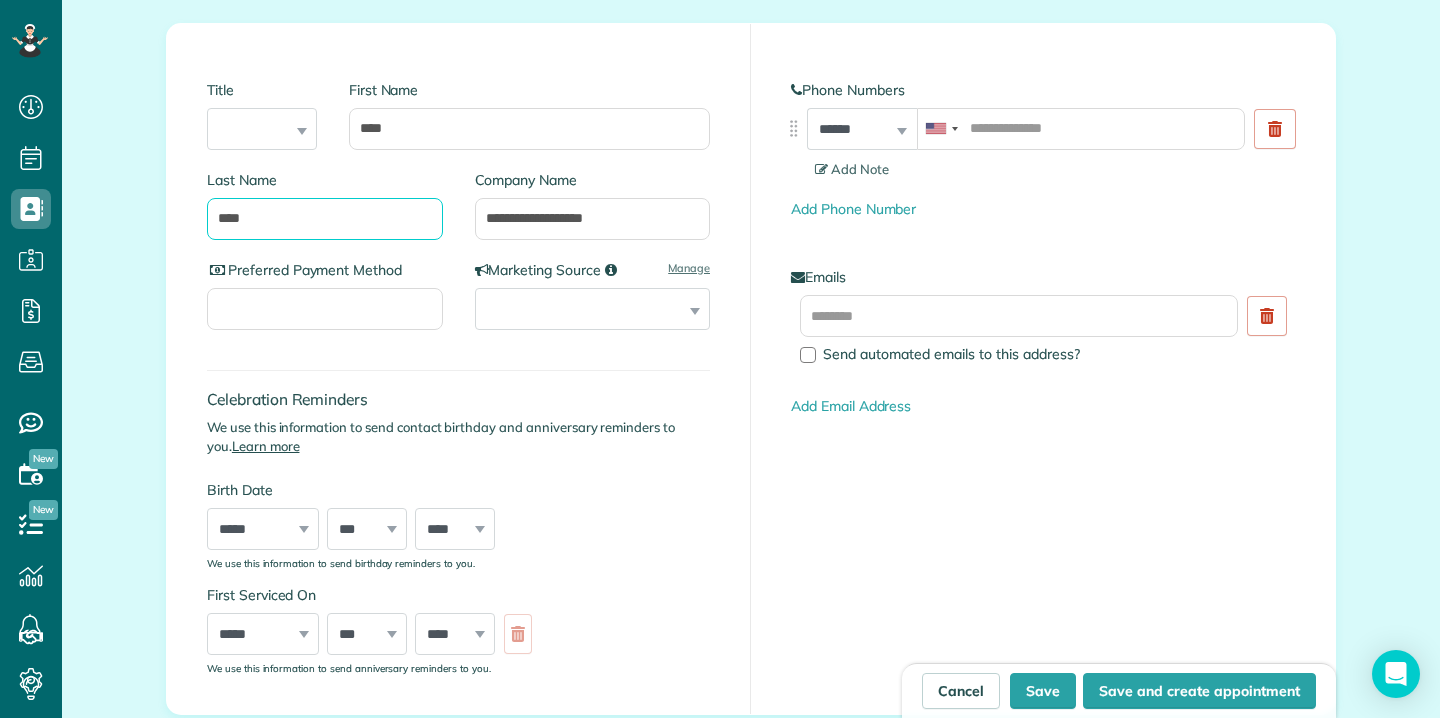 type on "****" 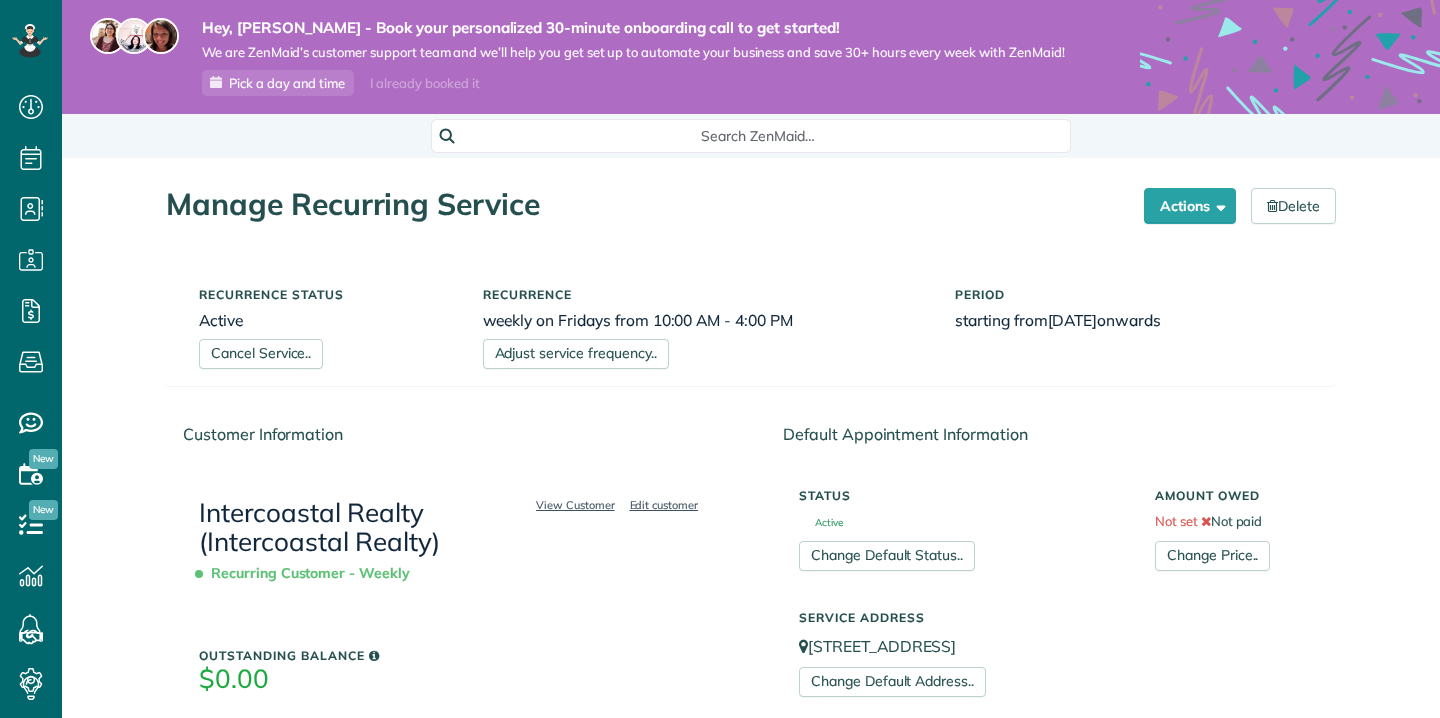 scroll, scrollTop: 0, scrollLeft: 0, axis: both 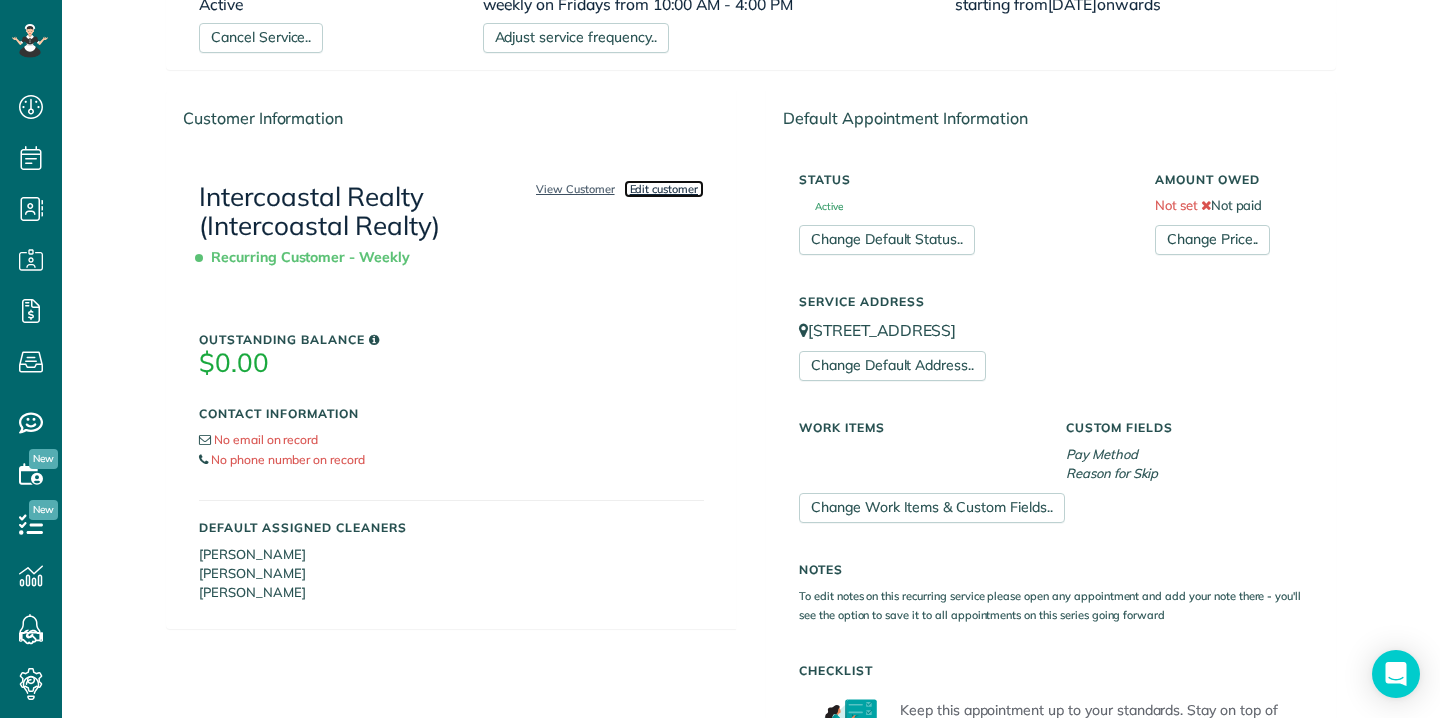 click on "Edit customer" at bounding box center [664, 189] 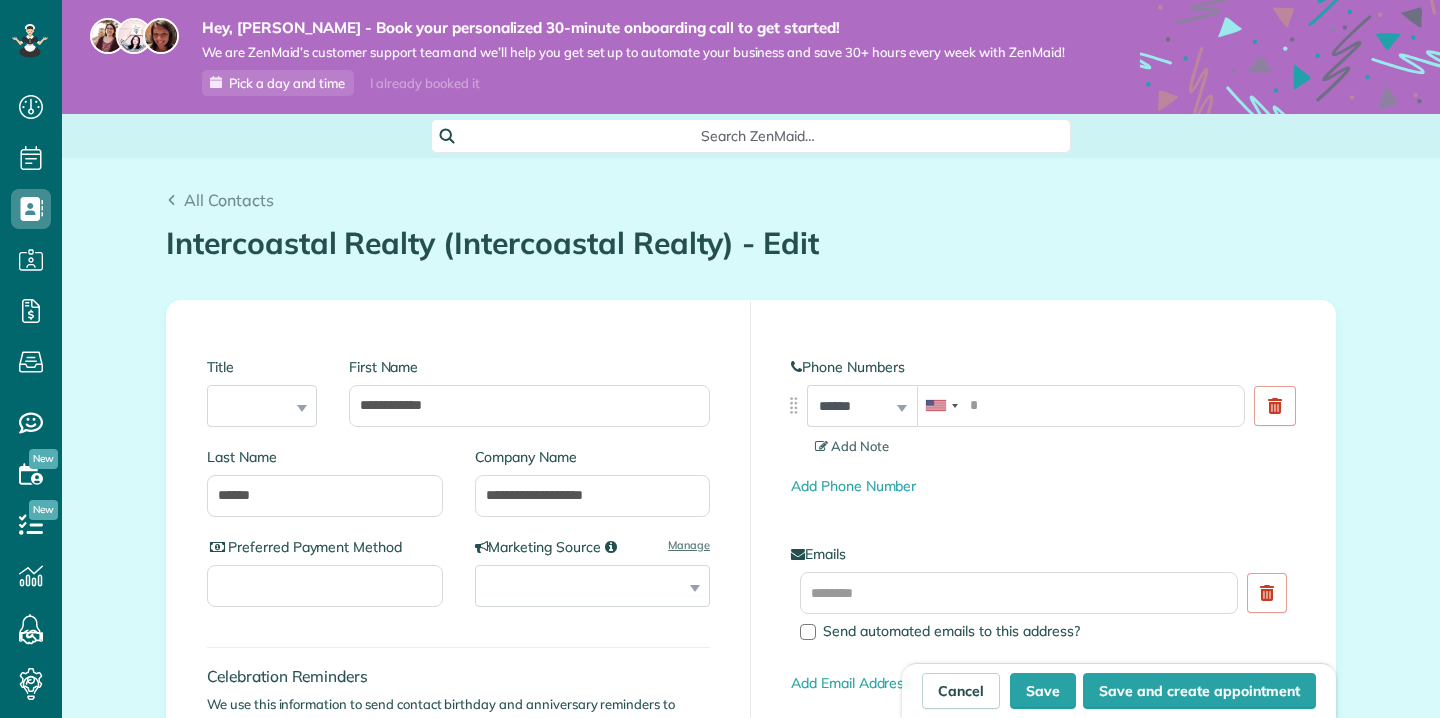 scroll, scrollTop: 0, scrollLeft: 0, axis: both 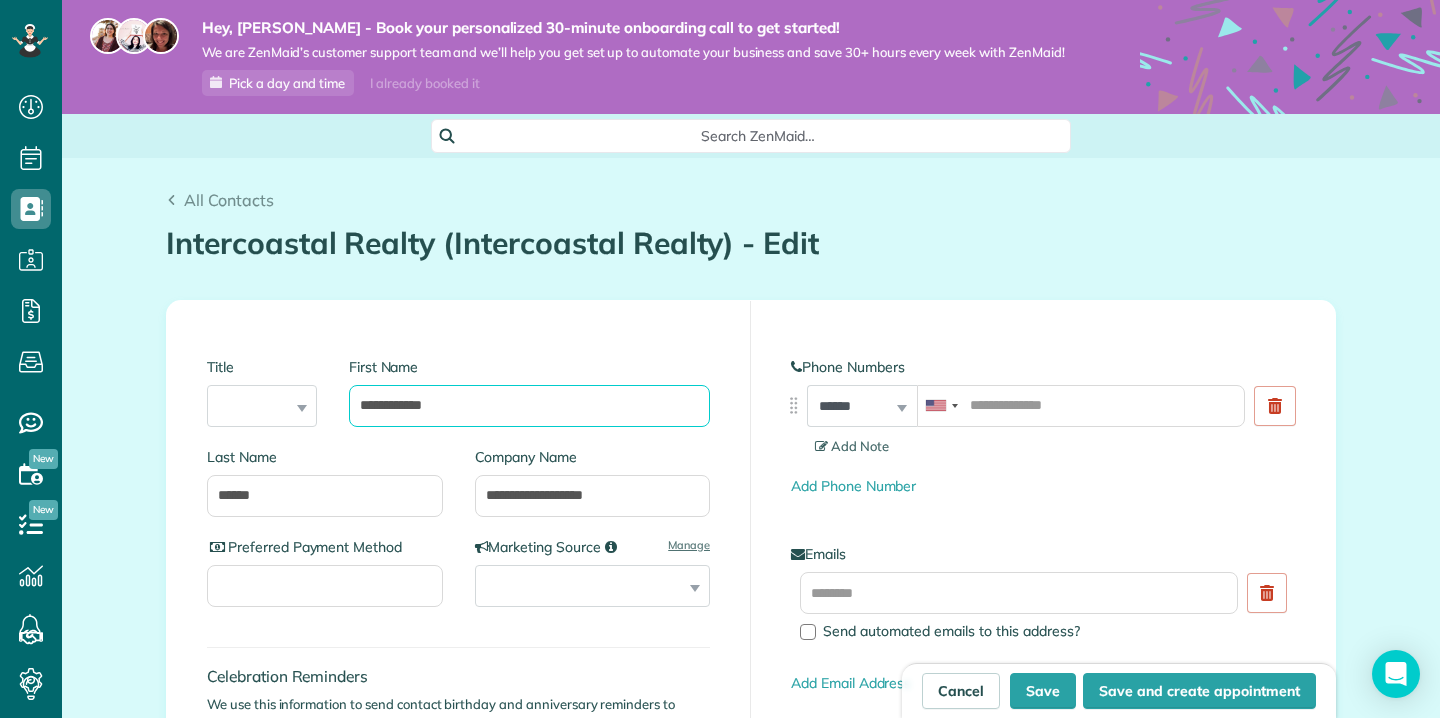 drag, startPoint x: 482, startPoint y: 402, endPoint x: 378, endPoint y: 382, distance: 105.90562 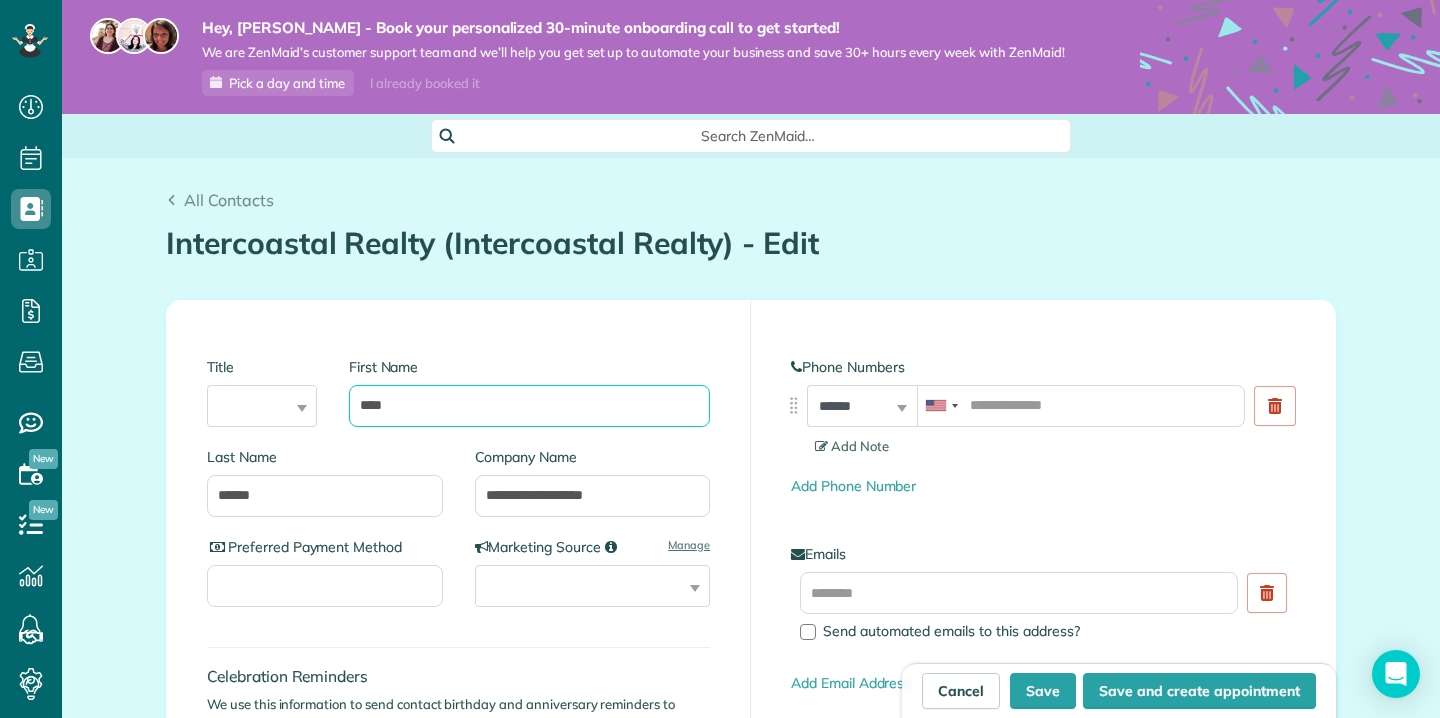 type on "****" 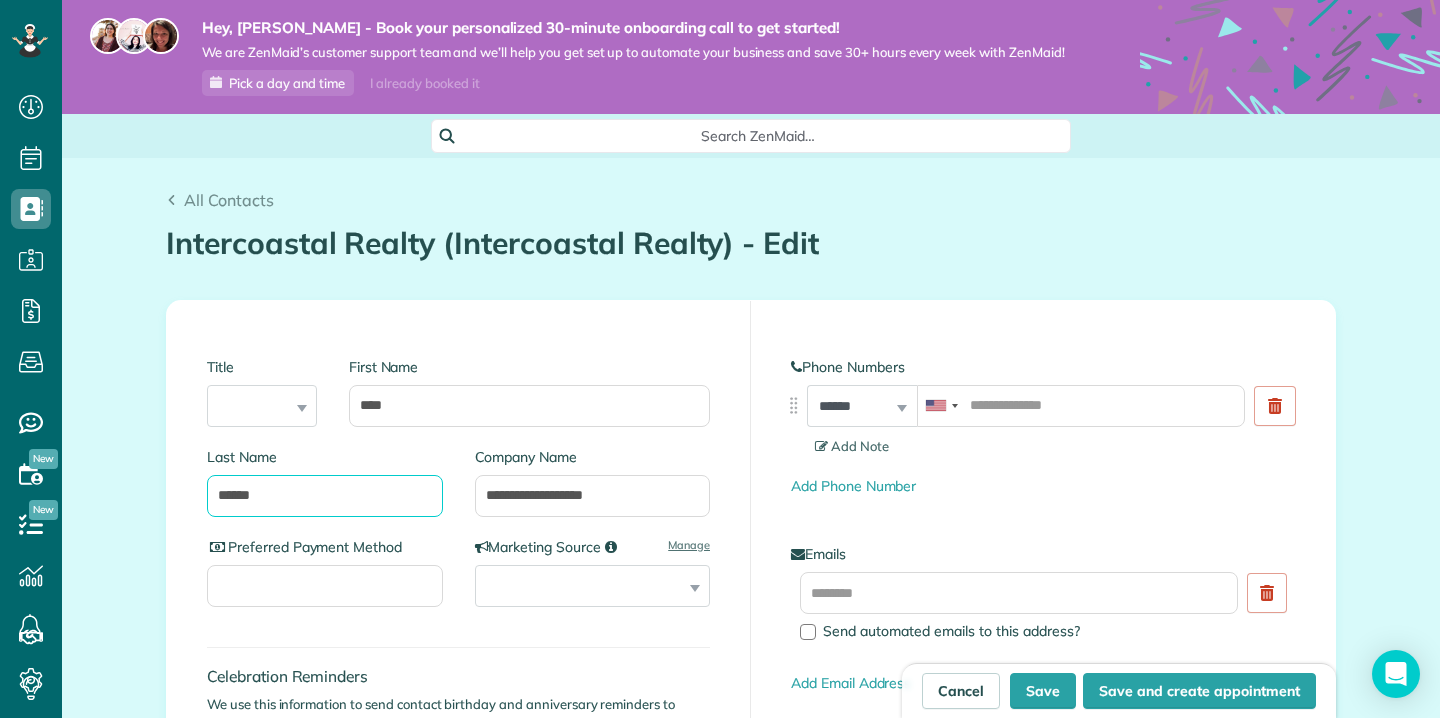 click on "******" at bounding box center (325, 496) 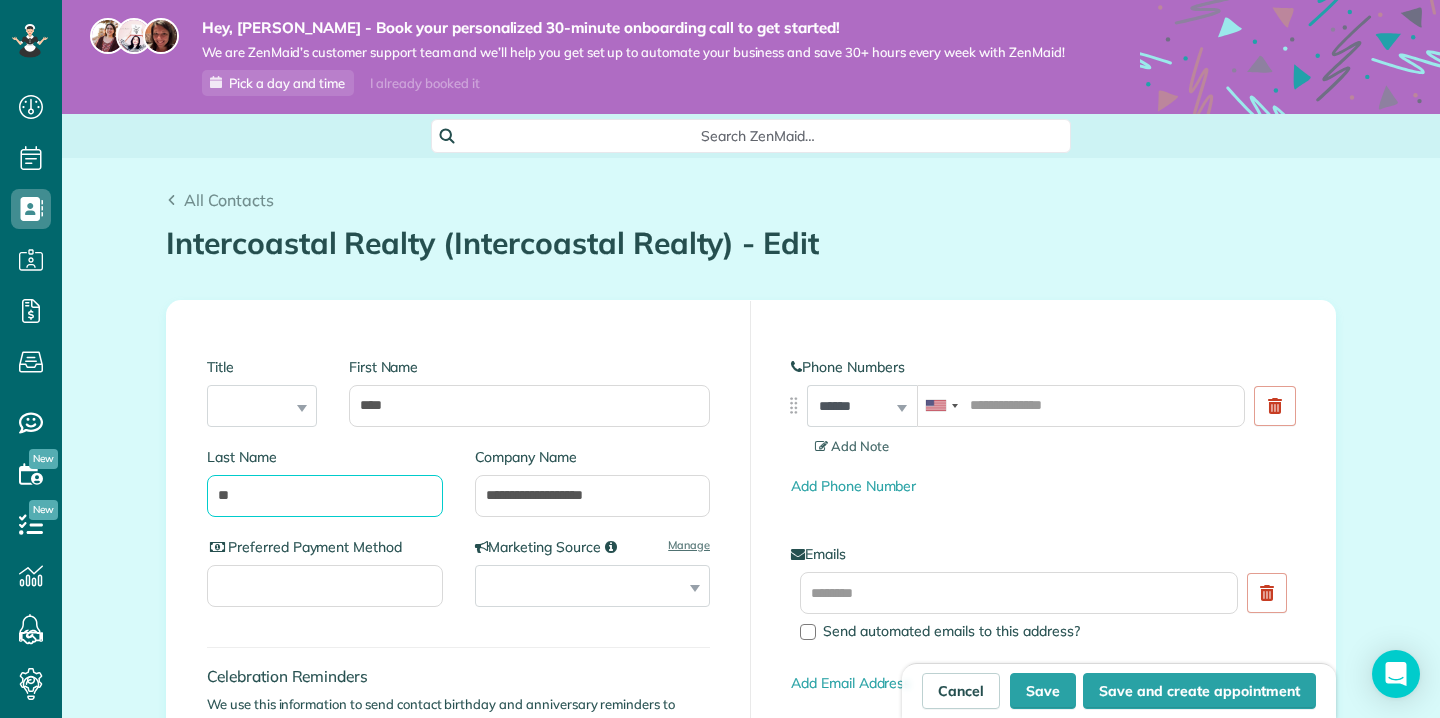 type on "*" 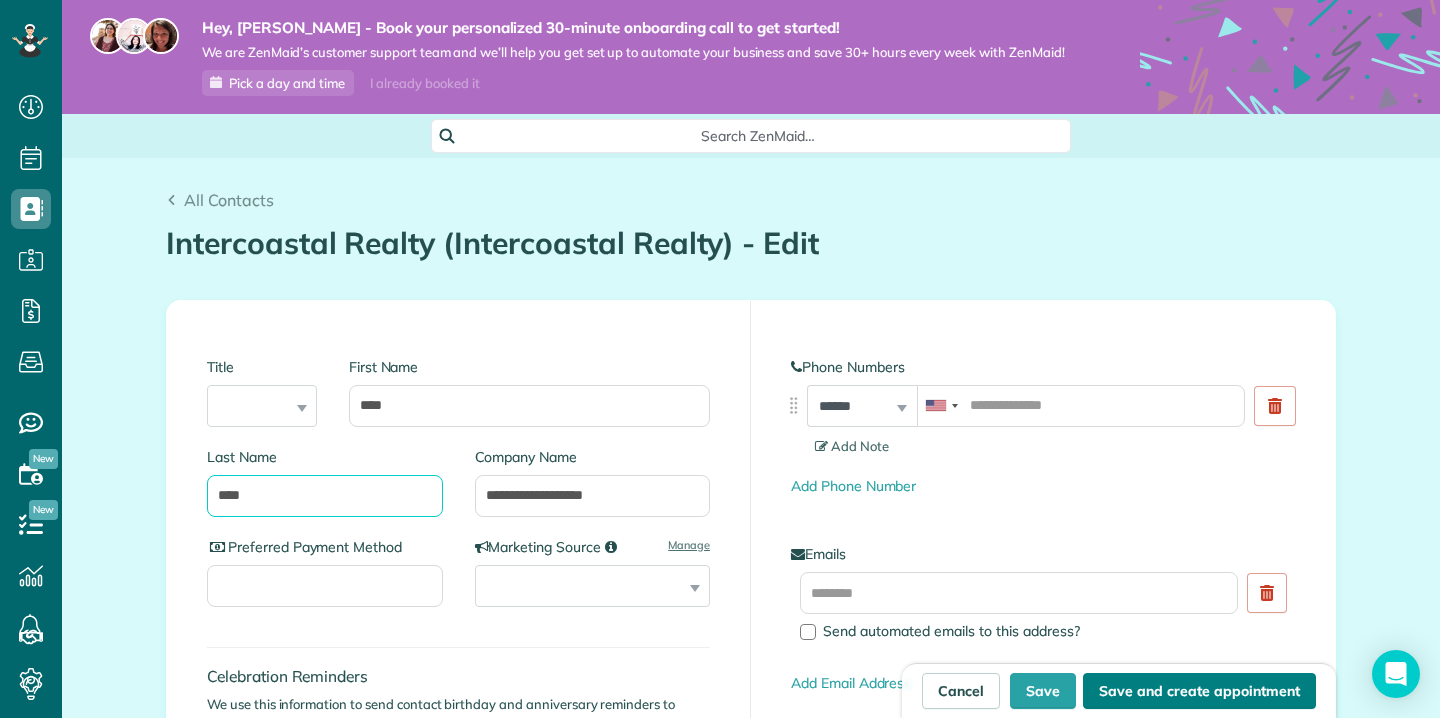 type on "****" 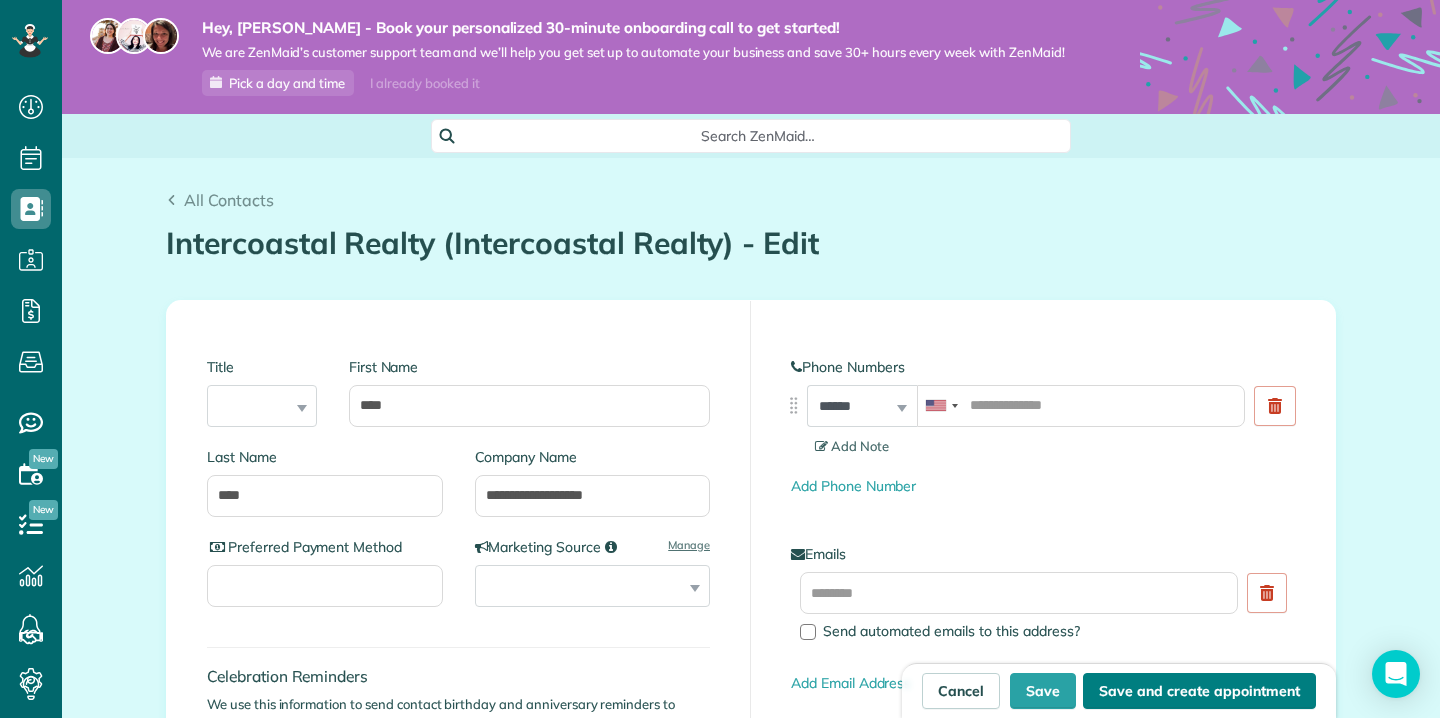 click on "Save and create appointment" at bounding box center (1199, 691) 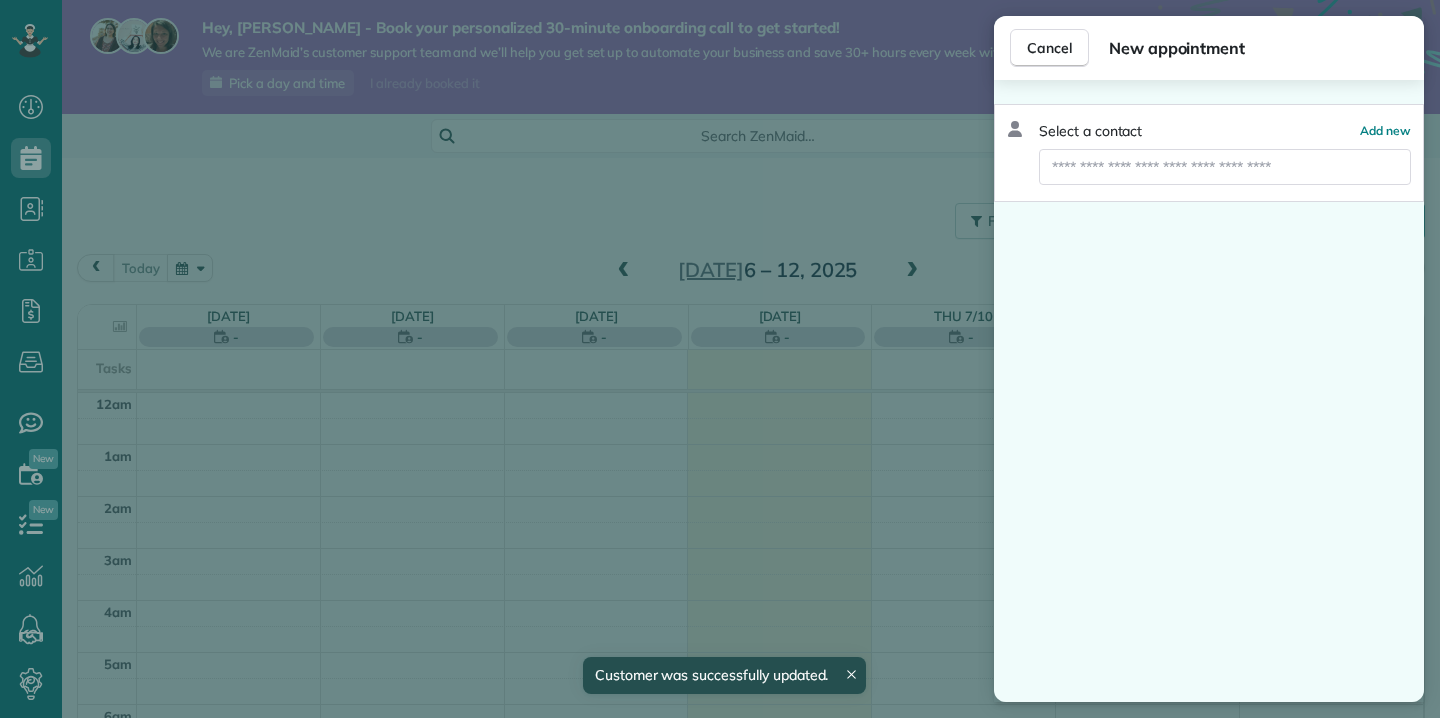 scroll, scrollTop: 0, scrollLeft: 0, axis: both 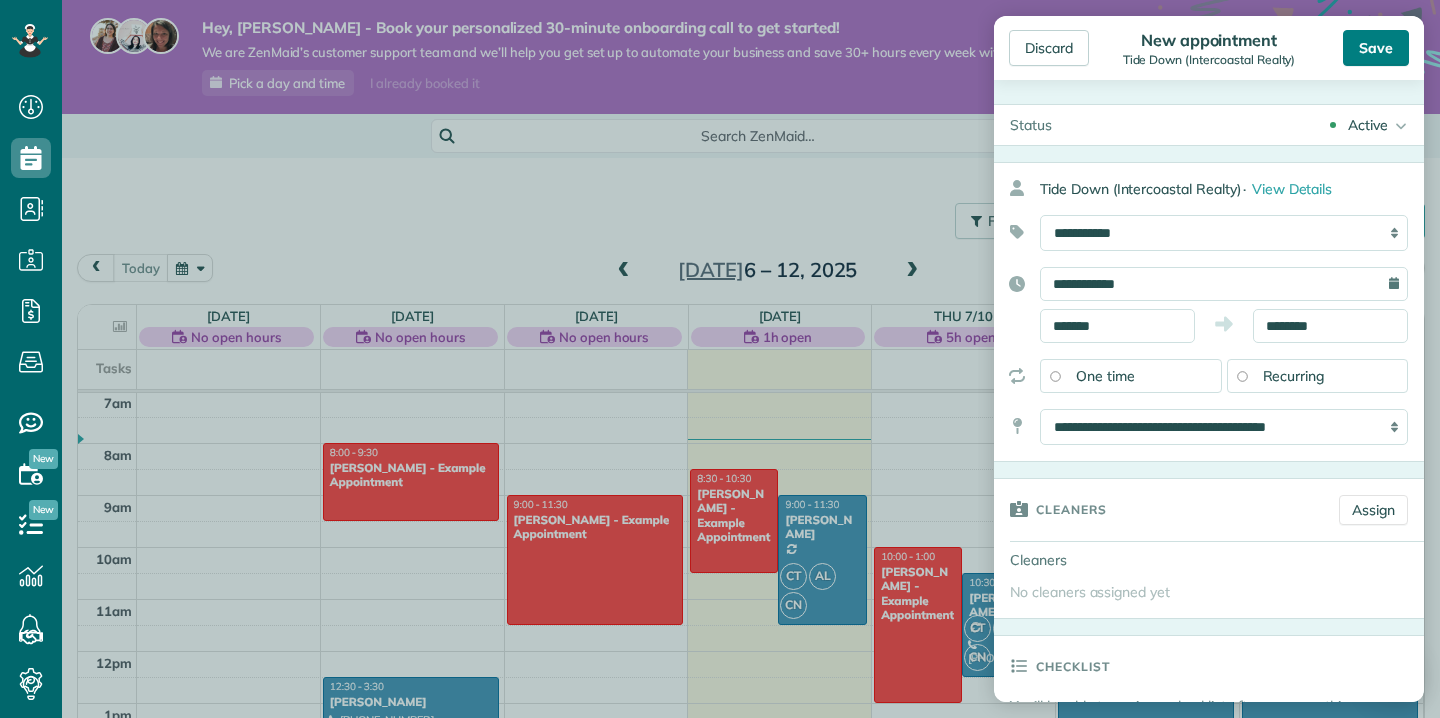 click on "Save" at bounding box center [1376, 48] 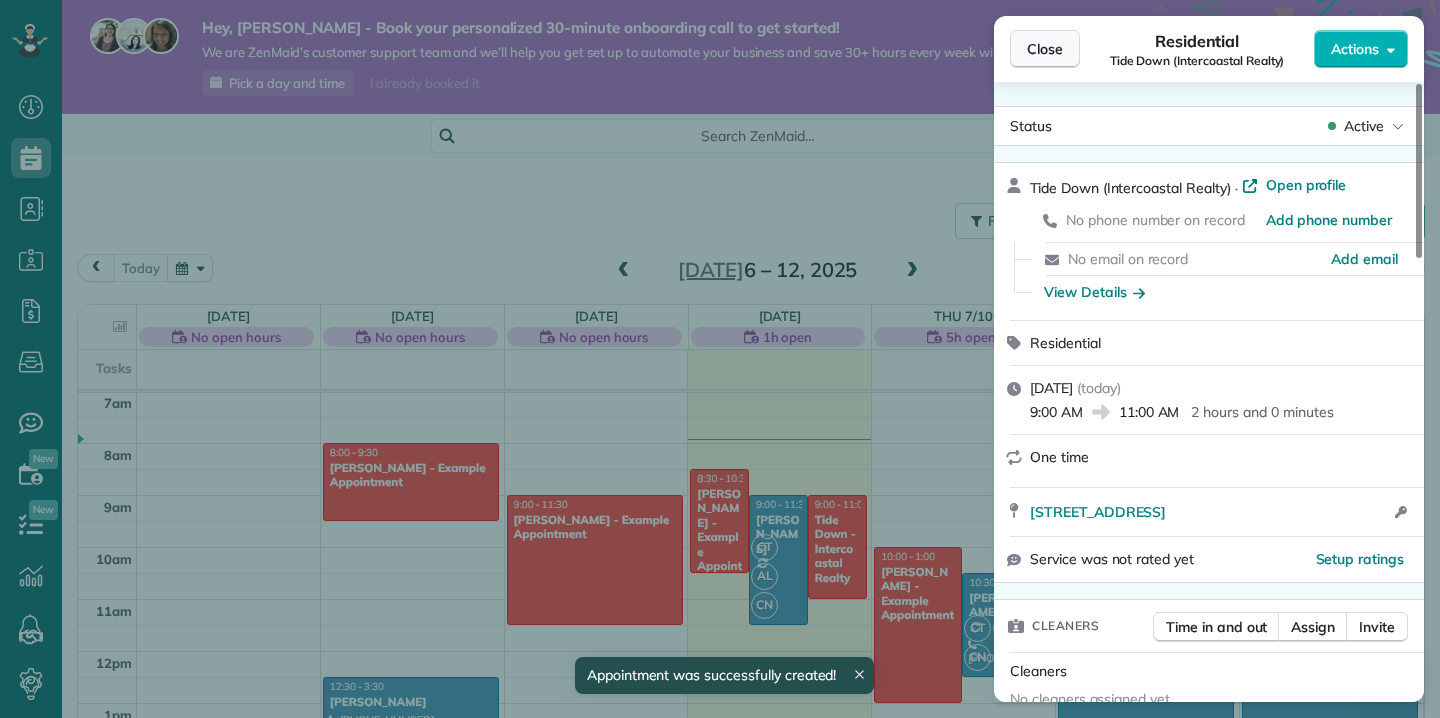 click on "Close" at bounding box center (1045, 49) 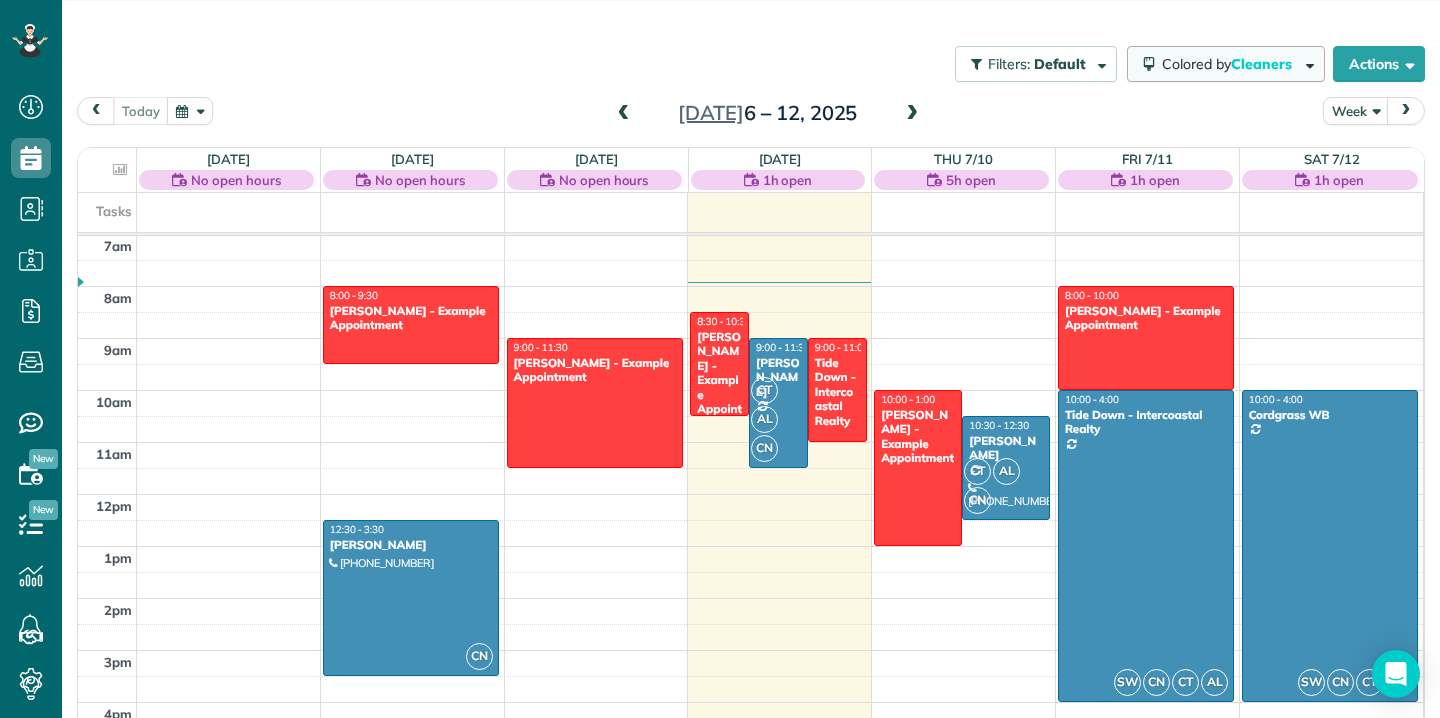 scroll, scrollTop: 153, scrollLeft: 0, axis: vertical 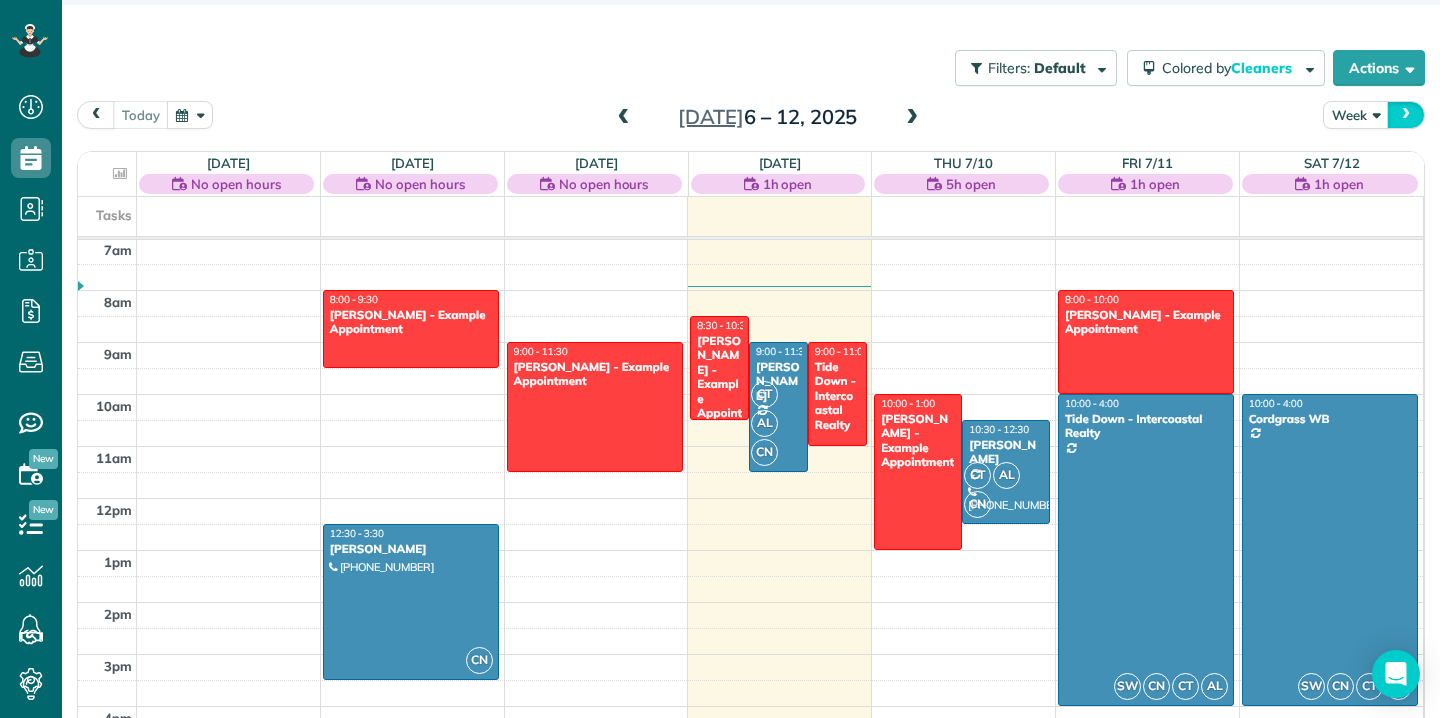 click at bounding box center [1406, 114] 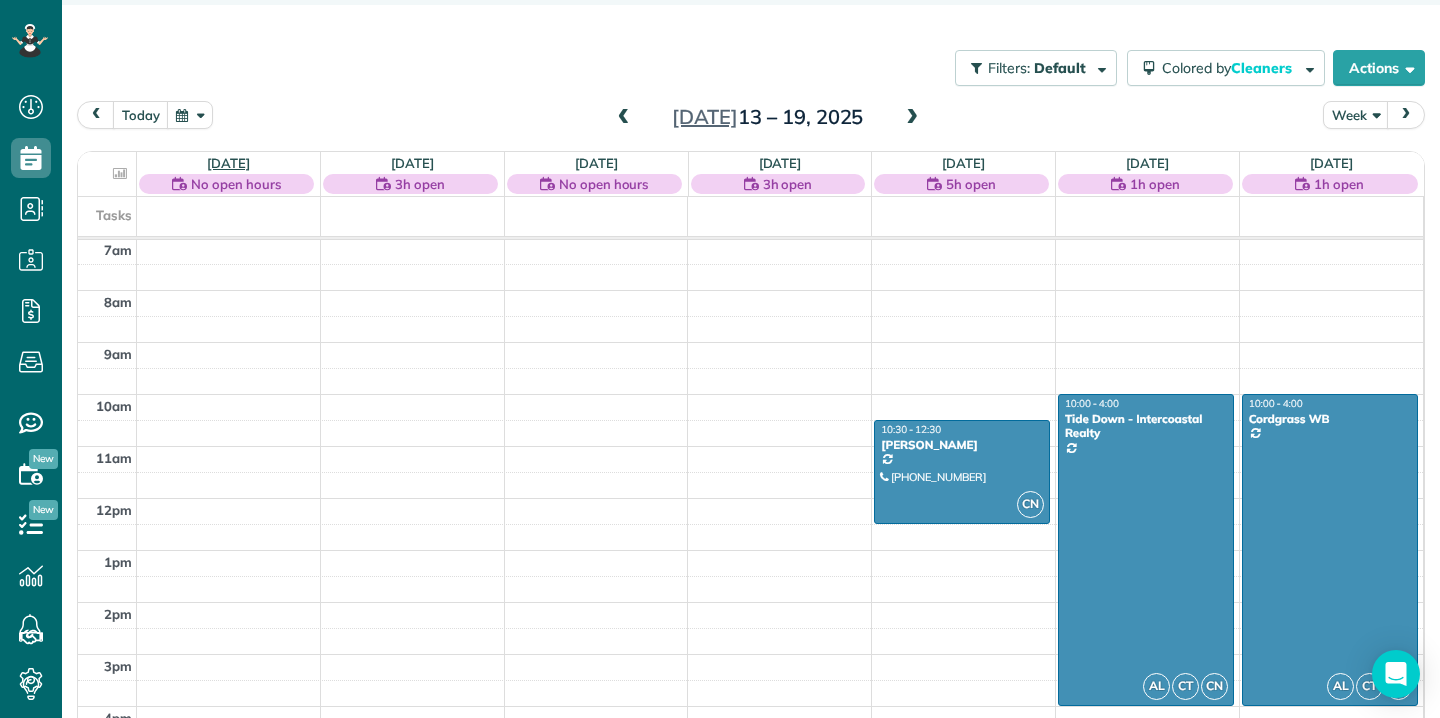 click on "[DATE]" at bounding box center [228, 163] 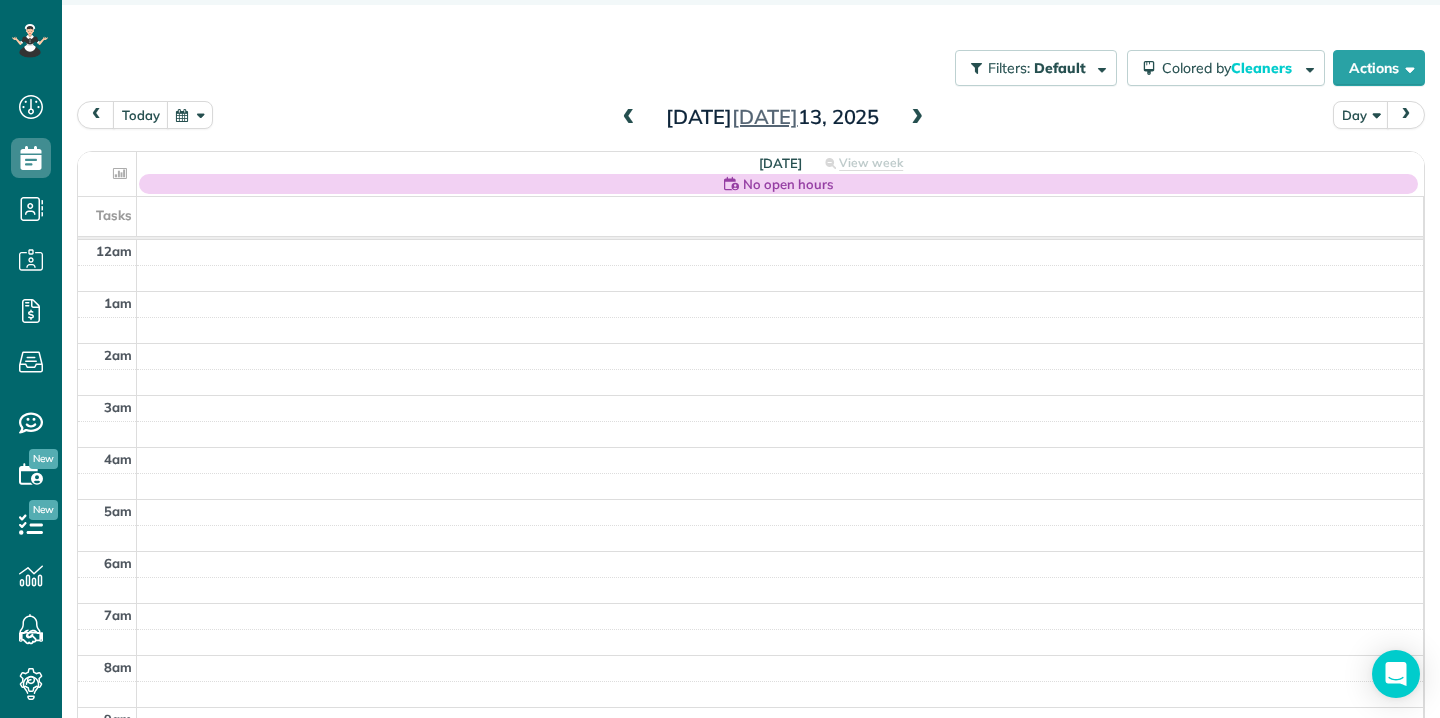 scroll, scrollTop: 365, scrollLeft: 0, axis: vertical 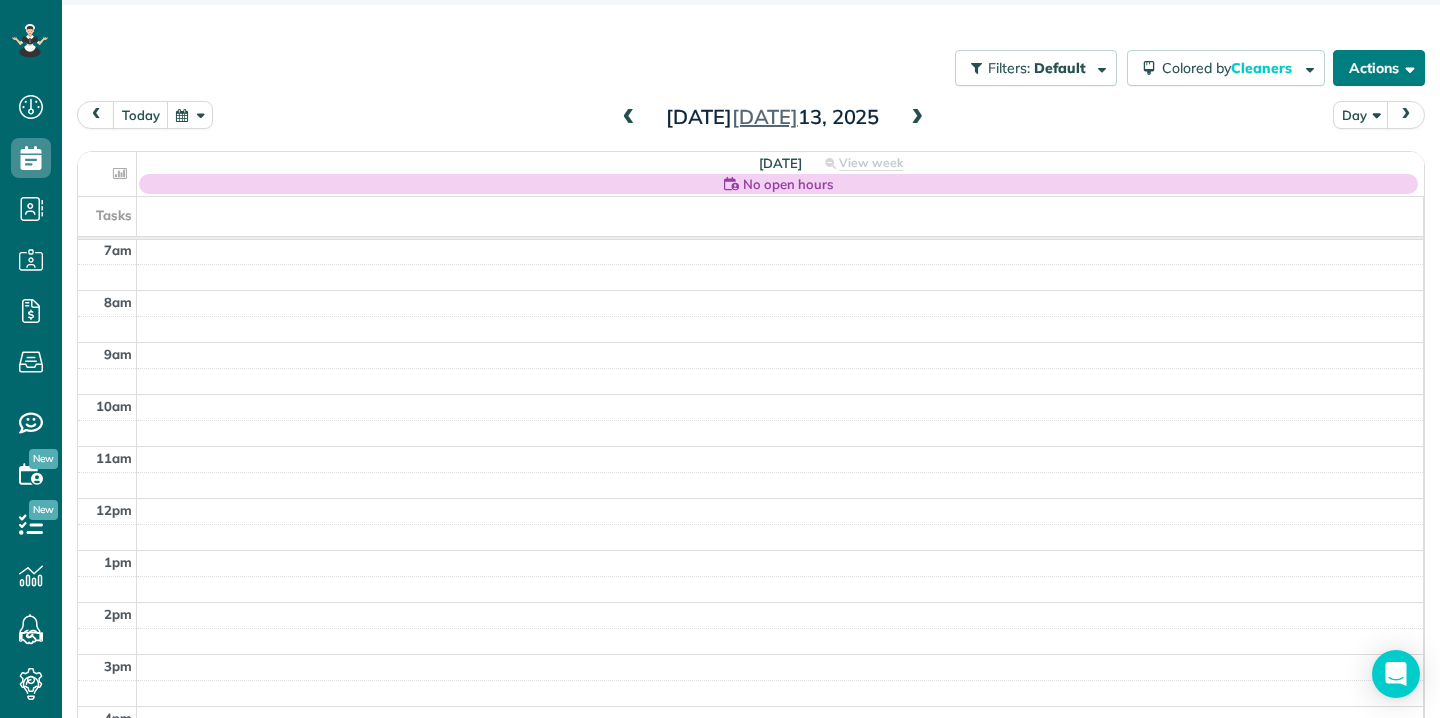 click on "Actions" at bounding box center [1379, 68] 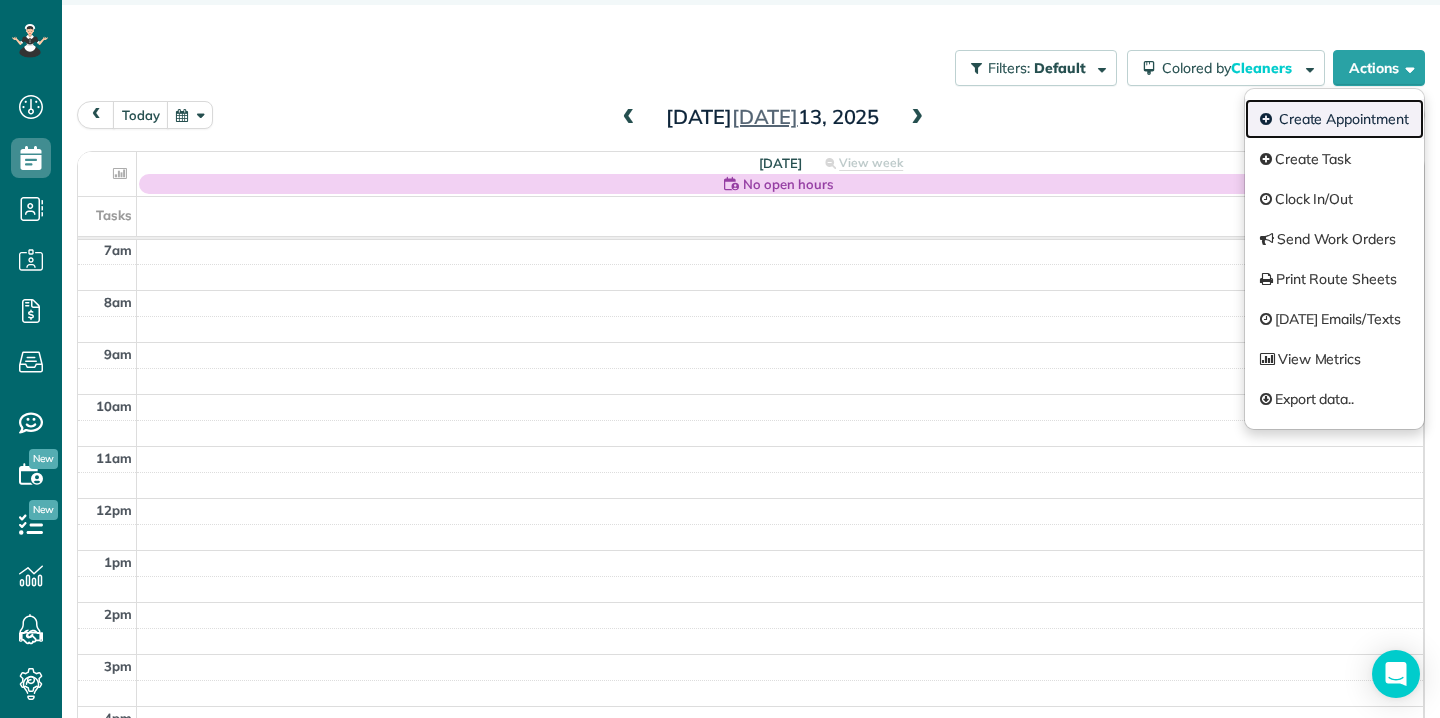 click on "Create Appointment" at bounding box center (1334, 119) 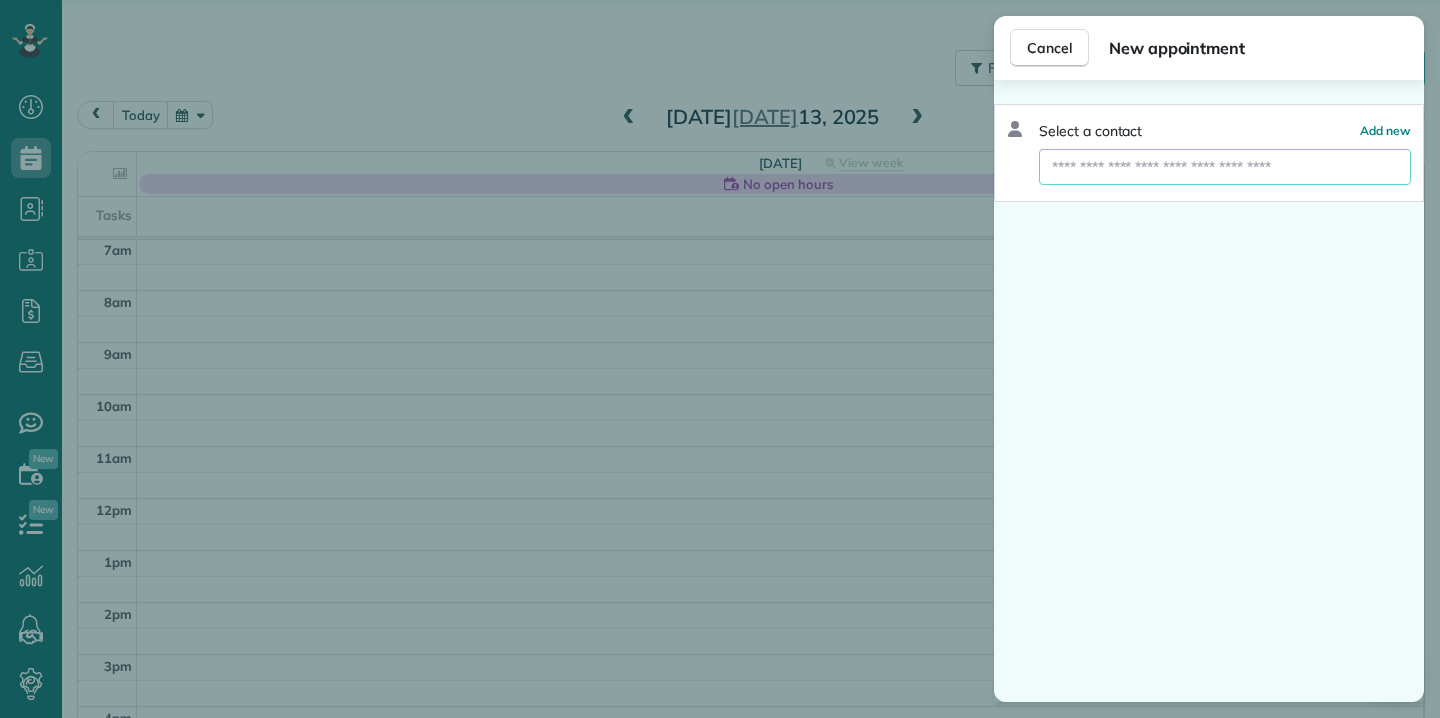 click at bounding box center [1225, 167] 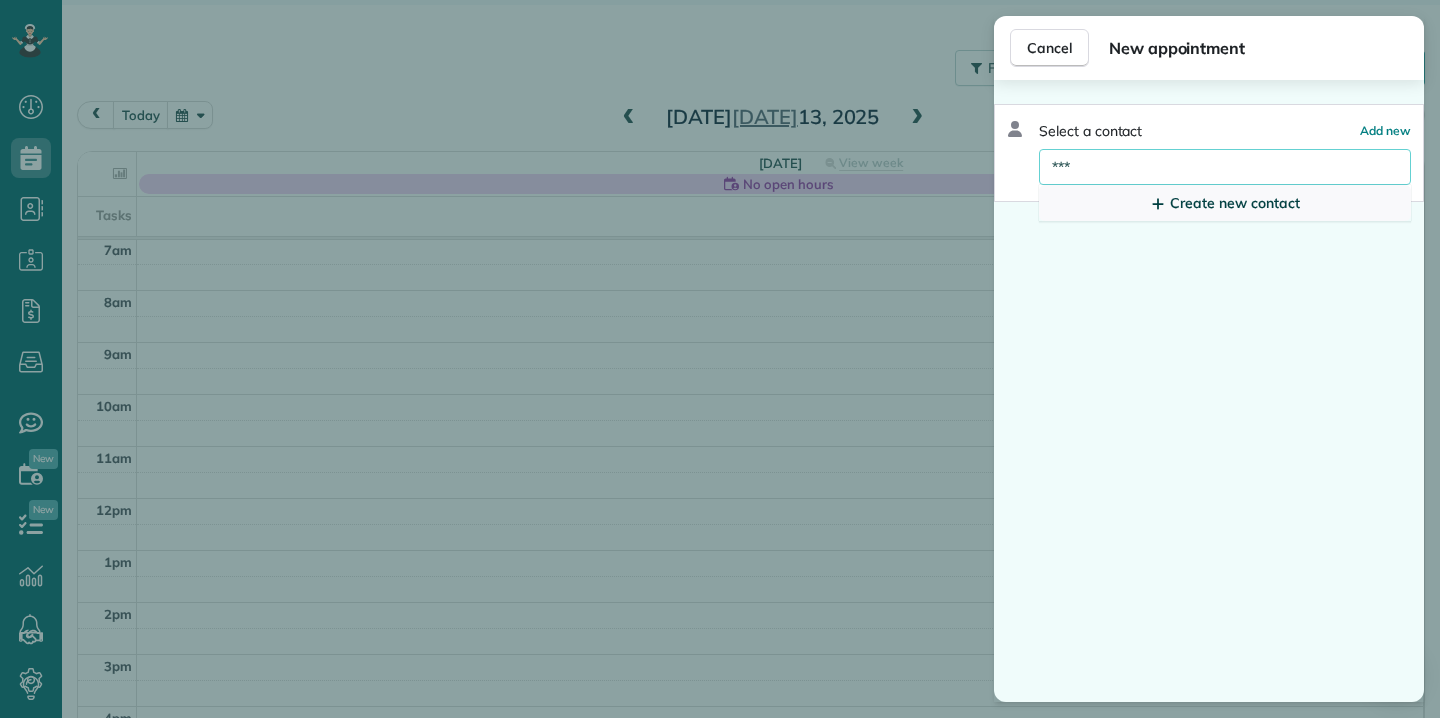type on "***" 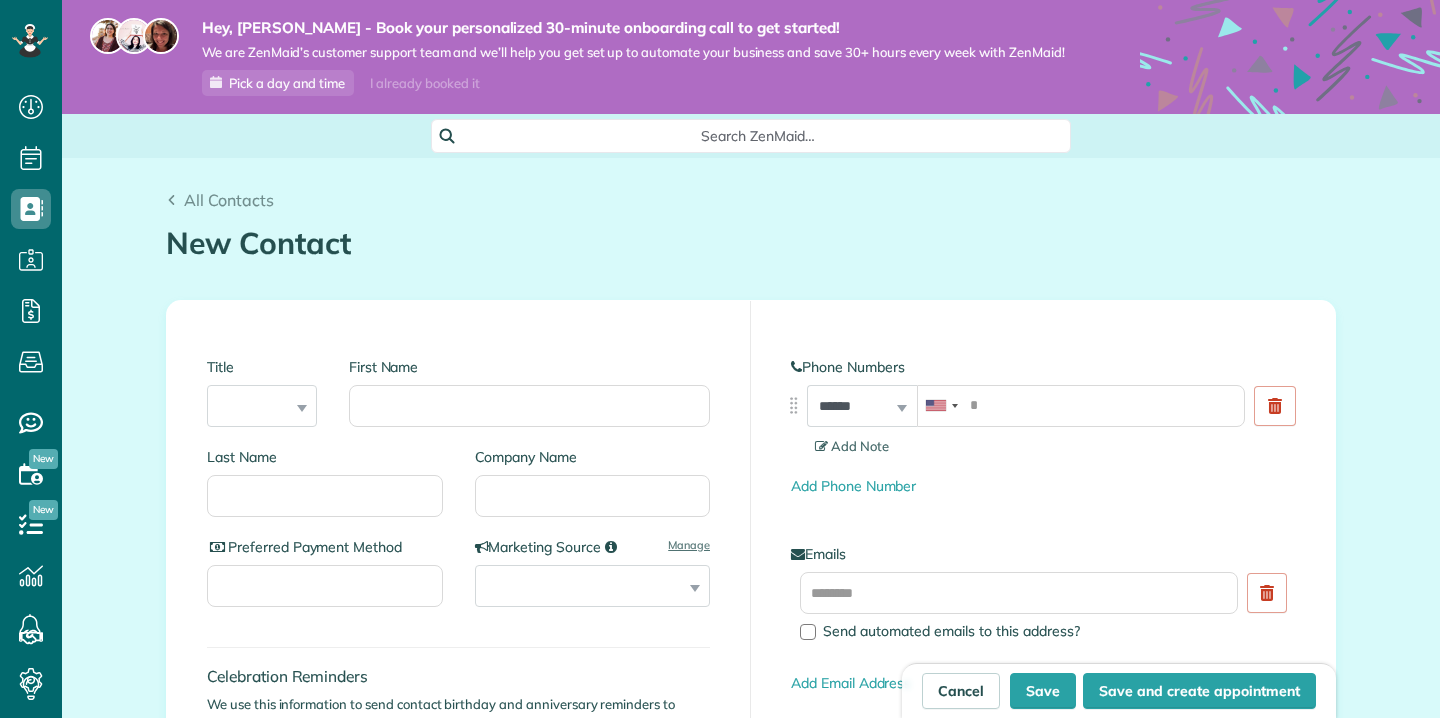 scroll, scrollTop: 0, scrollLeft: 0, axis: both 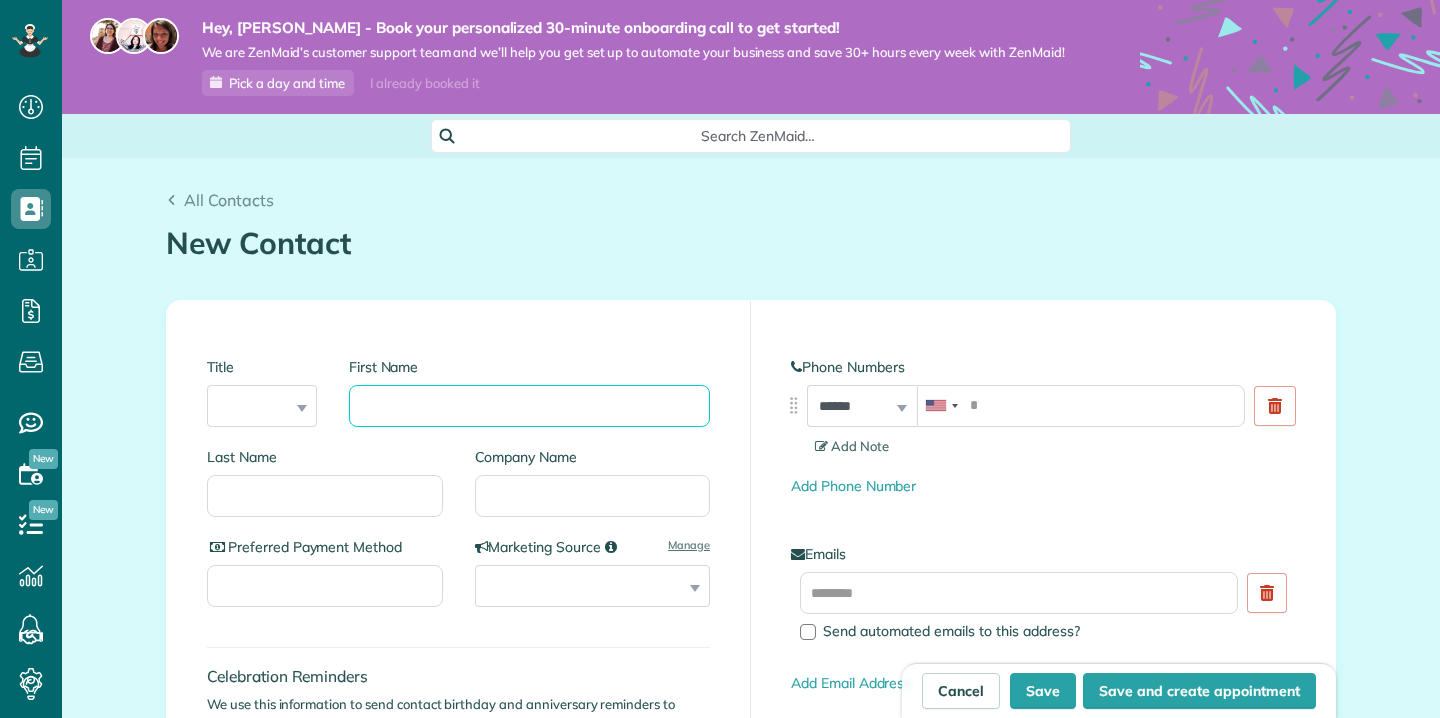 click on "First Name" at bounding box center (529, 406) 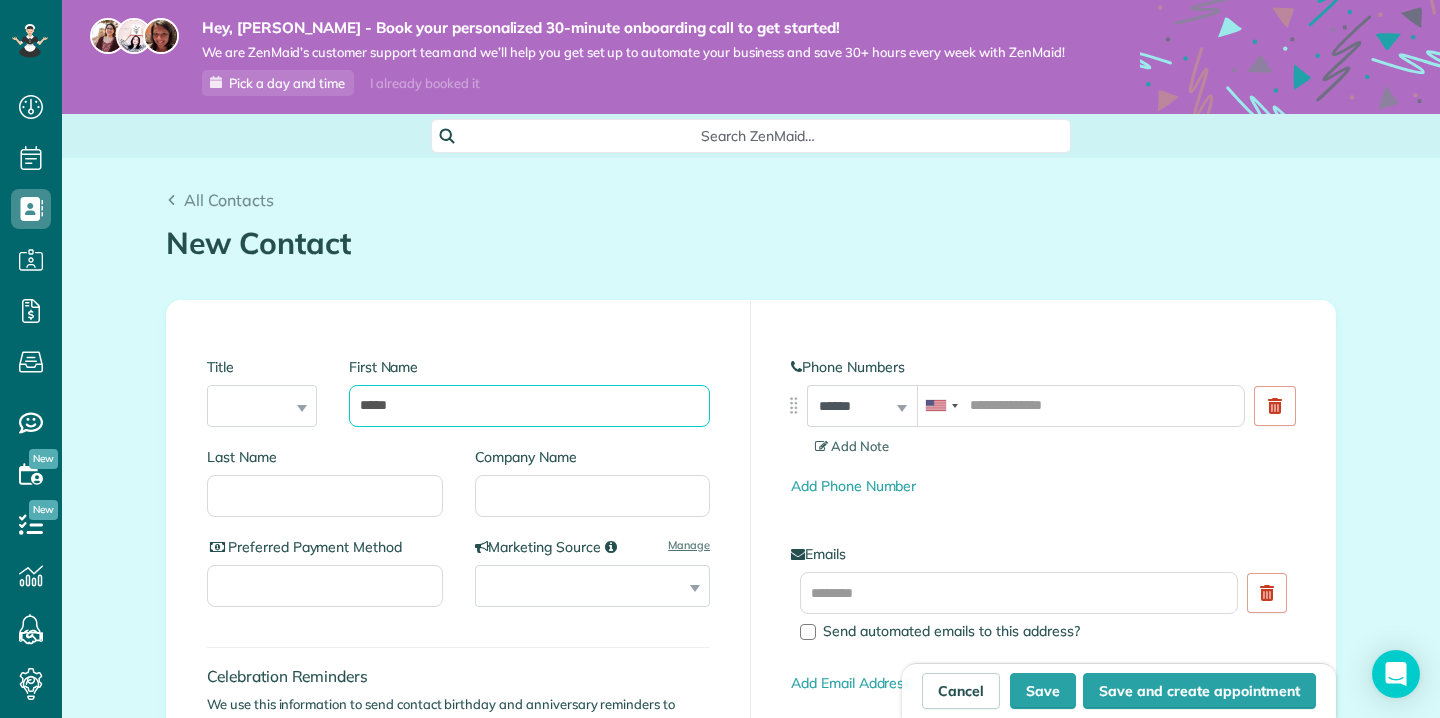 type on "*****" 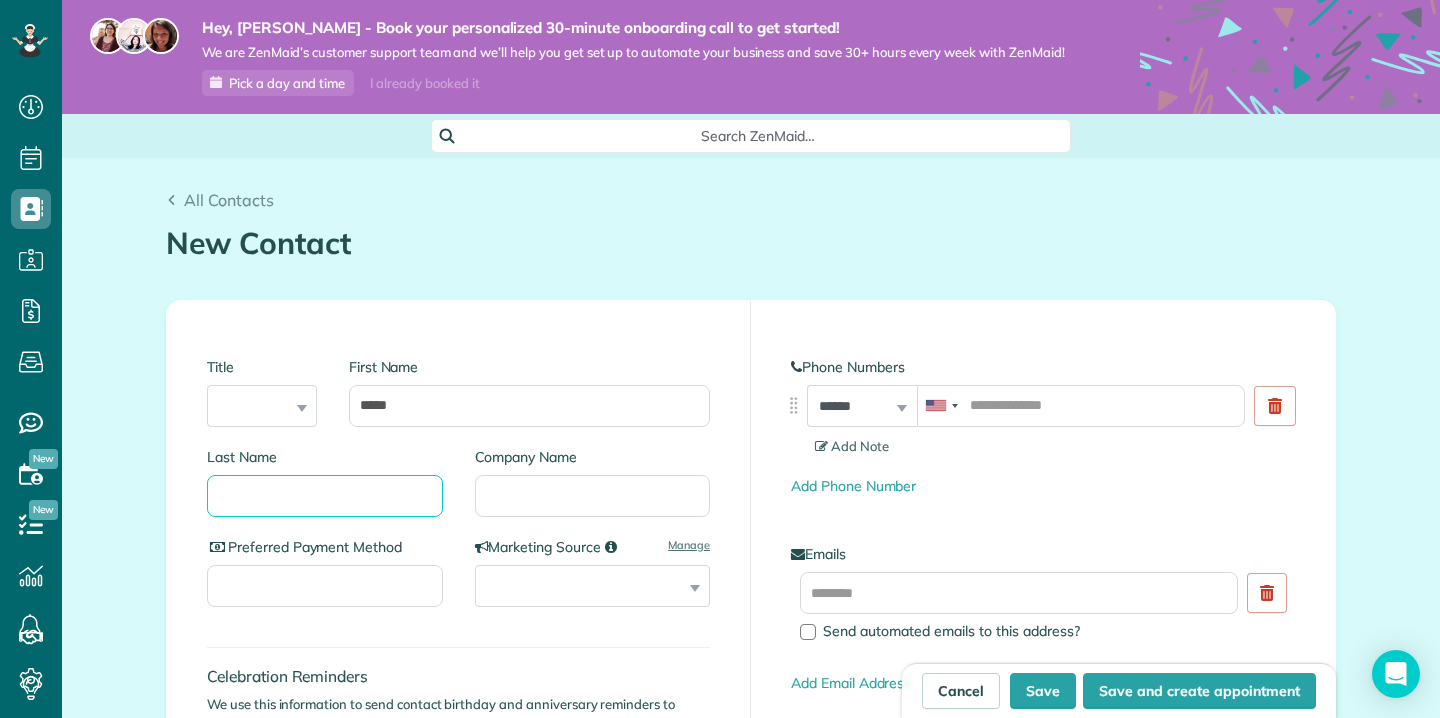 click on "Last Name" at bounding box center (325, 496) 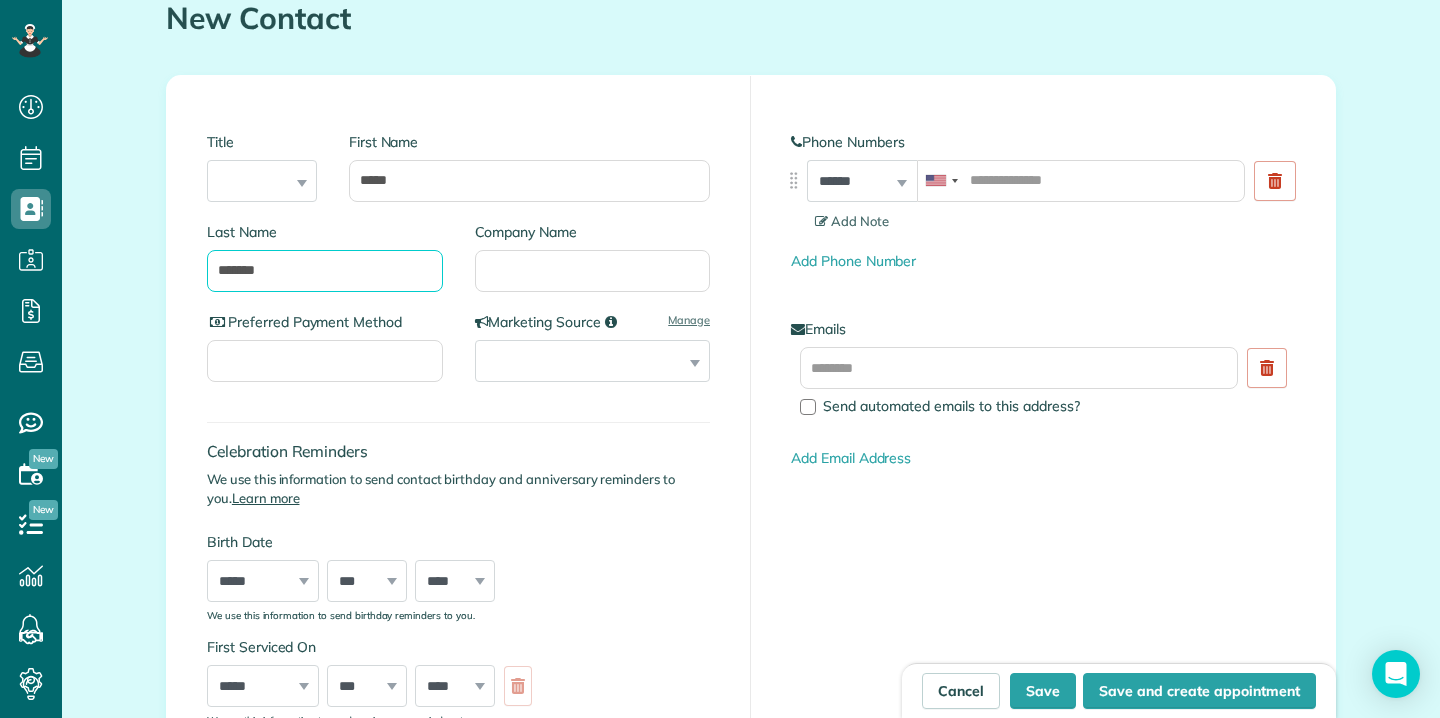 scroll, scrollTop: 222, scrollLeft: 0, axis: vertical 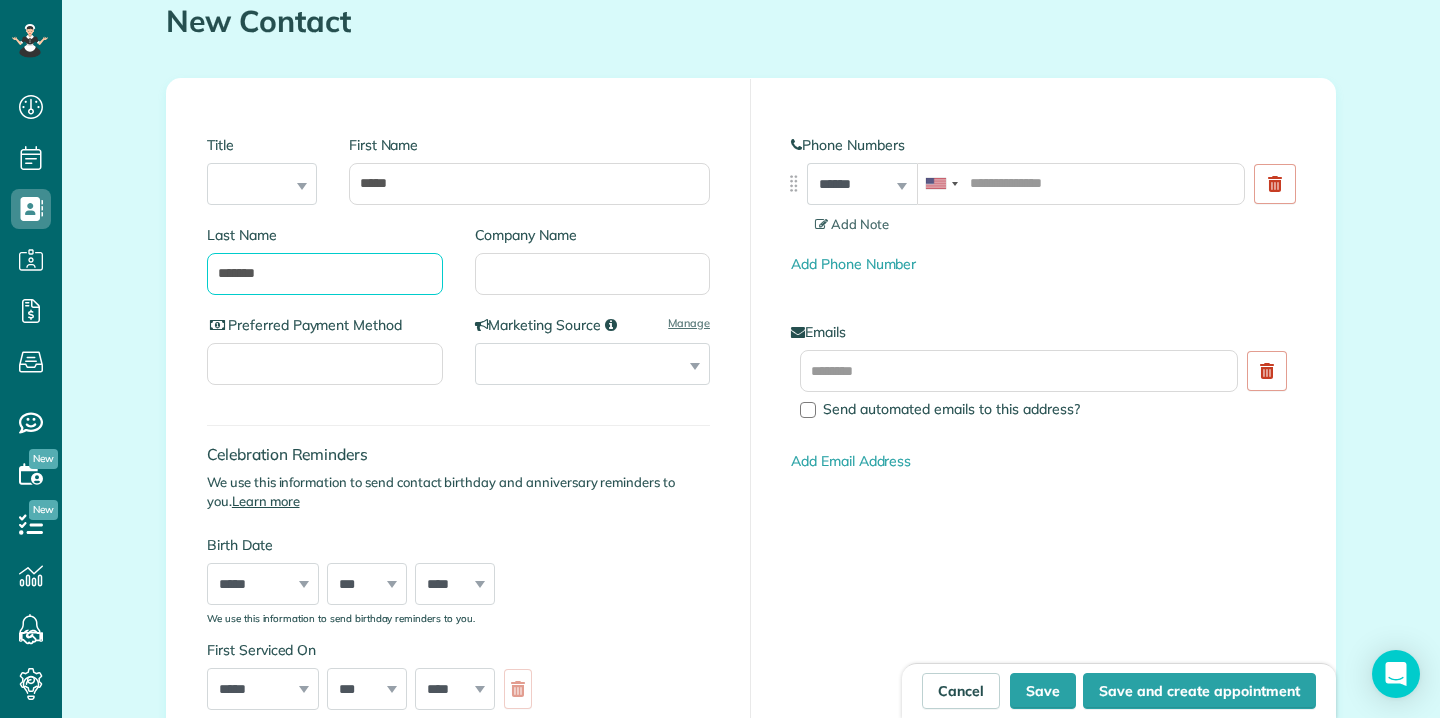 type on "*******" 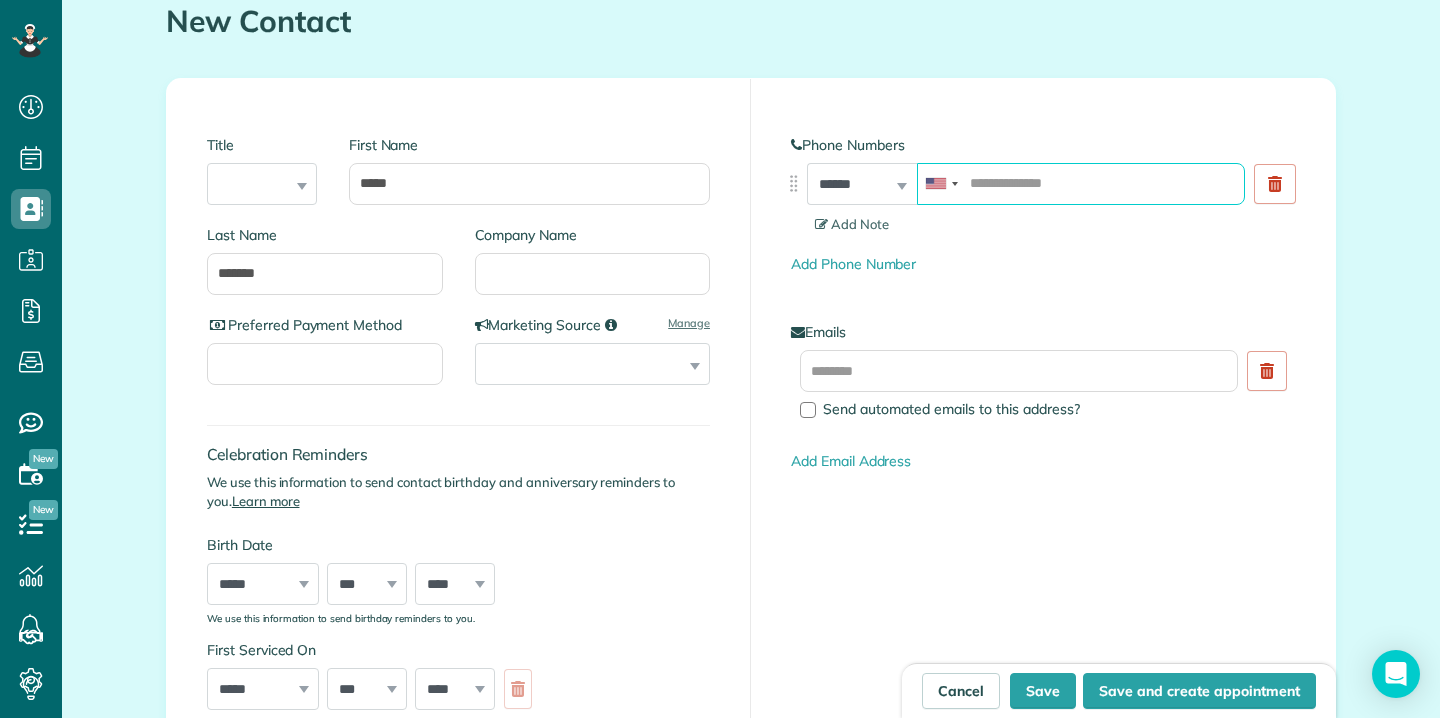 click at bounding box center (1081, 184) 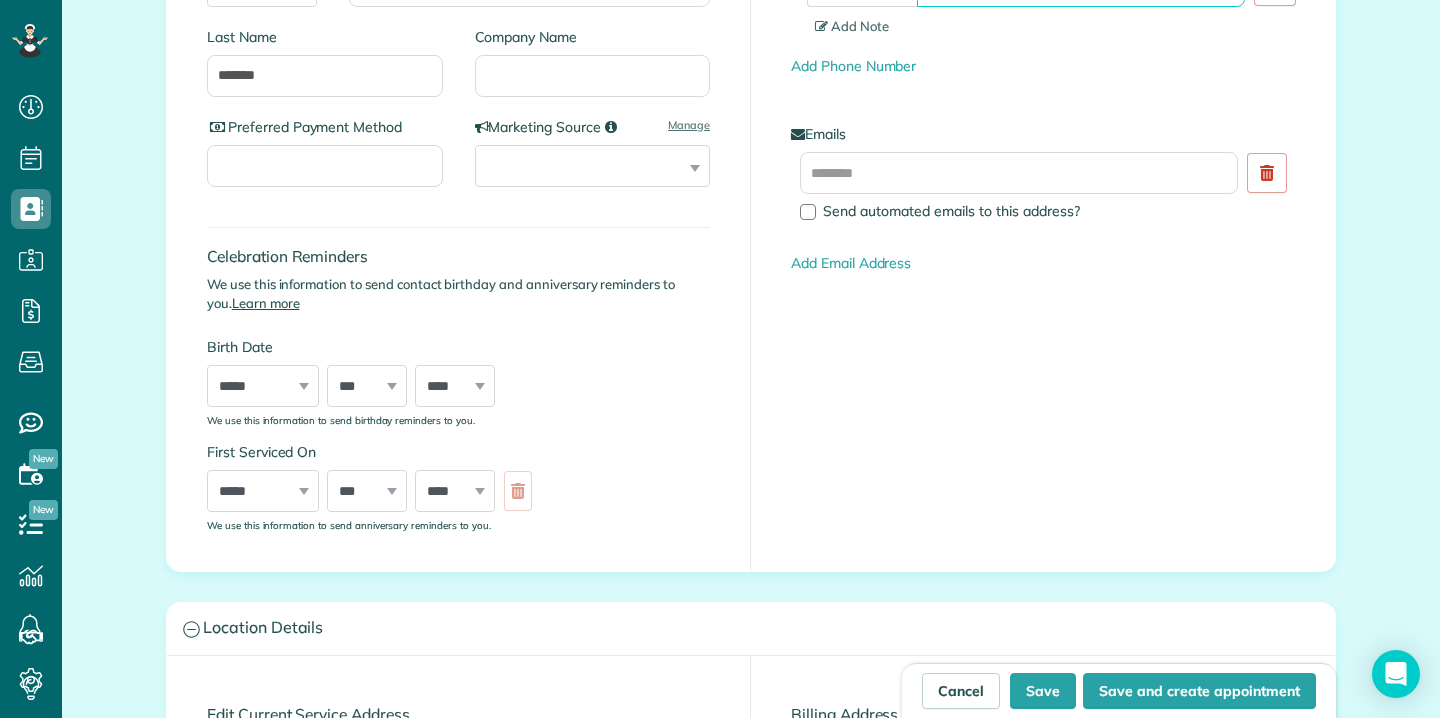 scroll, scrollTop: 437, scrollLeft: 0, axis: vertical 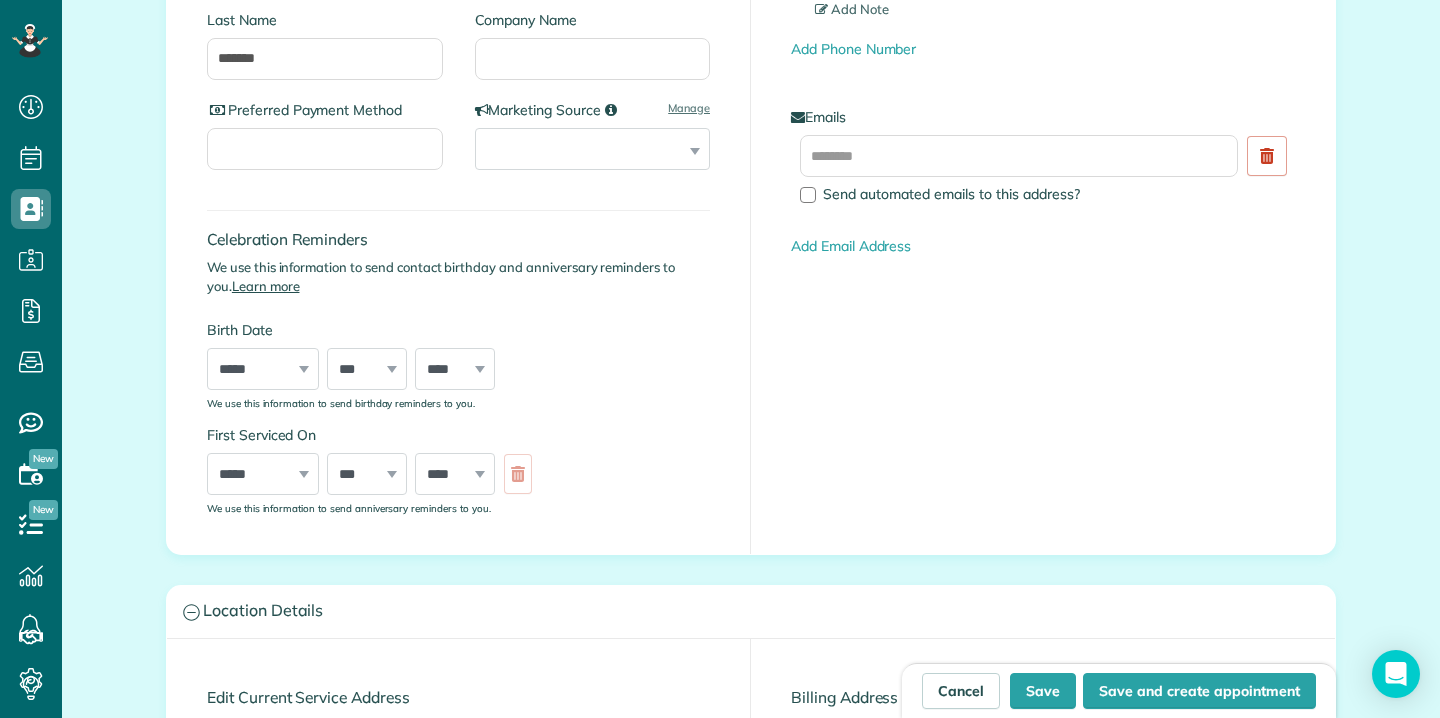 type on "**********" 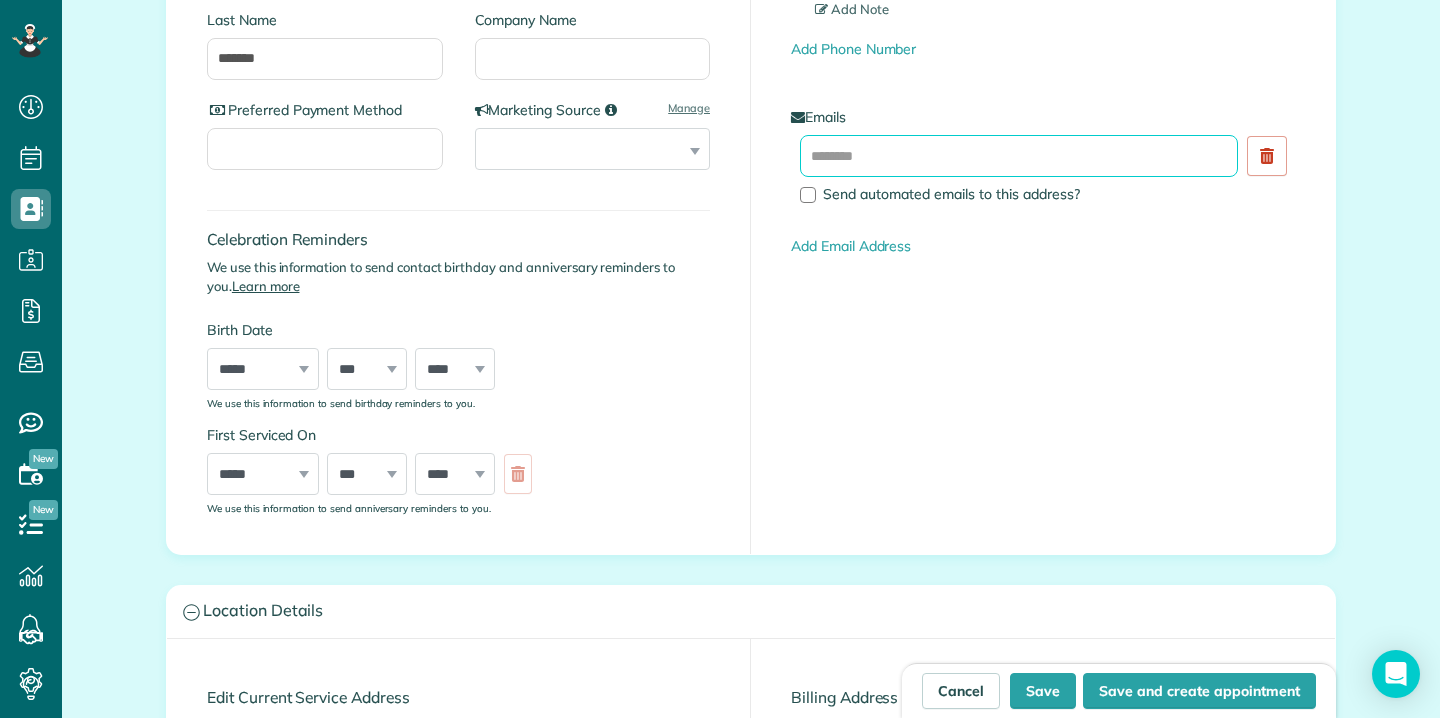 click at bounding box center [1019, 156] 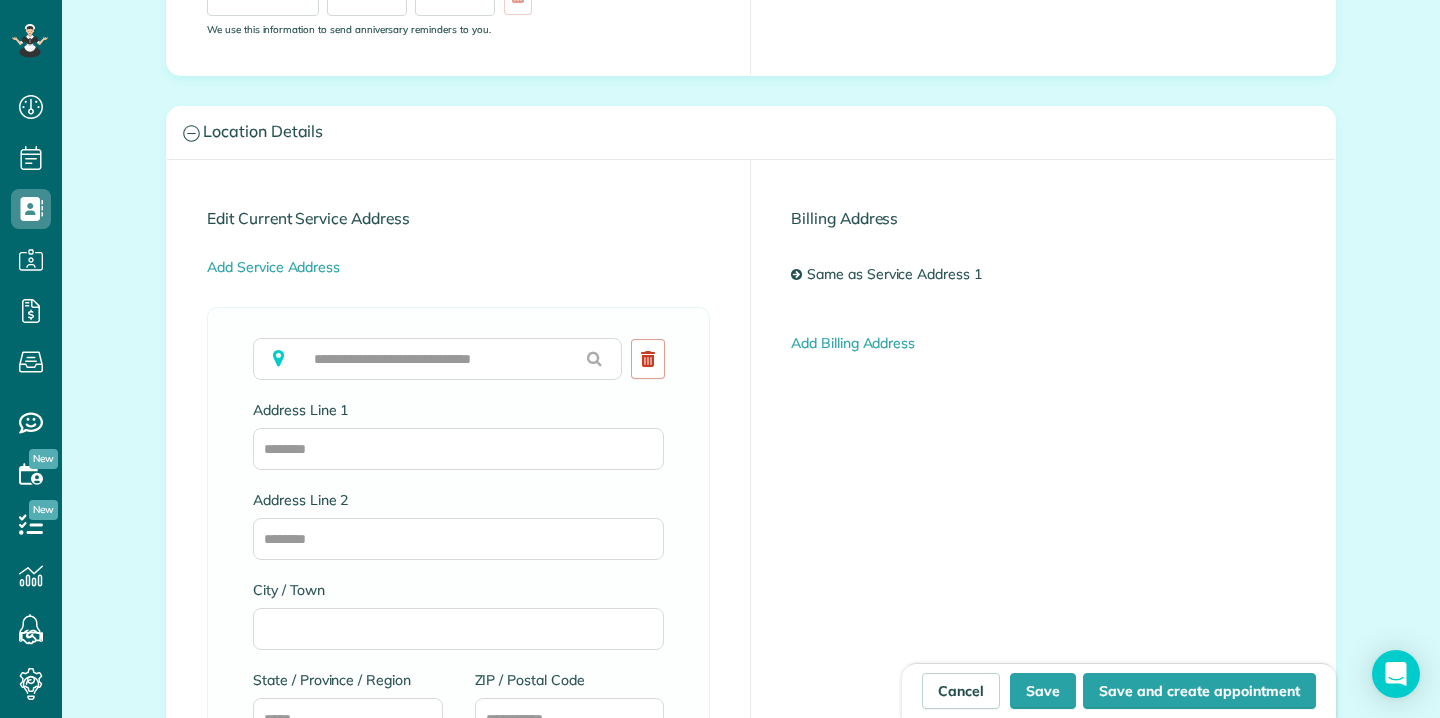 scroll, scrollTop: 982, scrollLeft: 0, axis: vertical 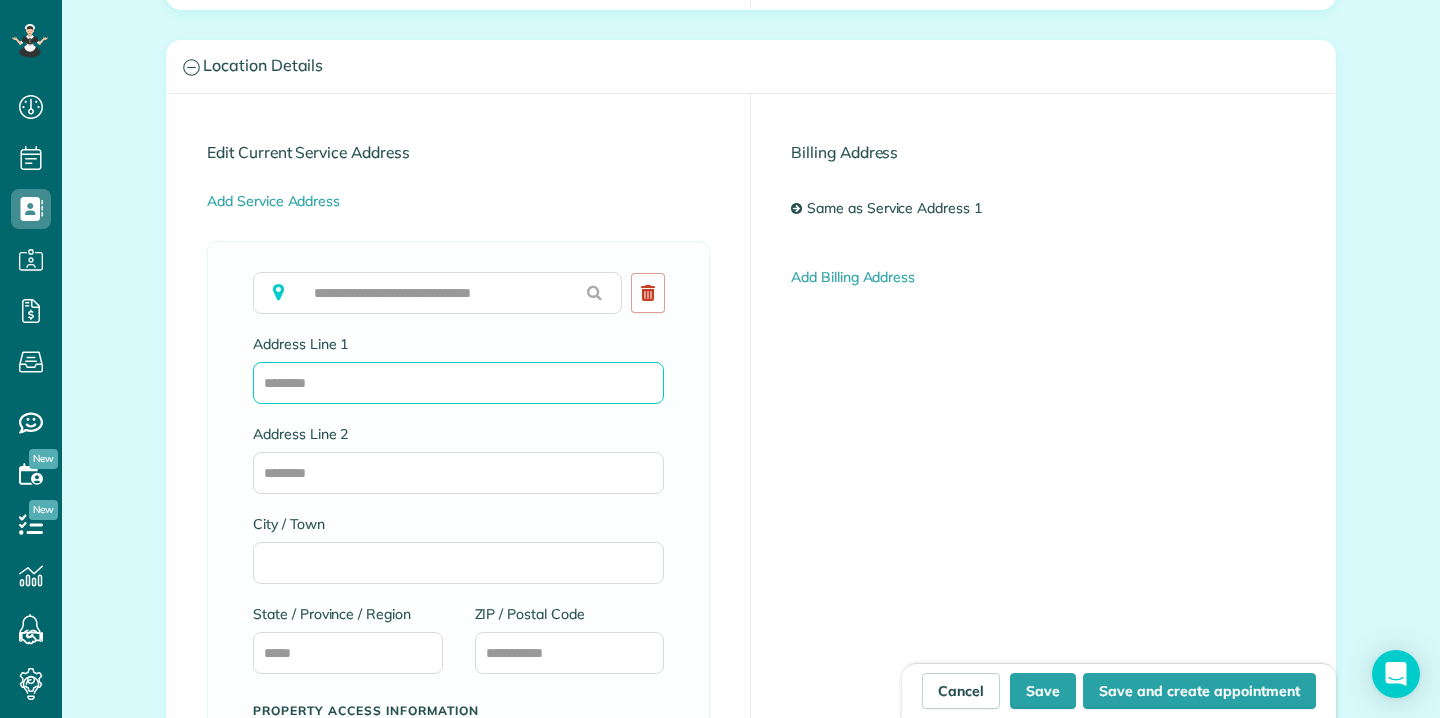 click on "Address Line 1" at bounding box center (458, 383) 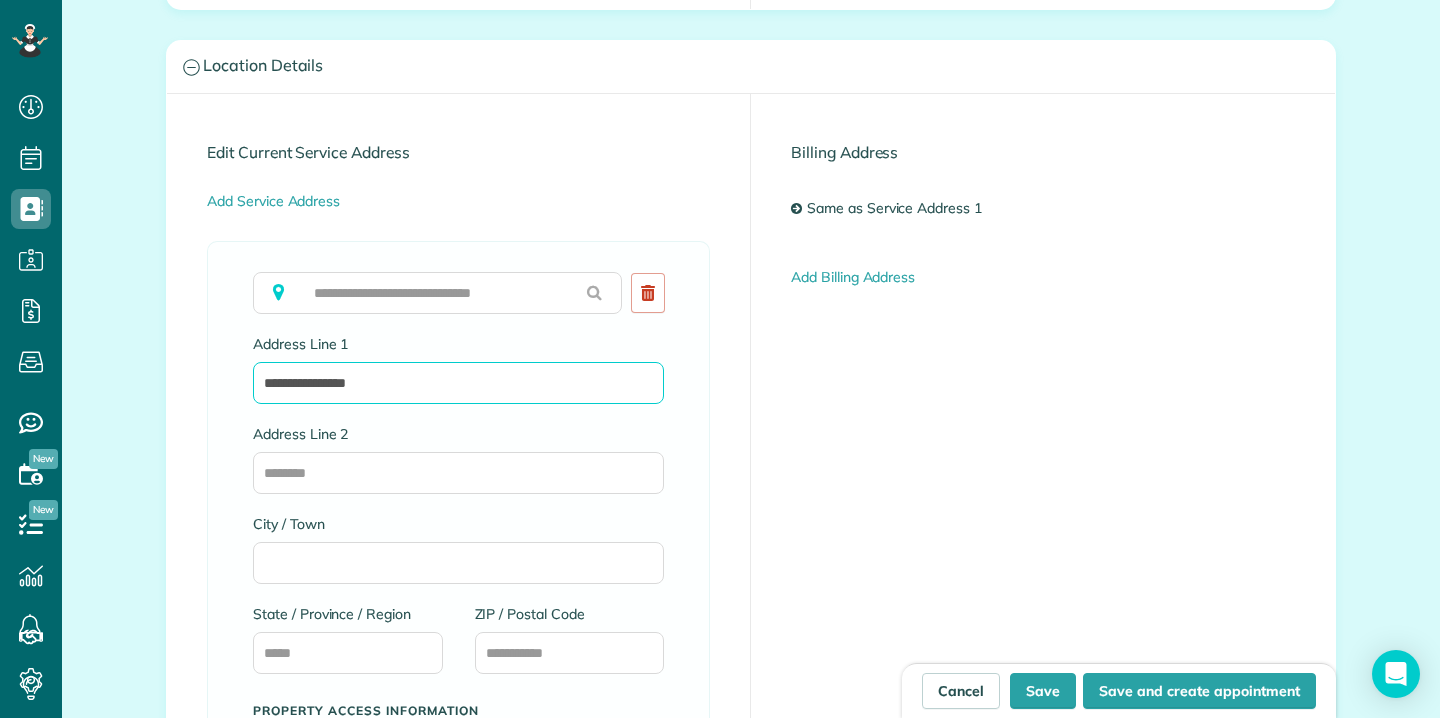 type on "**********" 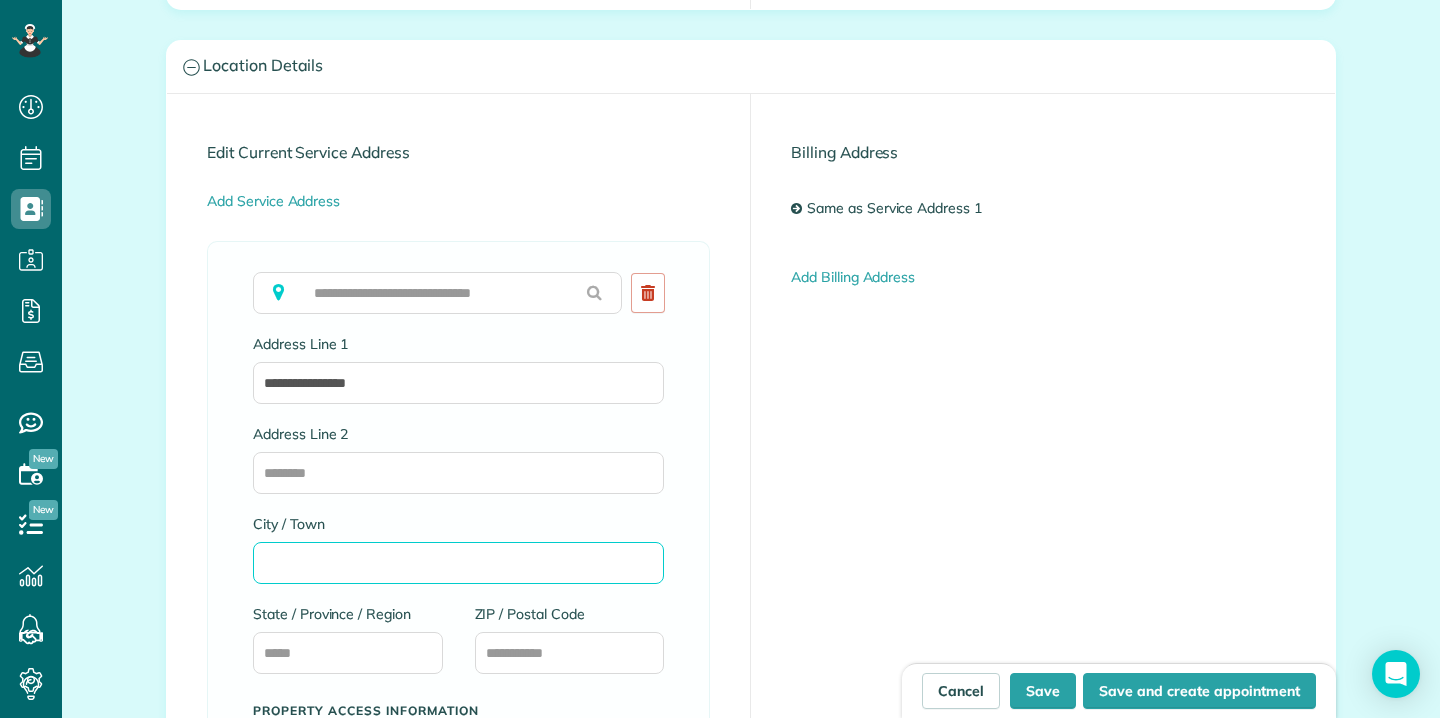 click on "City / Town" at bounding box center (458, 563) 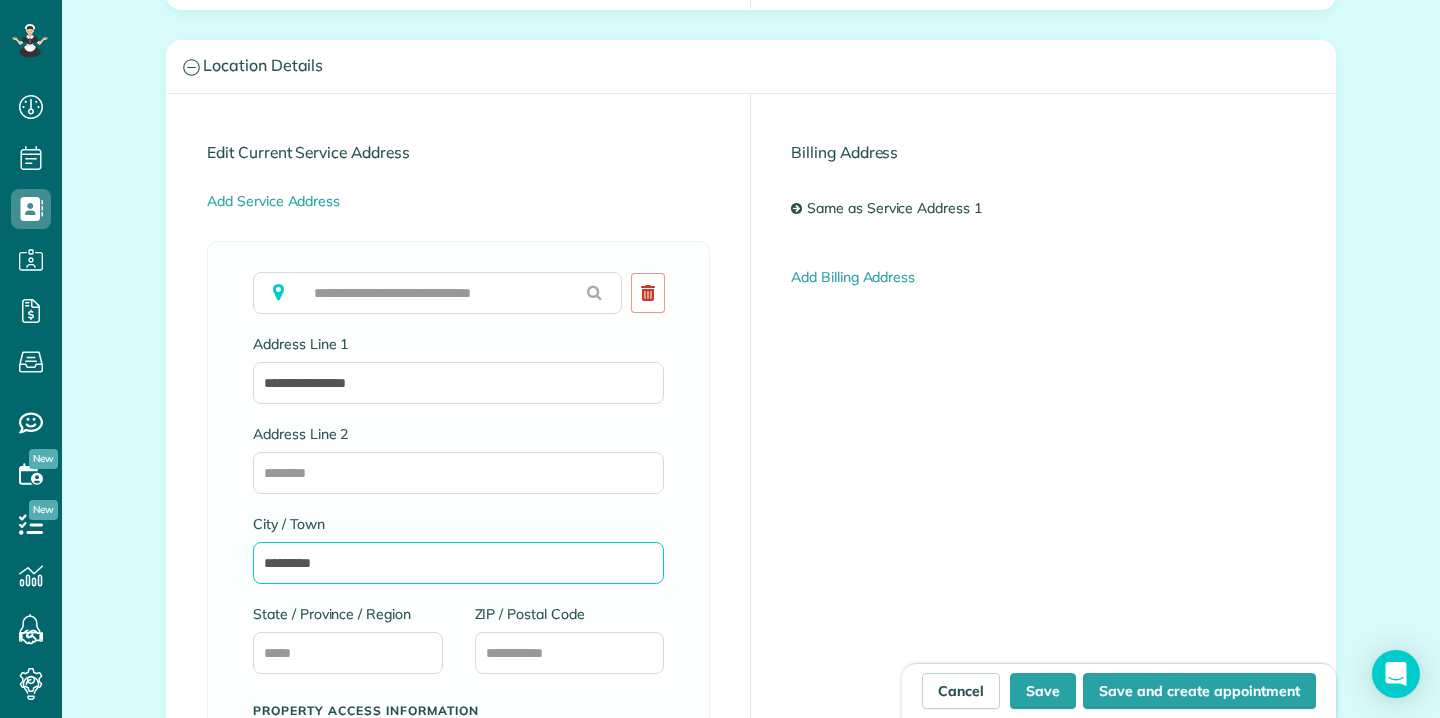 type on "*********" 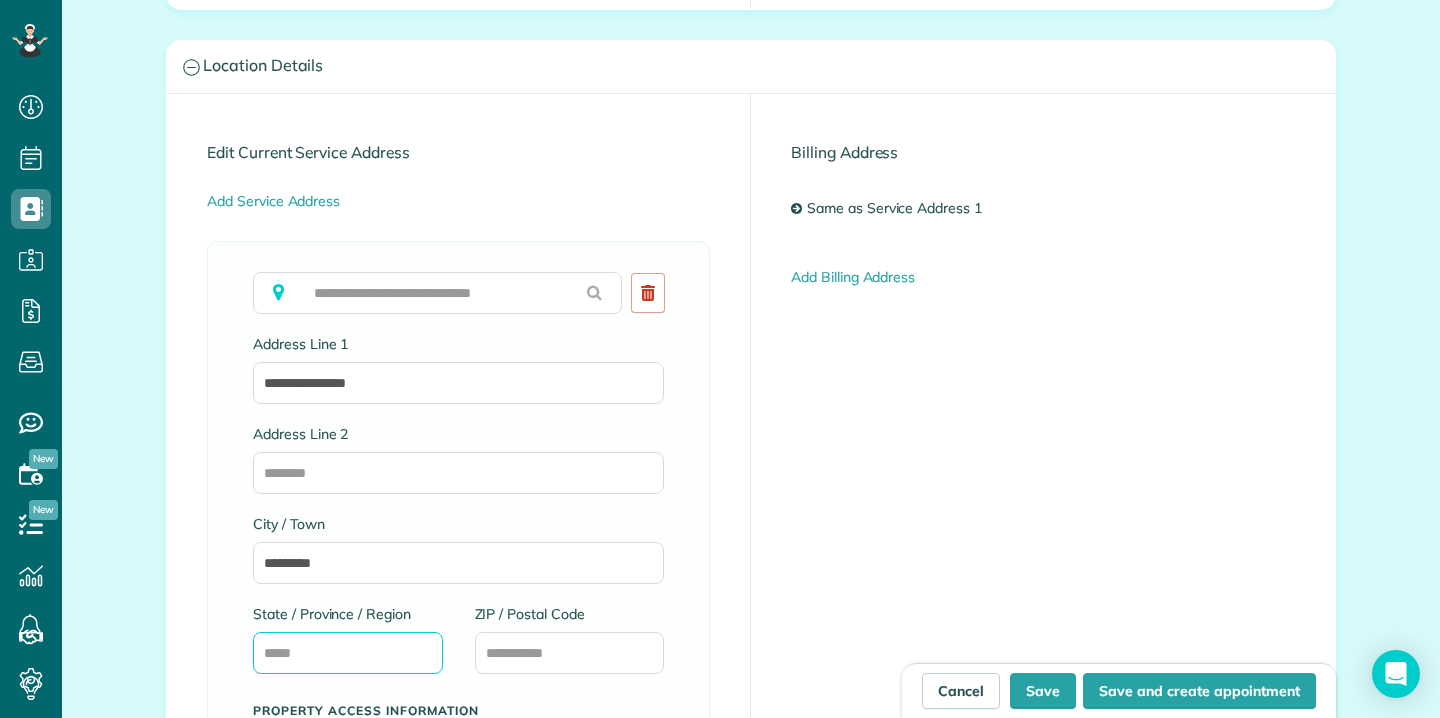 click on "State / Province / Region" at bounding box center (348, 653) 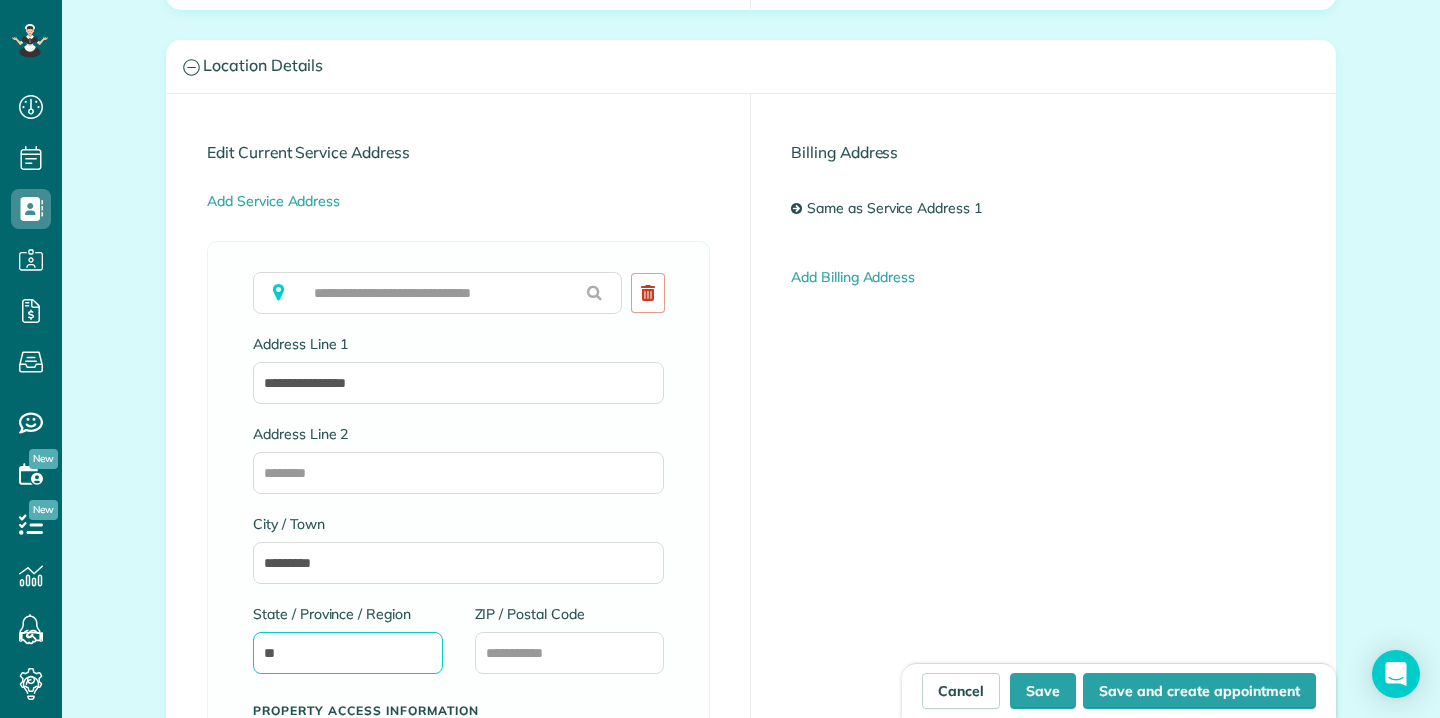 type on "**" 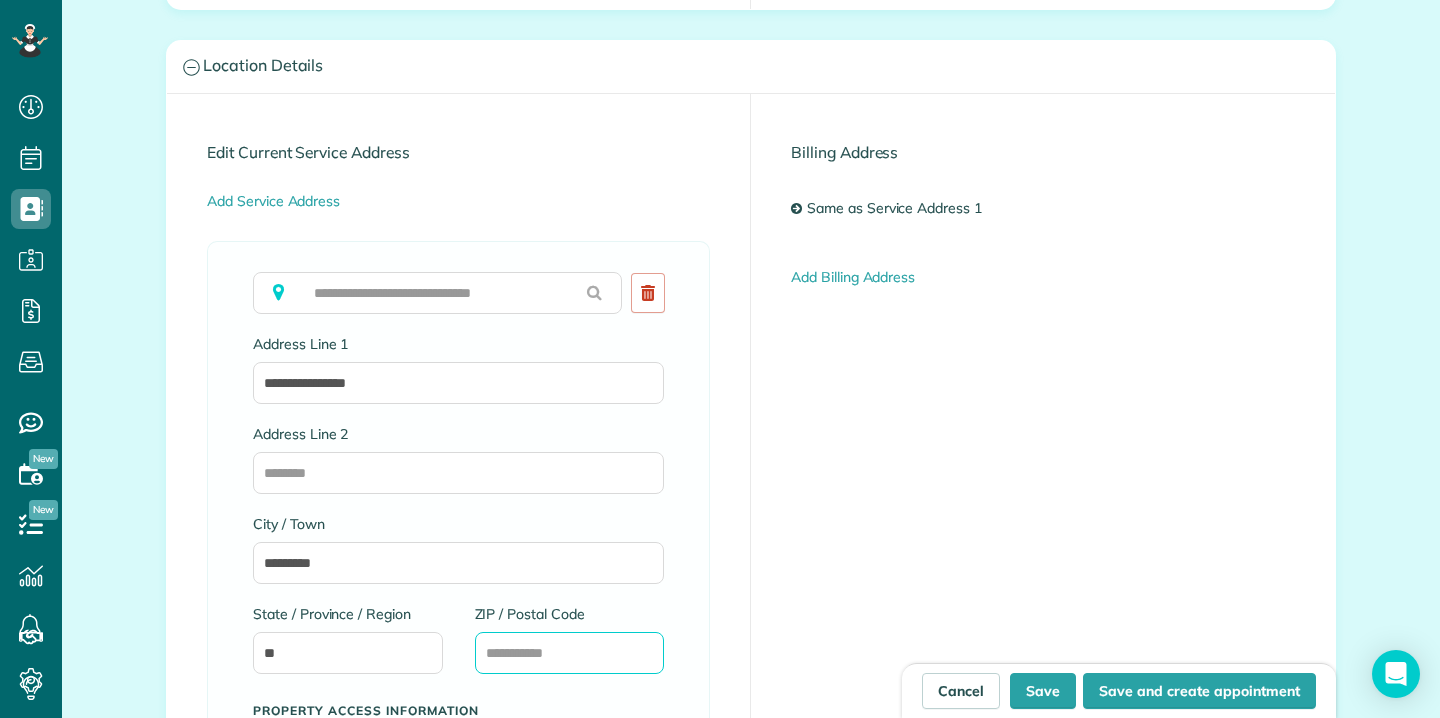 click on "ZIP / Postal Code" at bounding box center (570, 653) 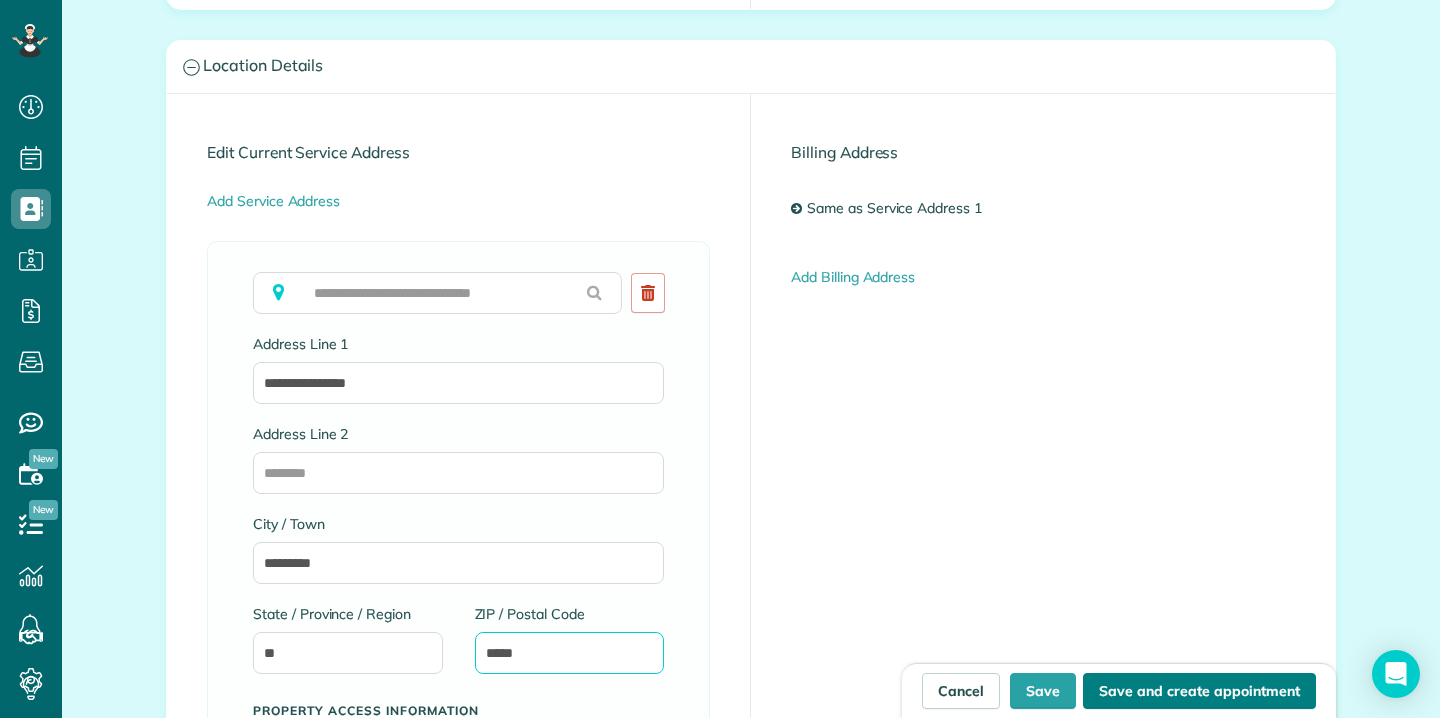 type on "*****" 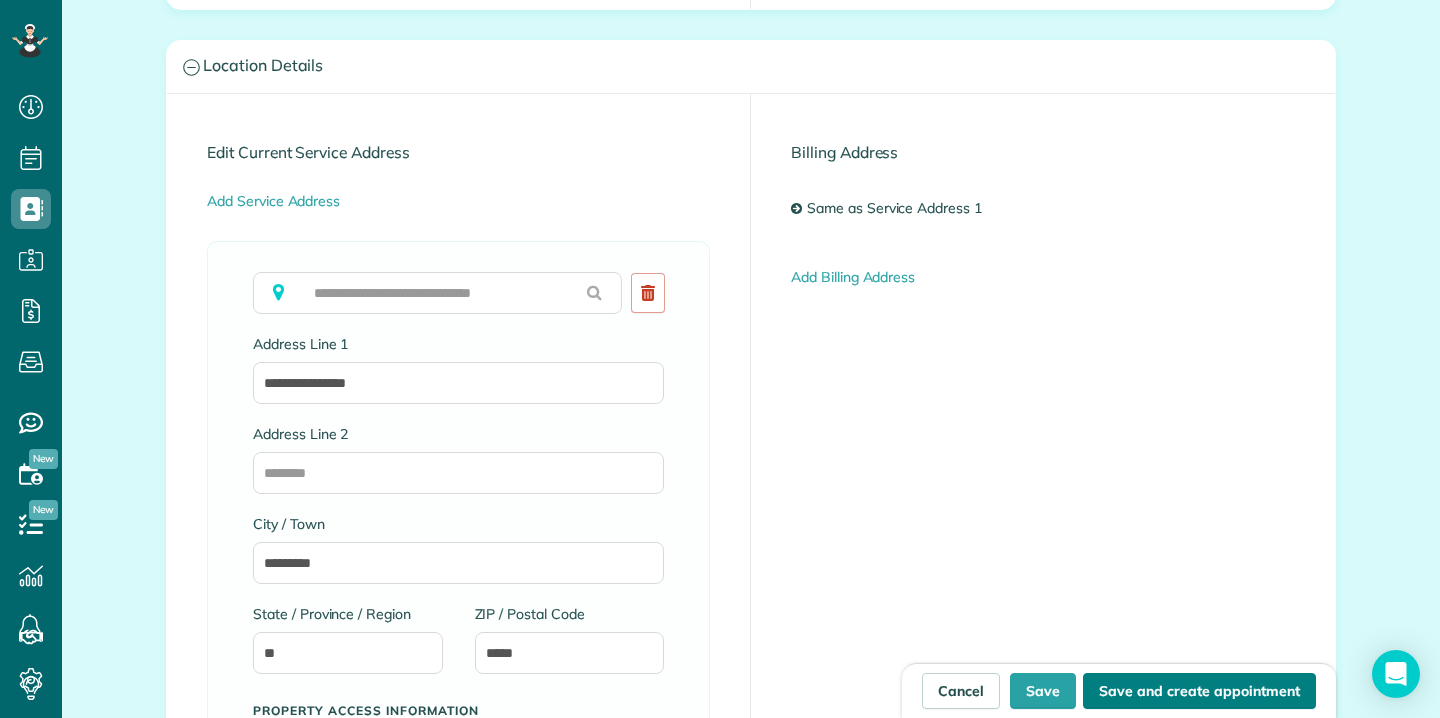 click on "Save and create appointment" at bounding box center [1199, 691] 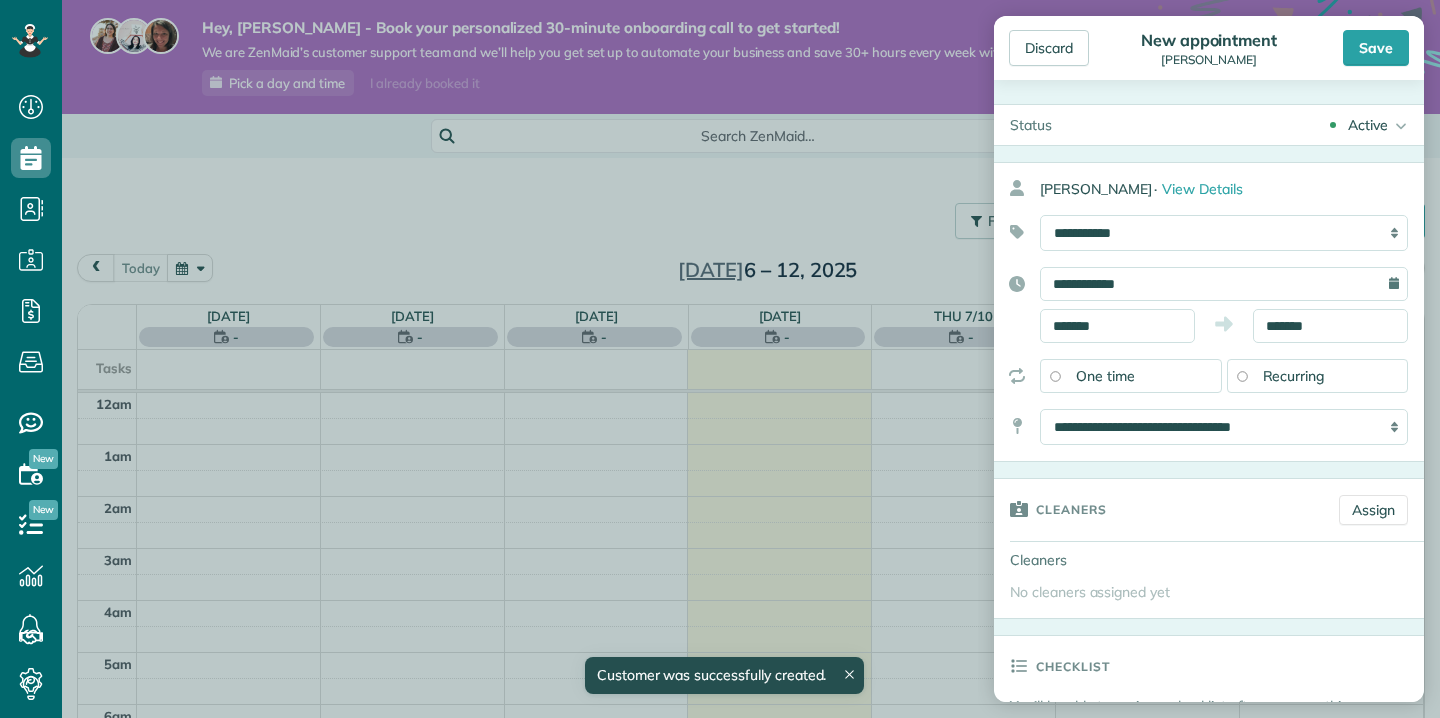 scroll, scrollTop: 0, scrollLeft: 0, axis: both 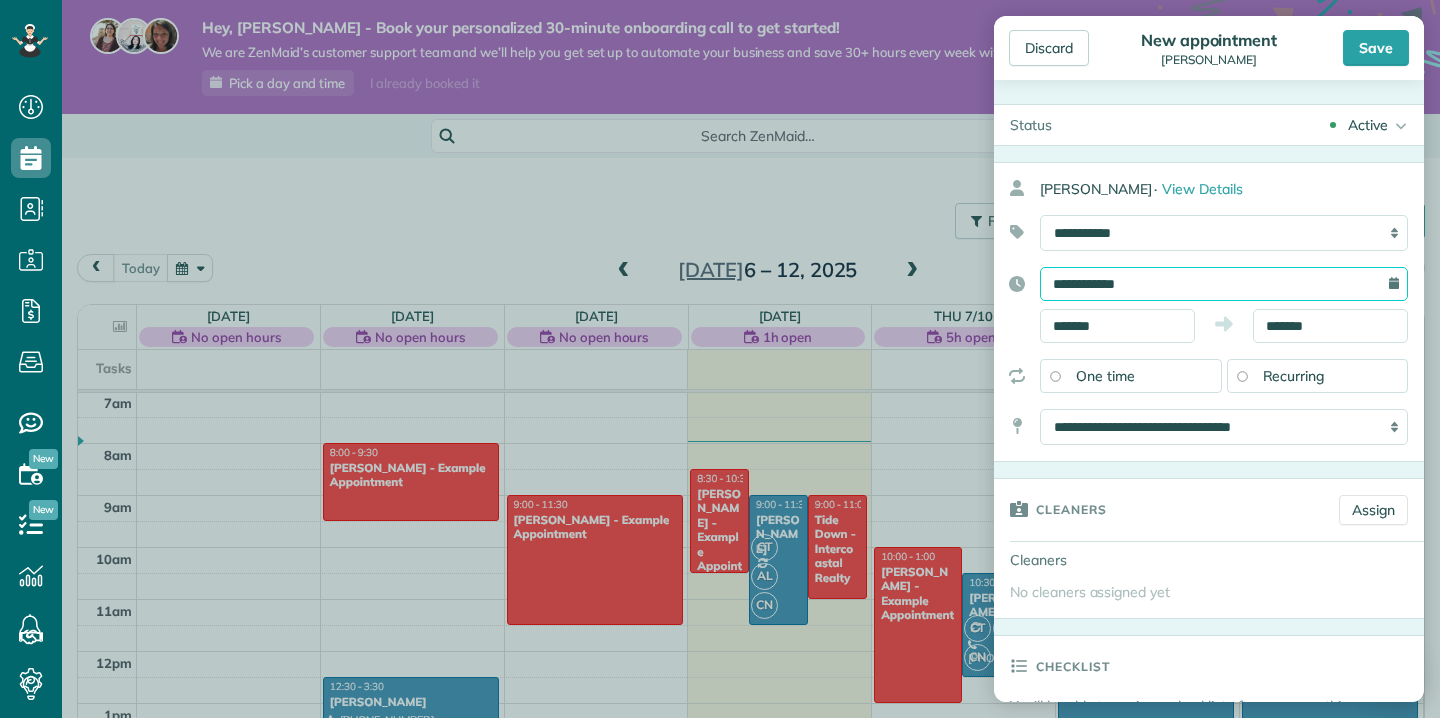 click on "**********" at bounding box center (1224, 284) 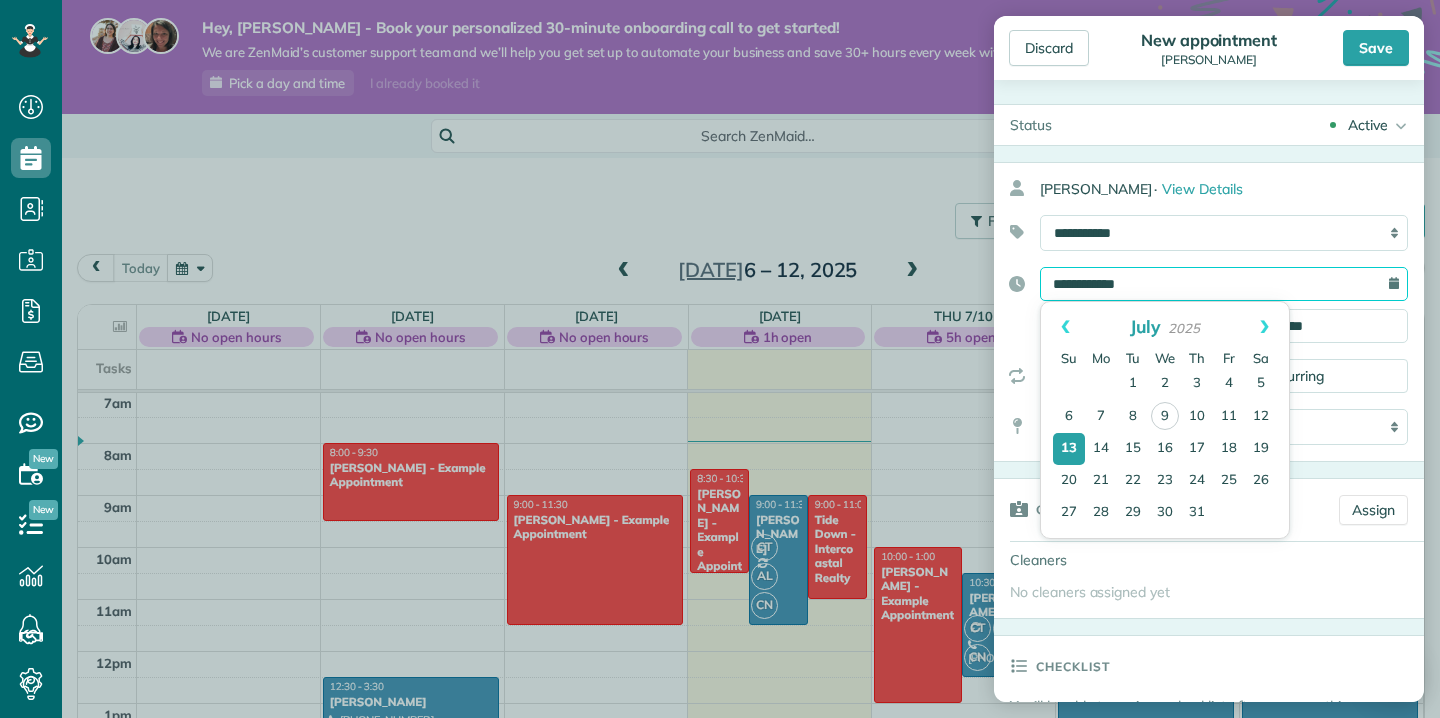 click on "**********" at bounding box center (1224, 284) 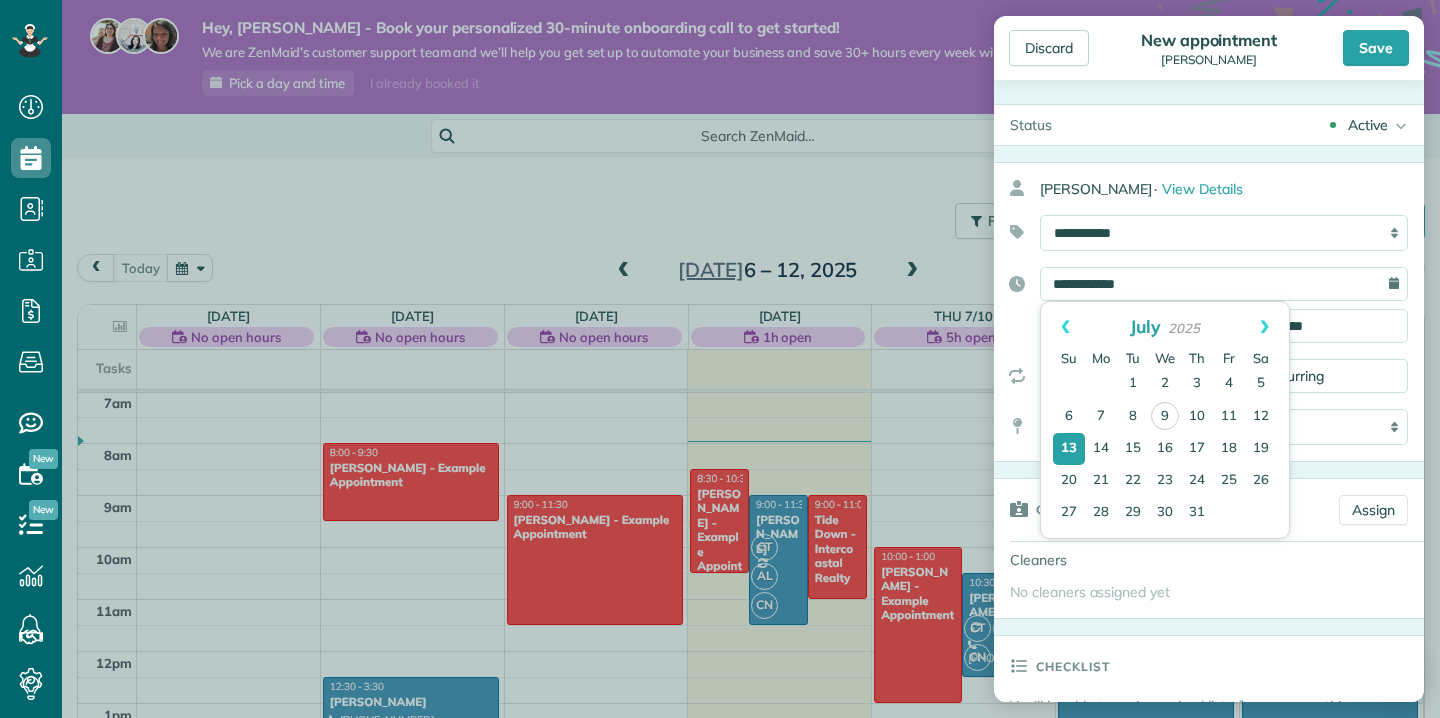 click on "**********" at bounding box center [1209, 305] 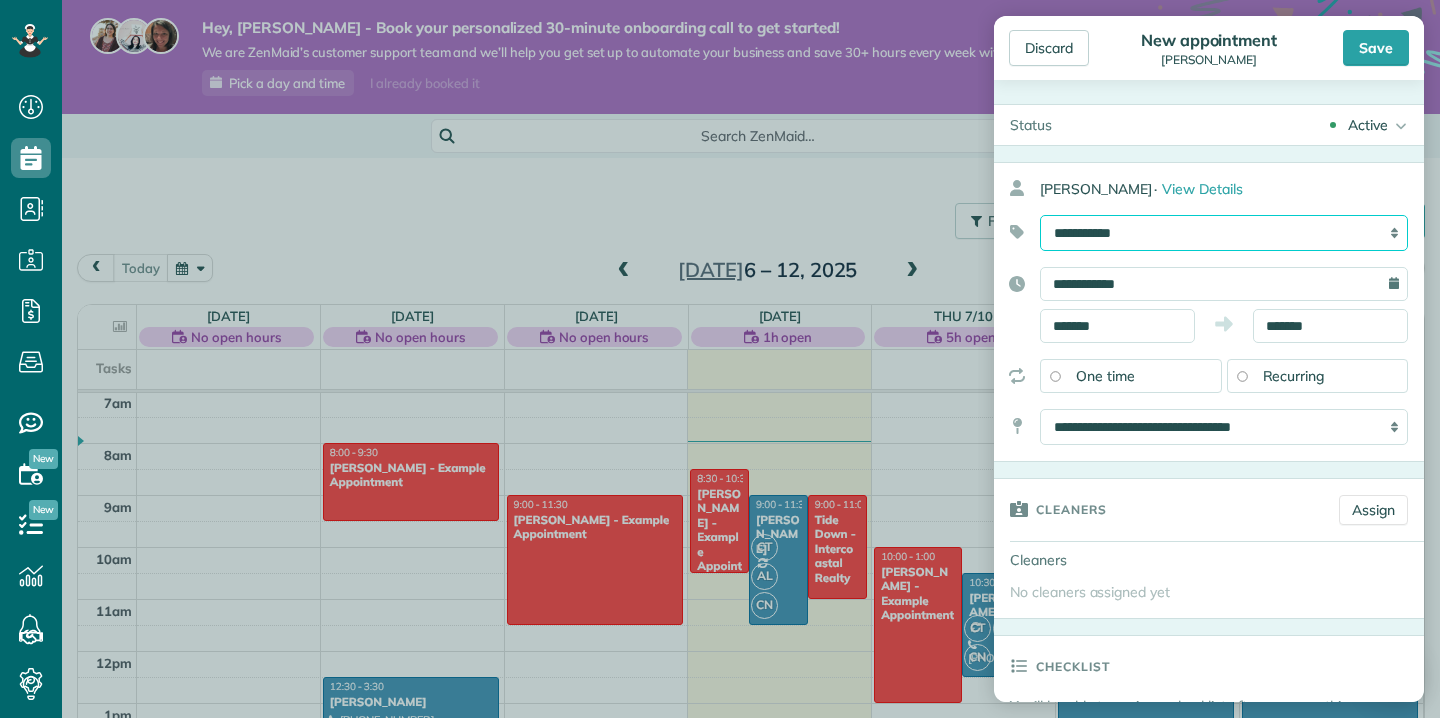 click on "**********" at bounding box center [1224, 233] 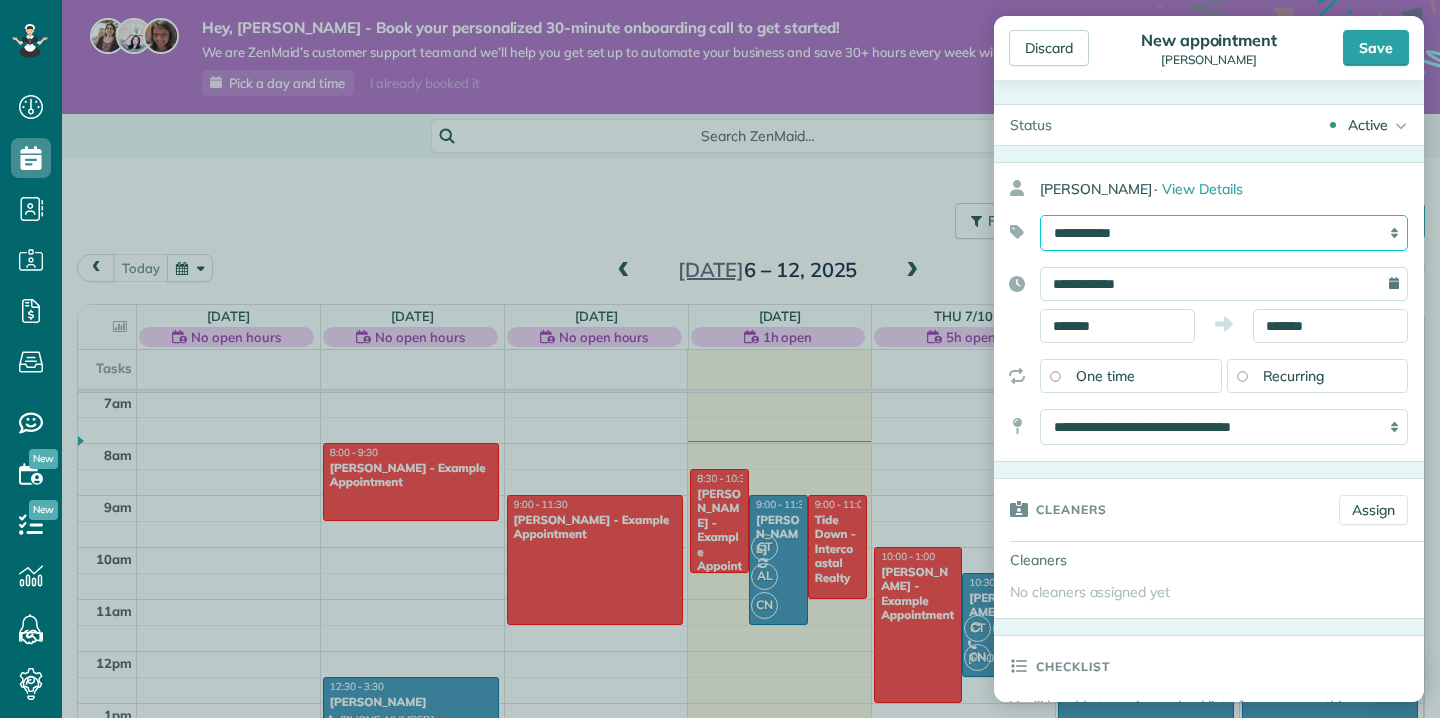 select on "******" 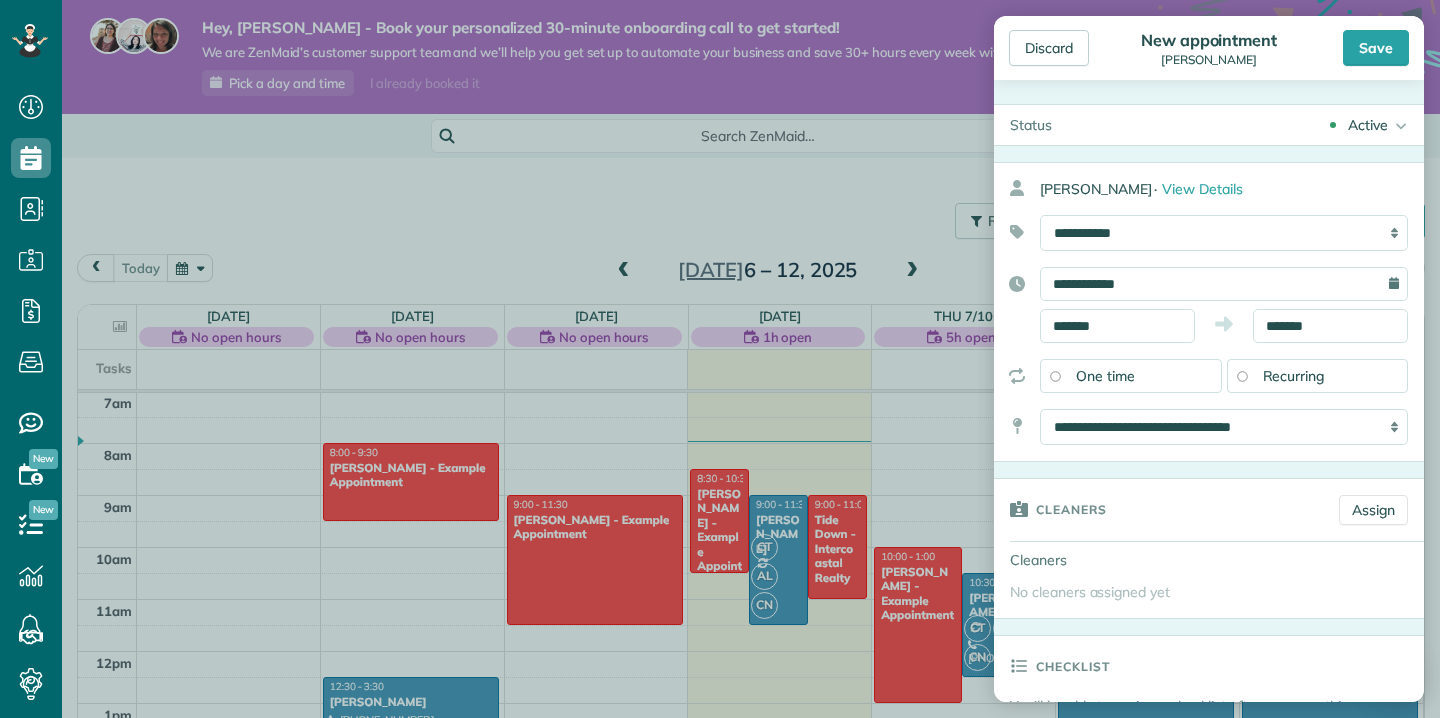 click on "Recurring" at bounding box center (1318, 376) 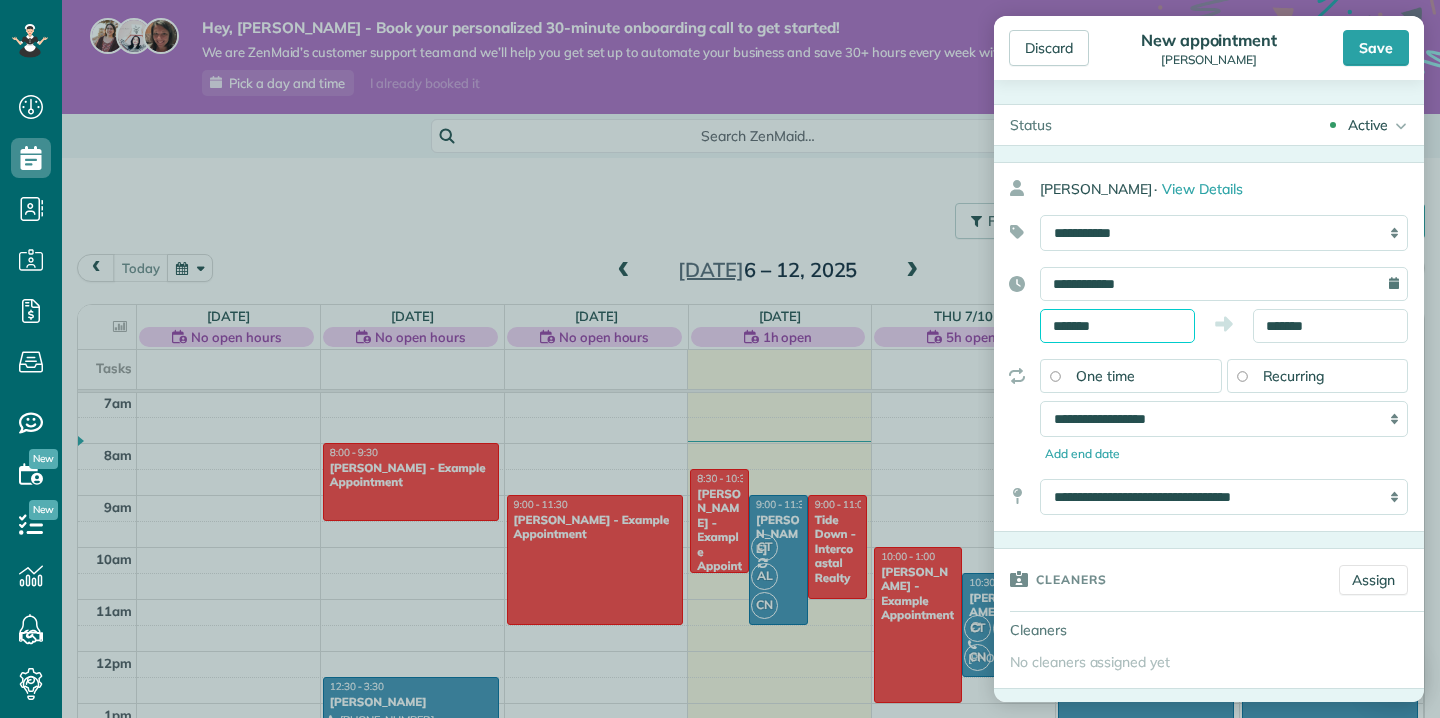 click on "*******" at bounding box center [1117, 326] 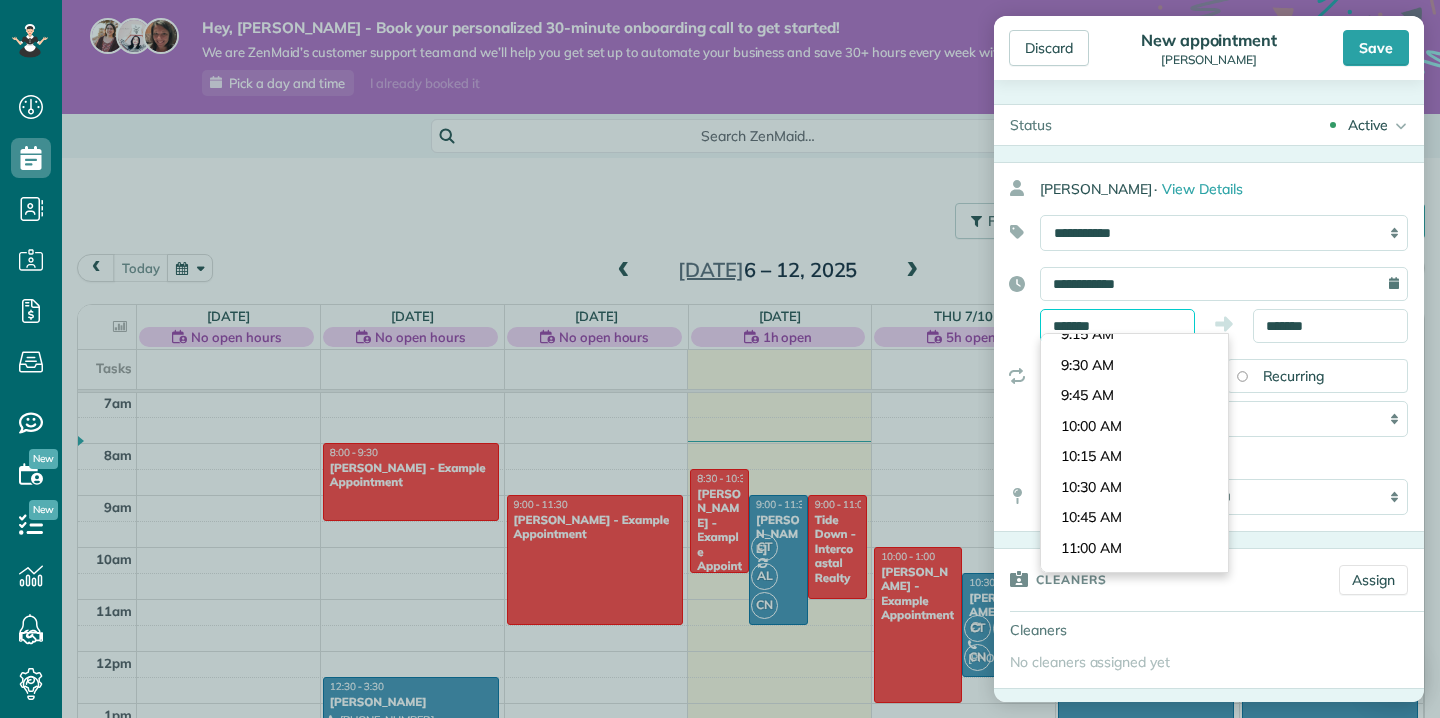 scroll, scrollTop: 1105, scrollLeft: 0, axis: vertical 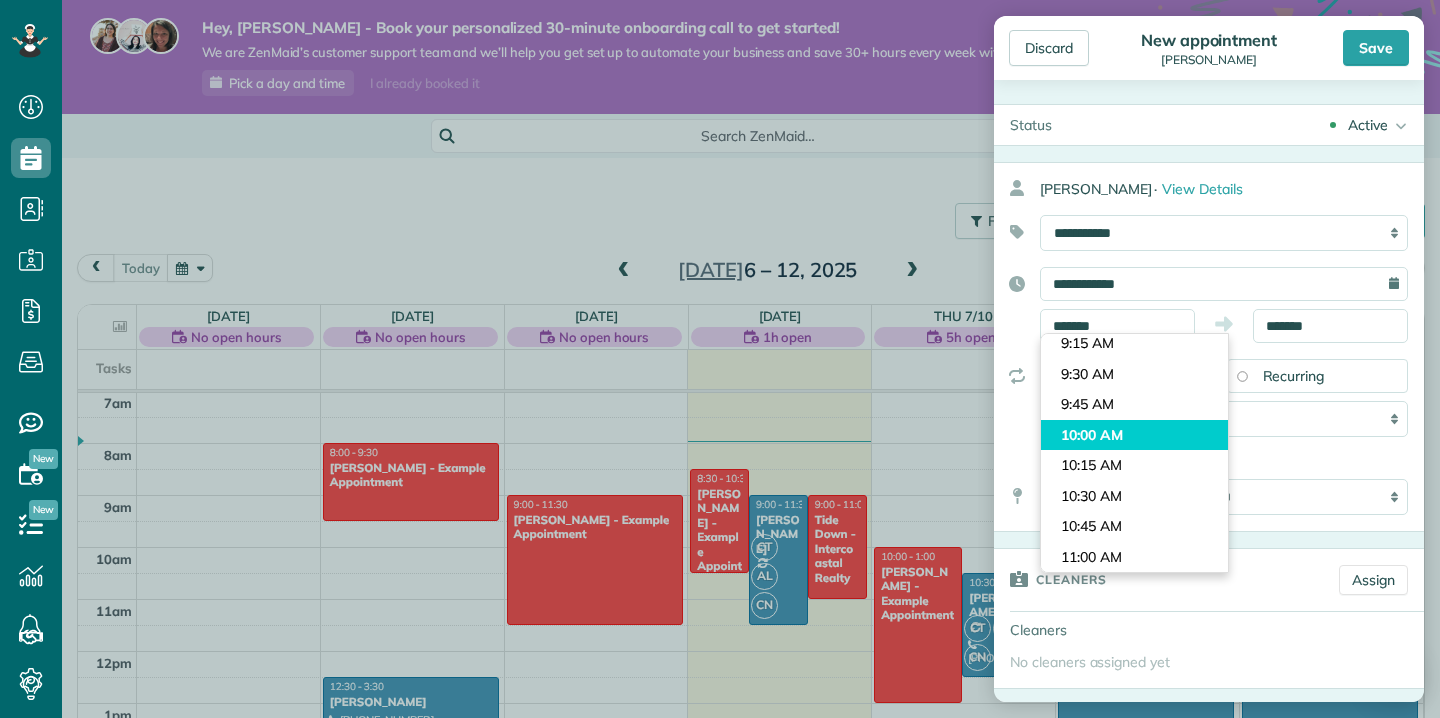 type on "********" 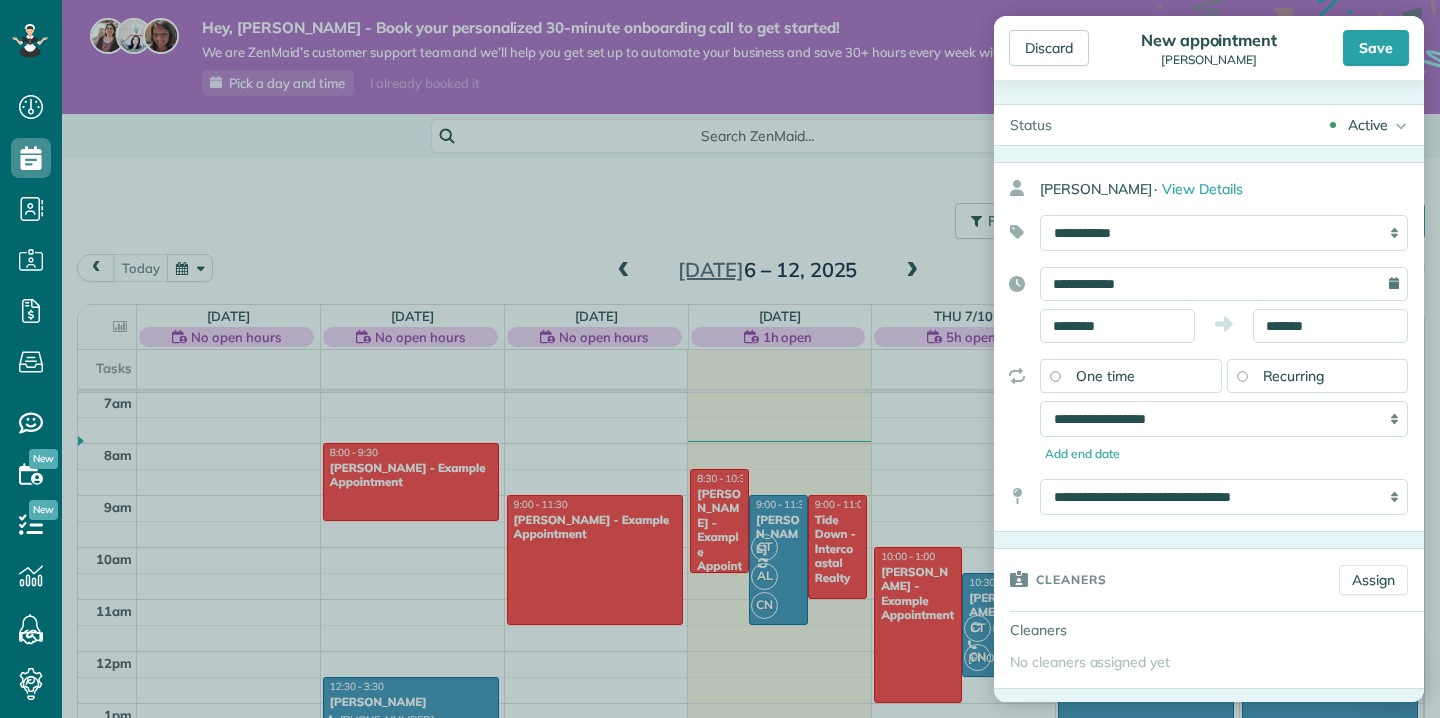 click on "Dashboard
Scheduling
Calendar View
List View
Dispatch View - Weekly scheduling (Beta)" at bounding box center [720, 359] 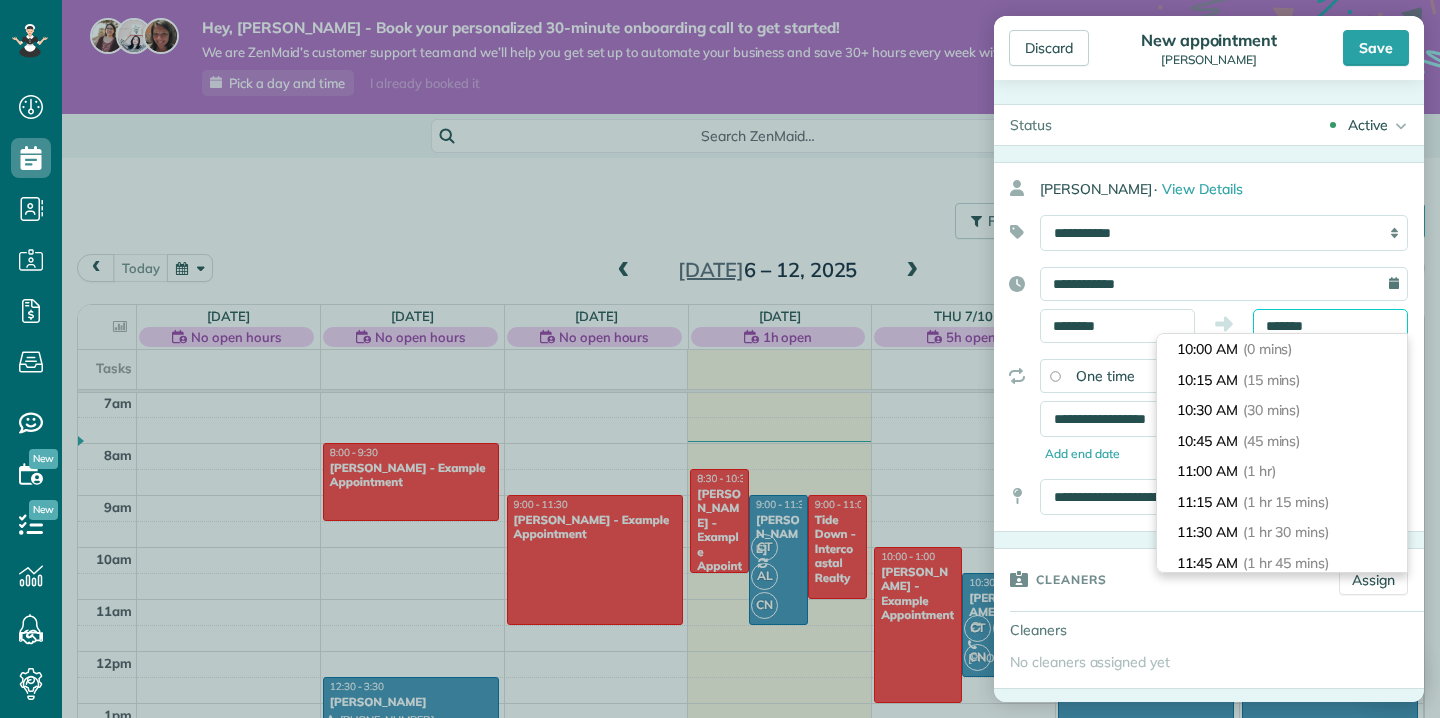 click on "*******" at bounding box center [1330, 326] 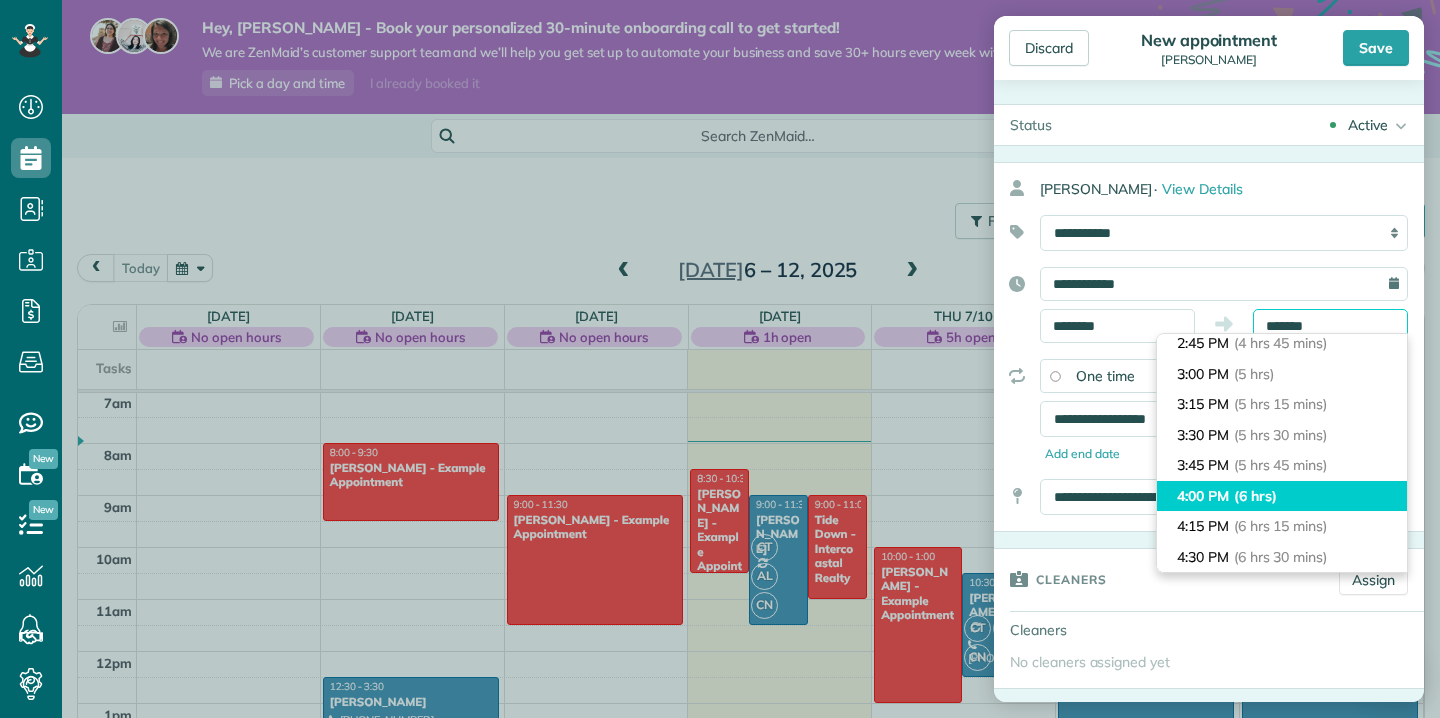 scroll, scrollTop: 580, scrollLeft: 0, axis: vertical 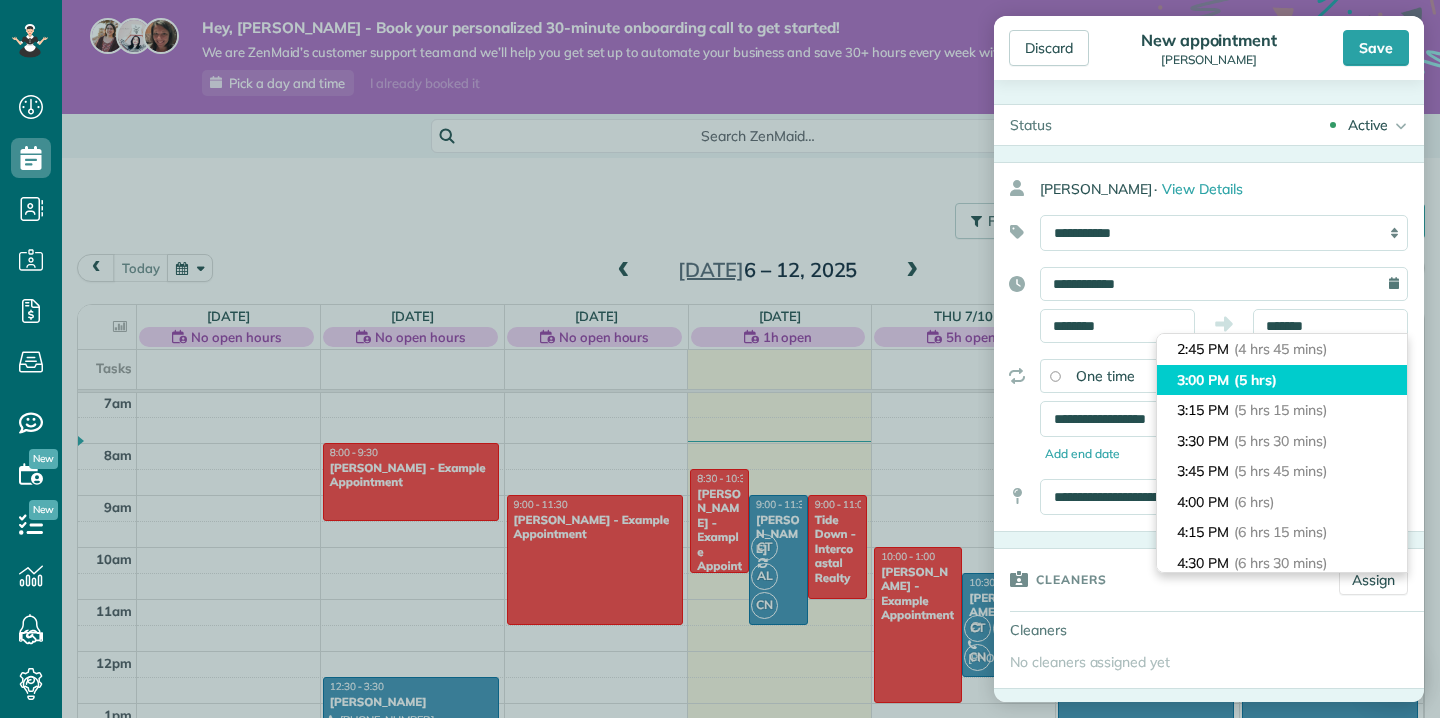 type on "*******" 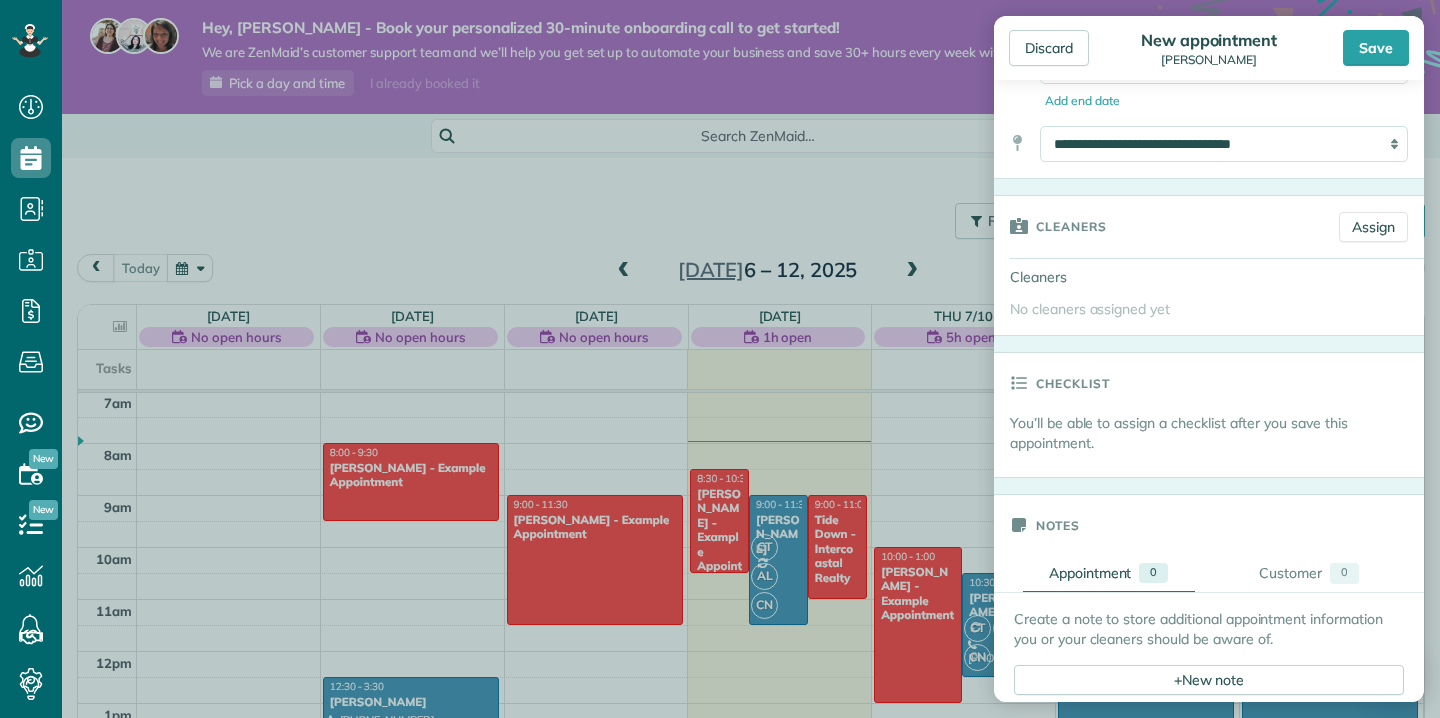 scroll, scrollTop: 306, scrollLeft: 0, axis: vertical 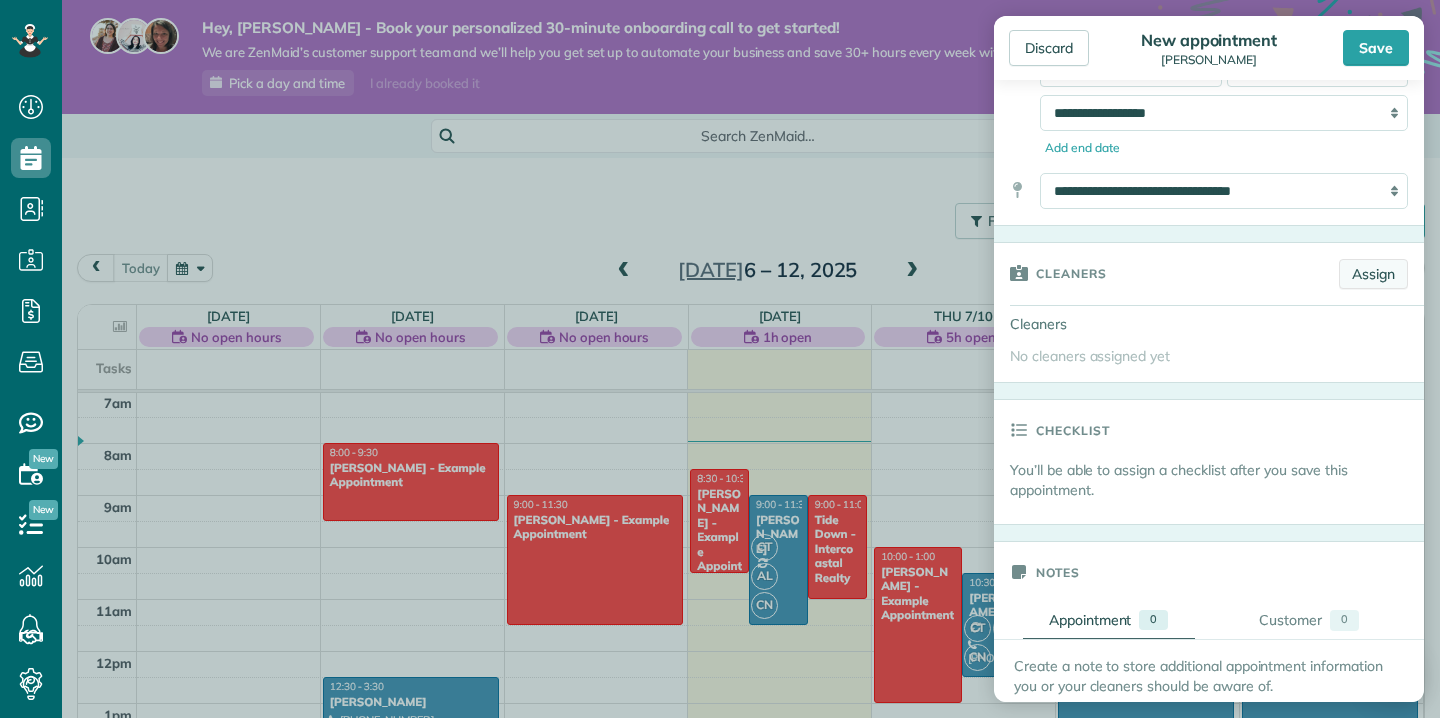click on "Assign" at bounding box center [1373, 274] 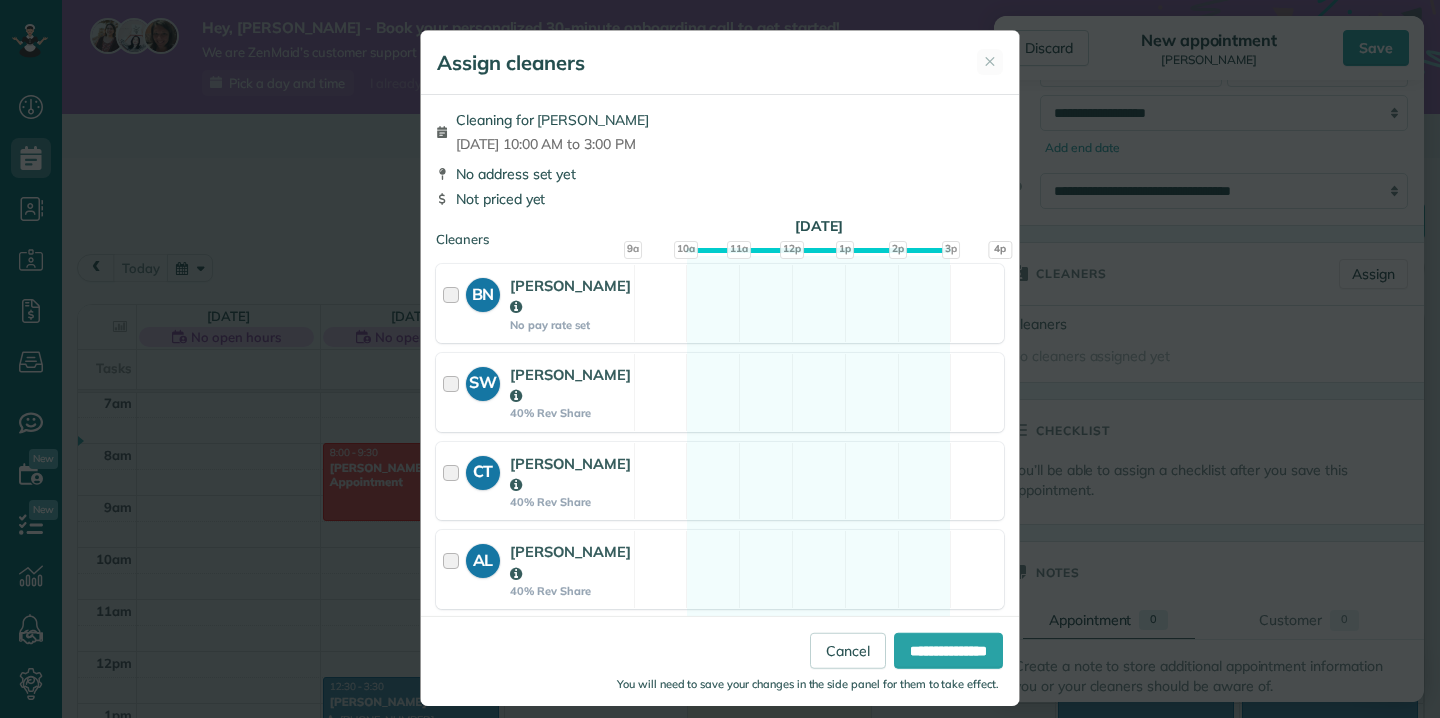 scroll, scrollTop: 49, scrollLeft: 0, axis: vertical 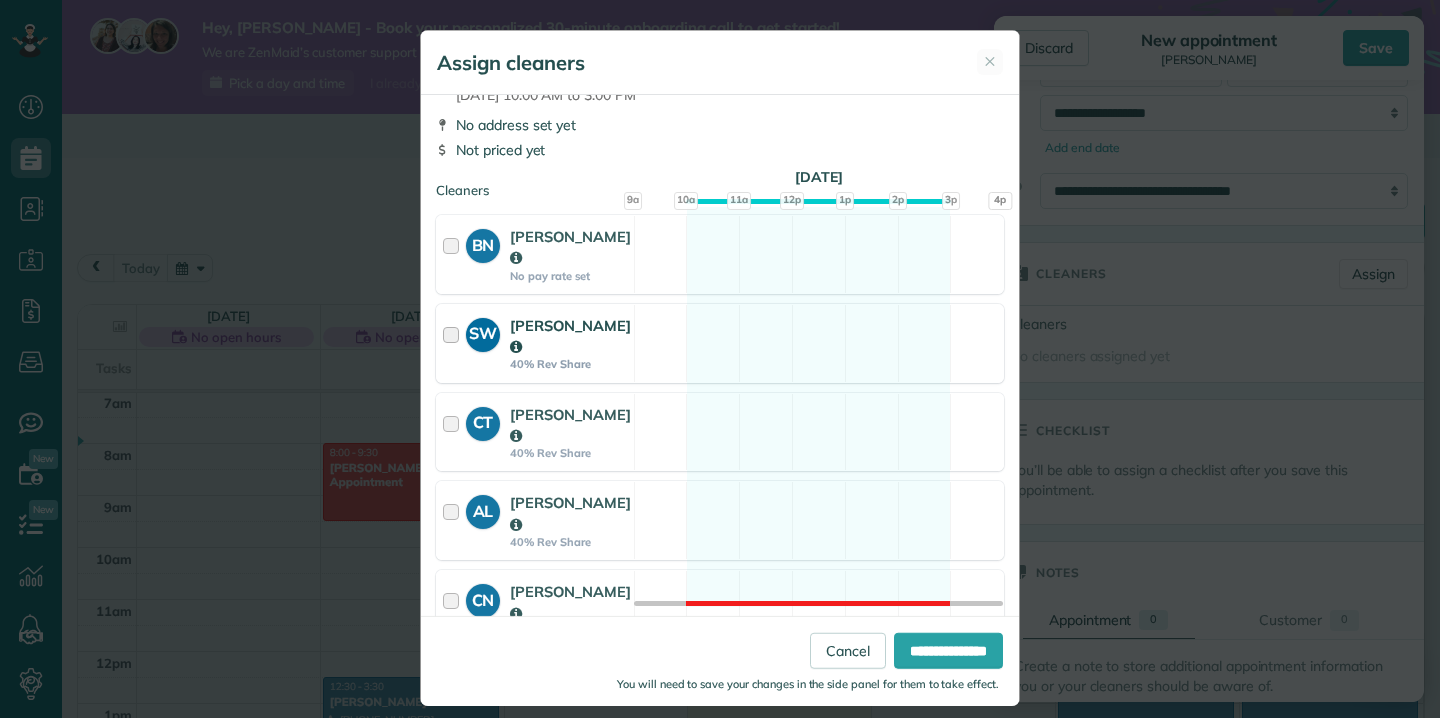 click at bounding box center (454, 343) 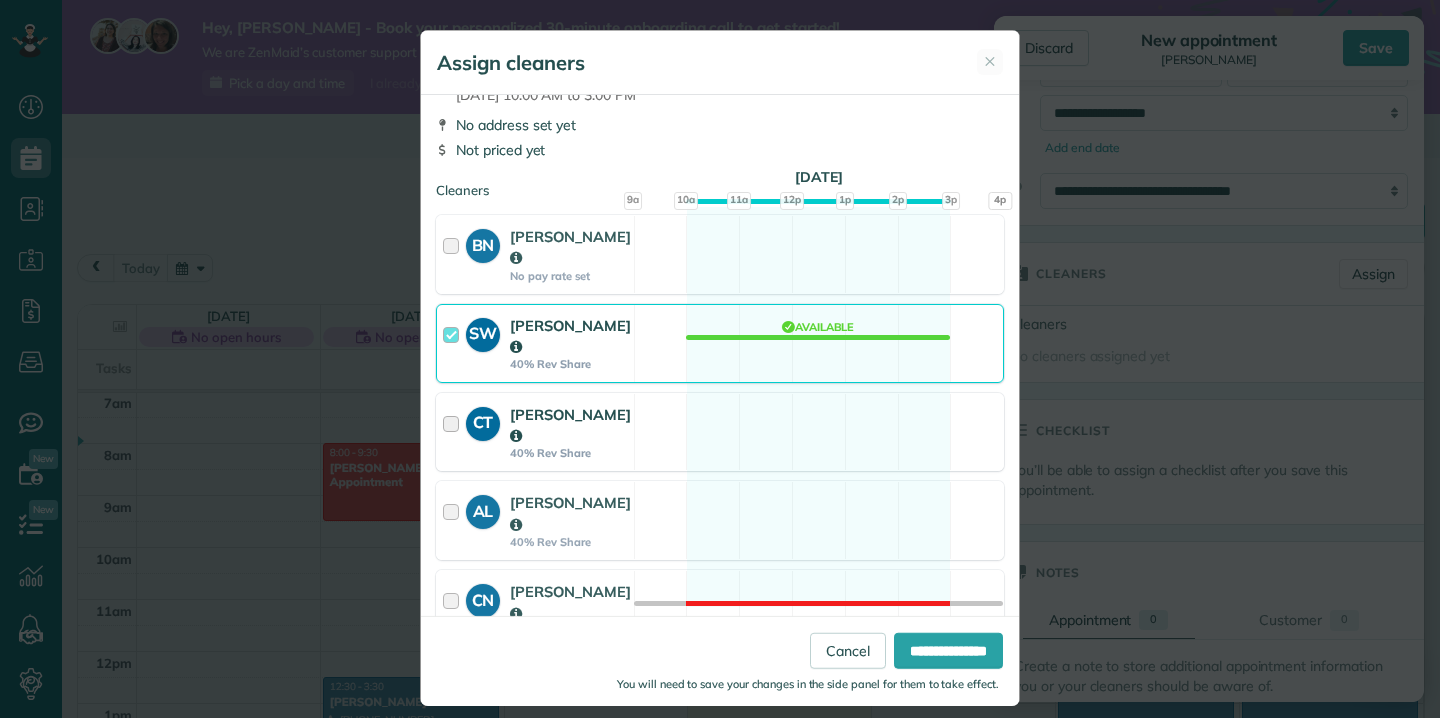 click at bounding box center (454, 432) 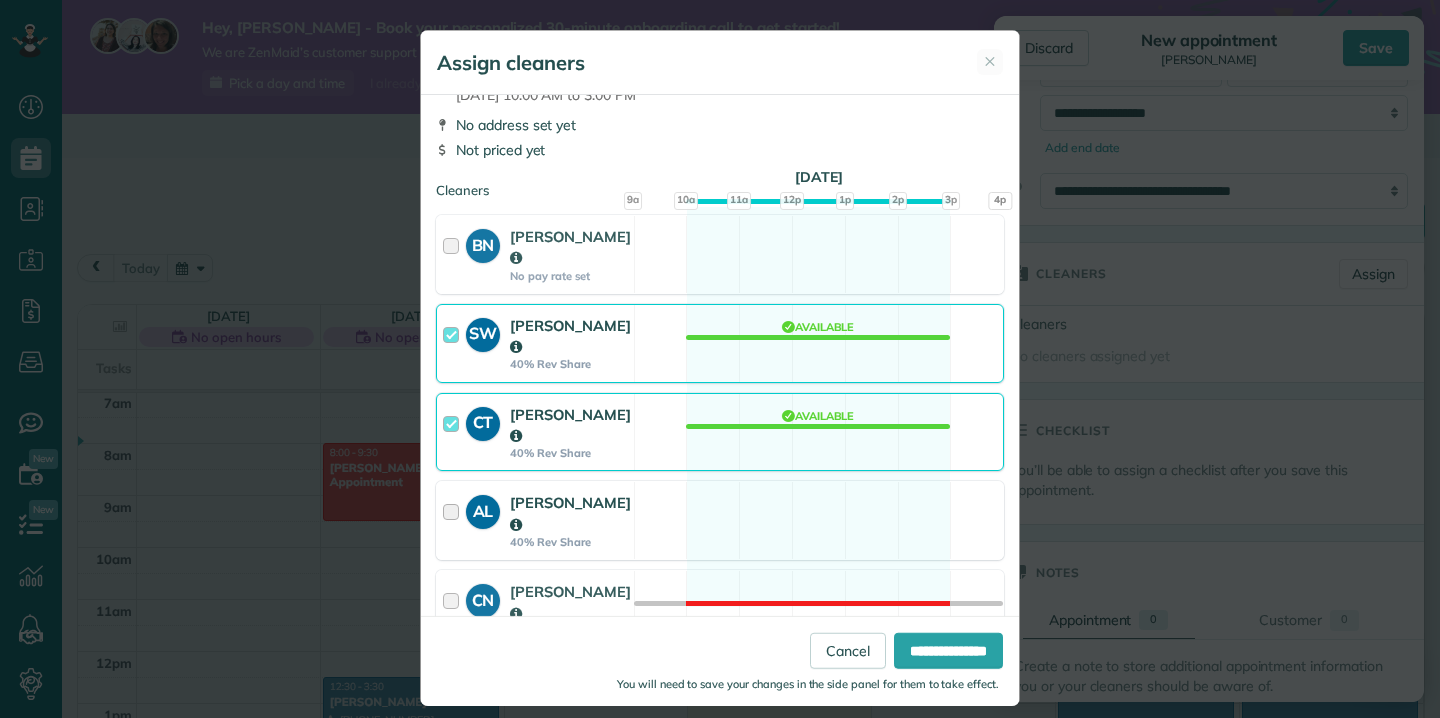 click at bounding box center [454, 520] 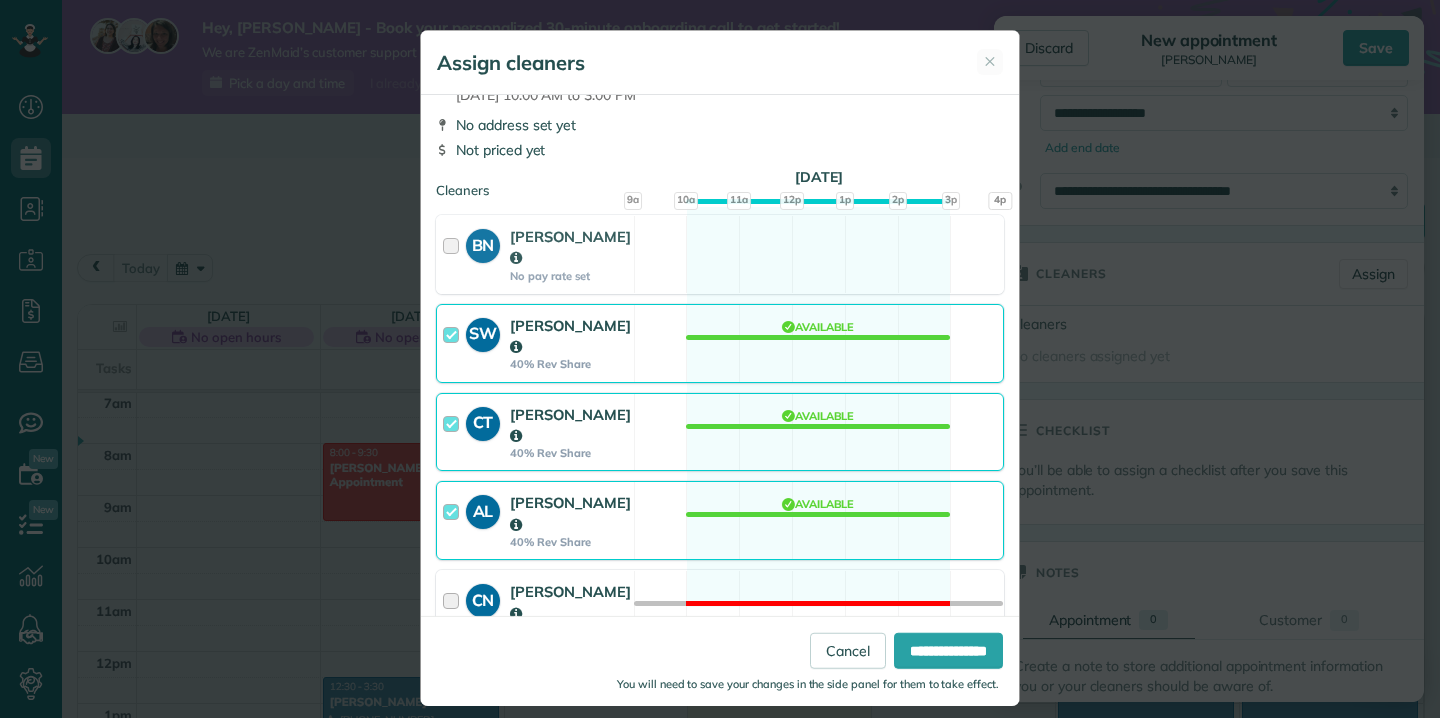 click at bounding box center [454, 609] 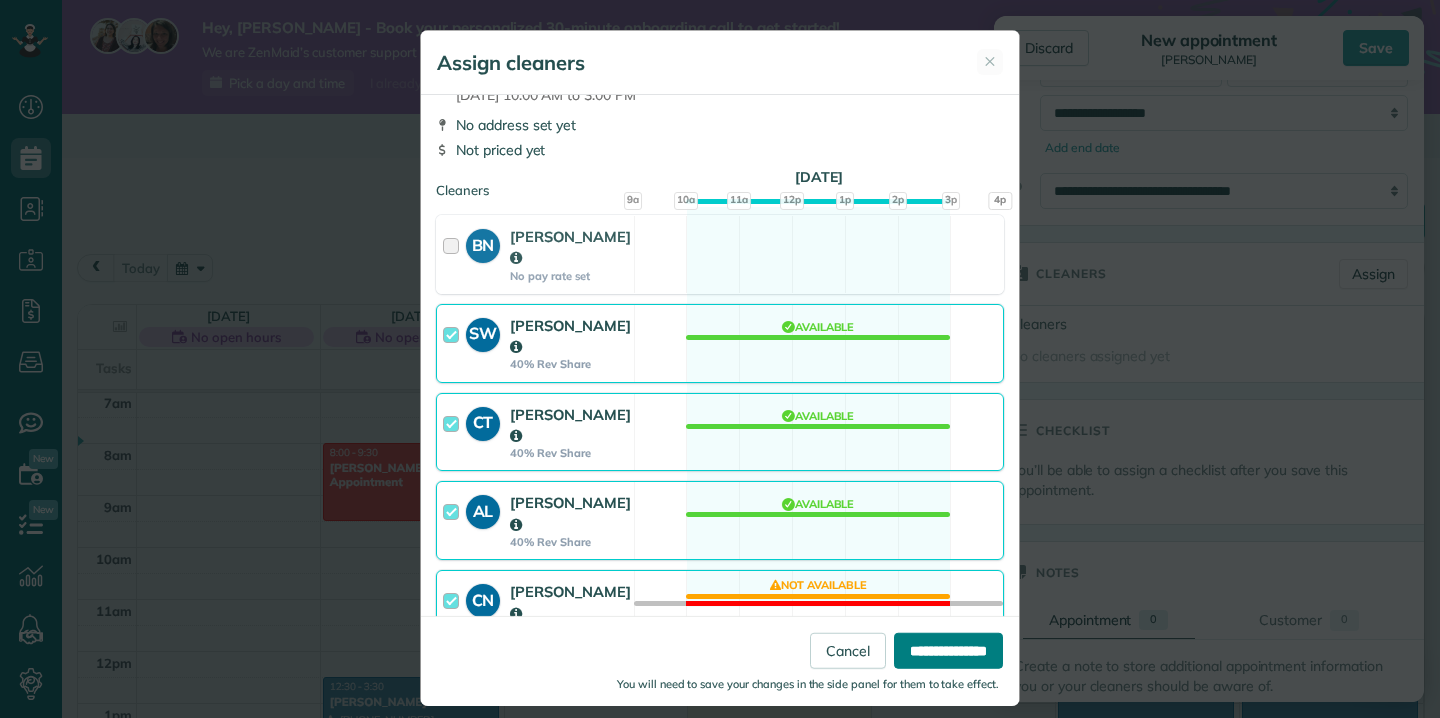 click on "**********" at bounding box center (948, 650) 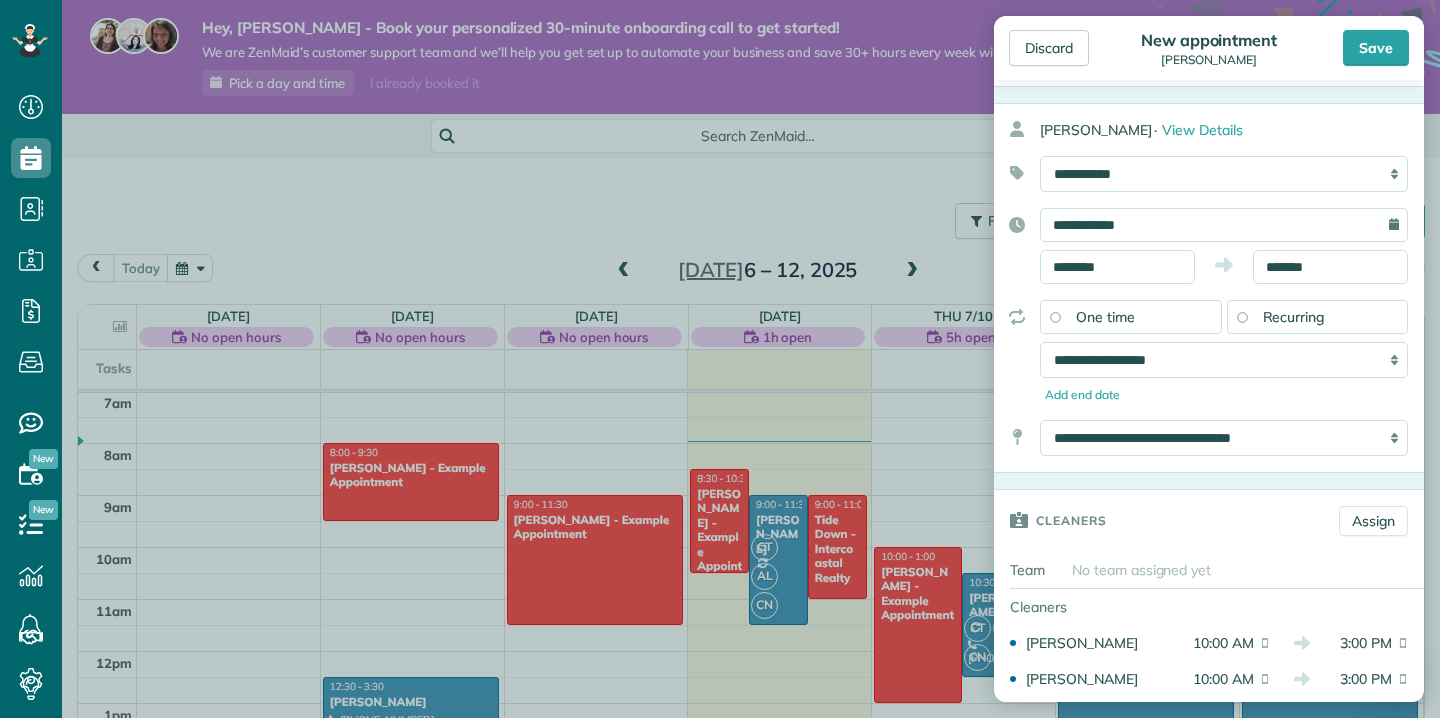 scroll, scrollTop: 29, scrollLeft: 0, axis: vertical 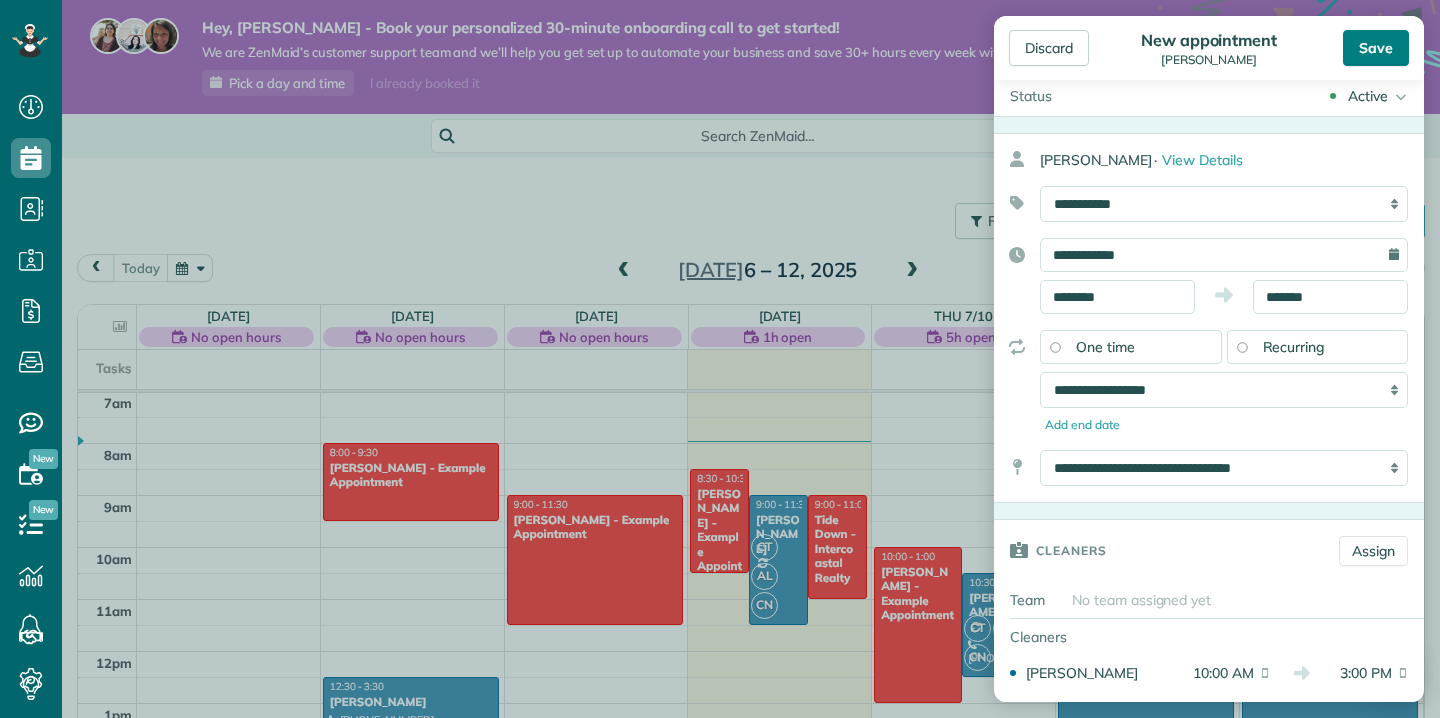 click on "Save" at bounding box center [1376, 48] 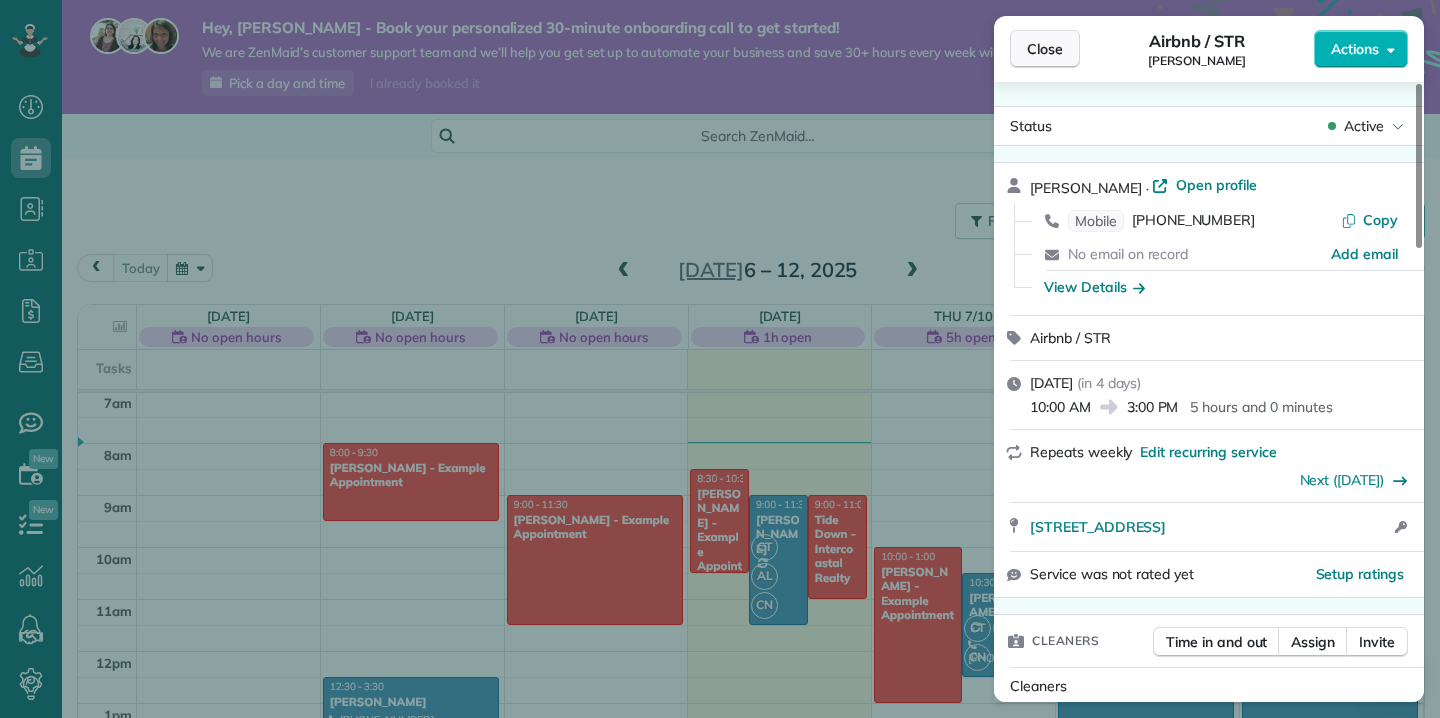 click on "Close" at bounding box center [1045, 49] 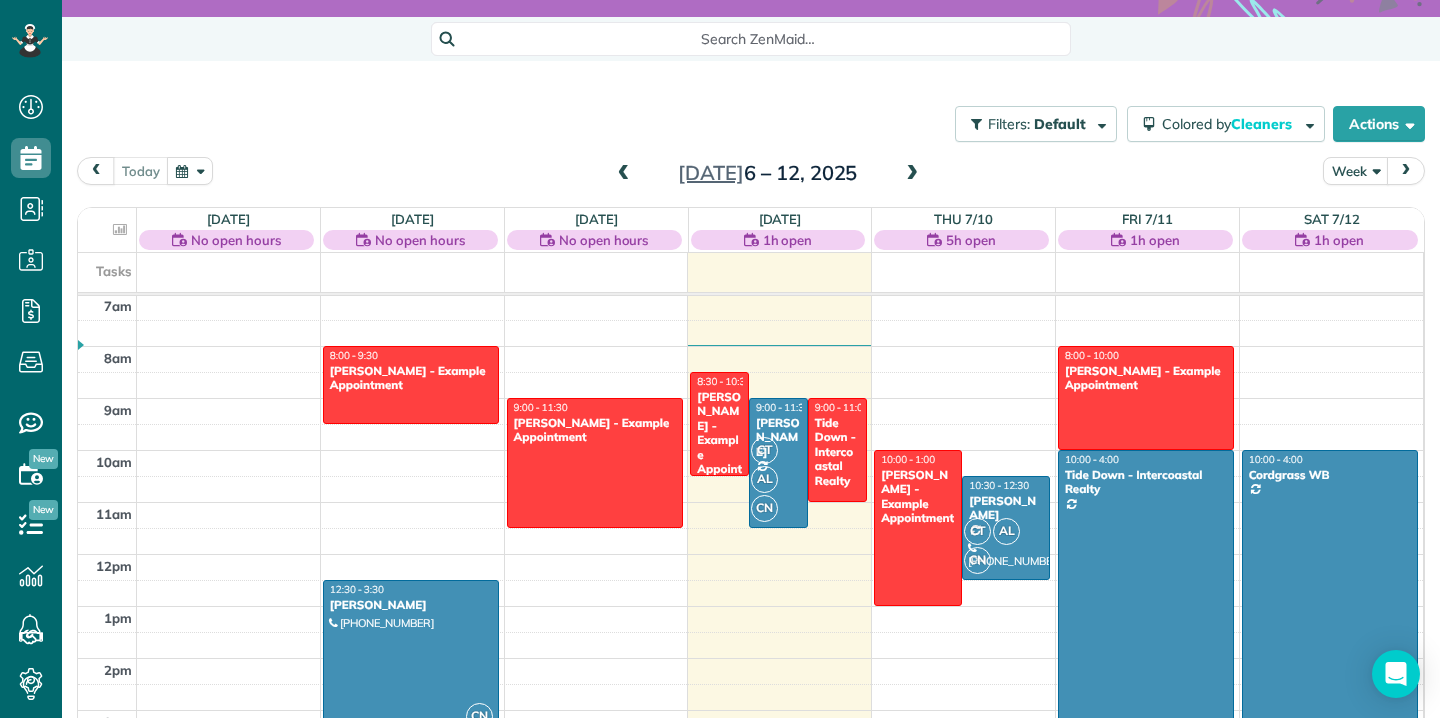 scroll, scrollTop: 170, scrollLeft: 0, axis: vertical 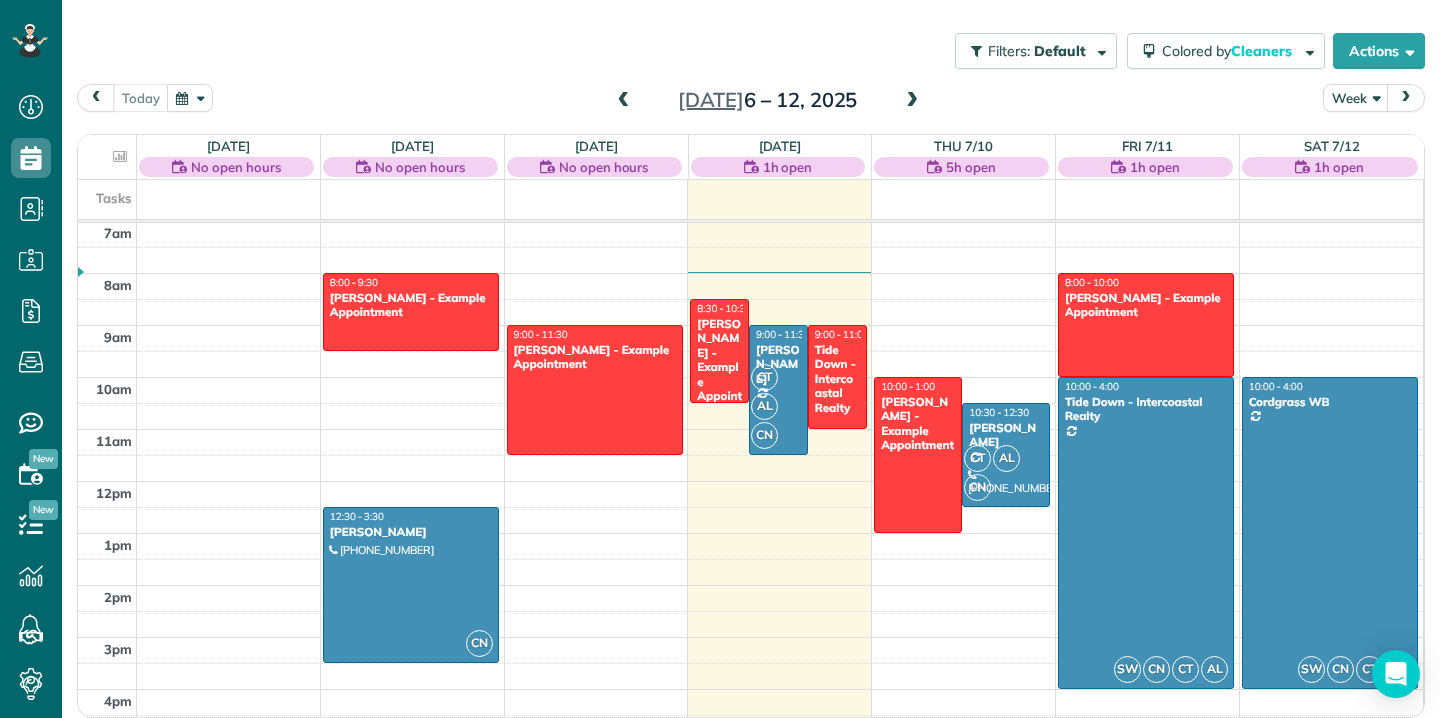 click at bounding box center (1406, 97) 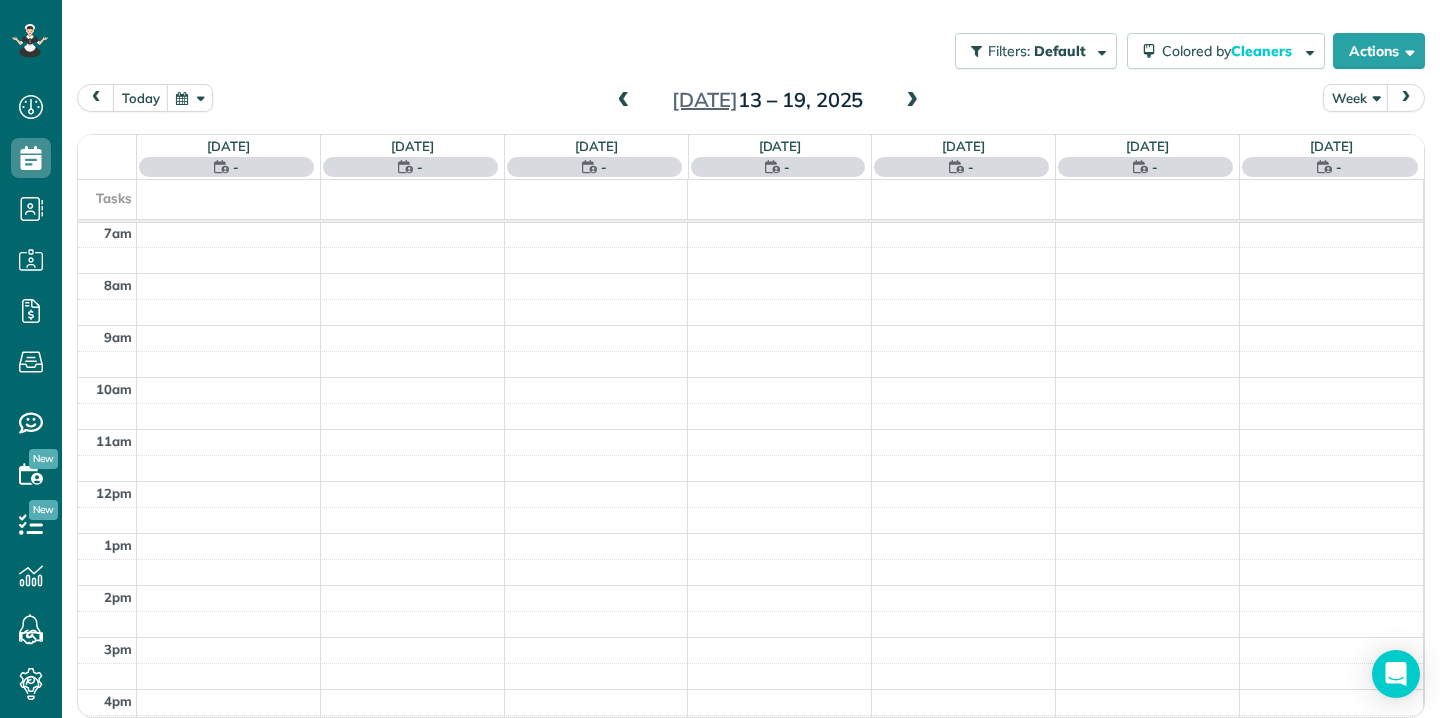 scroll, scrollTop: 168, scrollLeft: 0, axis: vertical 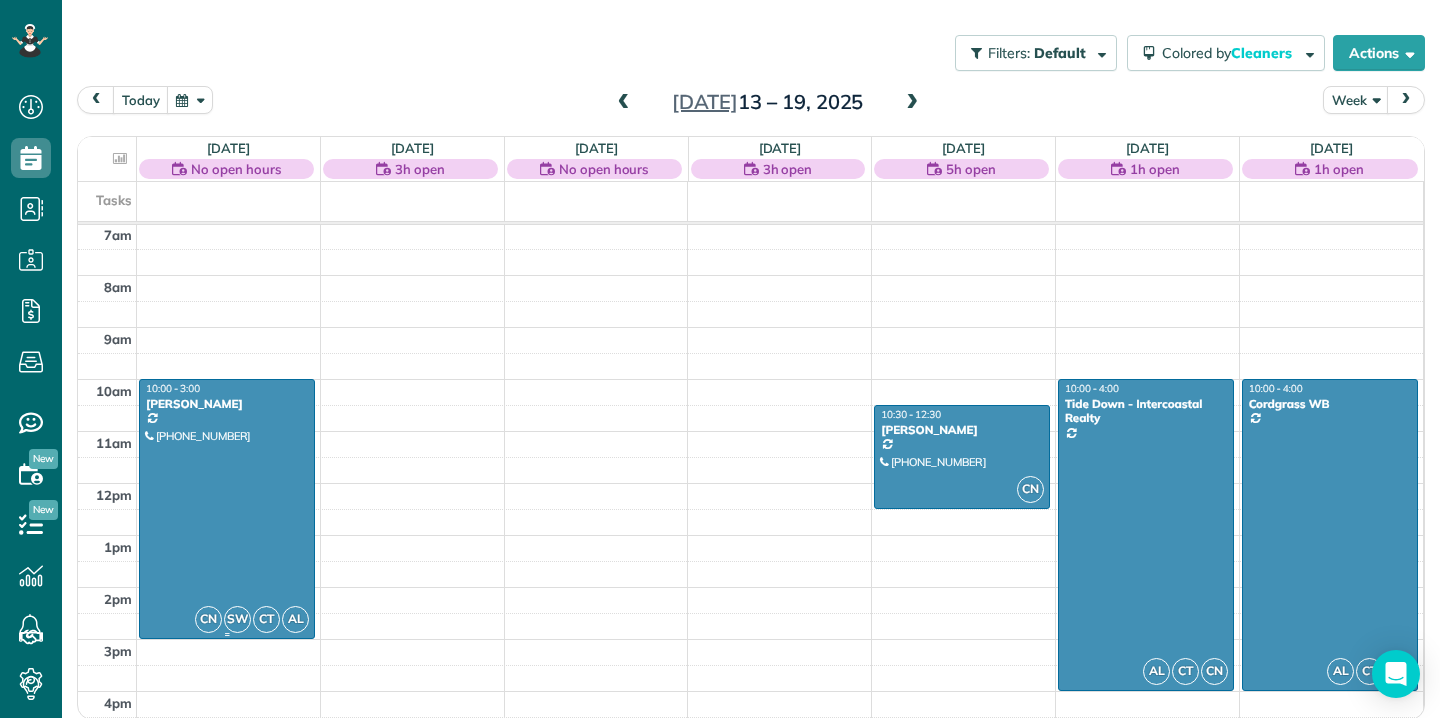 click on "Erick Sanders" at bounding box center (227, 404) 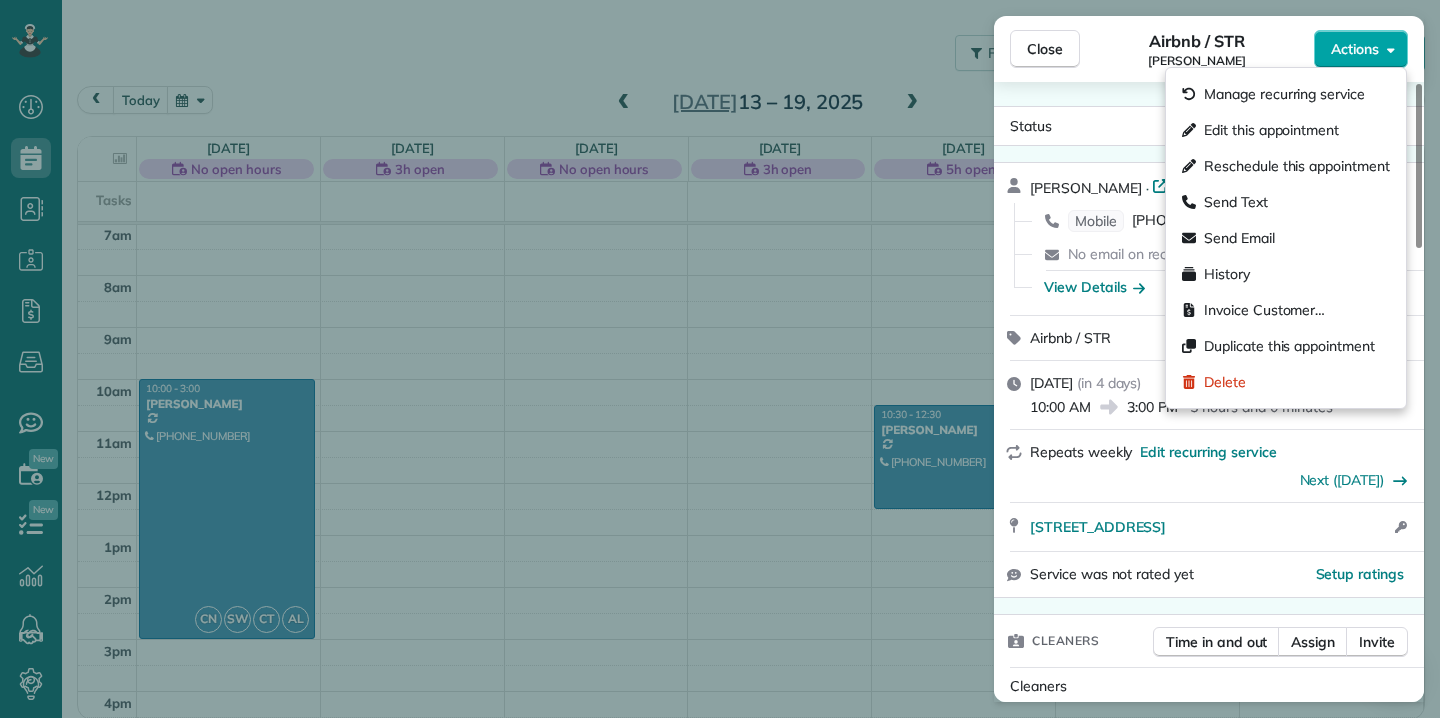 click 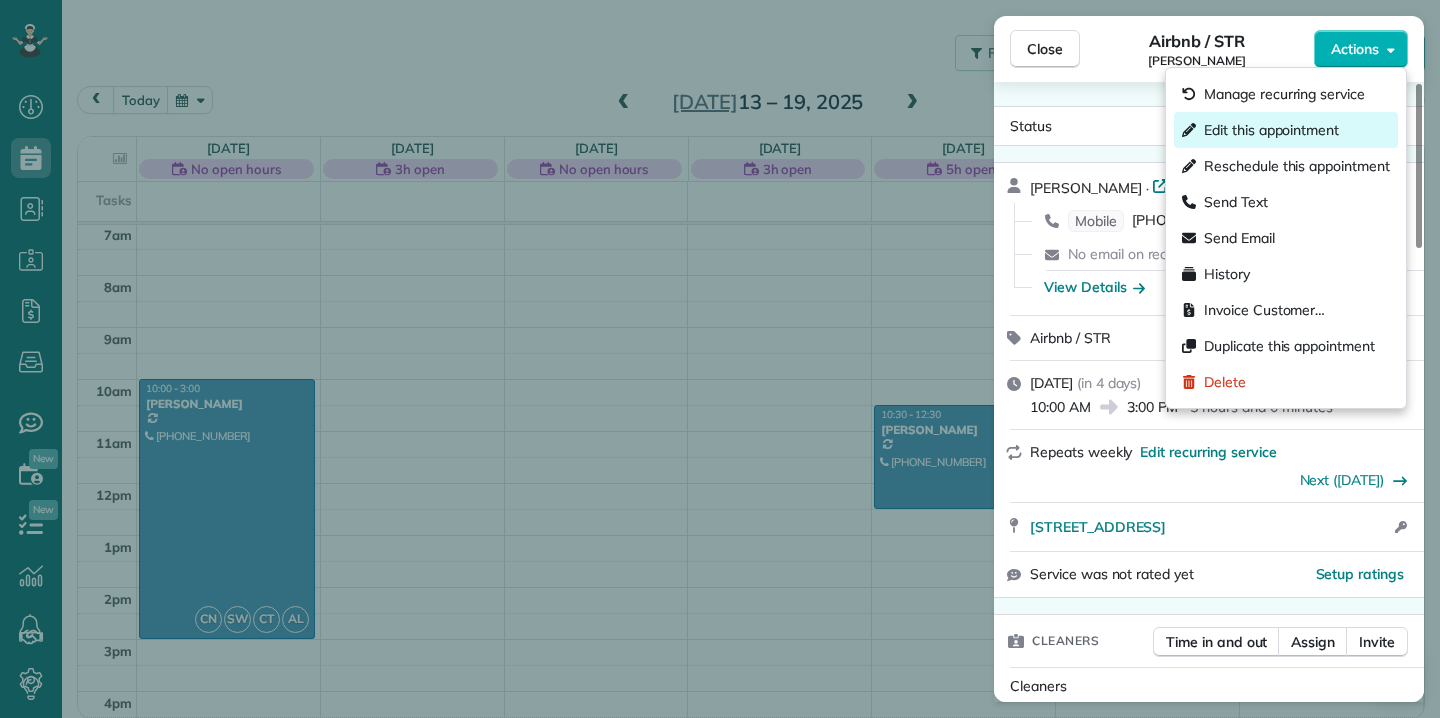 click on "Edit this appointment" at bounding box center (1271, 130) 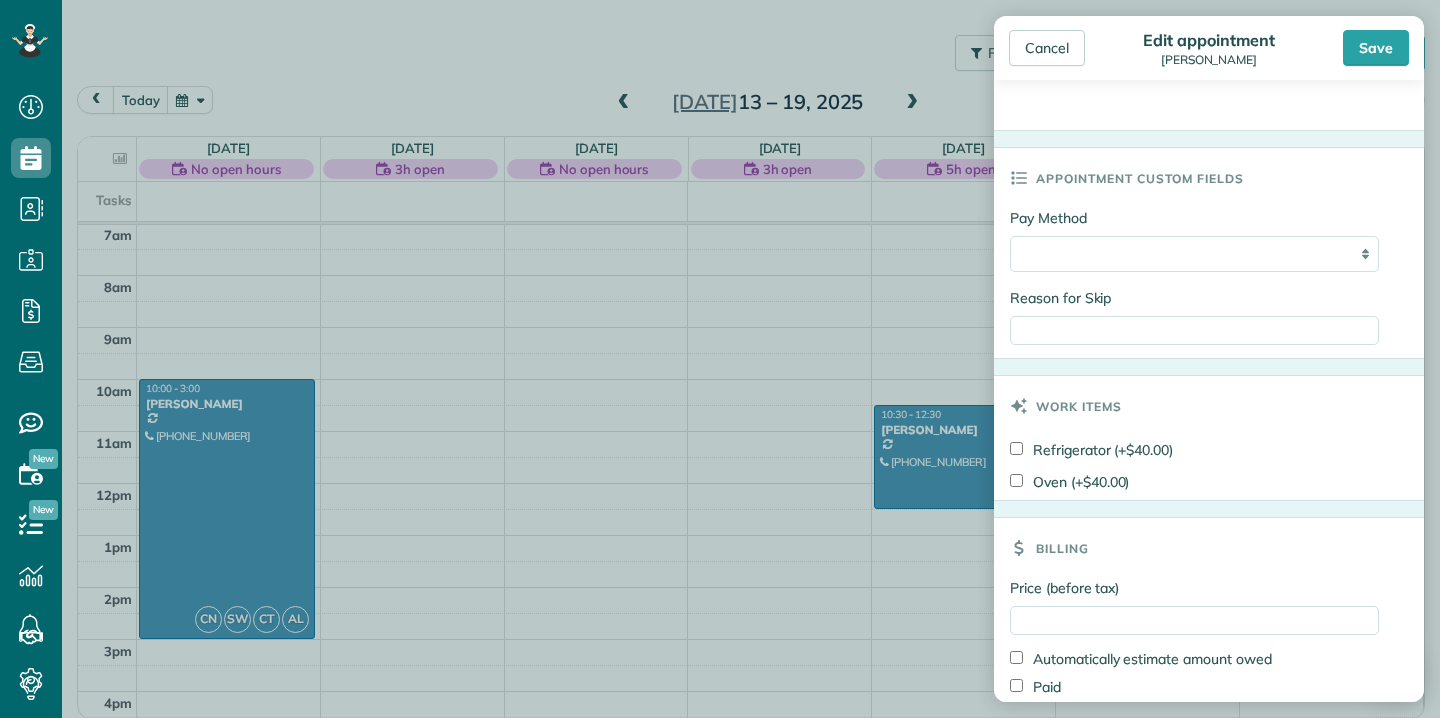 scroll, scrollTop: 1018, scrollLeft: 0, axis: vertical 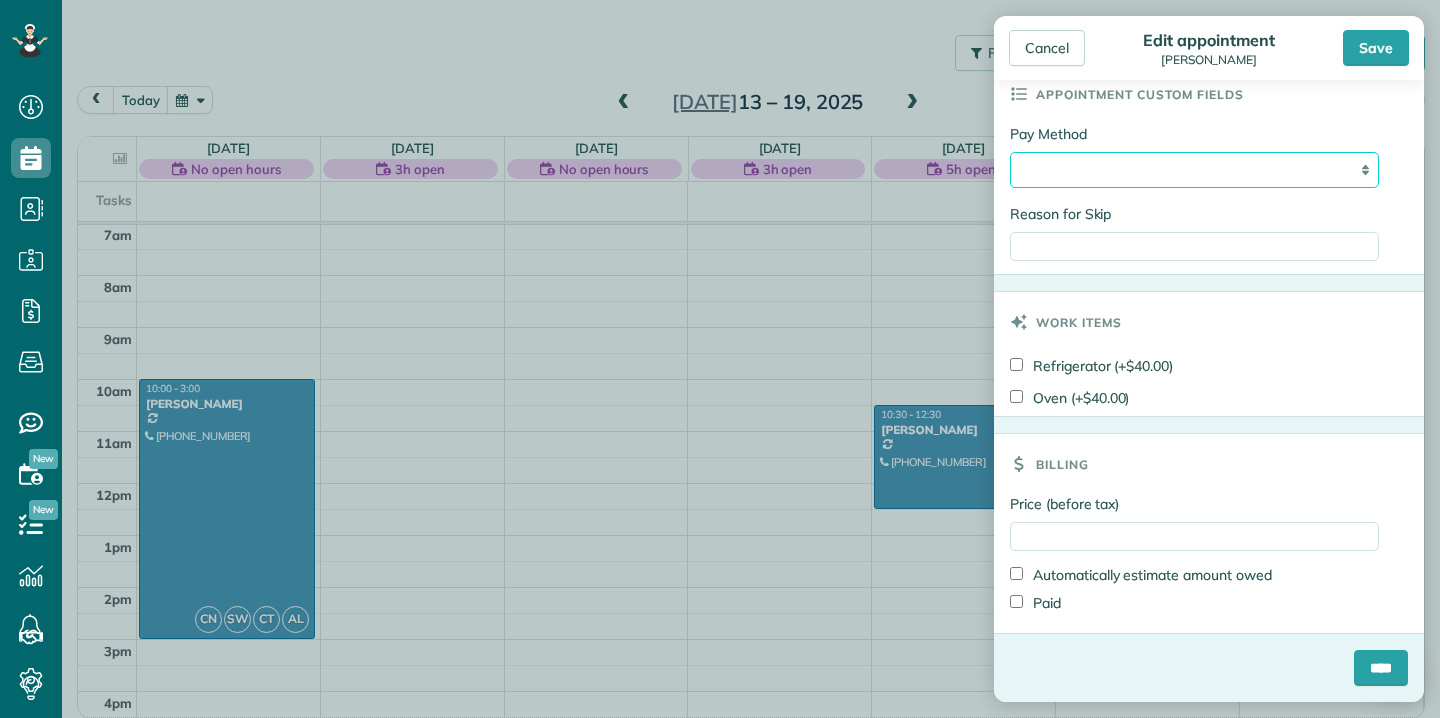 click on "**********" at bounding box center [1194, 170] 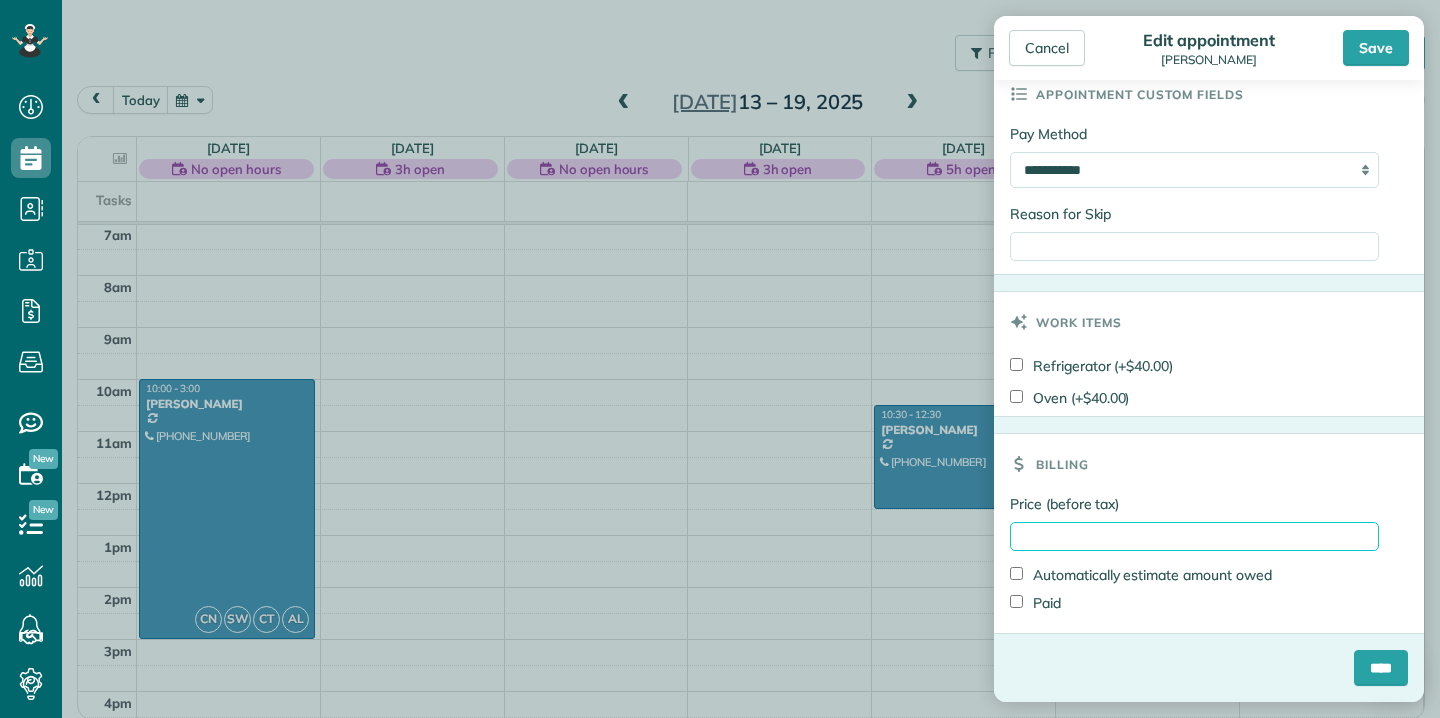 click on "Price (before tax)" at bounding box center [1194, 536] 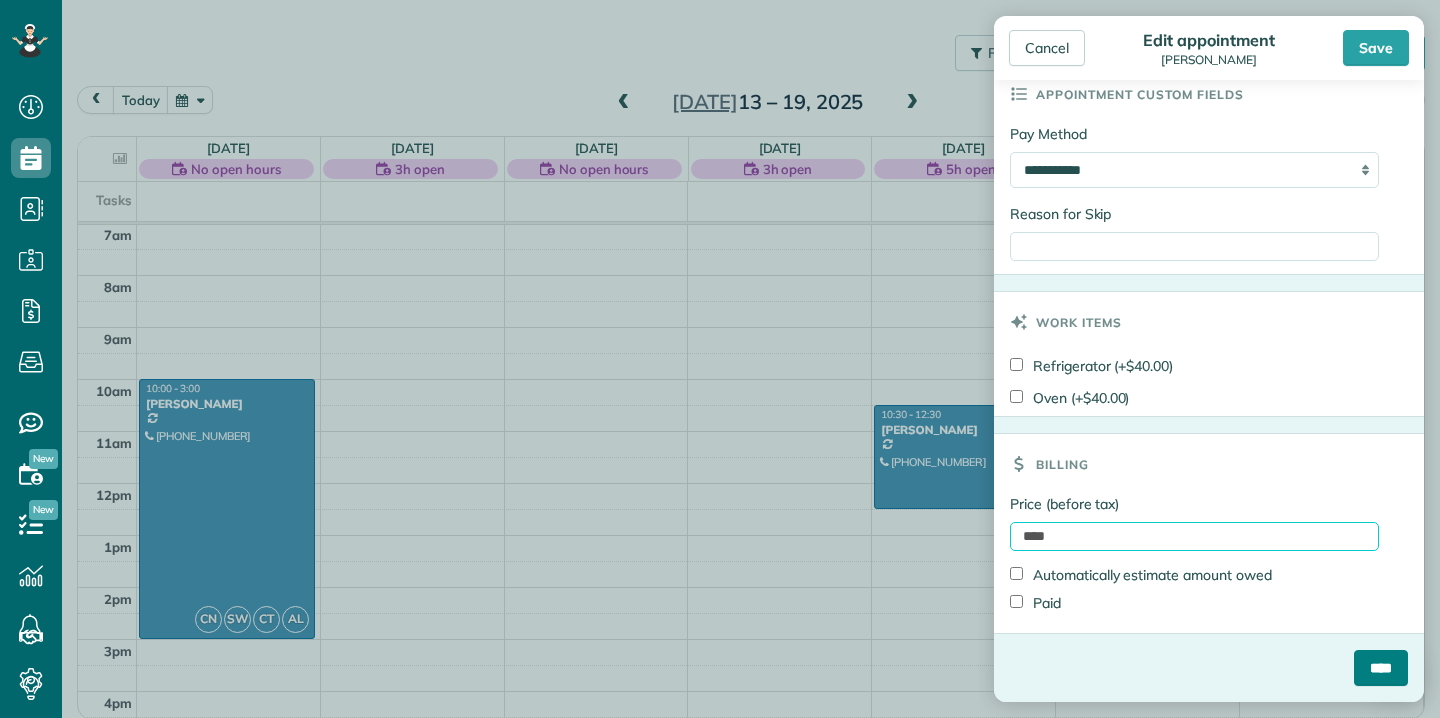 type on "****" 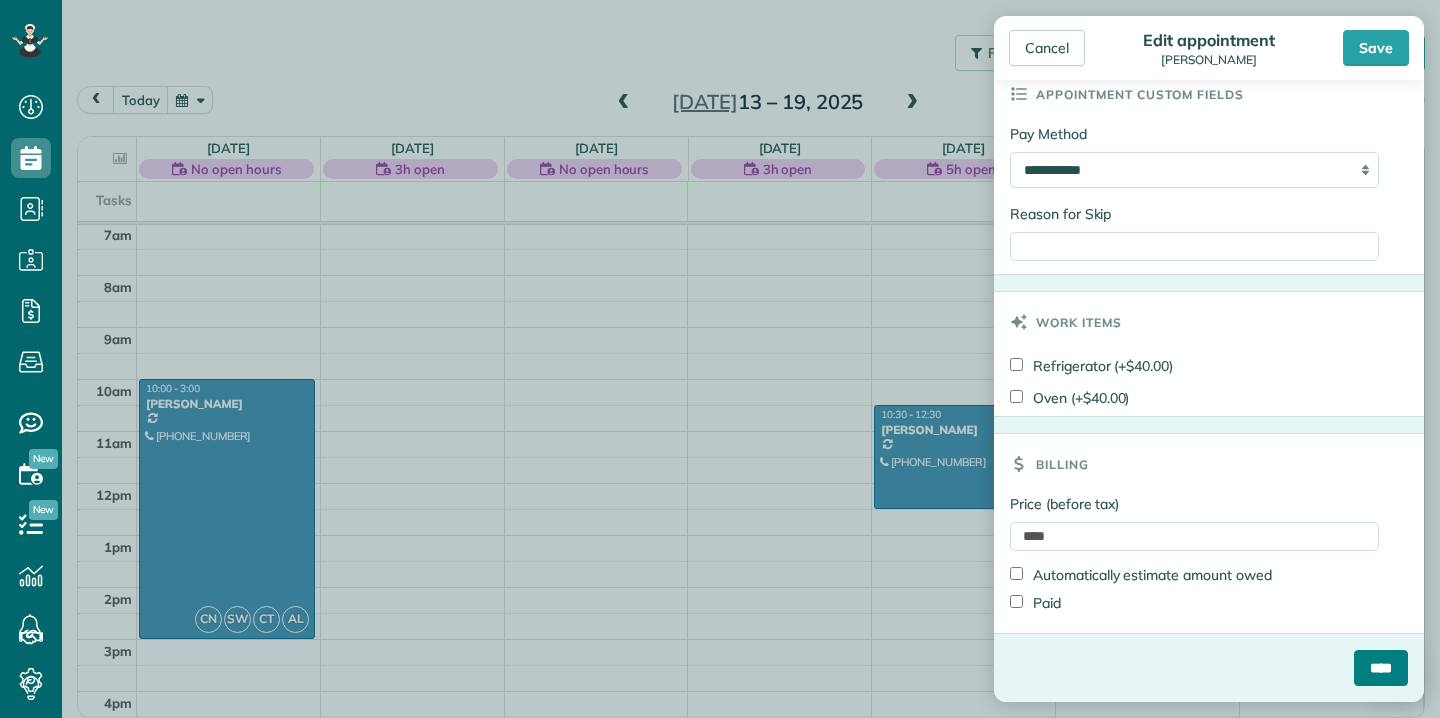 click on "****" at bounding box center [1381, 668] 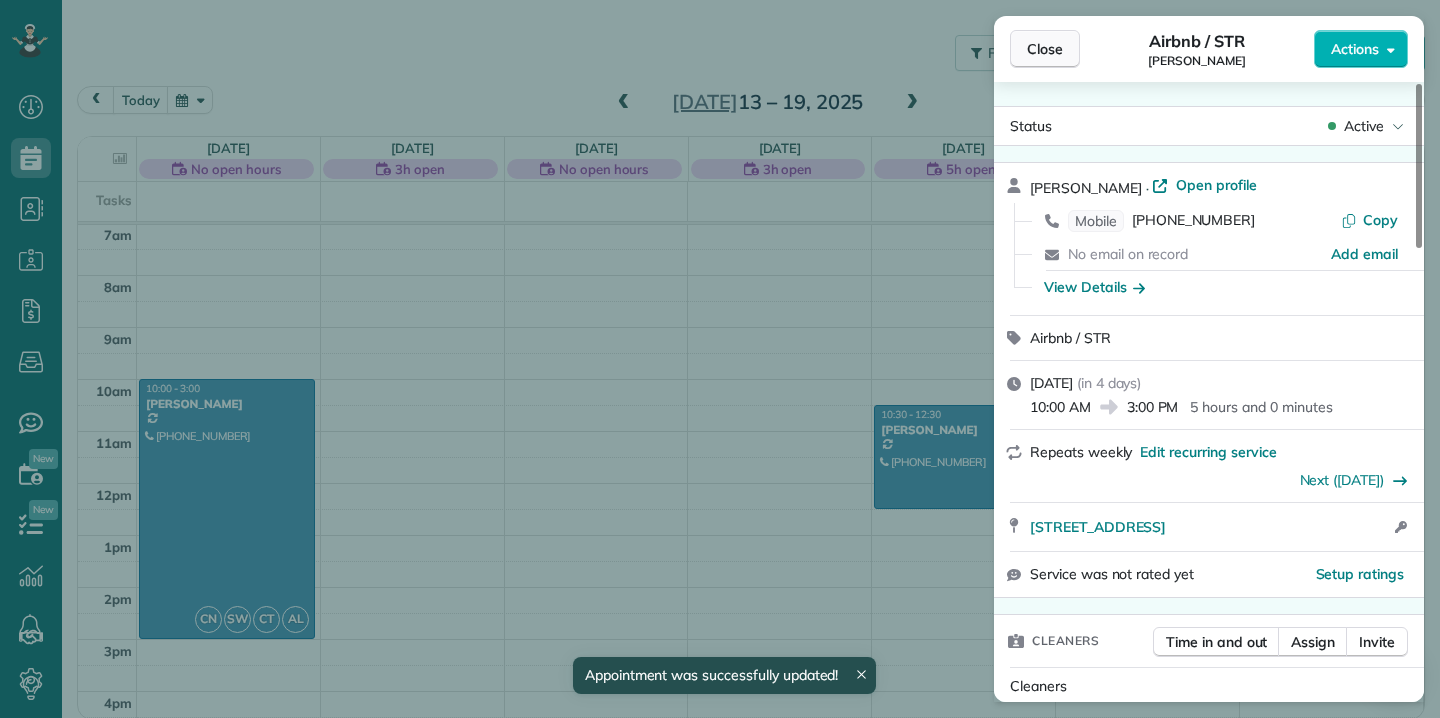 click on "Close" at bounding box center [1045, 49] 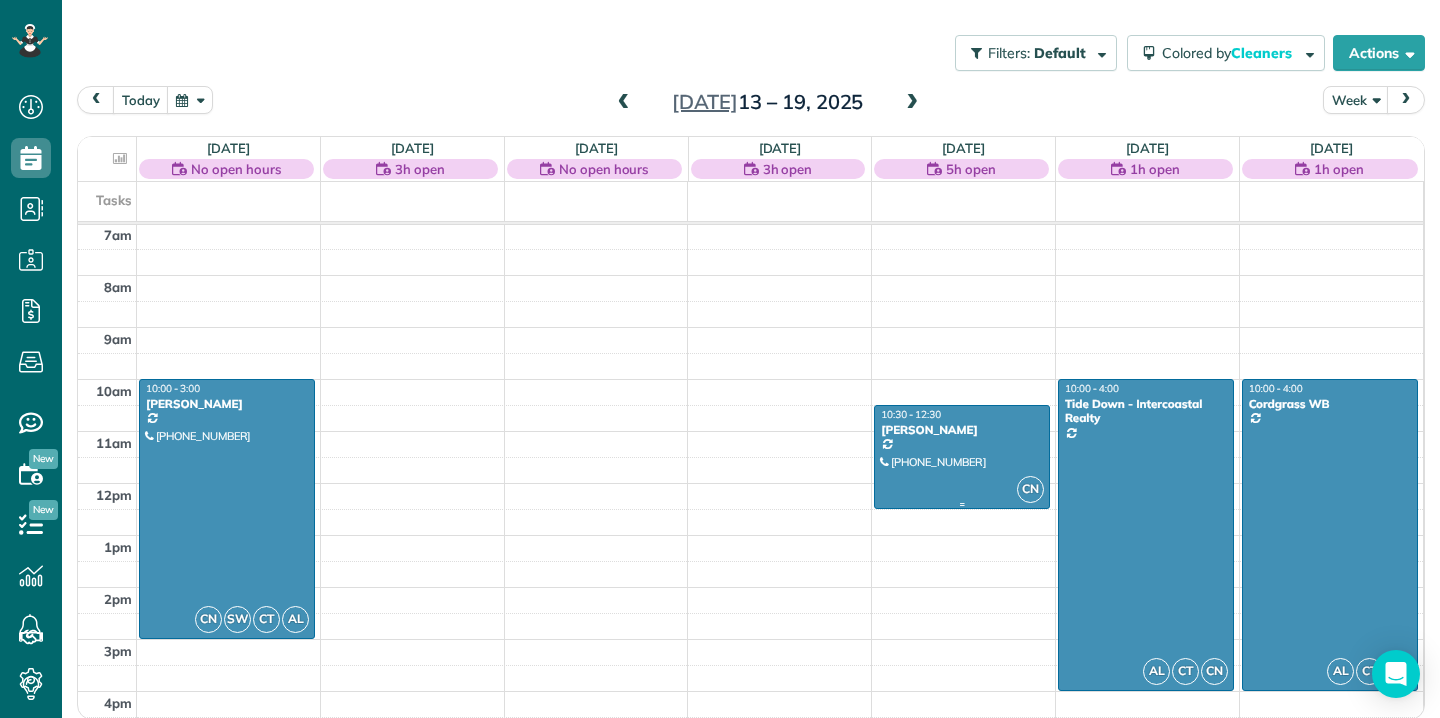 click at bounding box center (962, 457) 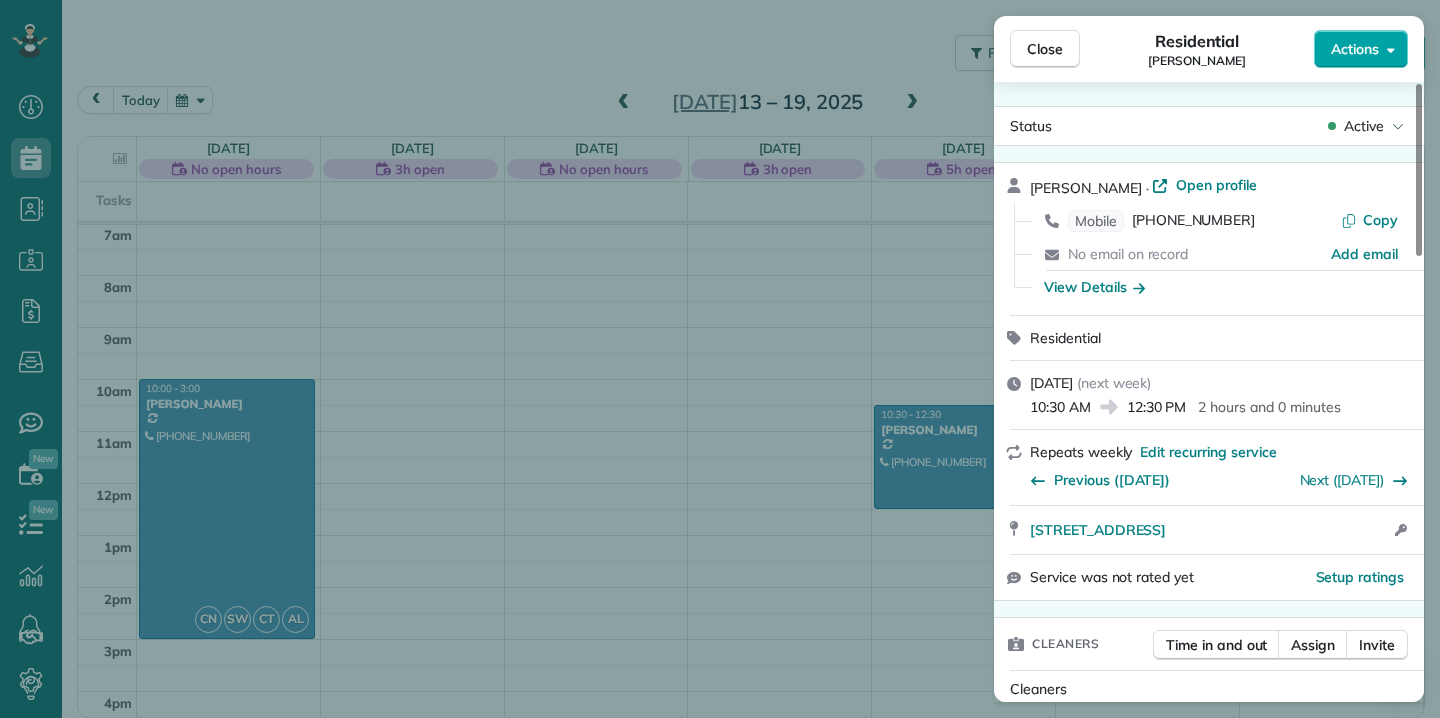 click on "Actions" at bounding box center (1355, 49) 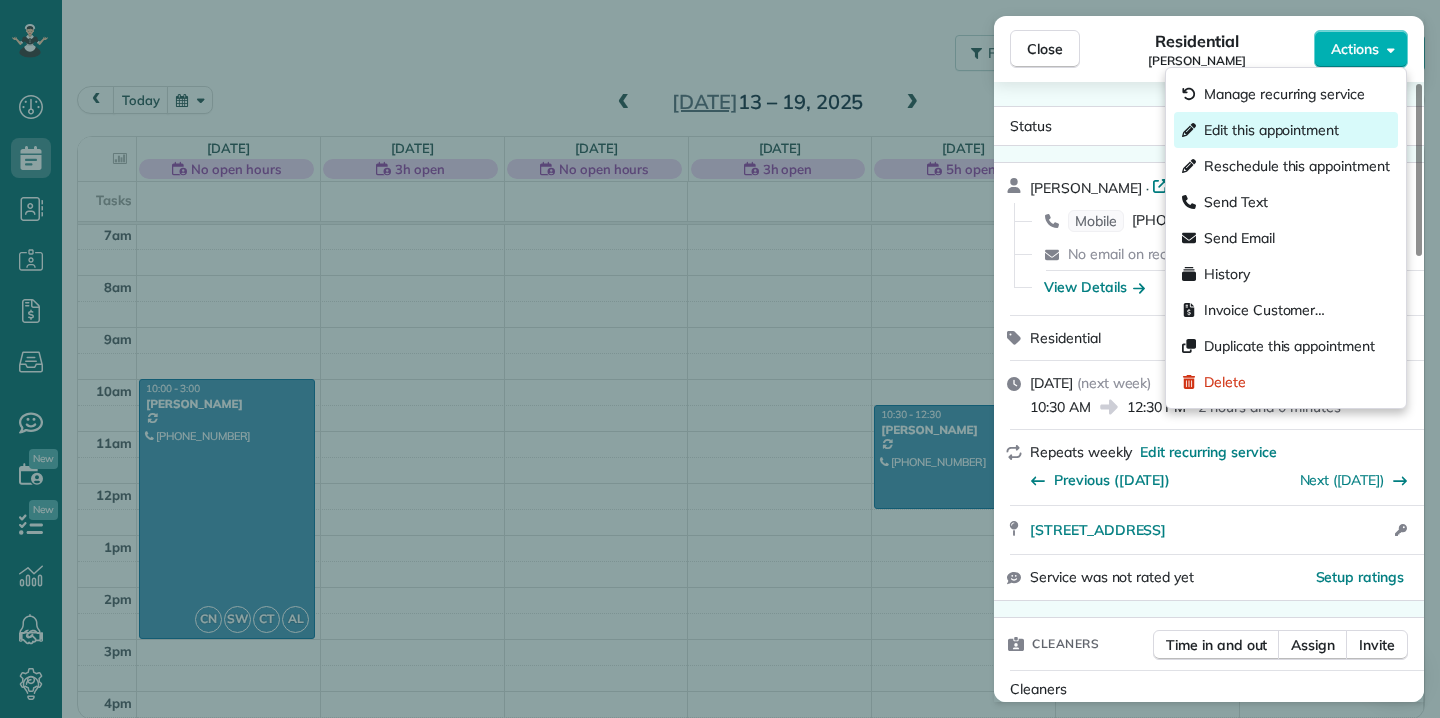 click on "Edit this appointment" at bounding box center [1271, 130] 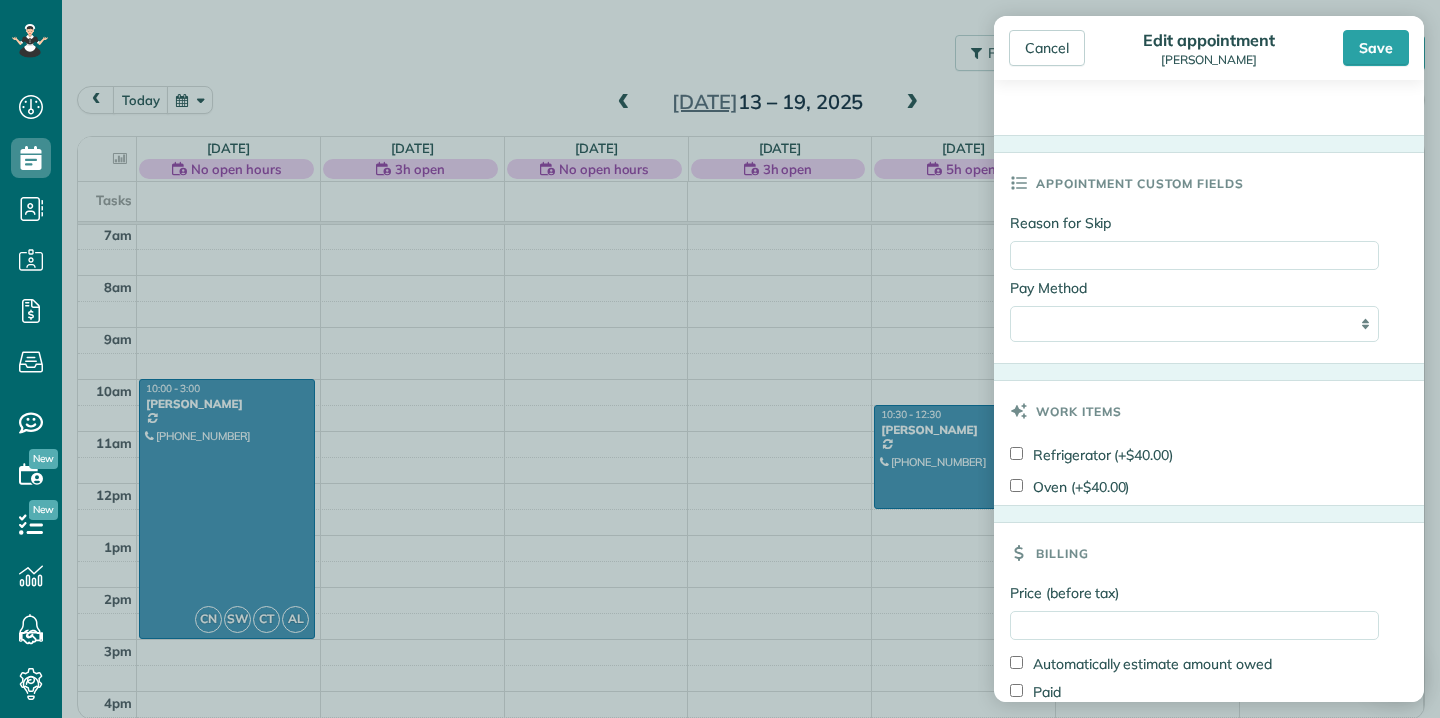 scroll, scrollTop: 826, scrollLeft: 0, axis: vertical 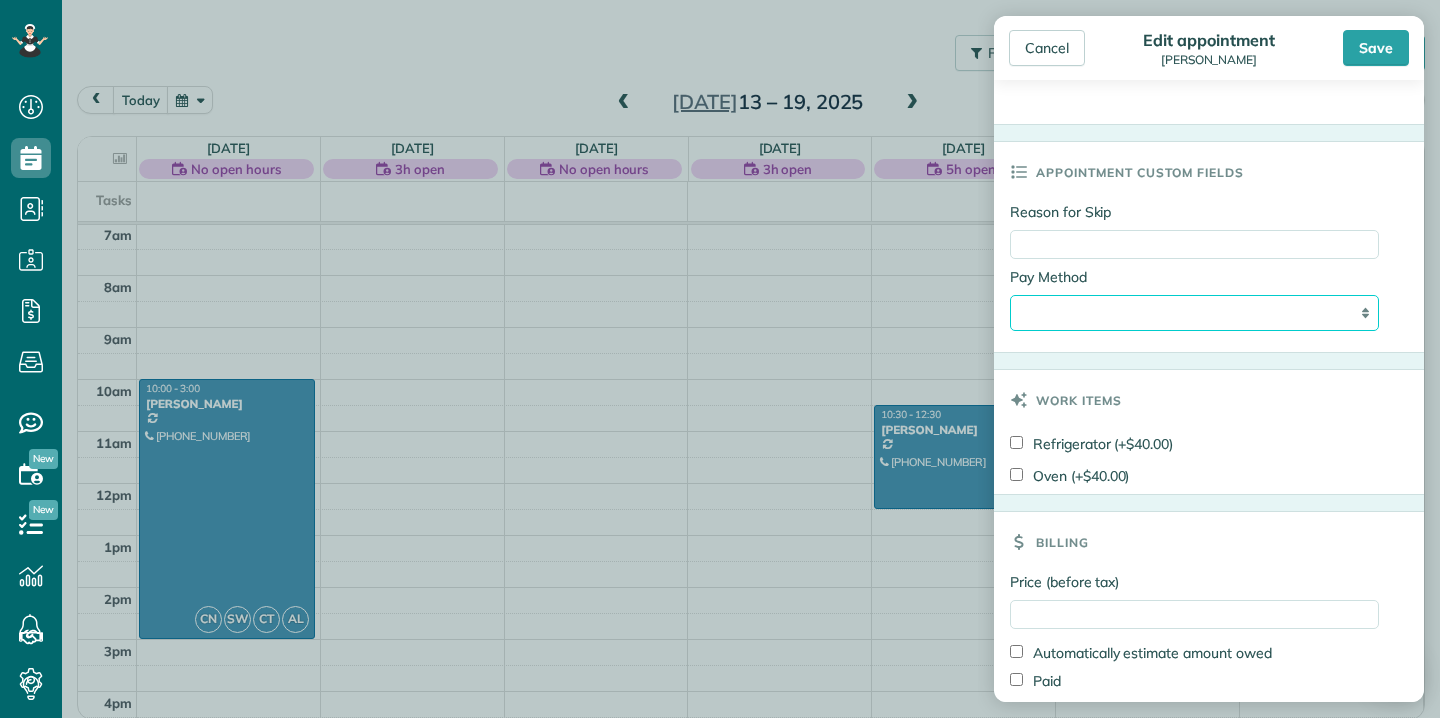 click on "**********" at bounding box center (1194, 313) 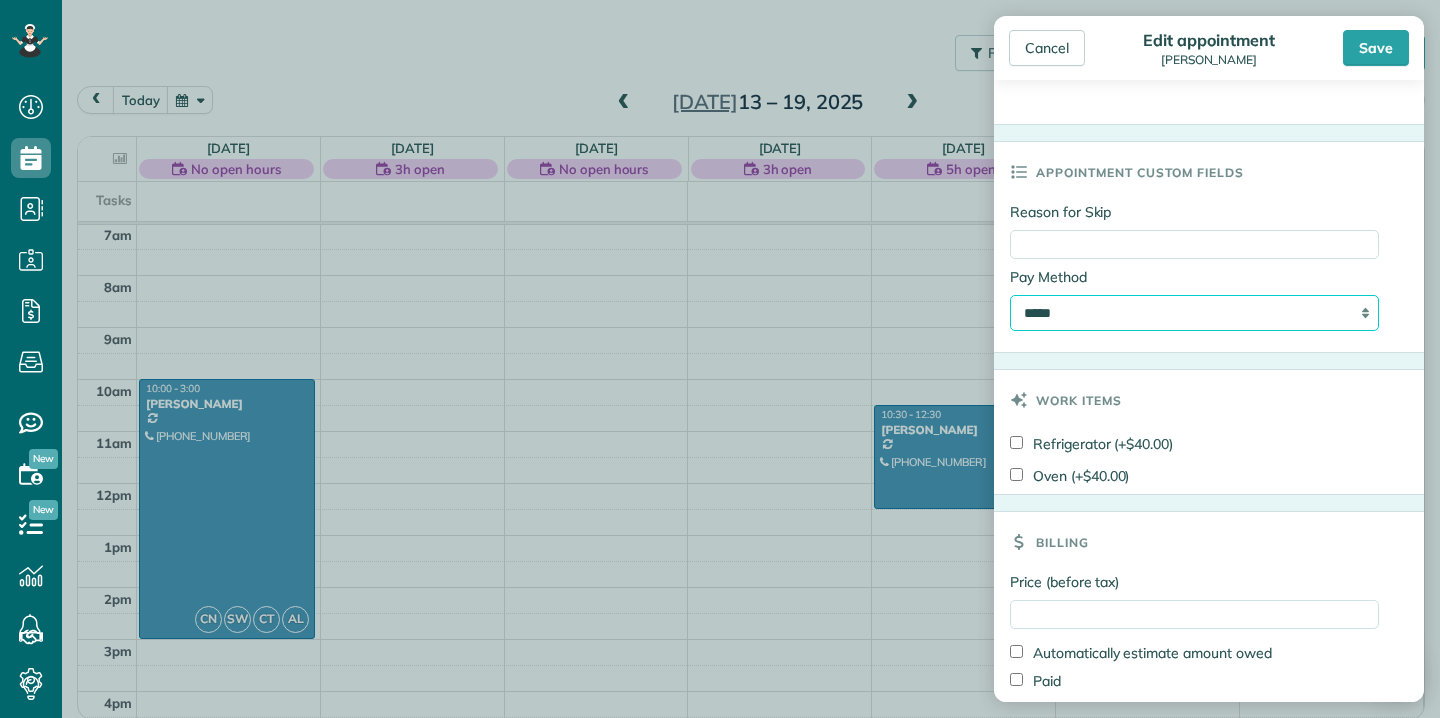 scroll, scrollTop: 910, scrollLeft: 0, axis: vertical 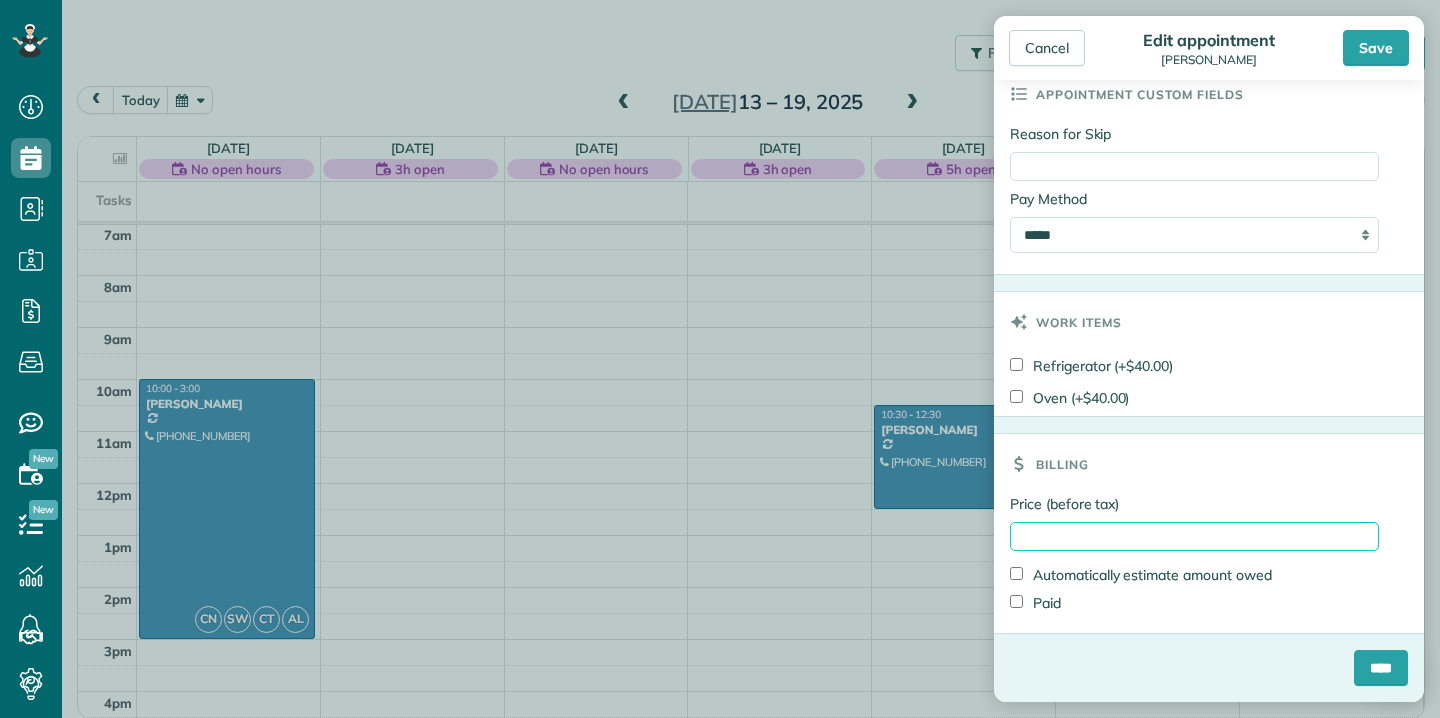 click on "Price (before tax)" at bounding box center (1194, 536) 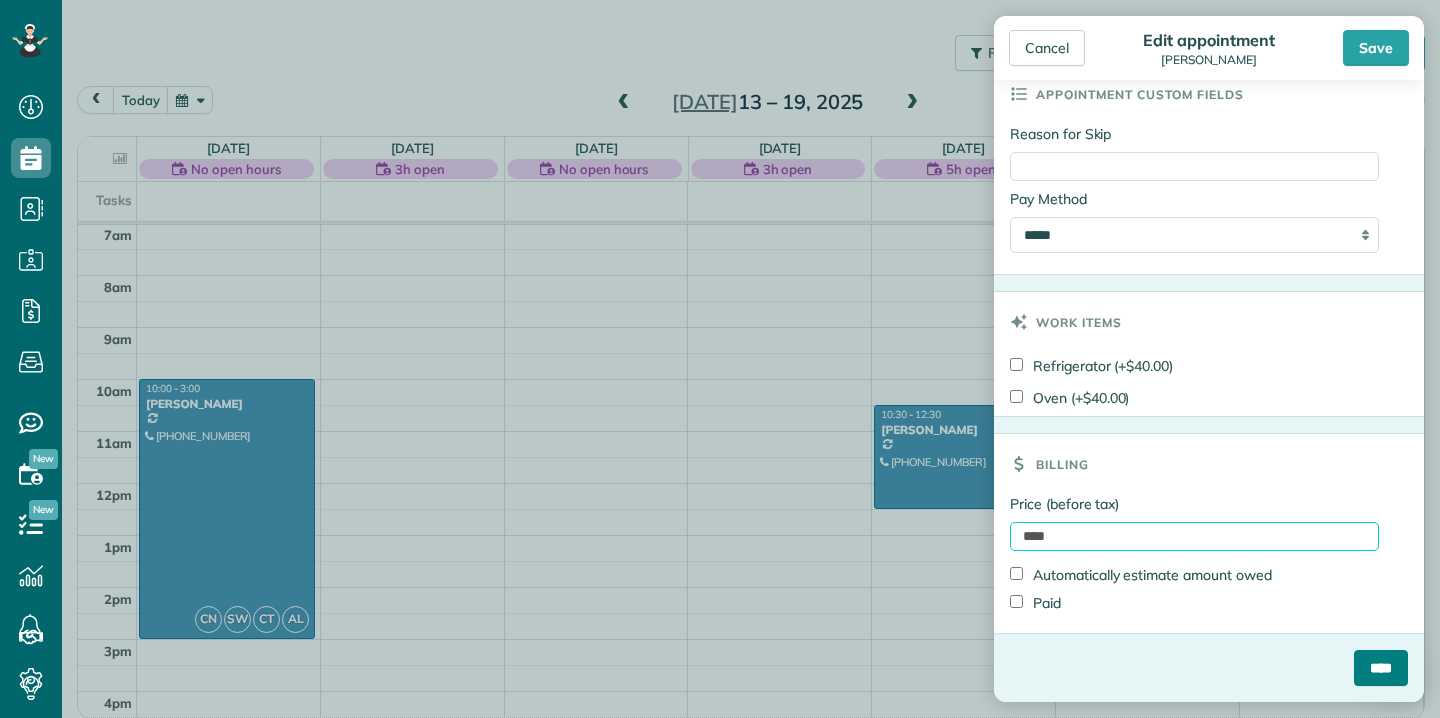 type on "****" 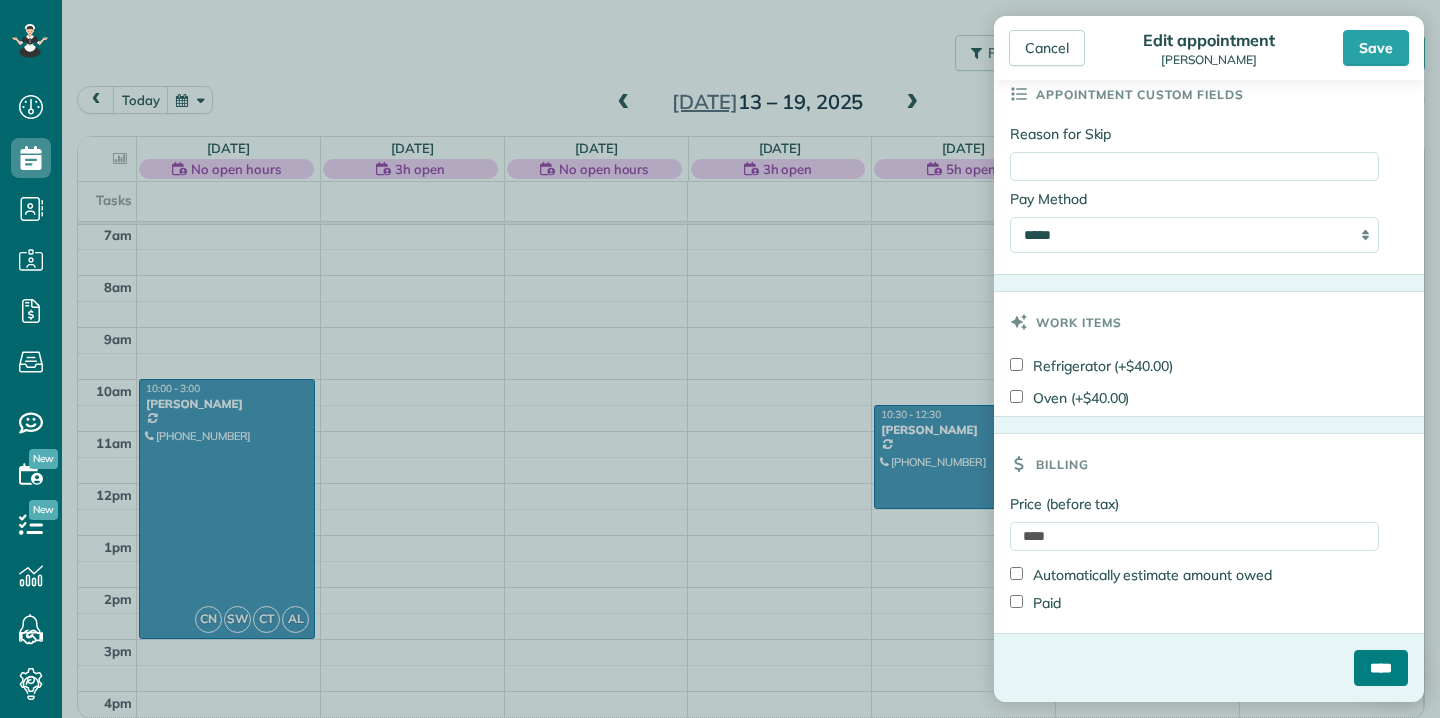 click on "****" at bounding box center [1381, 668] 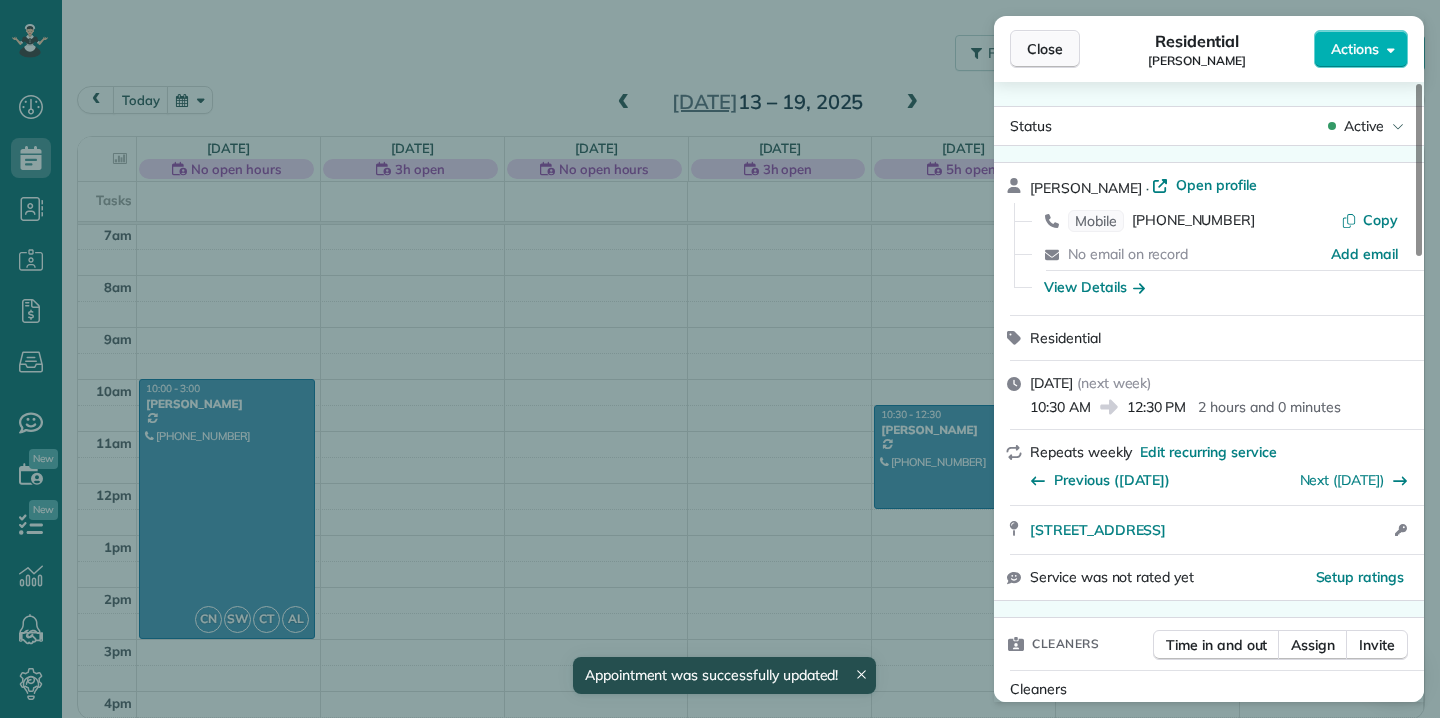 click on "Close" at bounding box center (1045, 49) 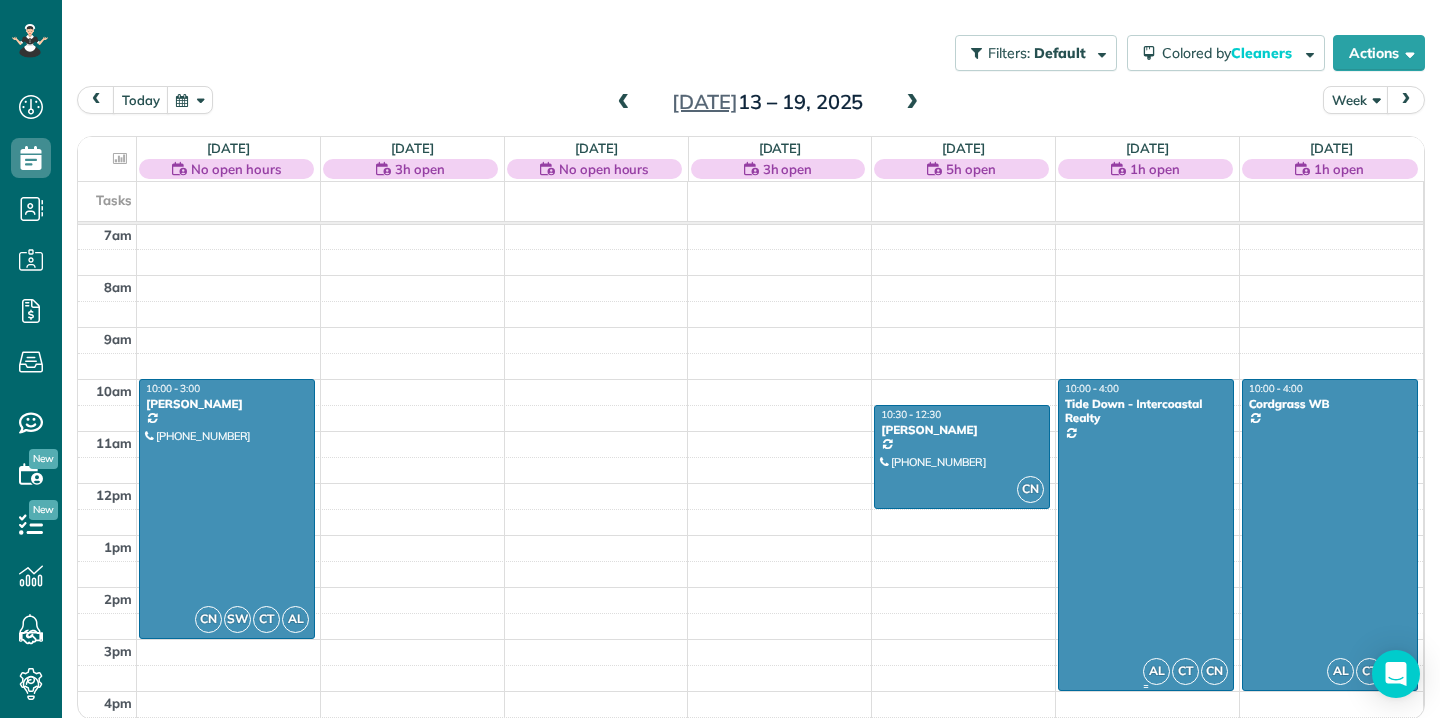 click on "Tide Down - Intercoastal Realty" at bounding box center [1146, 411] 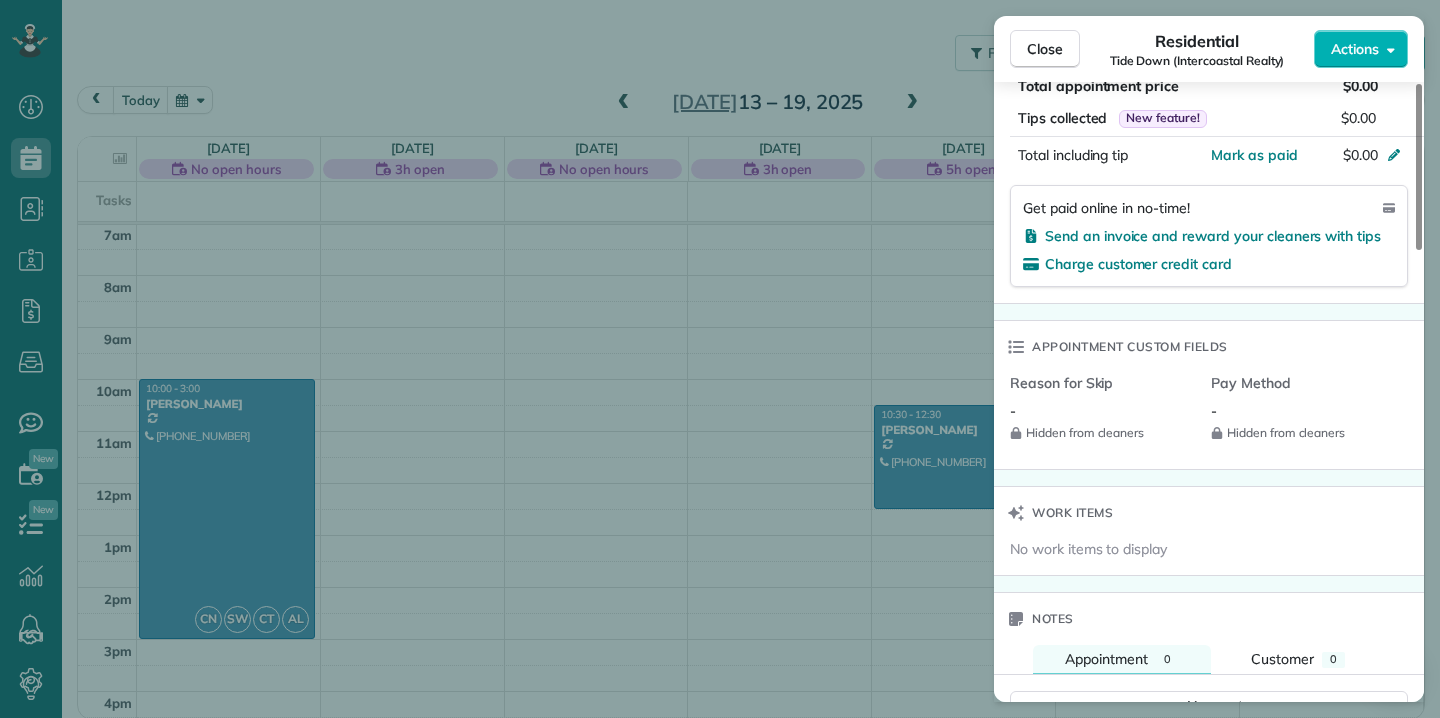 scroll, scrollTop: 1226, scrollLeft: 0, axis: vertical 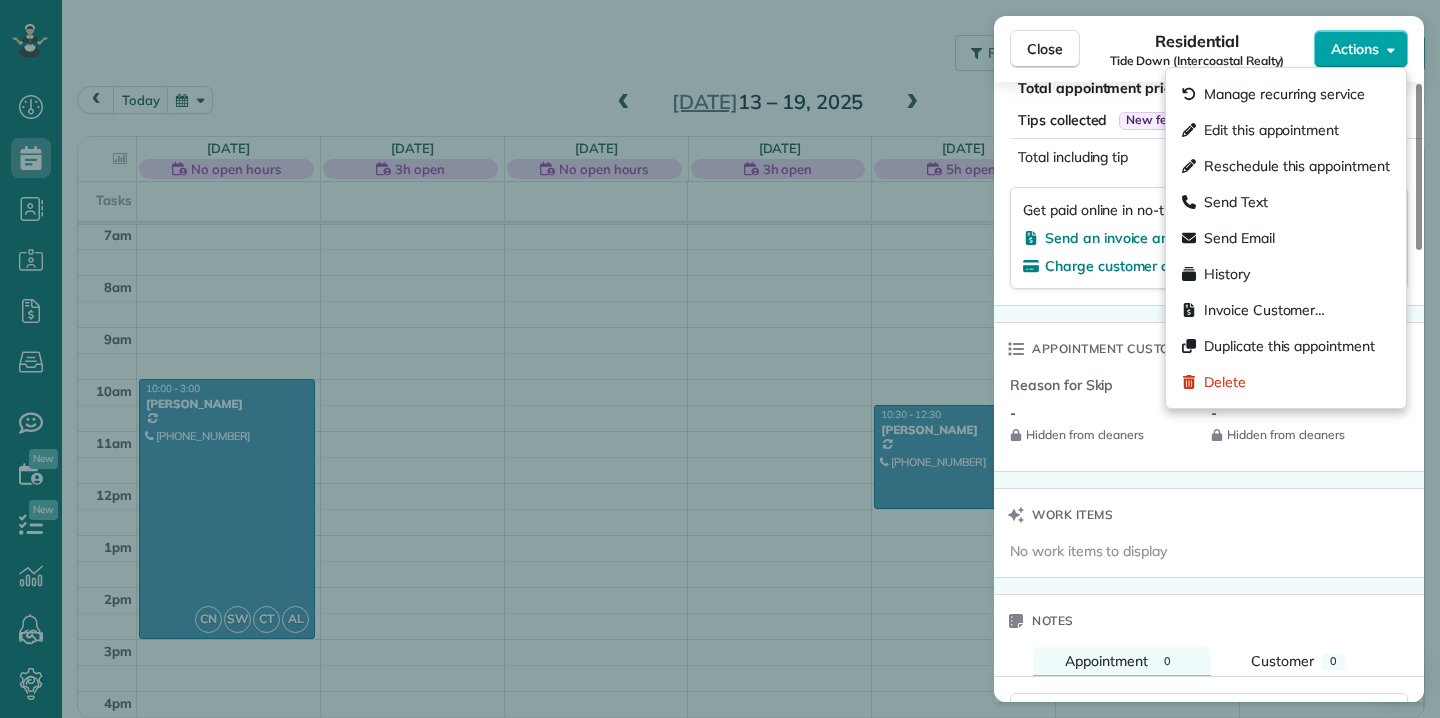 click on "Actions" at bounding box center (1355, 49) 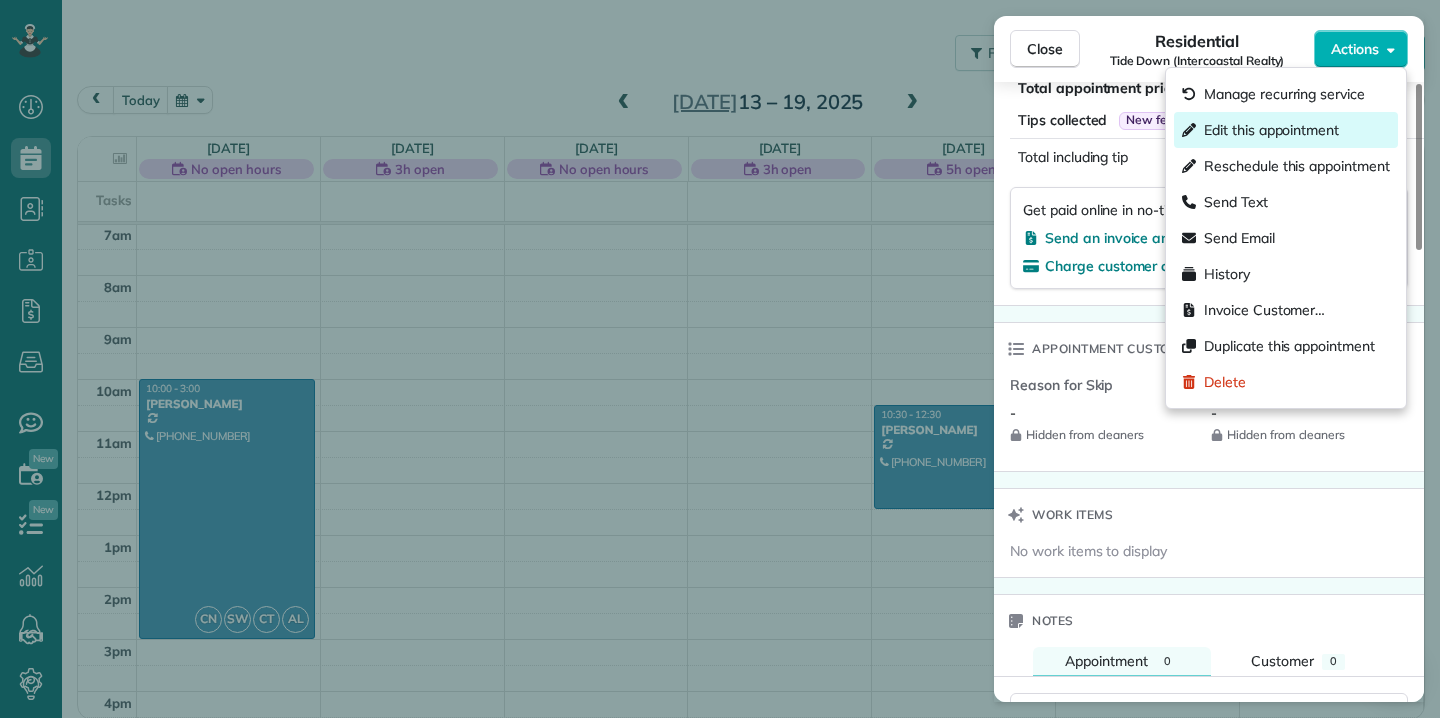 click on "Edit this appointment" at bounding box center [1271, 130] 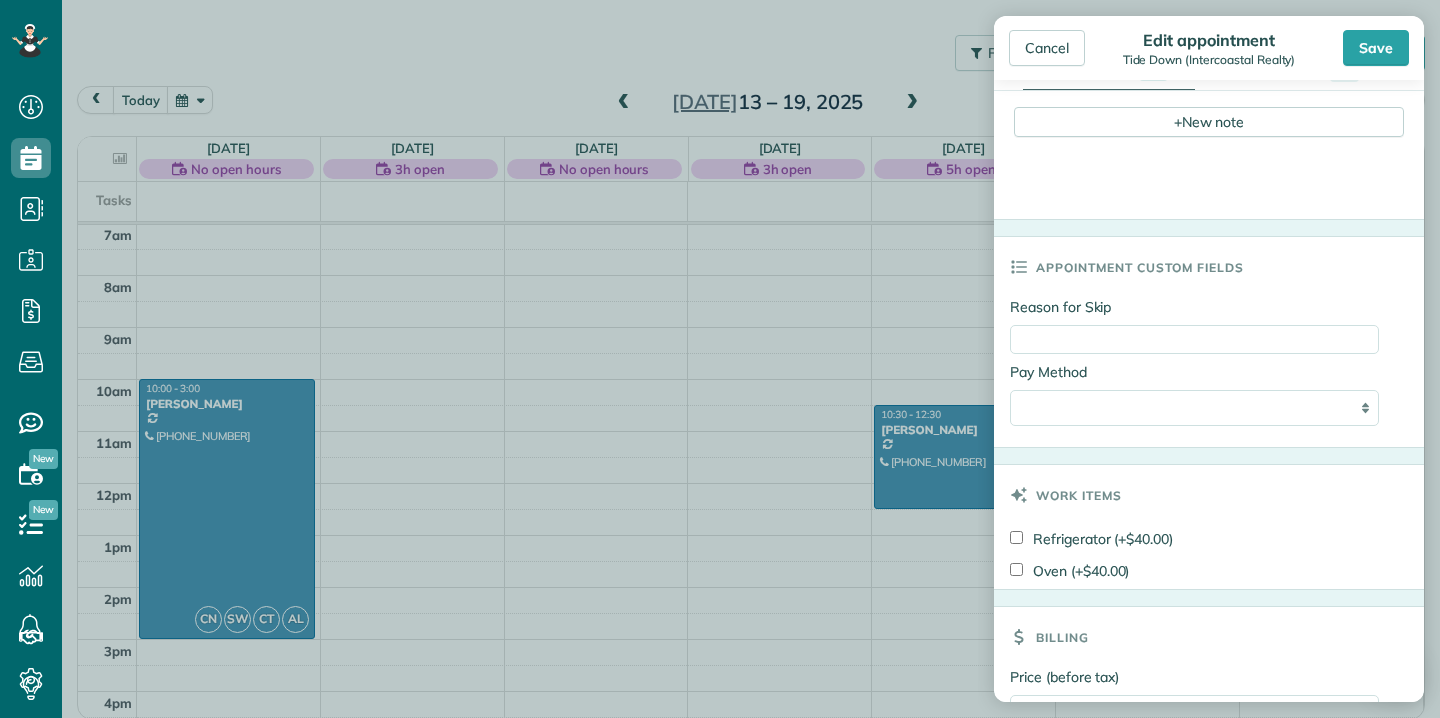 scroll, scrollTop: 802, scrollLeft: 0, axis: vertical 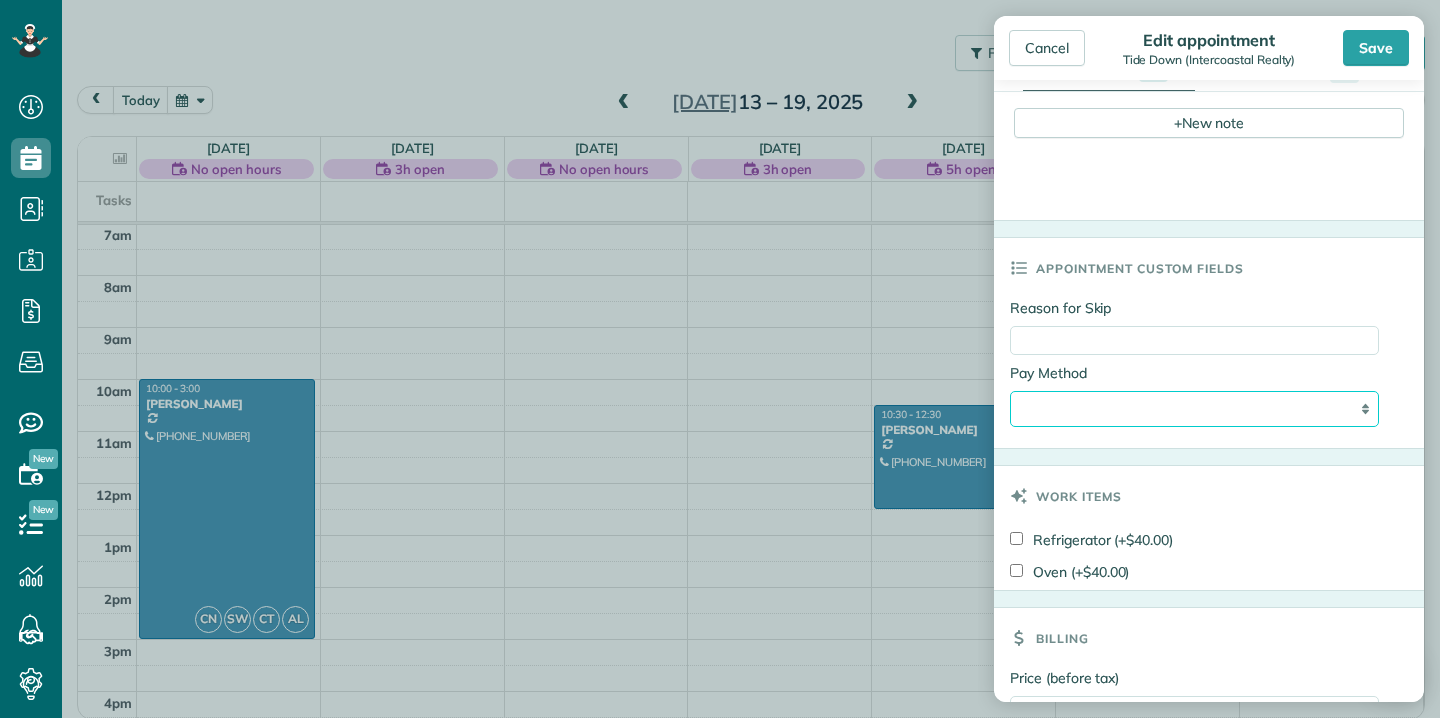 click on "**********" at bounding box center (1194, 409) 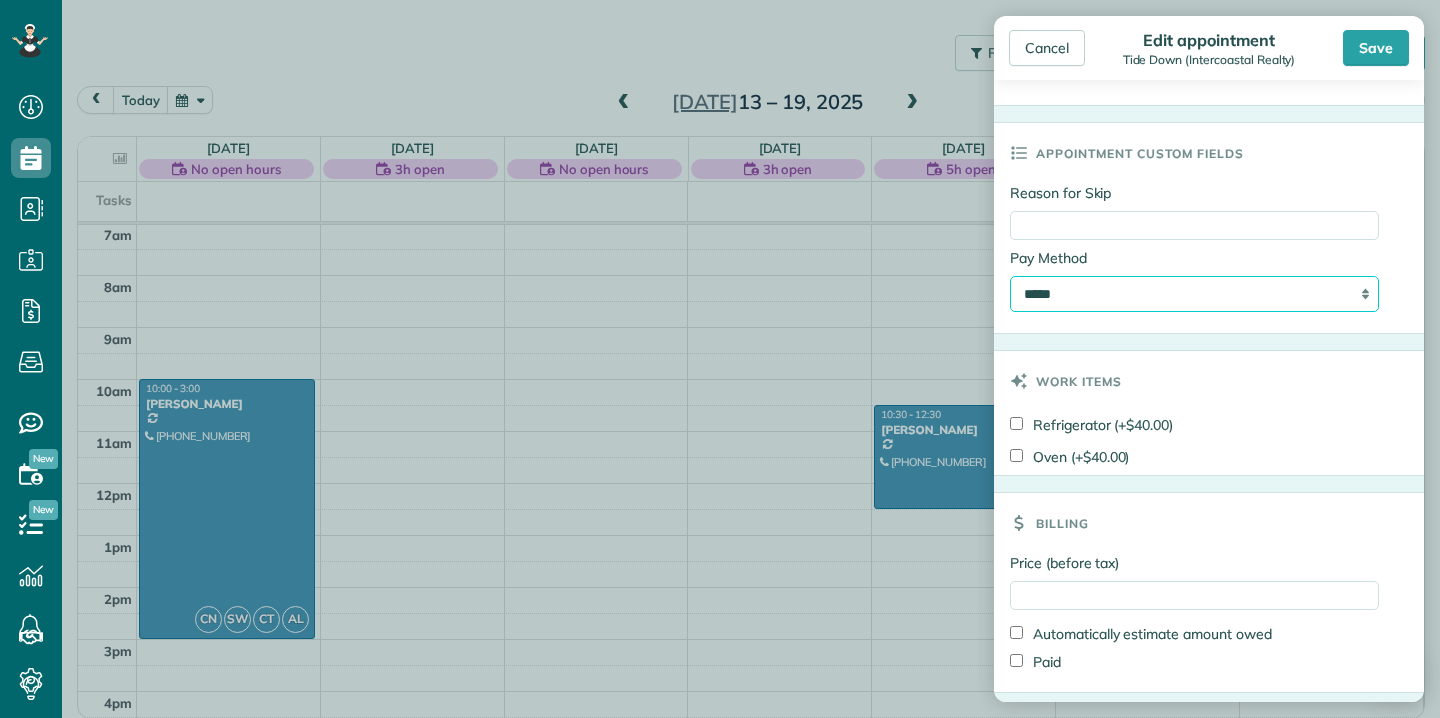 scroll, scrollTop: 982, scrollLeft: 0, axis: vertical 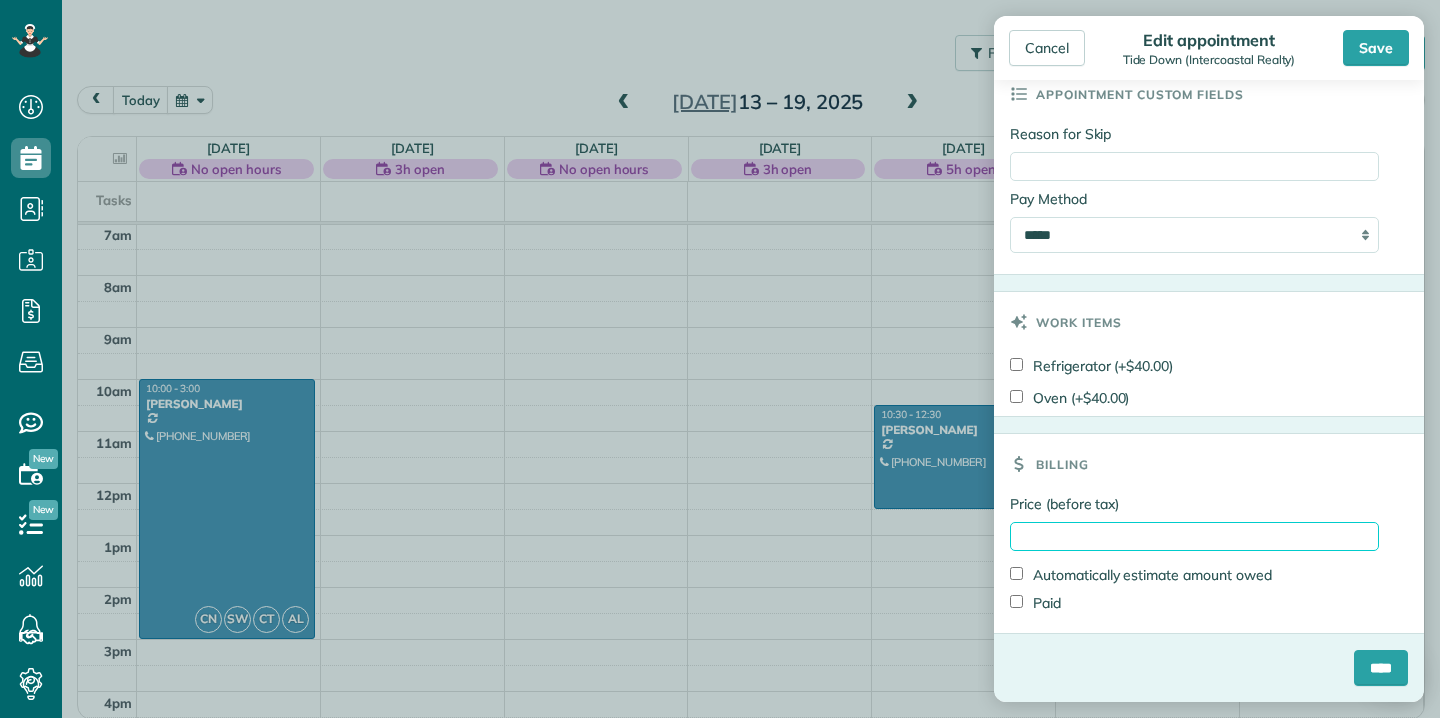 click on "Price (before tax)" at bounding box center [1194, 536] 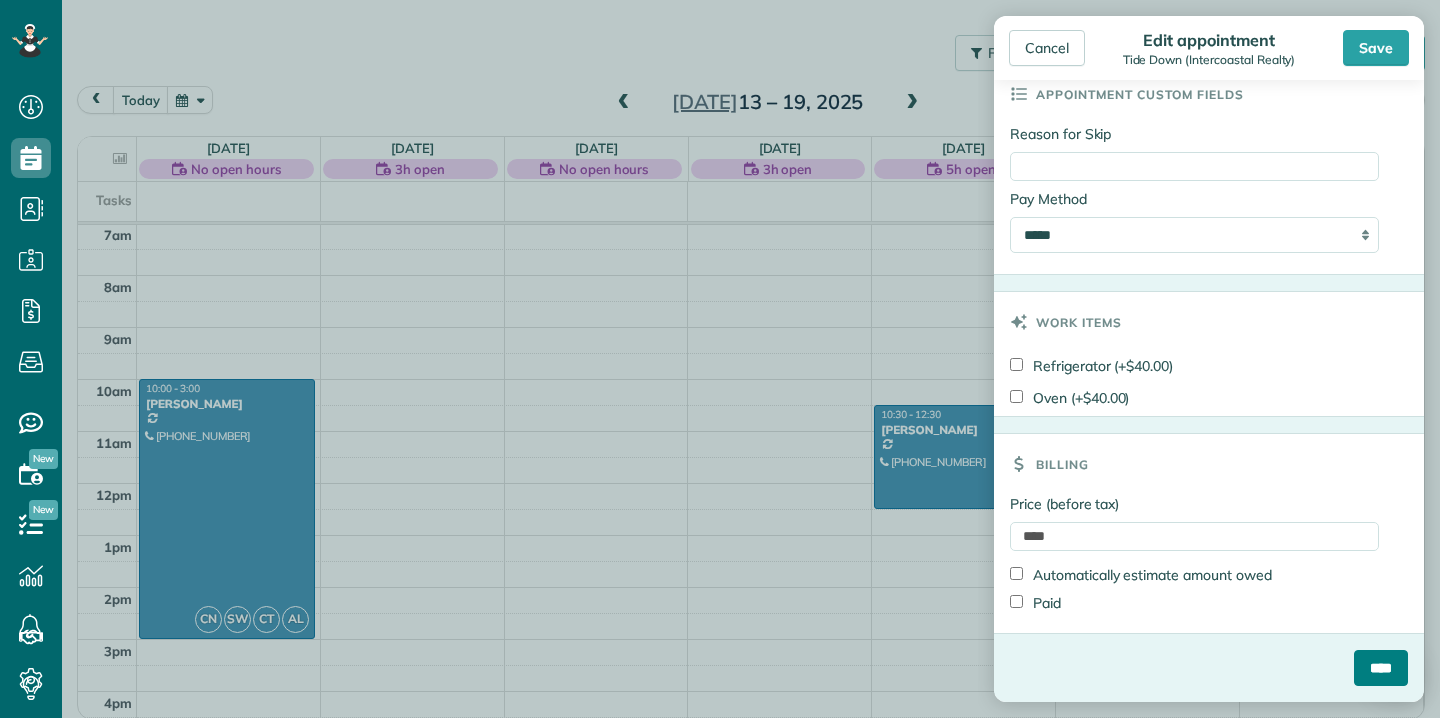 click on "****" at bounding box center (1381, 668) 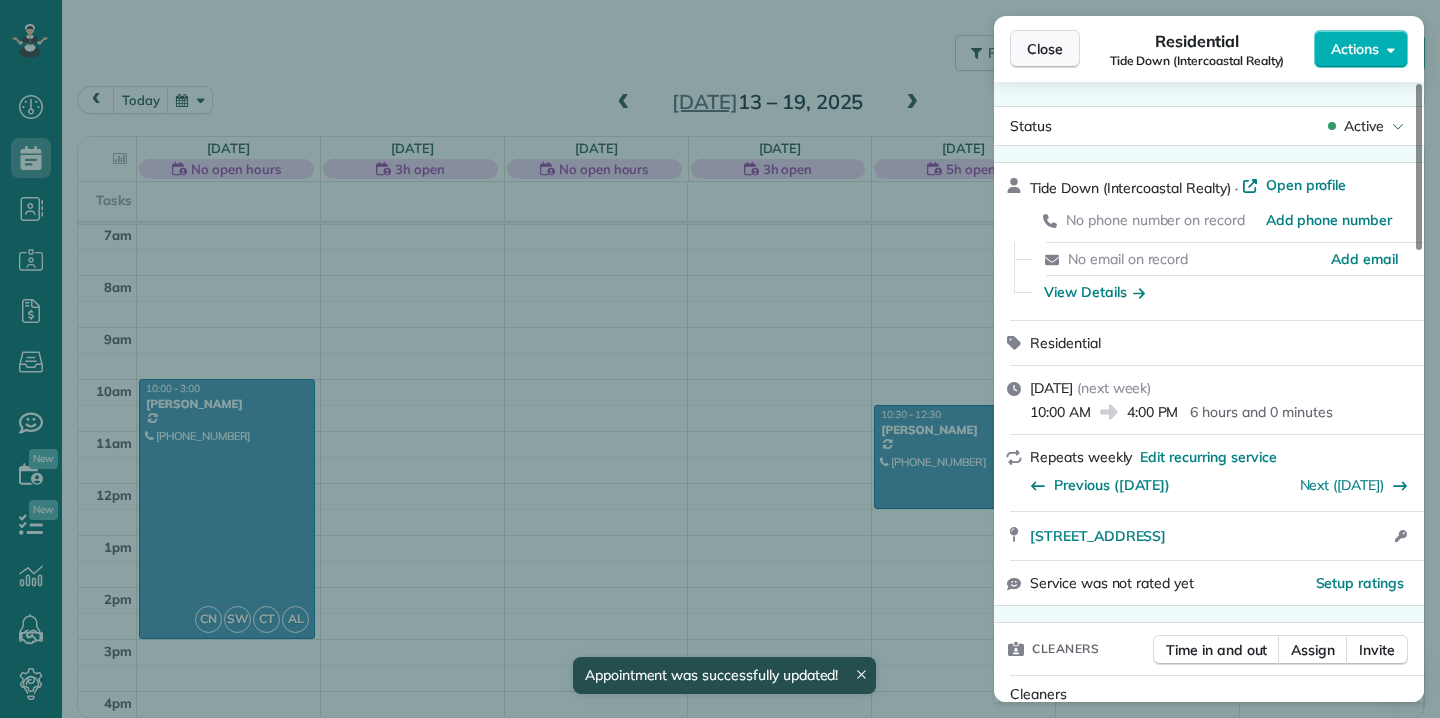 click on "Close" at bounding box center [1045, 49] 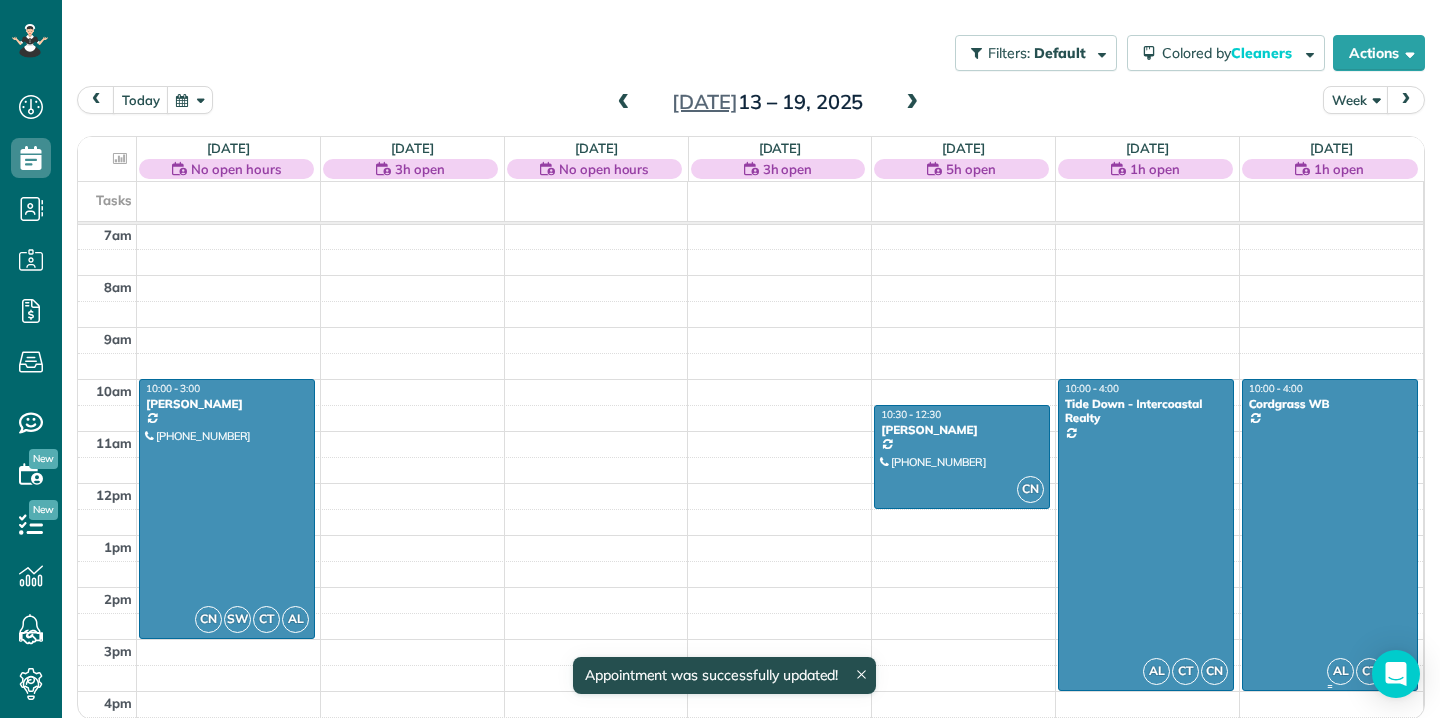 click at bounding box center [1330, 535] 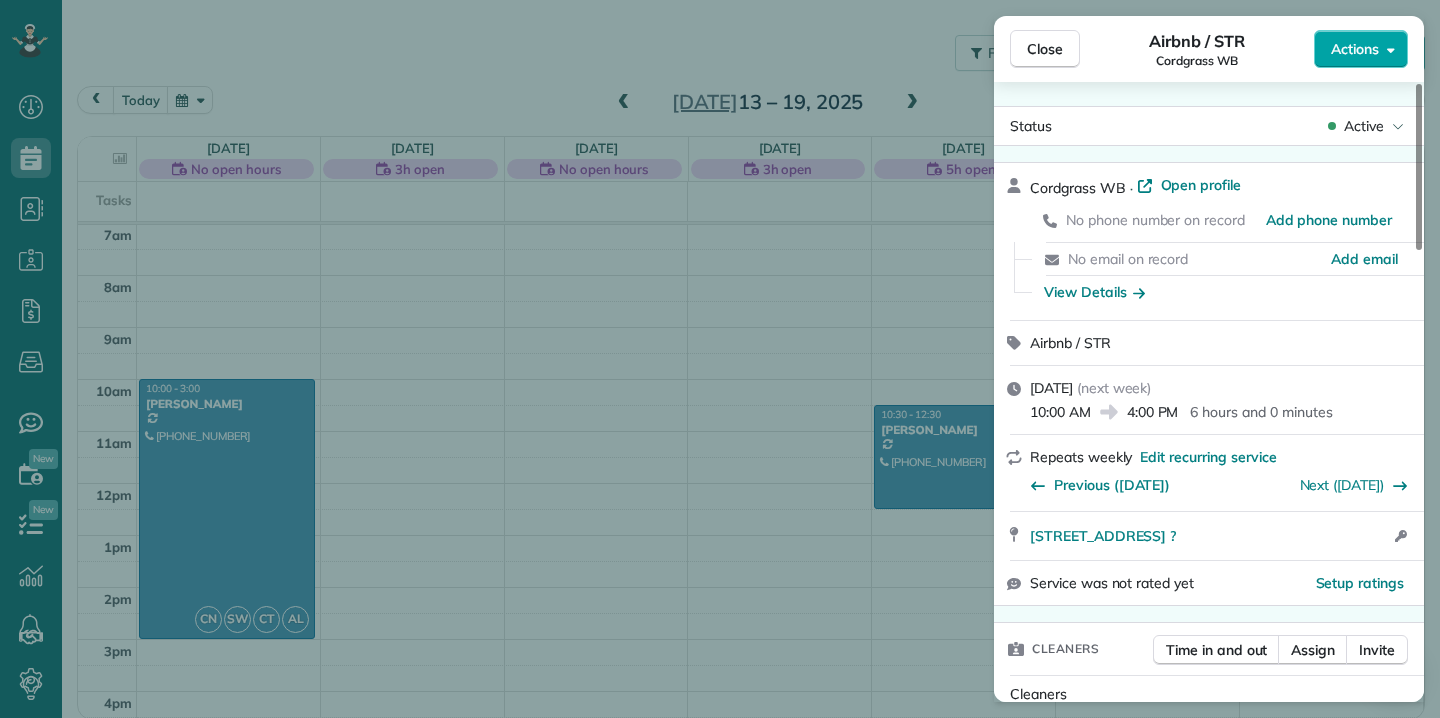 click on "Actions" at bounding box center (1361, 49) 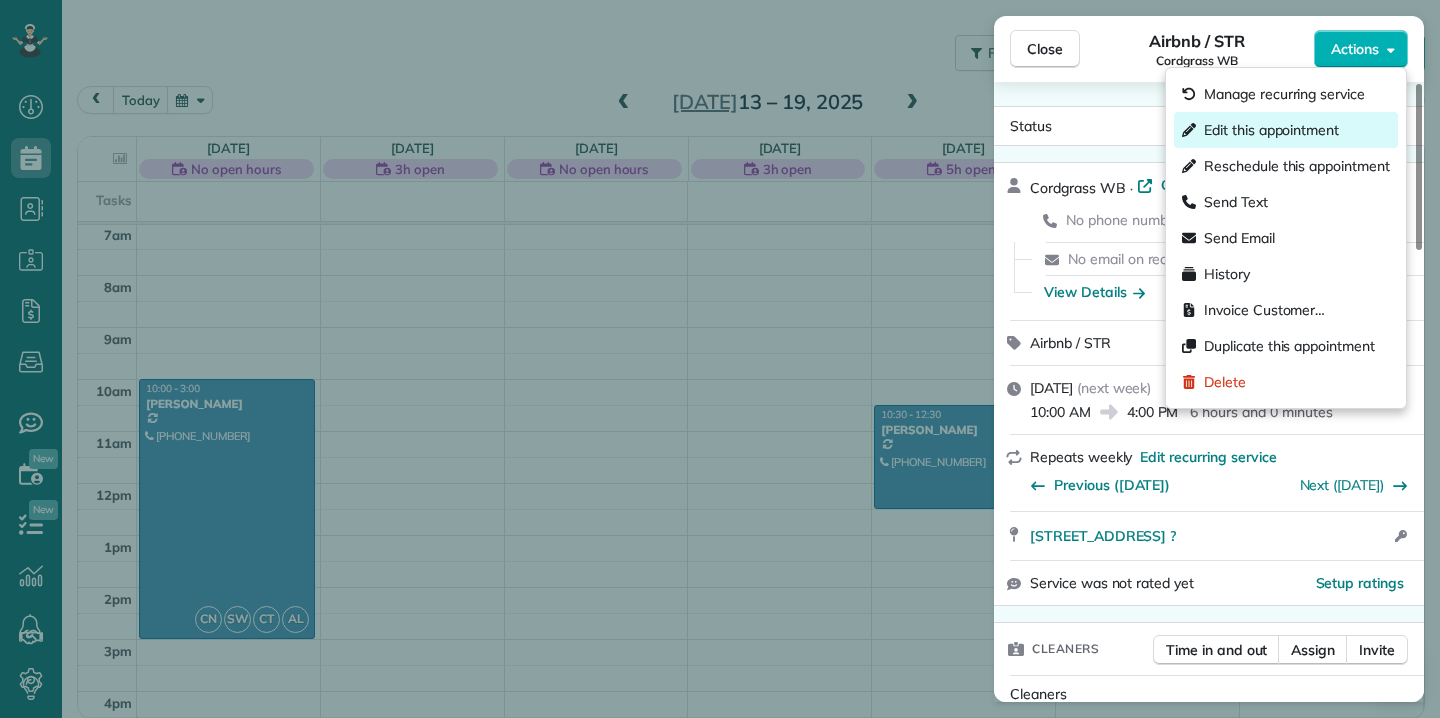 click on "Edit this appointment" at bounding box center (1271, 130) 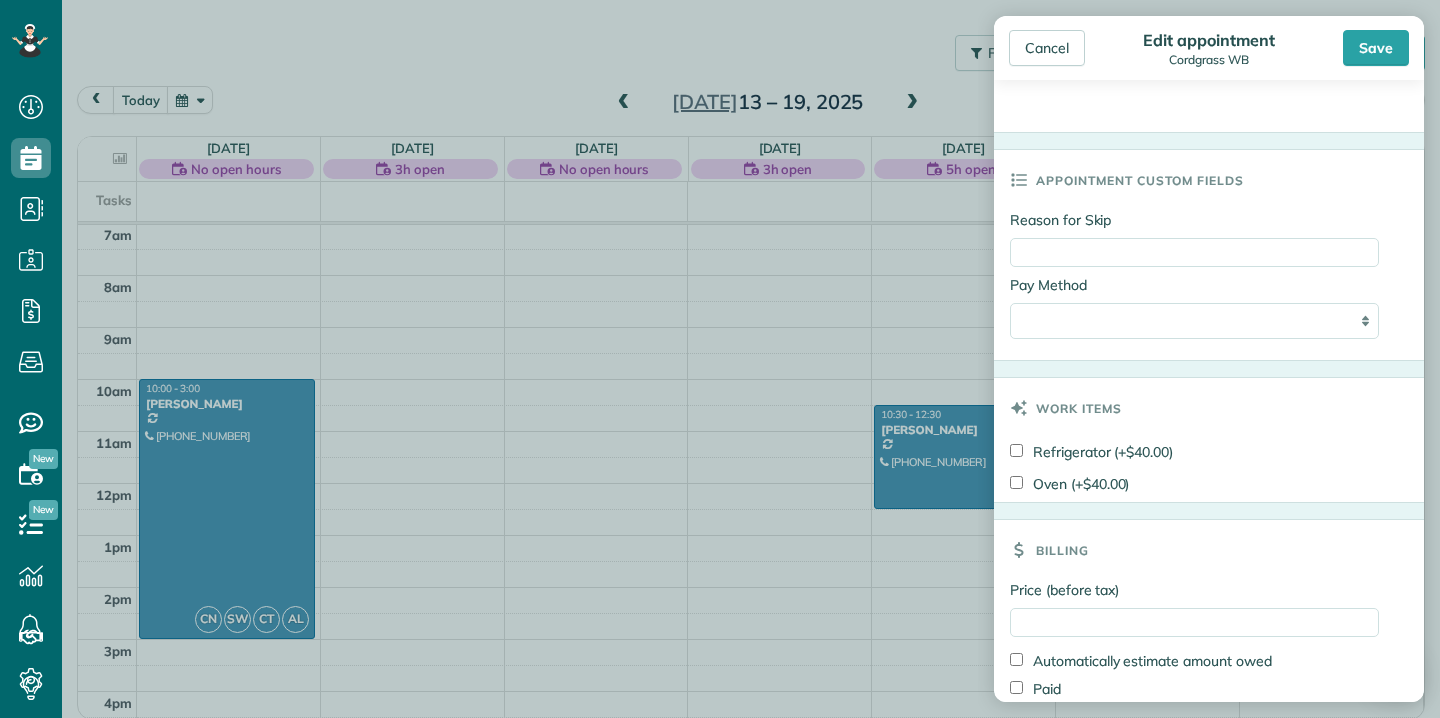 scroll, scrollTop: 891, scrollLeft: 0, axis: vertical 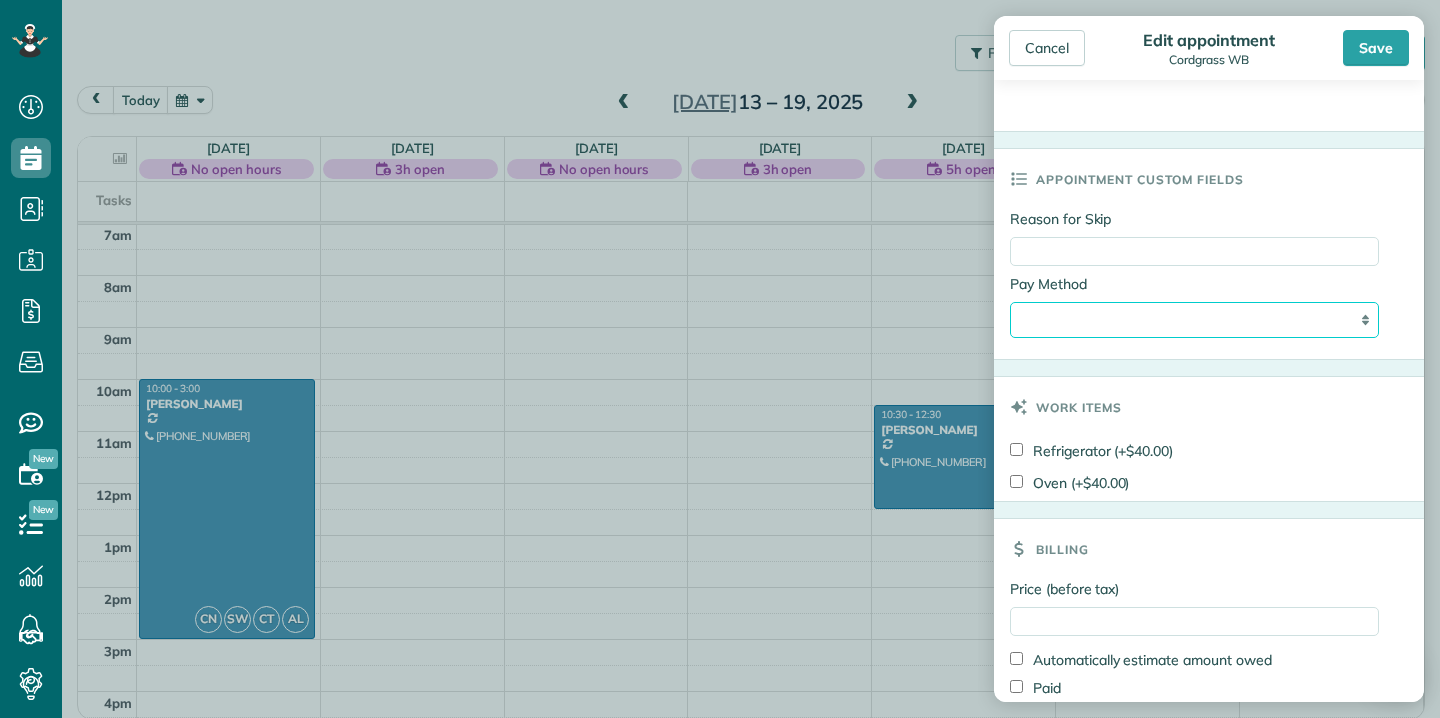 click on "**********" at bounding box center (1194, 320) 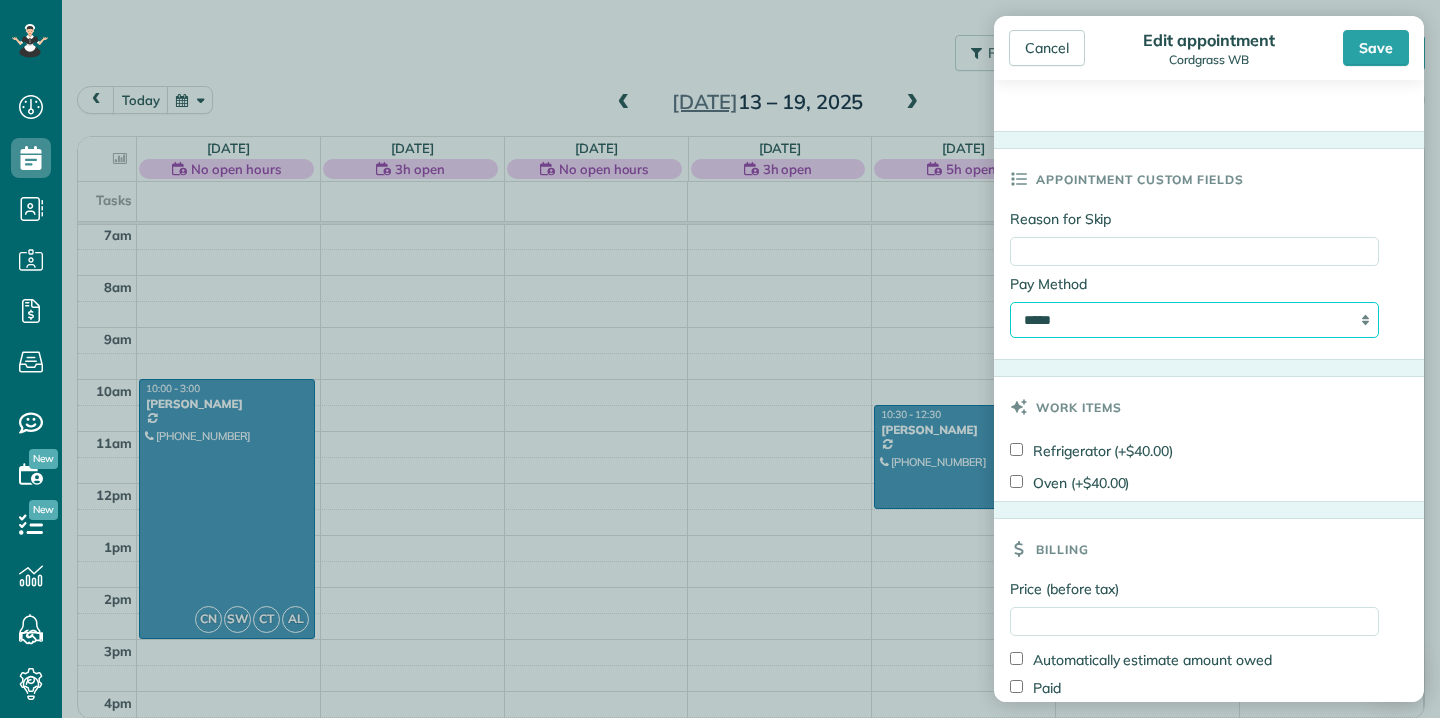 scroll, scrollTop: 982, scrollLeft: 0, axis: vertical 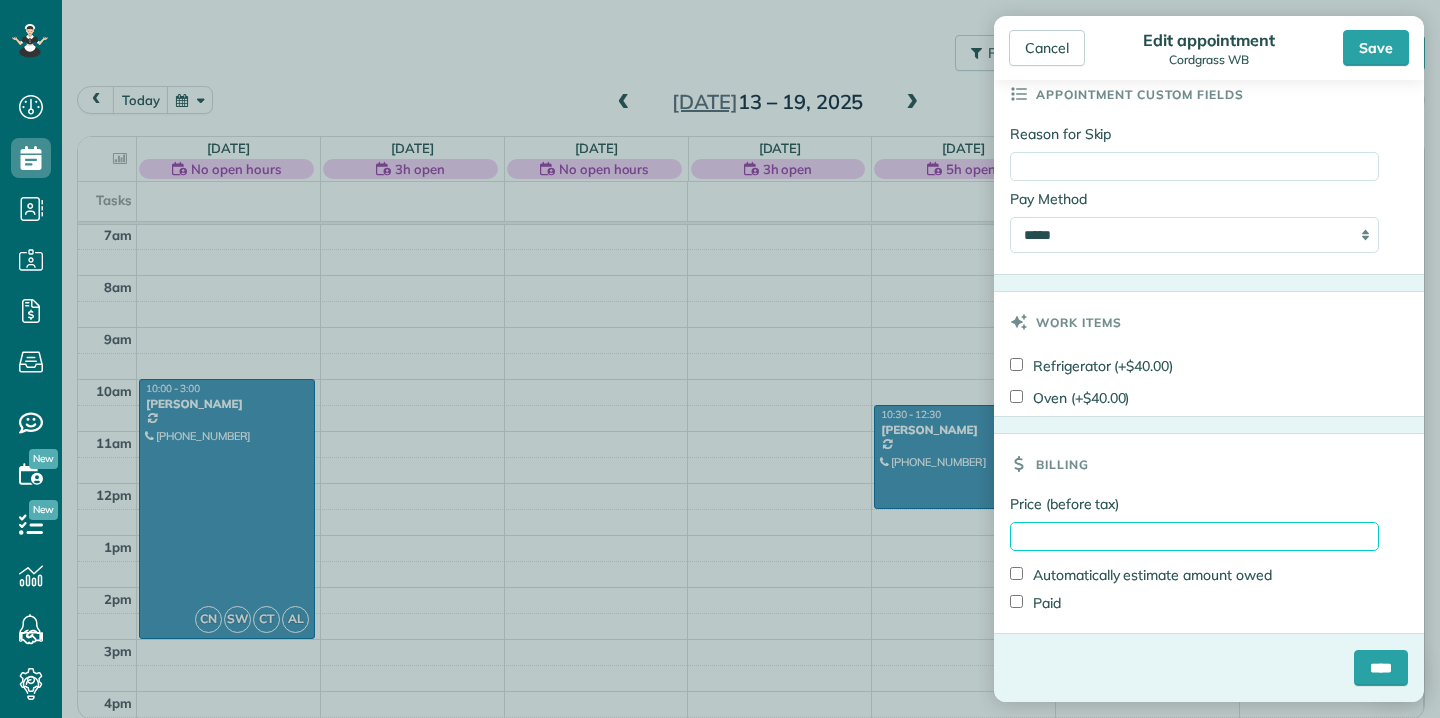 click on "Price (before tax)" at bounding box center (1194, 536) 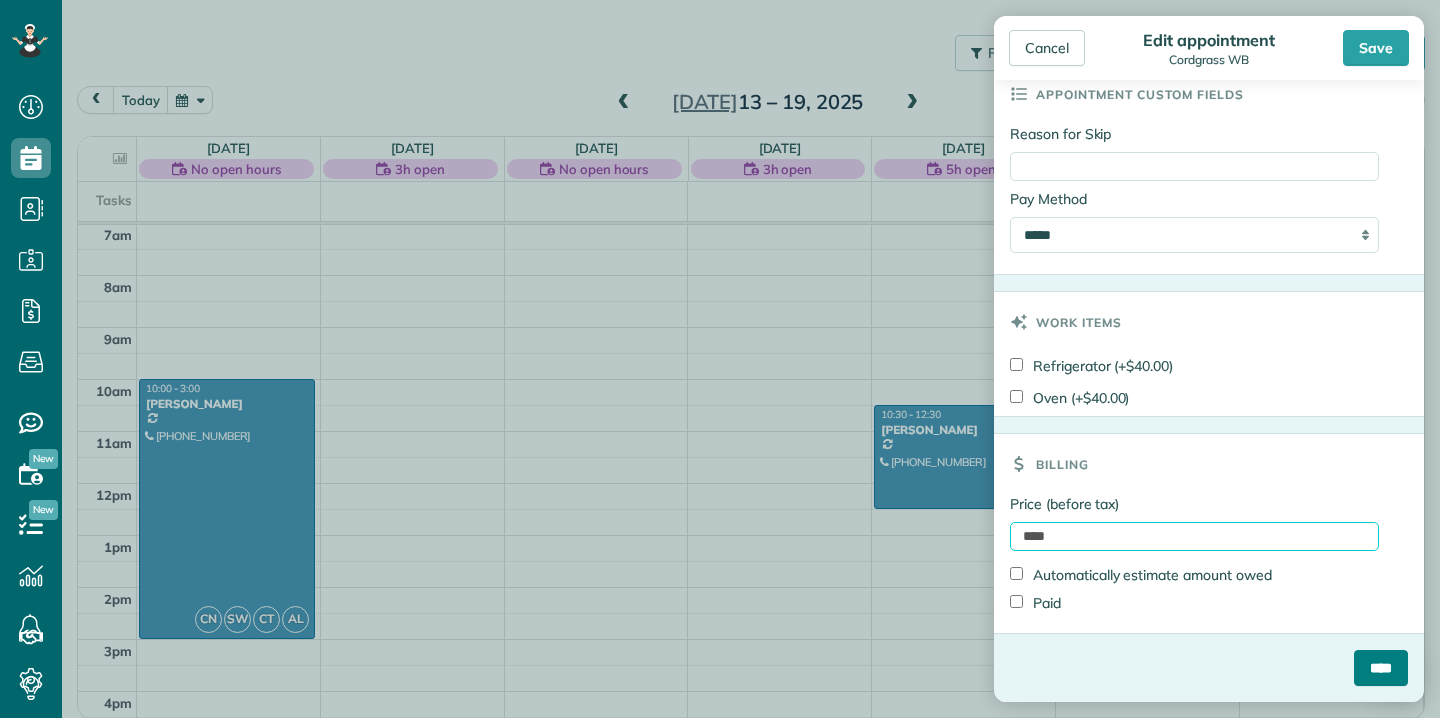 type on "****" 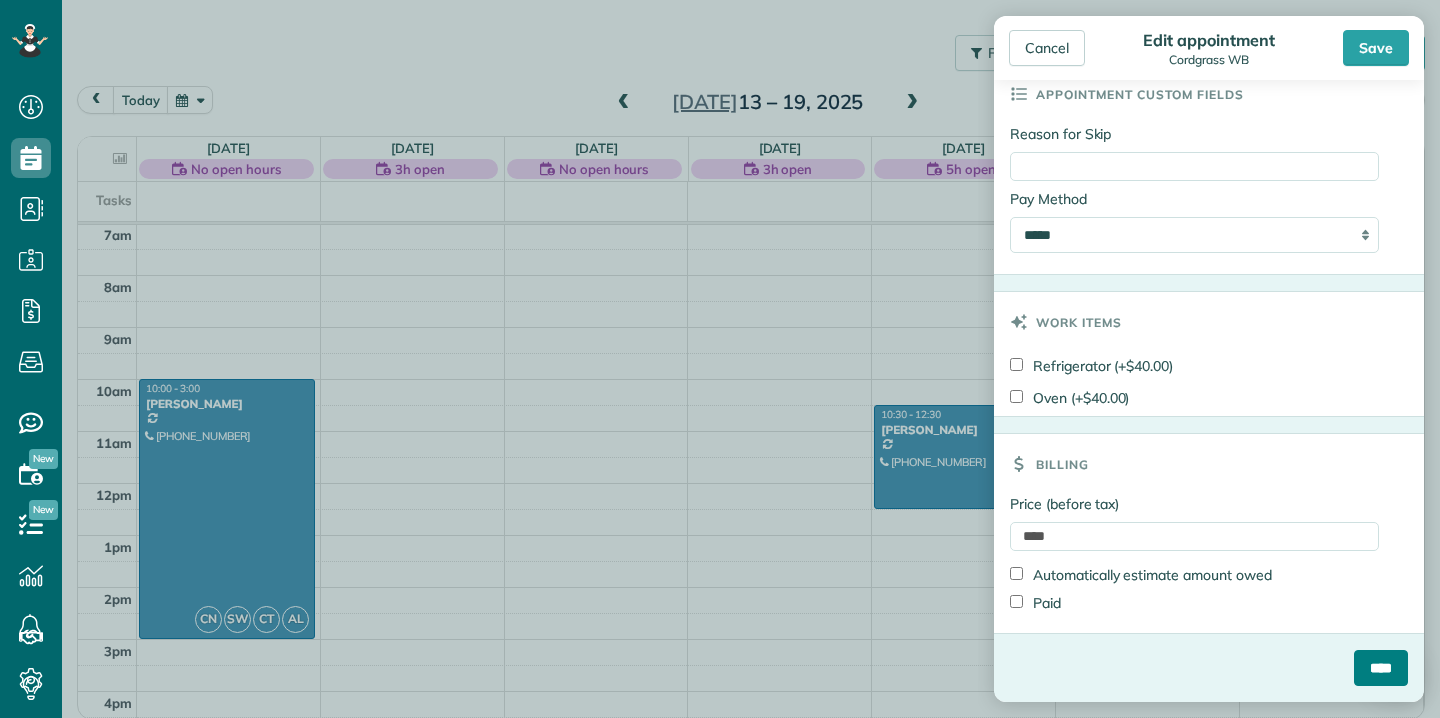 click on "****" at bounding box center [1381, 668] 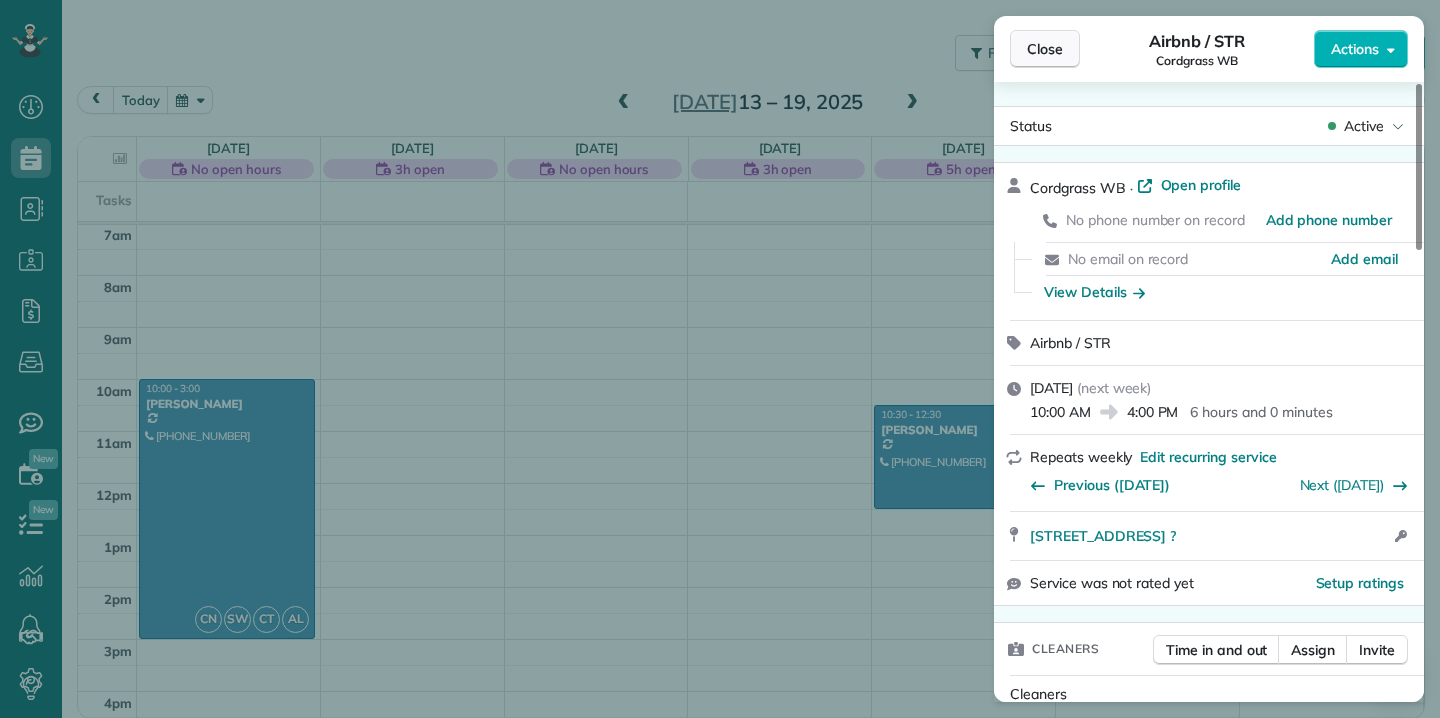 click on "Close" at bounding box center (1045, 49) 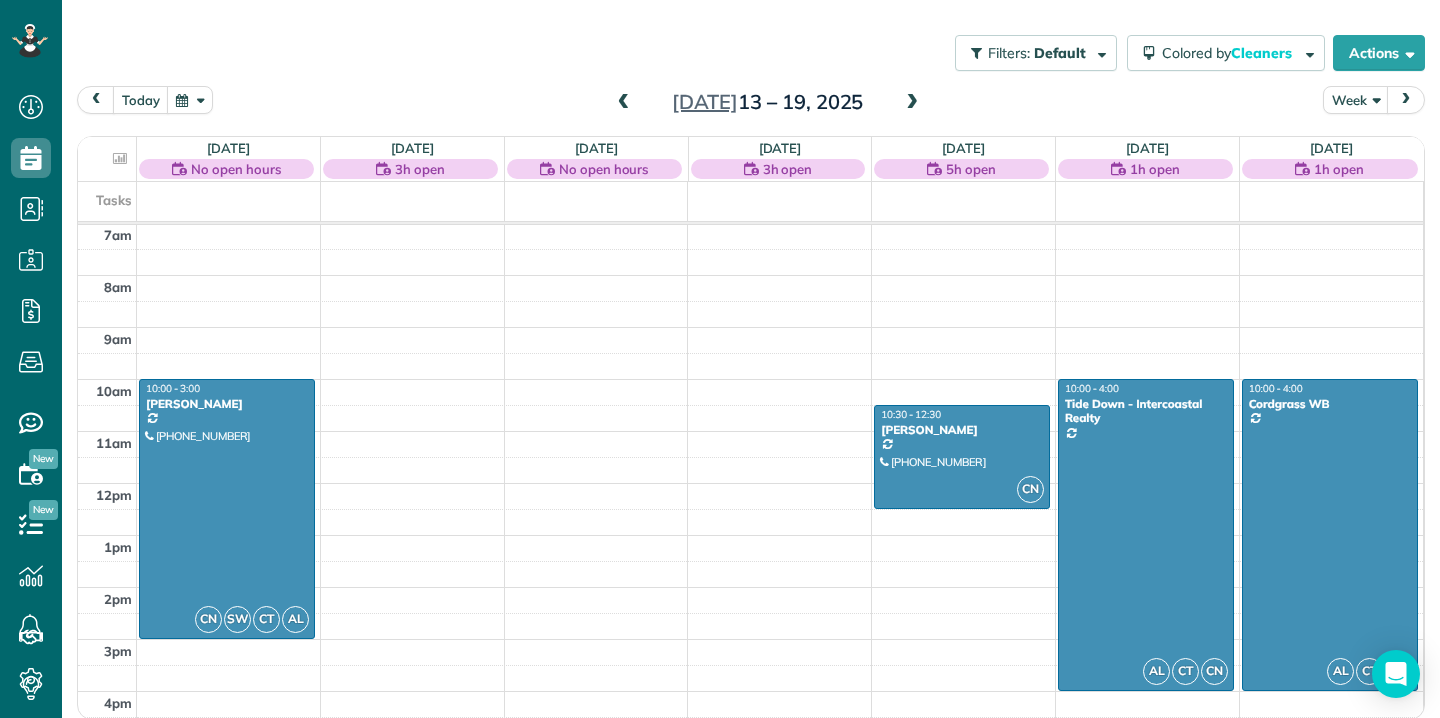 click at bounding box center [624, 103] 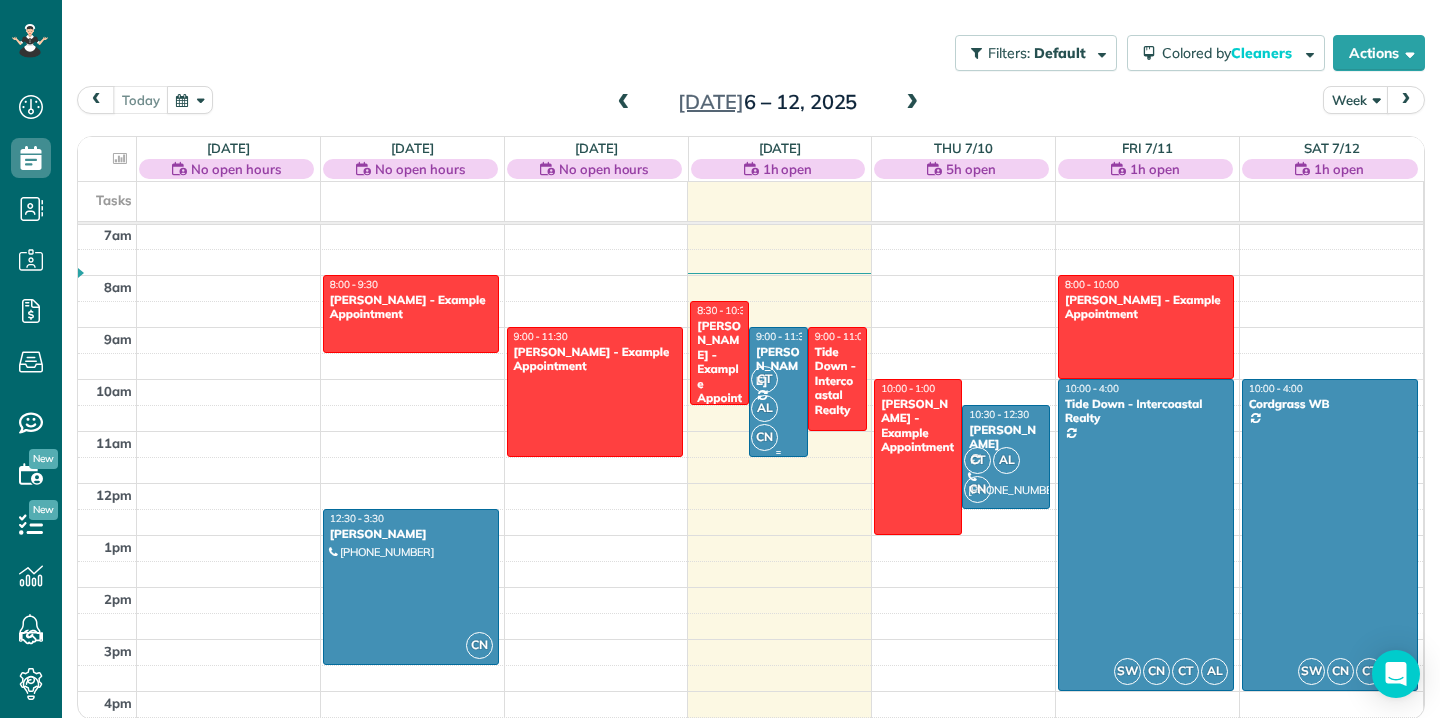 click on "CT AL CN" at bounding box center (776, 408) 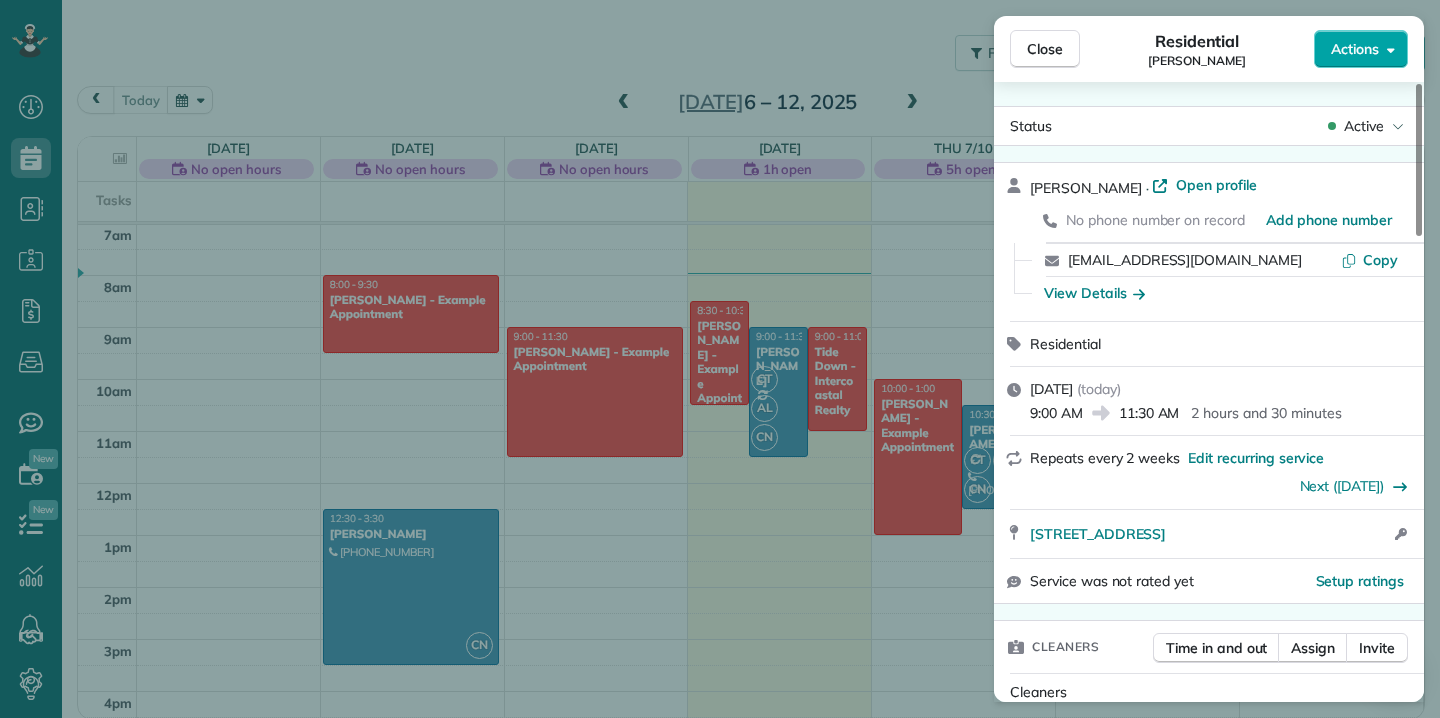 click on "Actions" at bounding box center [1355, 49] 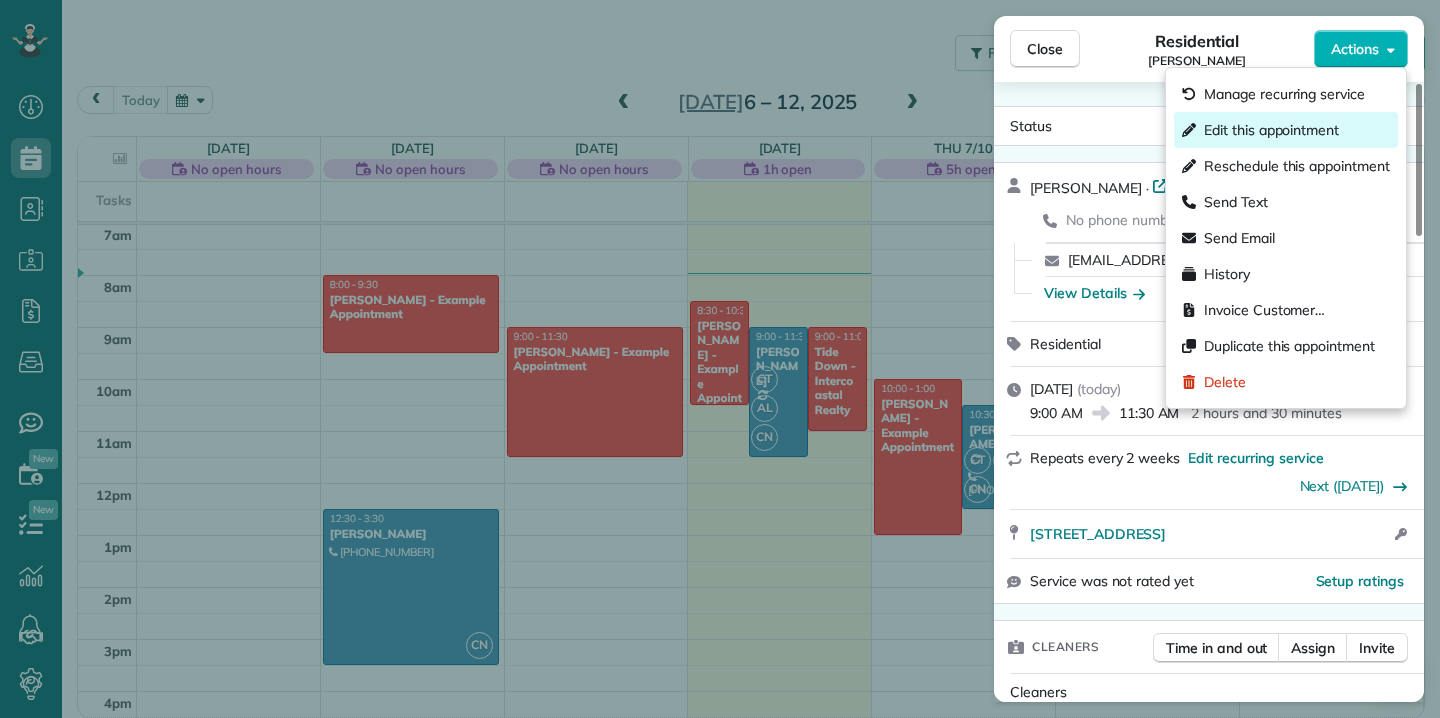 click on "Edit this appointment" at bounding box center [1271, 130] 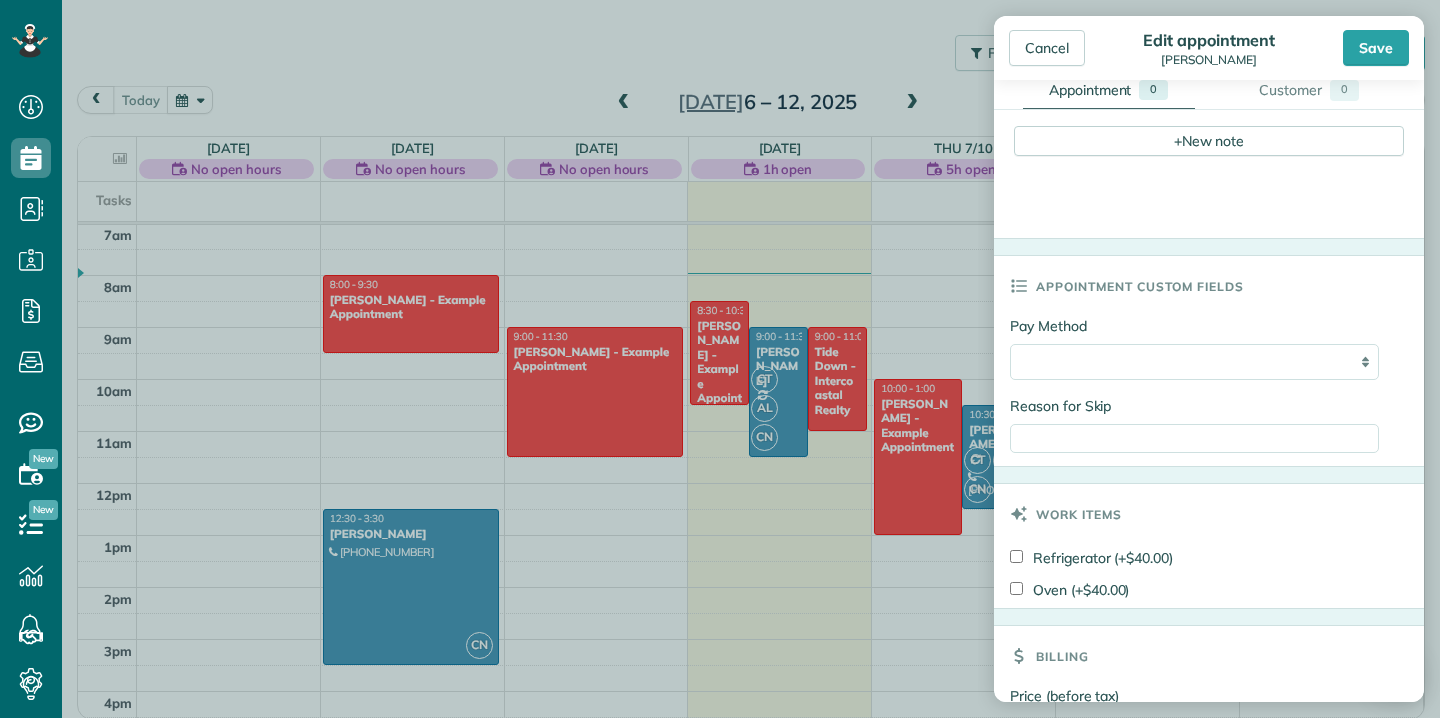 scroll, scrollTop: 840, scrollLeft: 0, axis: vertical 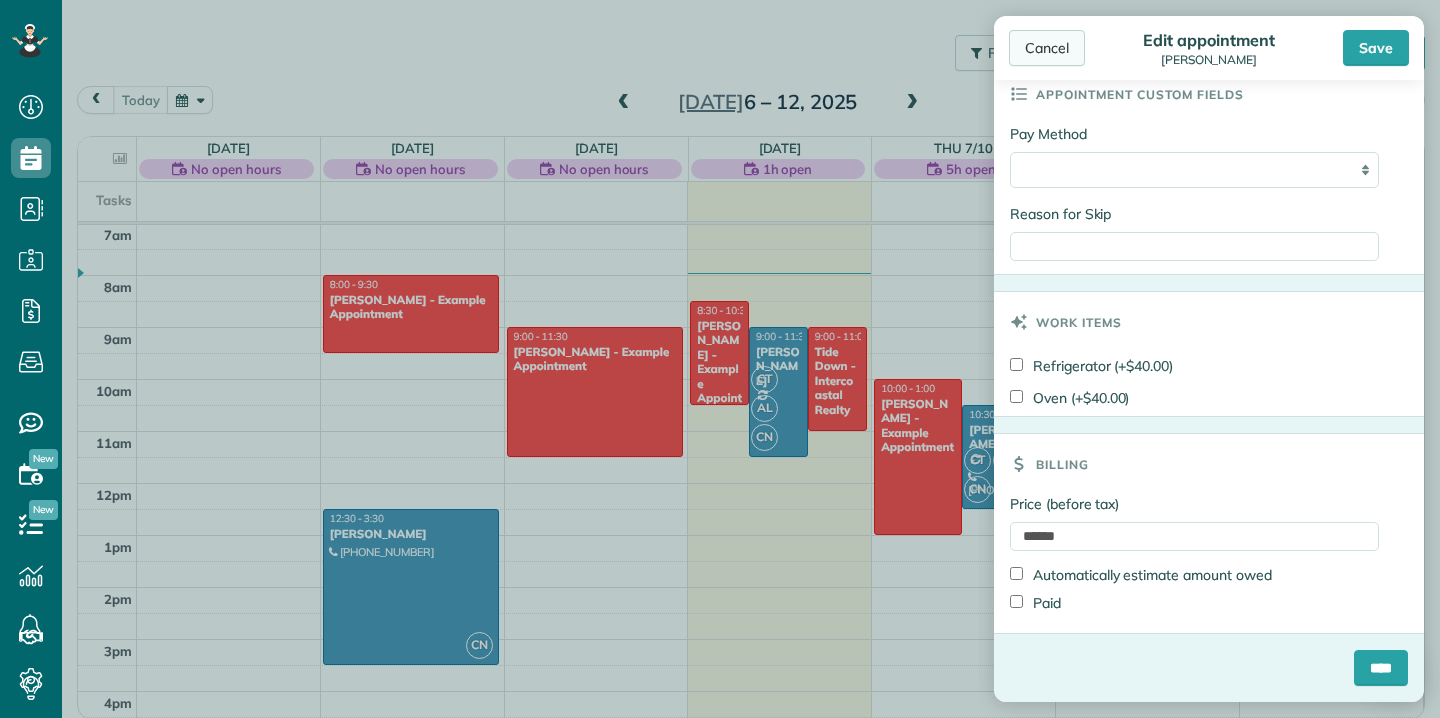 click on "Cancel" at bounding box center [1047, 48] 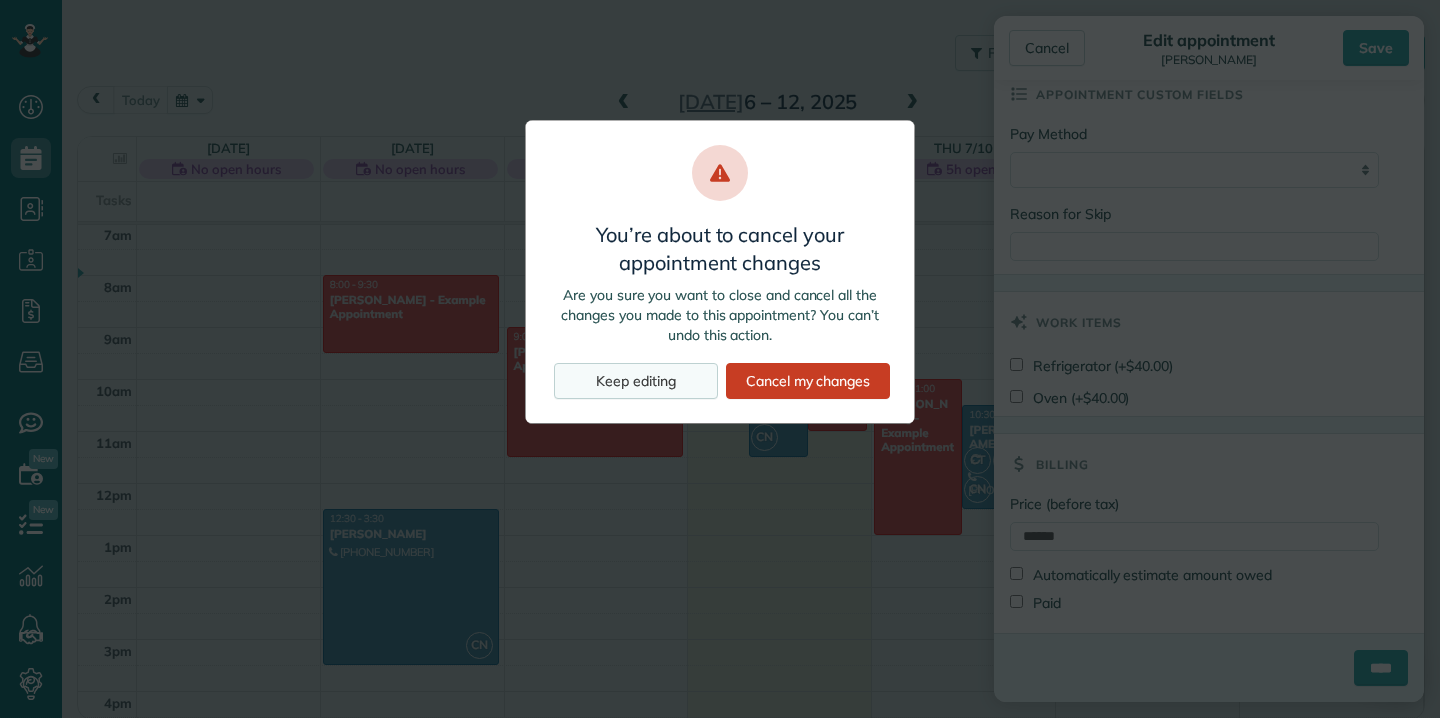 click on "Keep editing" at bounding box center [636, 381] 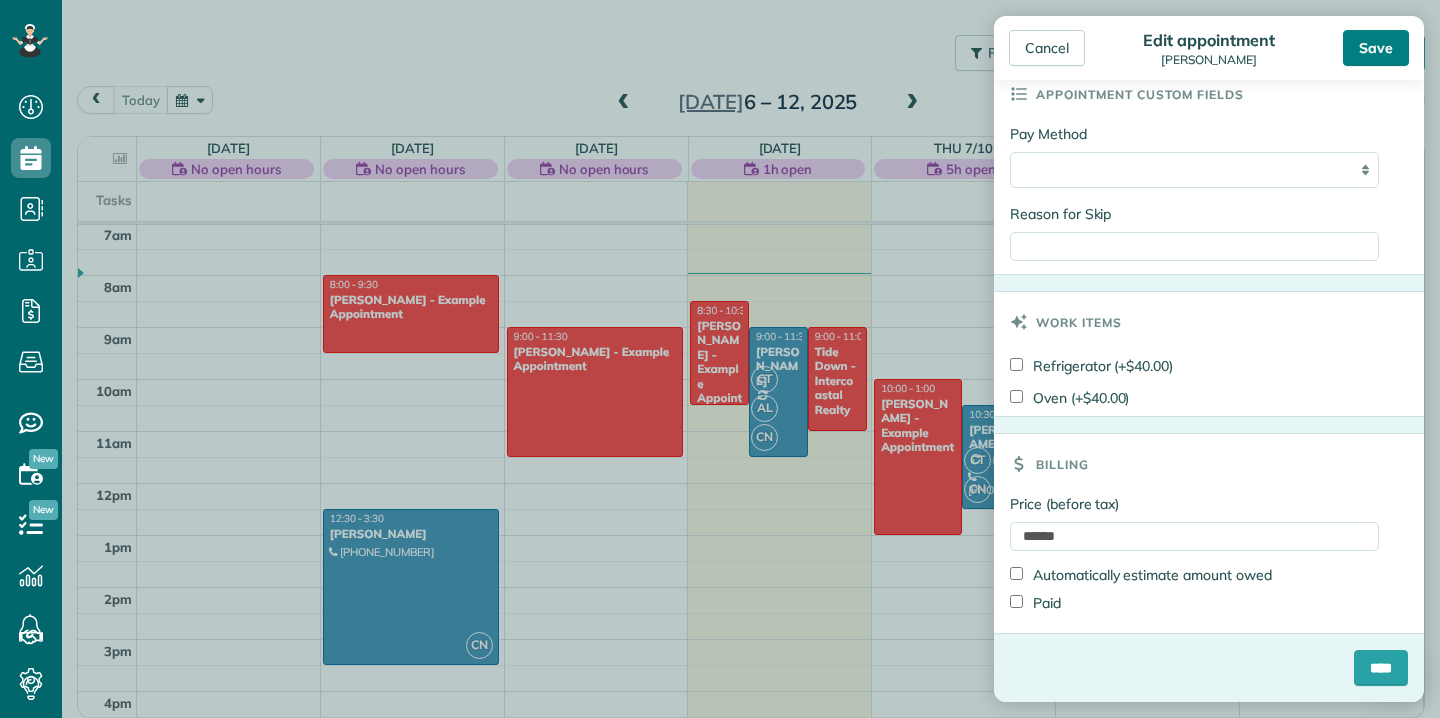 click on "Save" at bounding box center (1376, 48) 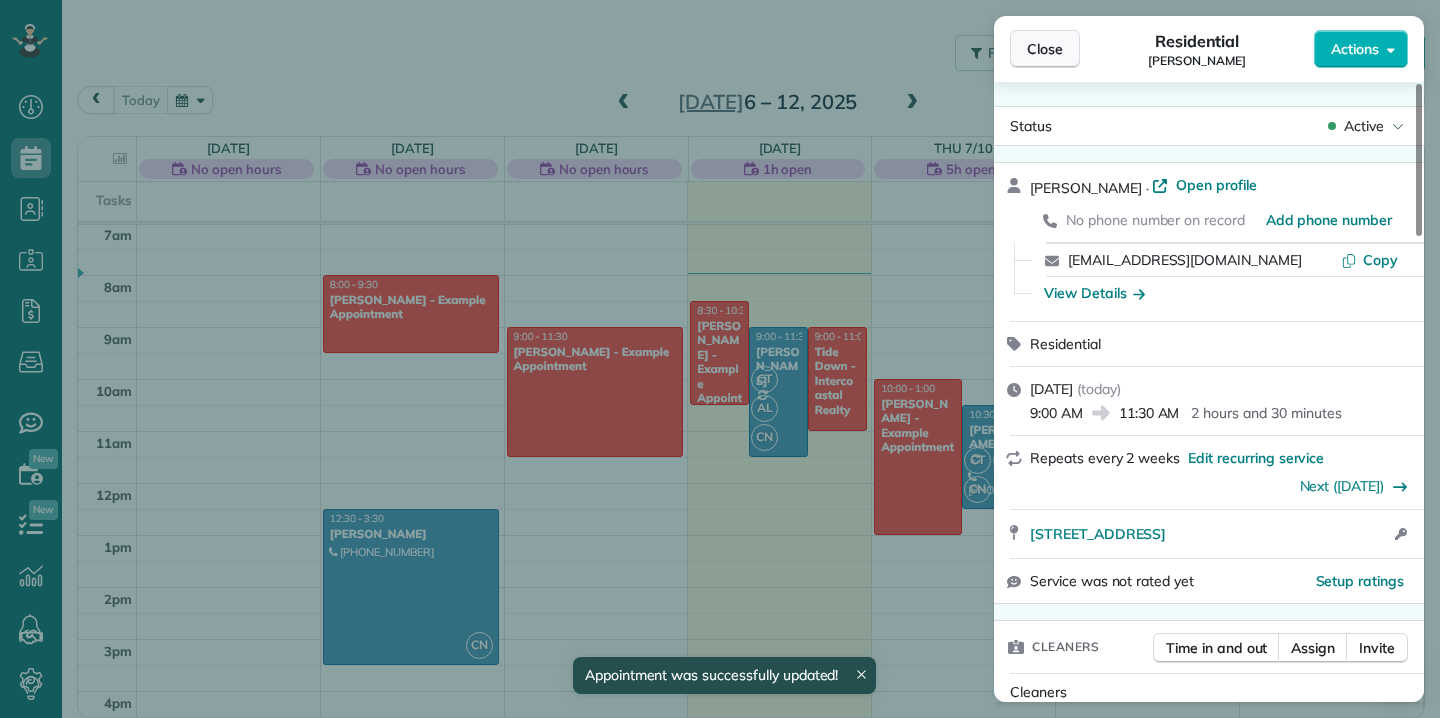click on "Close" at bounding box center (1045, 49) 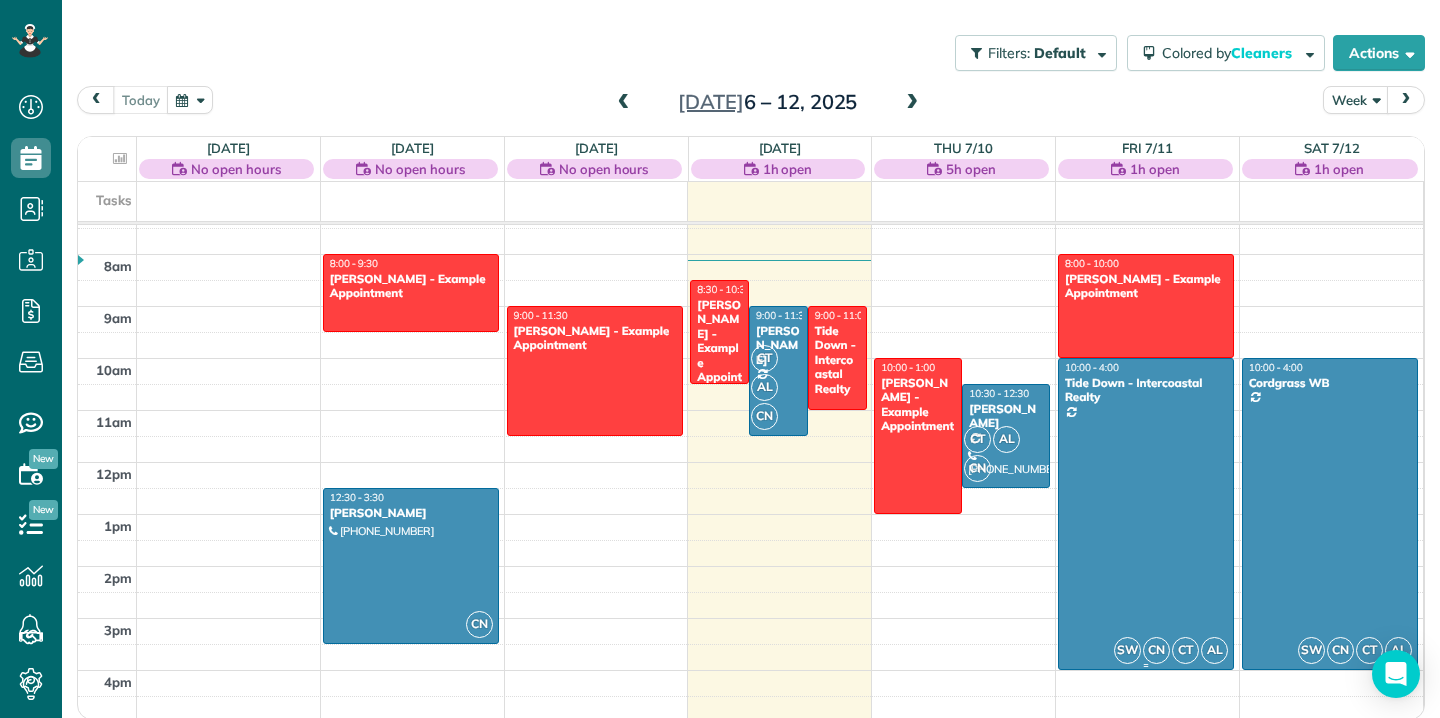 scroll, scrollTop: 388, scrollLeft: 0, axis: vertical 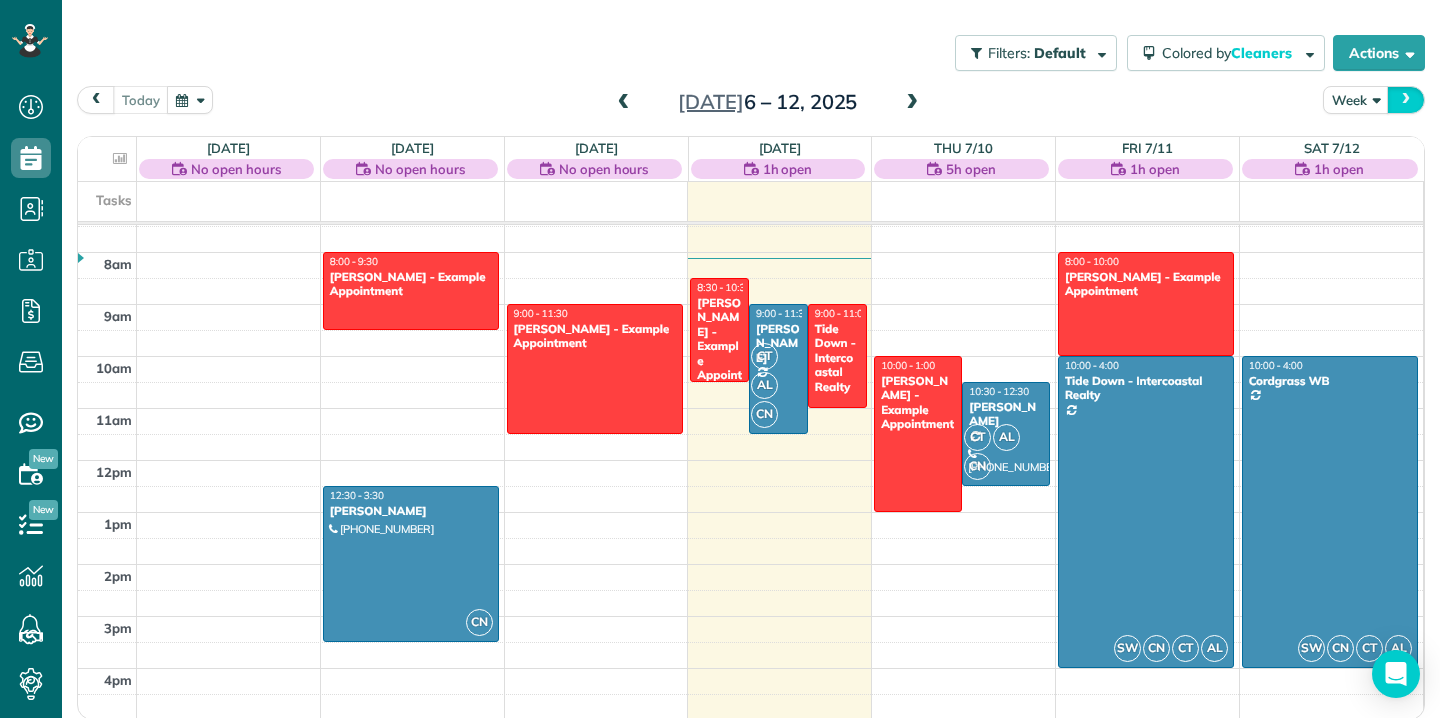 click at bounding box center [1406, 99] 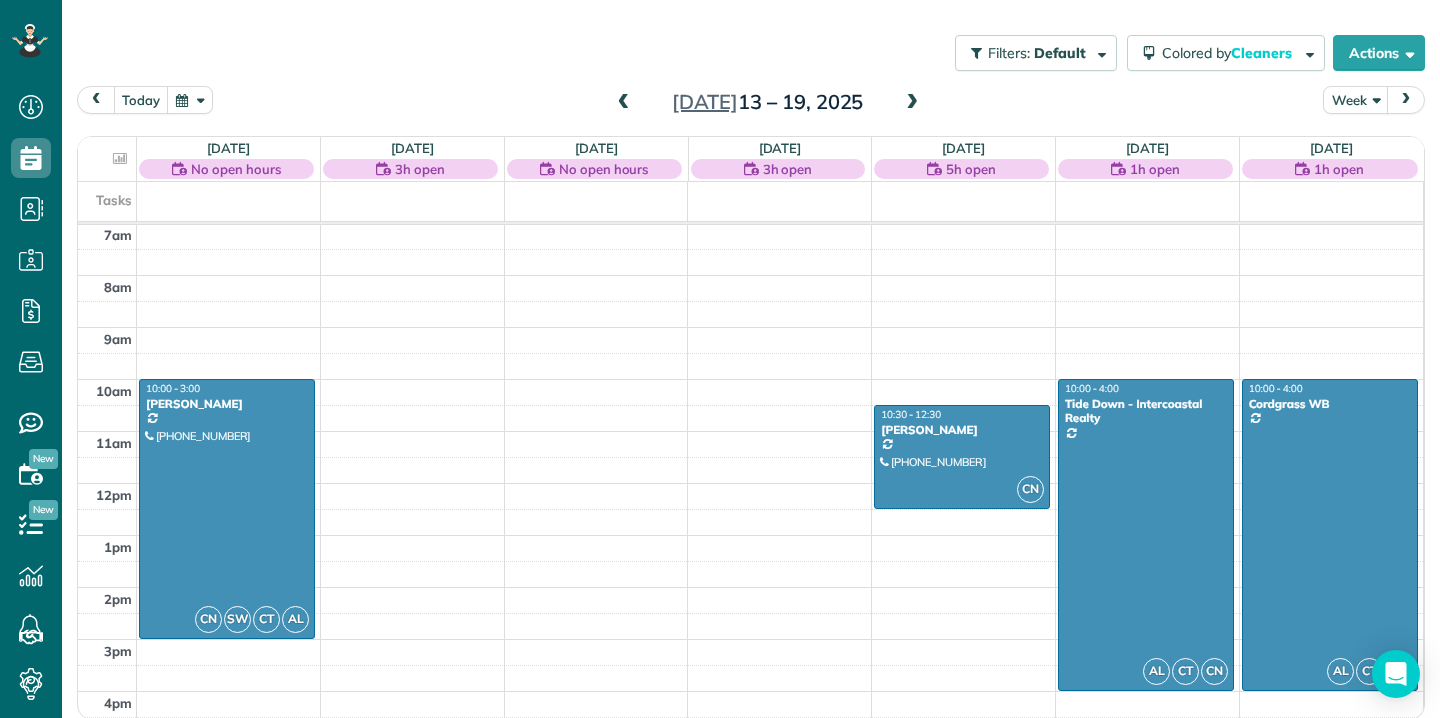click at bounding box center [96, 99] 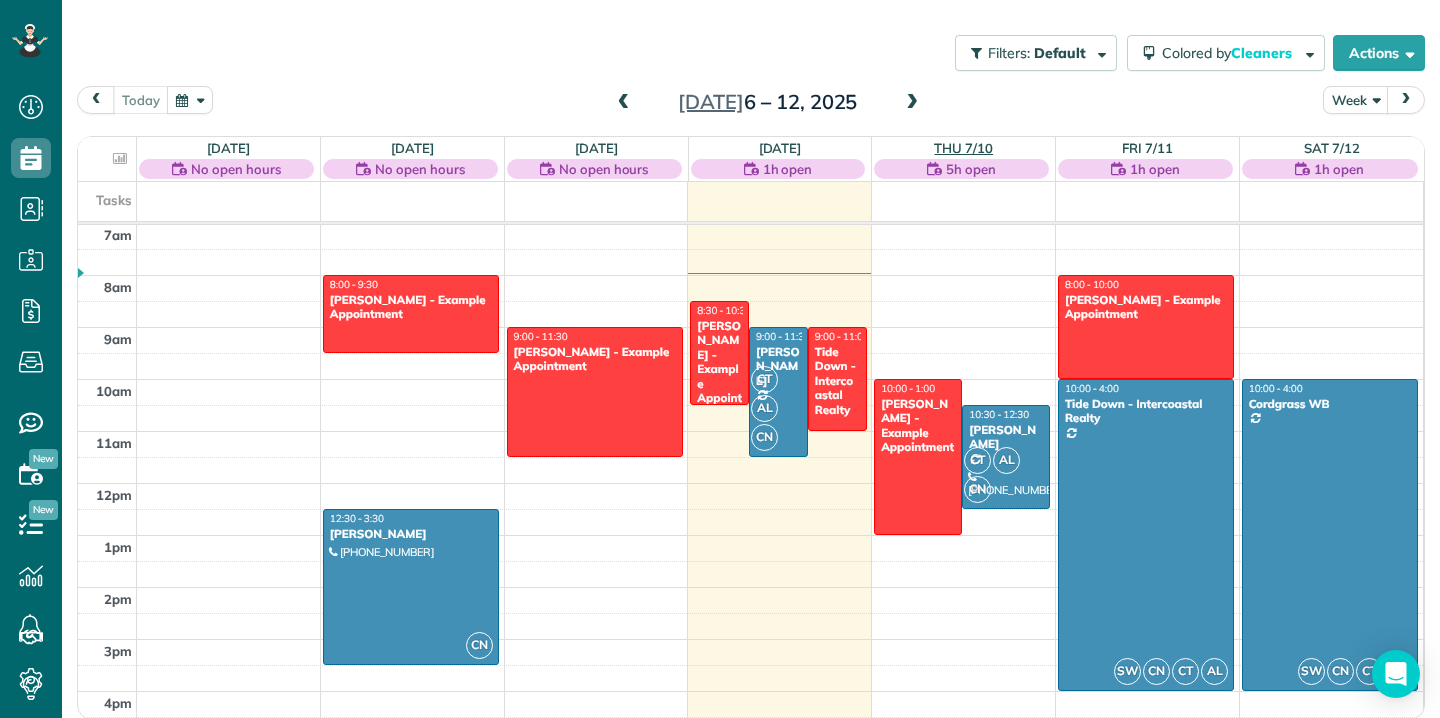 click on "Thu 7/10" at bounding box center (963, 148) 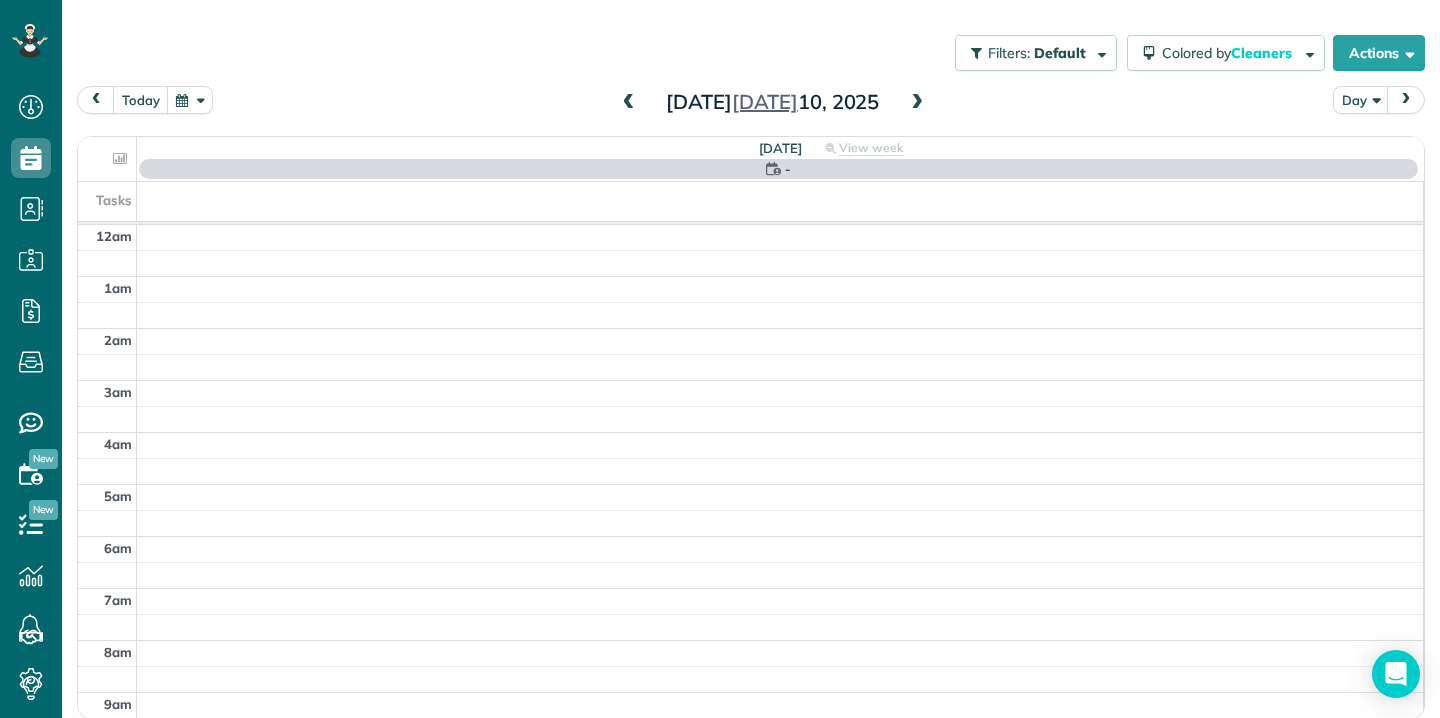 scroll, scrollTop: 365, scrollLeft: 0, axis: vertical 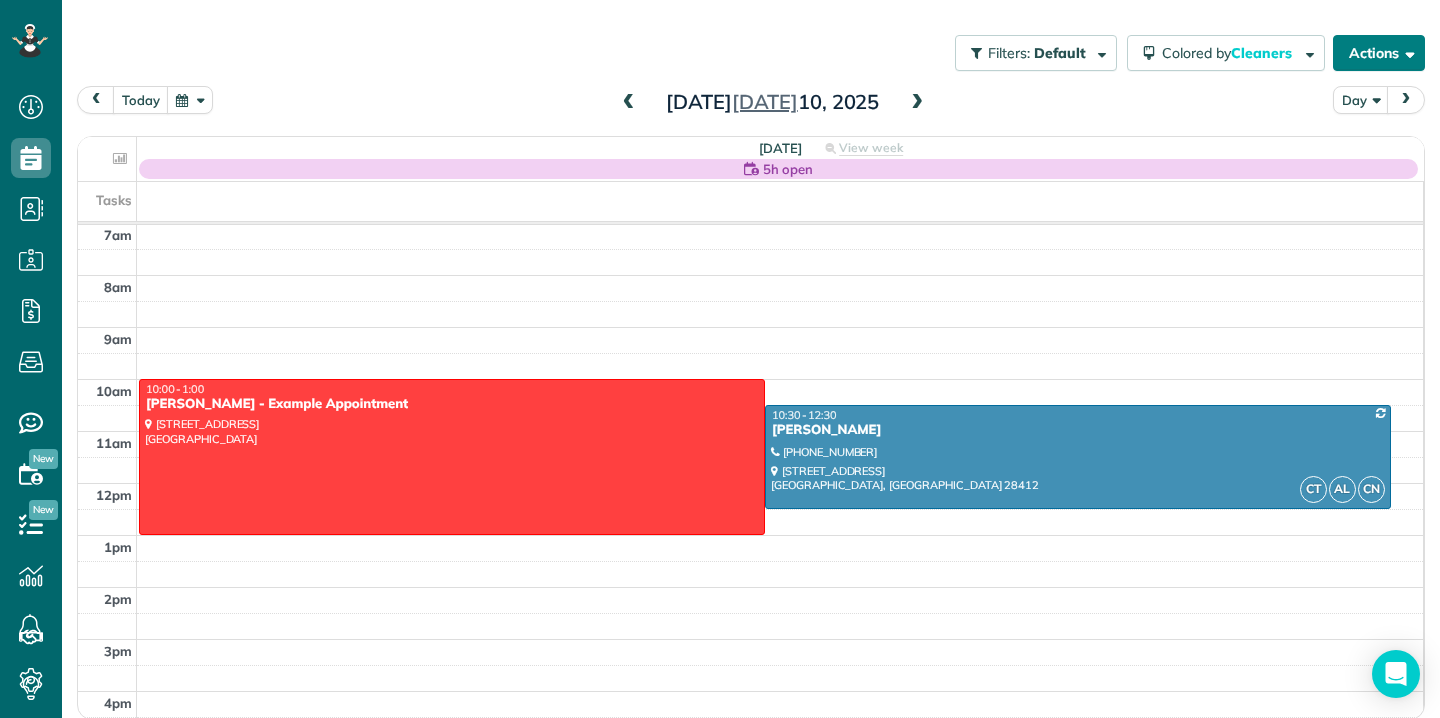 click on "Actions" at bounding box center (1379, 53) 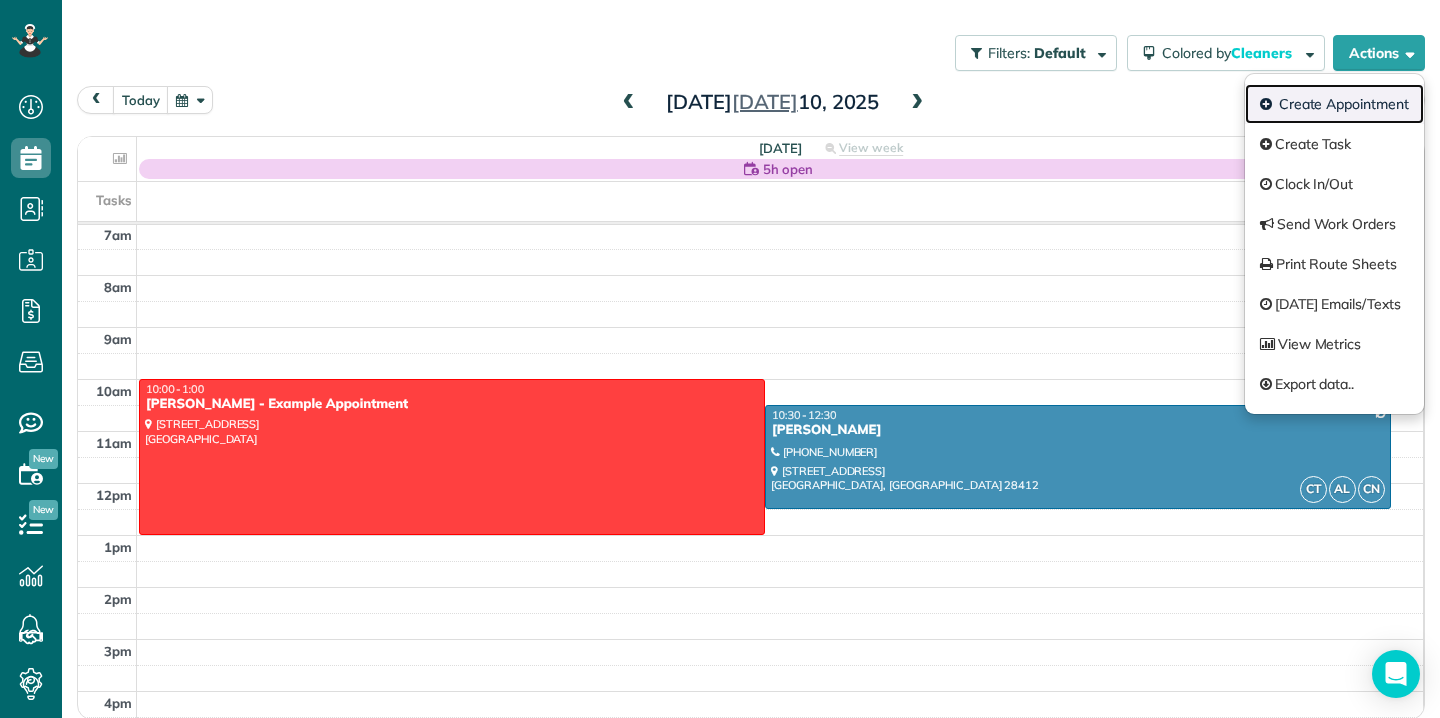 click on "Create Appointment" at bounding box center (1334, 104) 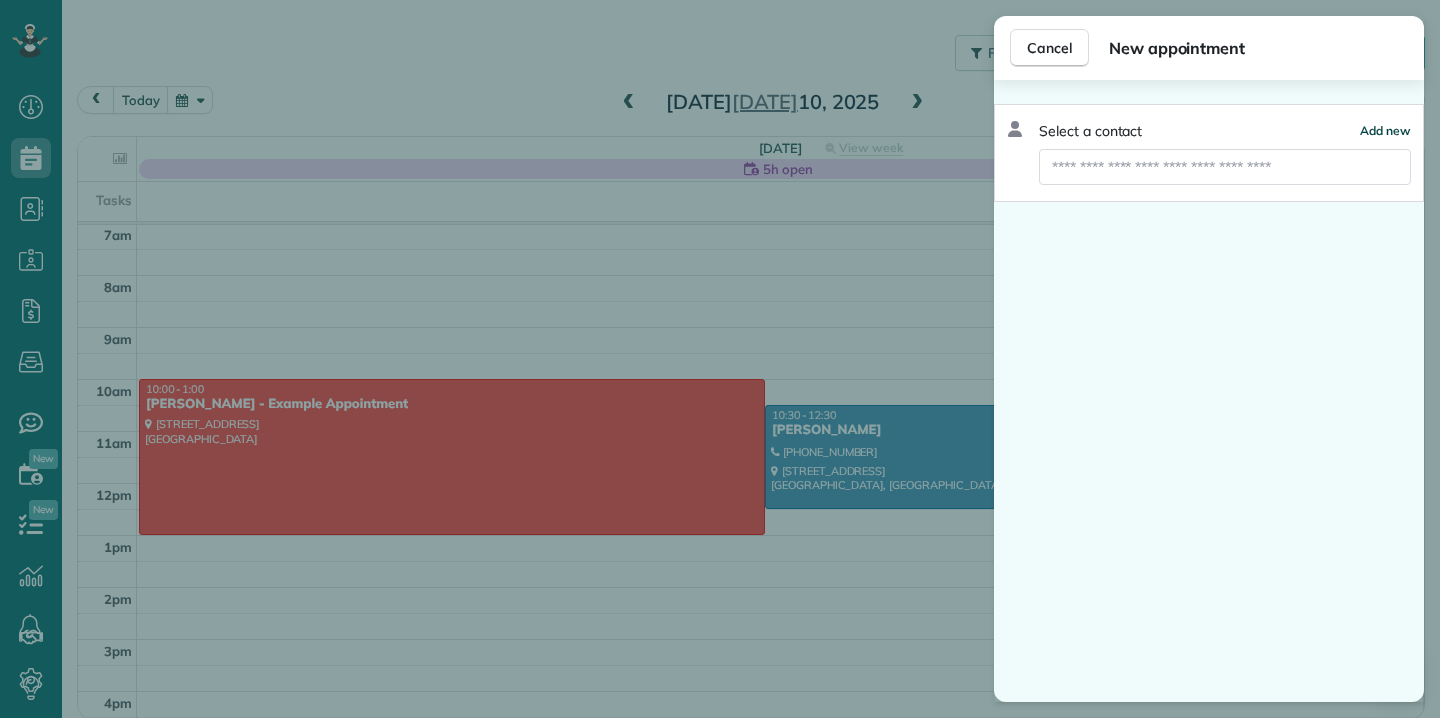 click on "Add new" at bounding box center [1385, 130] 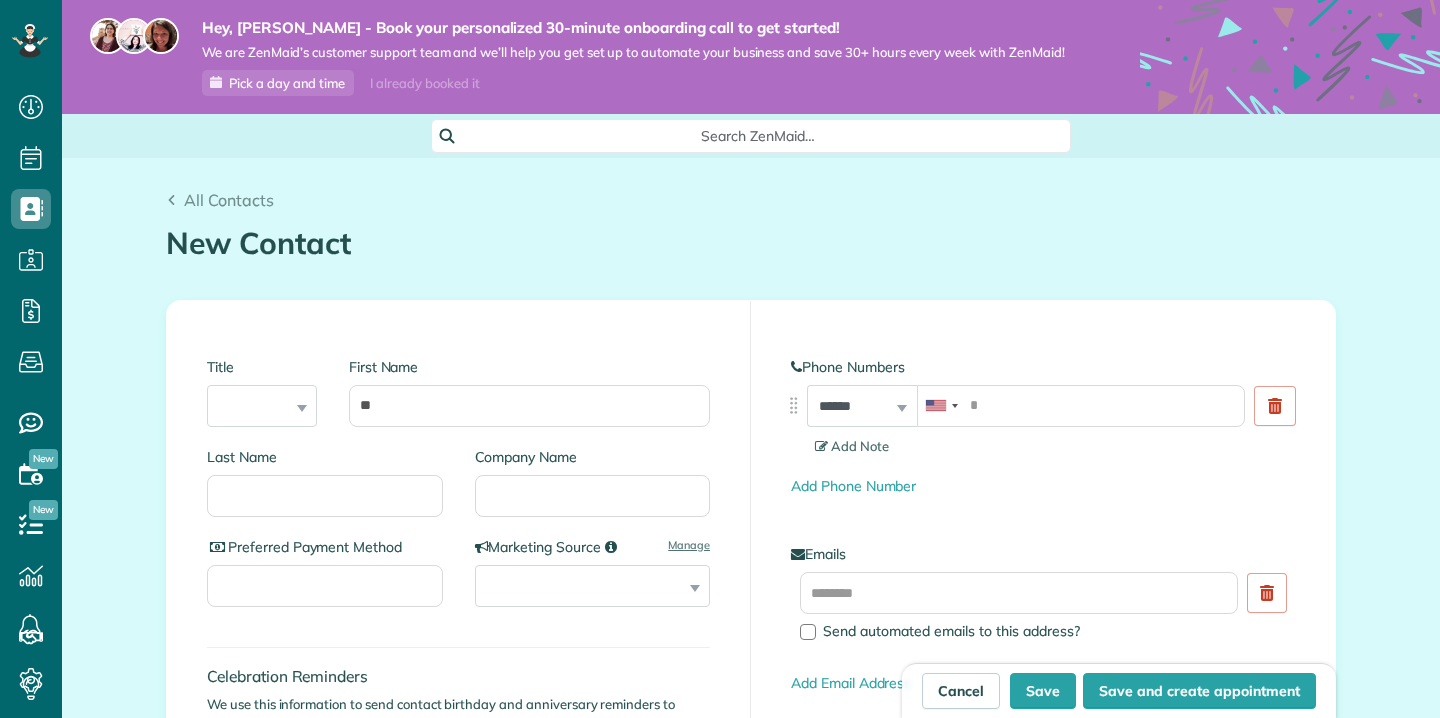 scroll, scrollTop: 0, scrollLeft: 0, axis: both 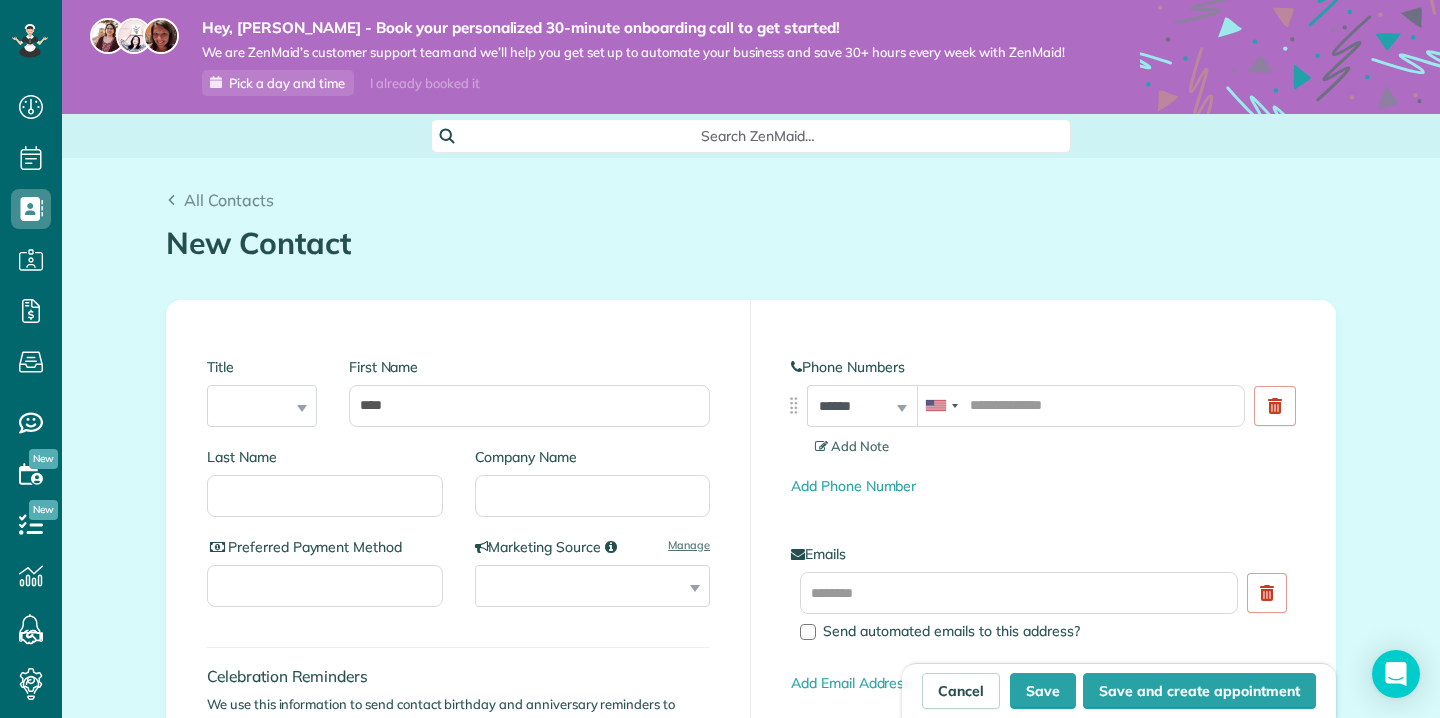 type on "***" 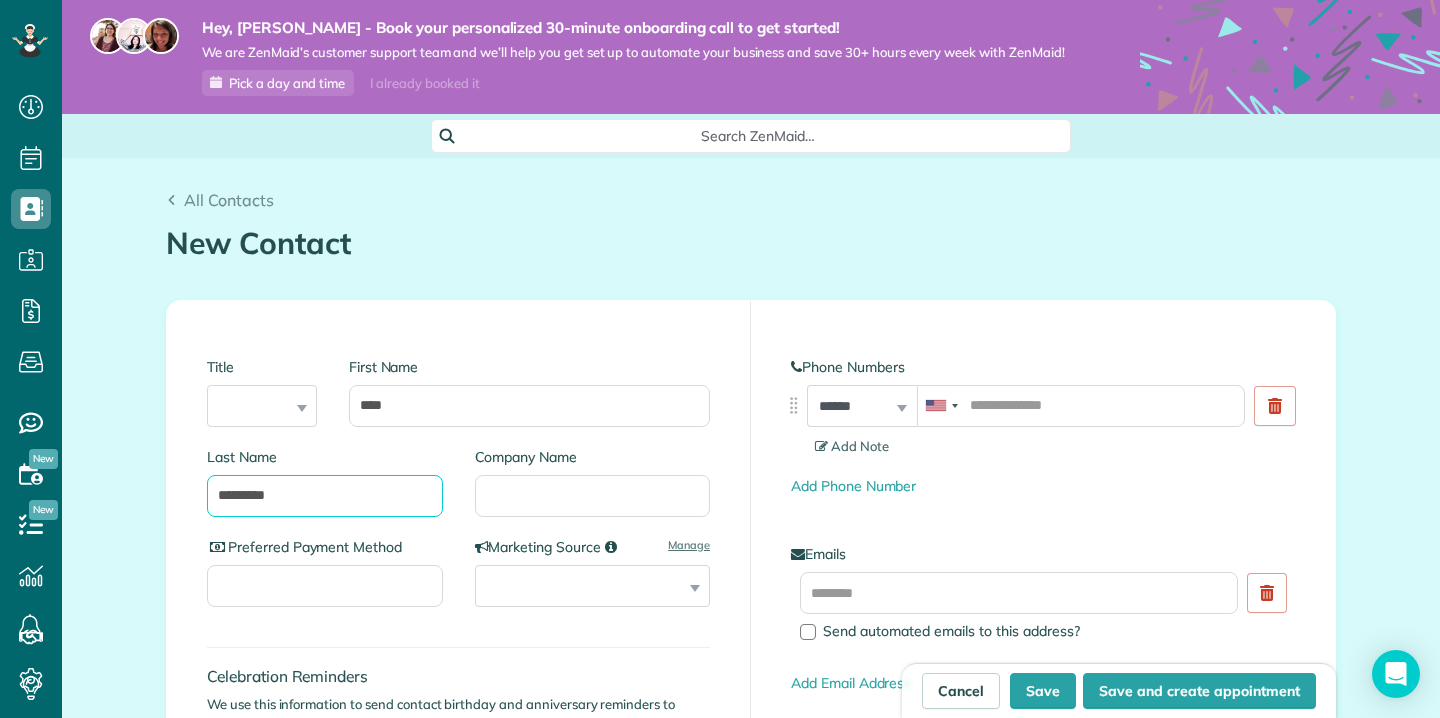 type on "*********" 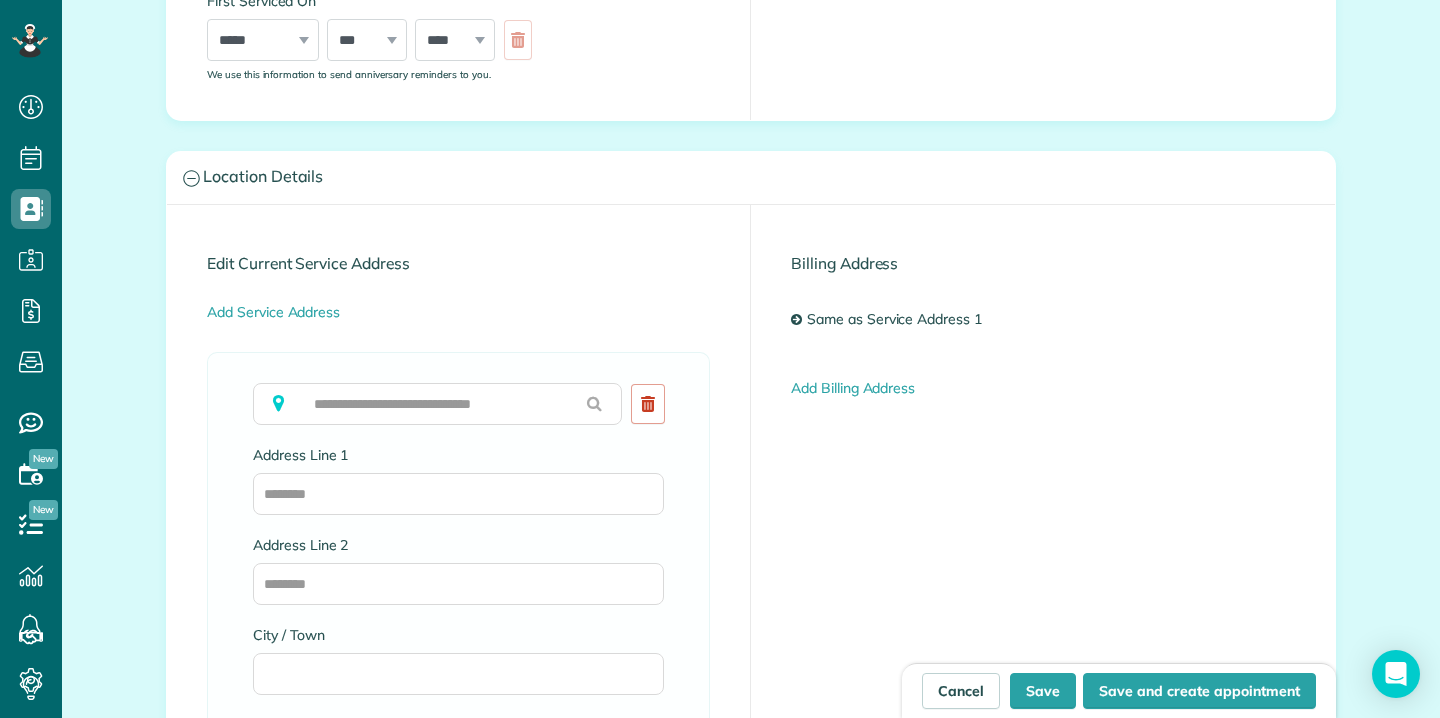 scroll, scrollTop: 893, scrollLeft: 0, axis: vertical 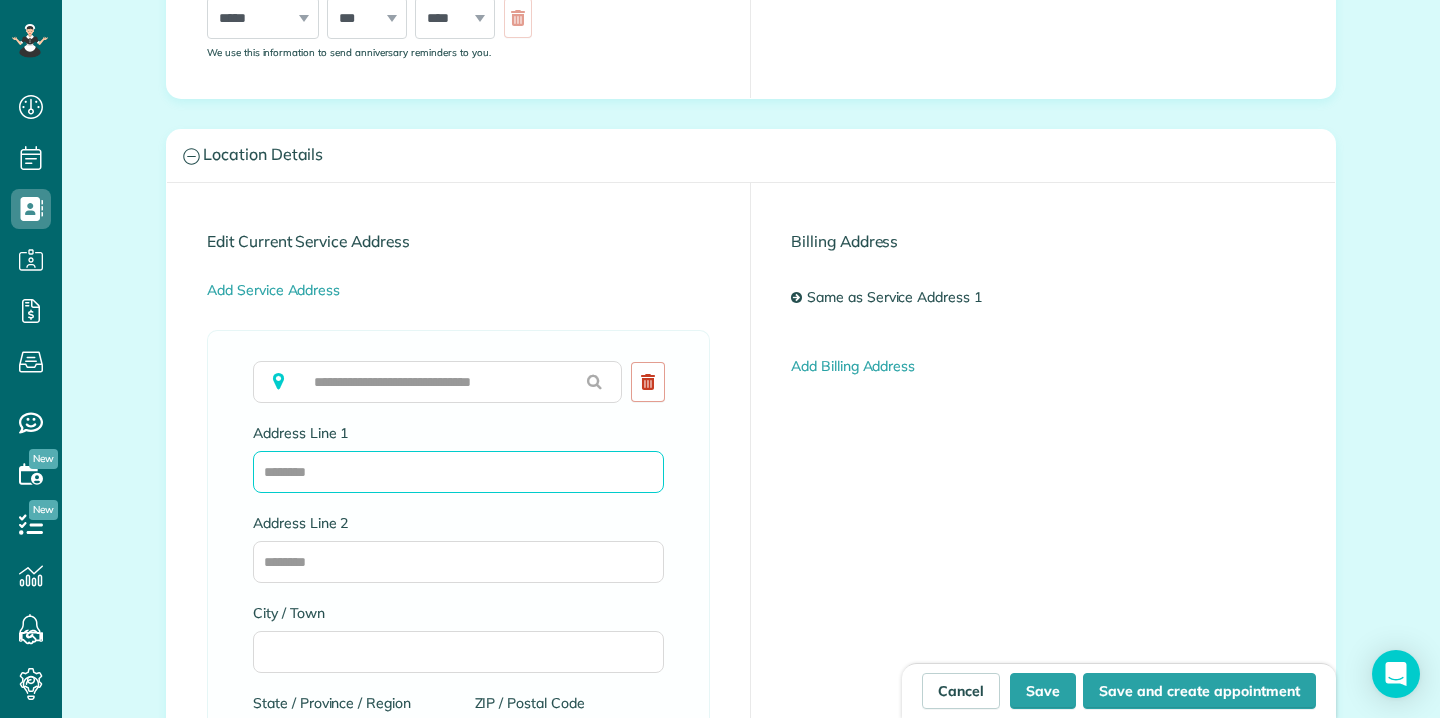 click on "Address Line 1" at bounding box center (458, 472) 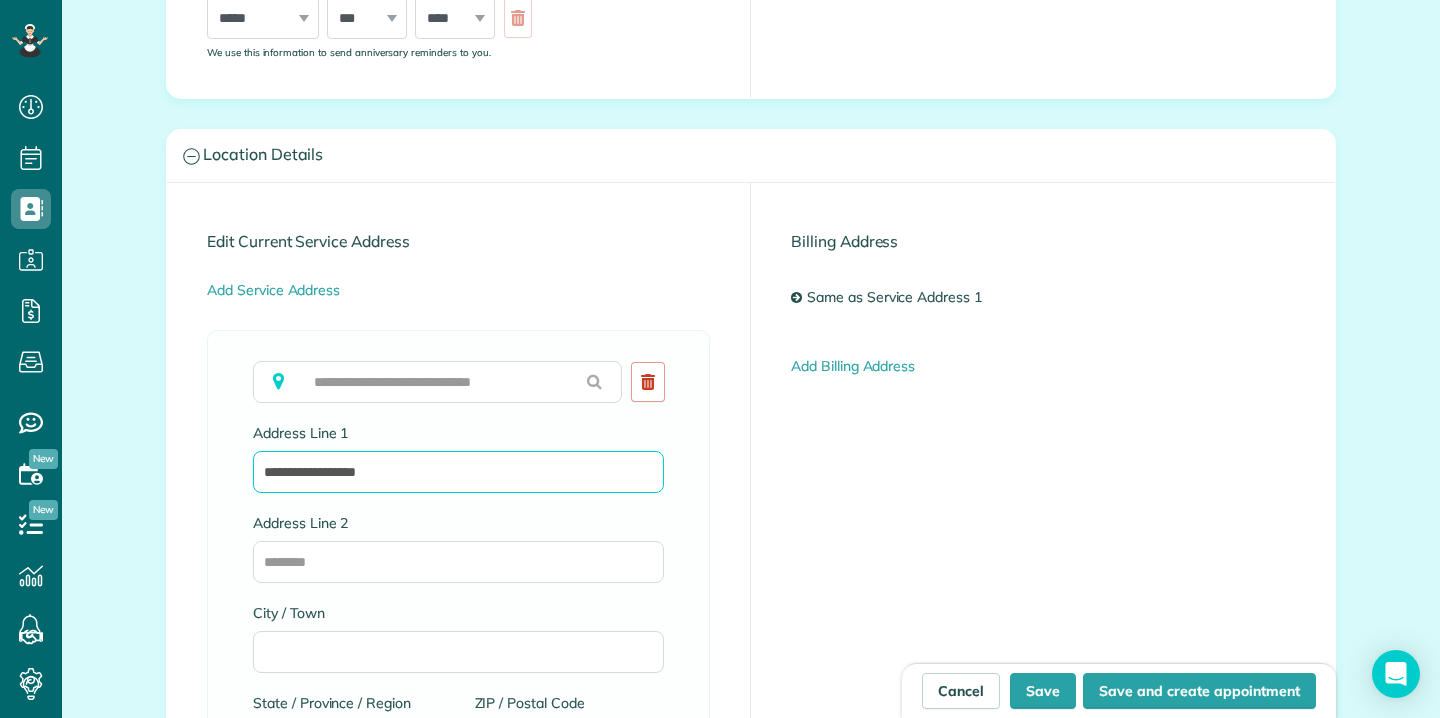 type on "**********" 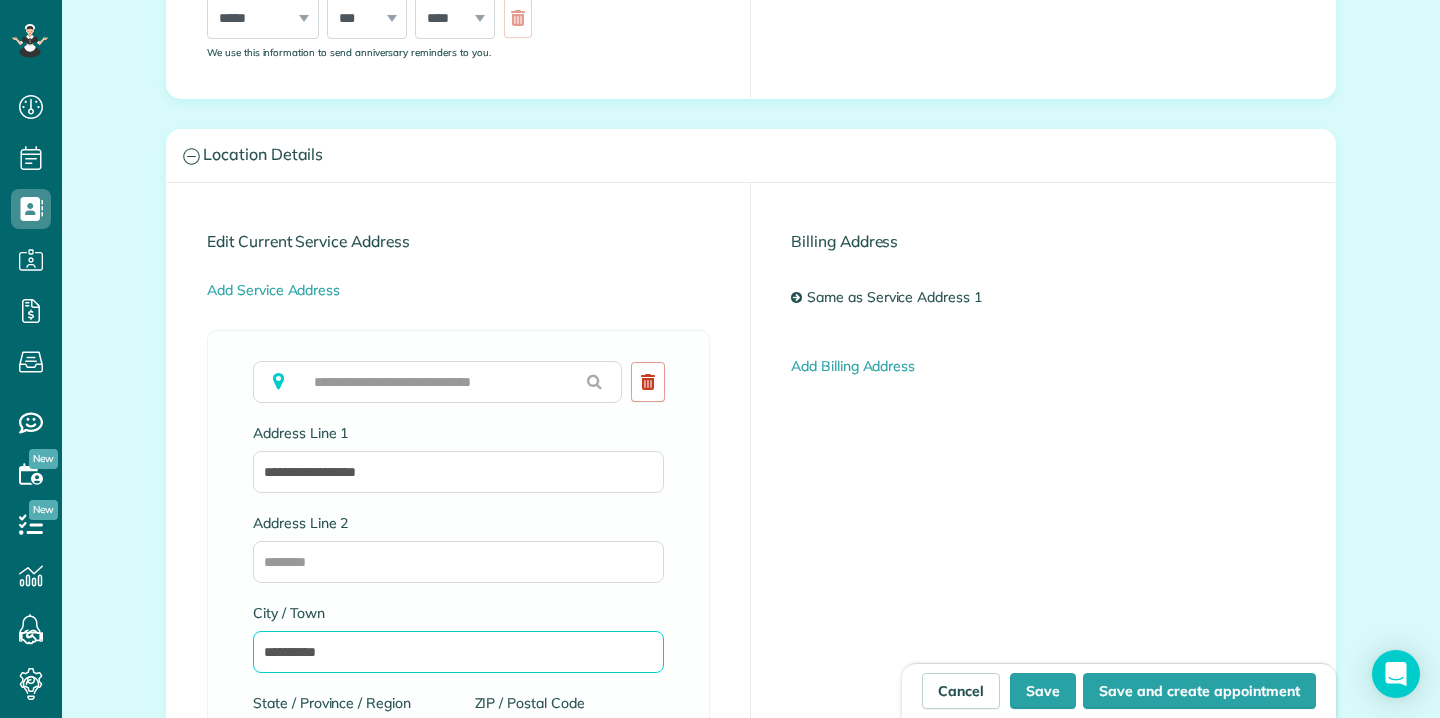 type on "**********" 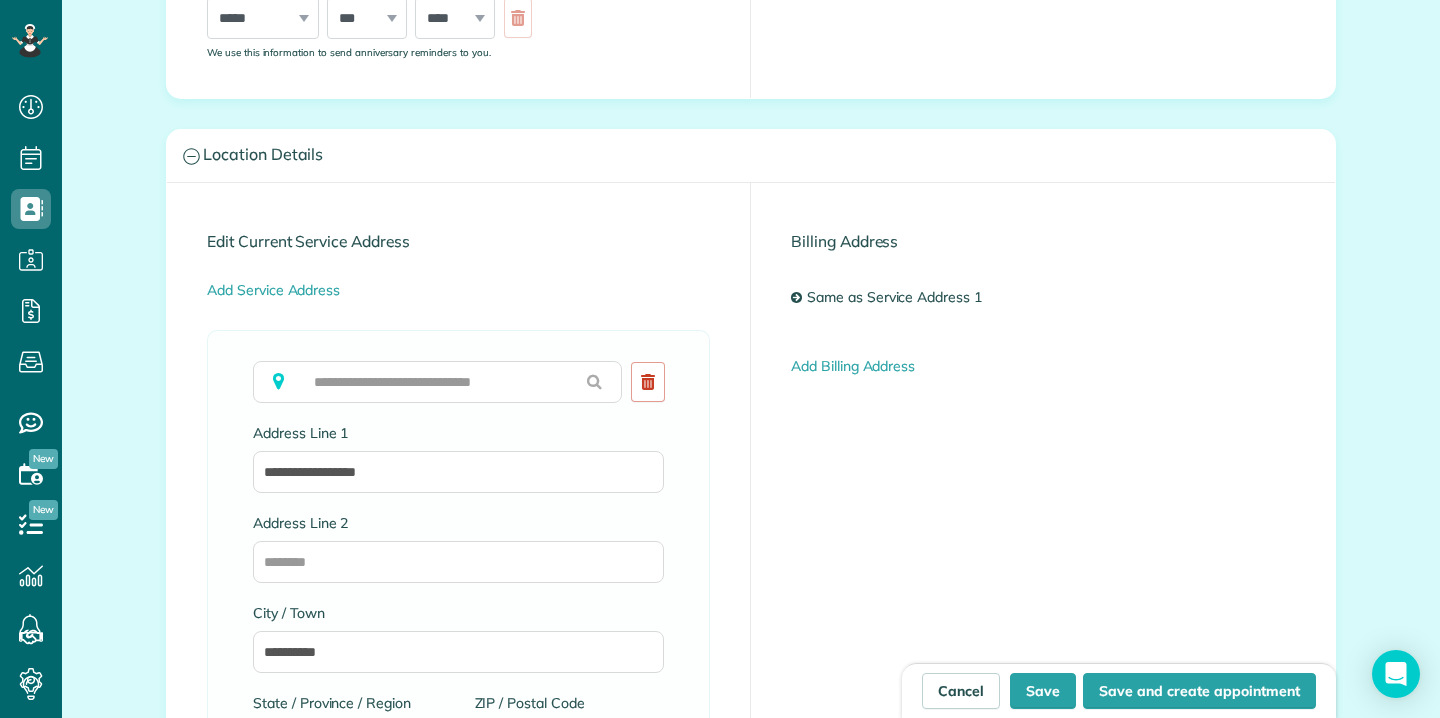 scroll, scrollTop: 1276, scrollLeft: 0, axis: vertical 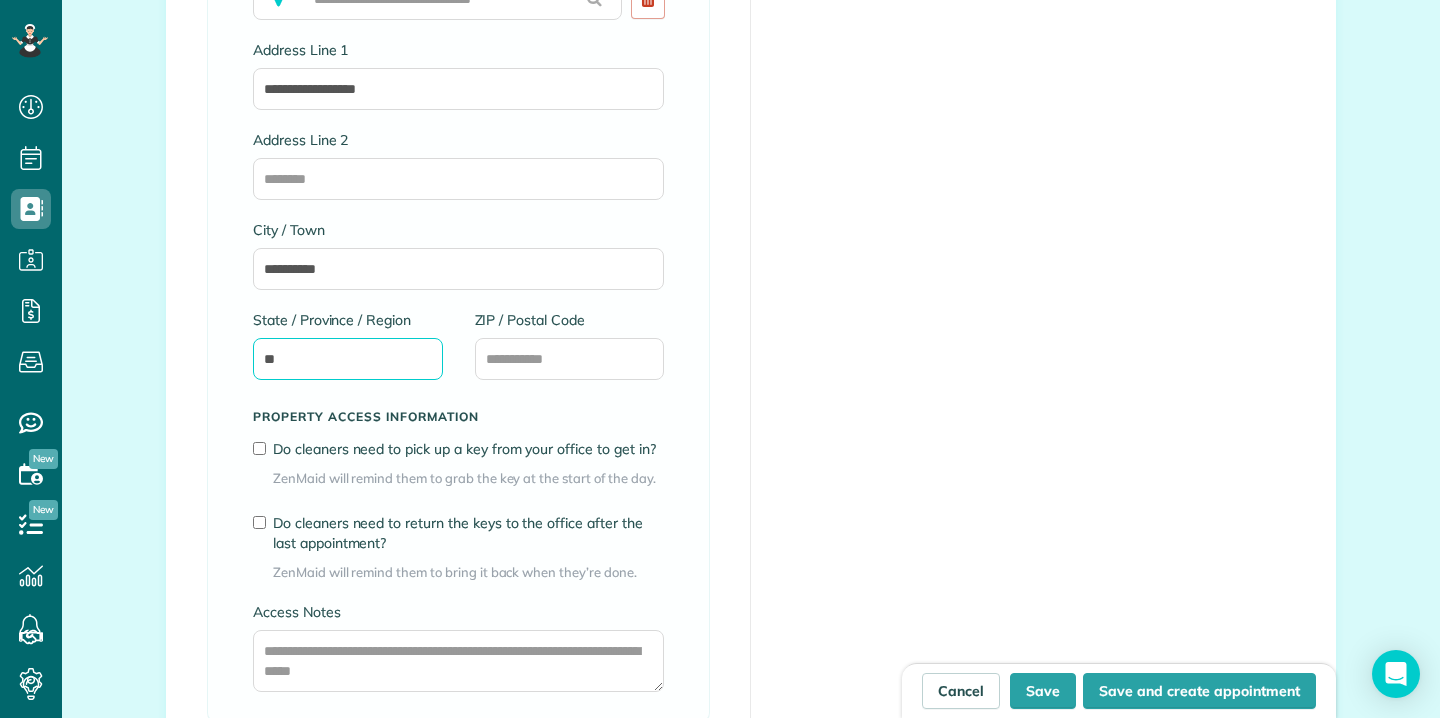 type on "**" 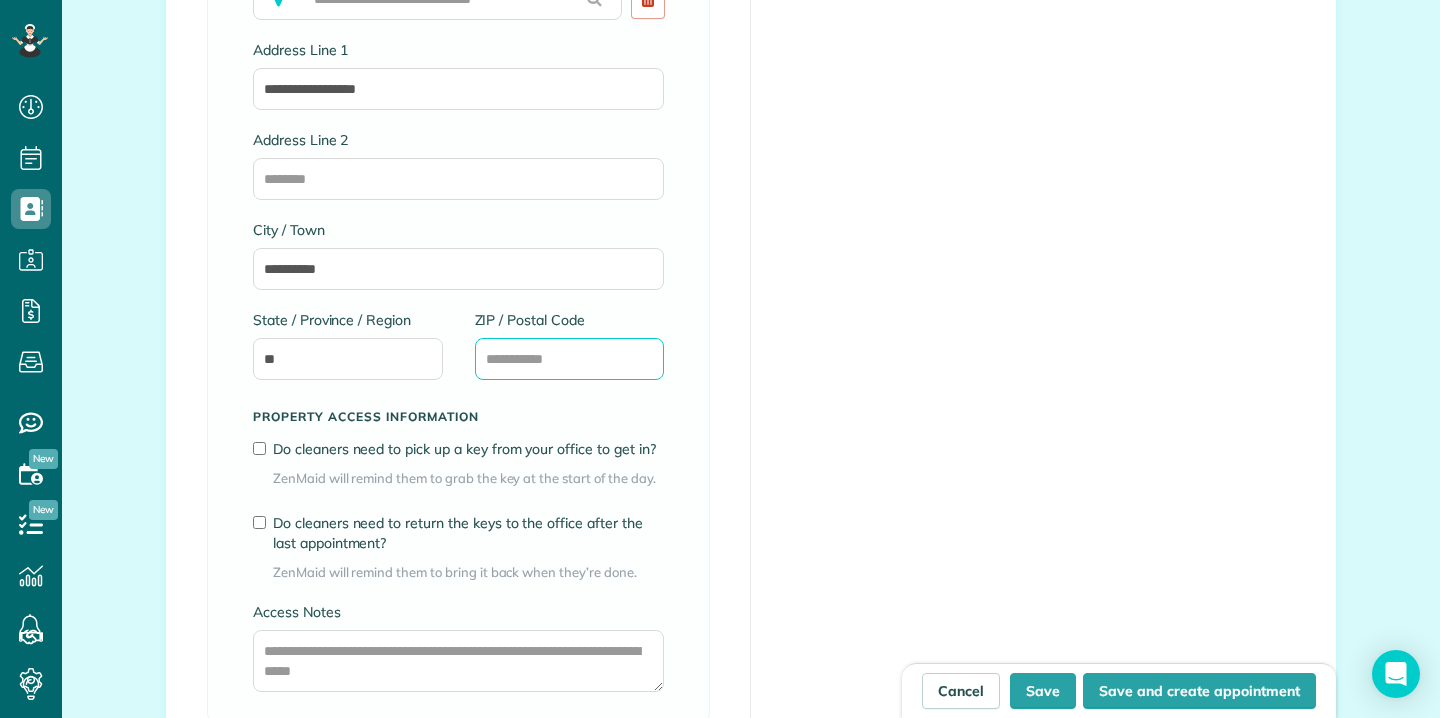 click on "ZIP / Postal Code" at bounding box center (570, 359) 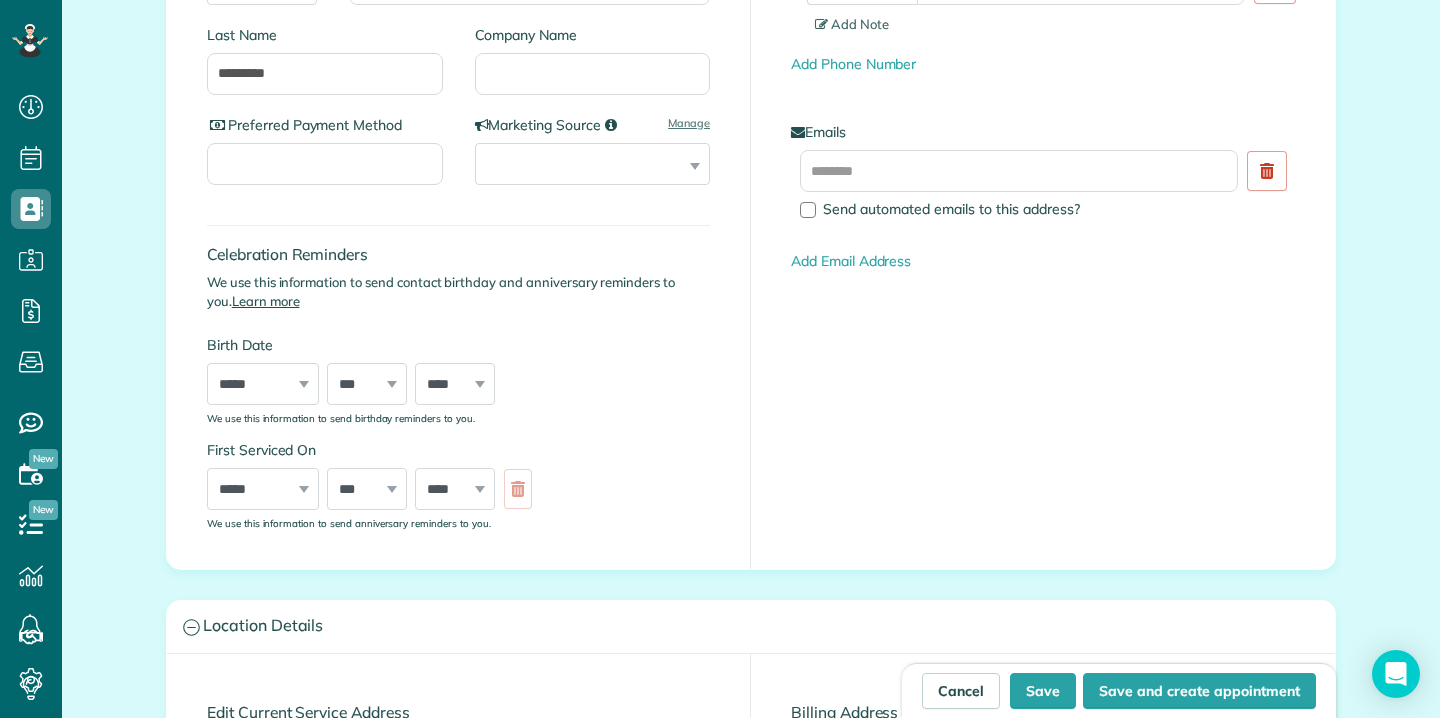 scroll, scrollTop: 407, scrollLeft: 0, axis: vertical 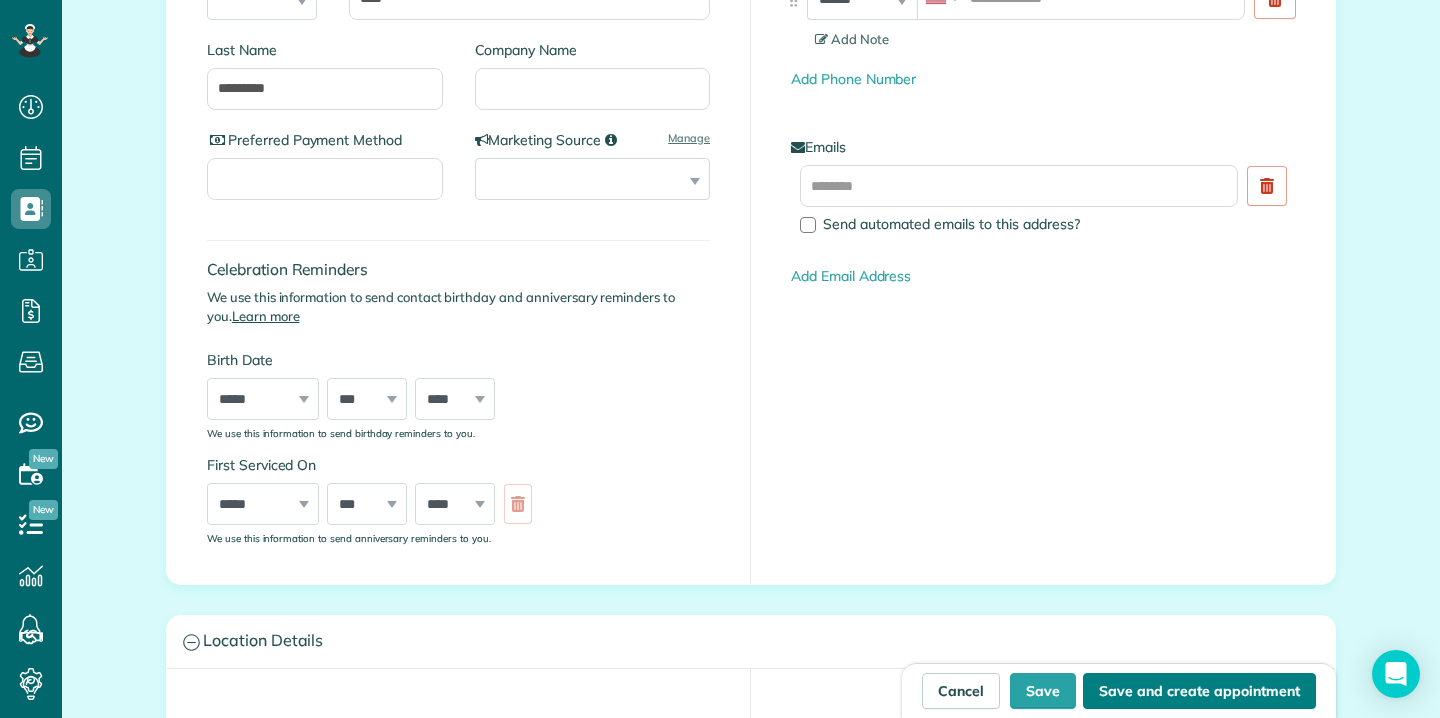 type on "*****" 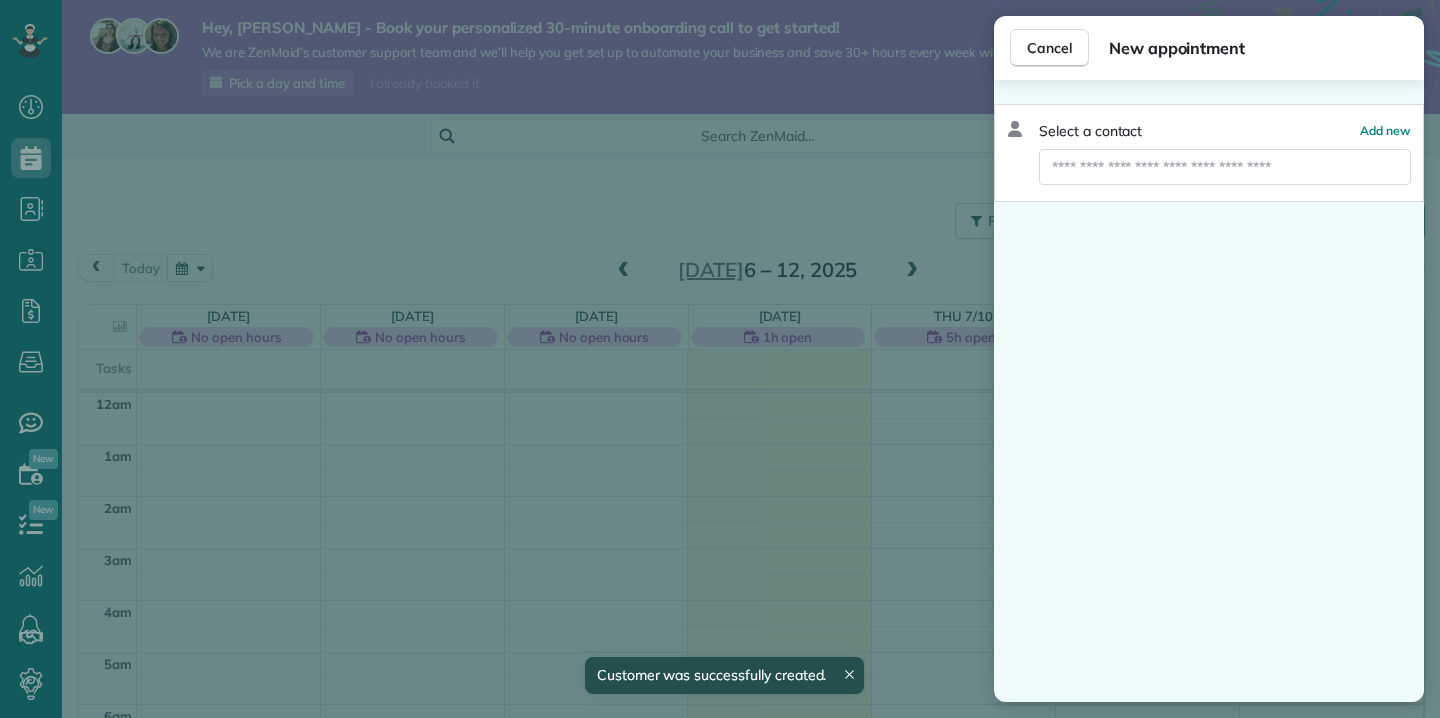 scroll, scrollTop: 0, scrollLeft: 0, axis: both 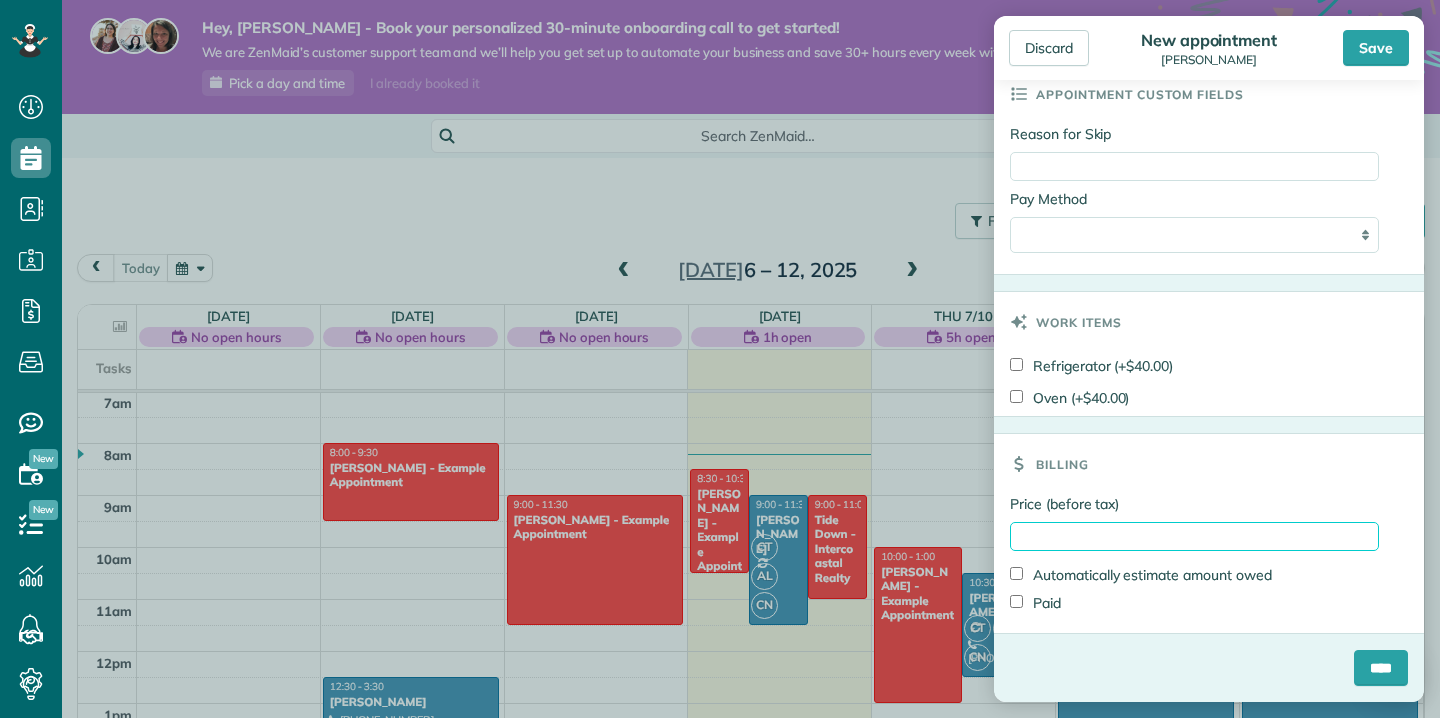 click on "Price (before tax)" at bounding box center [1194, 536] 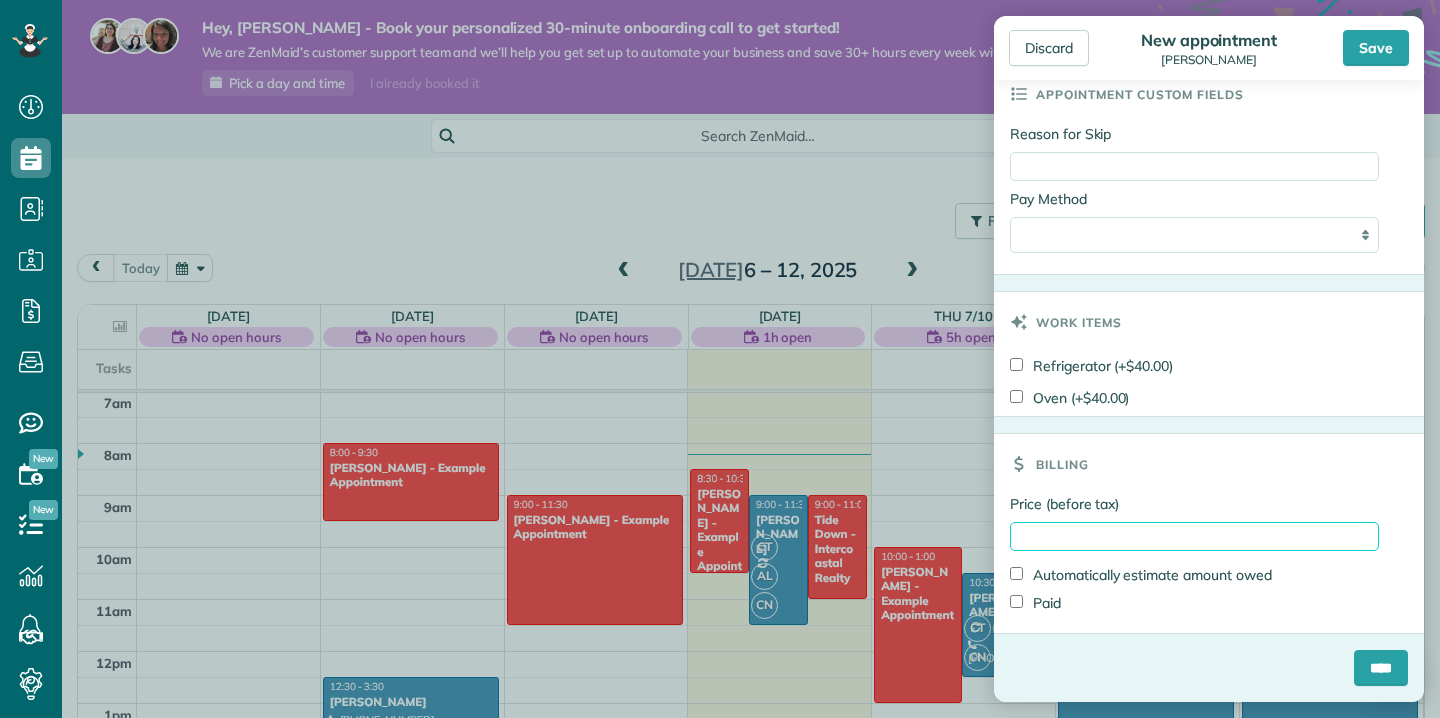 type on "****" 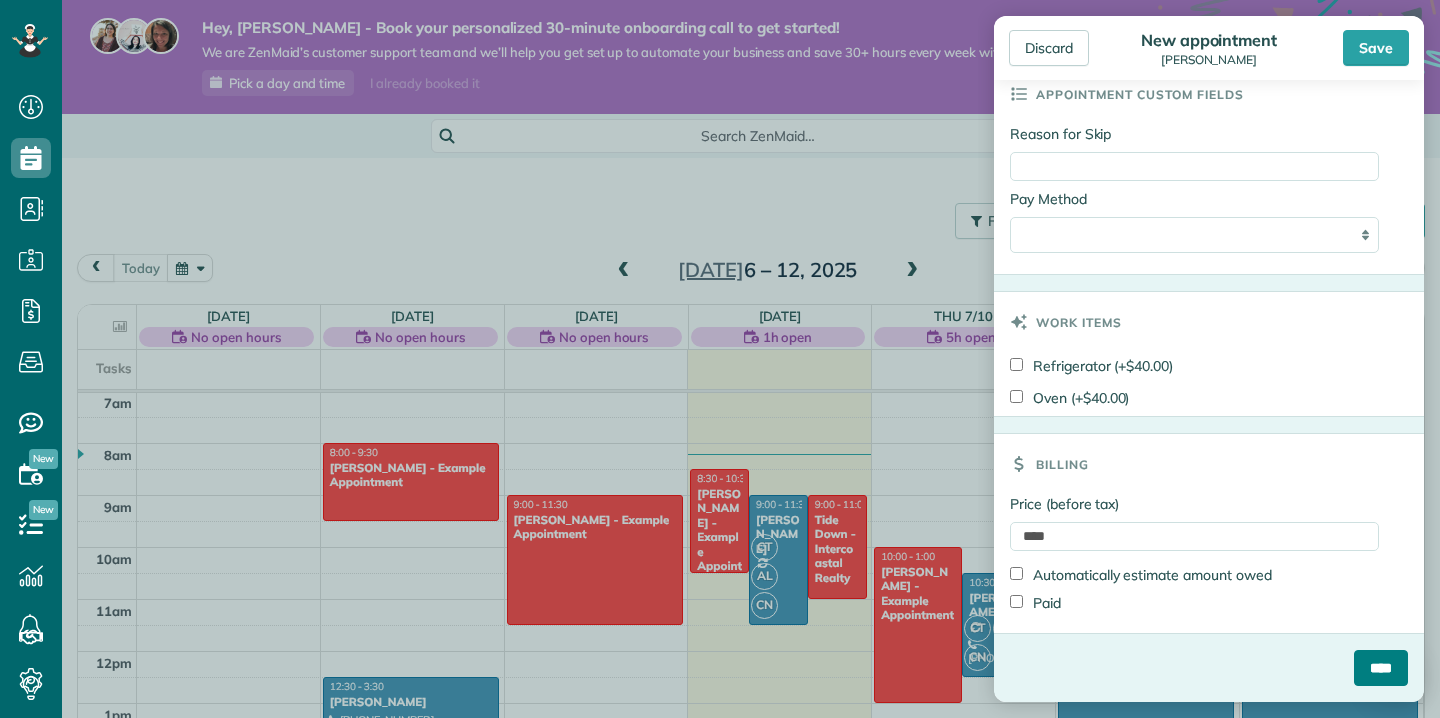 click on "****" at bounding box center [1381, 668] 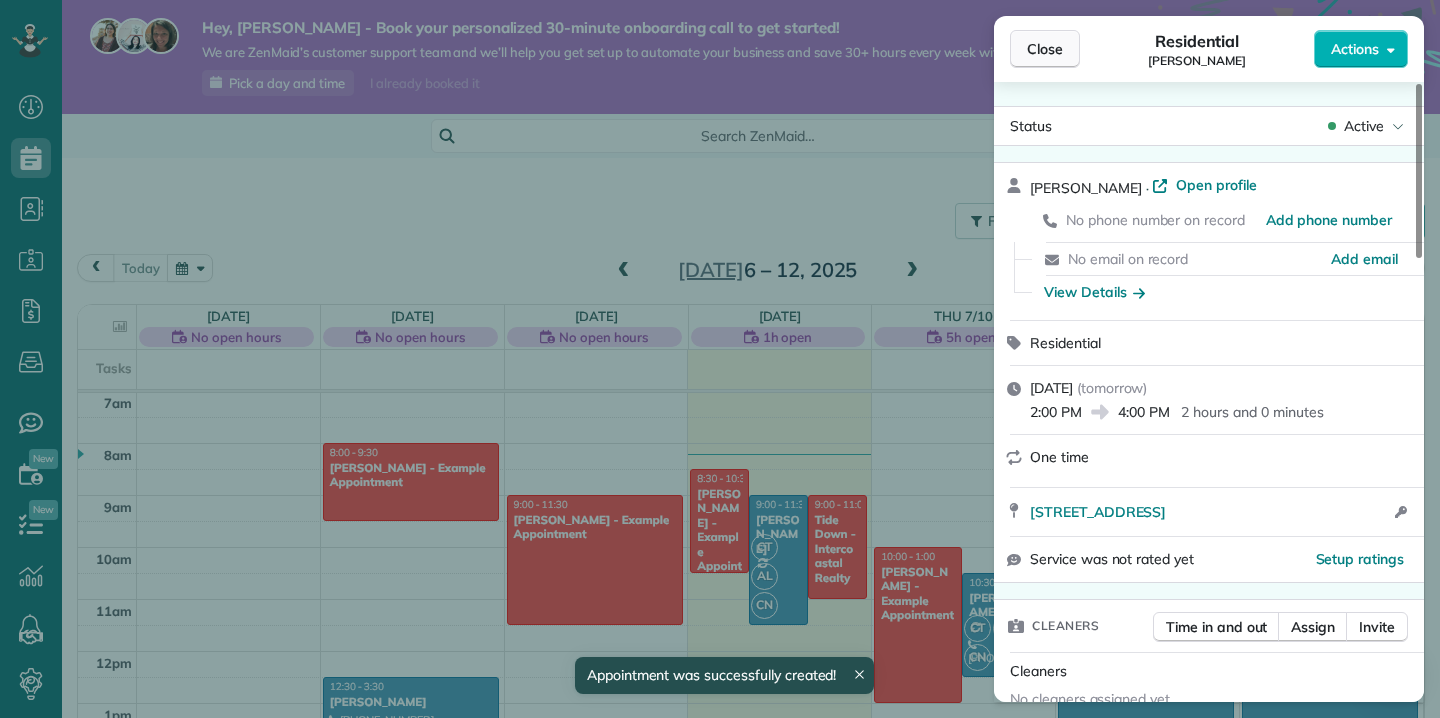 click on "Close" at bounding box center (1045, 49) 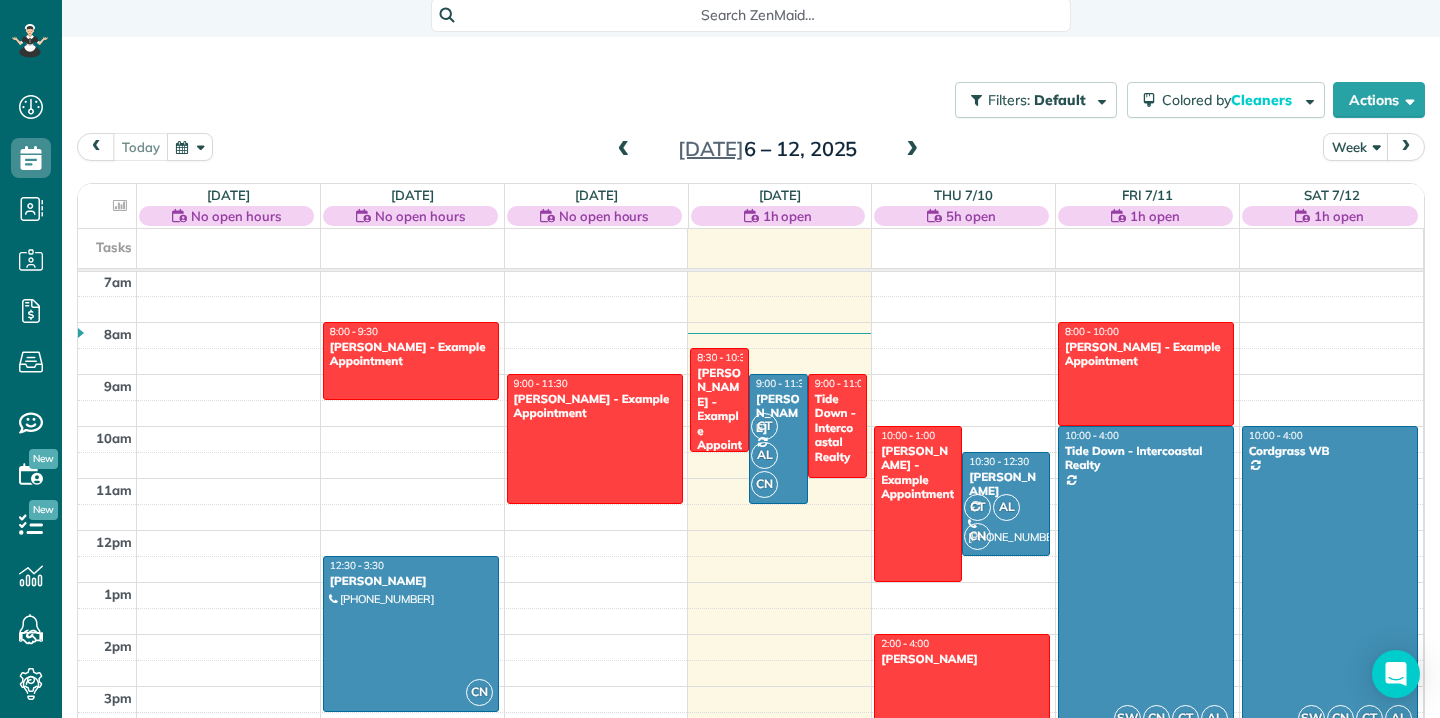 scroll, scrollTop: 170, scrollLeft: 0, axis: vertical 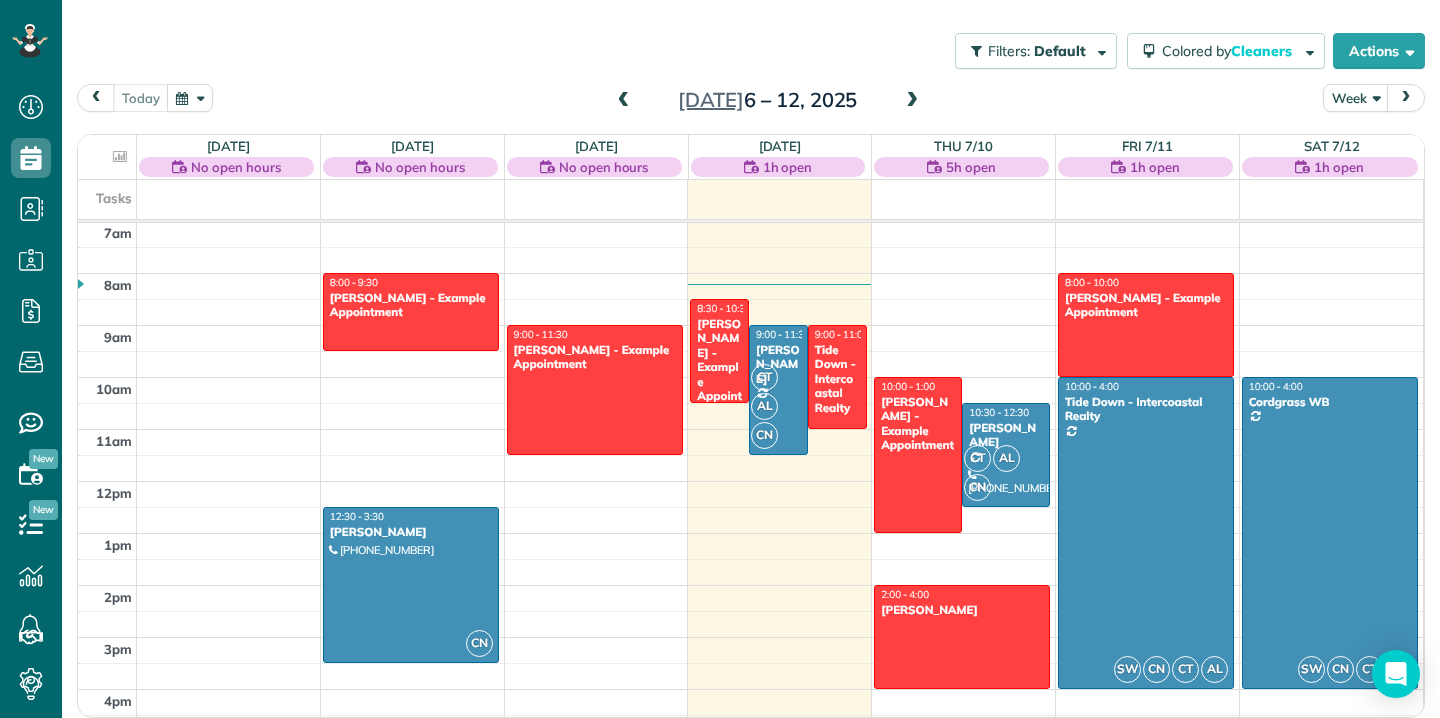 click at bounding box center [1406, 97] 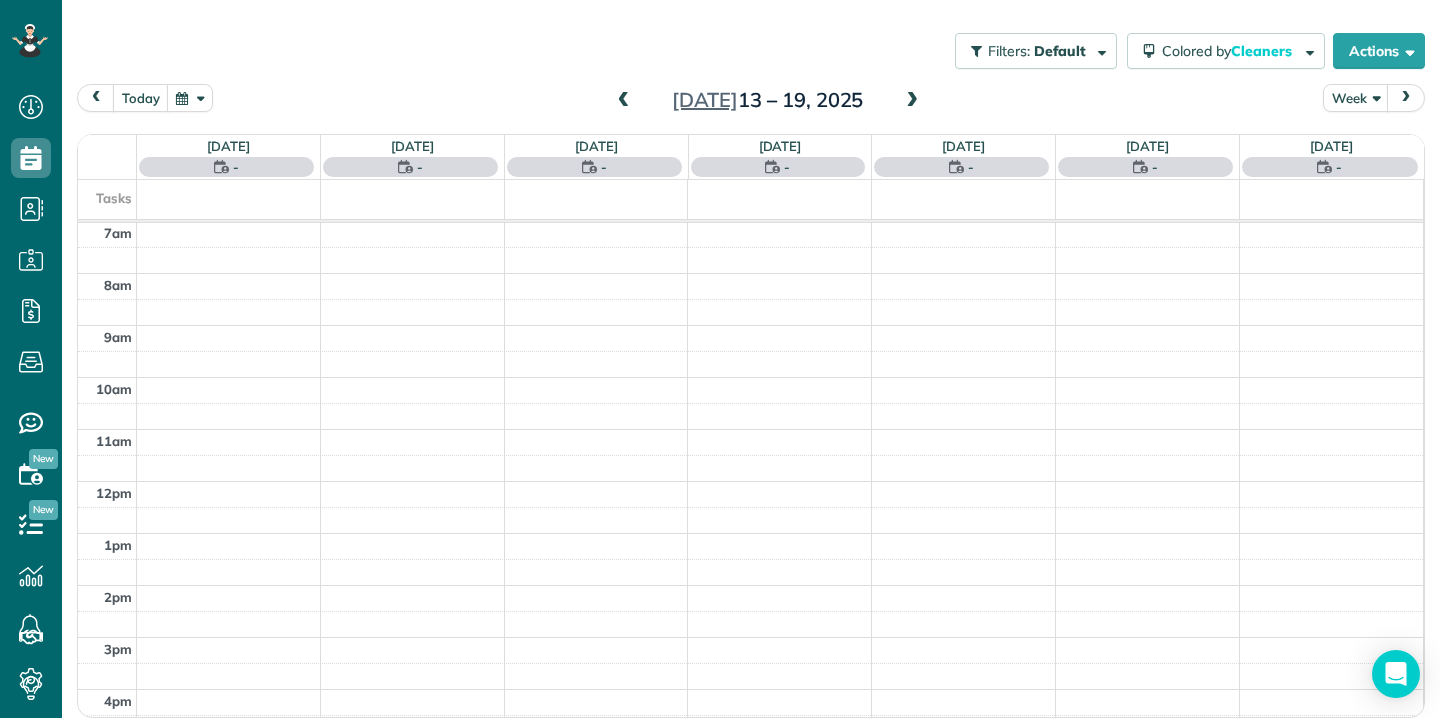 scroll, scrollTop: 168, scrollLeft: 0, axis: vertical 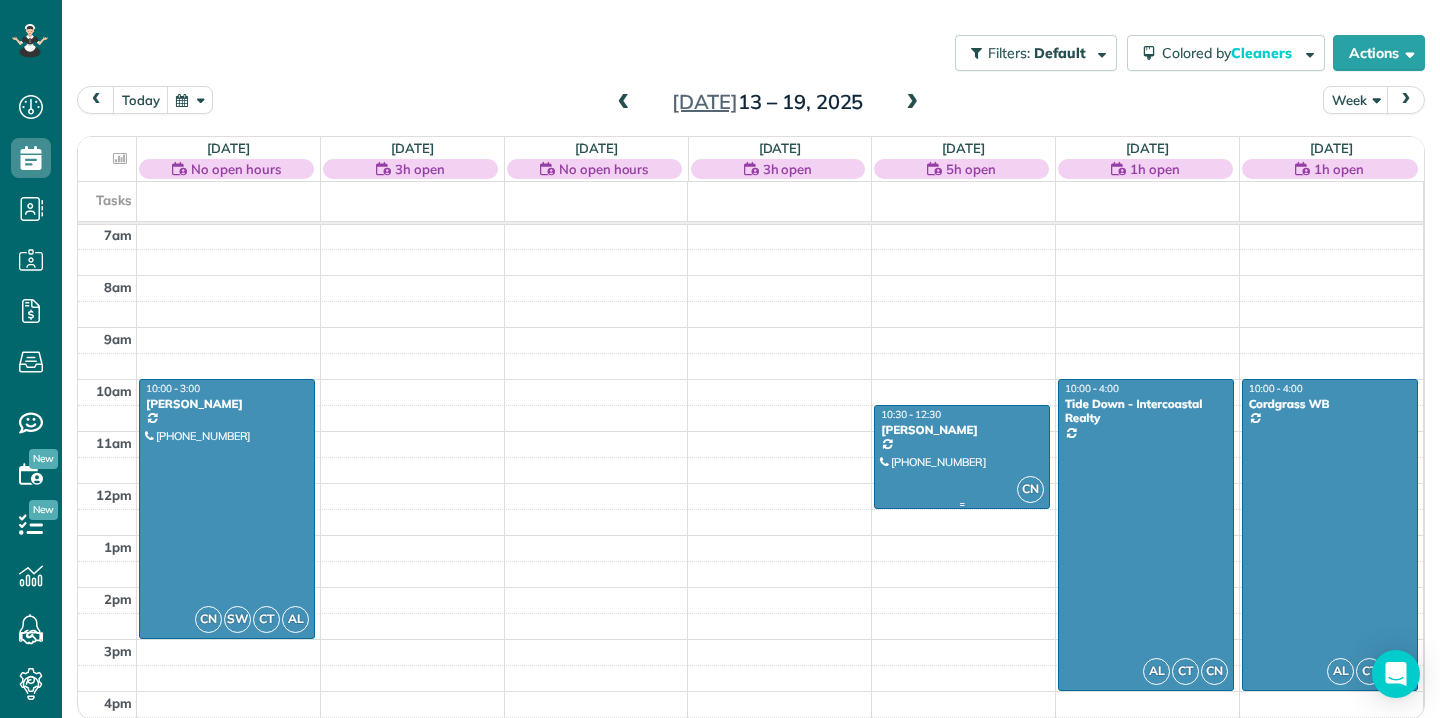 click at bounding box center [962, 457] 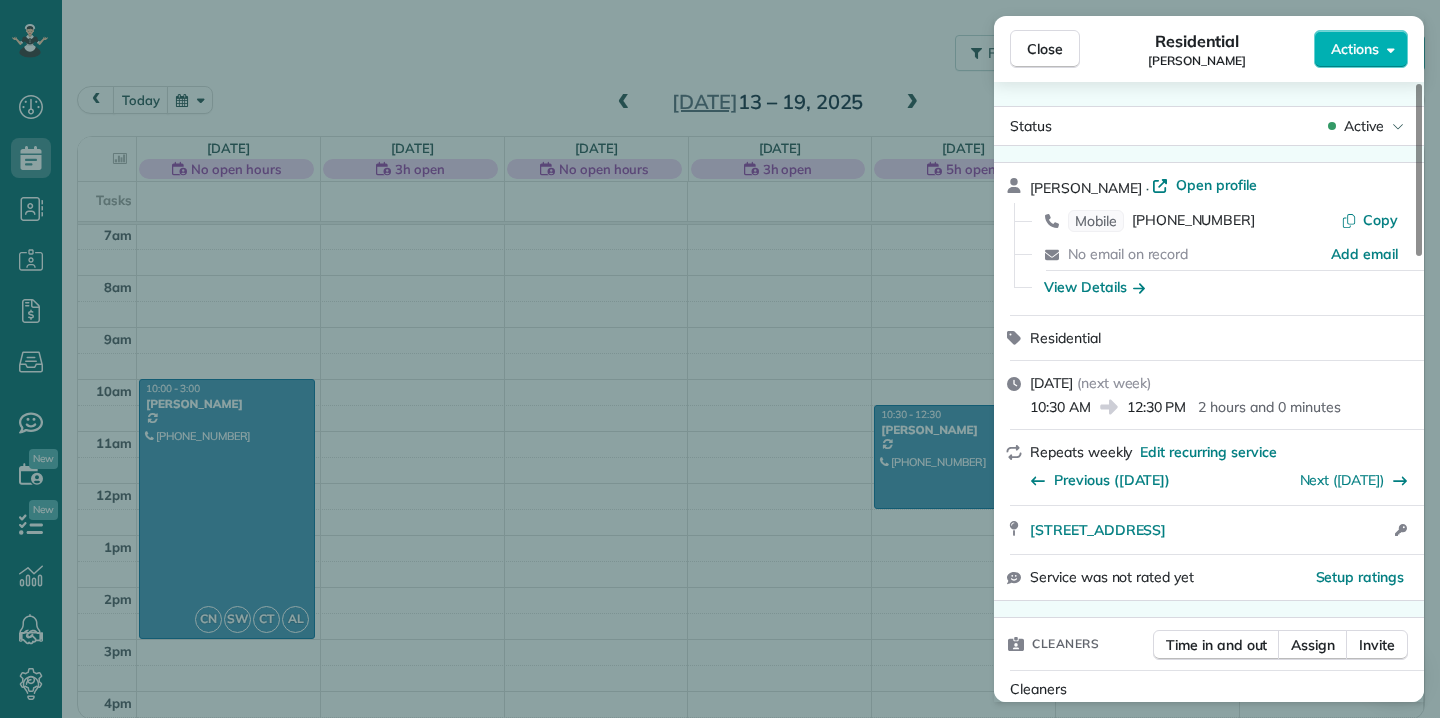 scroll, scrollTop: 47, scrollLeft: 0, axis: vertical 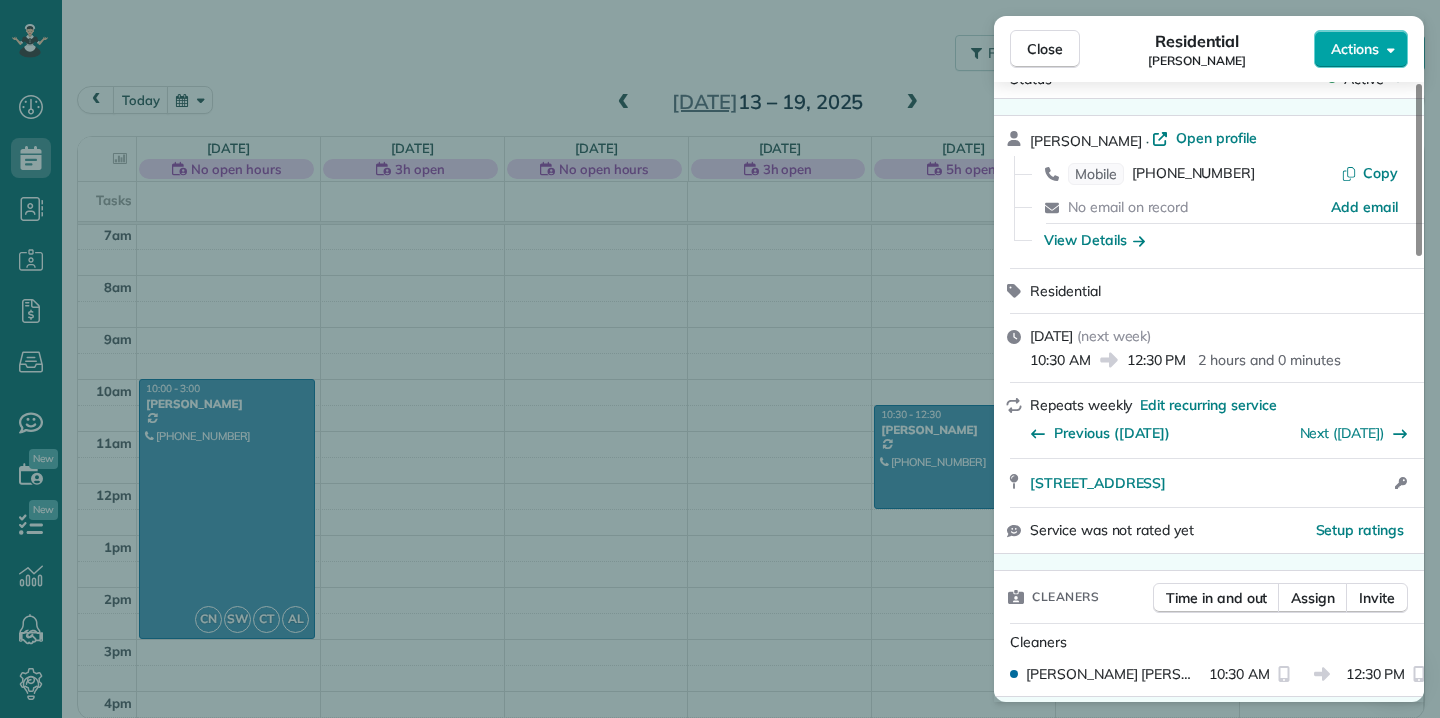 click on "Actions" at bounding box center [1355, 49] 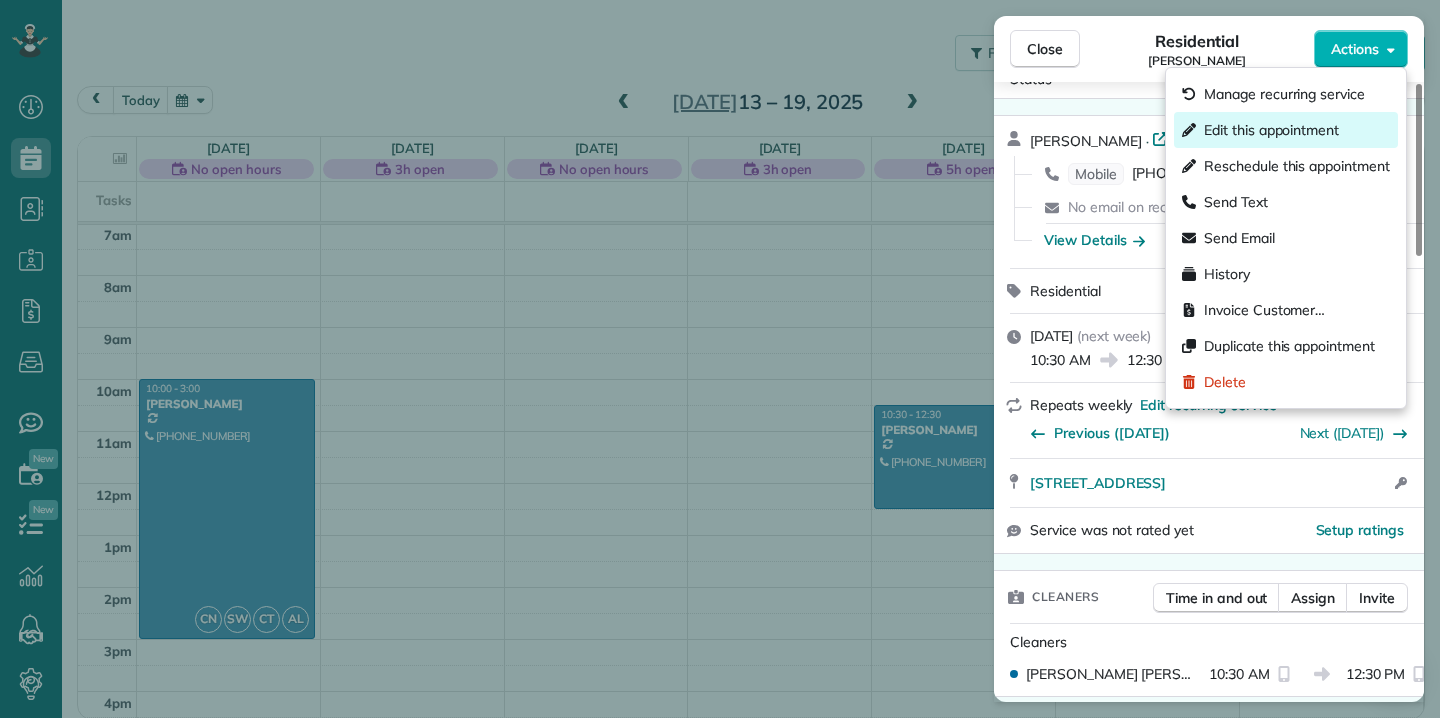 click on "Edit this appointment" at bounding box center (1271, 130) 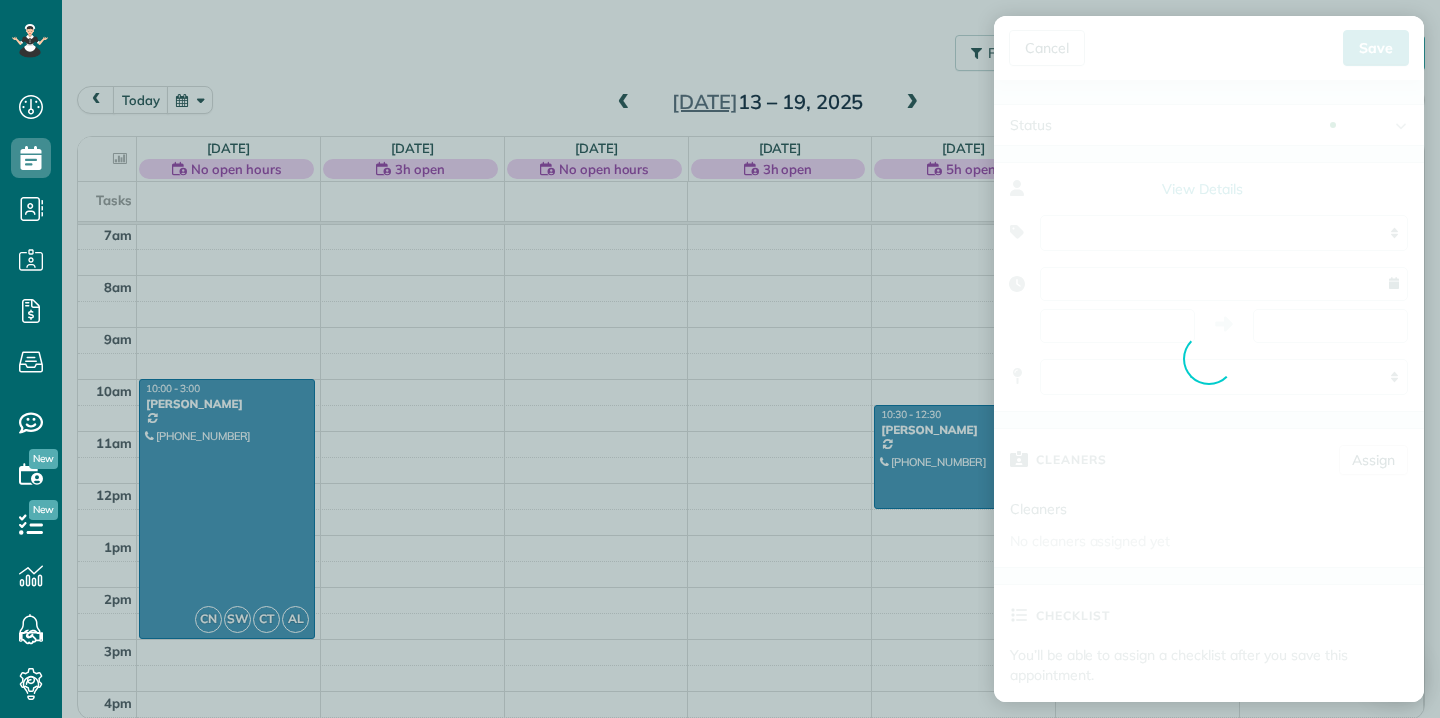 type on "**********" 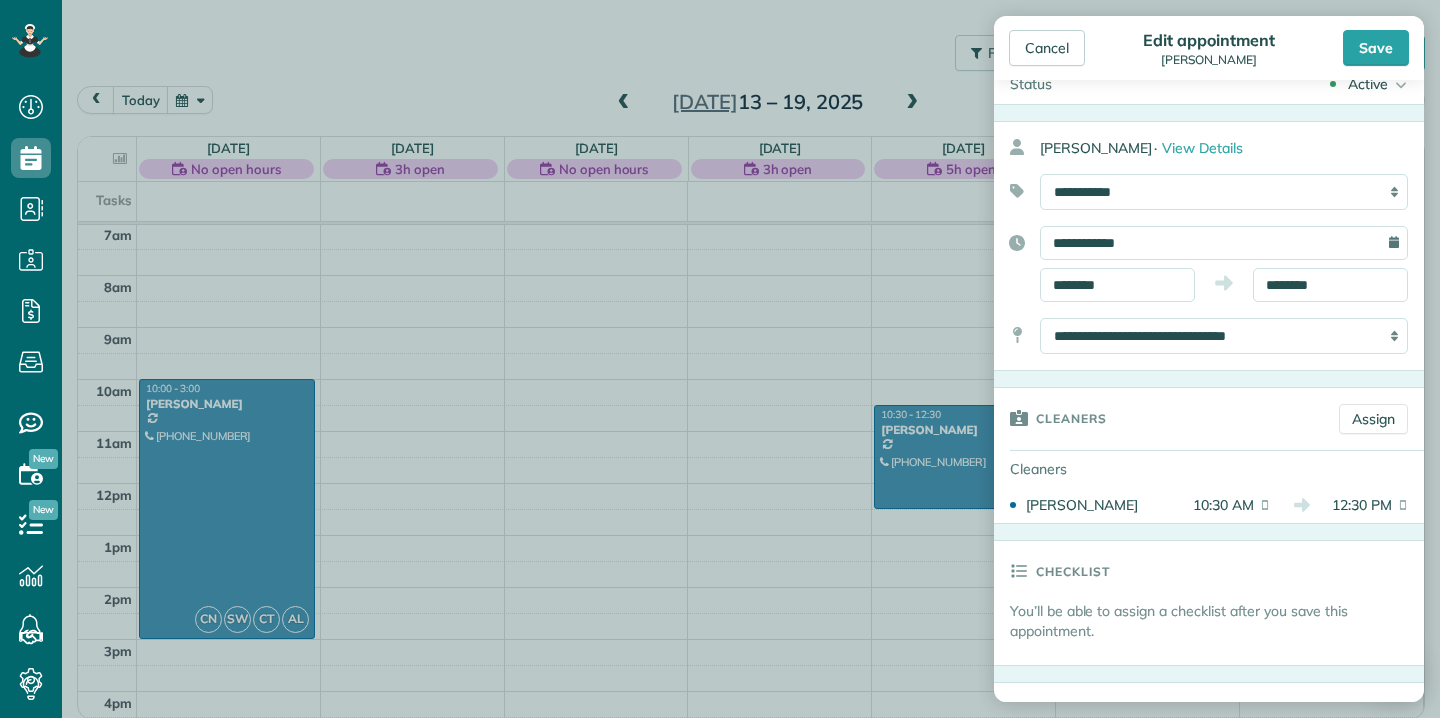 scroll, scrollTop: 0, scrollLeft: 0, axis: both 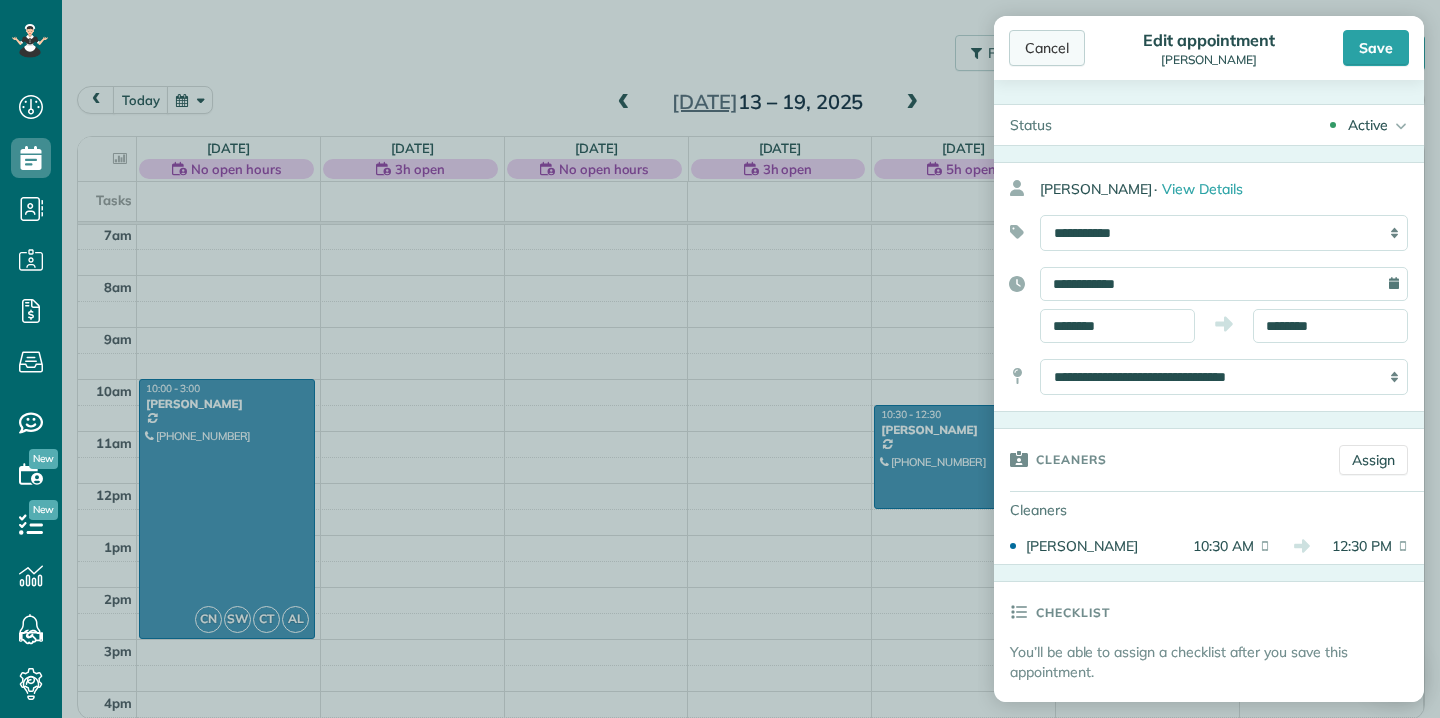 click on "Cancel" at bounding box center (1047, 48) 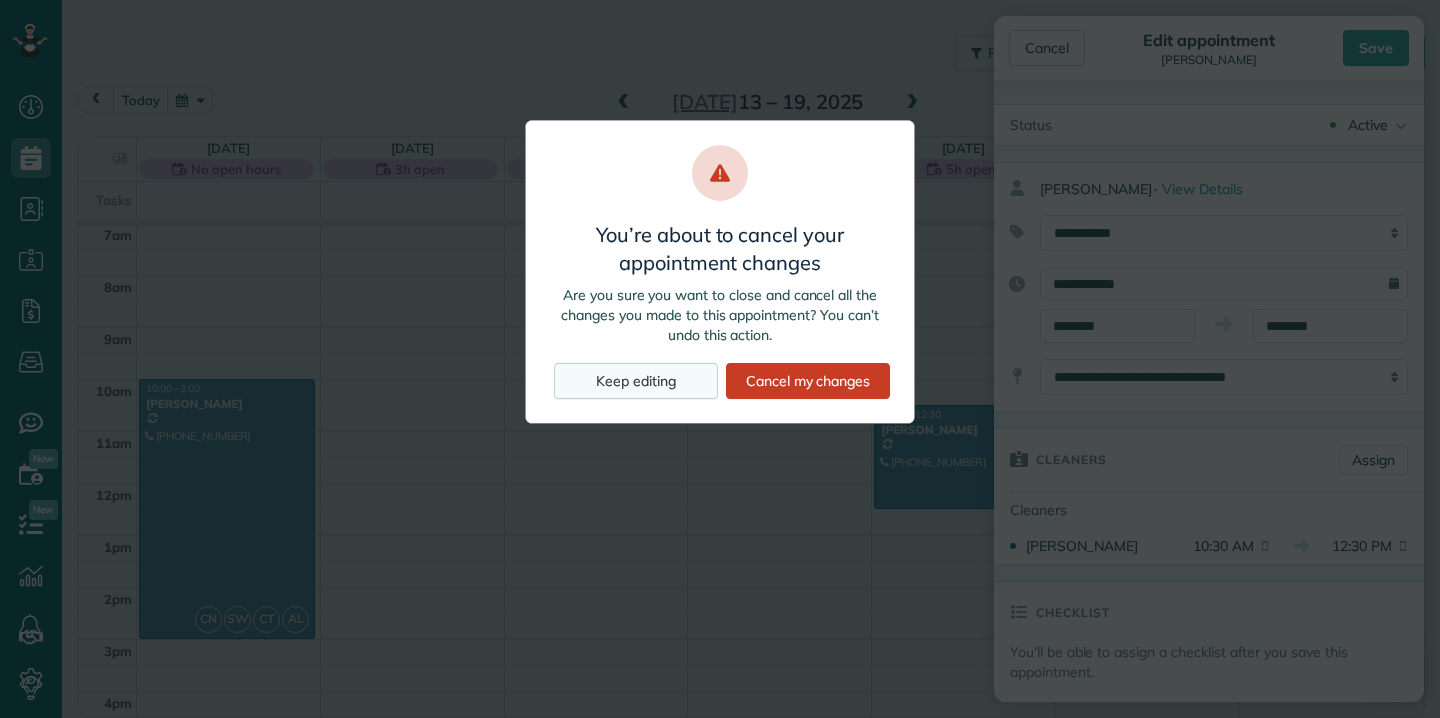 click on "Keep editing" at bounding box center [636, 381] 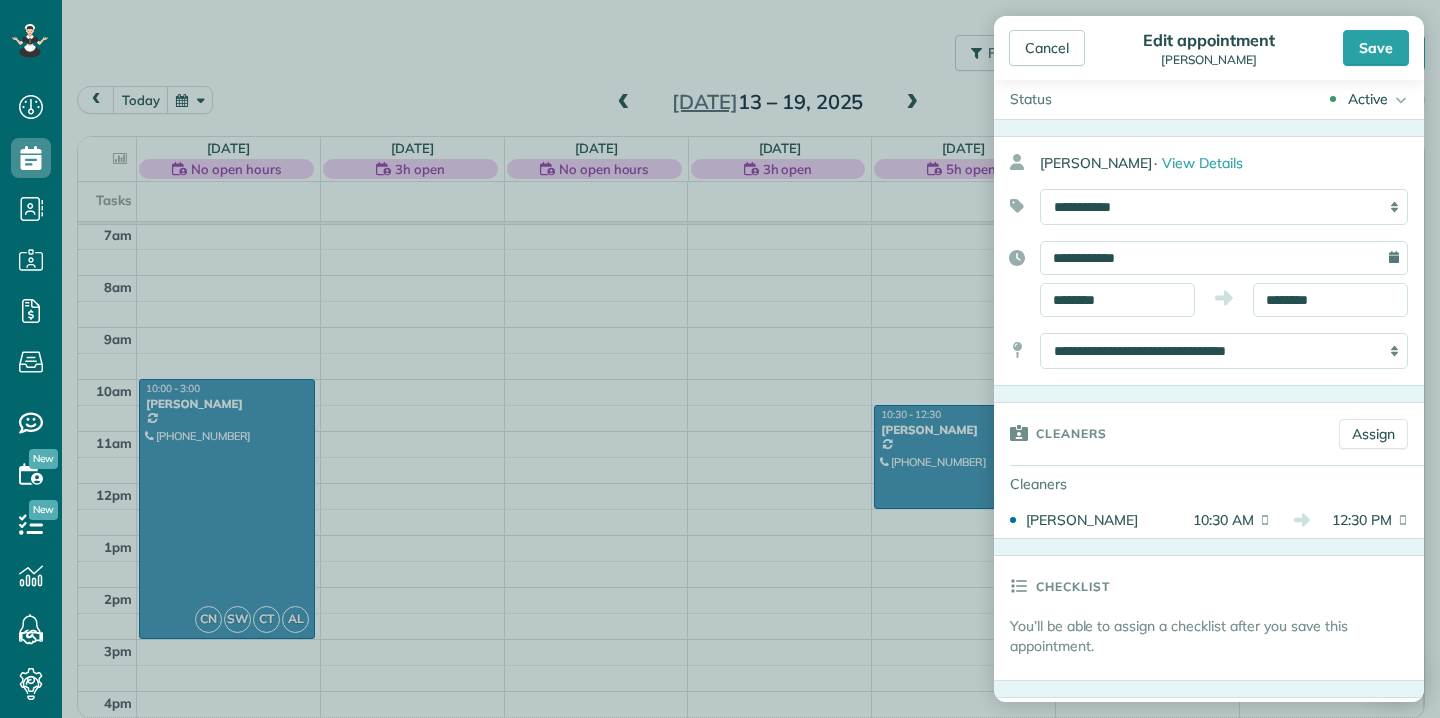 scroll, scrollTop: 0, scrollLeft: 0, axis: both 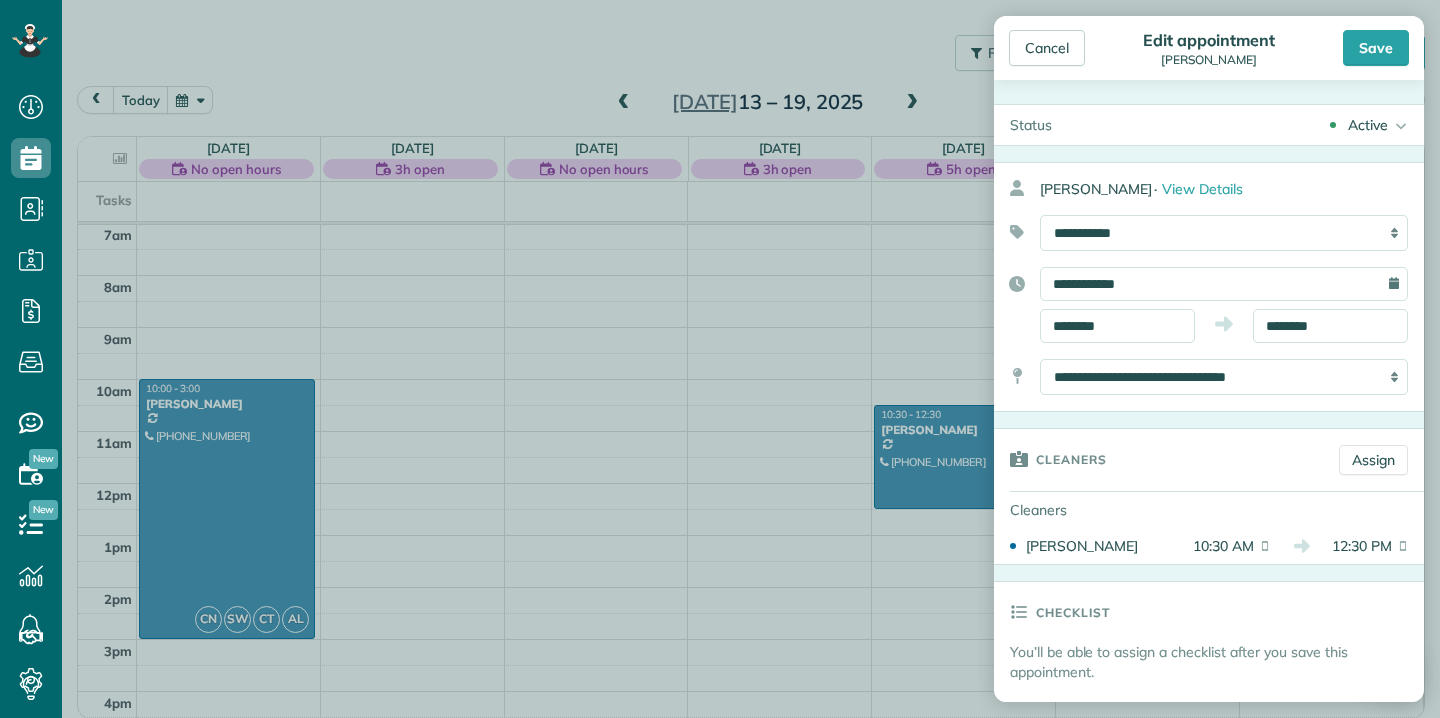 click 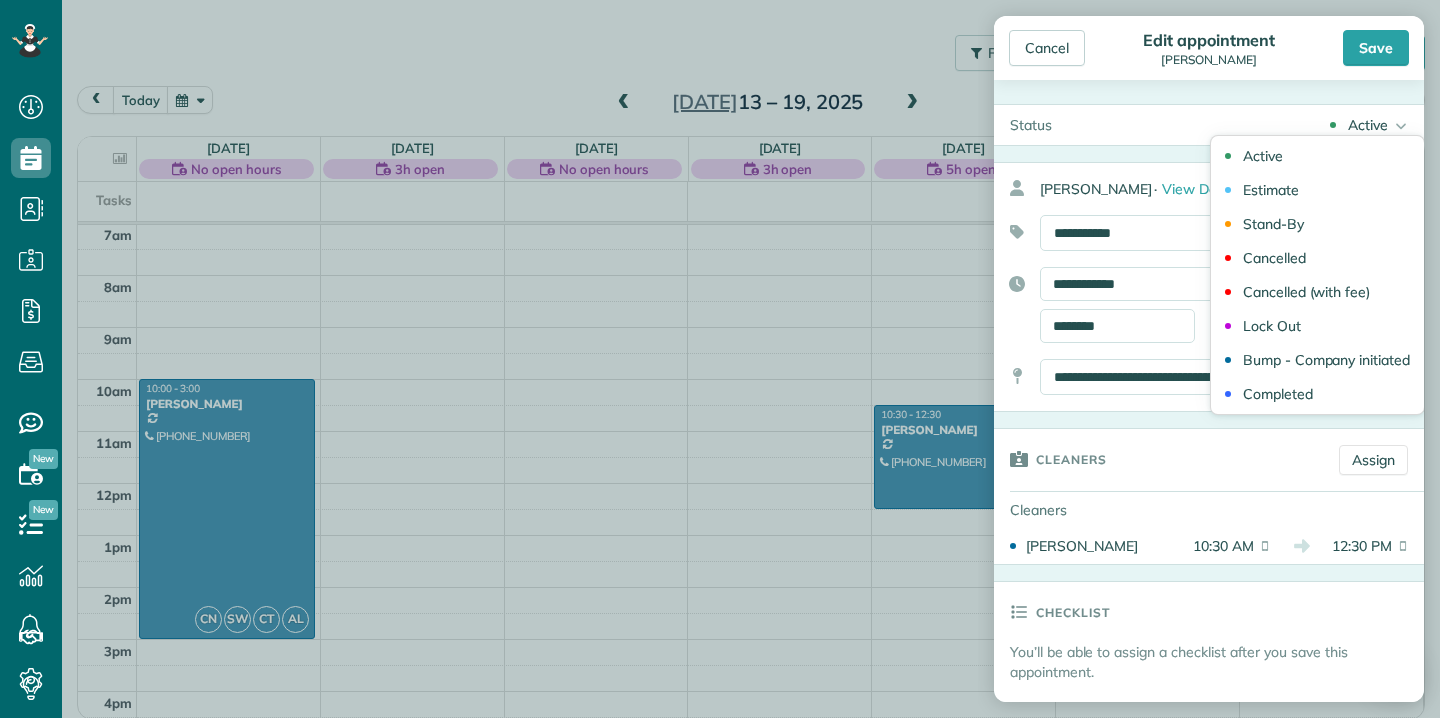 click on "Active
Active
Estimate
Stand-By
Cancelled
Cancelled (with fee)" at bounding box center [1246, 125] 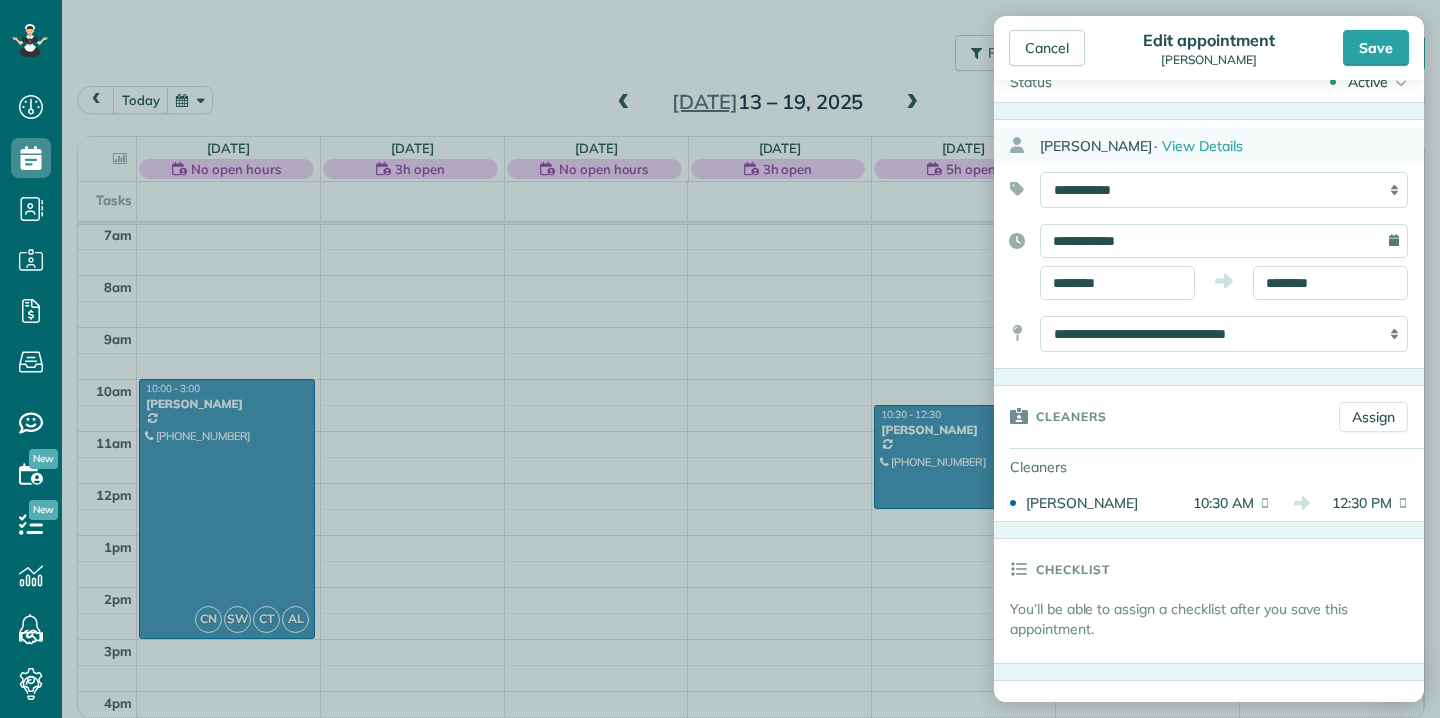 scroll, scrollTop: 44, scrollLeft: 0, axis: vertical 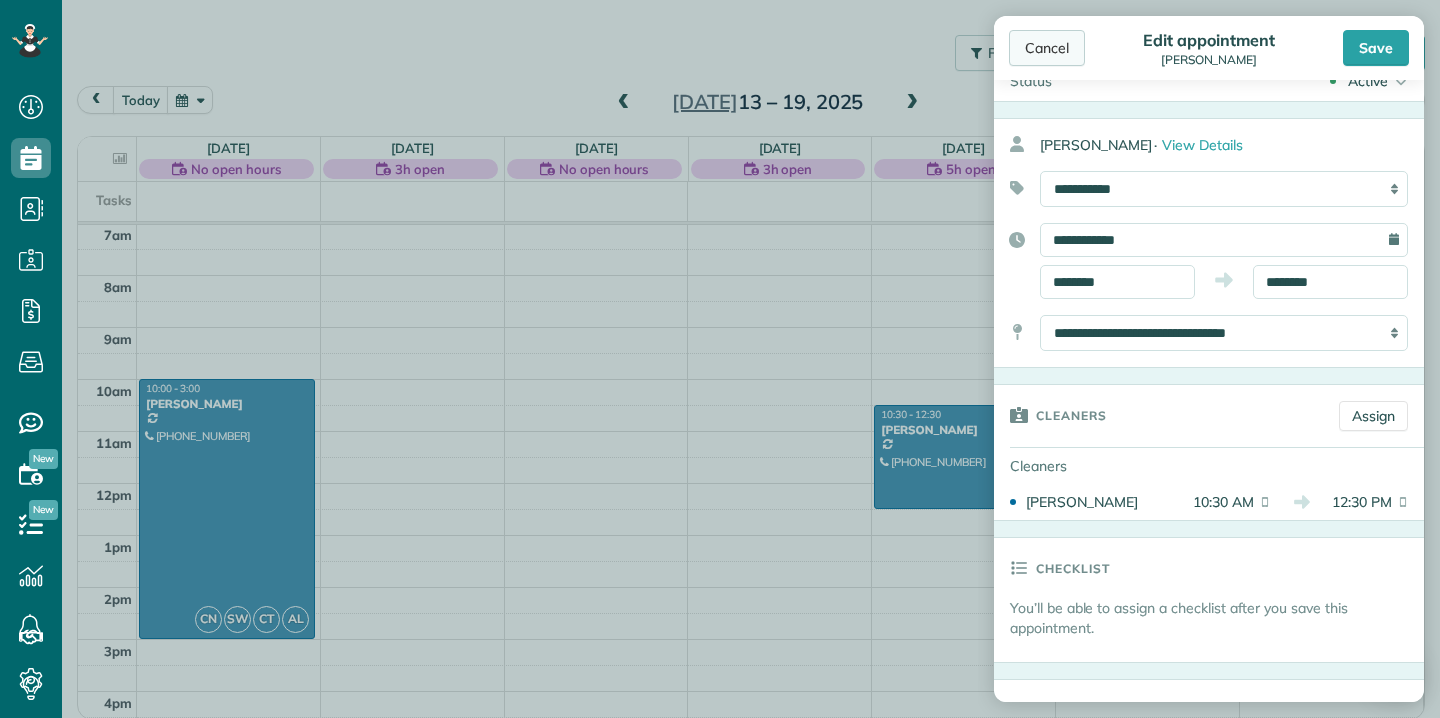 click on "Cancel" 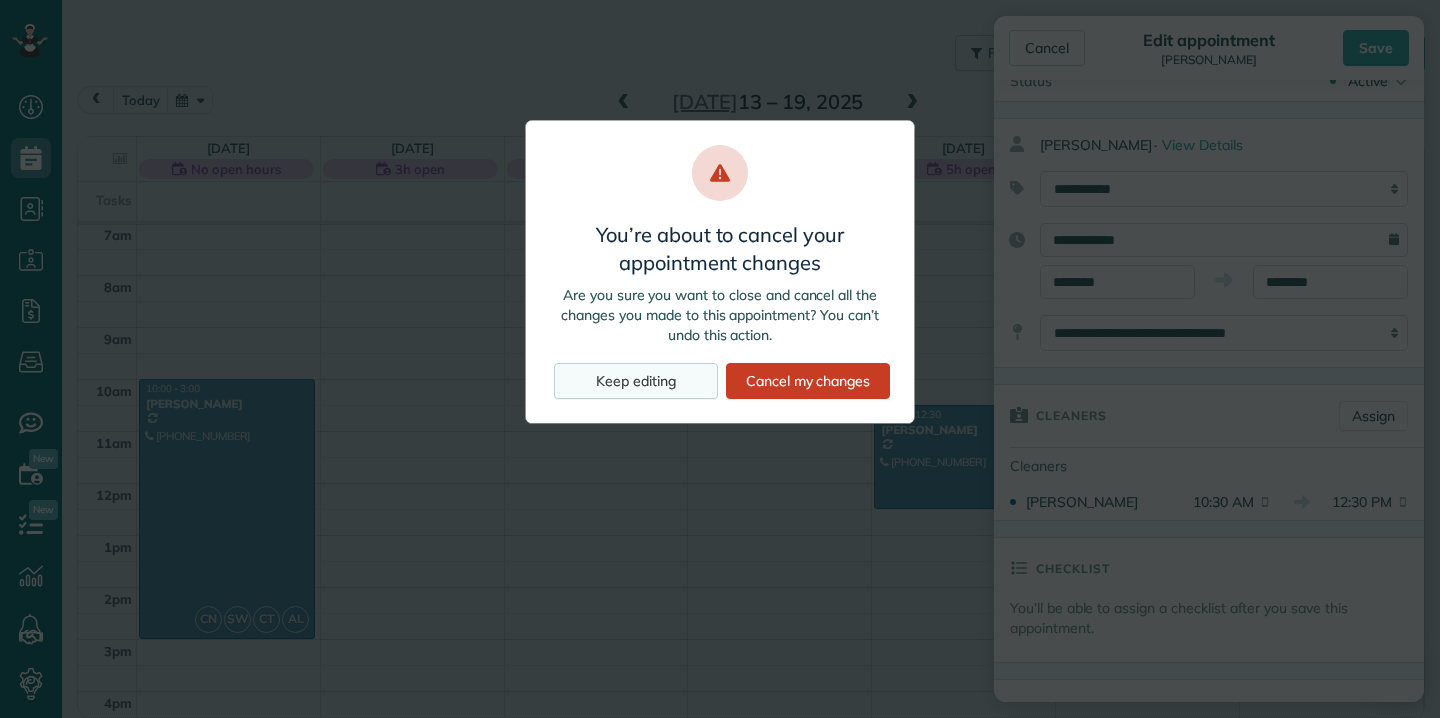 click on "Keep editing" 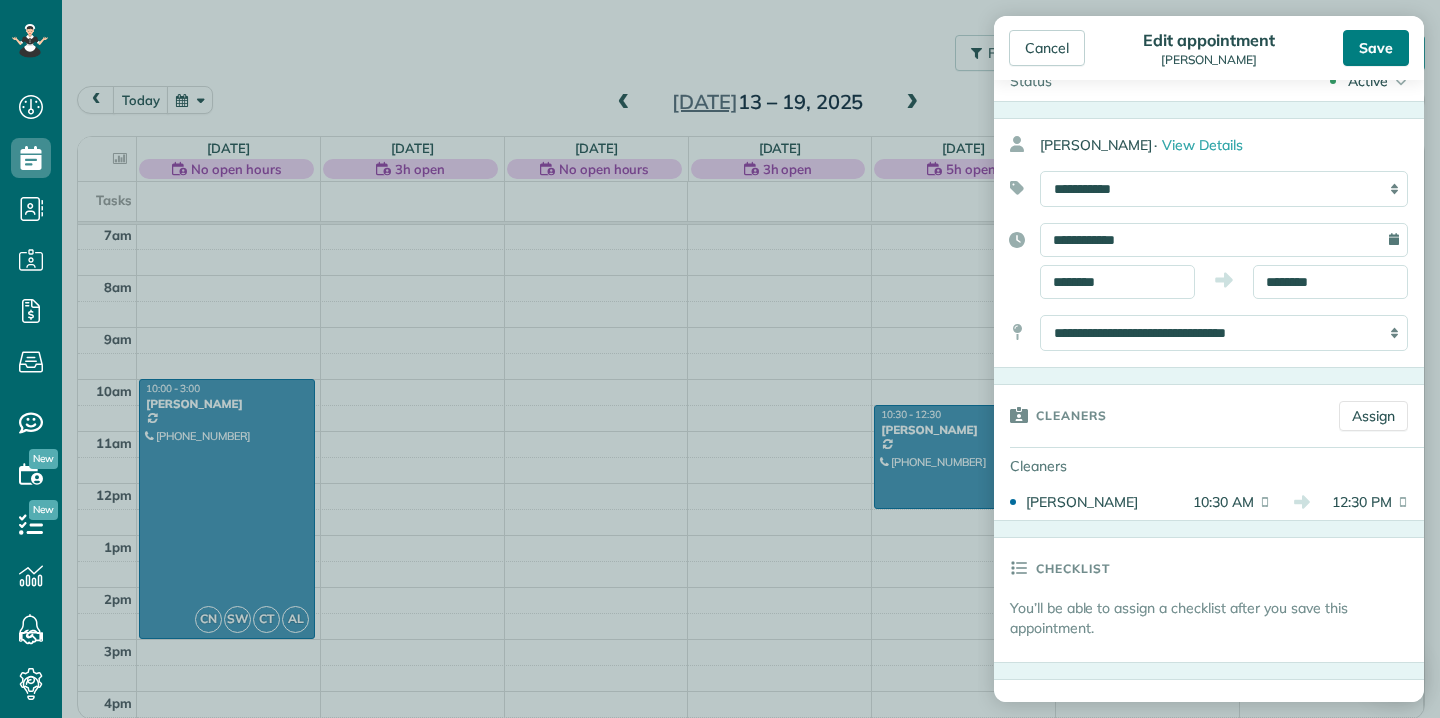 click on "Save" 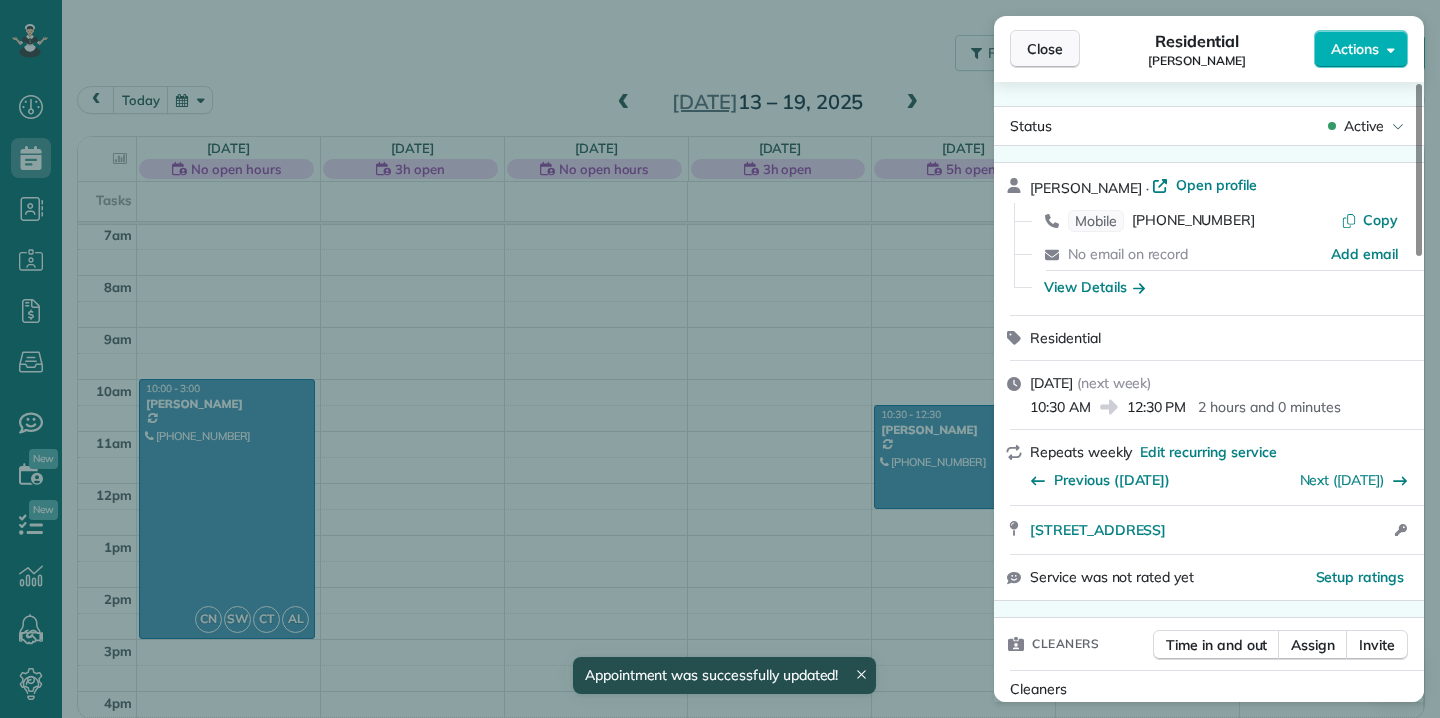 click on "Close" 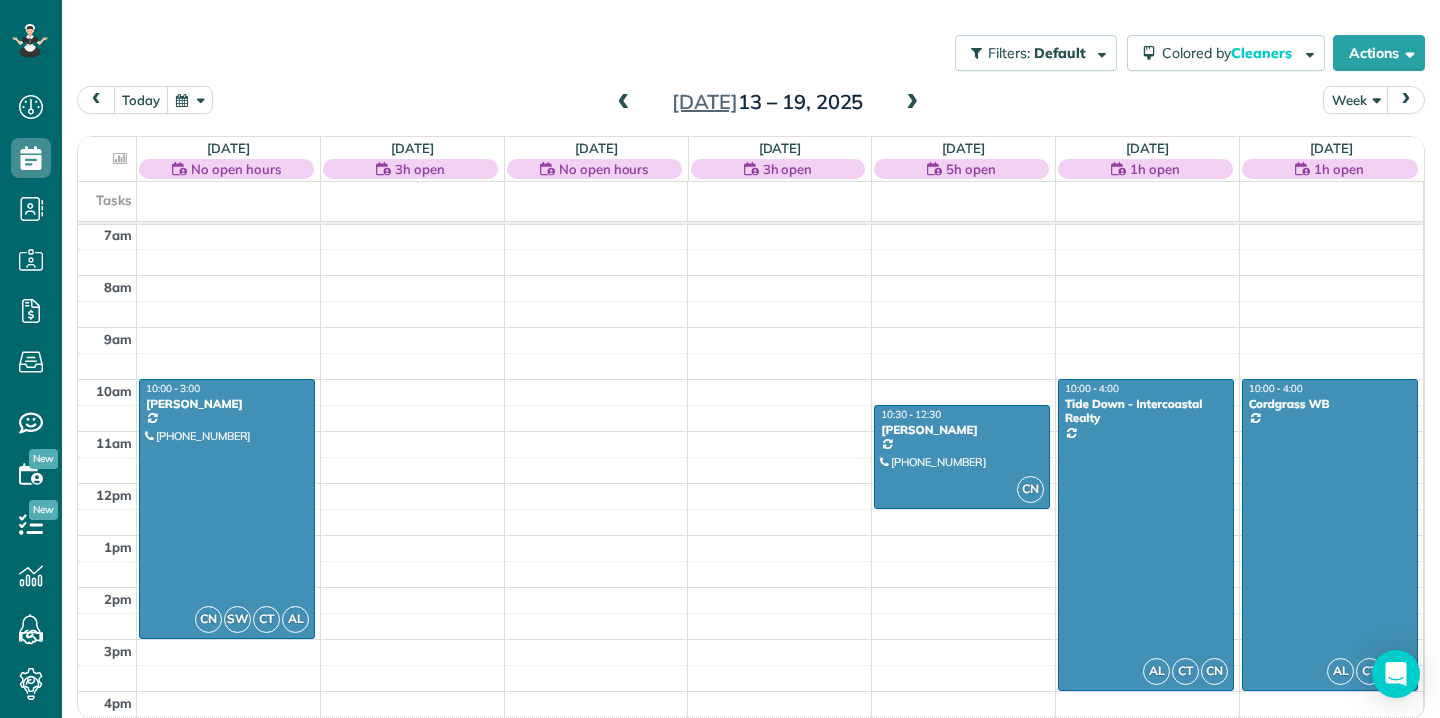 click 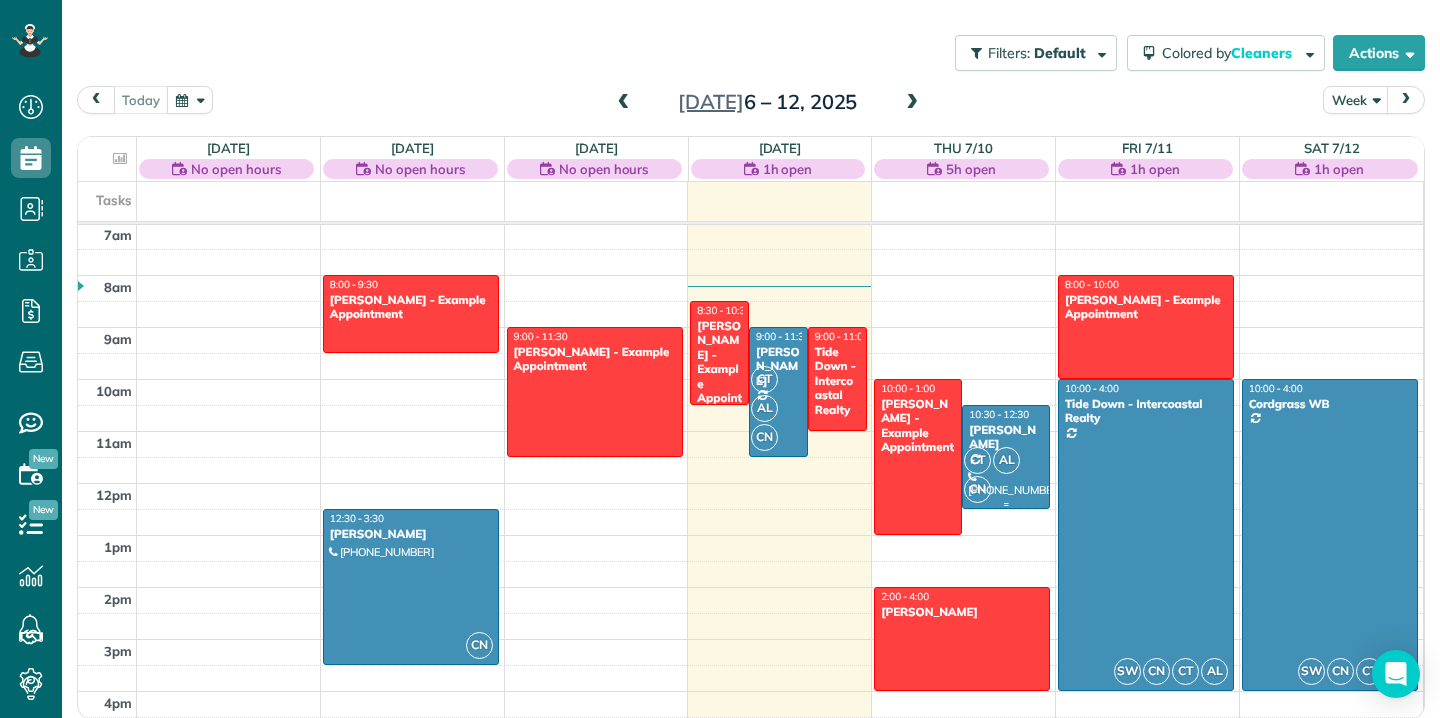 click on "AL" 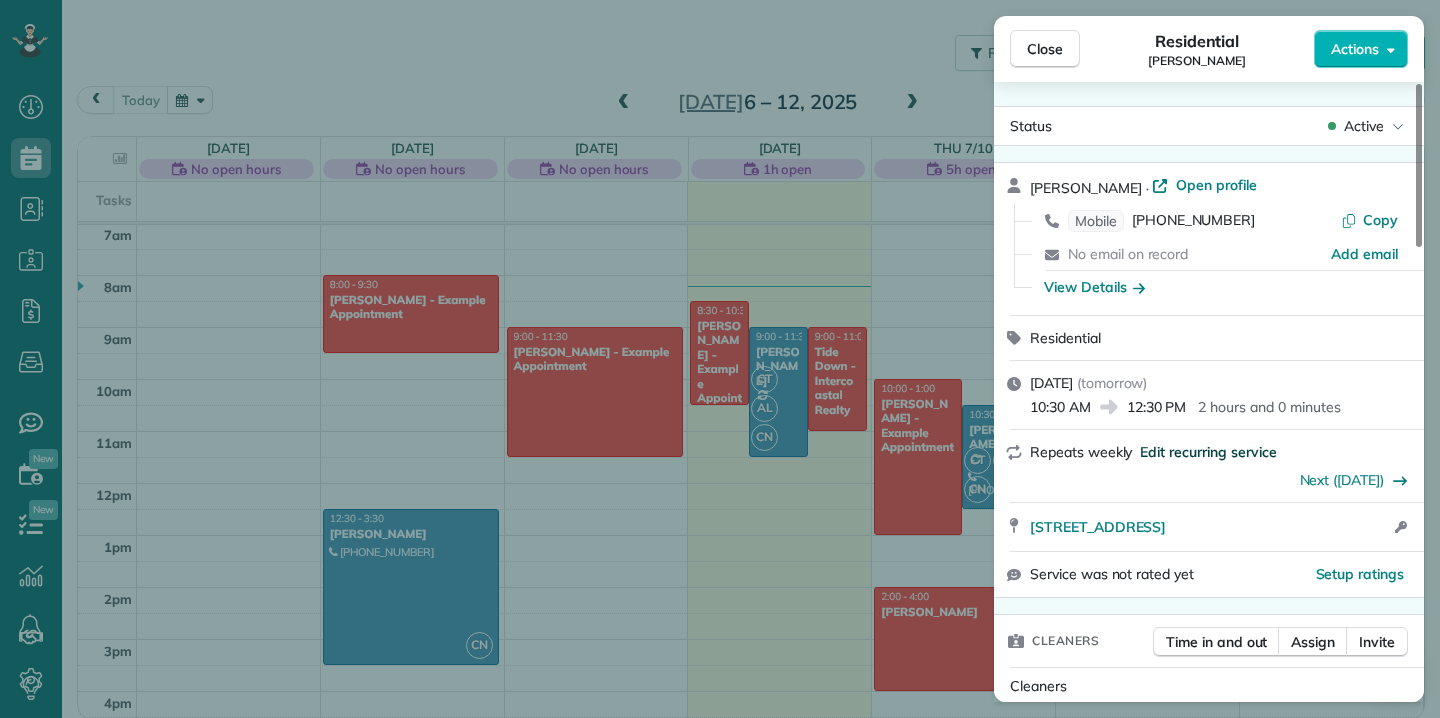 click on "Edit recurring service" 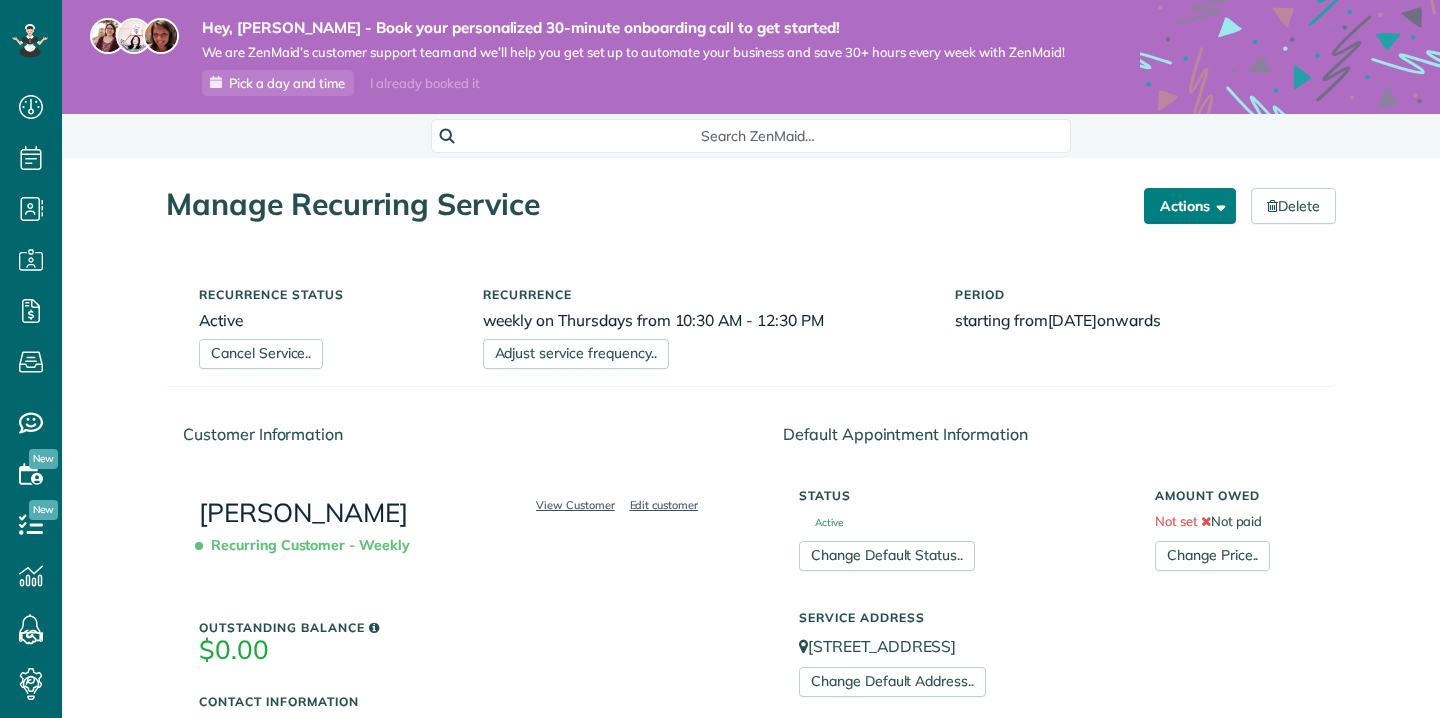 scroll, scrollTop: 0, scrollLeft: 0, axis: both 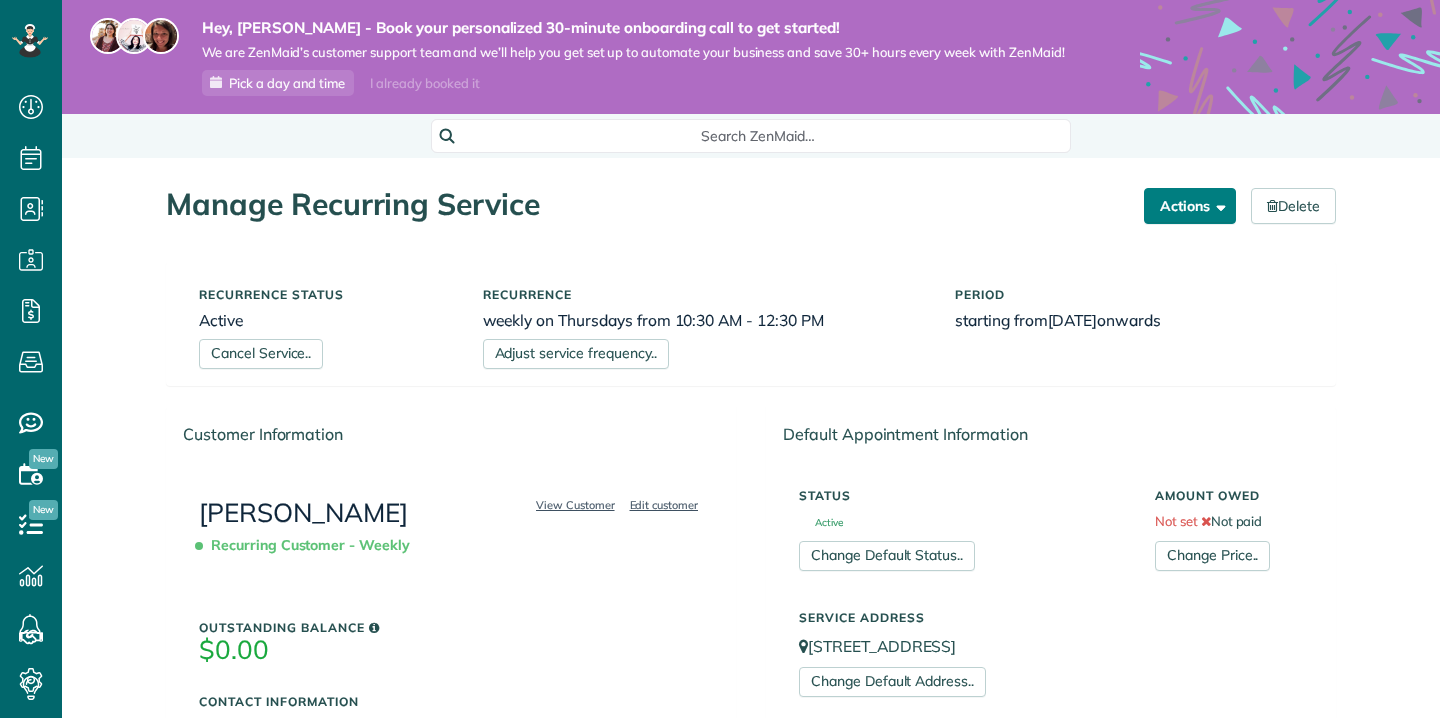 click on "Actions" at bounding box center [1190, 206] 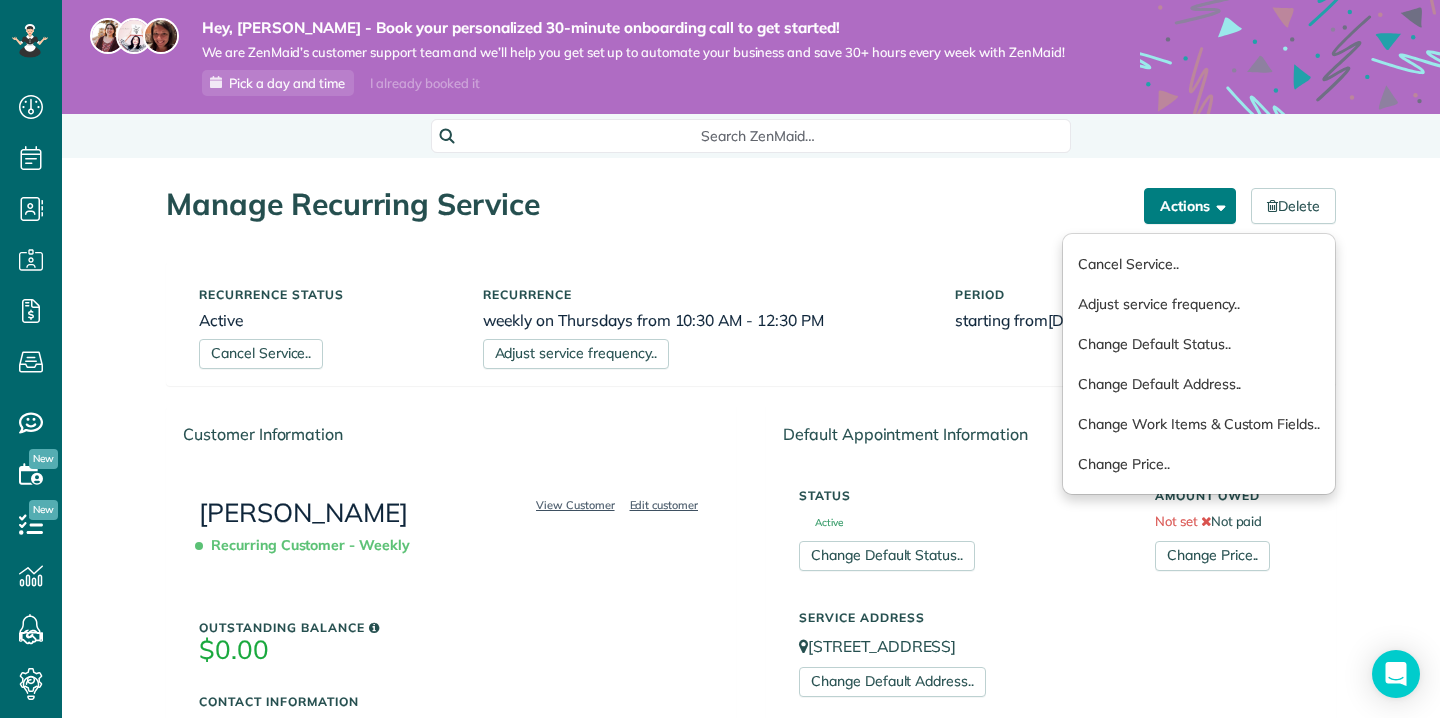 click on "Actions" at bounding box center (1190, 206) 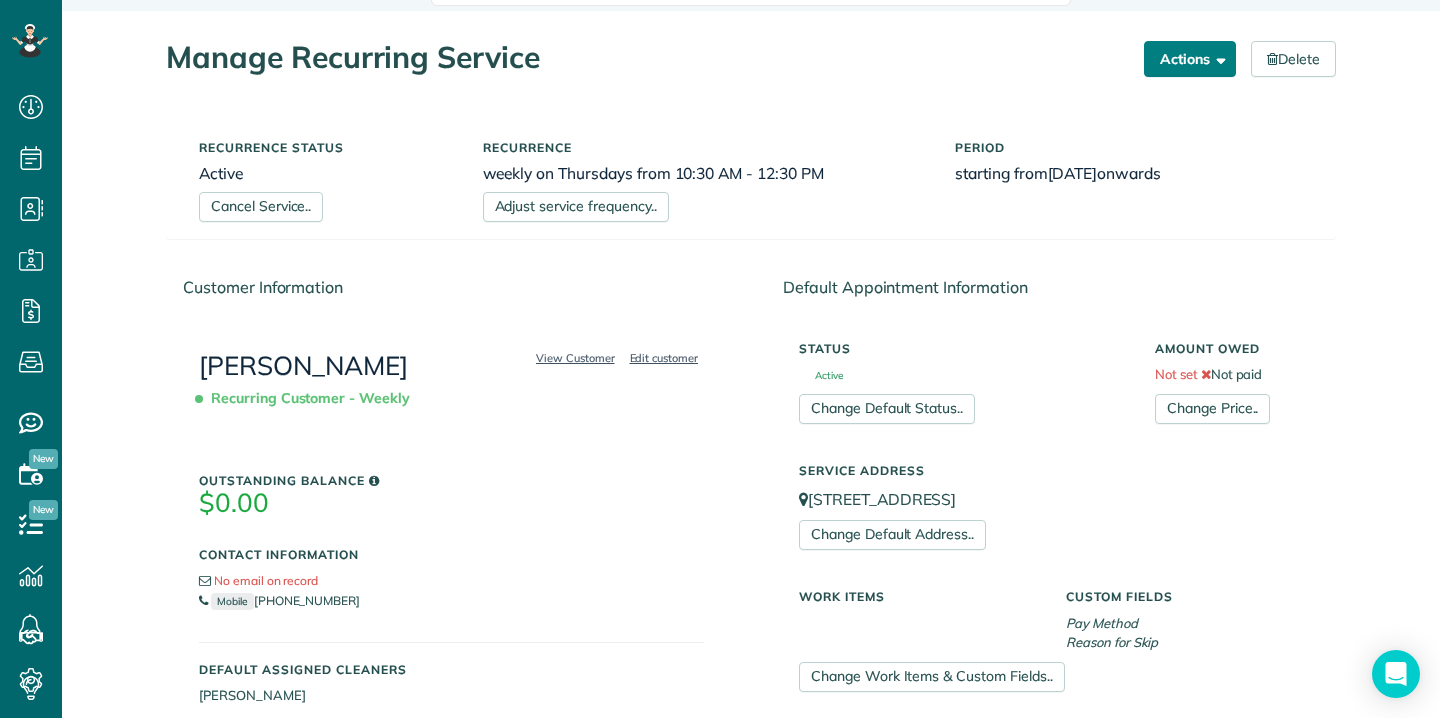 scroll, scrollTop: 164, scrollLeft: 0, axis: vertical 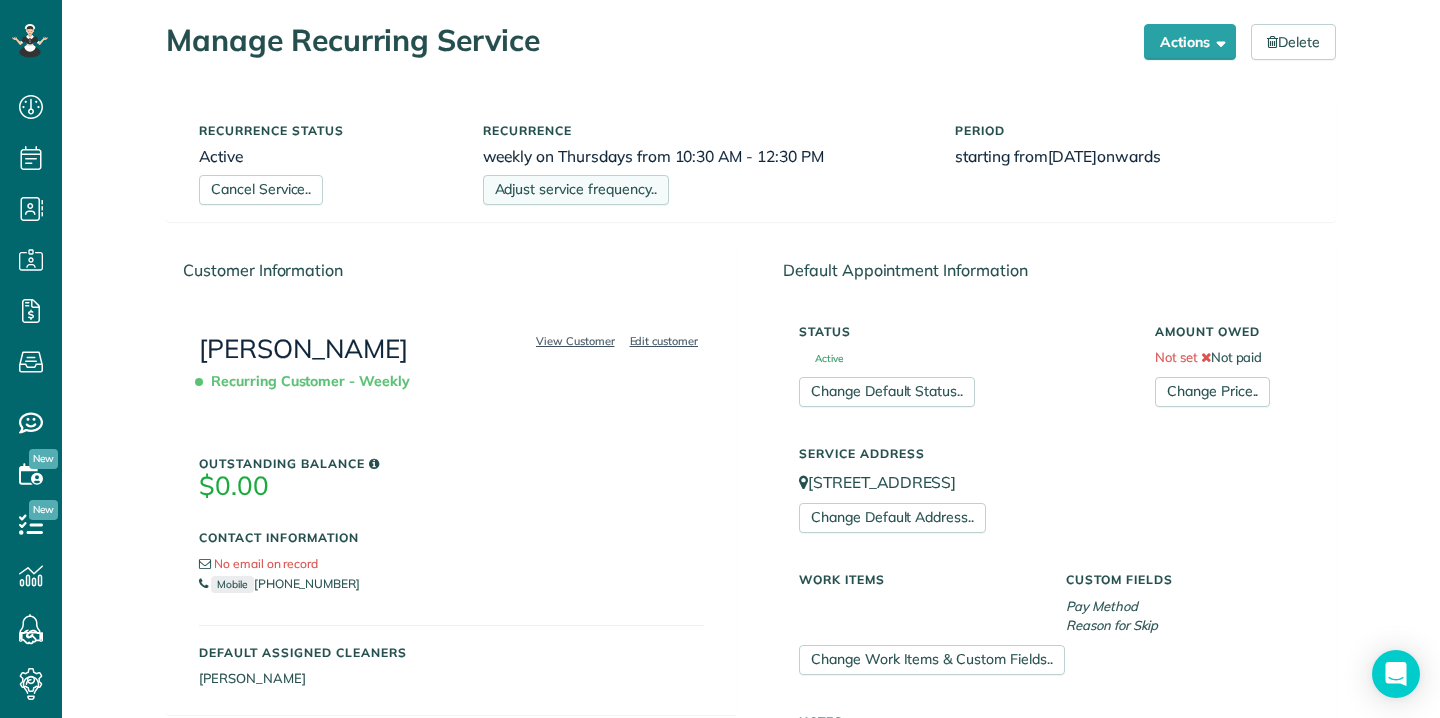 click on "Adjust service frequency.." at bounding box center [576, 190] 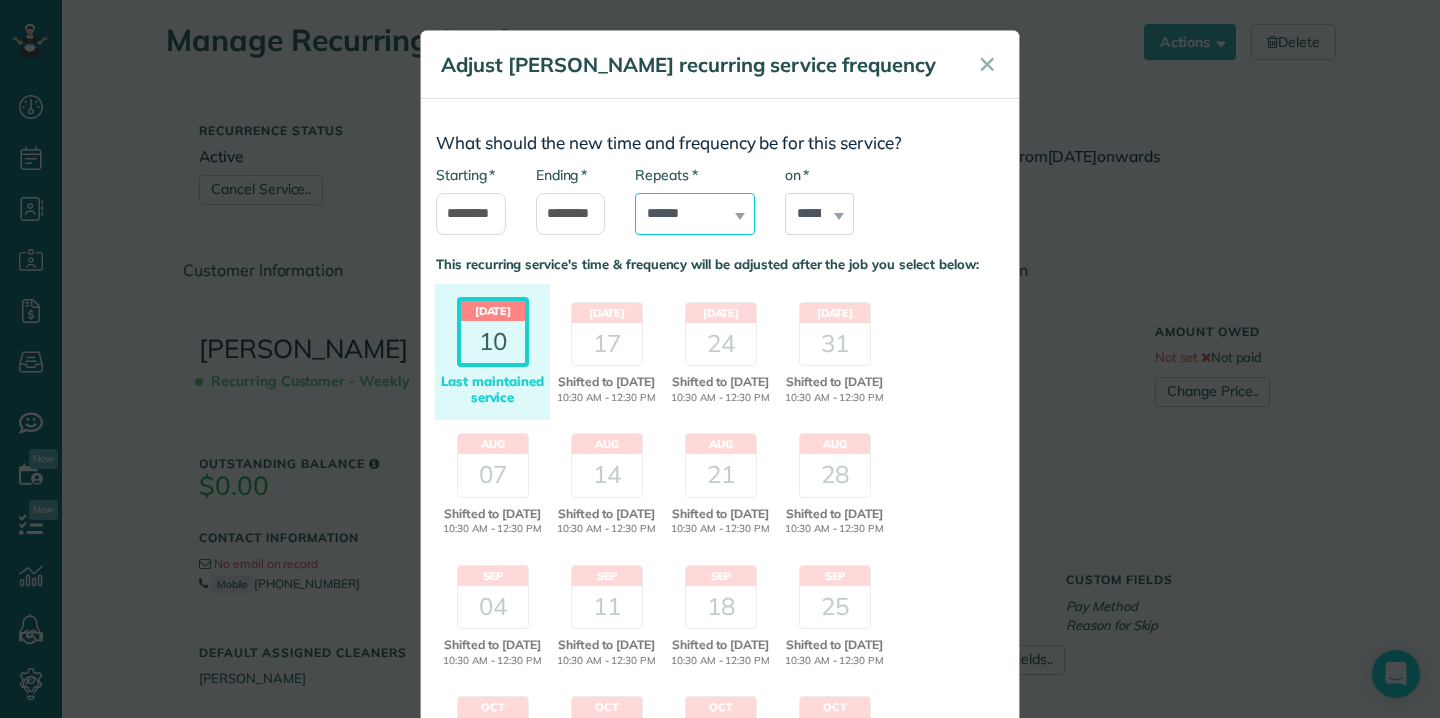 click on "**********" at bounding box center [695, 214] 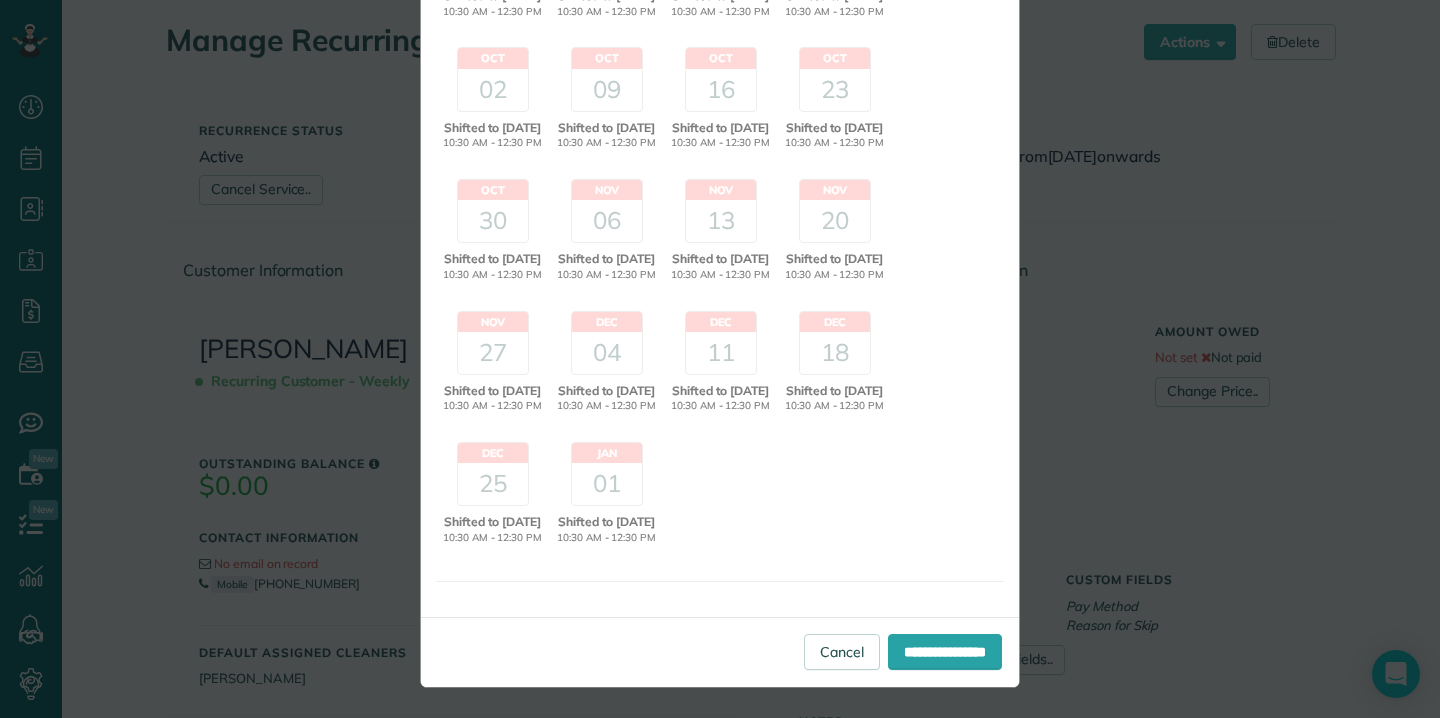 scroll, scrollTop: 719, scrollLeft: 0, axis: vertical 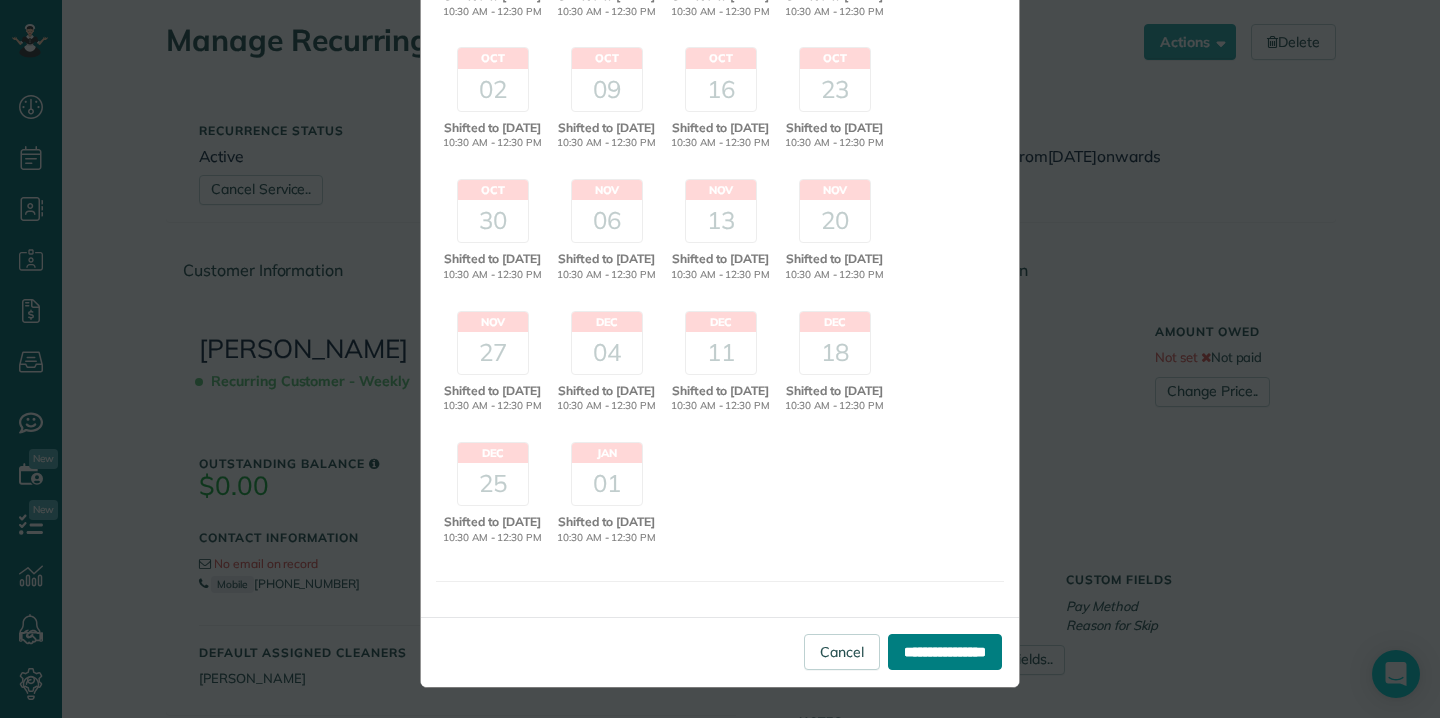 click on "**********" at bounding box center (945, 652) 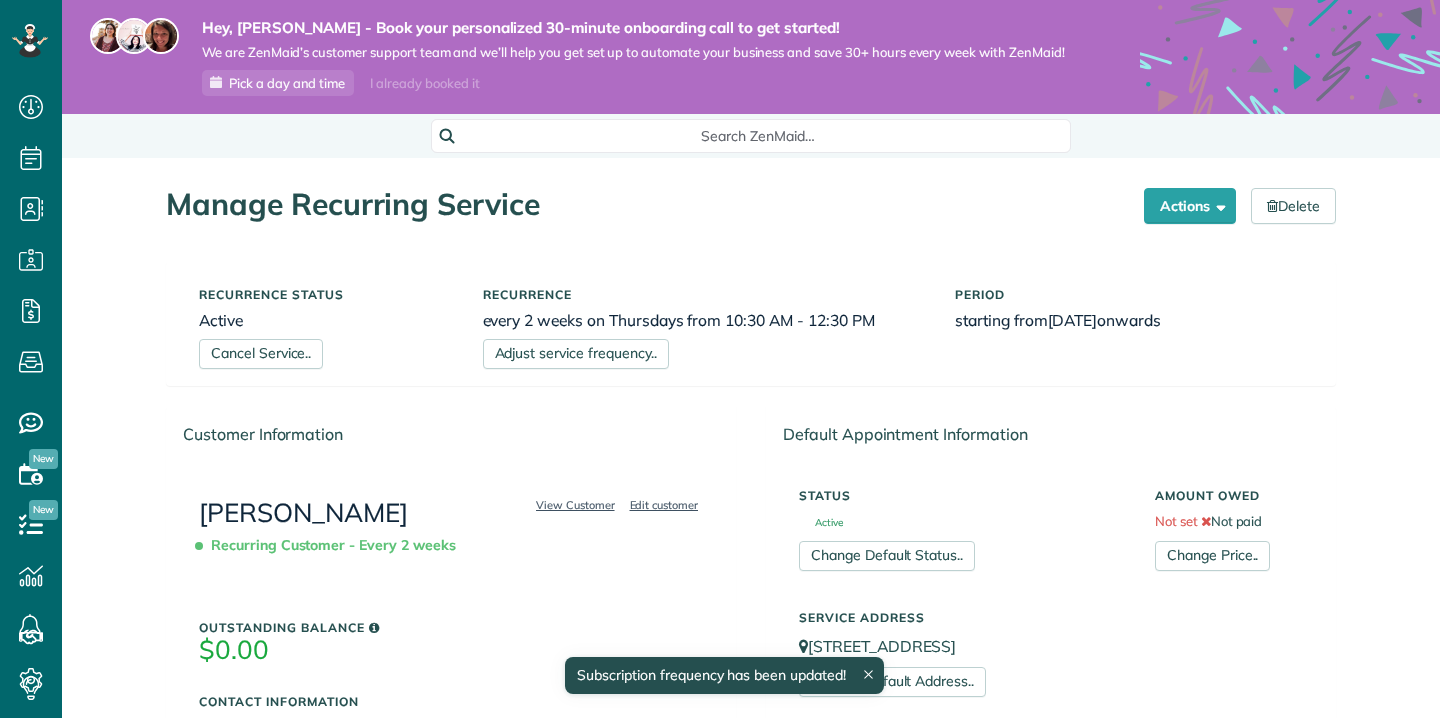 scroll, scrollTop: 0, scrollLeft: 0, axis: both 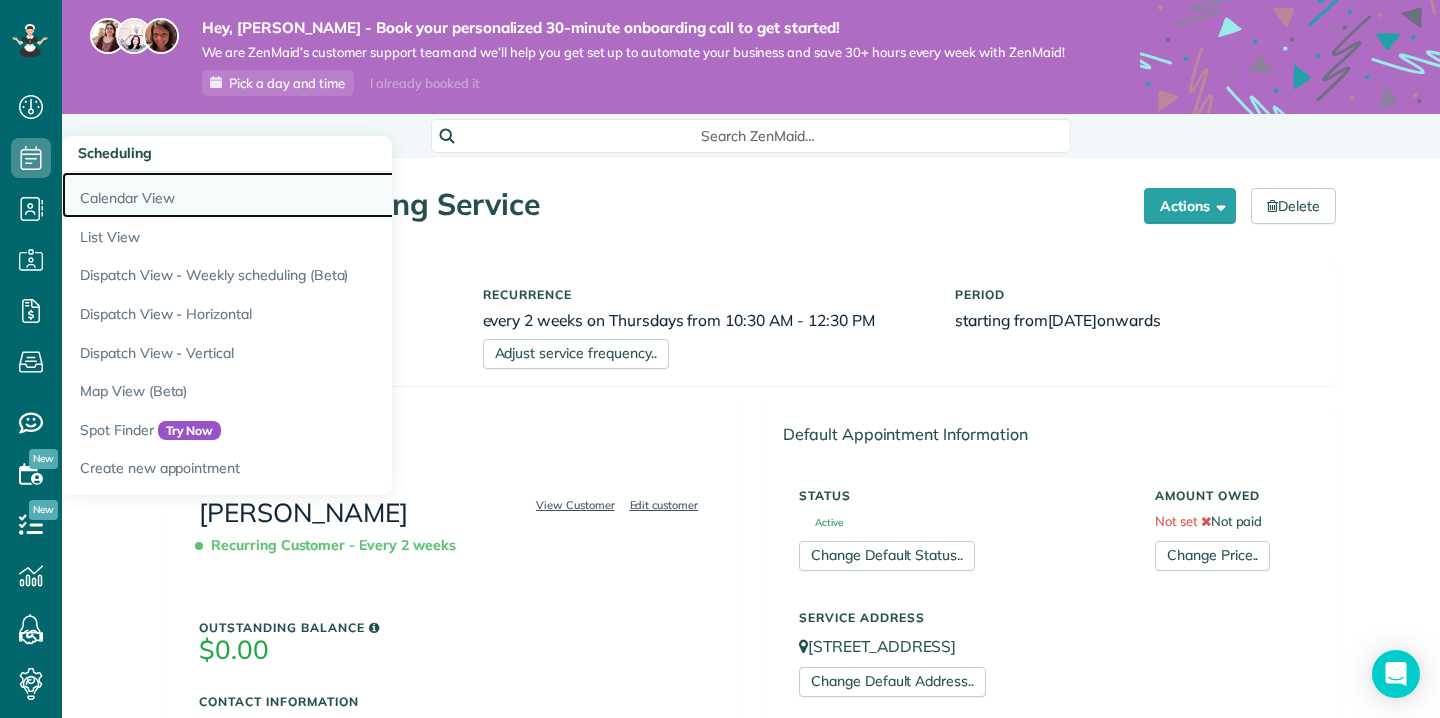 click on "Calendar View" at bounding box center (312, 195) 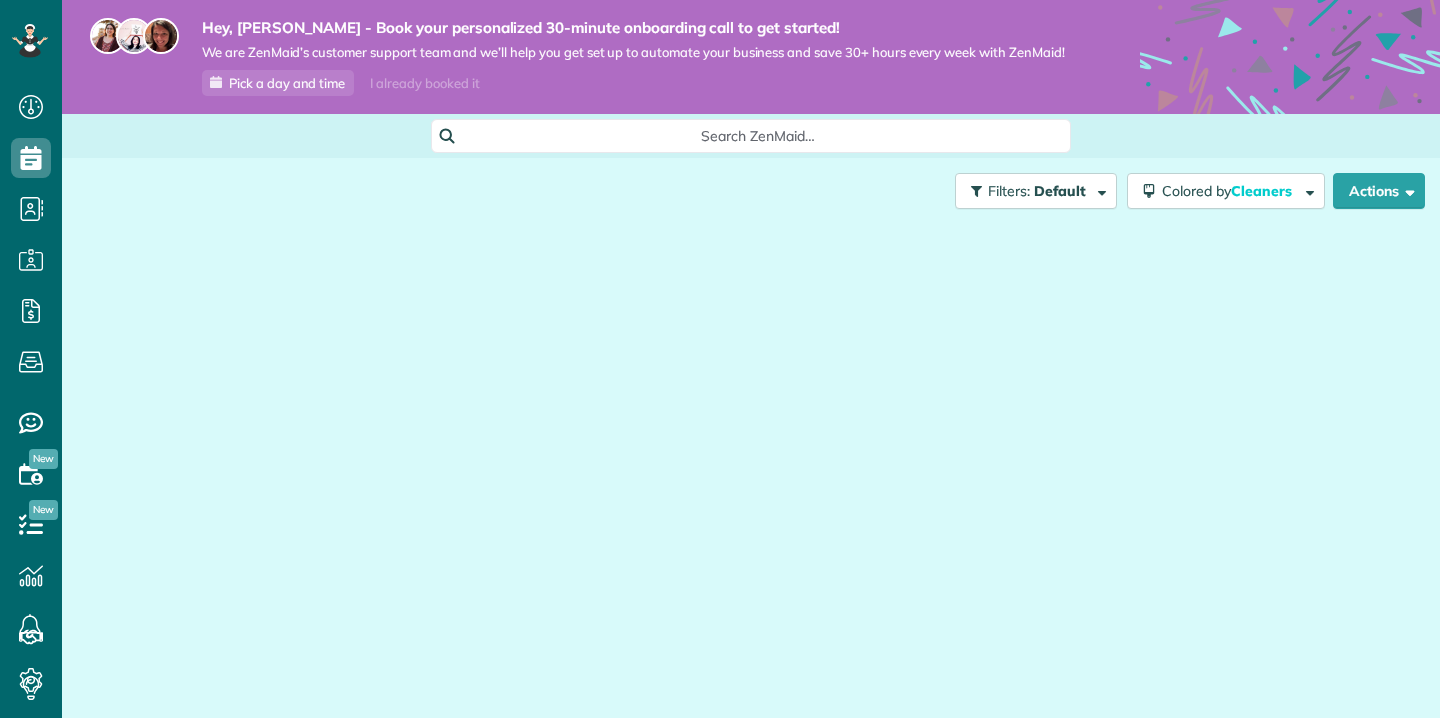 scroll, scrollTop: 0, scrollLeft: 0, axis: both 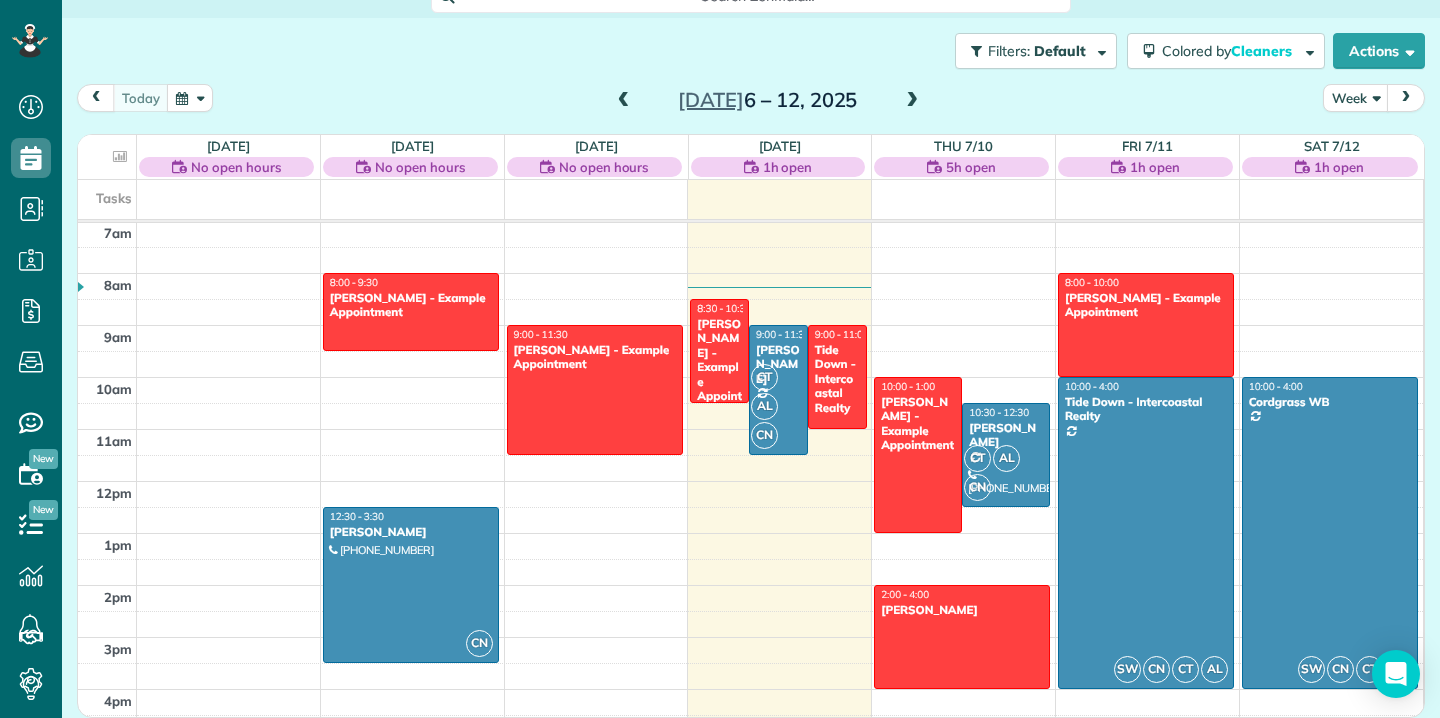 click at bounding box center [1406, 97] 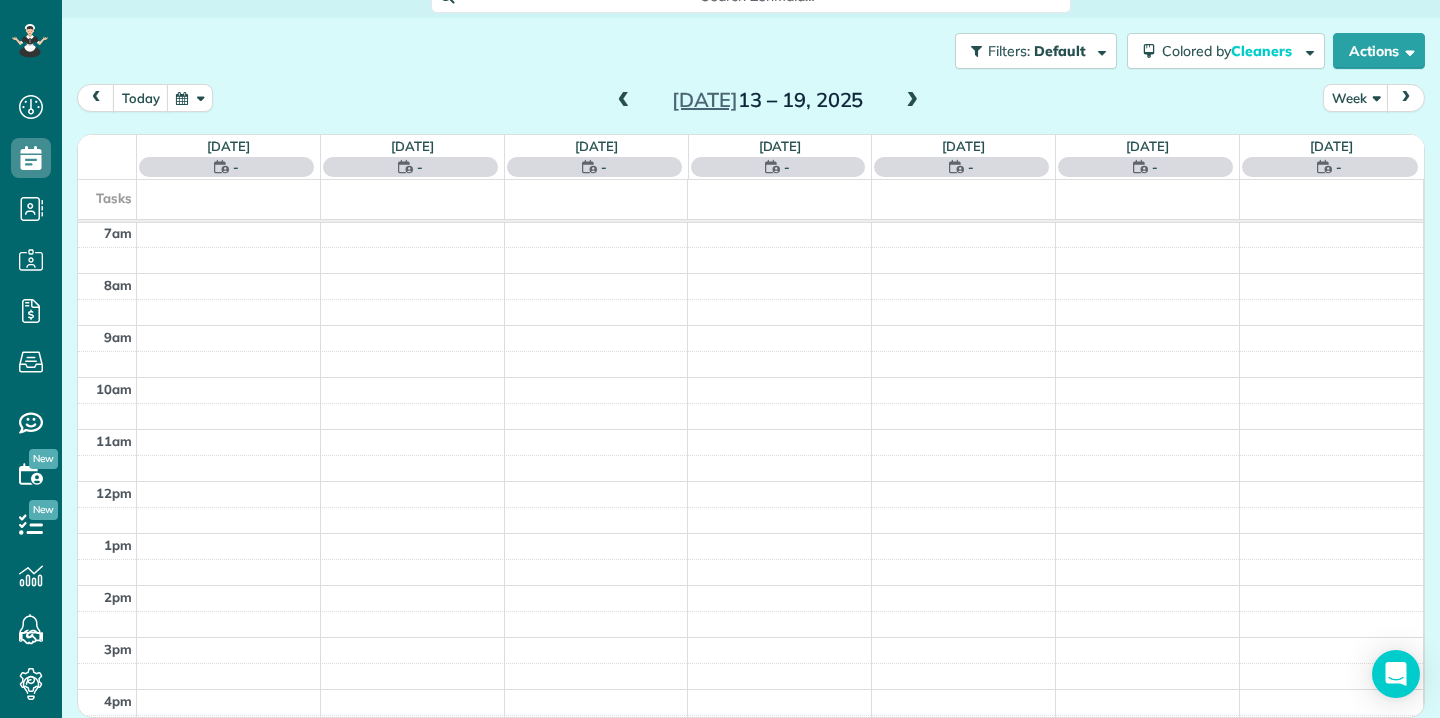 scroll, scrollTop: 138, scrollLeft: 0, axis: vertical 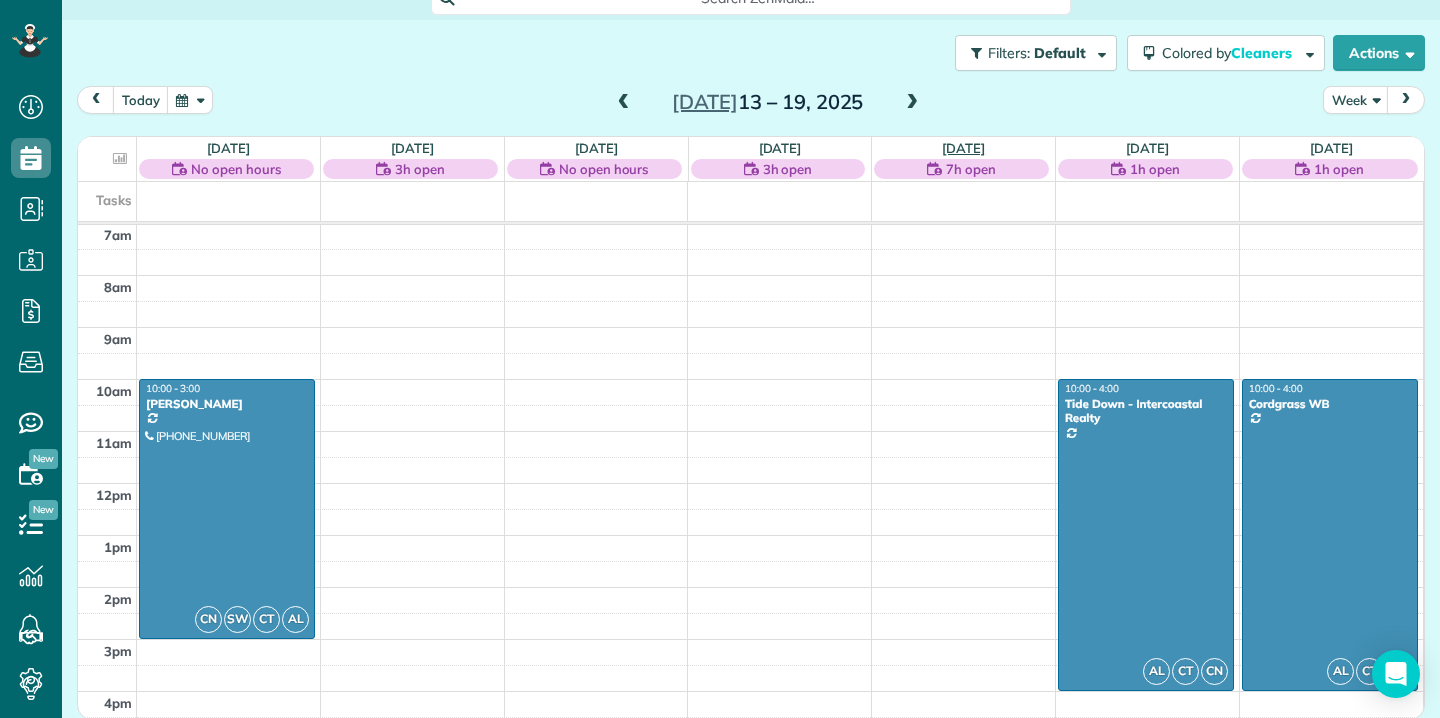 click on "[DATE]" at bounding box center [963, 148] 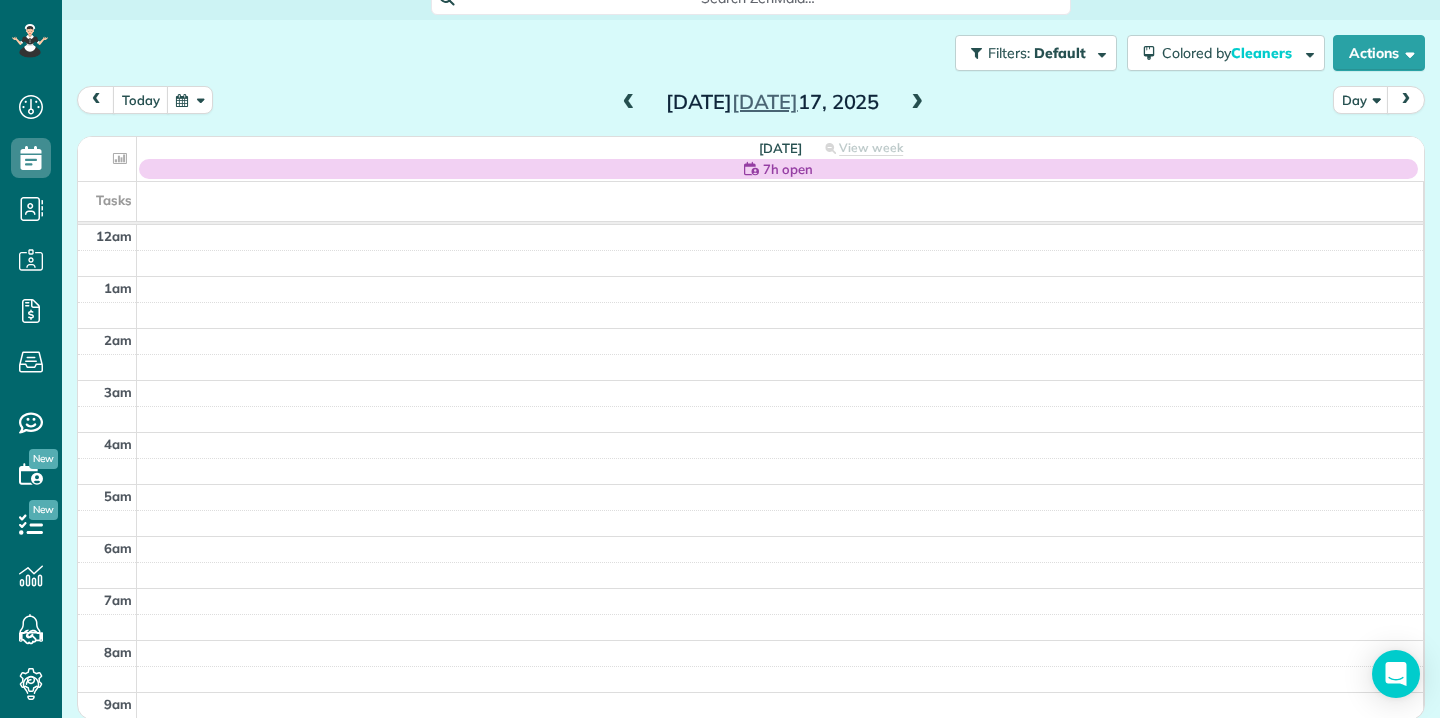 scroll, scrollTop: 365, scrollLeft: 0, axis: vertical 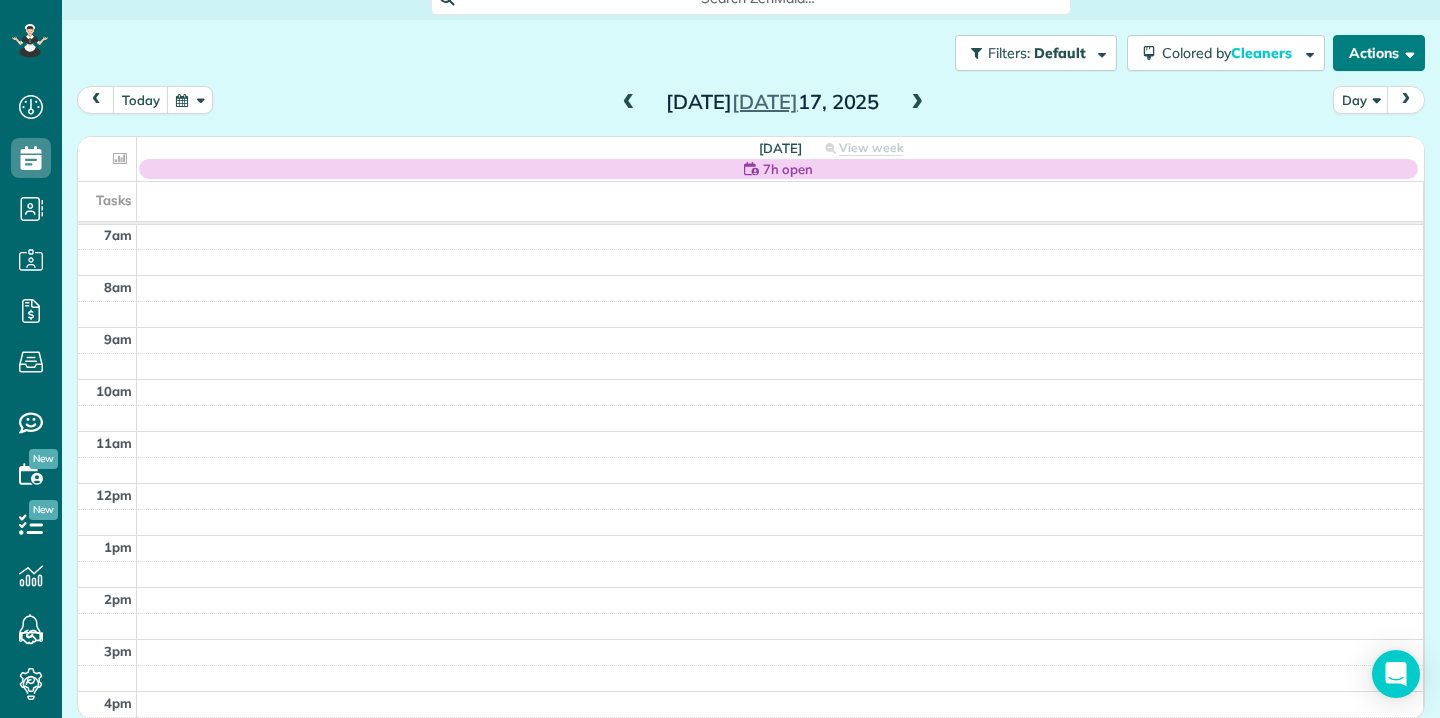 click on "Actions" at bounding box center (1379, 53) 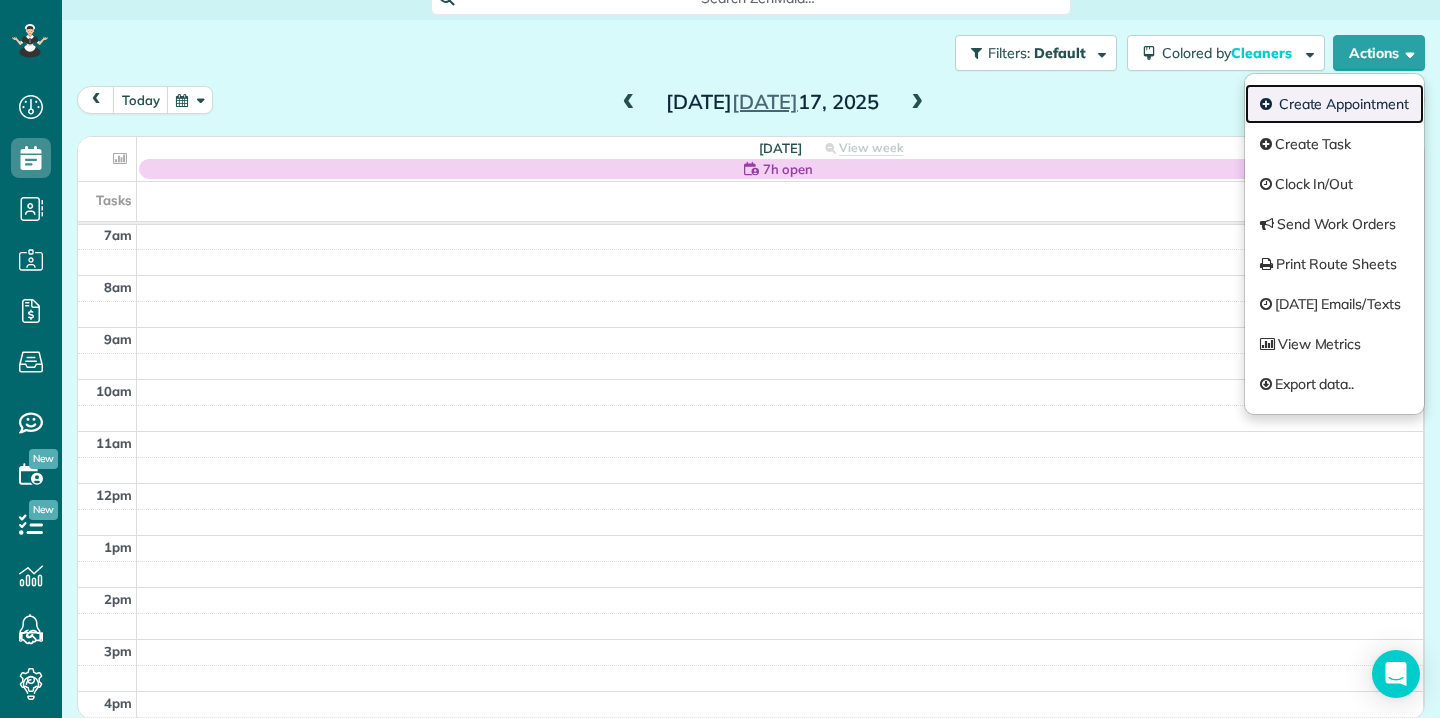 click on "Create Appointment" at bounding box center (1334, 104) 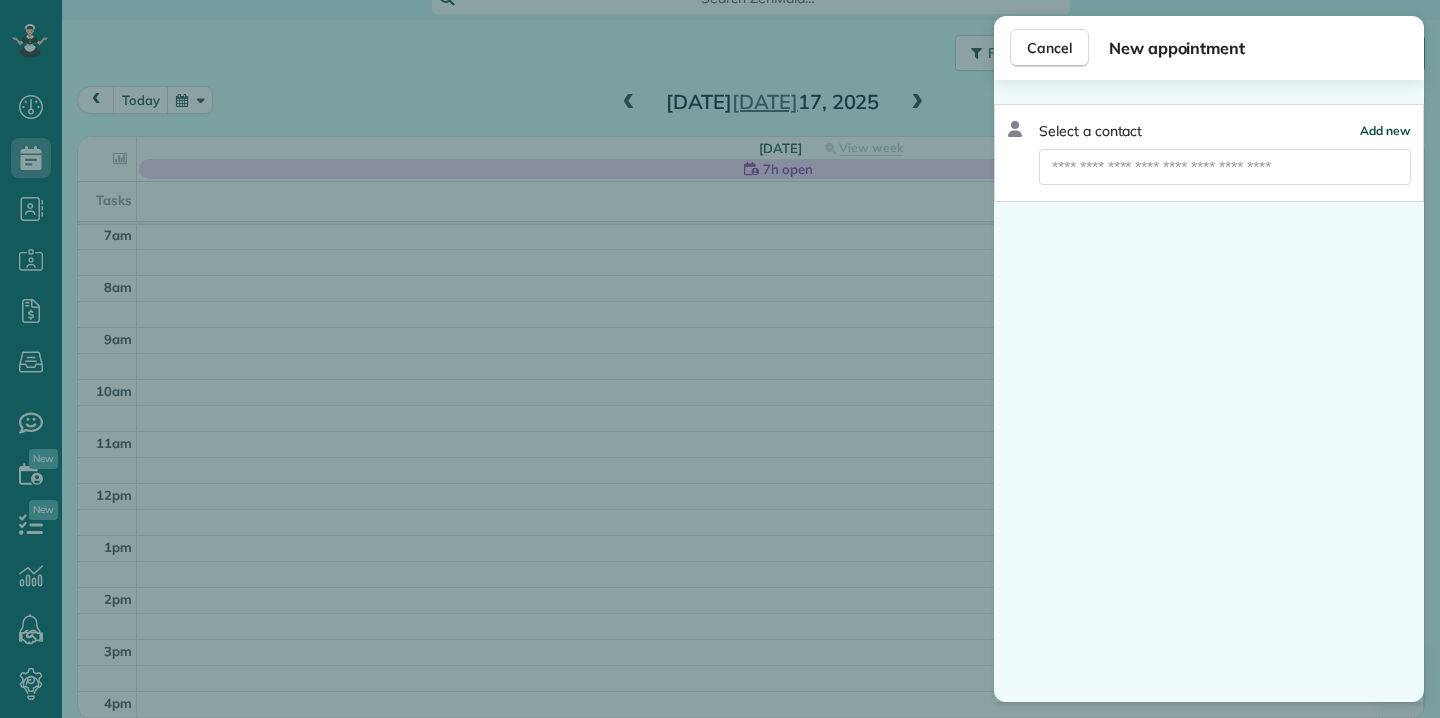 click on "Add new" at bounding box center (1385, 131) 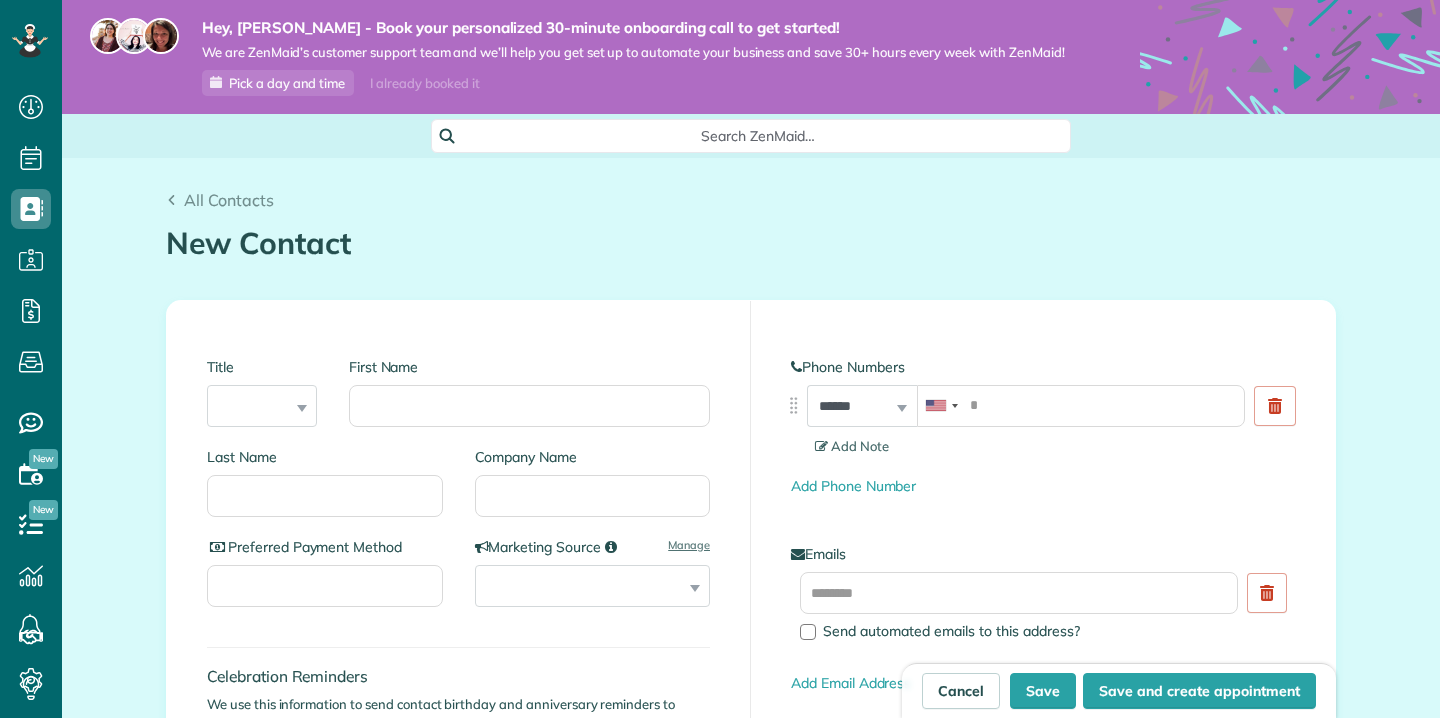 scroll, scrollTop: 0, scrollLeft: 0, axis: both 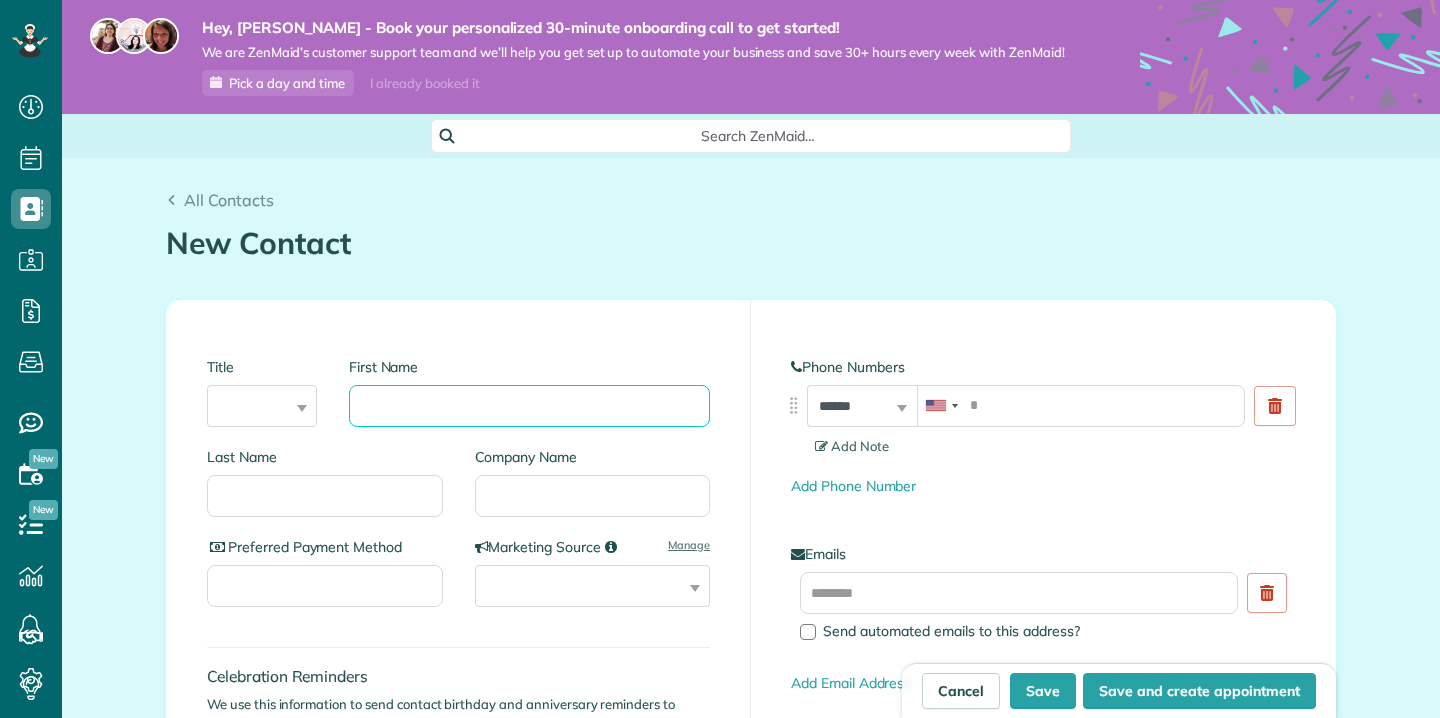 click on "First Name" at bounding box center [529, 406] 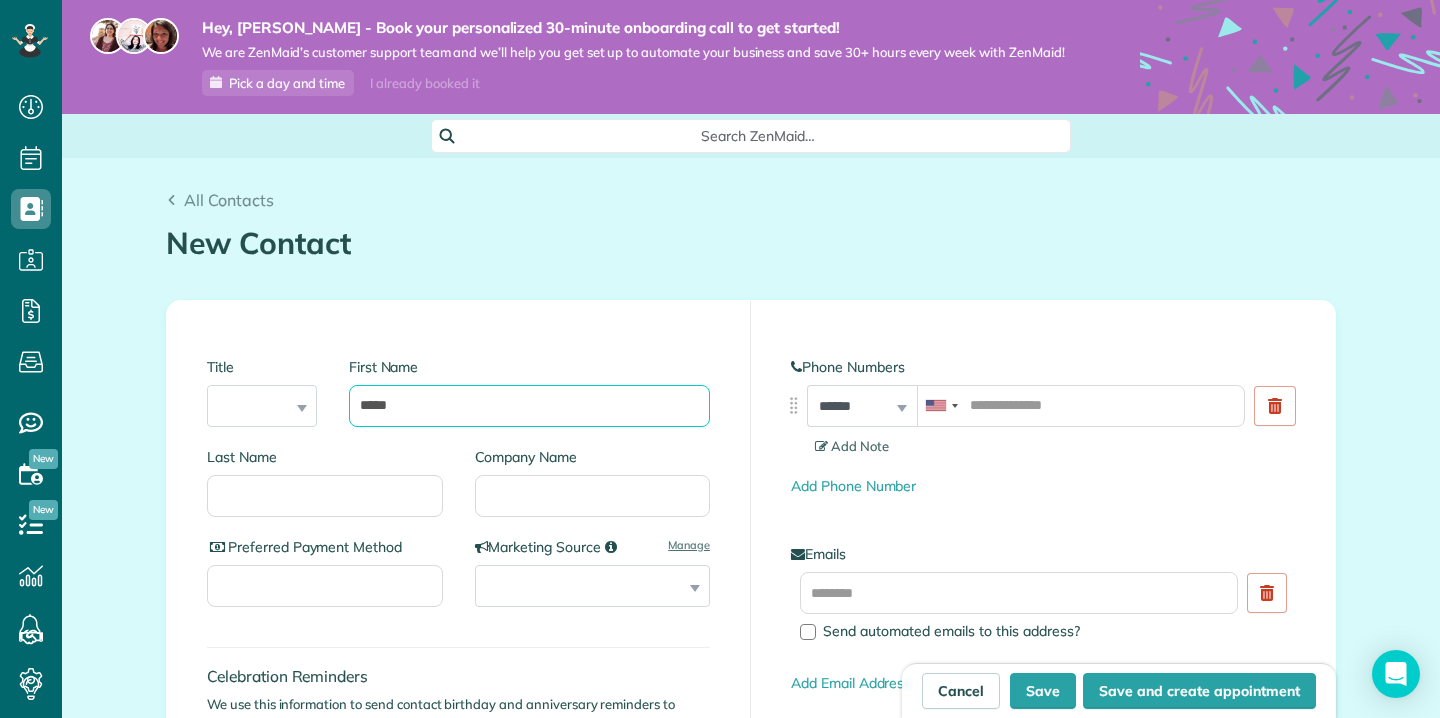 type on "*****" 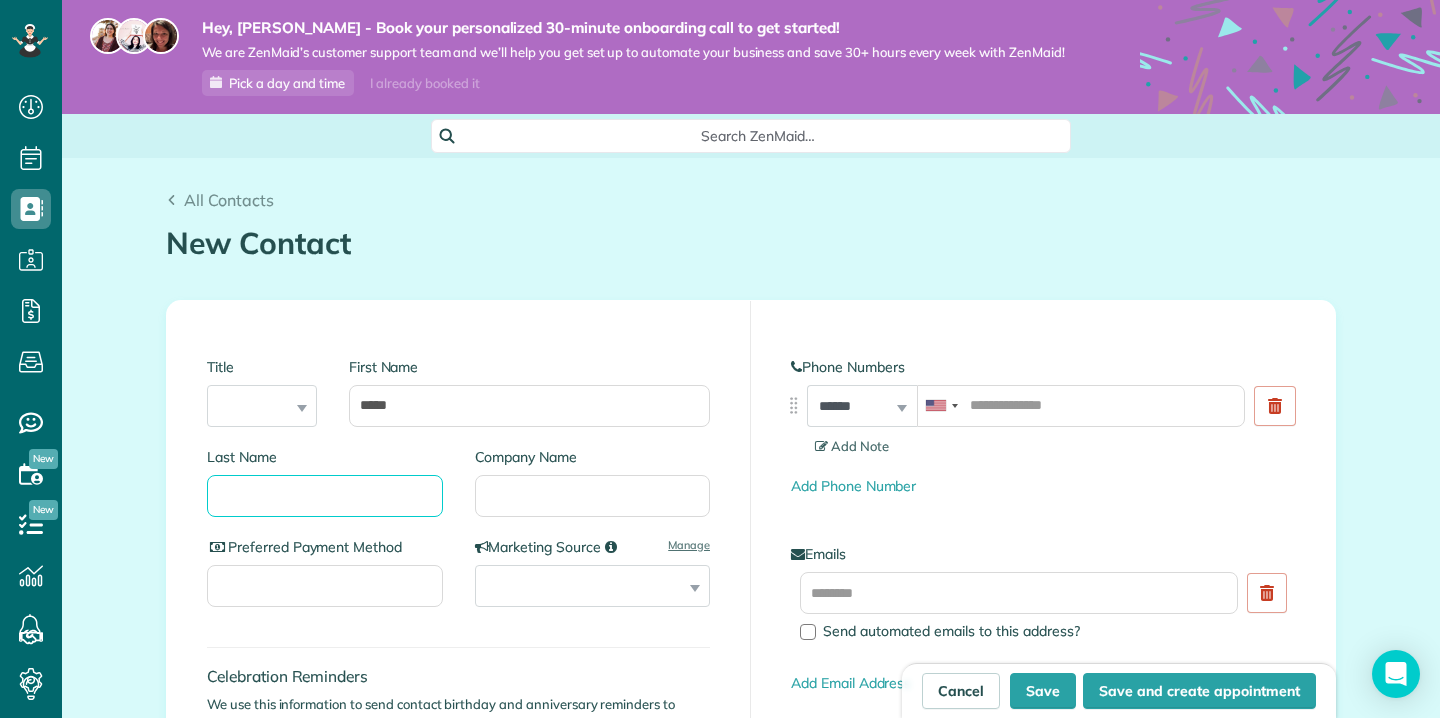 click on "Last Name" at bounding box center [325, 496] 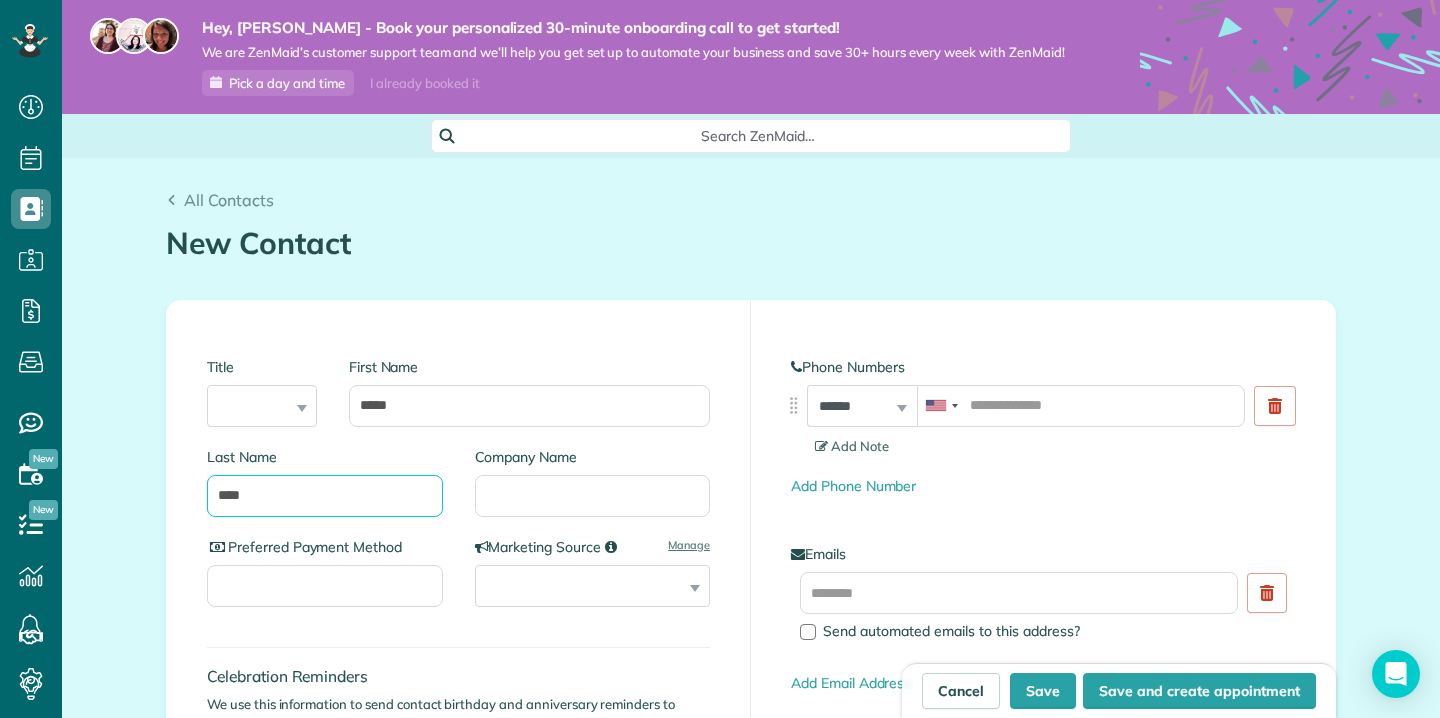 type on "****" 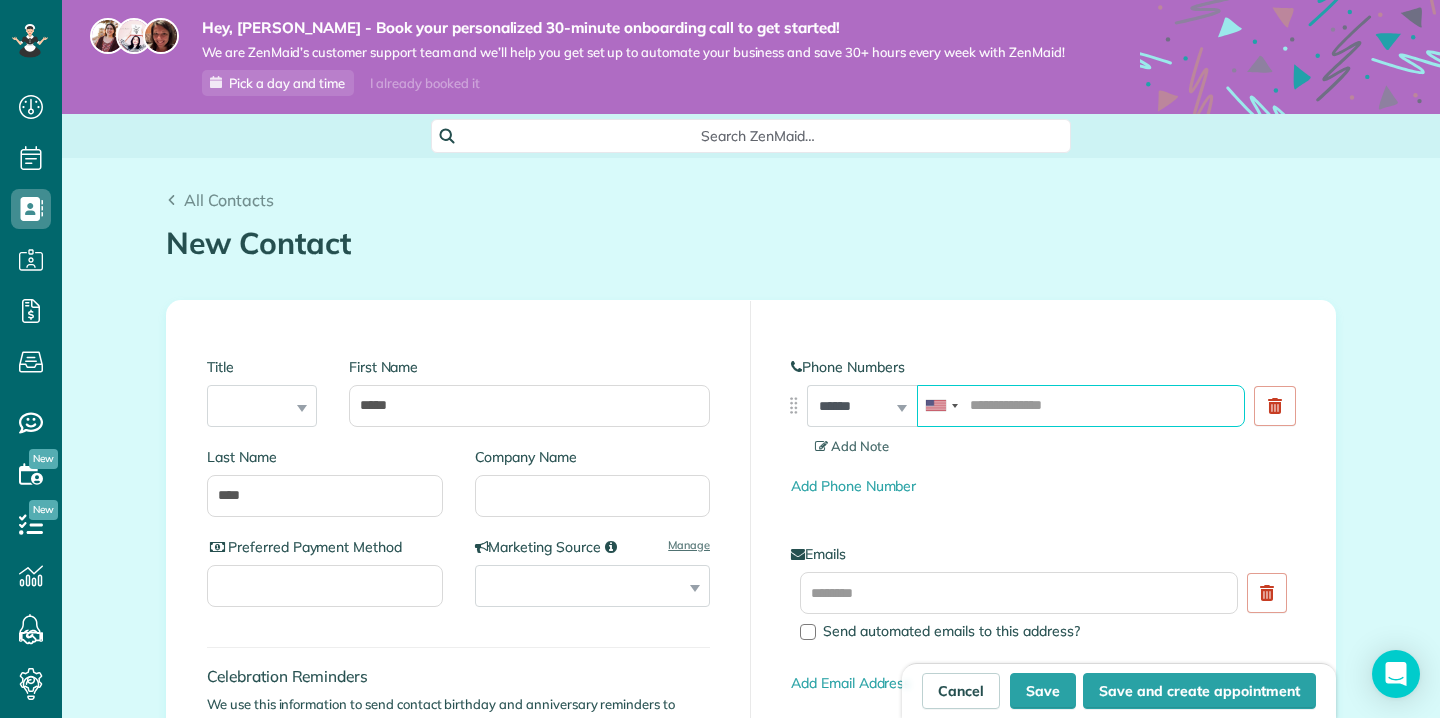 click at bounding box center [1081, 406] 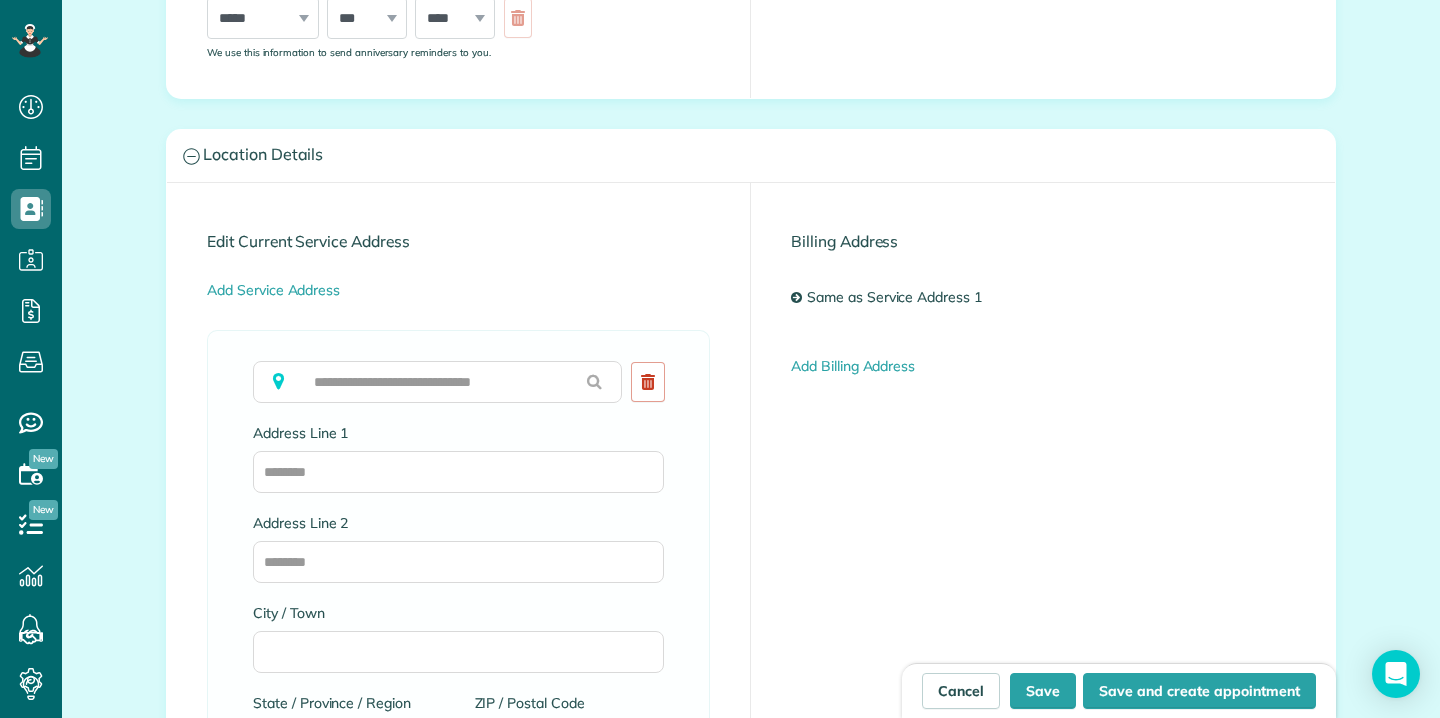 scroll, scrollTop: 895, scrollLeft: 0, axis: vertical 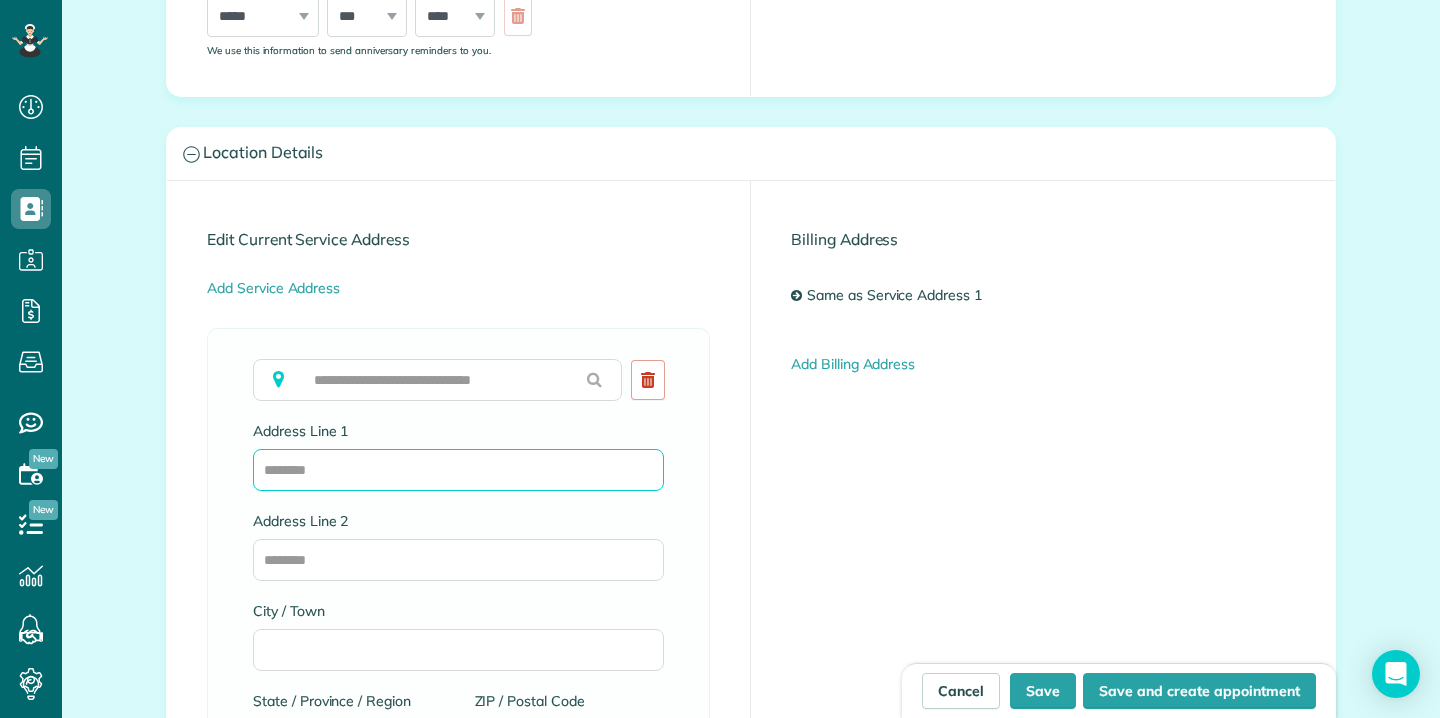 click on "Address Line 1" at bounding box center (458, 470) 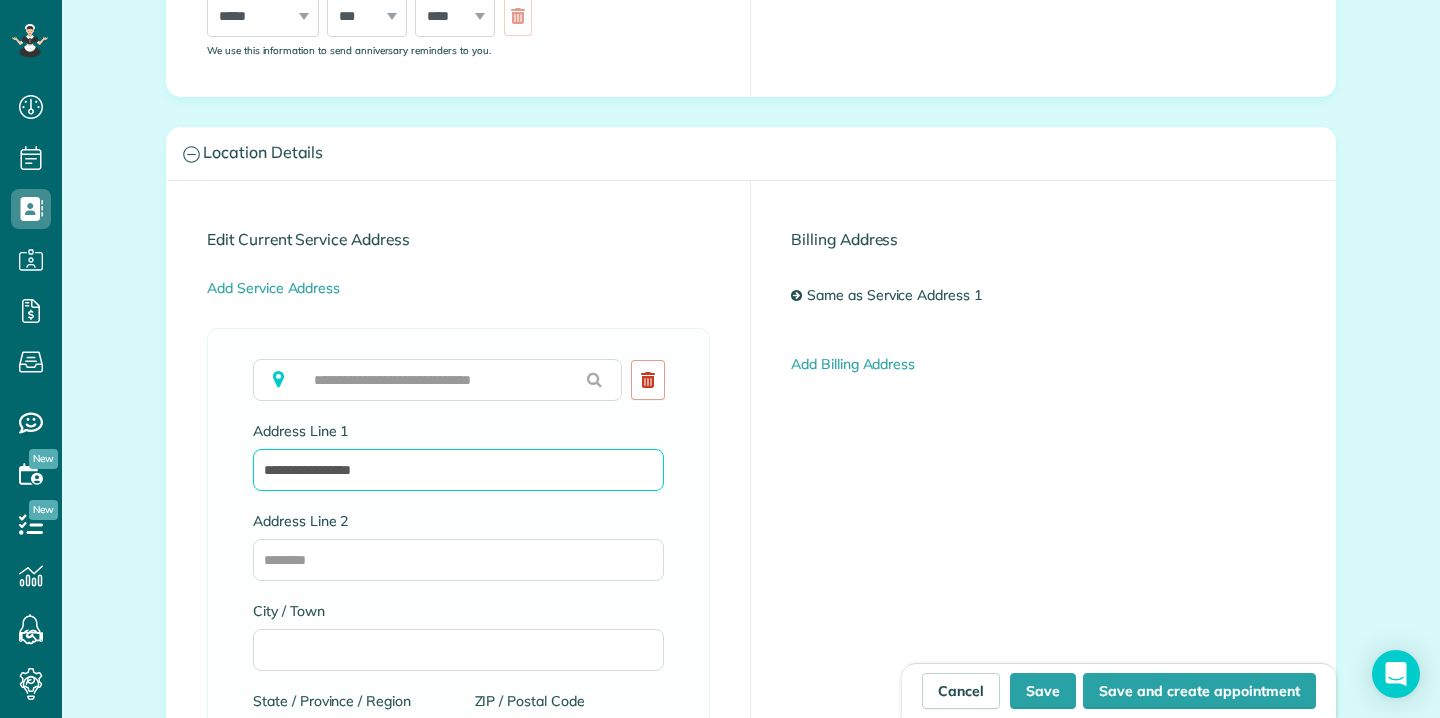 type on "**********" 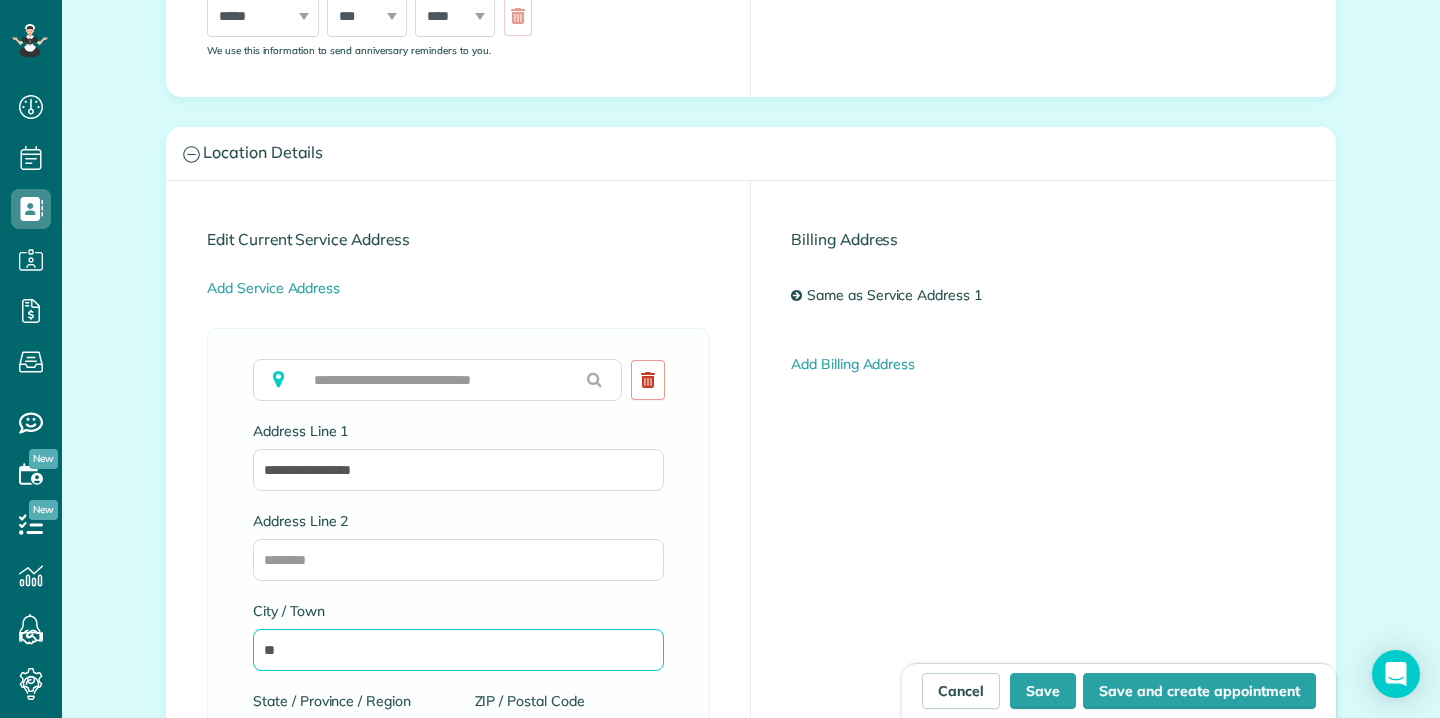type on "*" 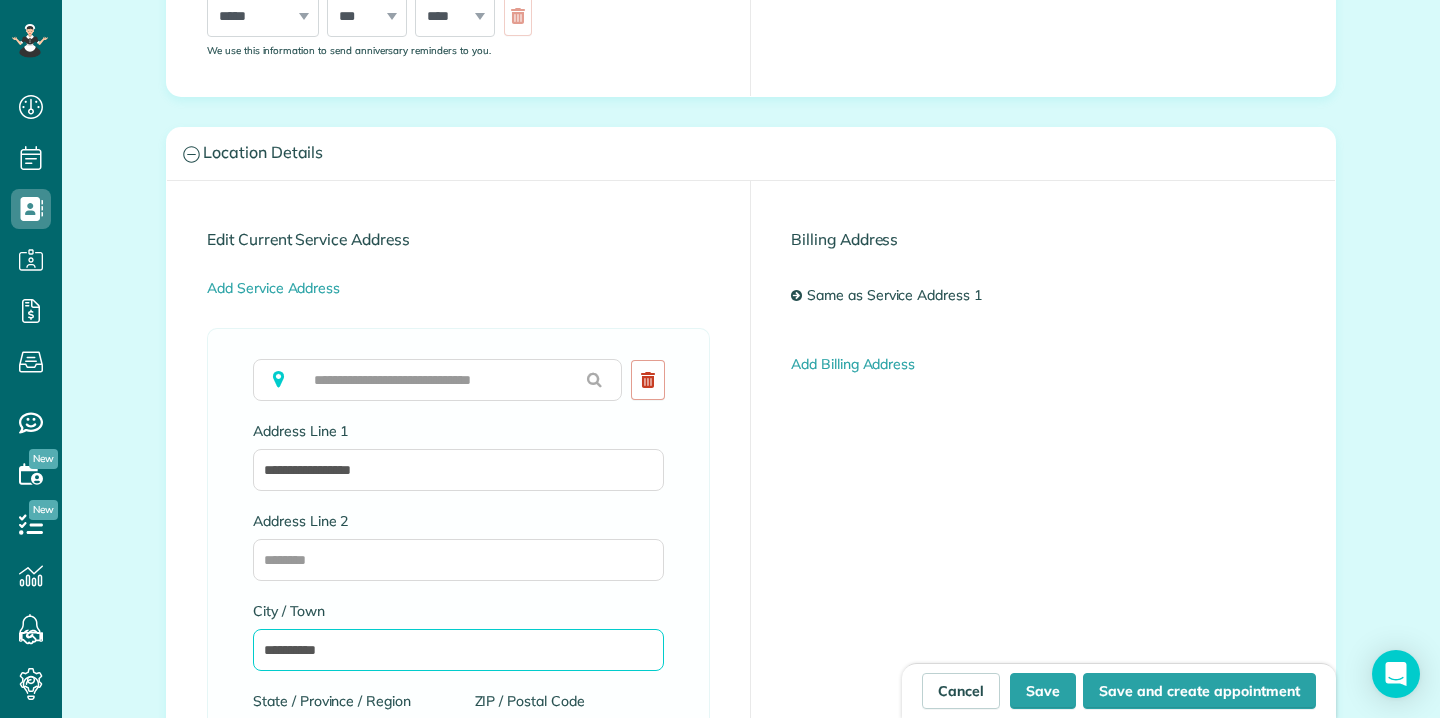 type on "**********" 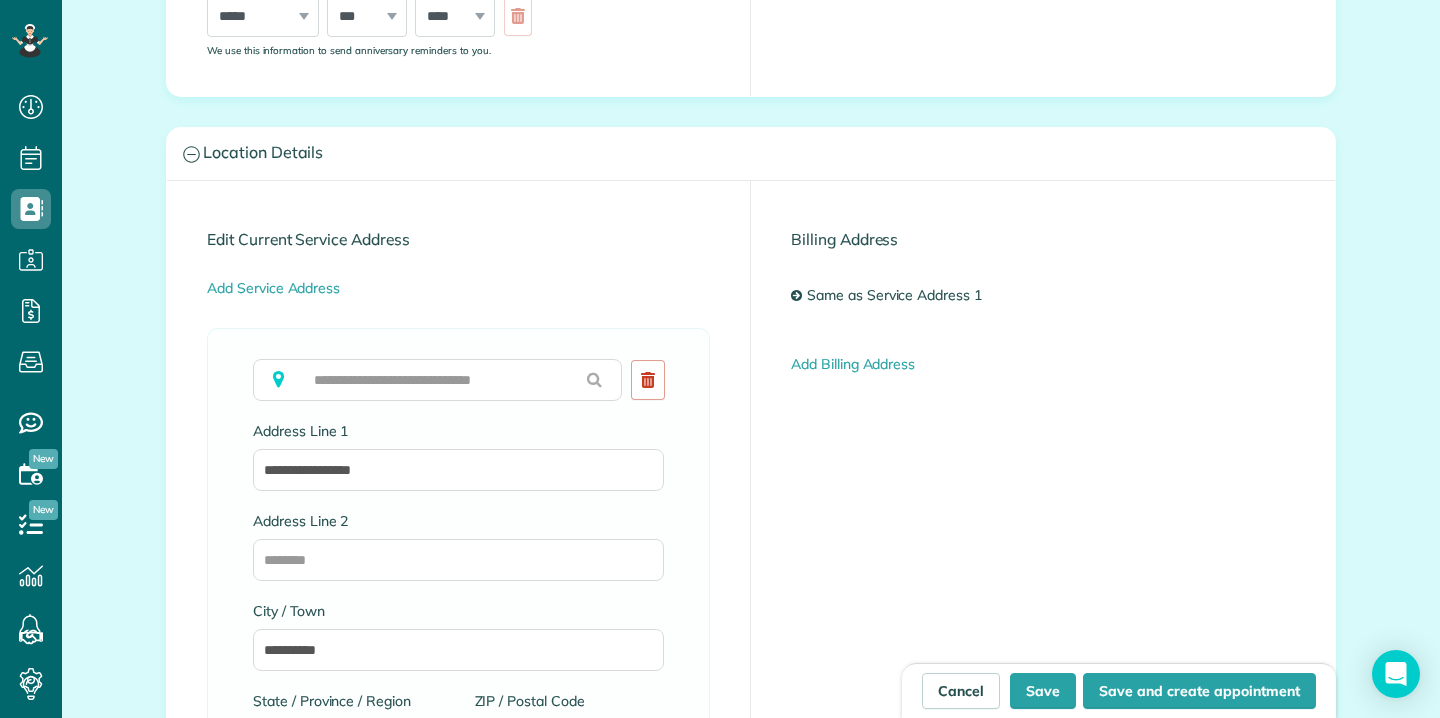 scroll, scrollTop: 1276, scrollLeft: 0, axis: vertical 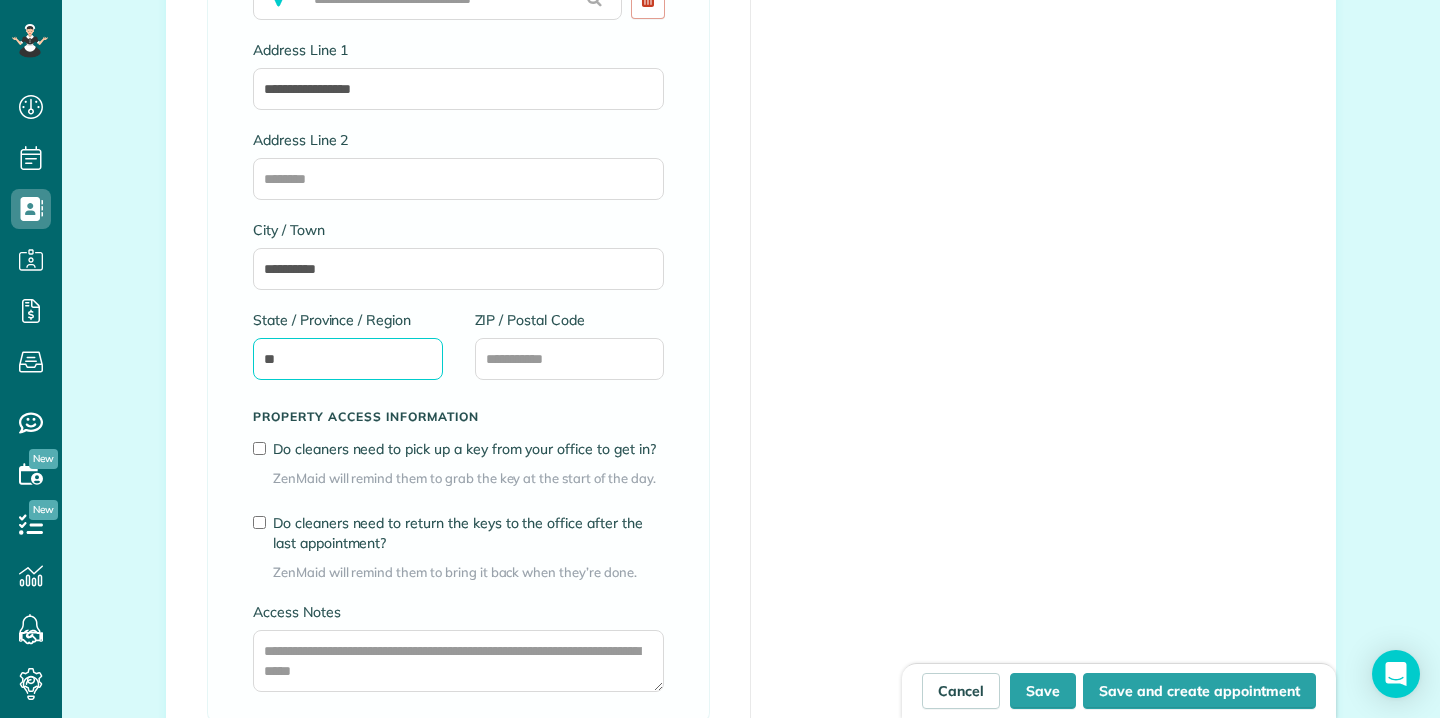 type on "**" 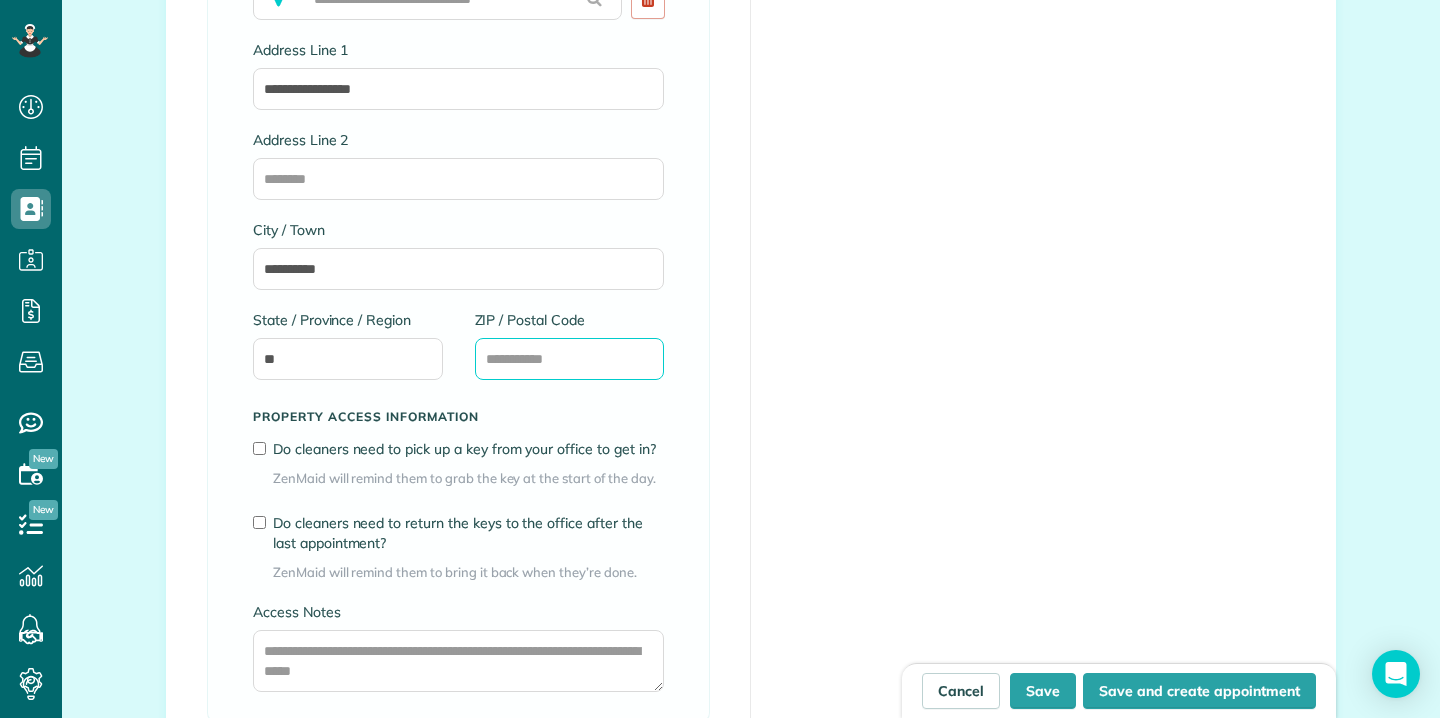 click on "ZIP / Postal Code" at bounding box center (570, 359) 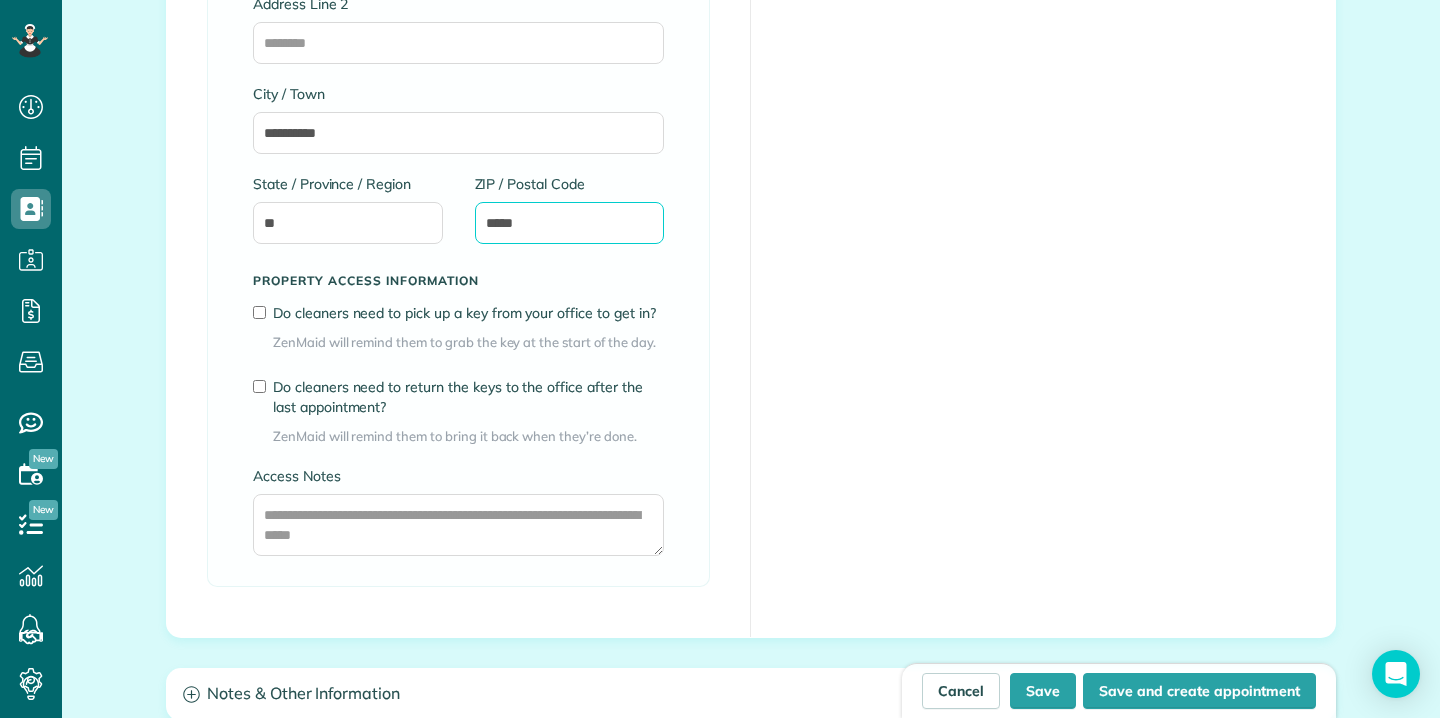 scroll, scrollTop: 1417, scrollLeft: 0, axis: vertical 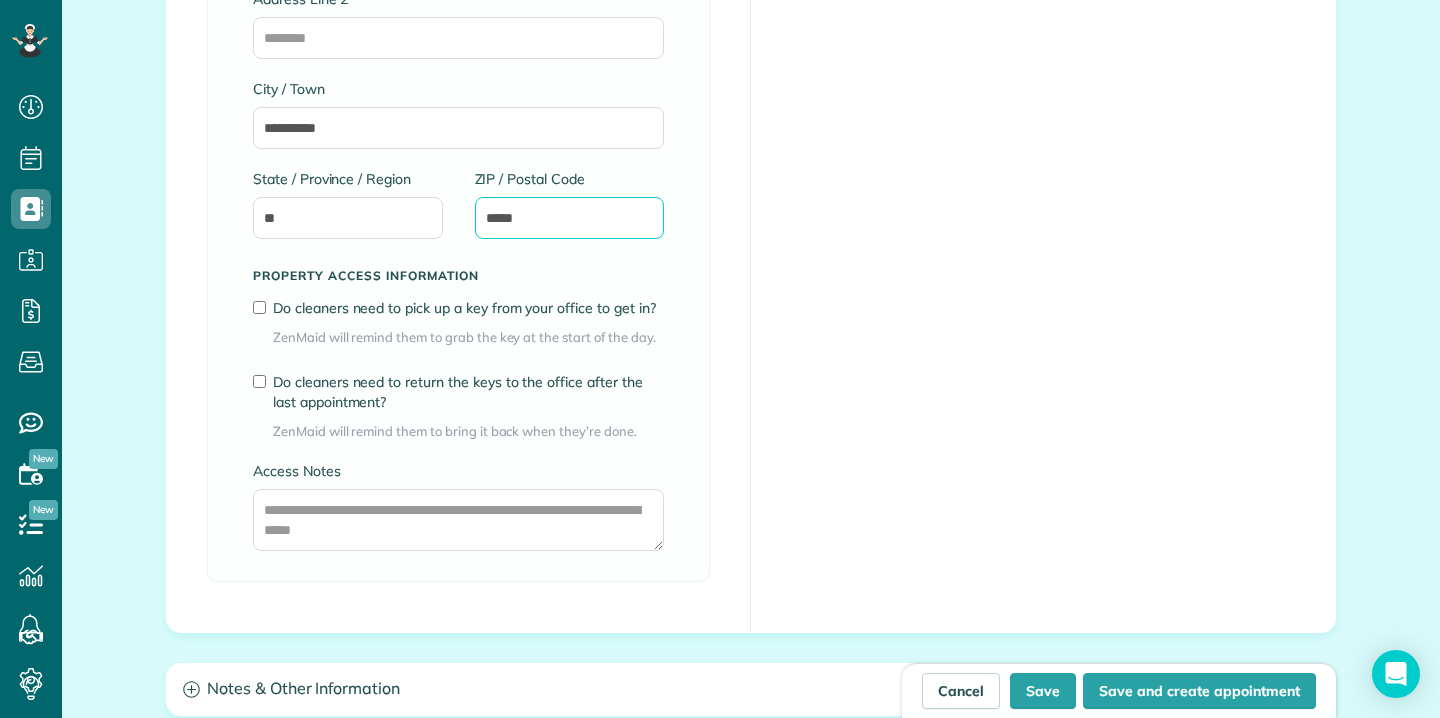 type on "*****" 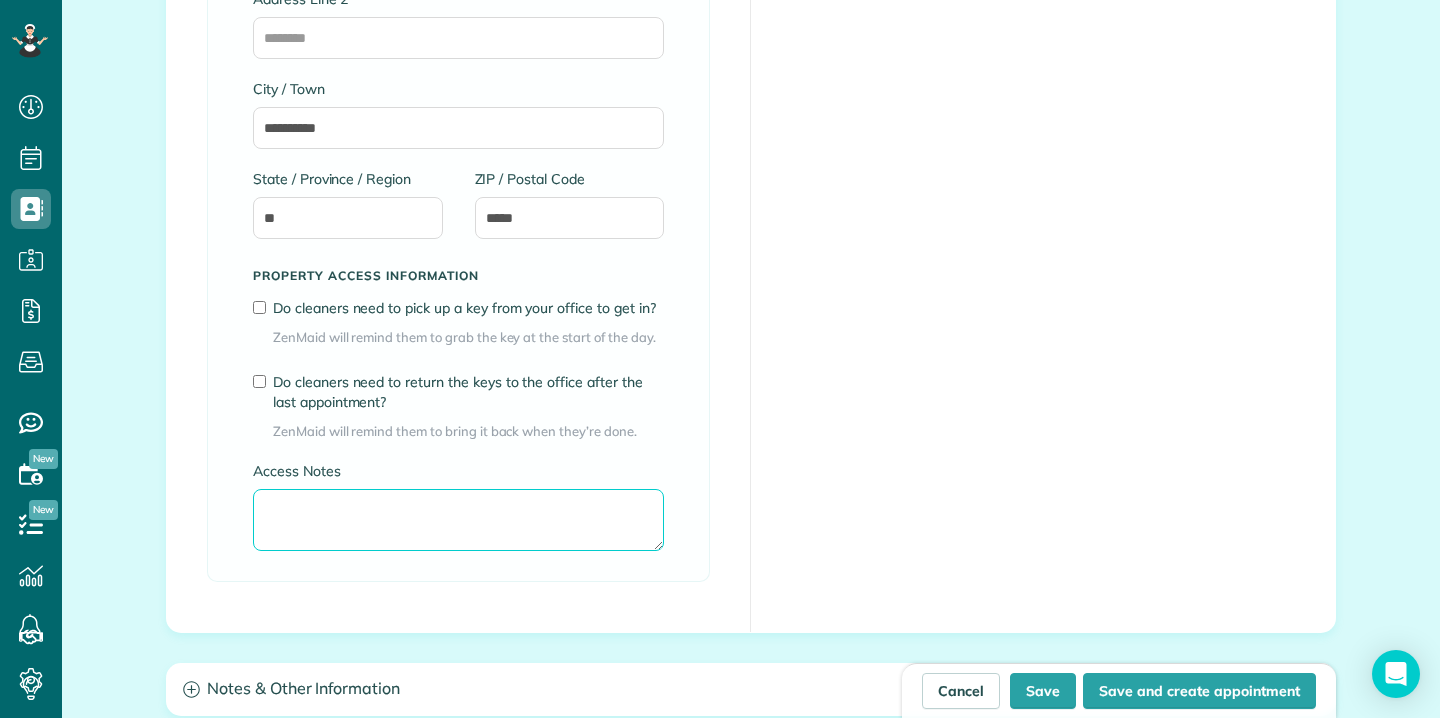 click on "Access Notes" at bounding box center [458, 520] 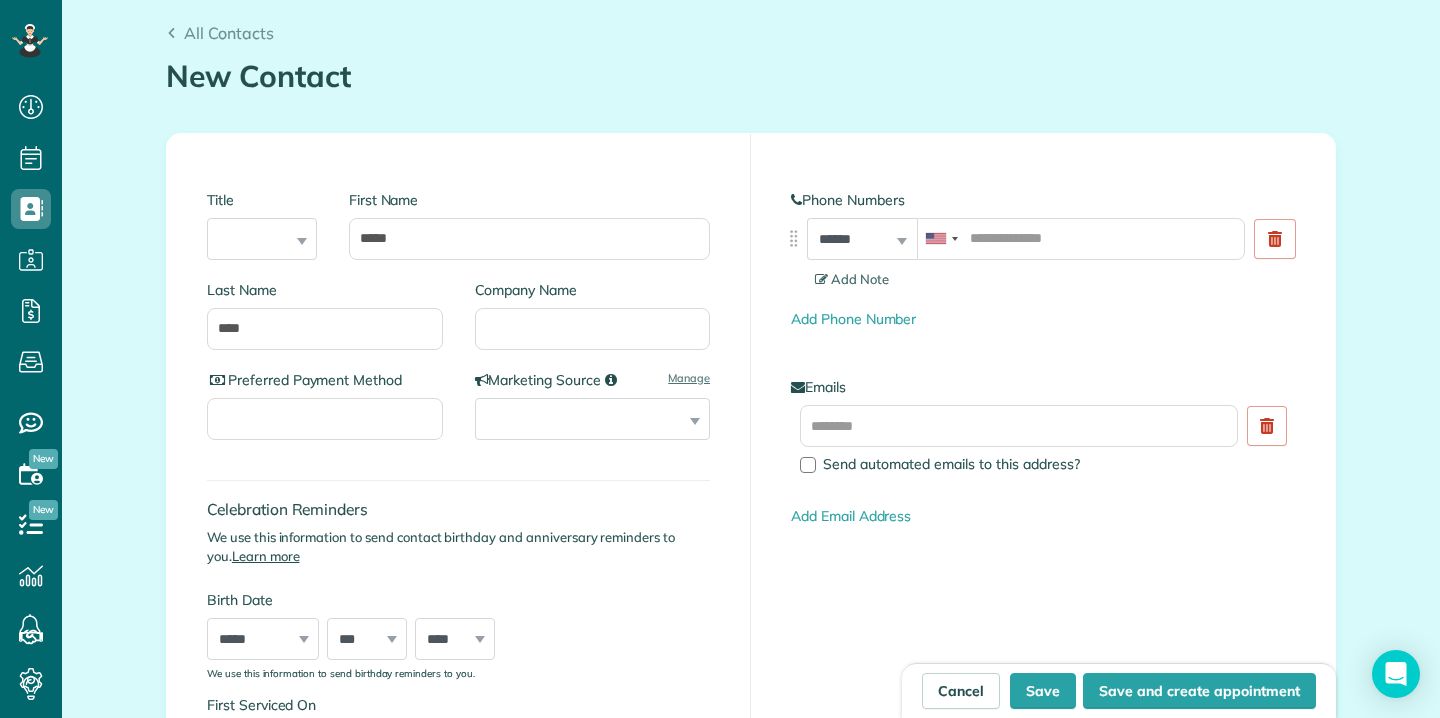 scroll, scrollTop: 218, scrollLeft: 0, axis: vertical 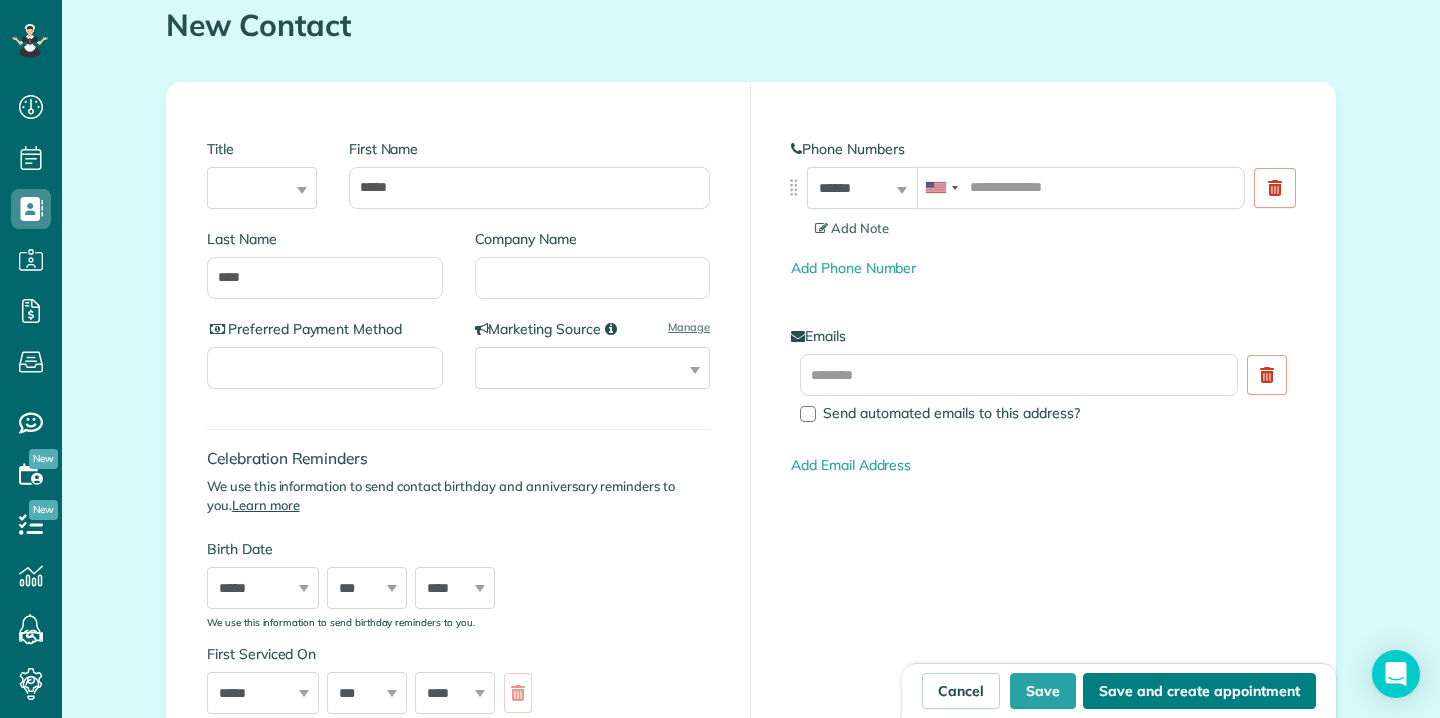 type on "**********" 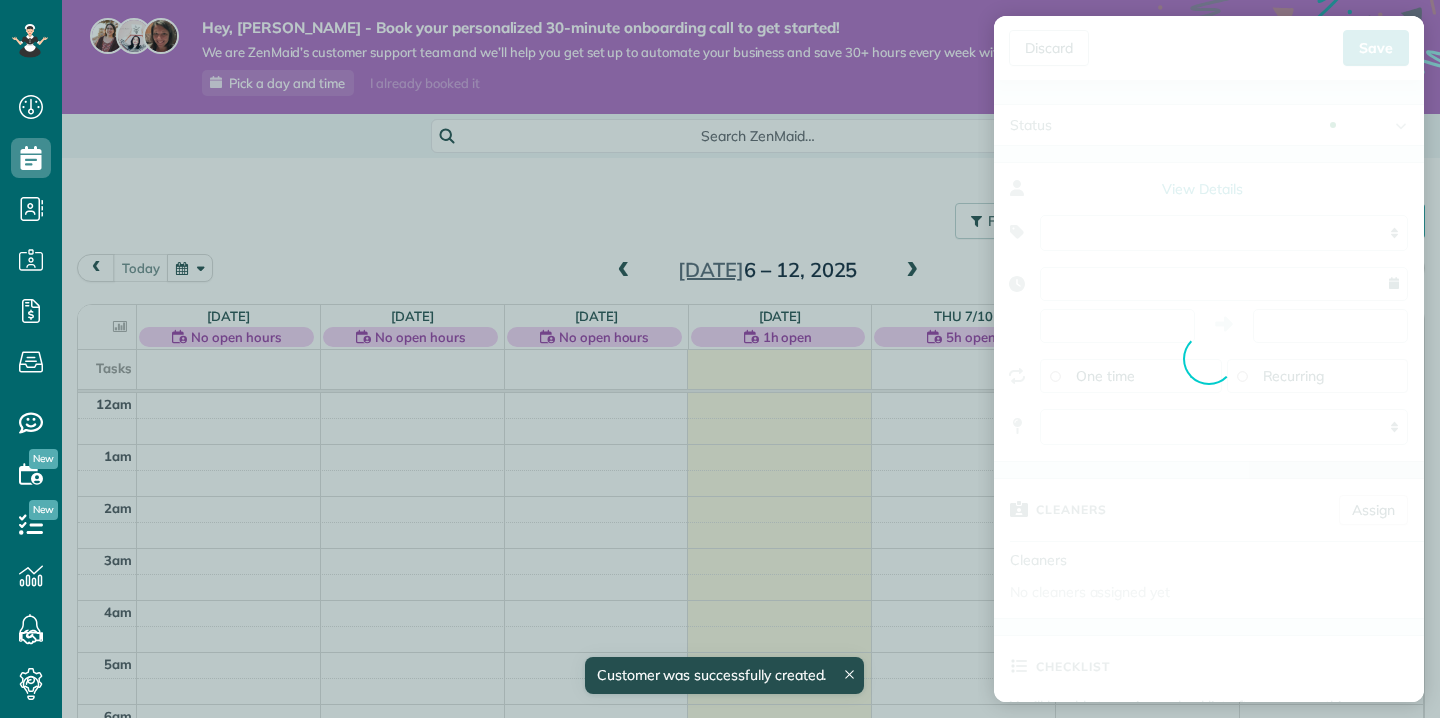 scroll, scrollTop: 0, scrollLeft: 0, axis: both 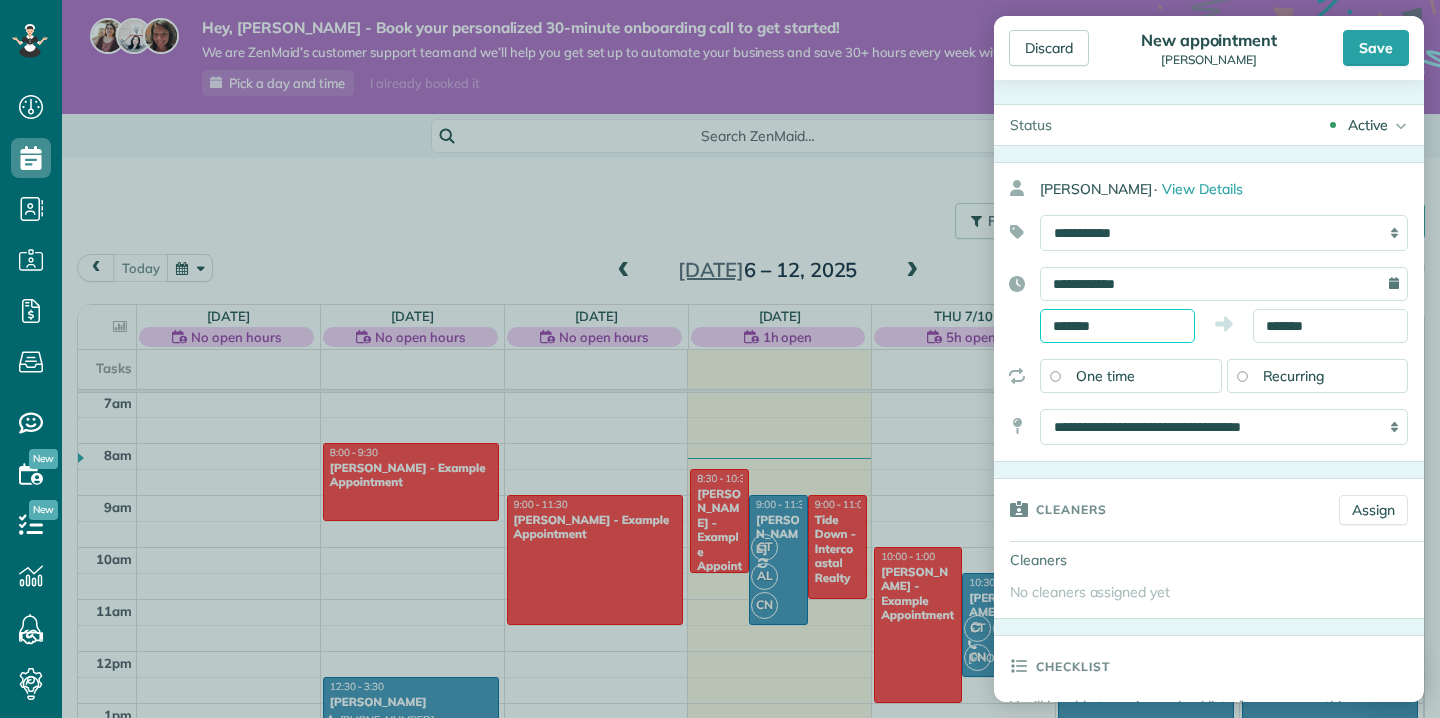 click on "Dashboard
Scheduling
Calendar View
List View
Dispatch View - Weekly scheduling (Beta)" at bounding box center [720, 359] 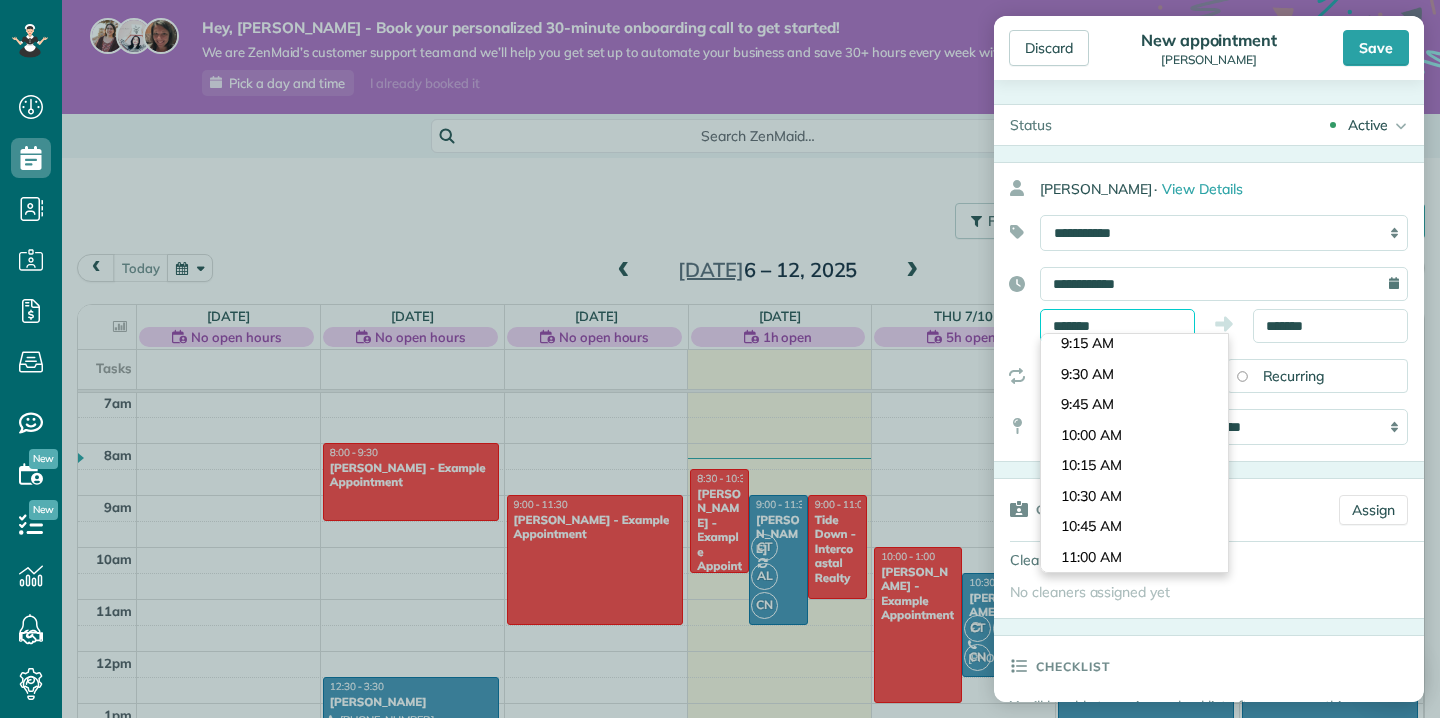 scroll, scrollTop: 1054, scrollLeft: 0, axis: vertical 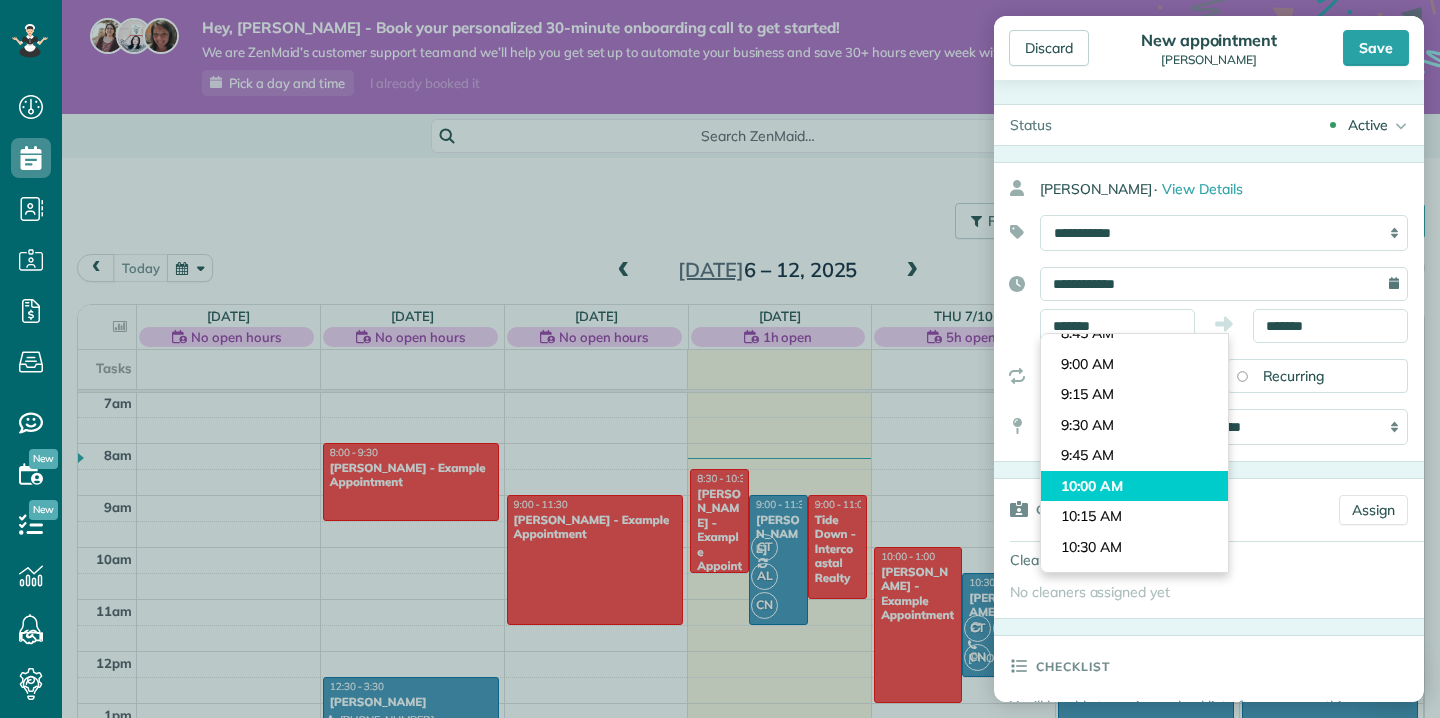 type on "********" 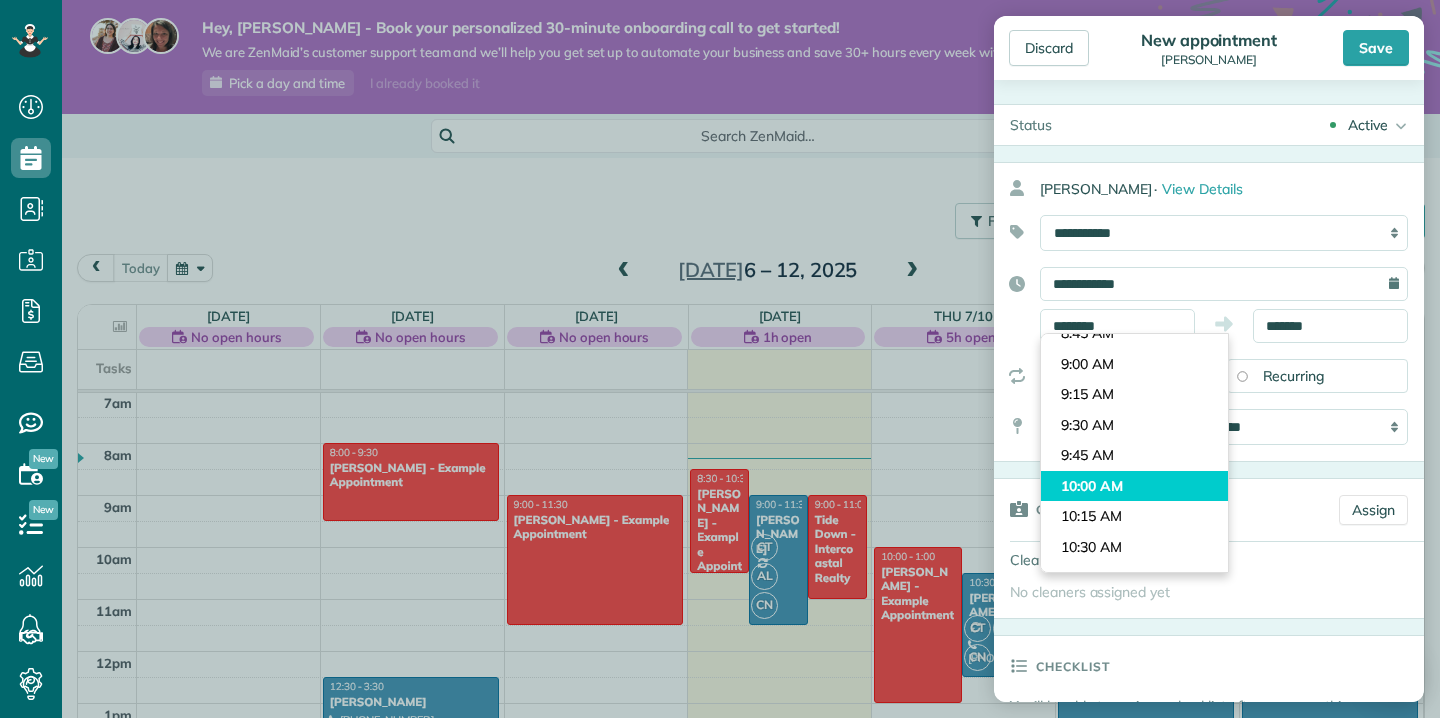 click on "Dashboard
Scheduling
Calendar View
List View
Dispatch View - Weekly scheduling (Beta)" at bounding box center (720, 359) 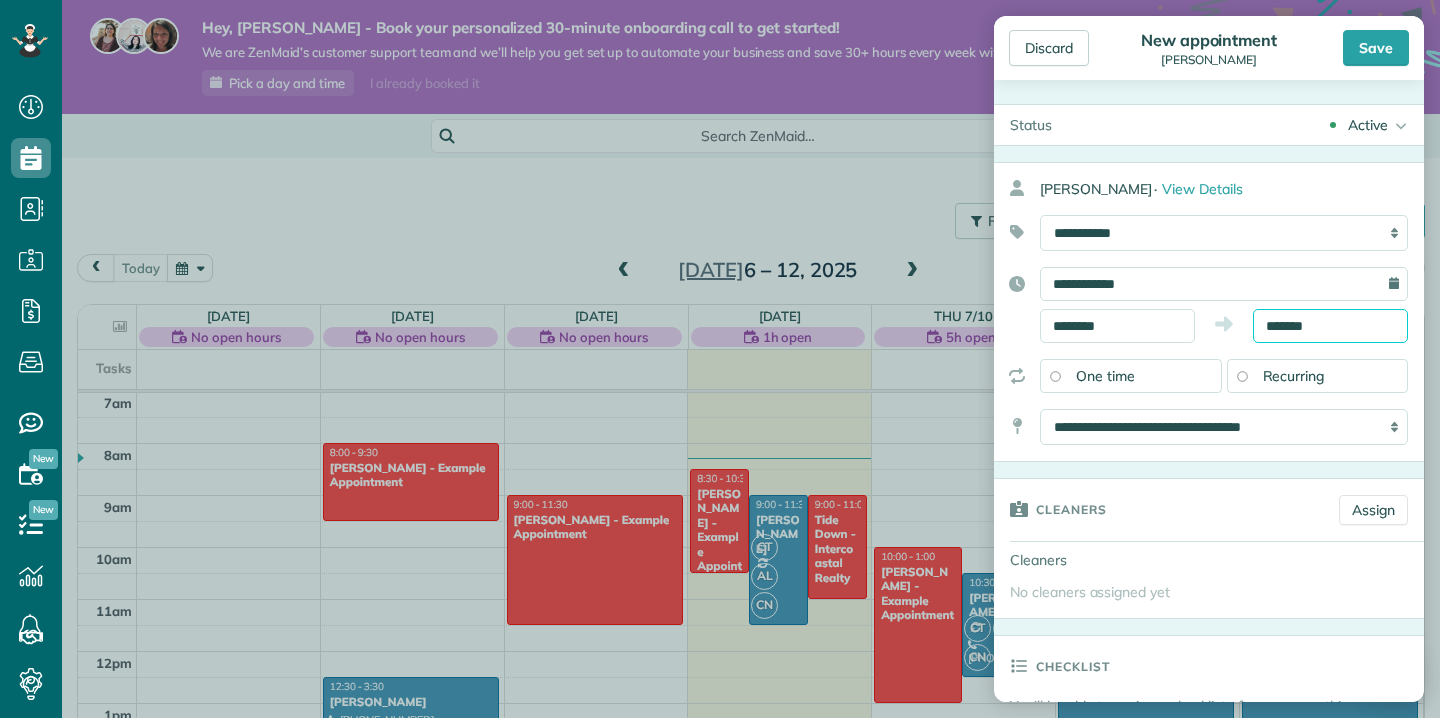 click on "*******" at bounding box center (1330, 326) 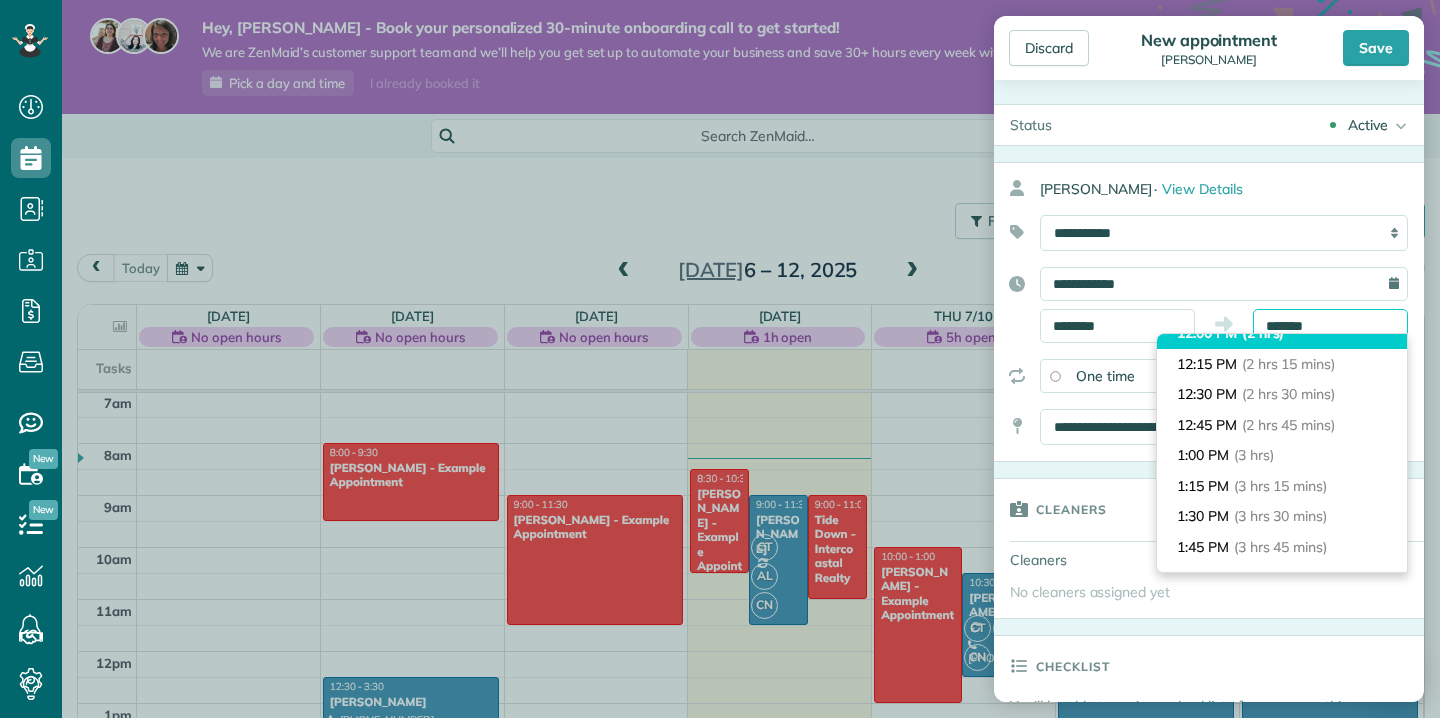 scroll, scrollTop: 259, scrollLeft: 0, axis: vertical 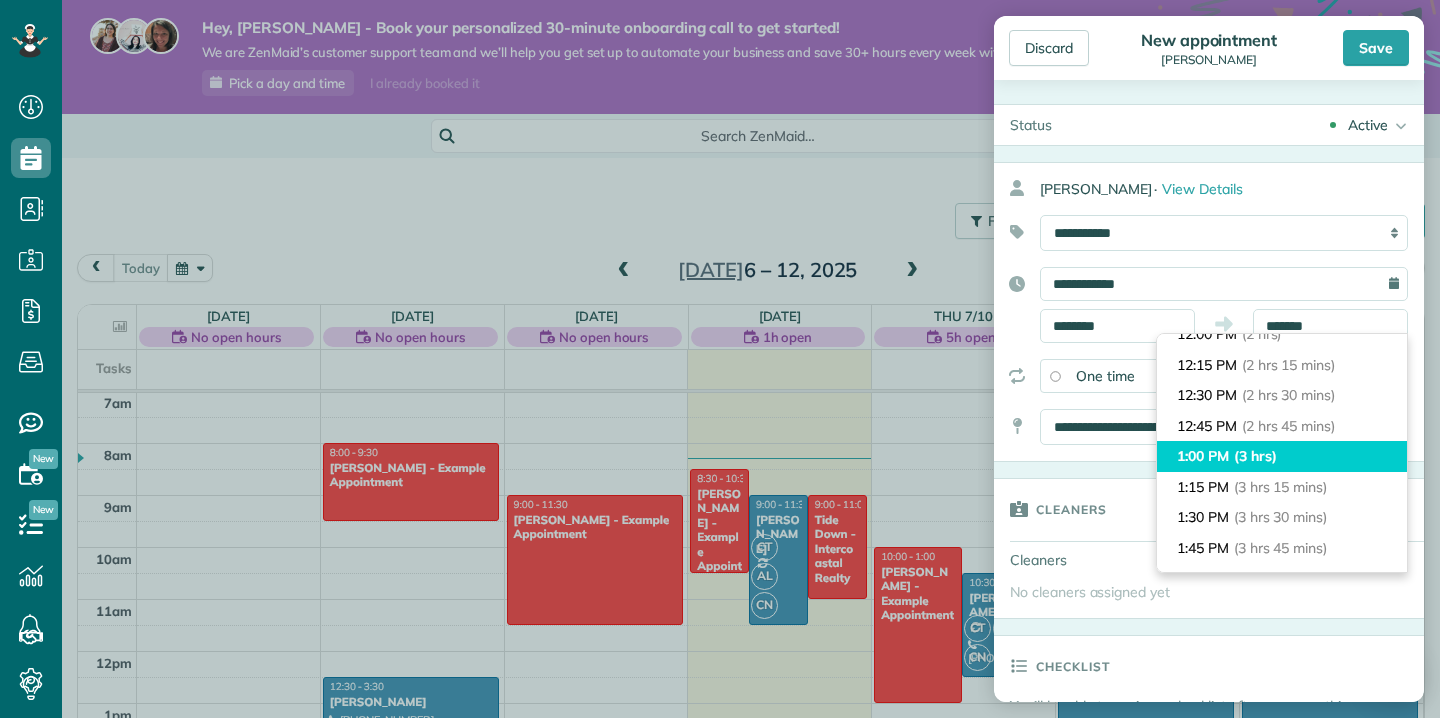 type on "*******" 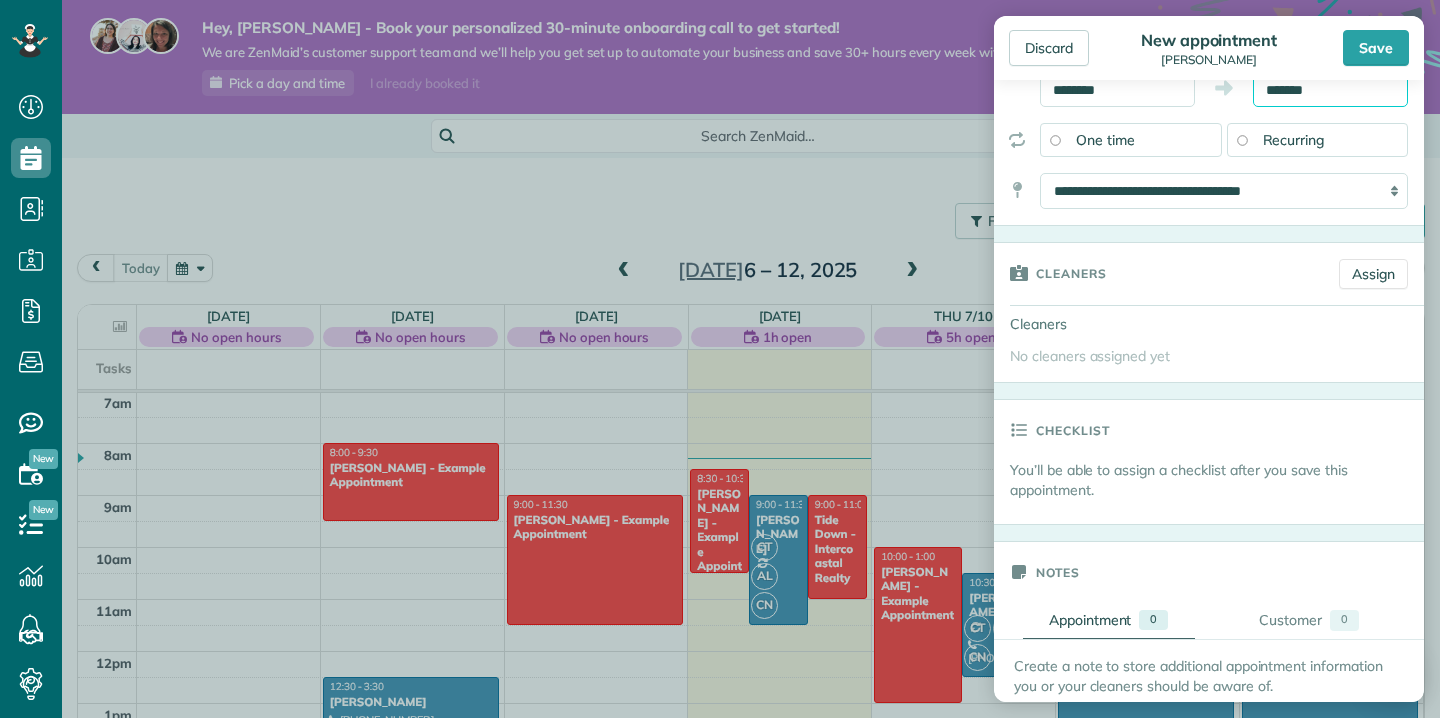 scroll, scrollTop: 229, scrollLeft: 0, axis: vertical 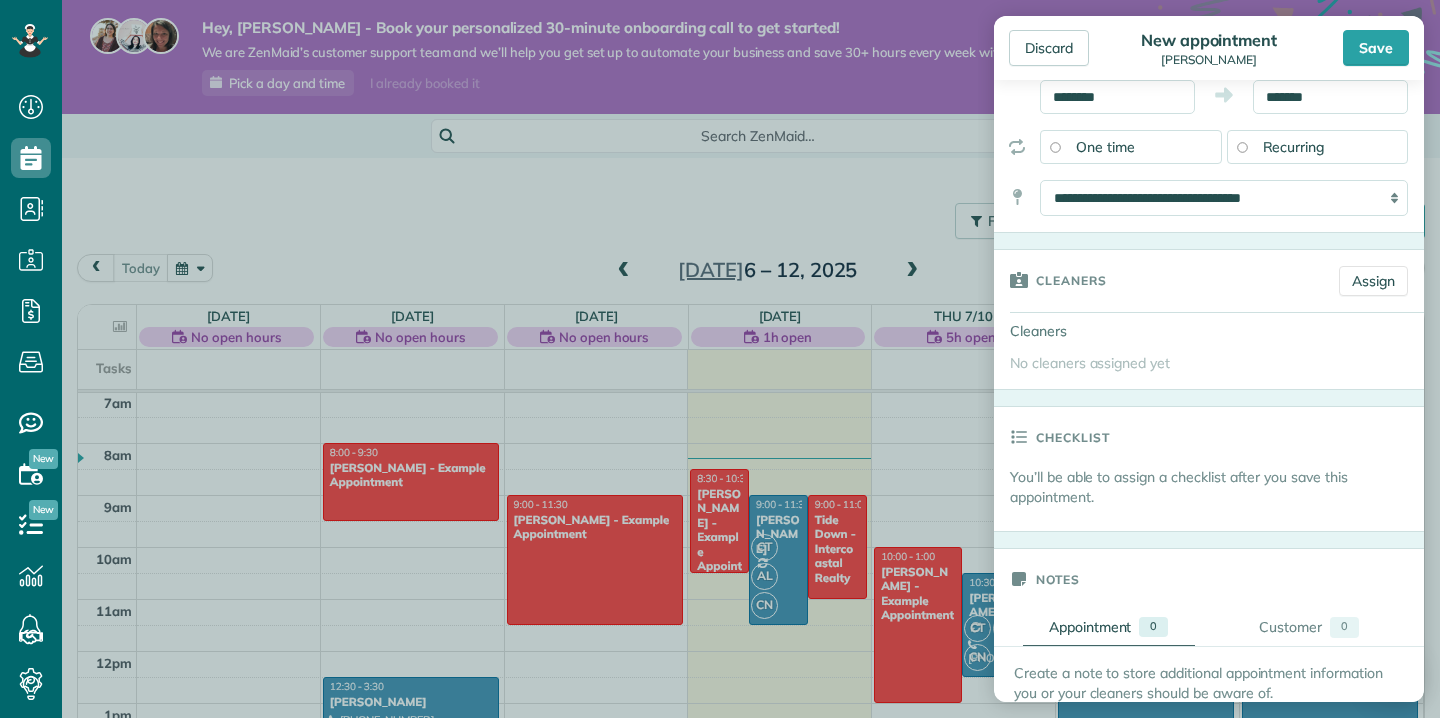 click on "Recurring" at bounding box center (1318, 147) 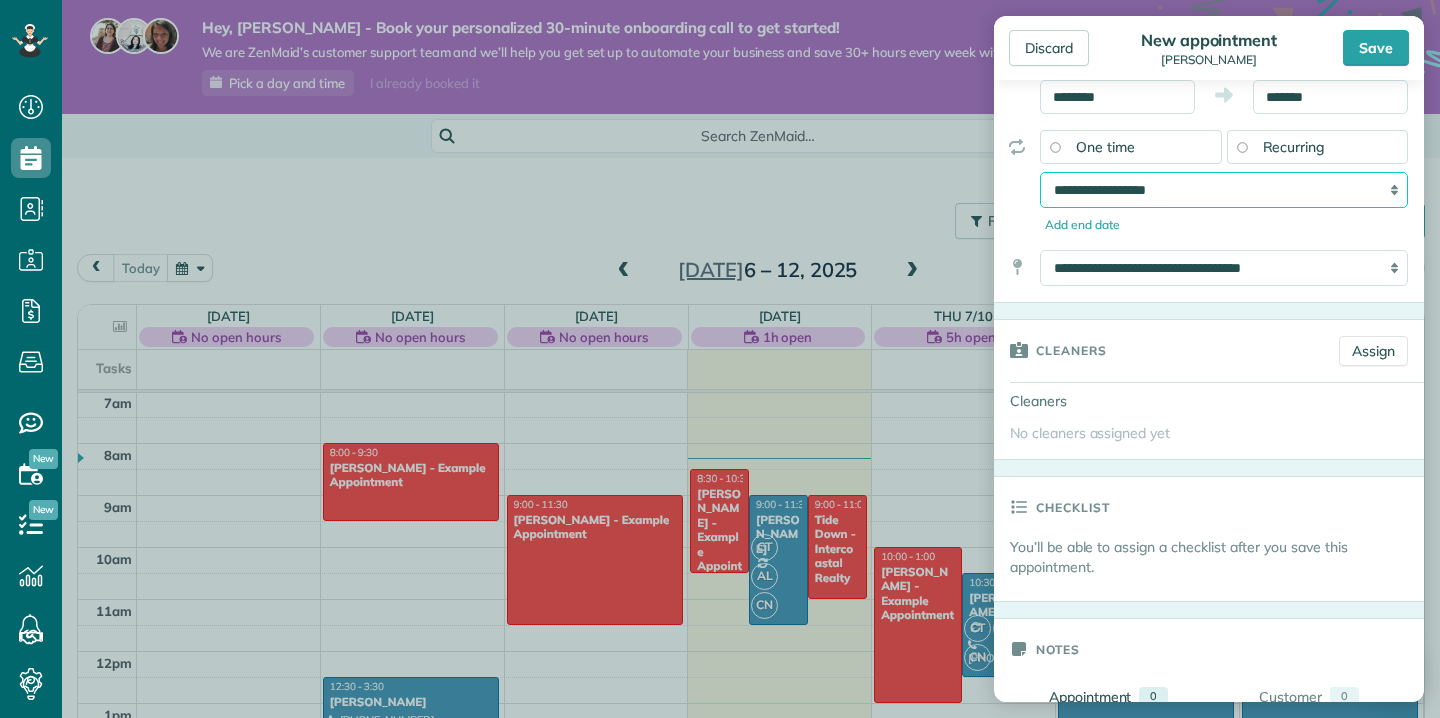 click on "**********" at bounding box center [1224, 190] 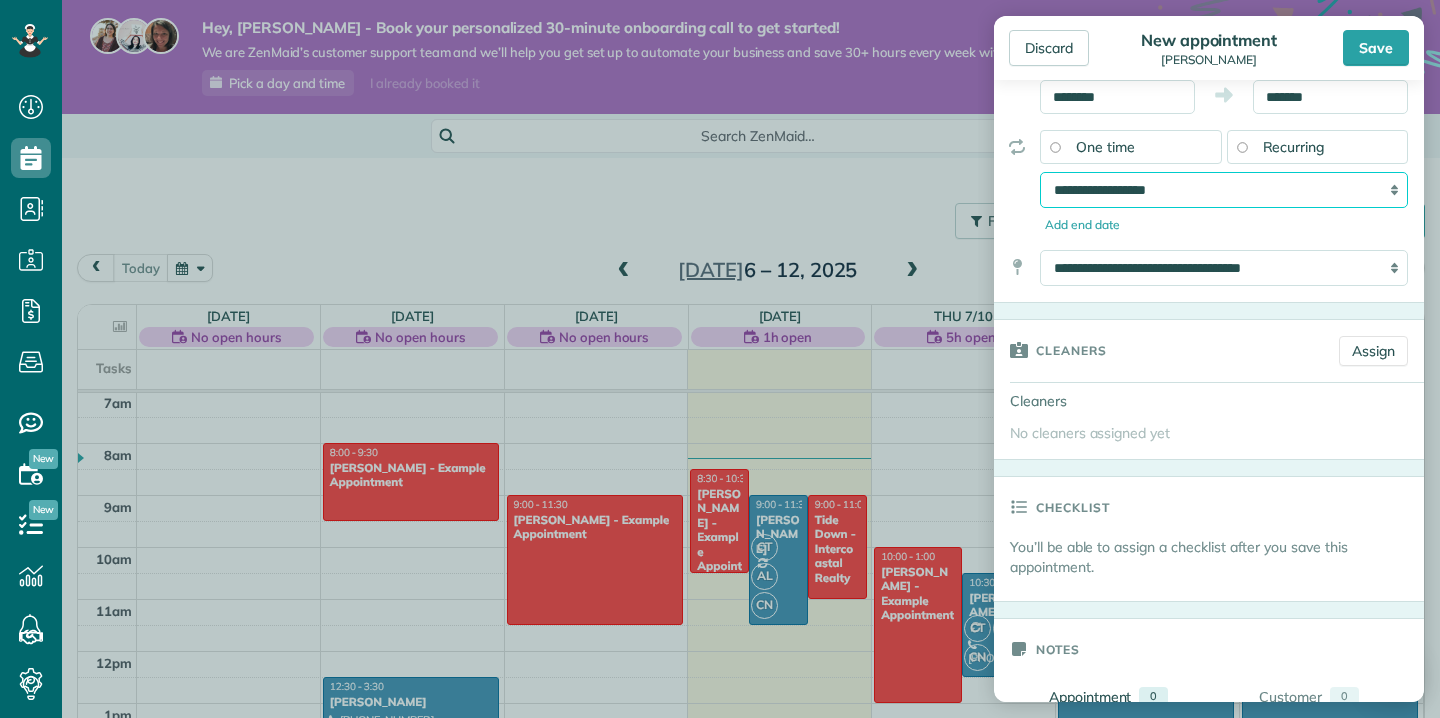 click on "**********" at bounding box center [1224, 190] 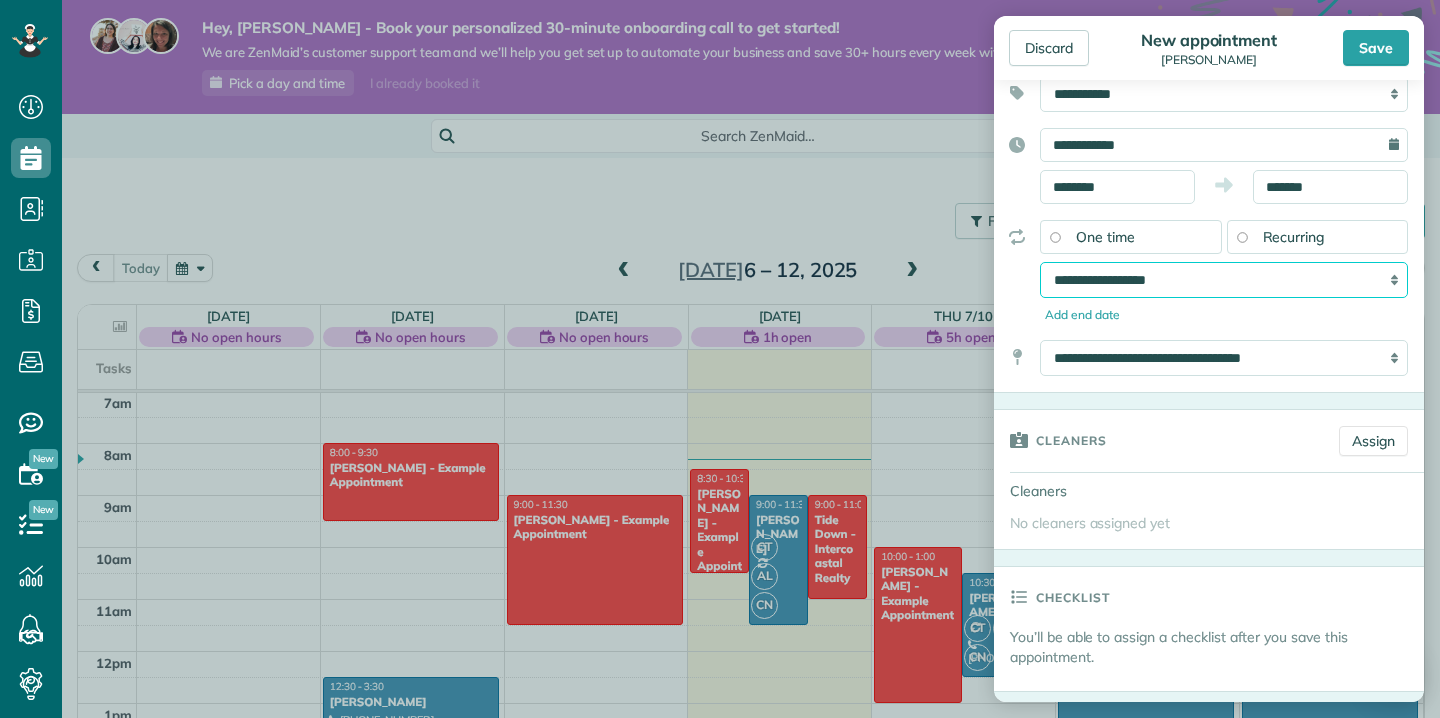 scroll, scrollTop: 130, scrollLeft: 0, axis: vertical 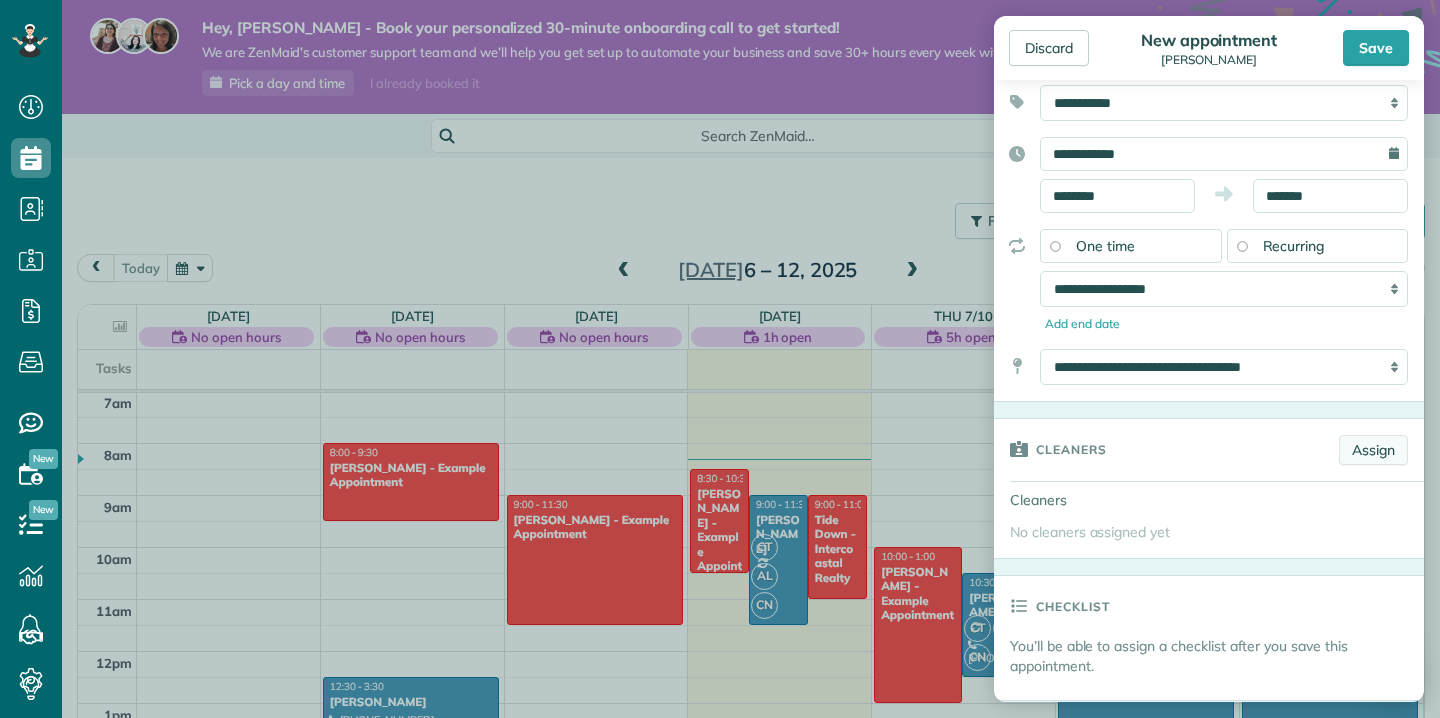click on "Assign" at bounding box center [1373, 450] 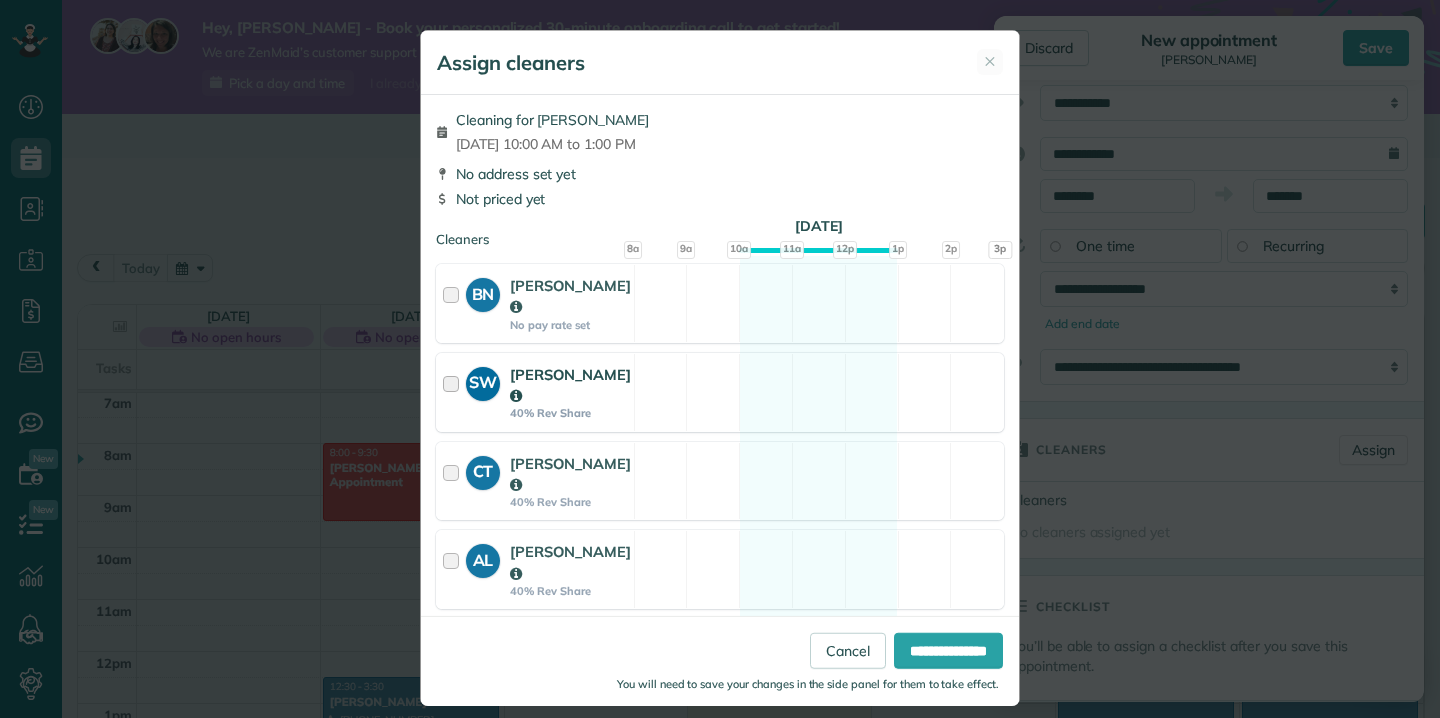 click at bounding box center [454, 392] 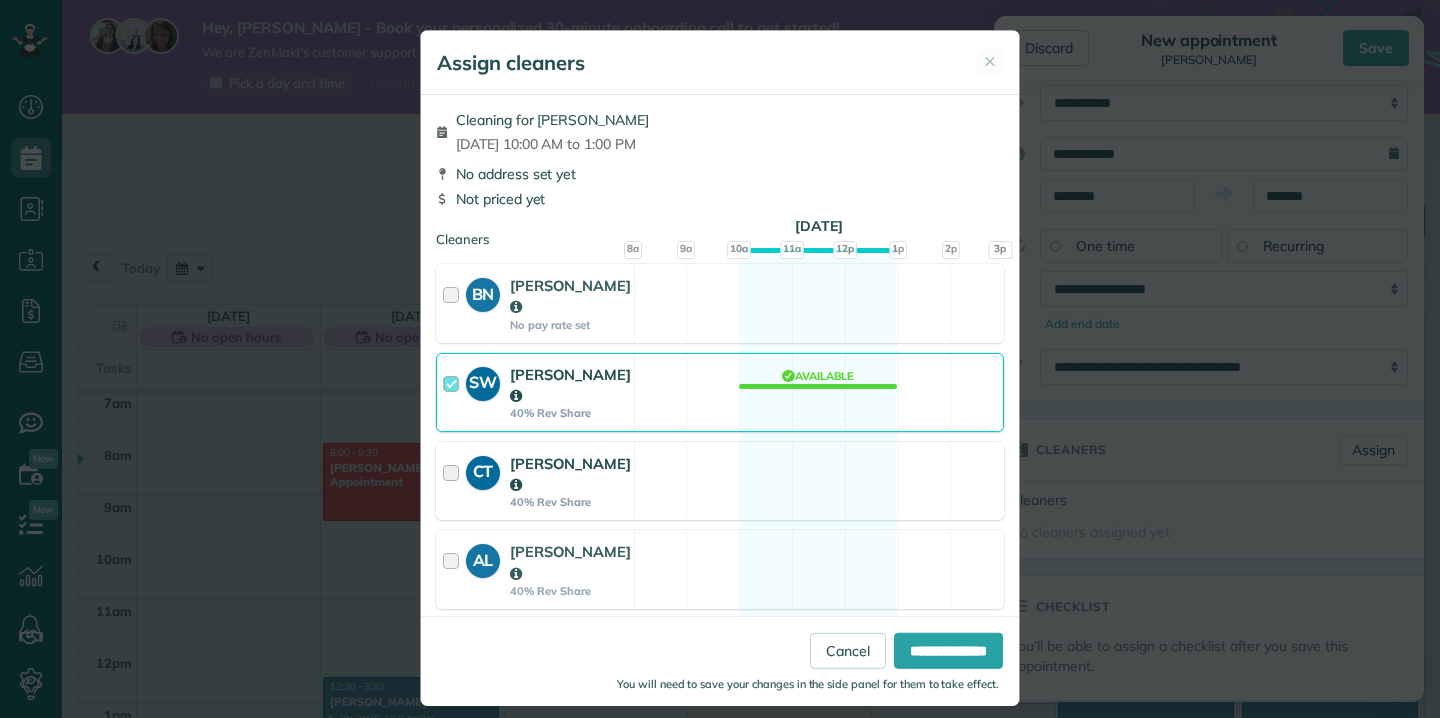 click at bounding box center [454, 481] 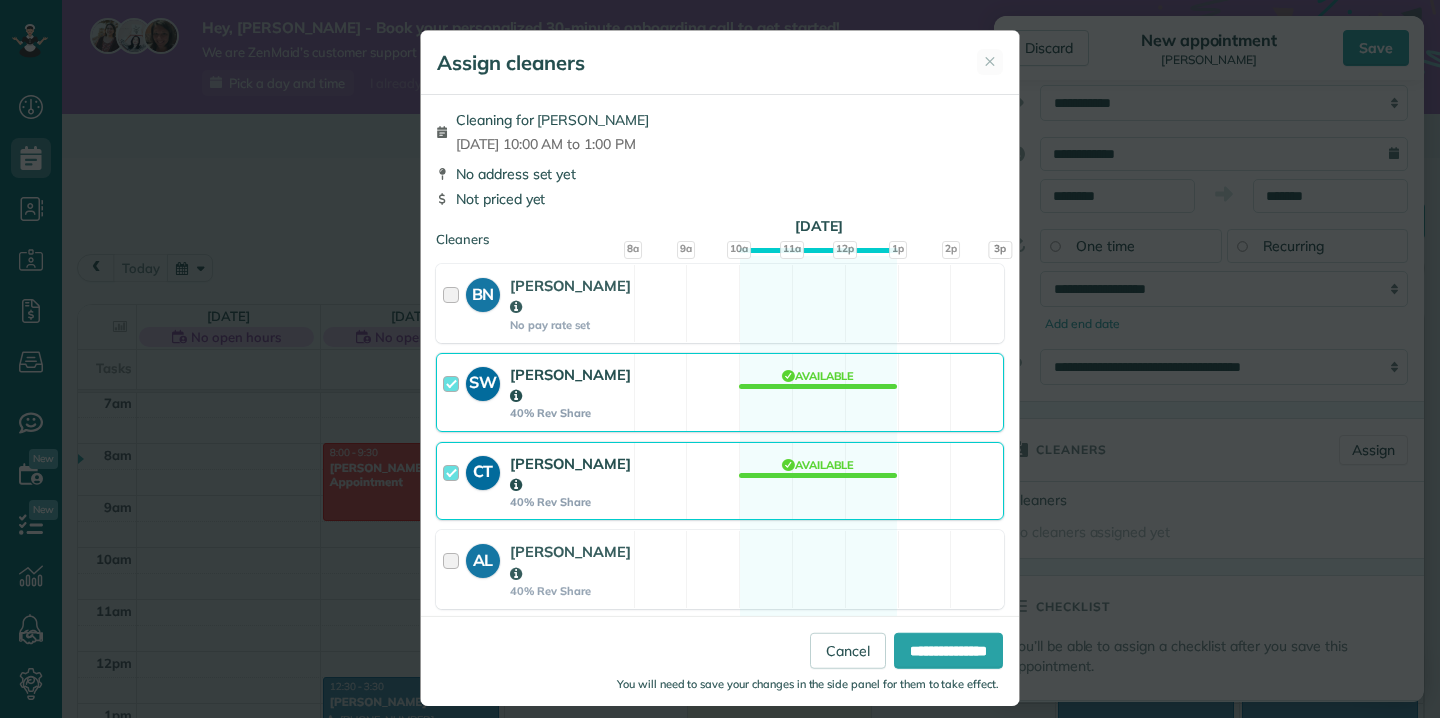 scroll, scrollTop: 49, scrollLeft: 0, axis: vertical 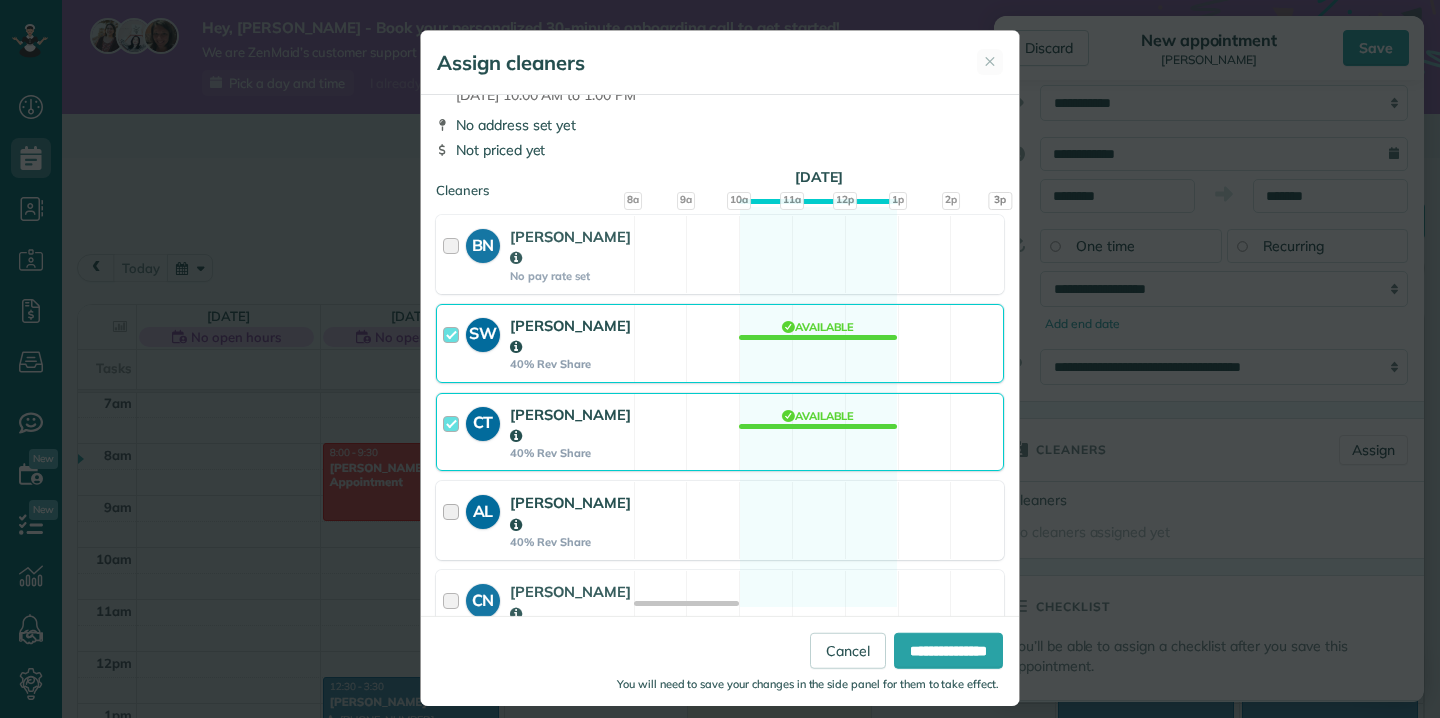 click at bounding box center [454, 520] 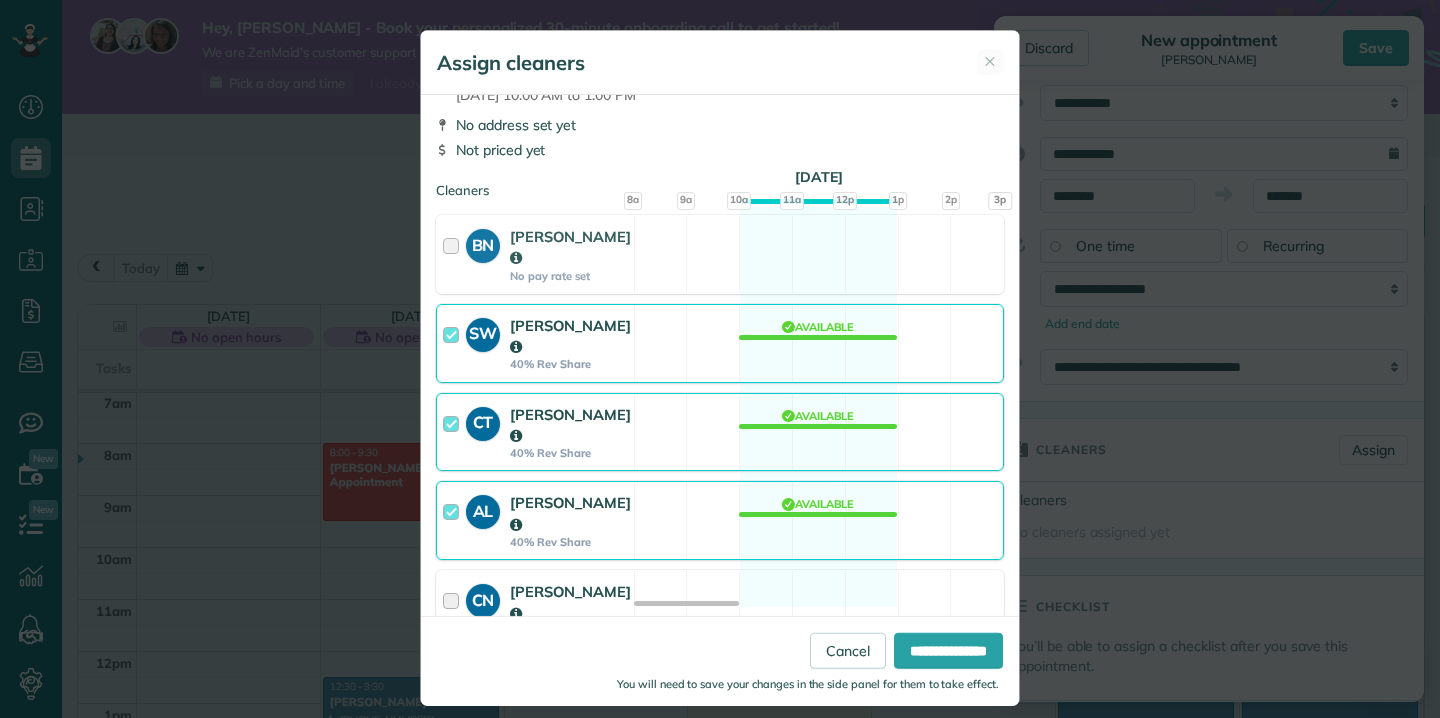 click at bounding box center (454, 609) 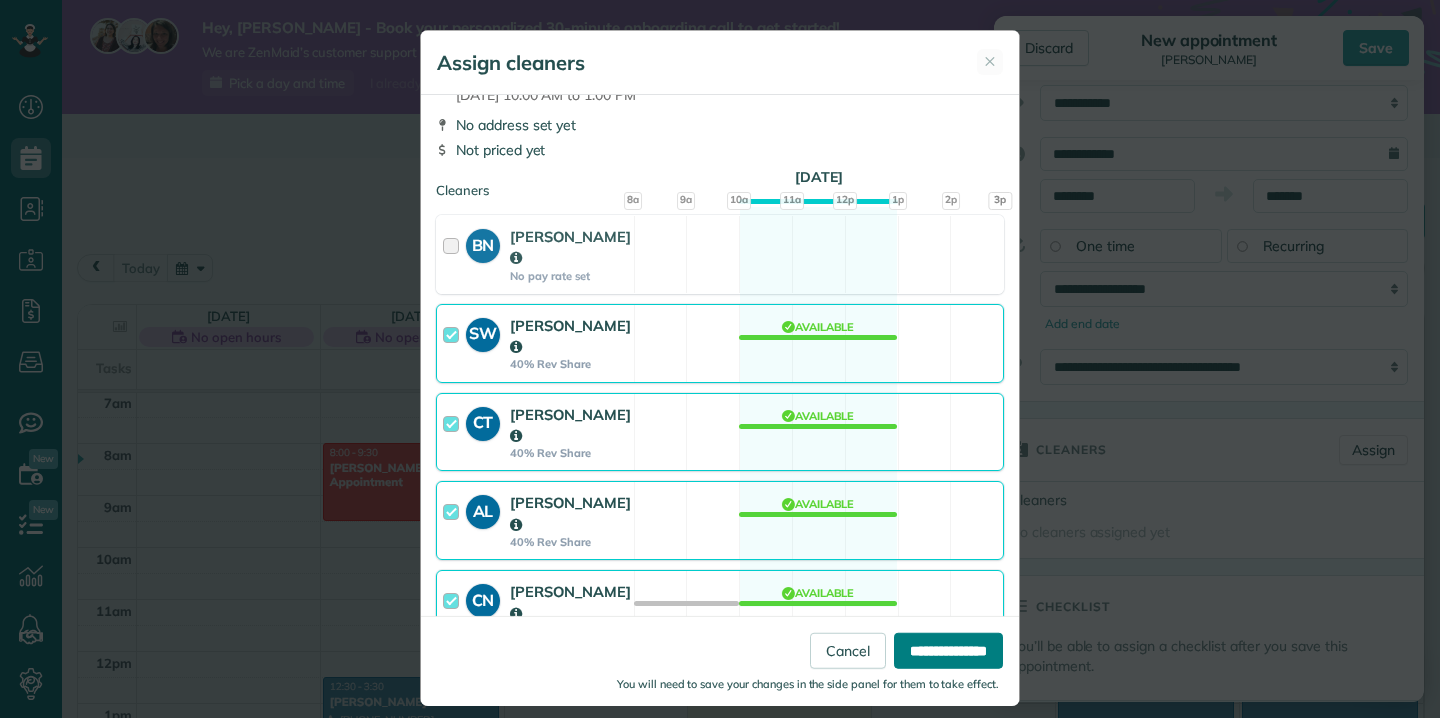 click on "**********" at bounding box center (948, 650) 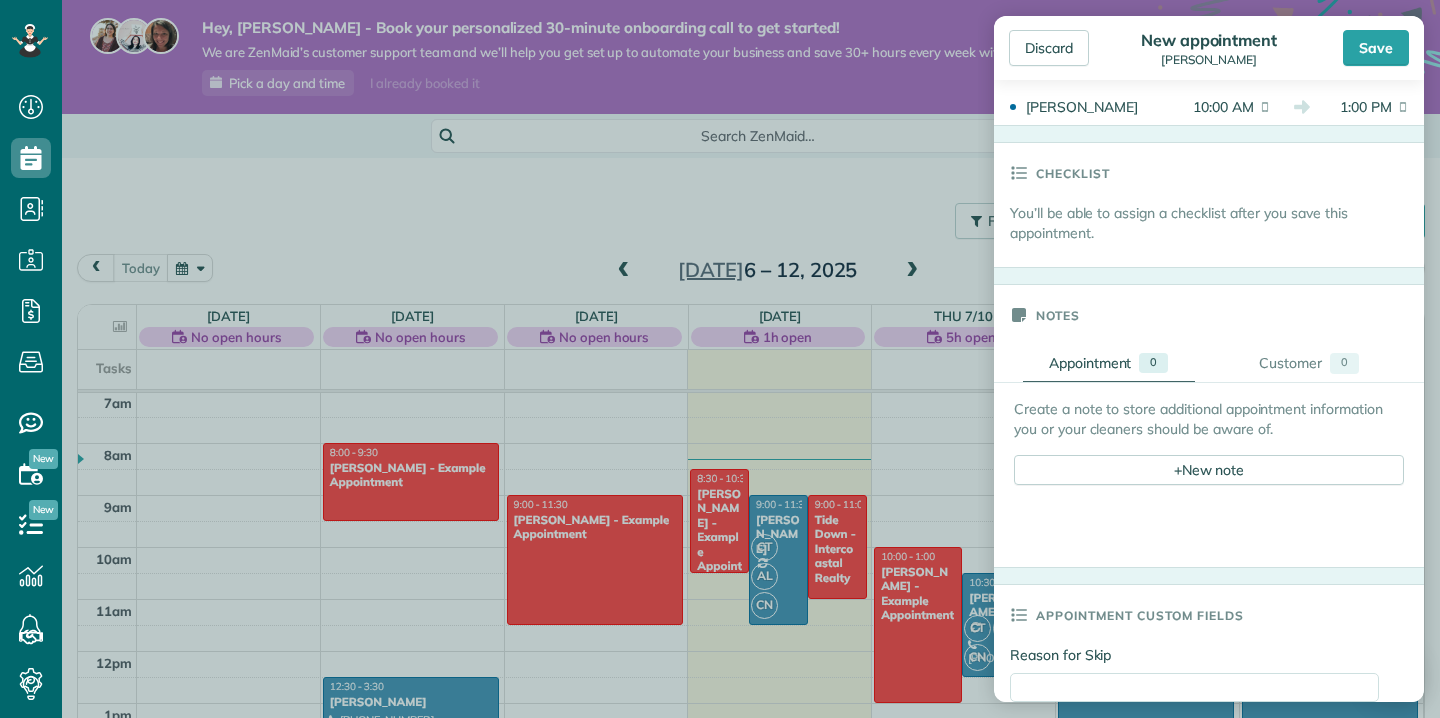 scroll, scrollTop: 705, scrollLeft: 0, axis: vertical 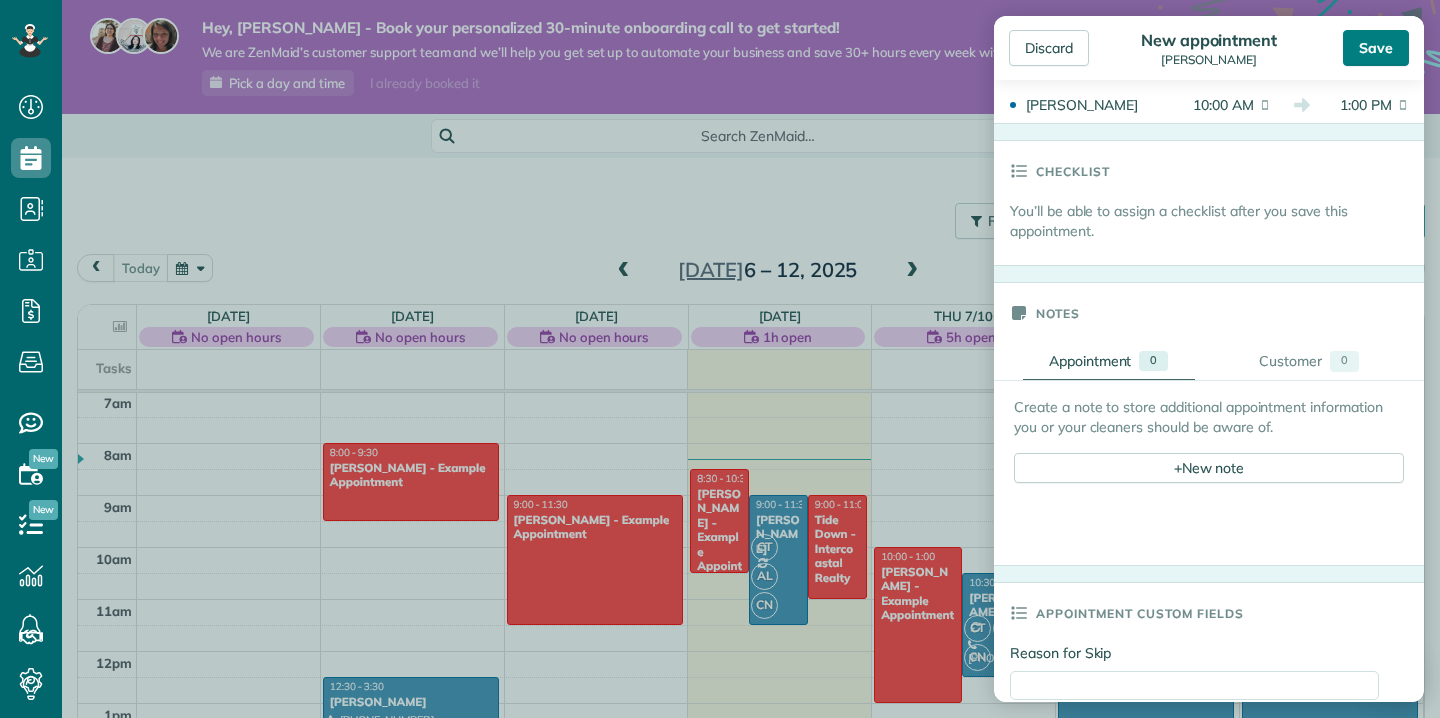 click on "Save" at bounding box center [1376, 48] 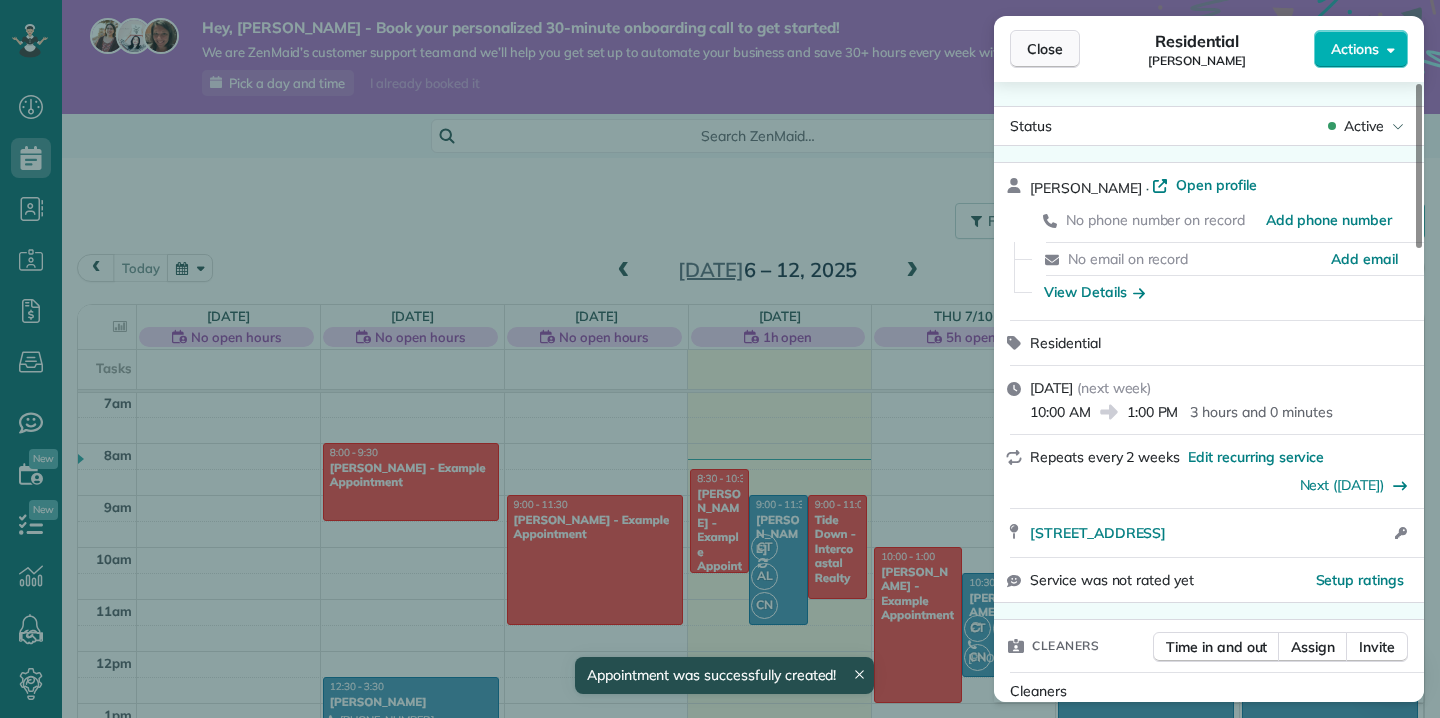 click on "Close" at bounding box center (1045, 49) 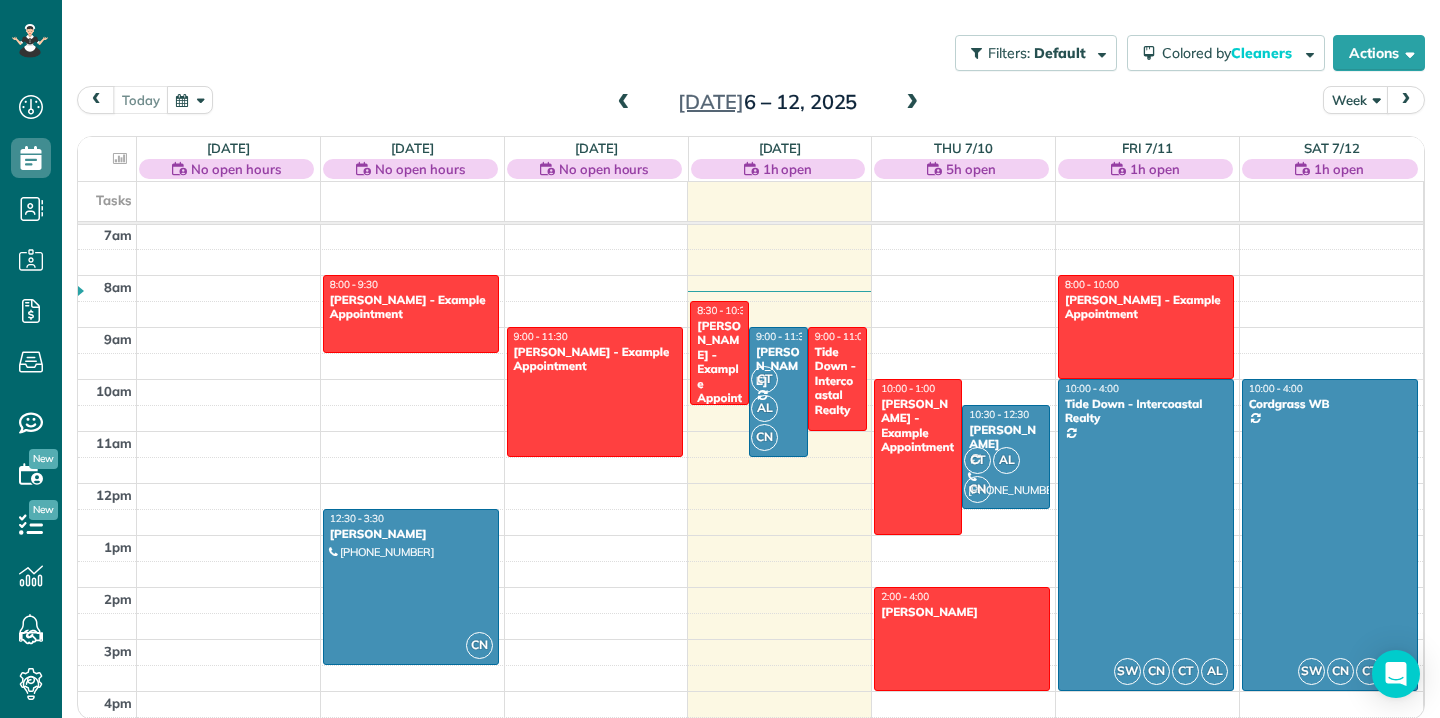 scroll, scrollTop: 170, scrollLeft: 0, axis: vertical 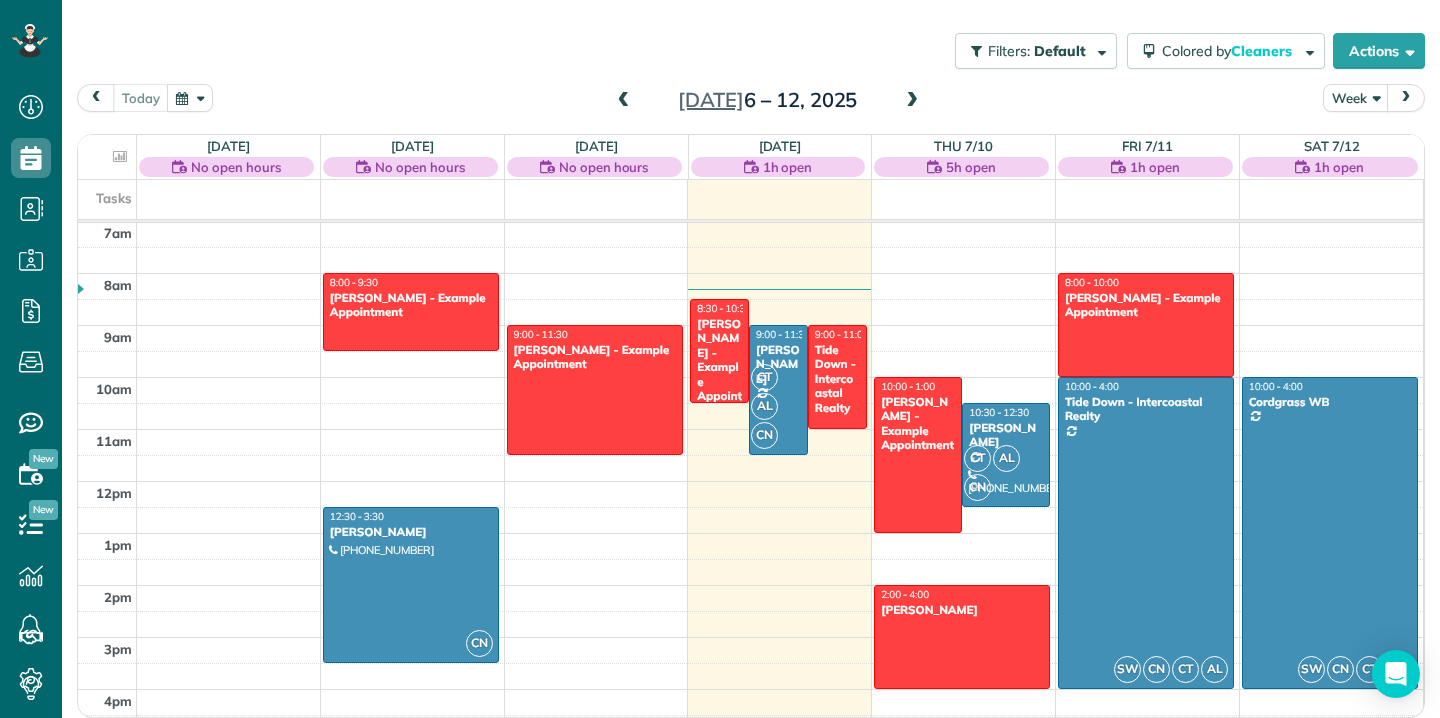 click at bounding box center [1406, 97] 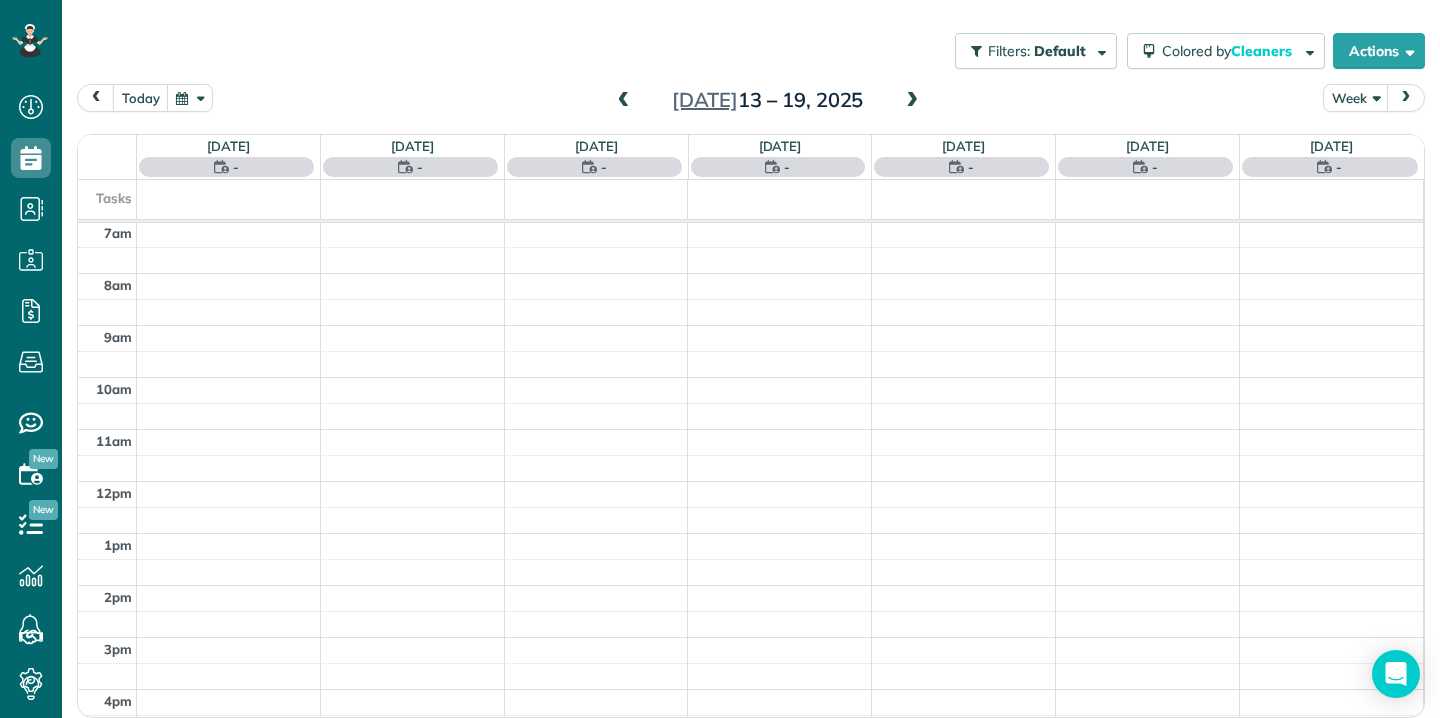 scroll, scrollTop: 168, scrollLeft: 0, axis: vertical 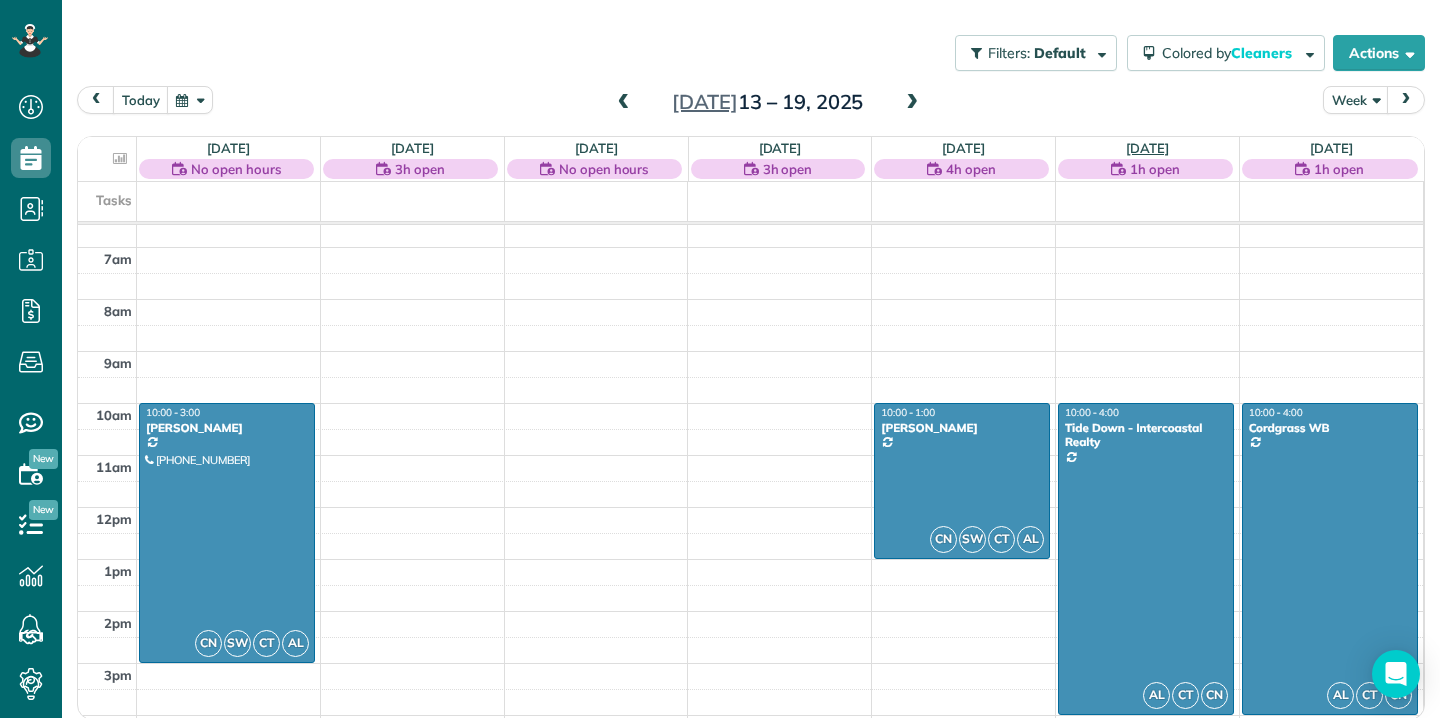 click on "Fri 7/18" at bounding box center [1147, 148] 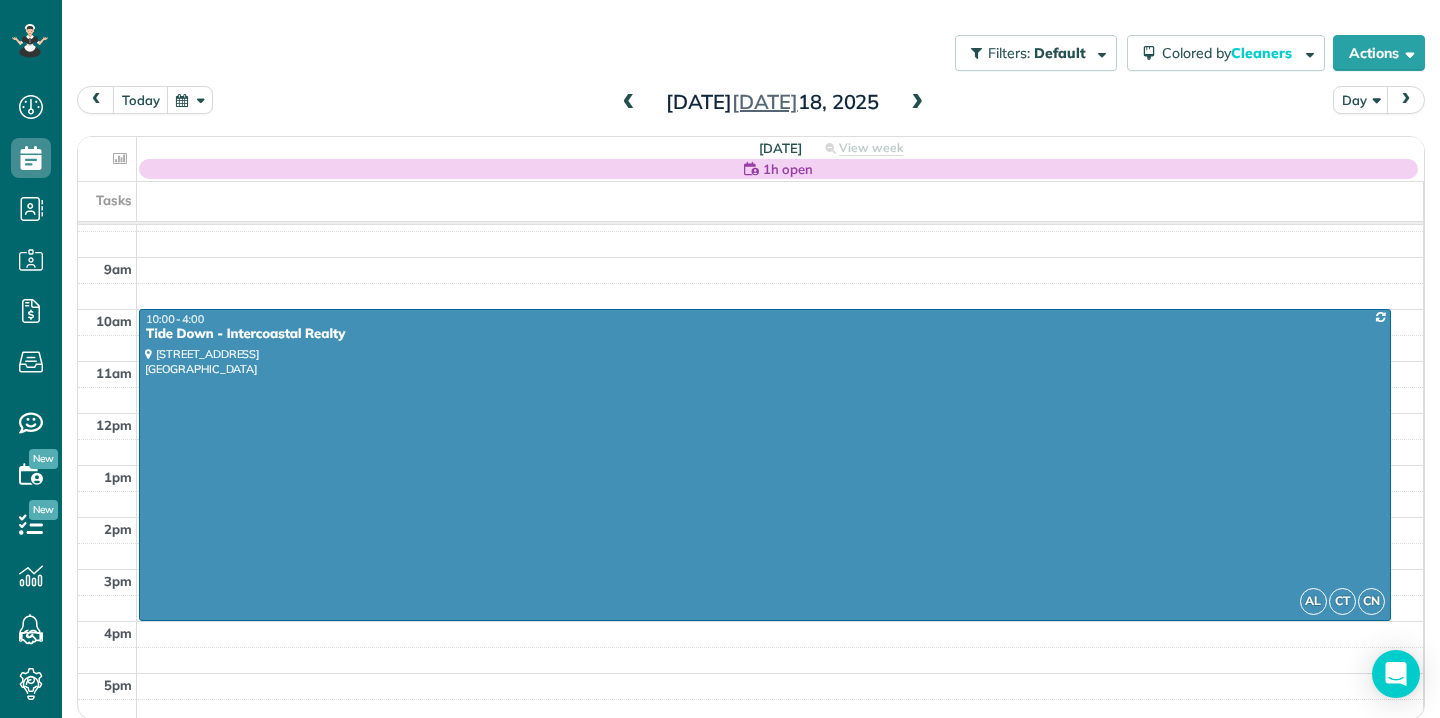 scroll, scrollTop: 434, scrollLeft: 0, axis: vertical 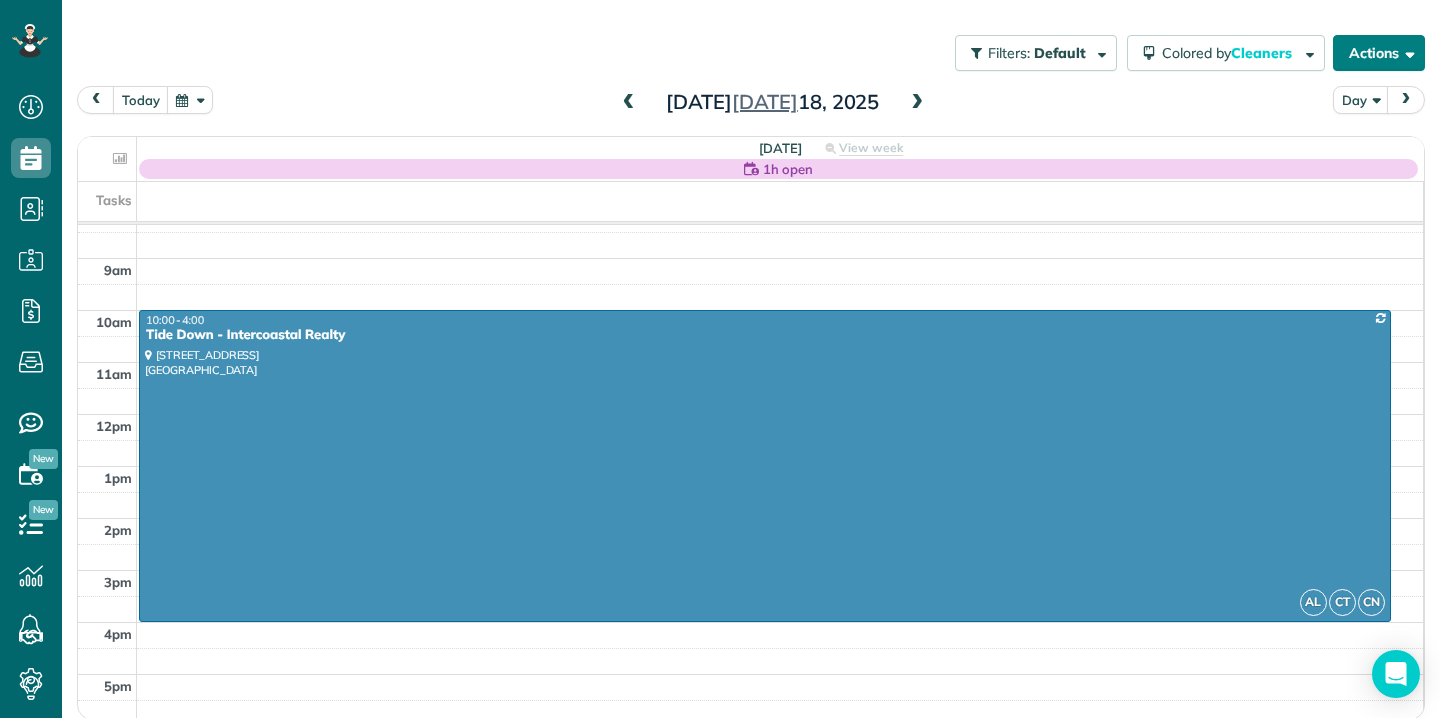 click on "Actions" at bounding box center [1379, 53] 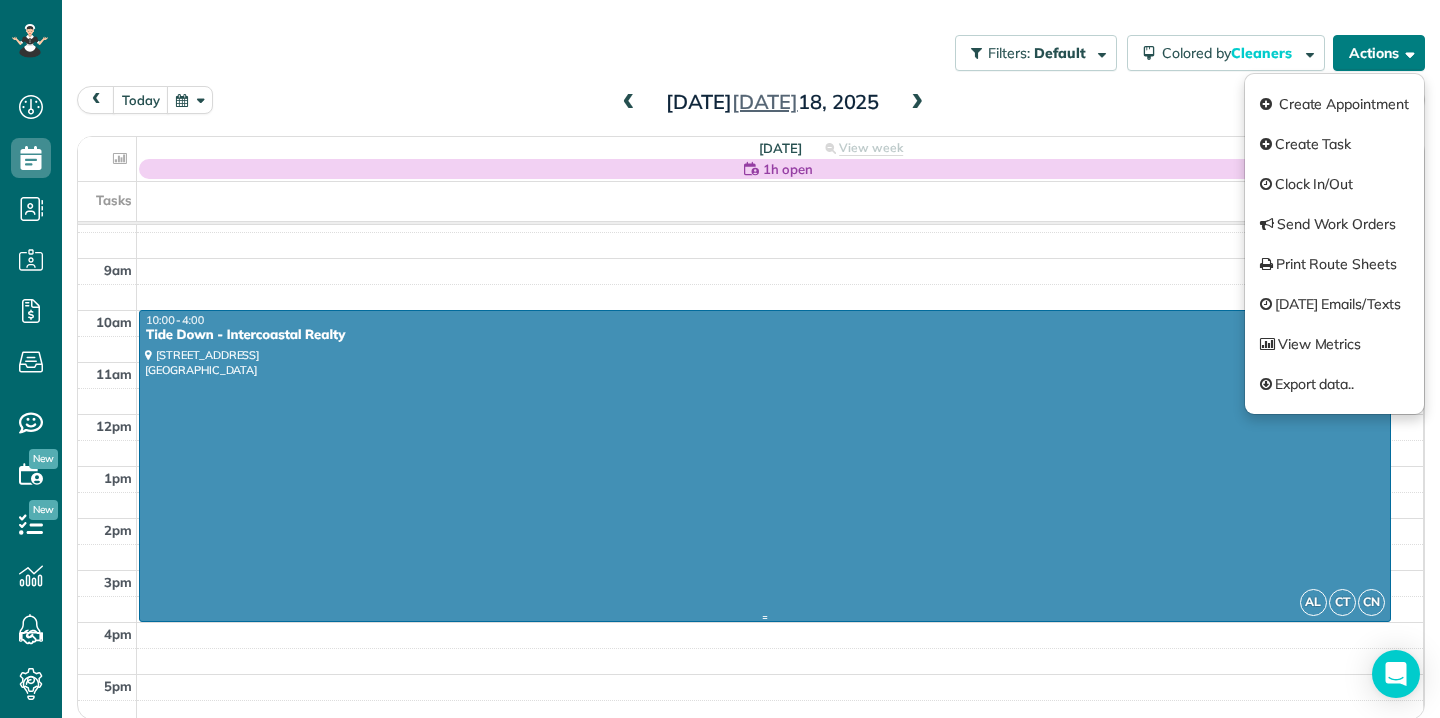 click on "10:00 - 4:00" at bounding box center (765, 320) 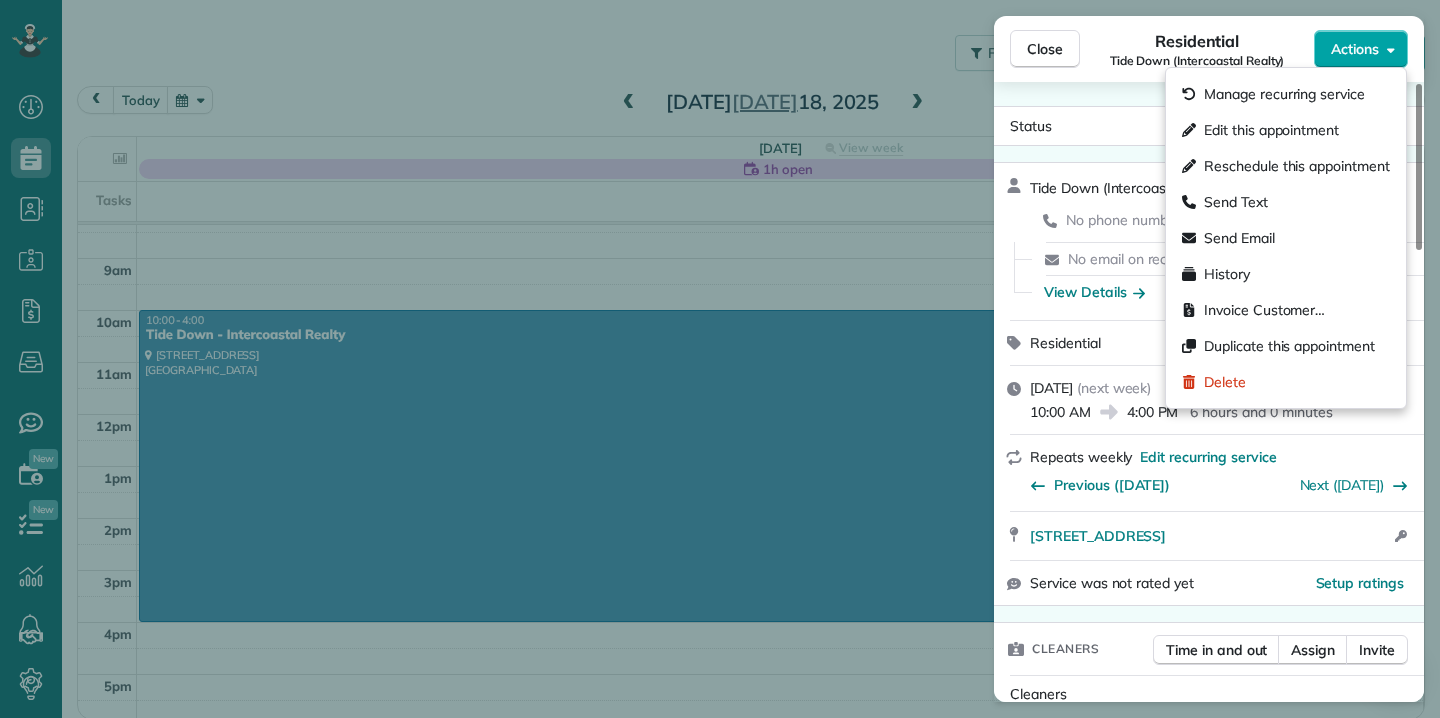 click on "Actions" at bounding box center [1361, 49] 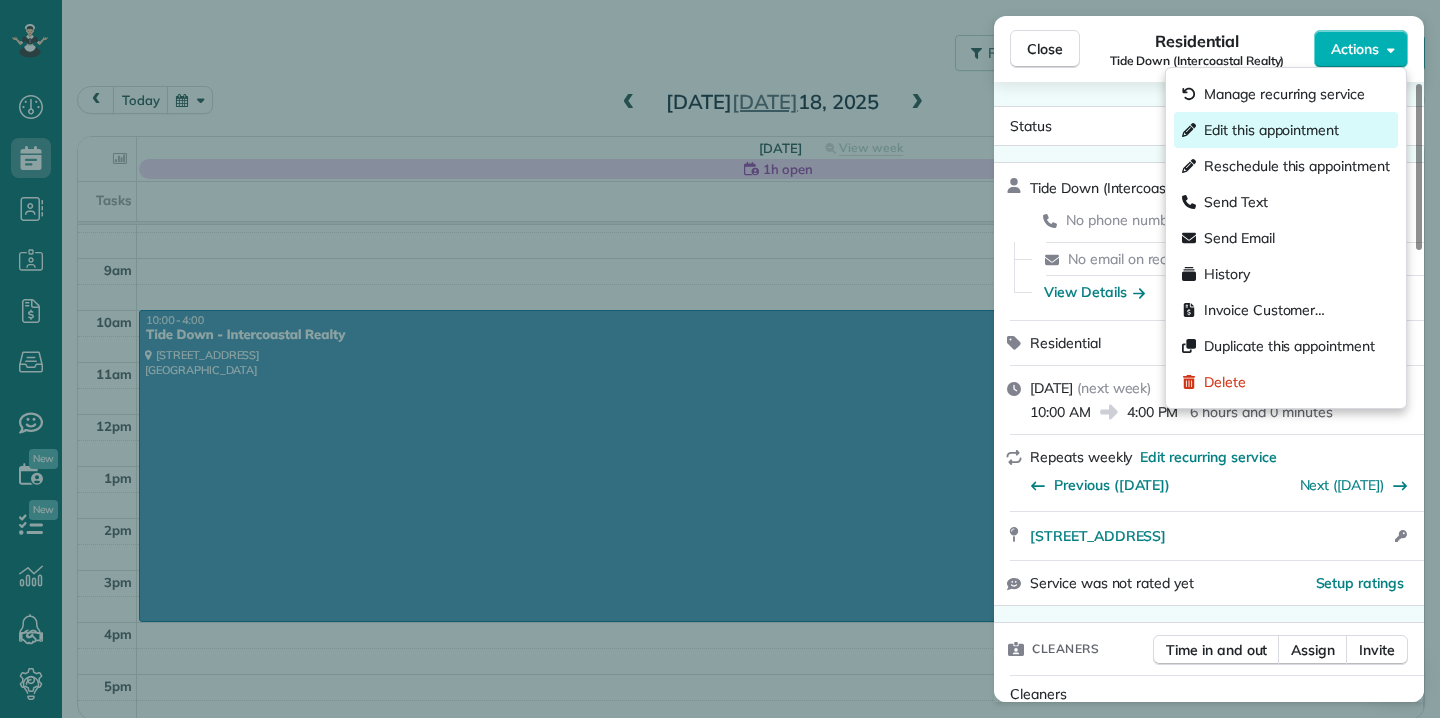 click on "Edit this appointment" at bounding box center (1286, 130) 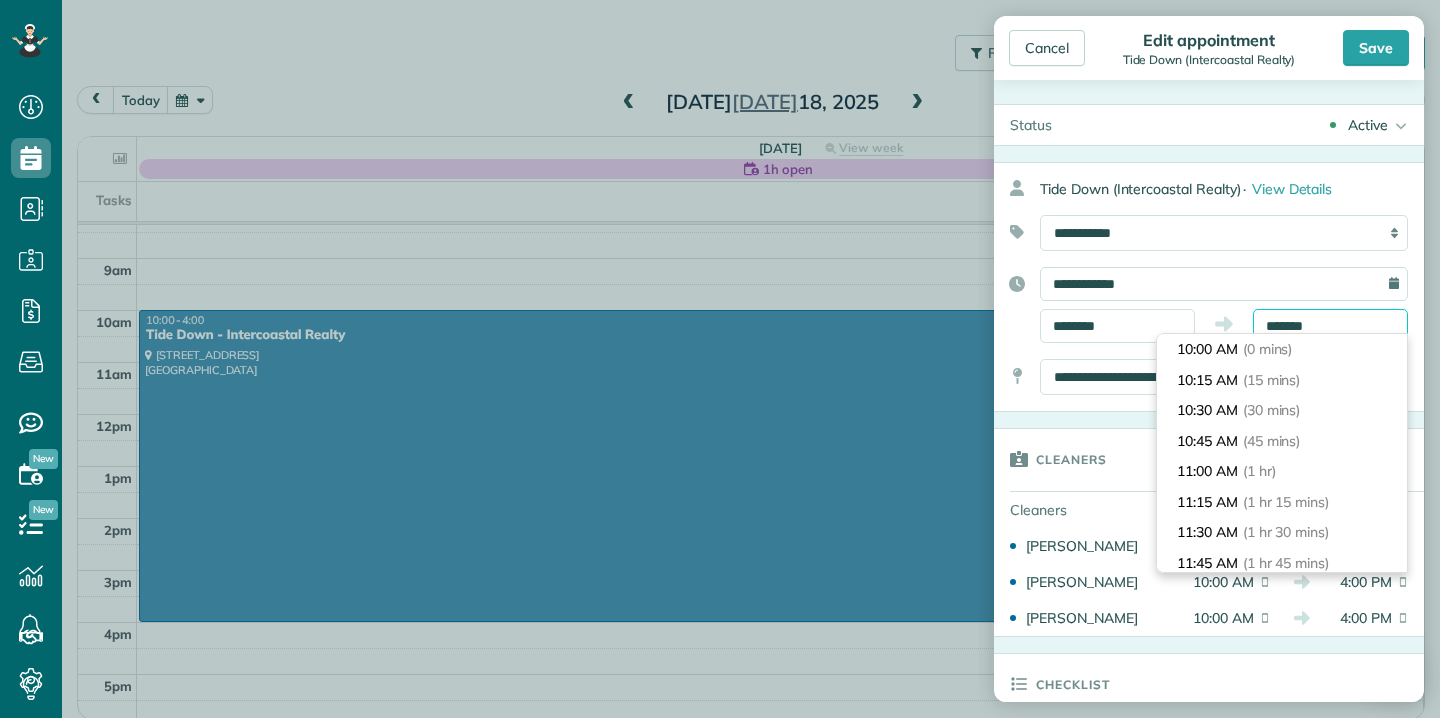 scroll, scrollTop: 702, scrollLeft: 0, axis: vertical 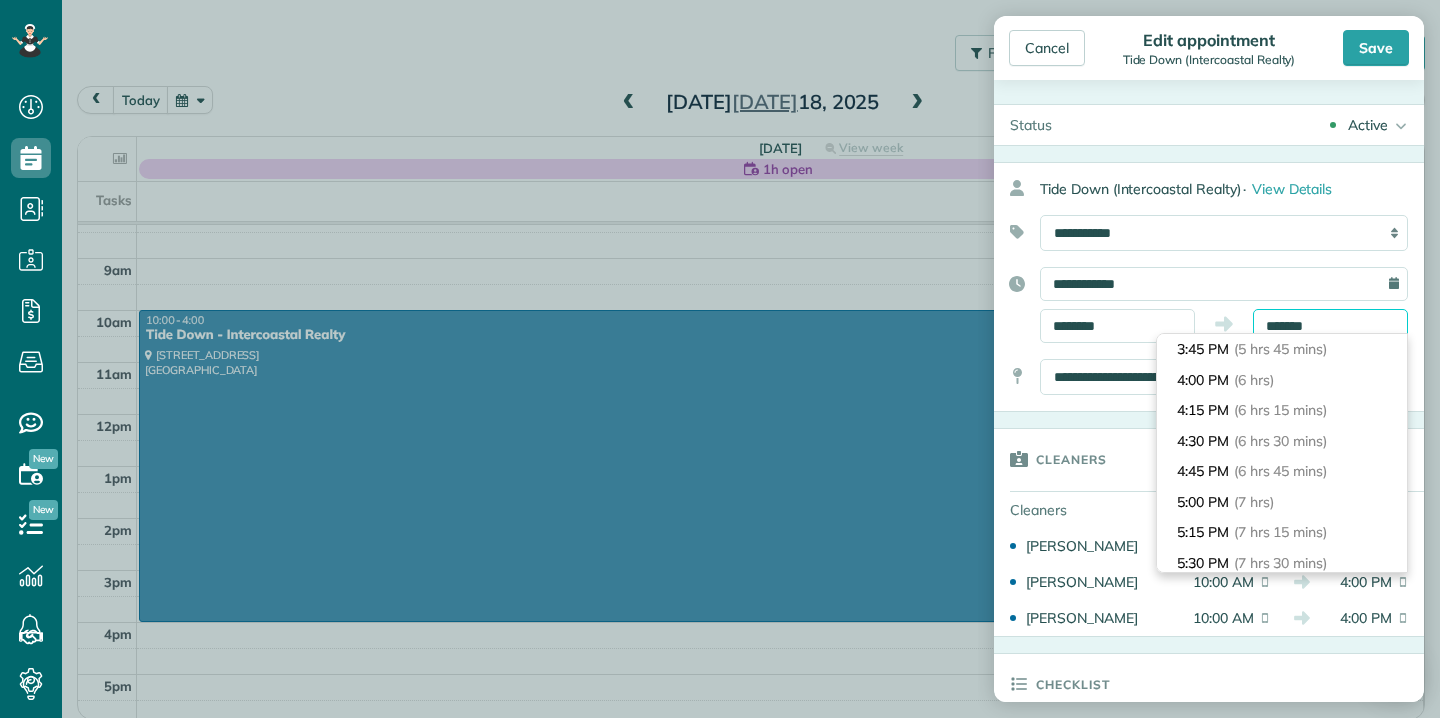 drag, startPoint x: 1323, startPoint y: 325, endPoint x: 1244, endPoint y: 331, distance: 79.22752 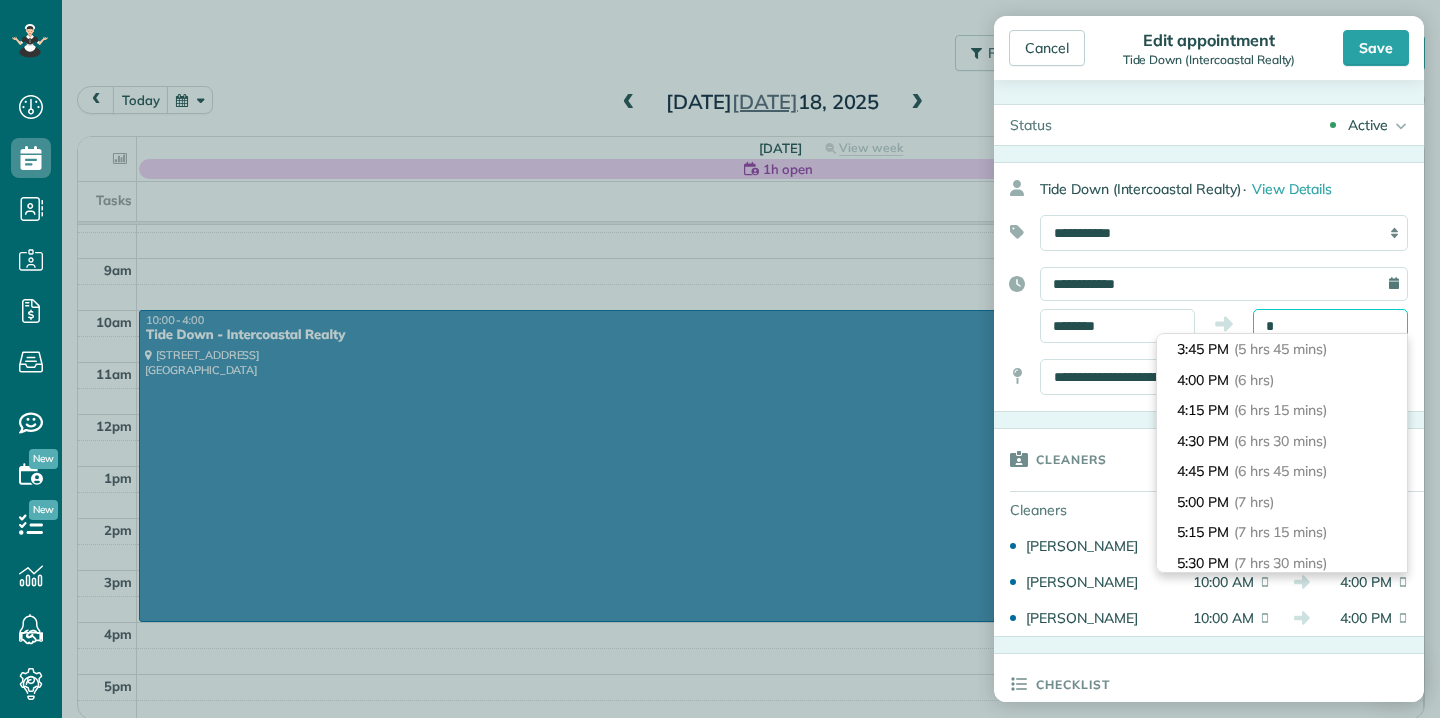 scroll, scrollTop: 336, scrollLeft: 0, axis: vertical 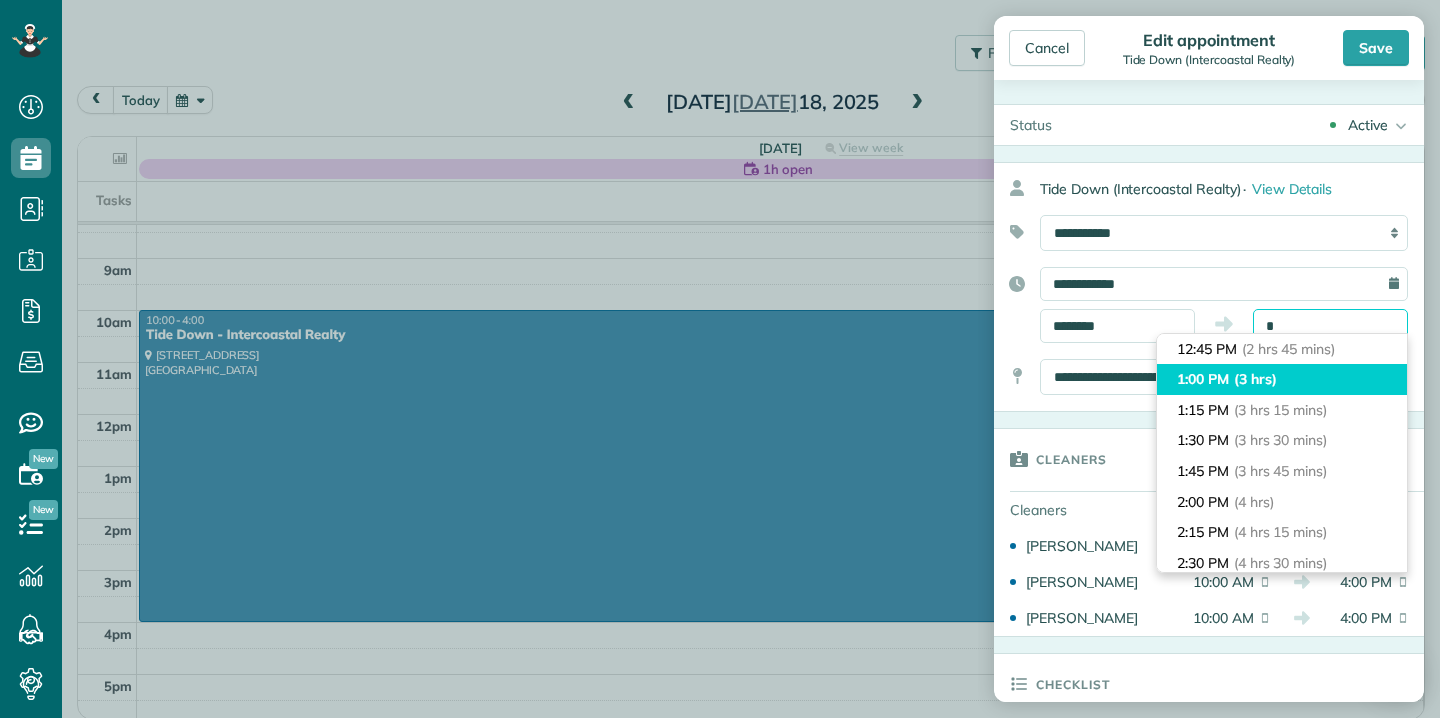 type on "*******" 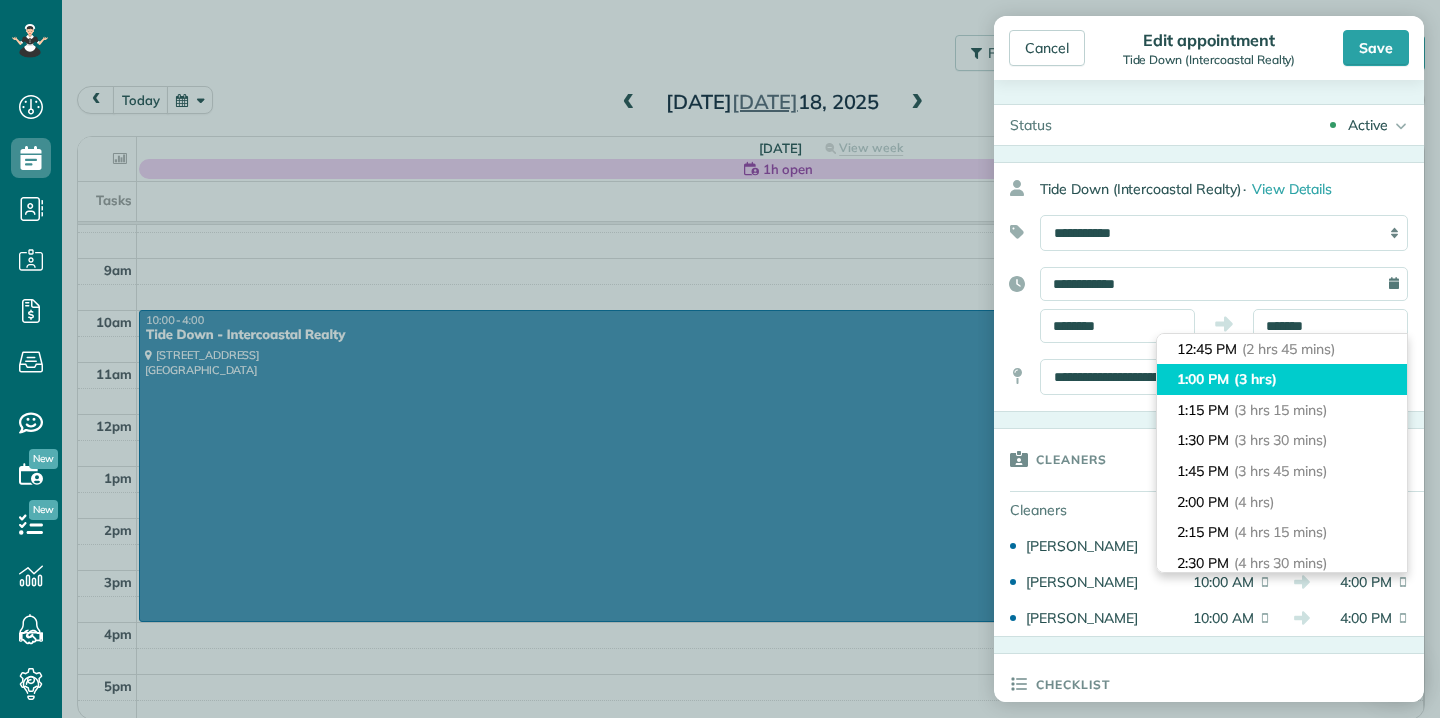 click on "1:00 PM  (3 hrs)" at bounding box center (1282, 379) 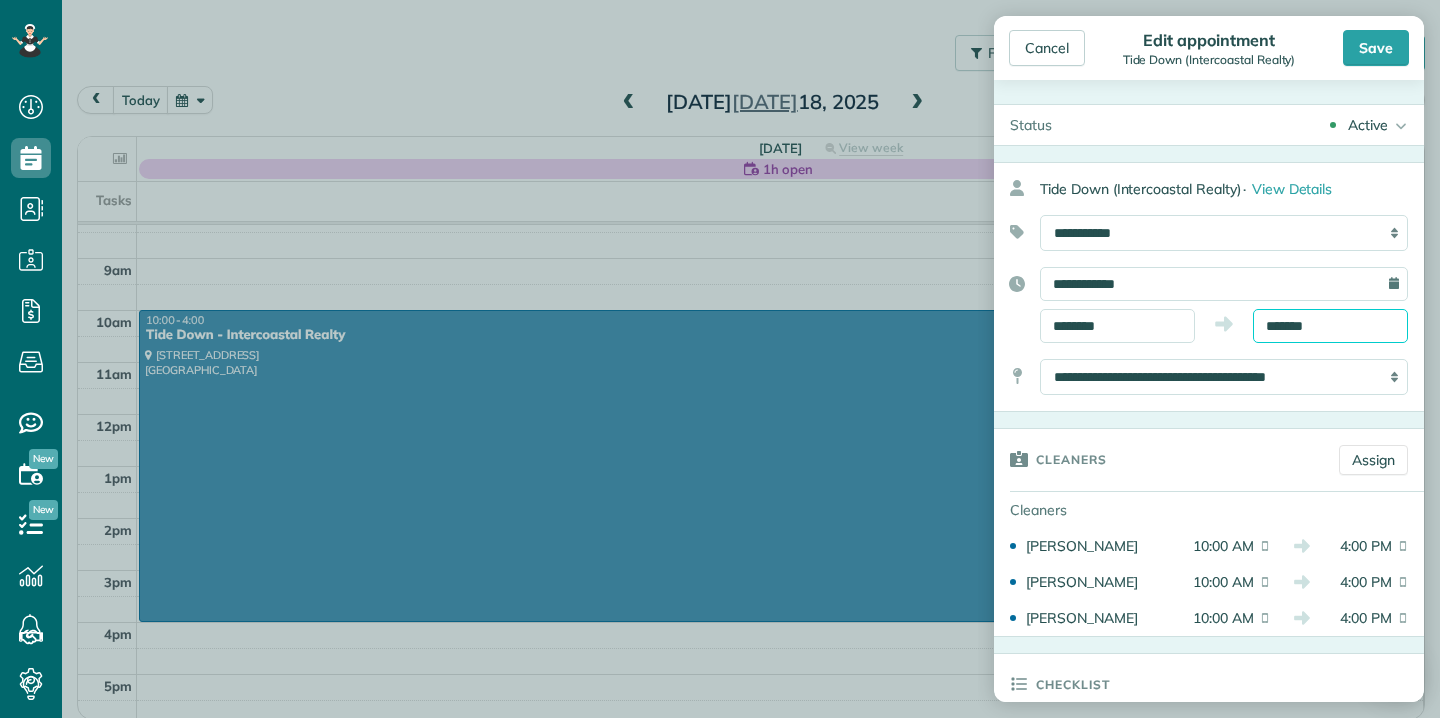 scroll, scrollTop: 22, scrollLeft: 0, axis: vertical 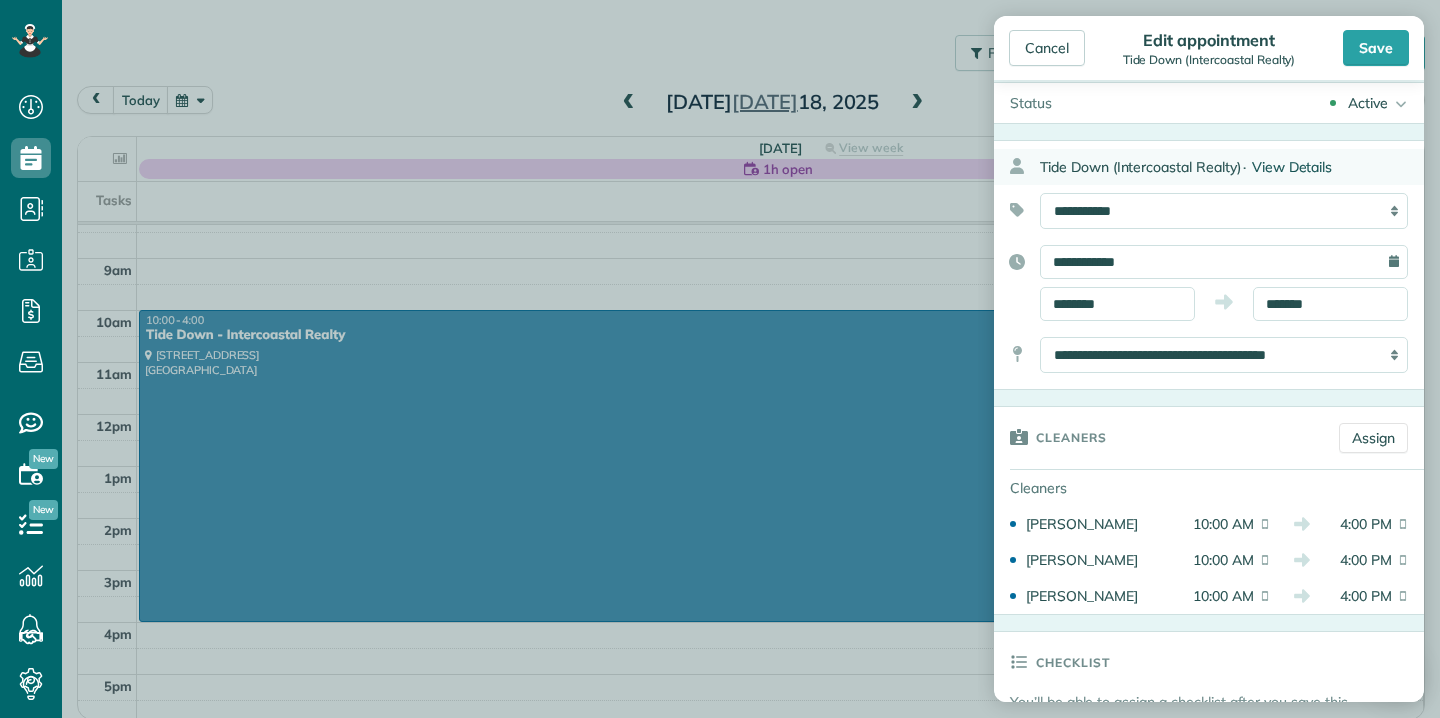 click on "View Details" at bounding box center (1292, 167) 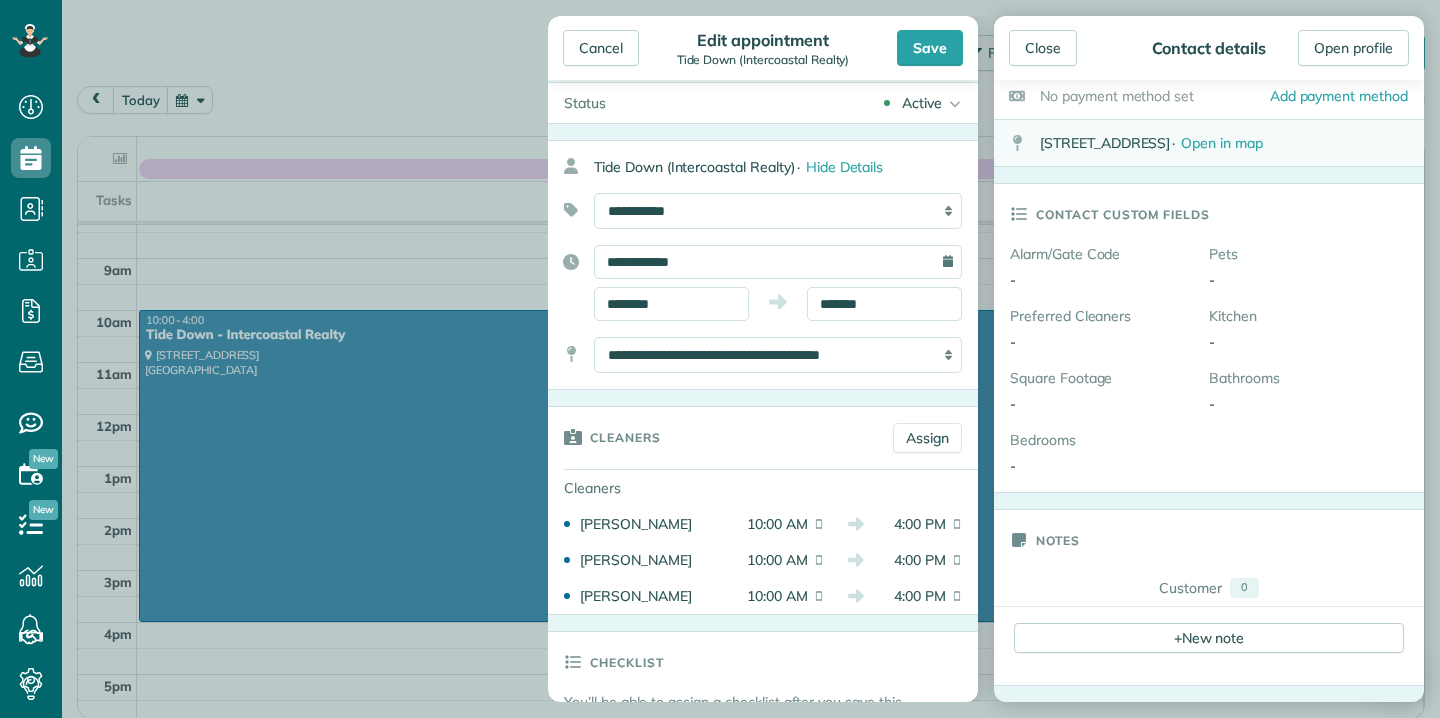 scroll, scrollTop: 0, scrollLeft: 0, axis: both 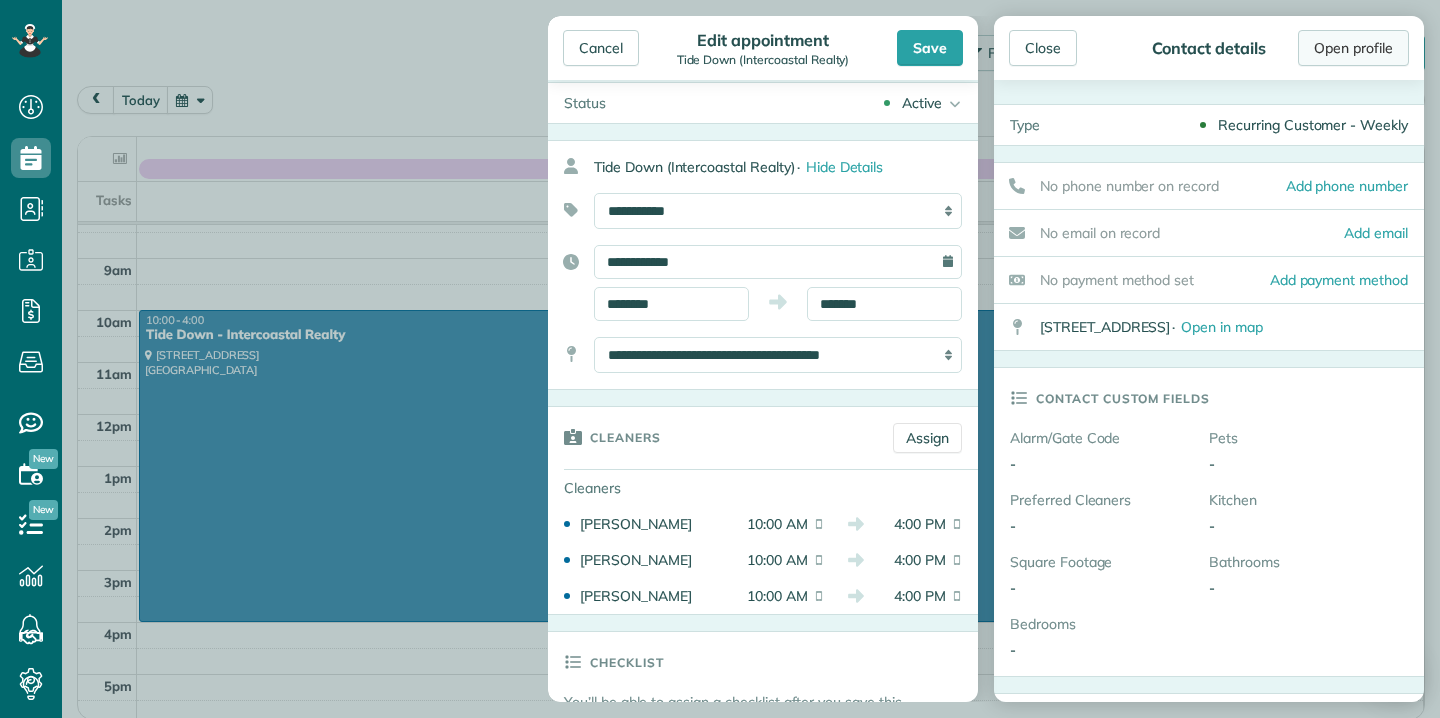 click on "Open profile" at bounding box center [1353, 48] 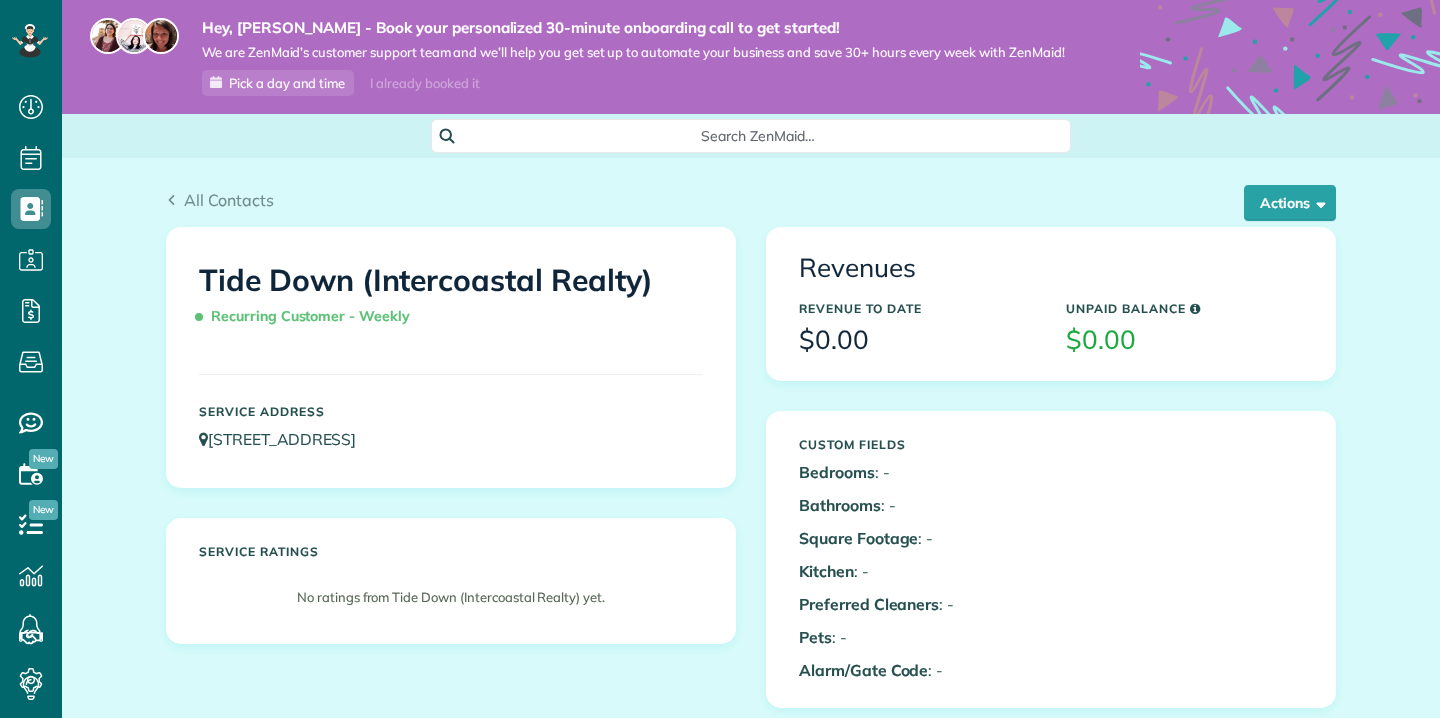 scroll, scrollTop: 0, scrollLeft: 0, axis: both 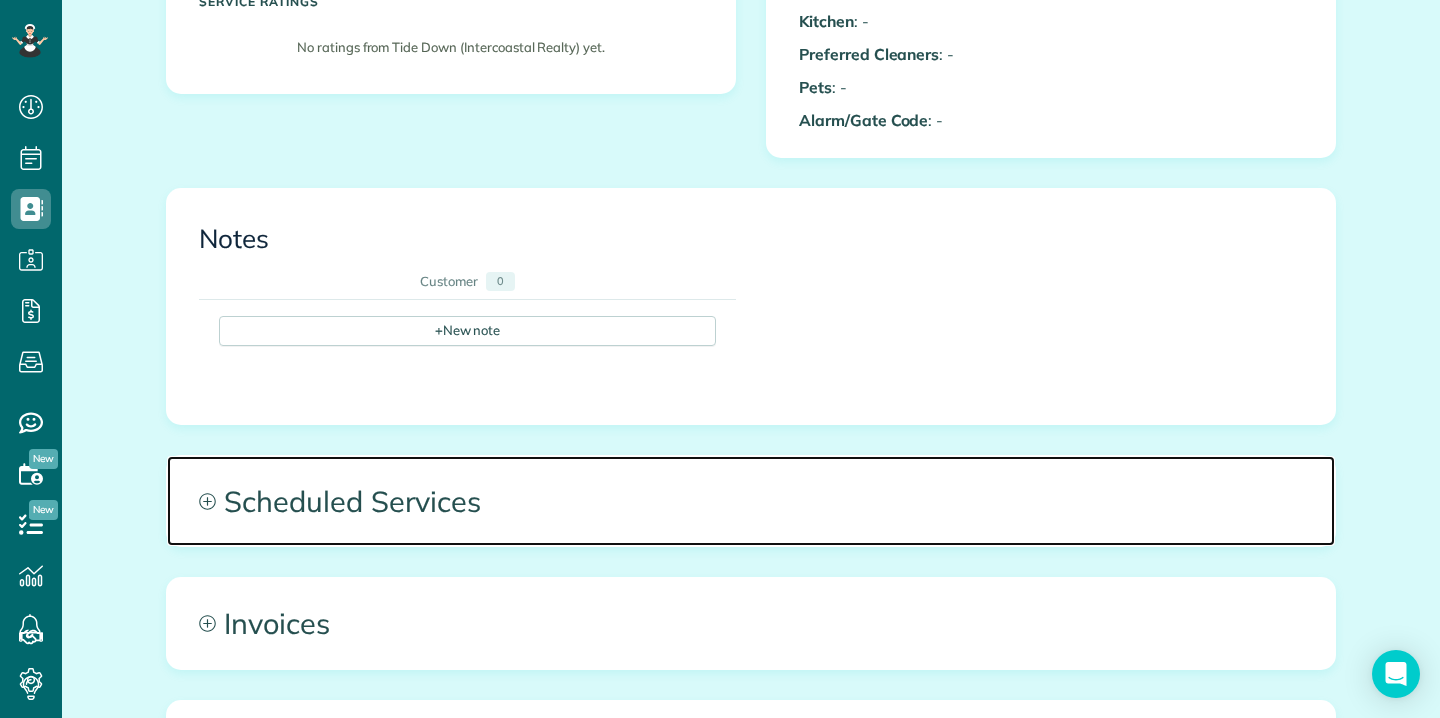 click on "Scheduled Services" at bounding box center [751, 501] 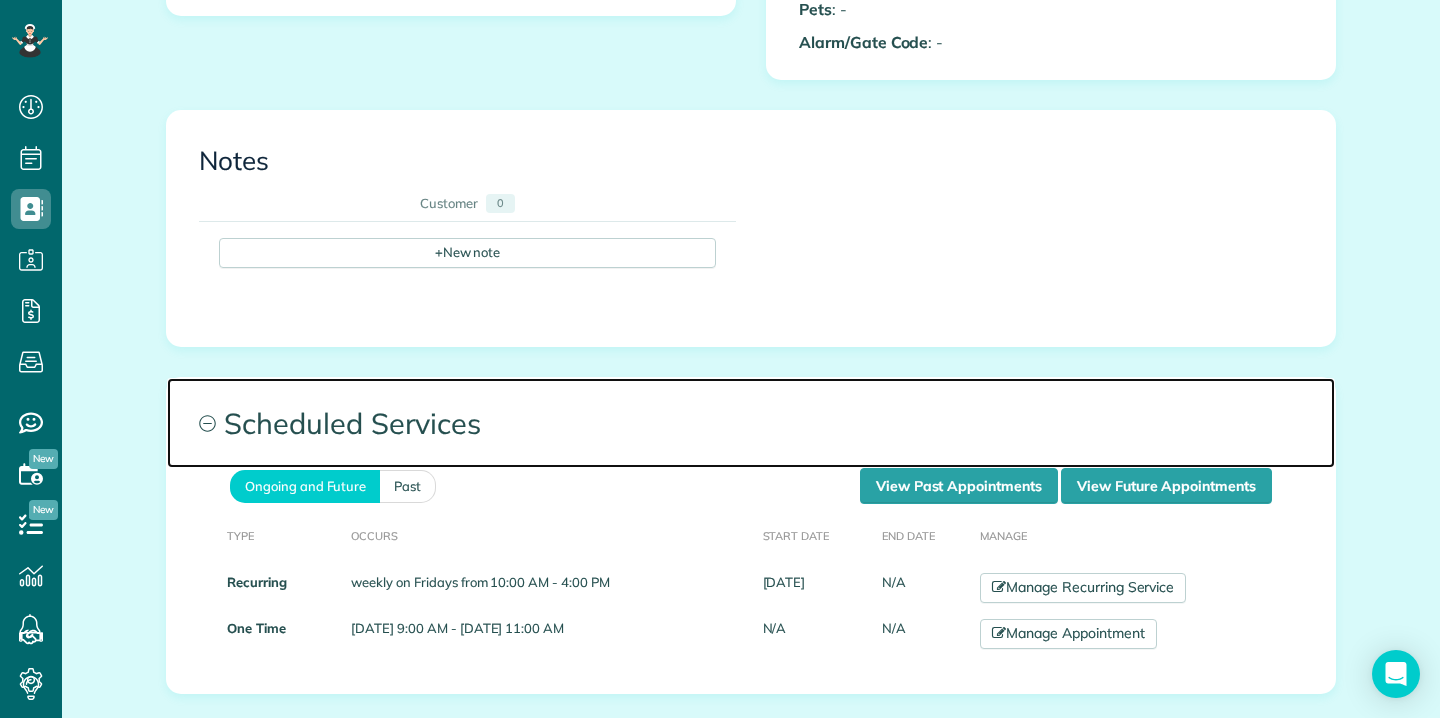 scroll, scrollTop: 696, scrollLeft: 0, axis: vertical 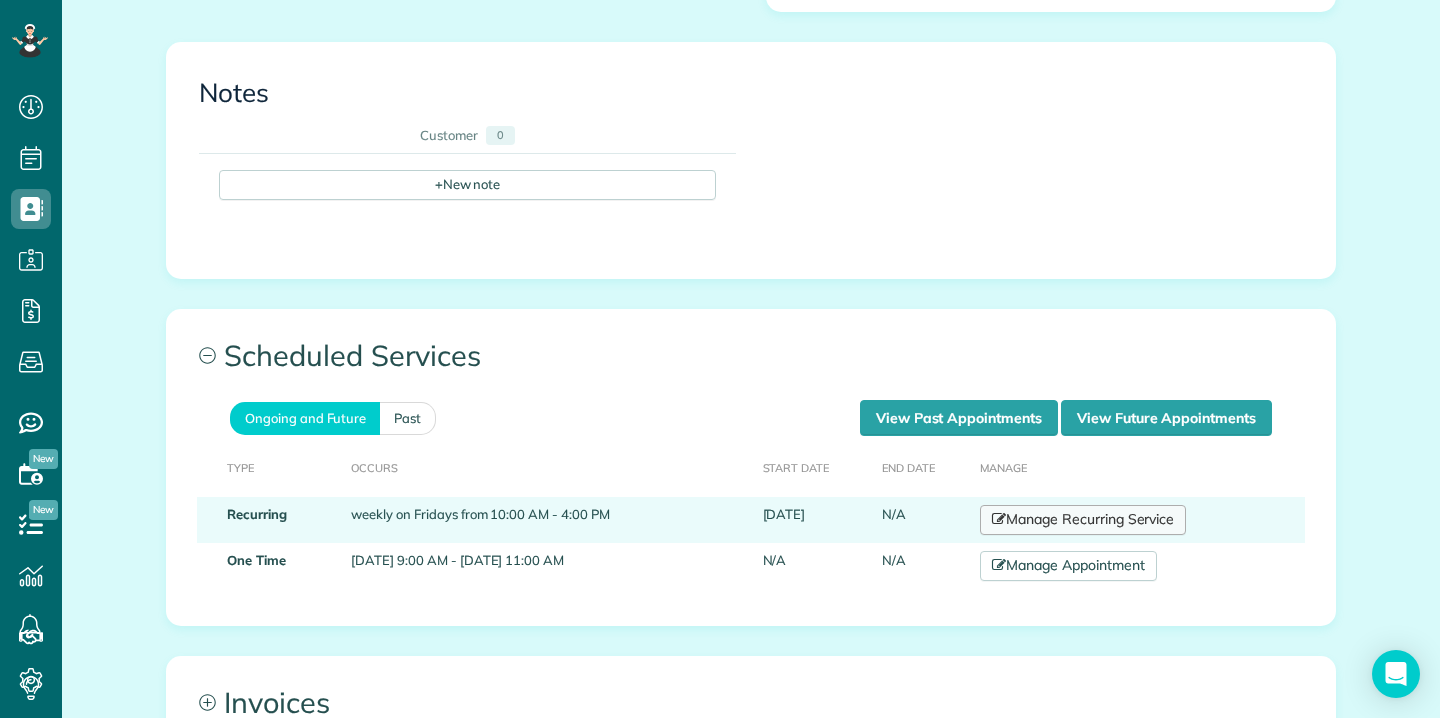 click on "Manage Recurring Service" at bounding box center (1083, 520) 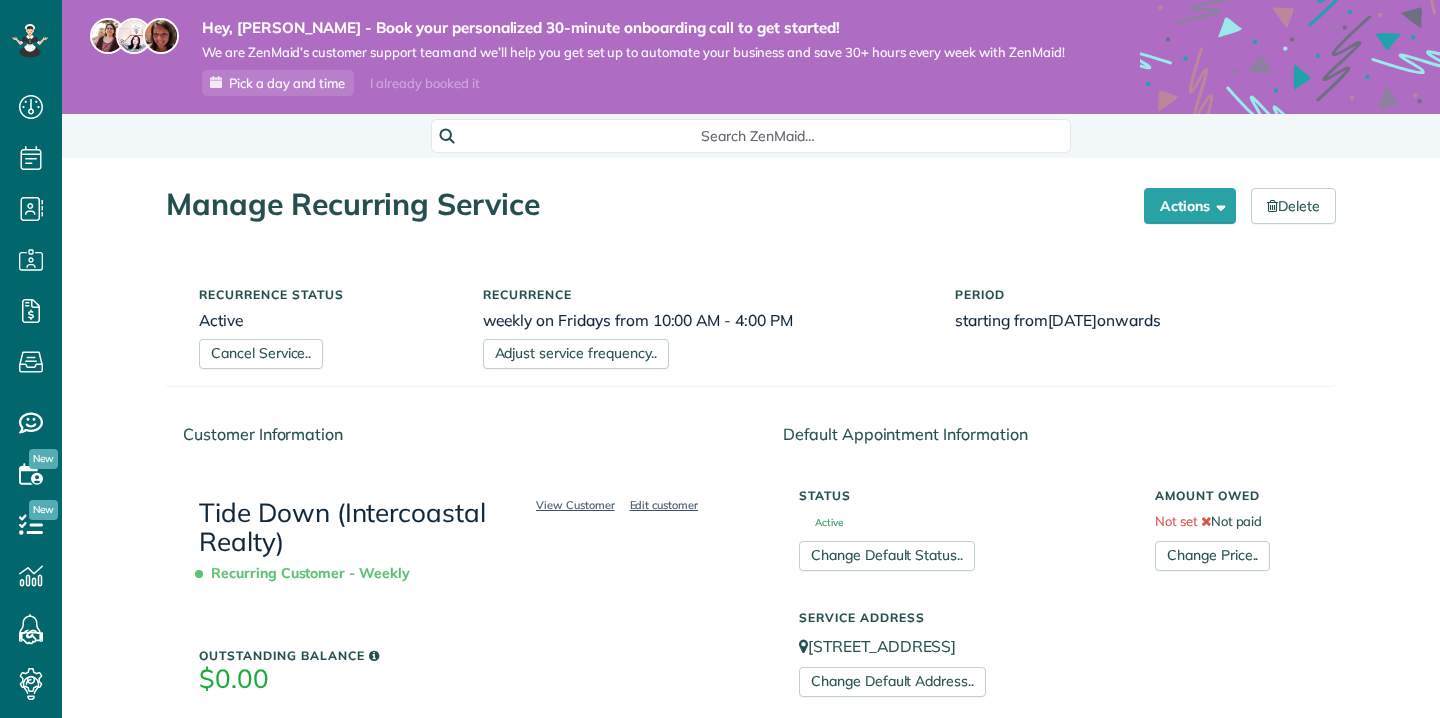 scroll, scrollTop: 0, scrollLeft: 0, axis: both 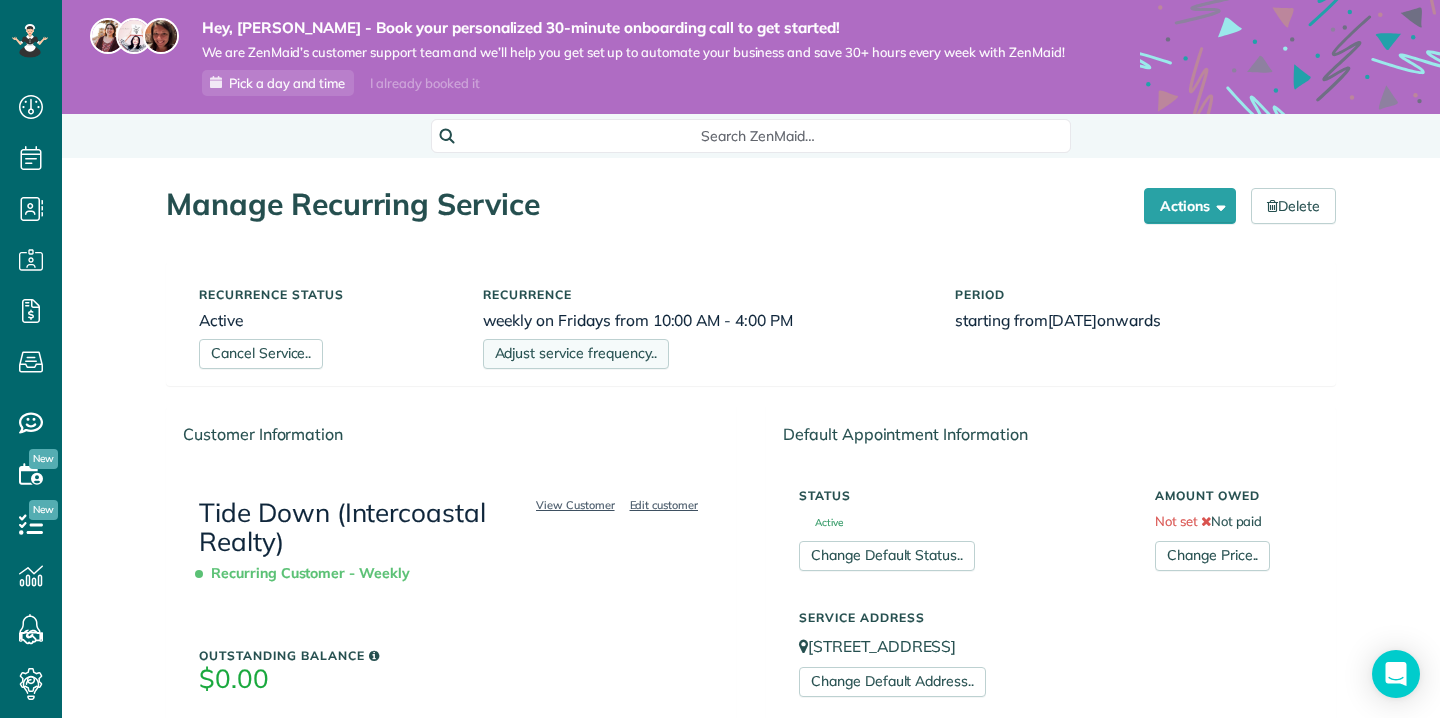 click on "Adjust service frequency.." at bounding box center [576, 354] 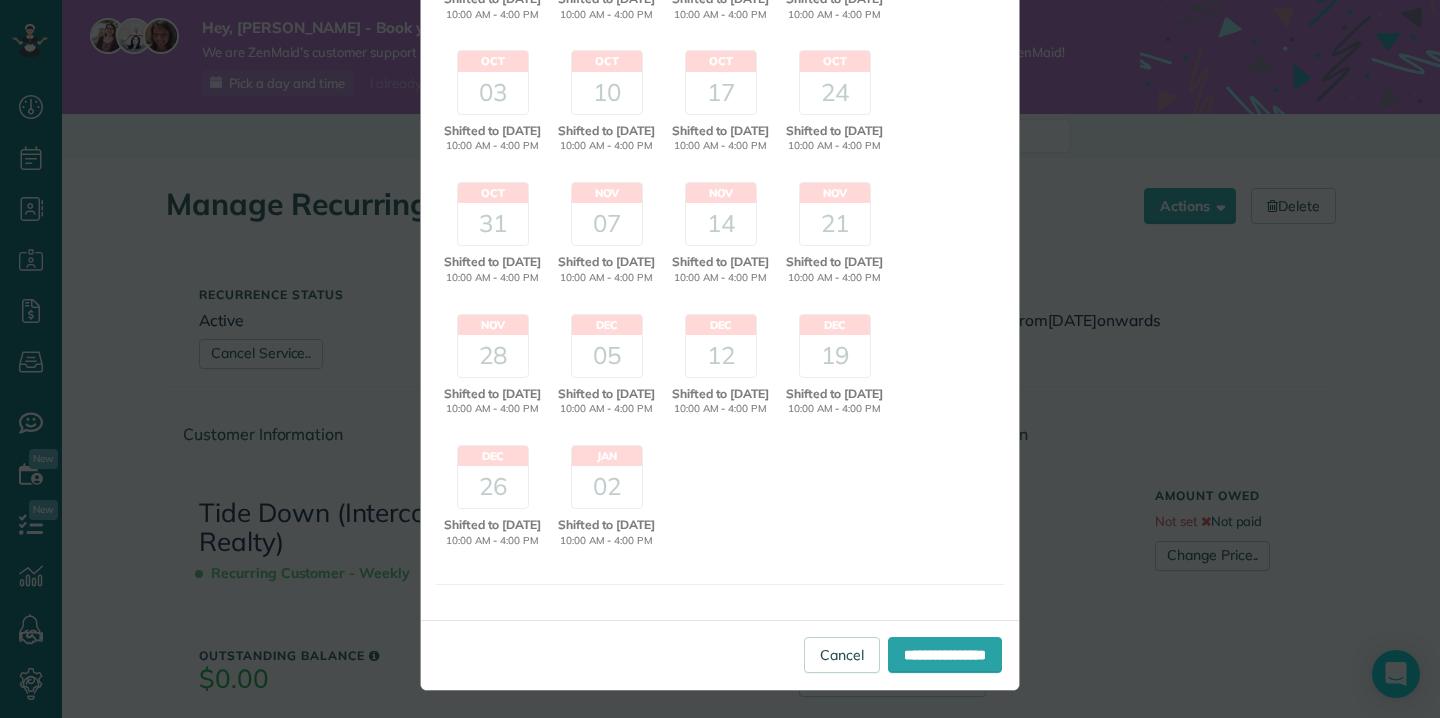 scroll, scrollTop: 694, scrollLeft: 0, axis: vertical 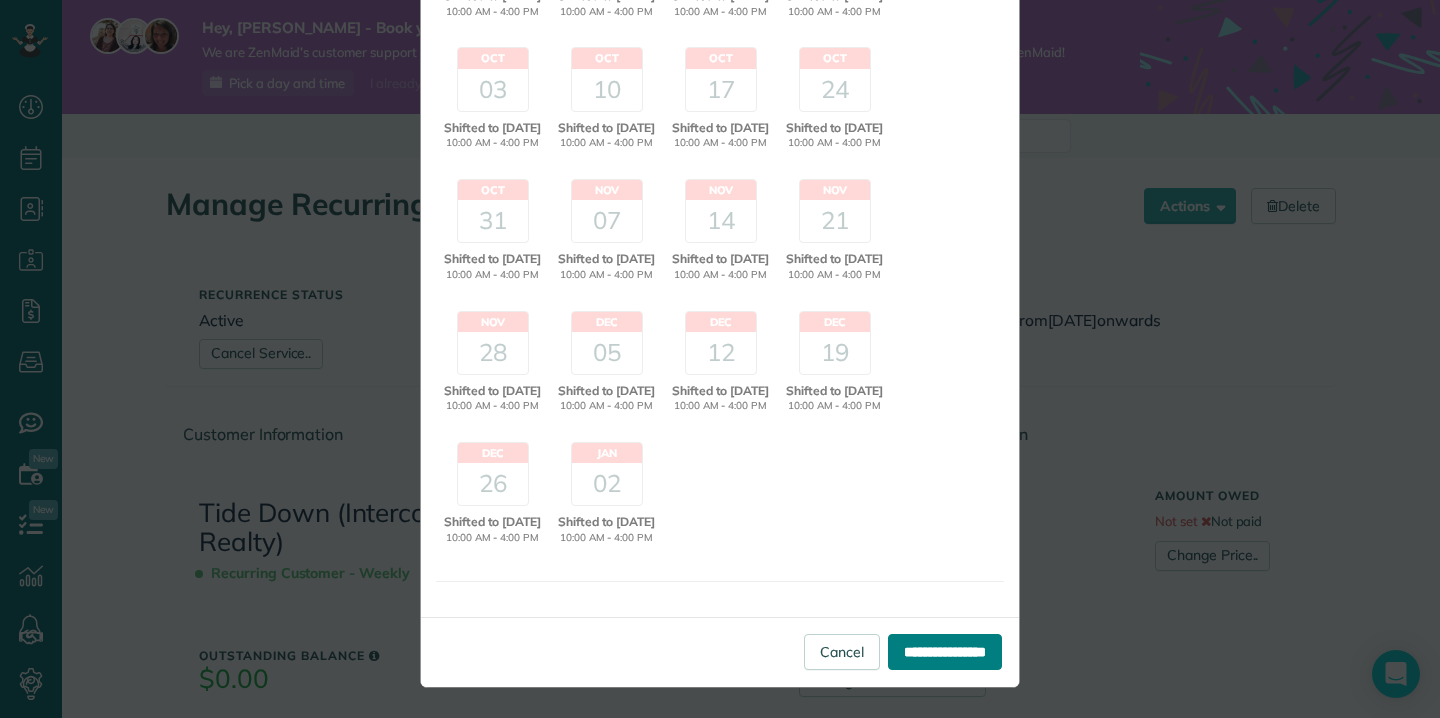 click on "**********" at bounding box center [945, 652] 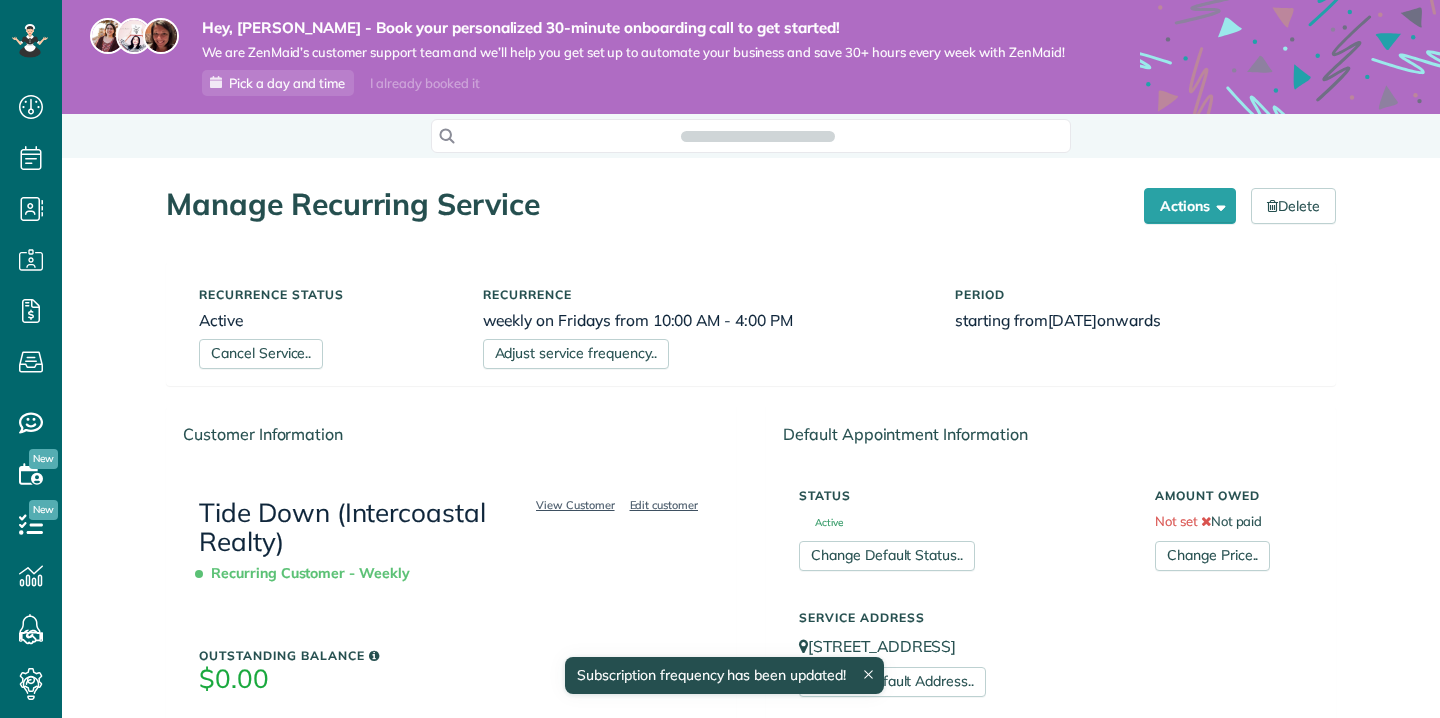 scroll, scrollTop: 0, scrollLeft: 0, axis: both 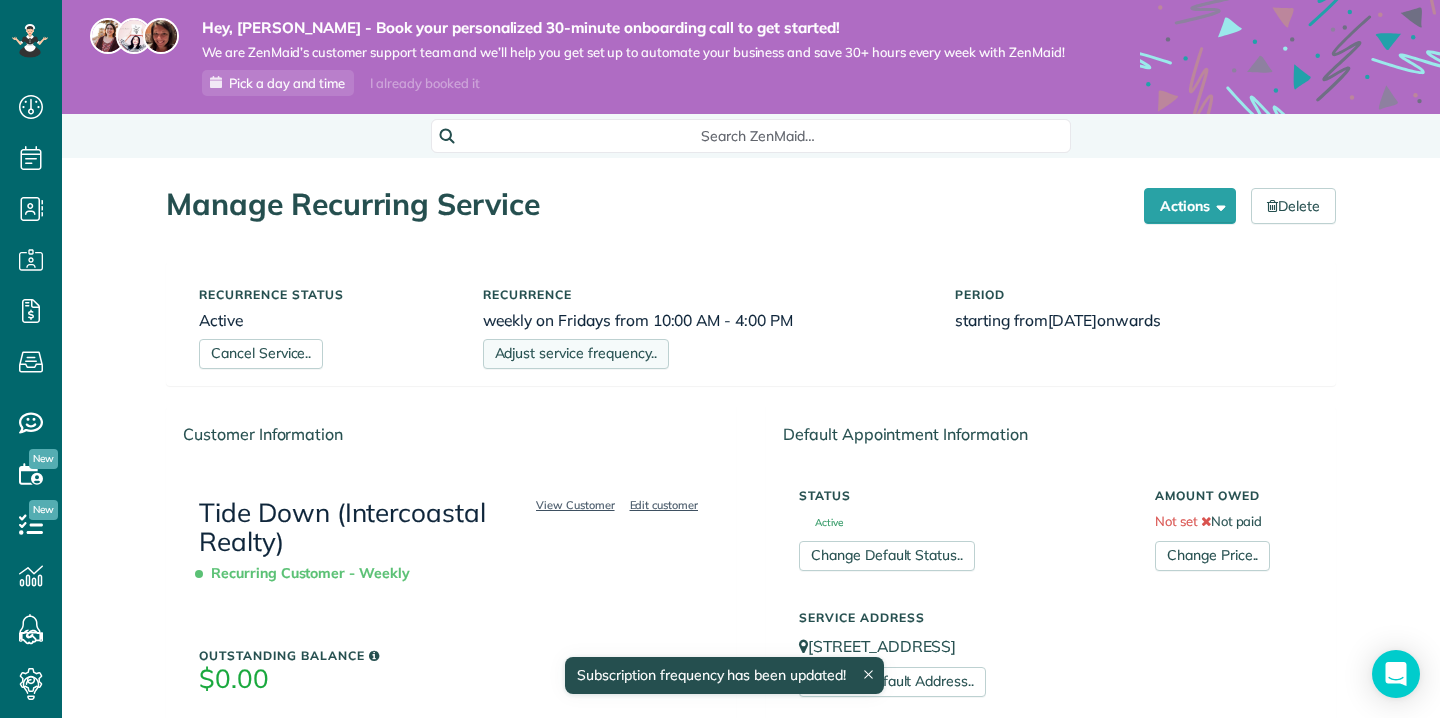 click on "Adjust service frequency.." at bounding box center (576, 354) 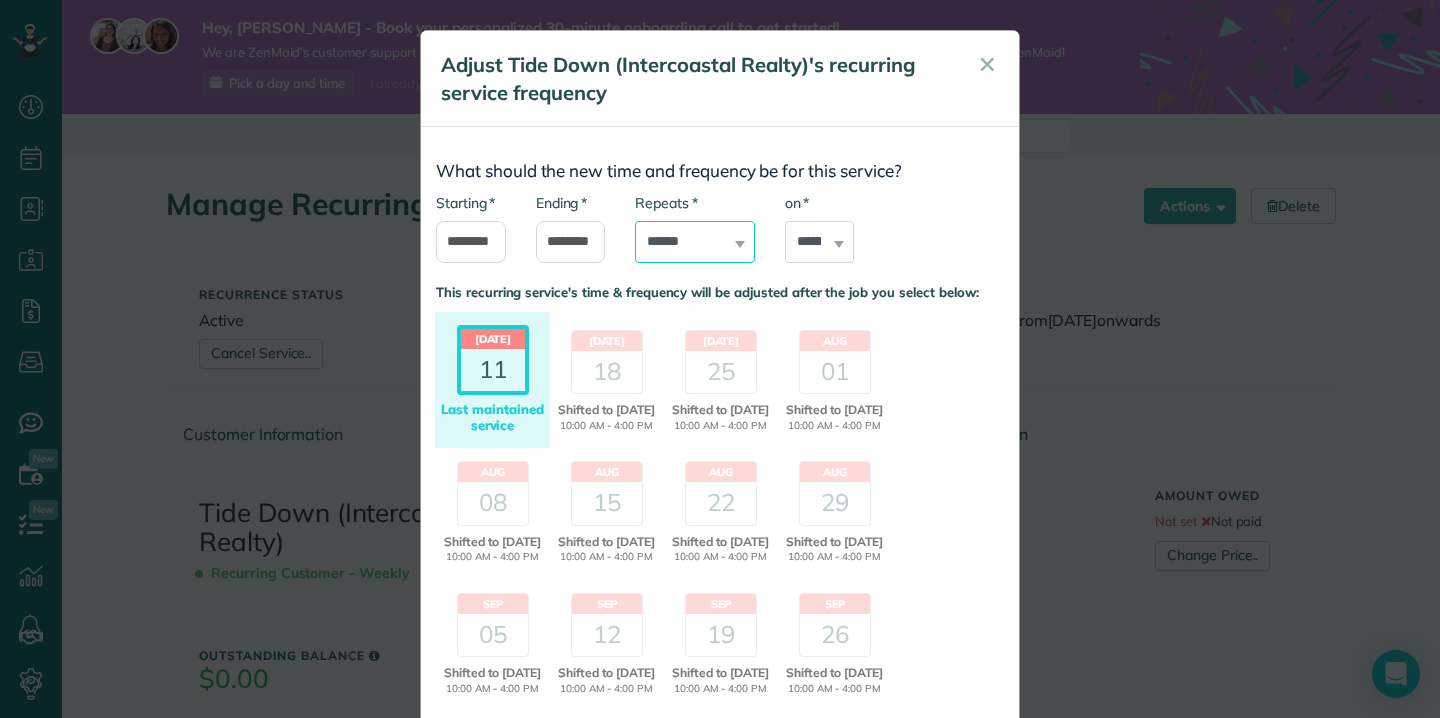 click on "**********" at bounding box center (695, 242) 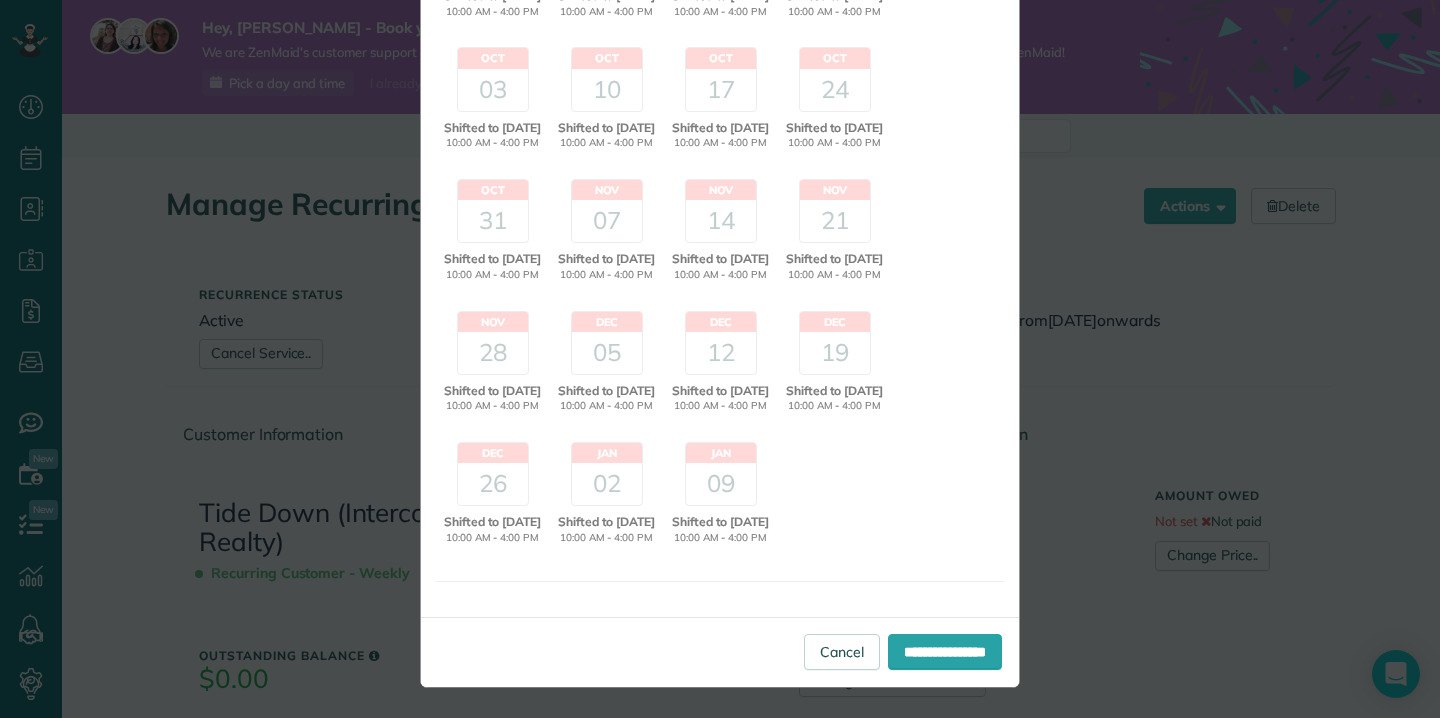 scroll, scrollTop: 694, scrollLeft: 0, axis: vertical 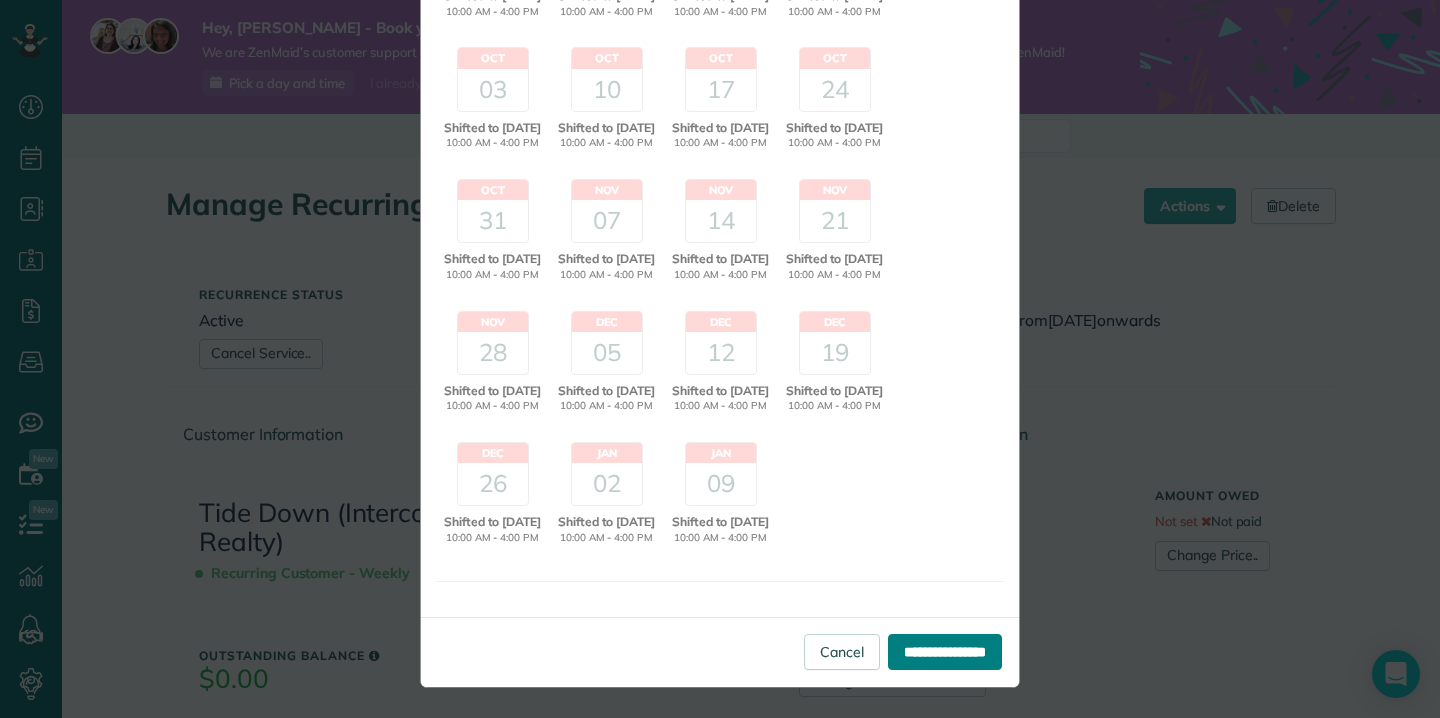click on "**********" at bounding box center (945, 652) 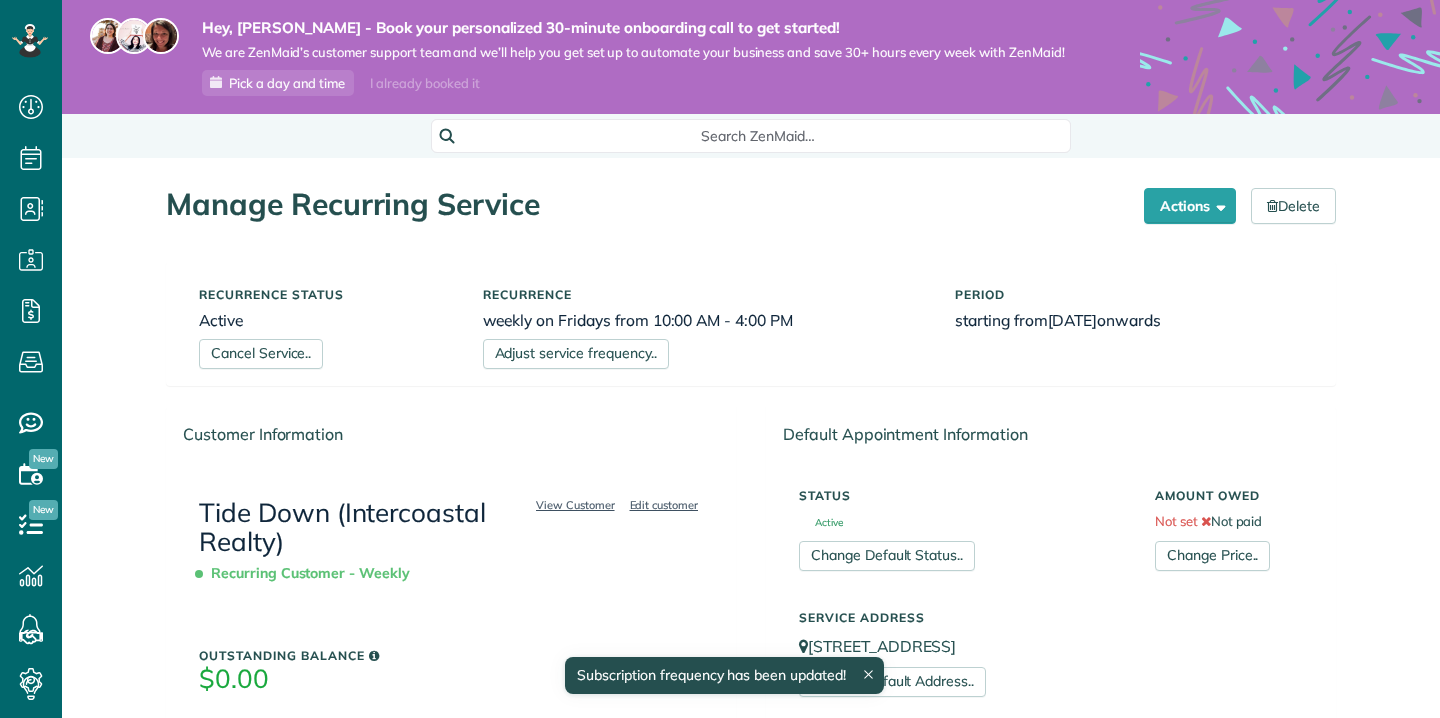 scroll, scrollTop: 0, scrollLeft: 0, axis: both 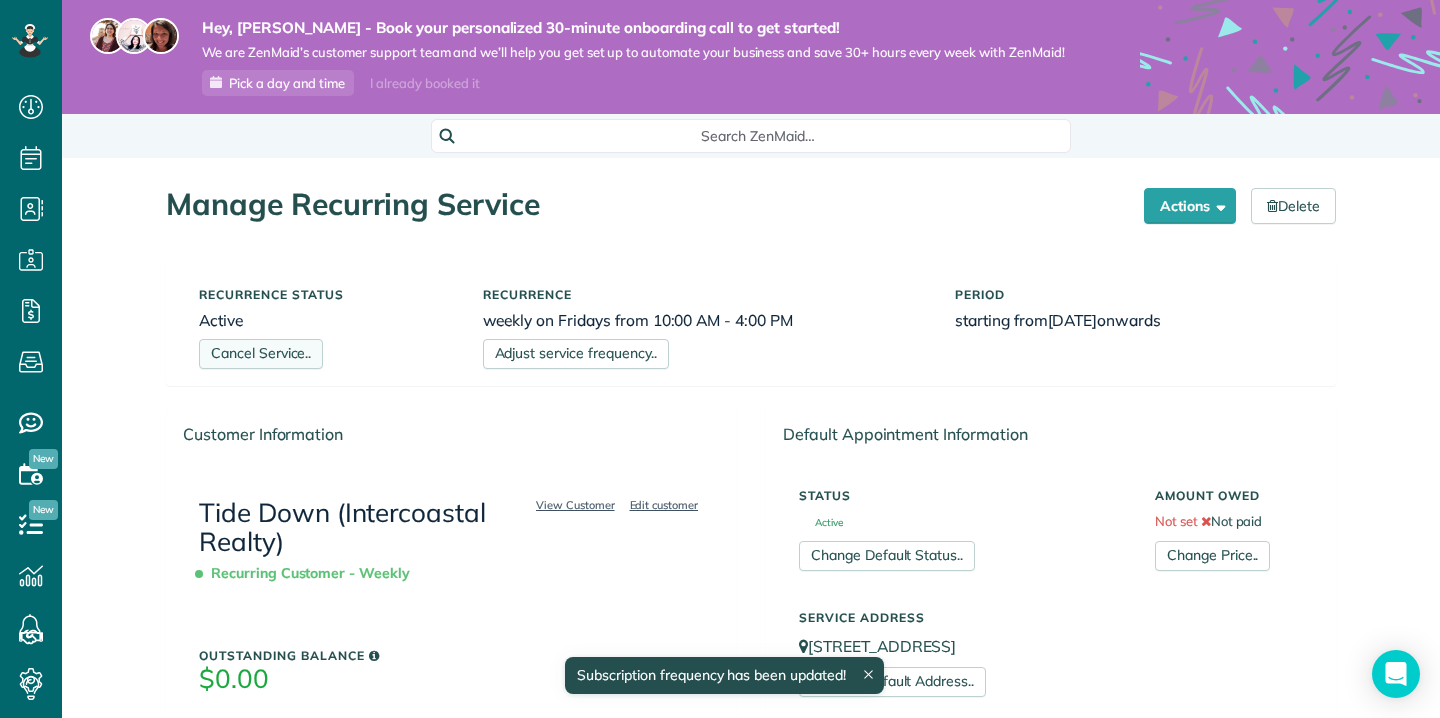 click on "Cancel Service.." at bounding box center (261, 354) 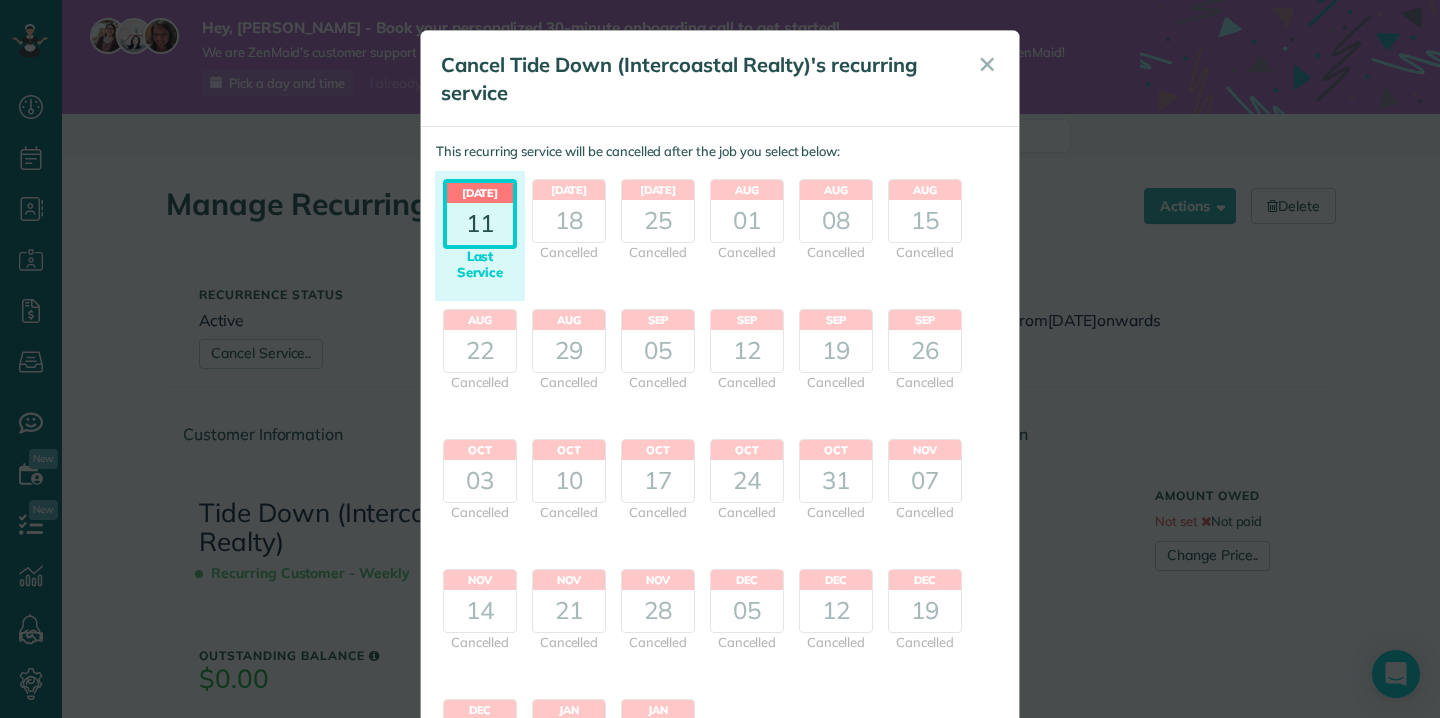 click on "Last Service" at bounding box center (480, 264) 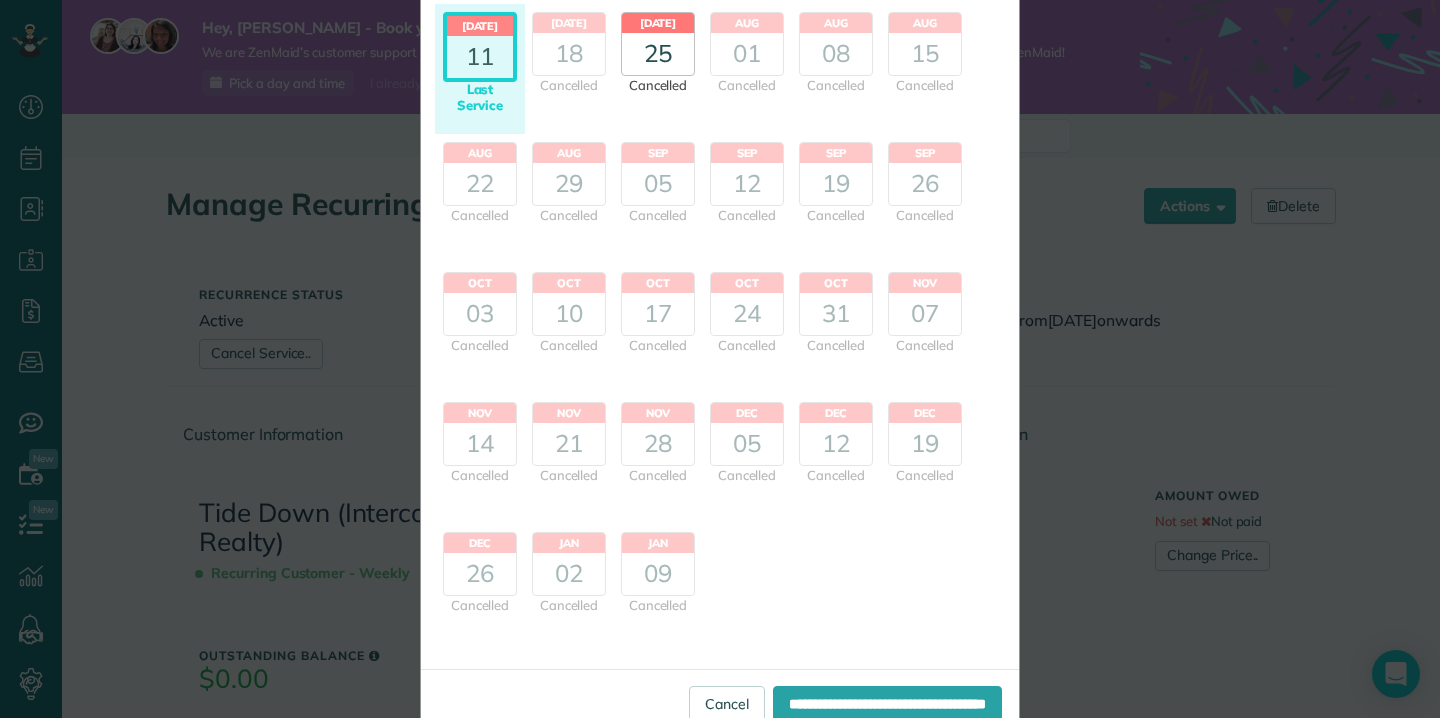 scroll, scrollTop: 219, scrollLeft: 0, axis: vertical 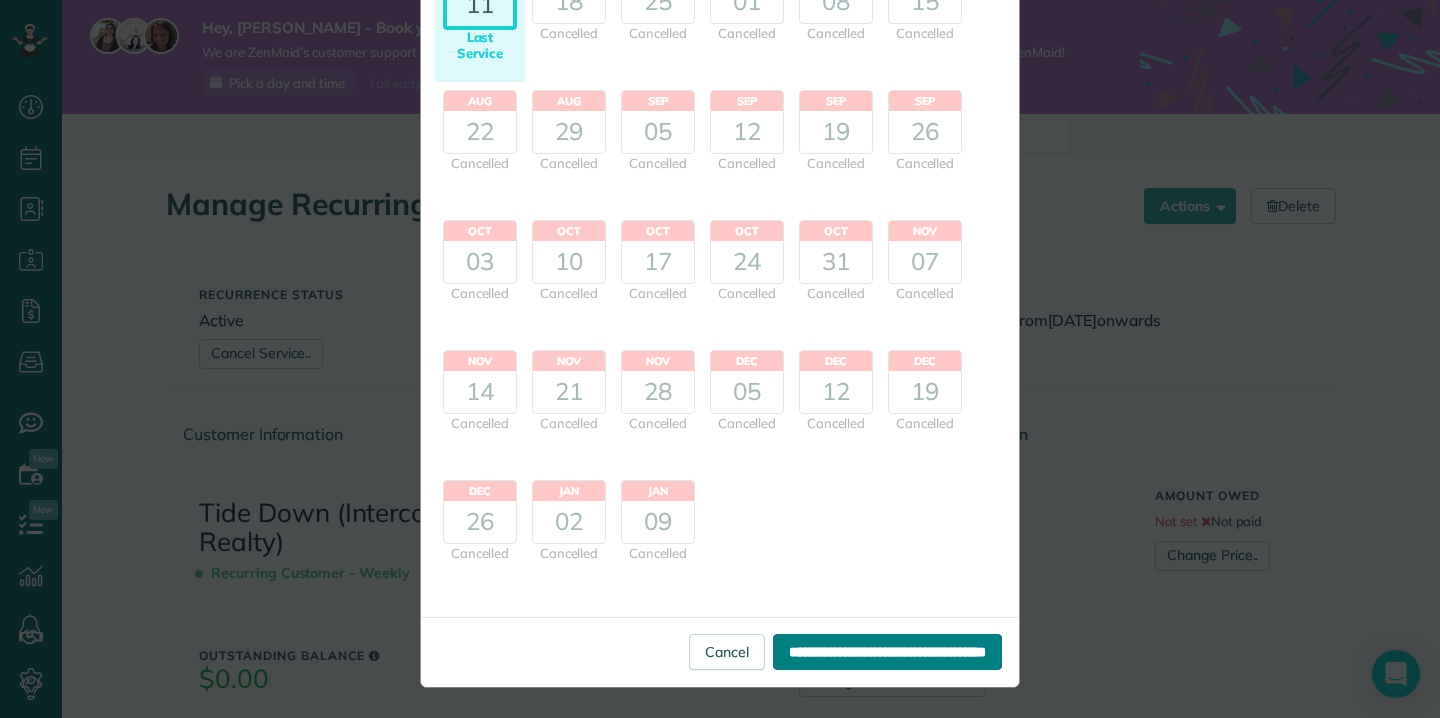 click on "**********" at bounding box center (887, 652) 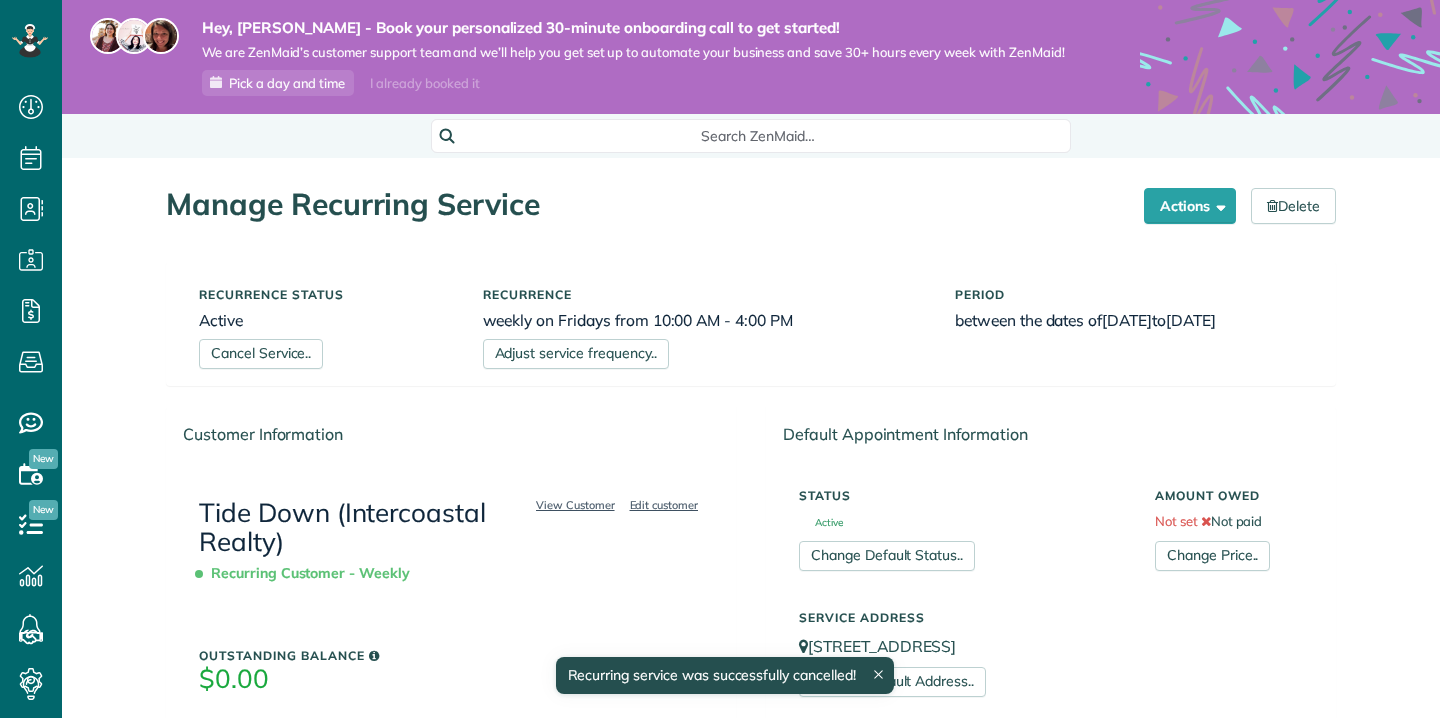 scroll, scrollTop: 0, scrollLeft: 0, axis: both 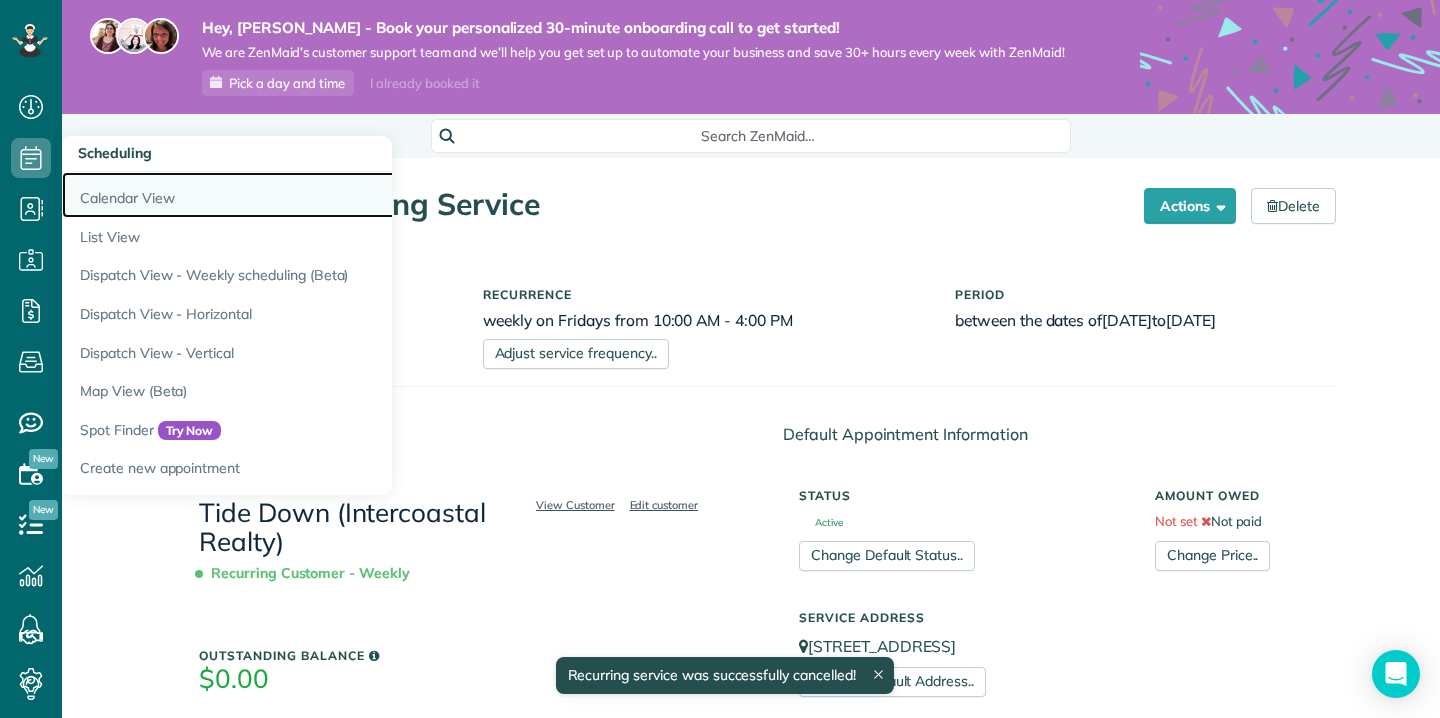 click on "Calendar View" at bounding box center (312, 195) 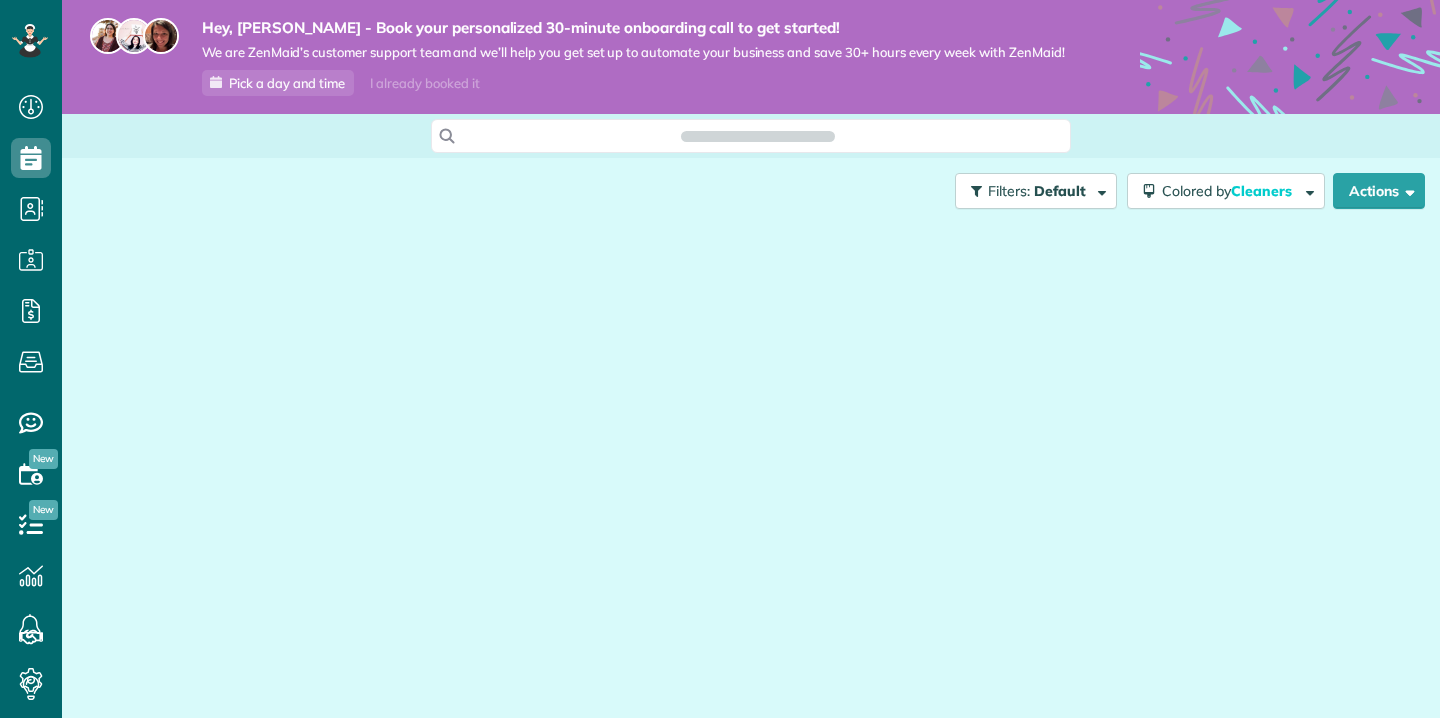 scroll, scrollTop: 0, scrollLeft: 0, axis: both 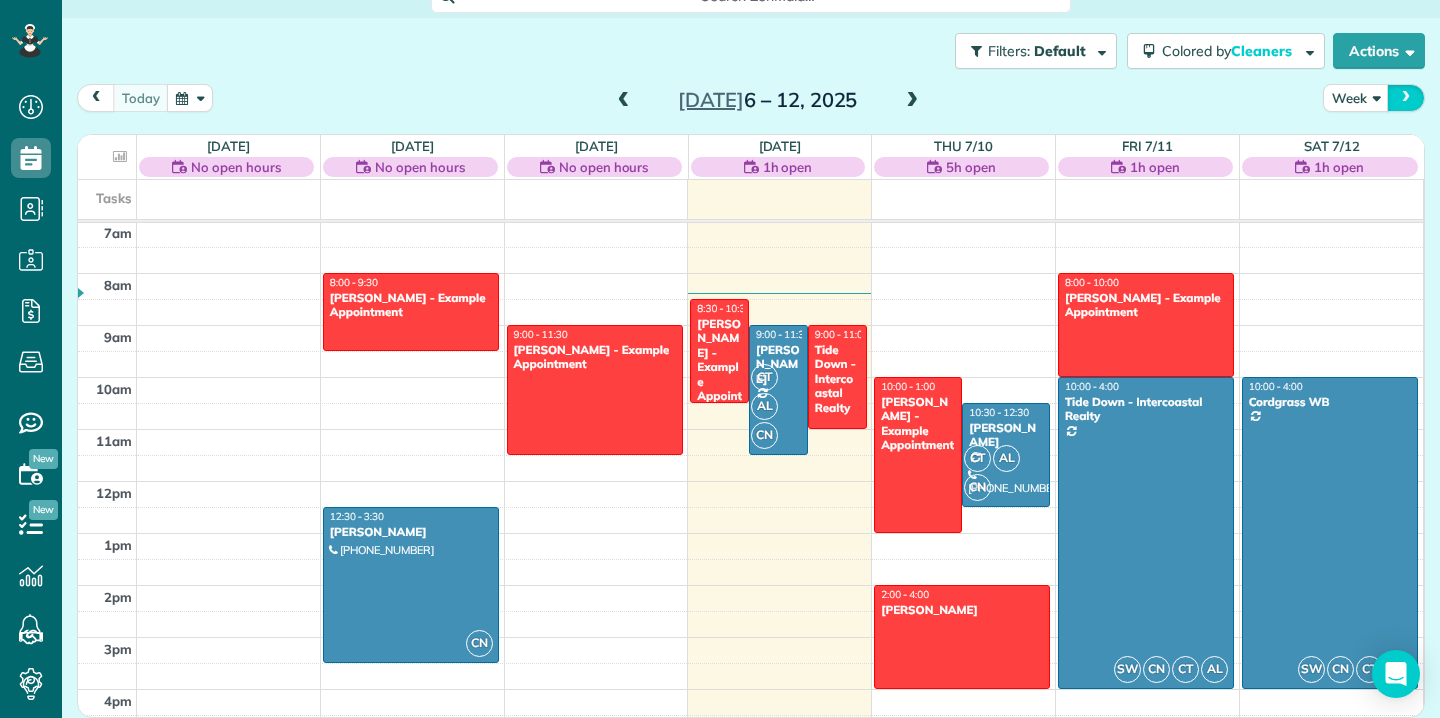 click at bounding box center [1406, 97] 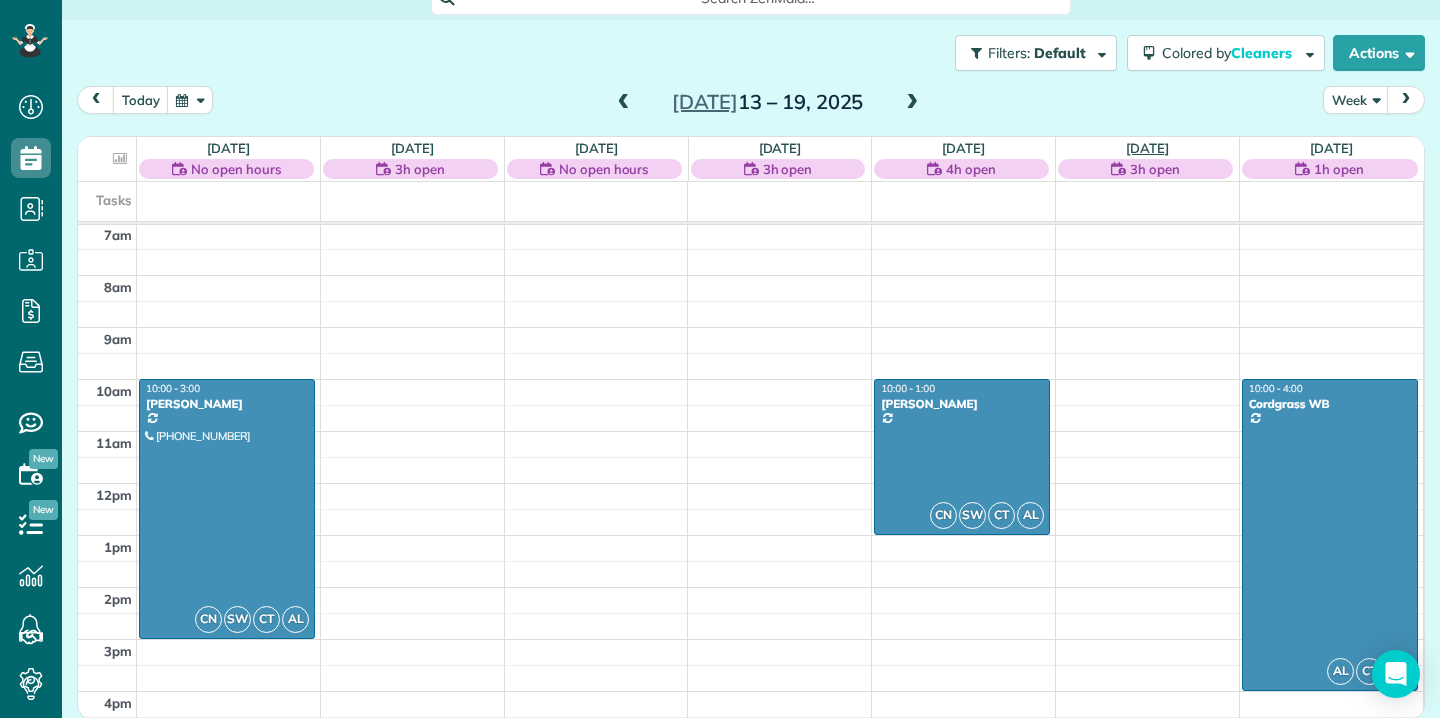 click on "Fri 7/18" at bounding box center (1147, 148) 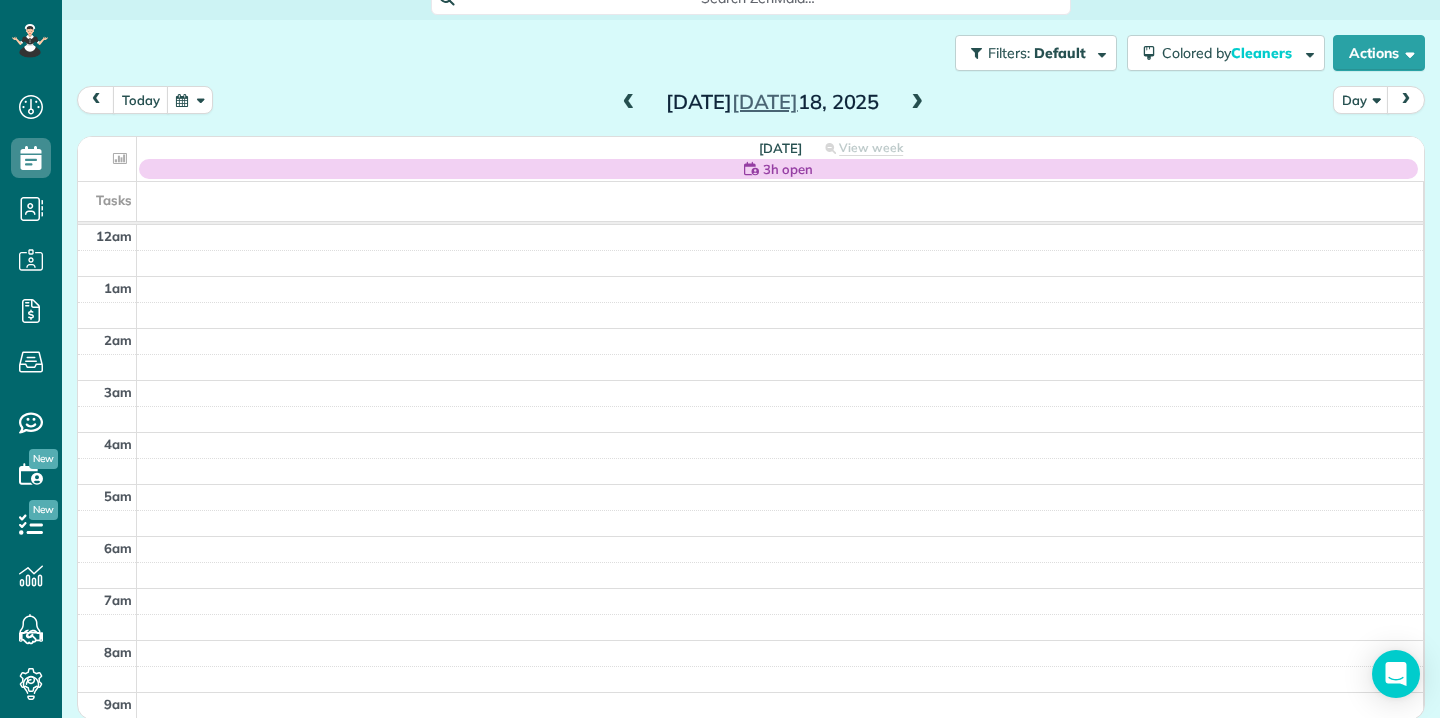 scroll, scrollTop: 365, scrollLeft: 0, axis: vertical 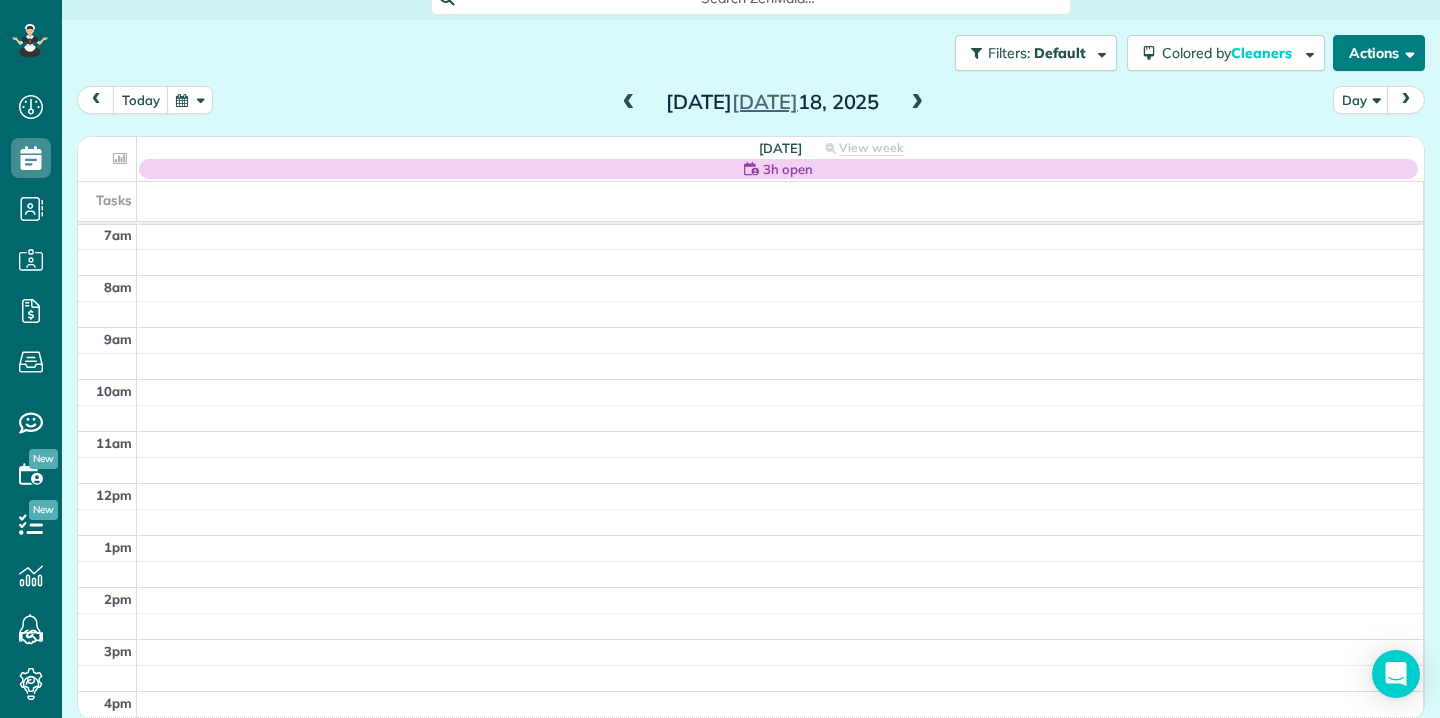 click on "Actions" at bounding box center (1379, 53) 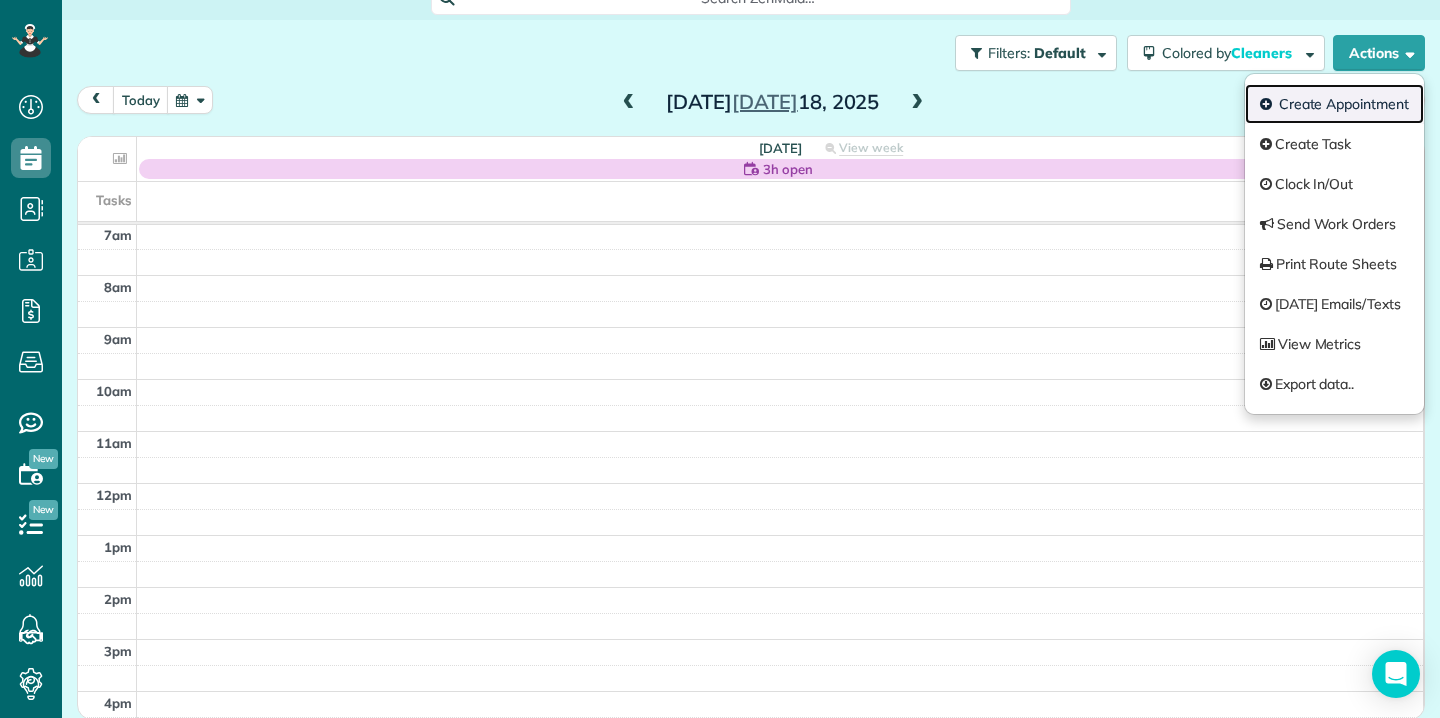 click on "Create Appointment" at bounding box center (1334, 104) 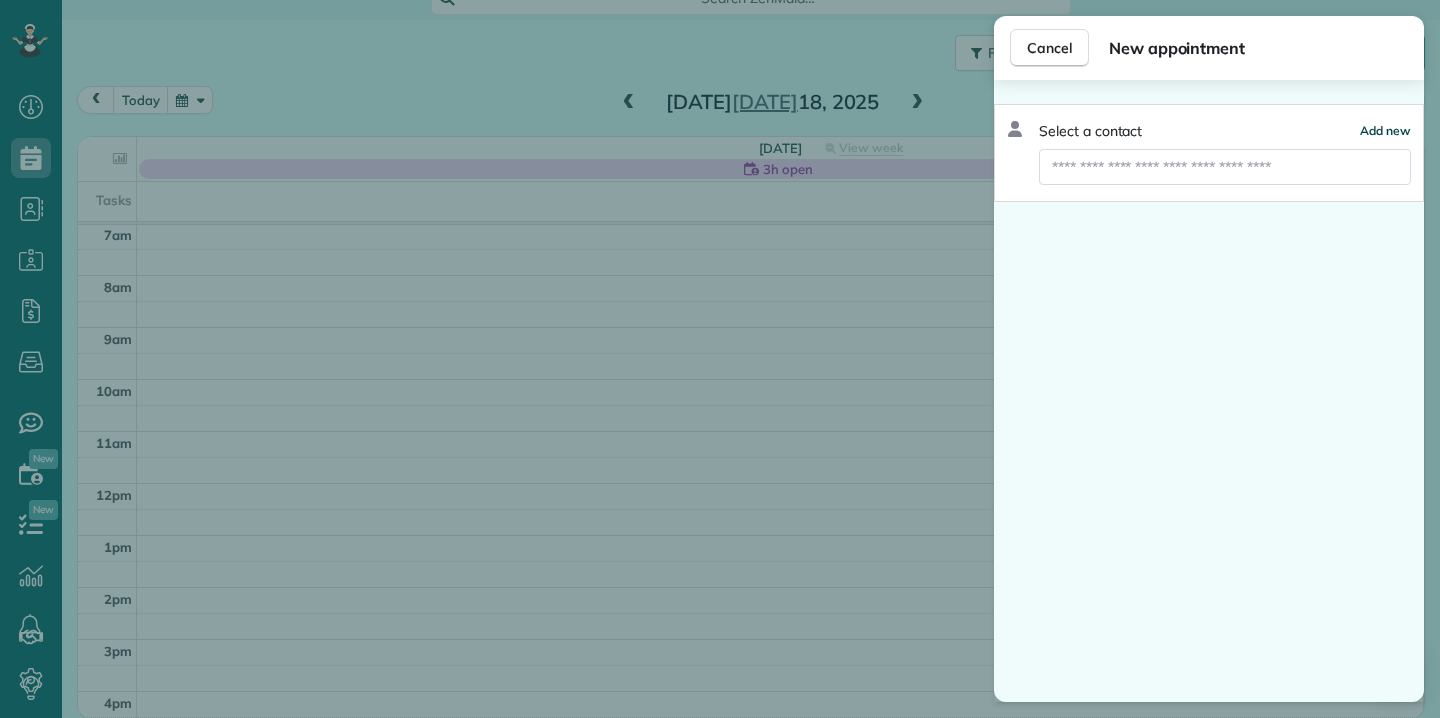 click on "Add new" at bounding box center (1385, 130) 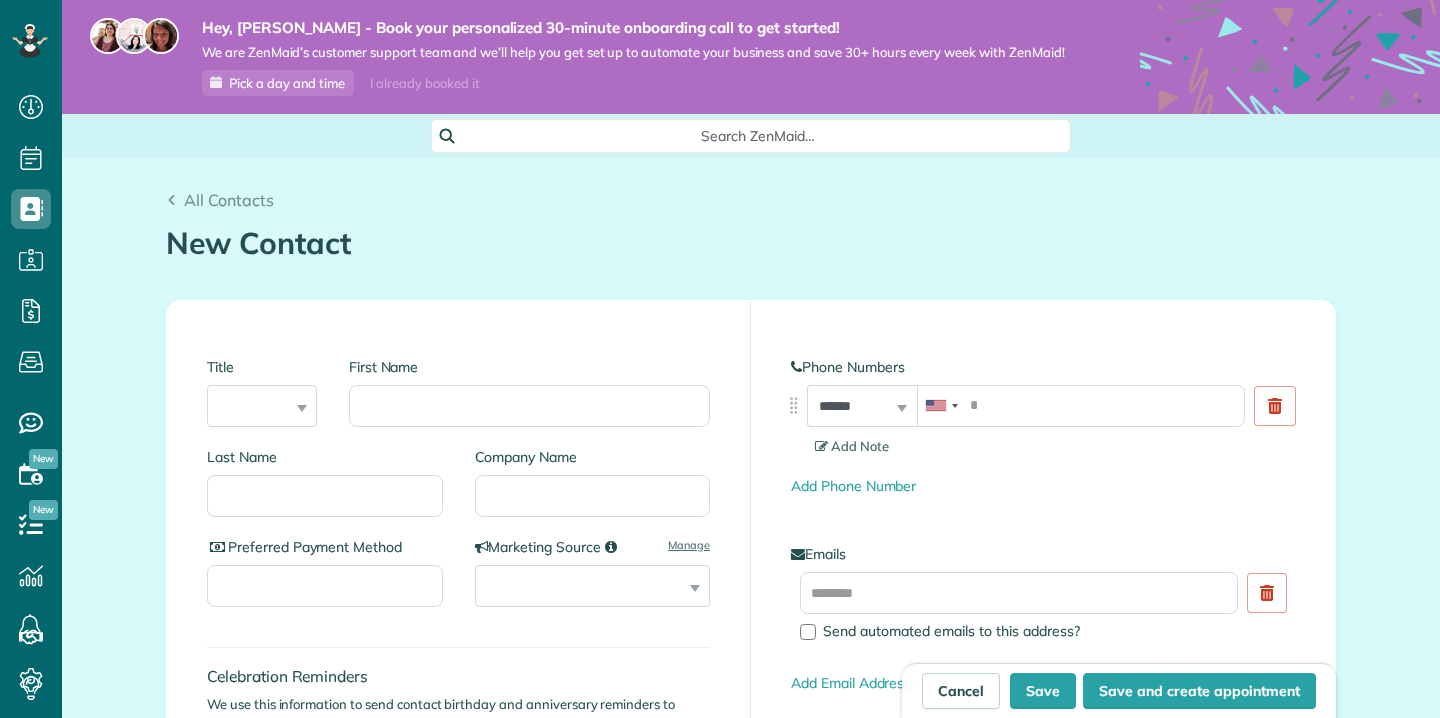 scroll, scrollTop: 0, scrollLeft: 0, axis: both 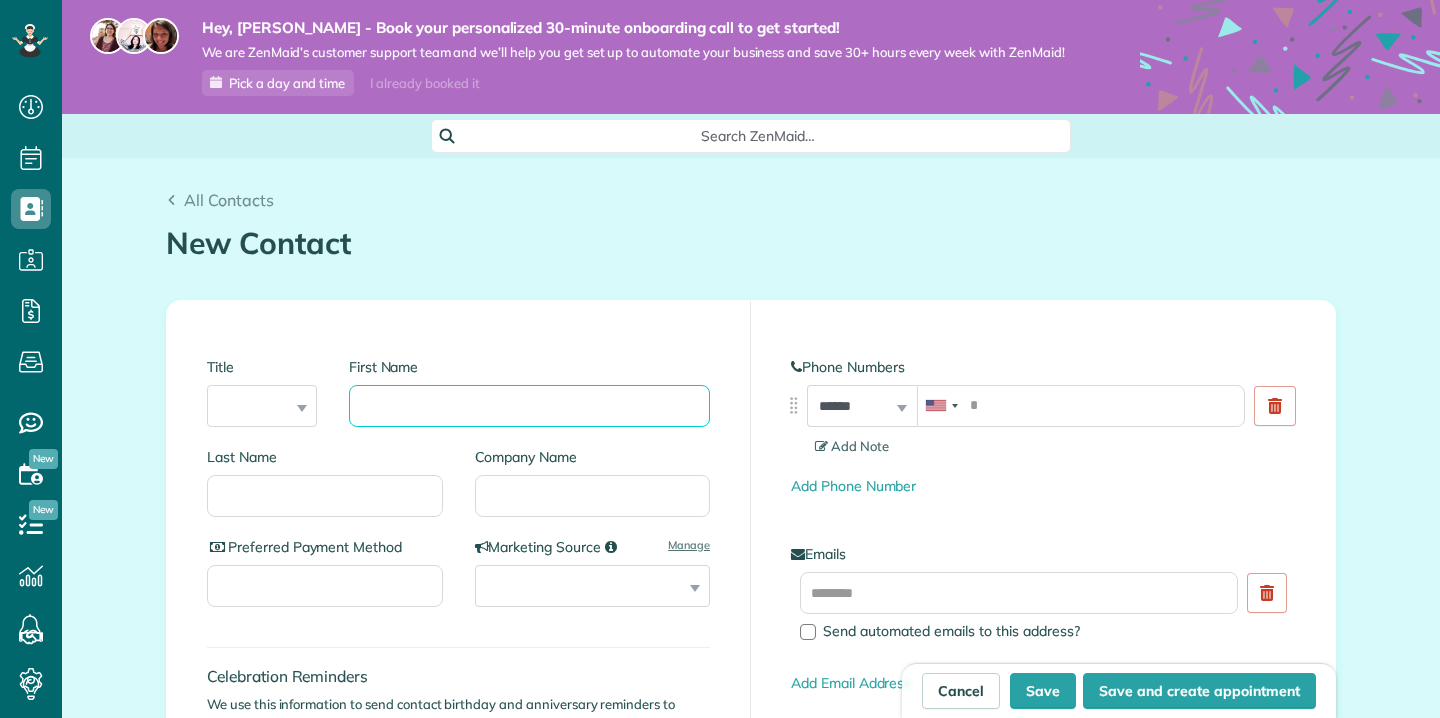 click on "First Name" at bounding box center (529, 406) 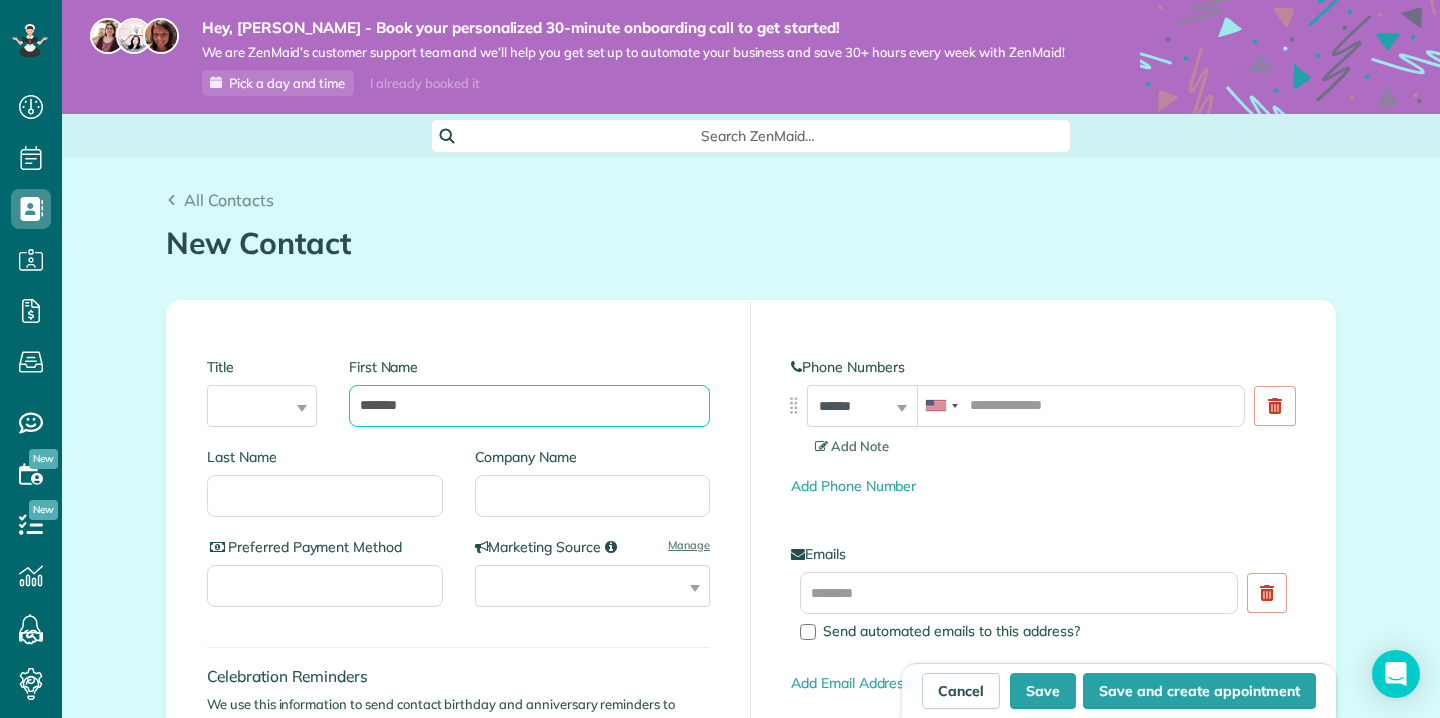 type on "*******" 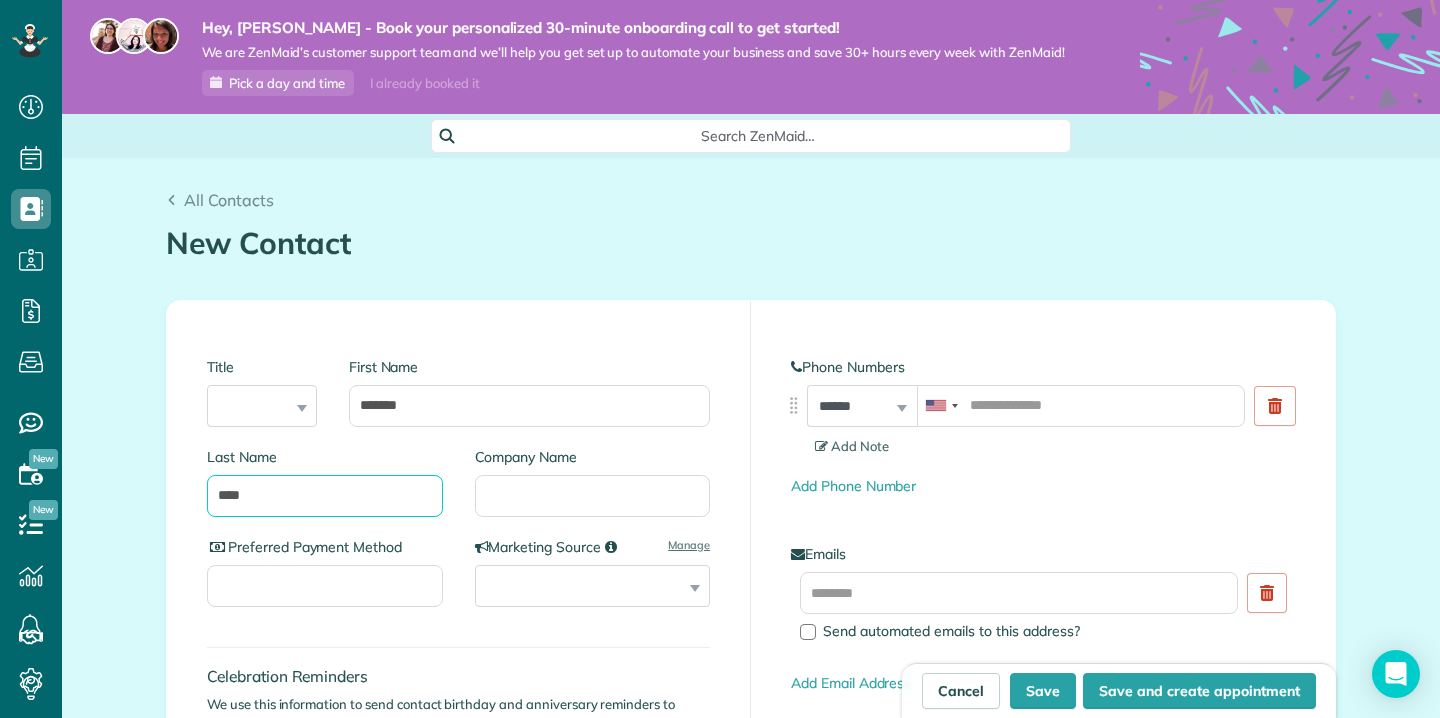 type on "****" 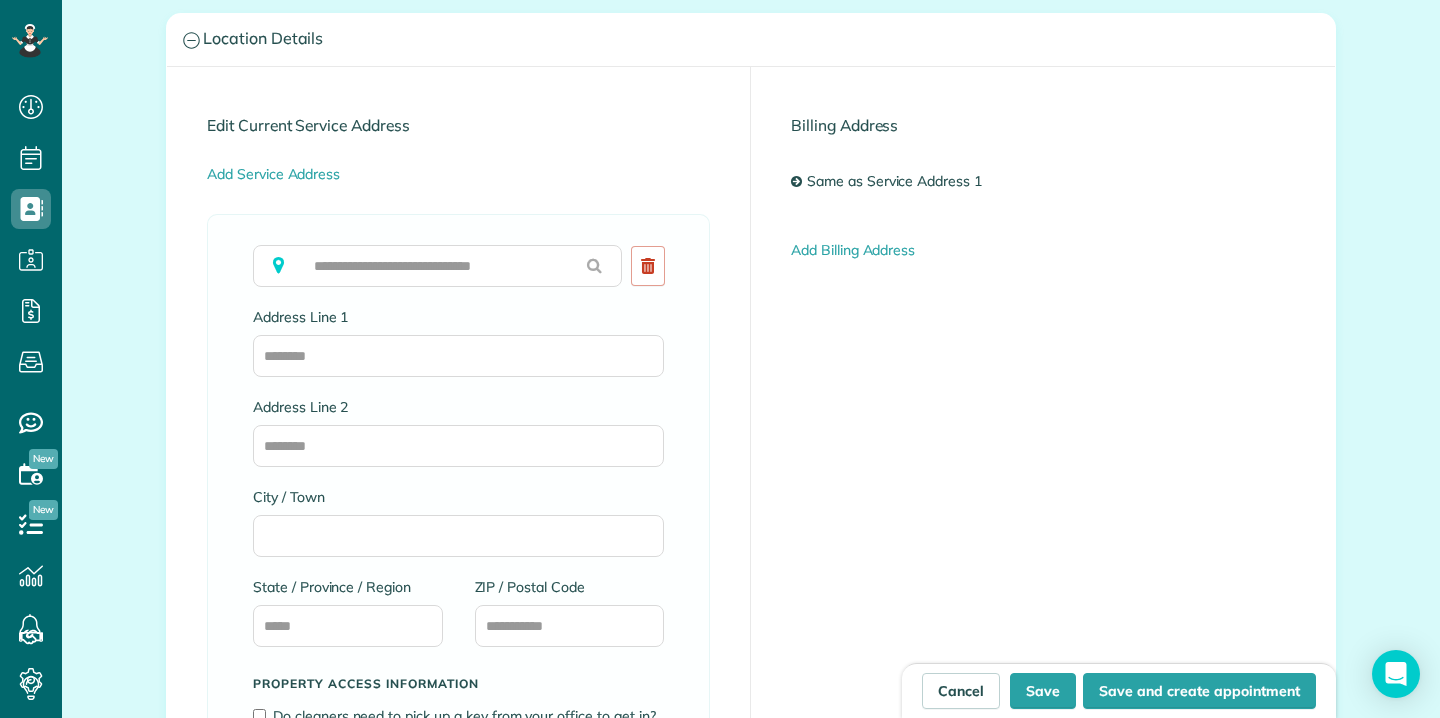 scroll, scrollTop: 1033, scrollLeft: 0, axis: vertical 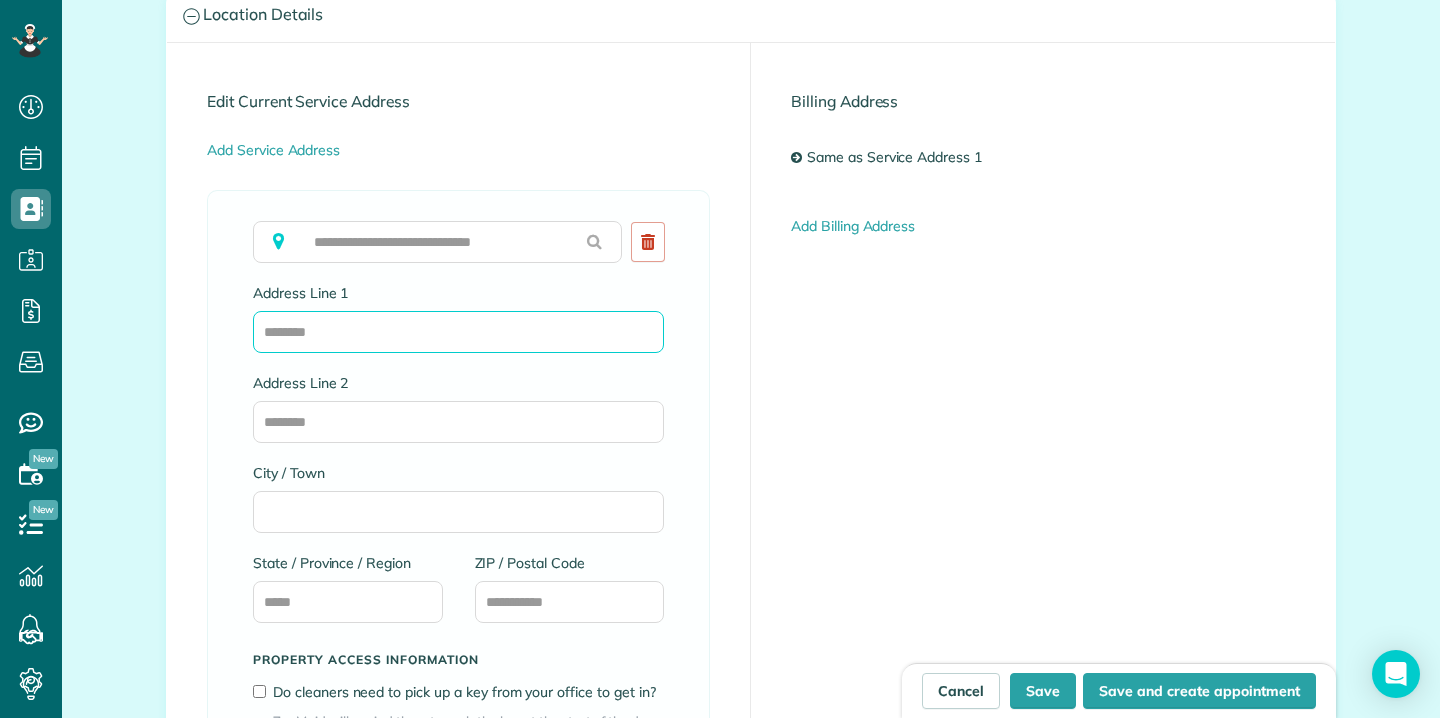 click on "Address Line 1" at bounding box center (458, 332) 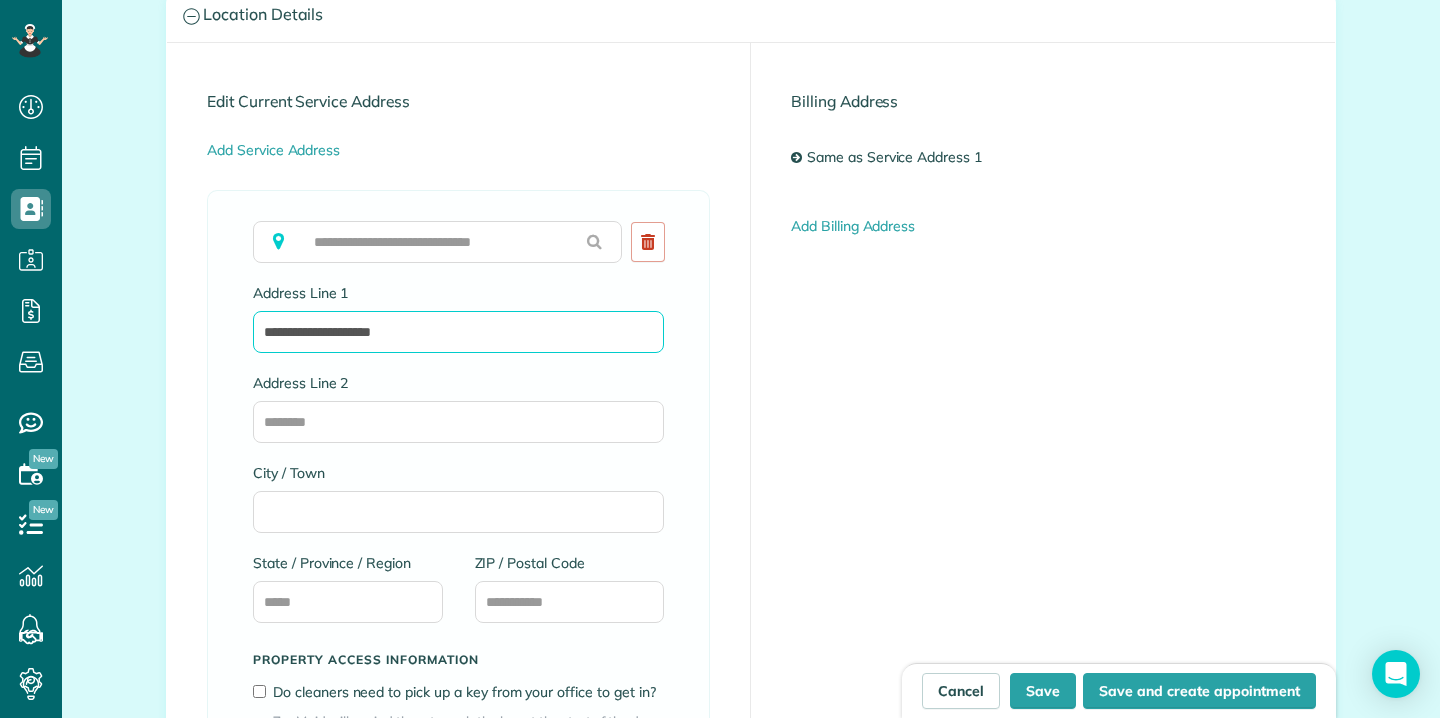 type on "**********" 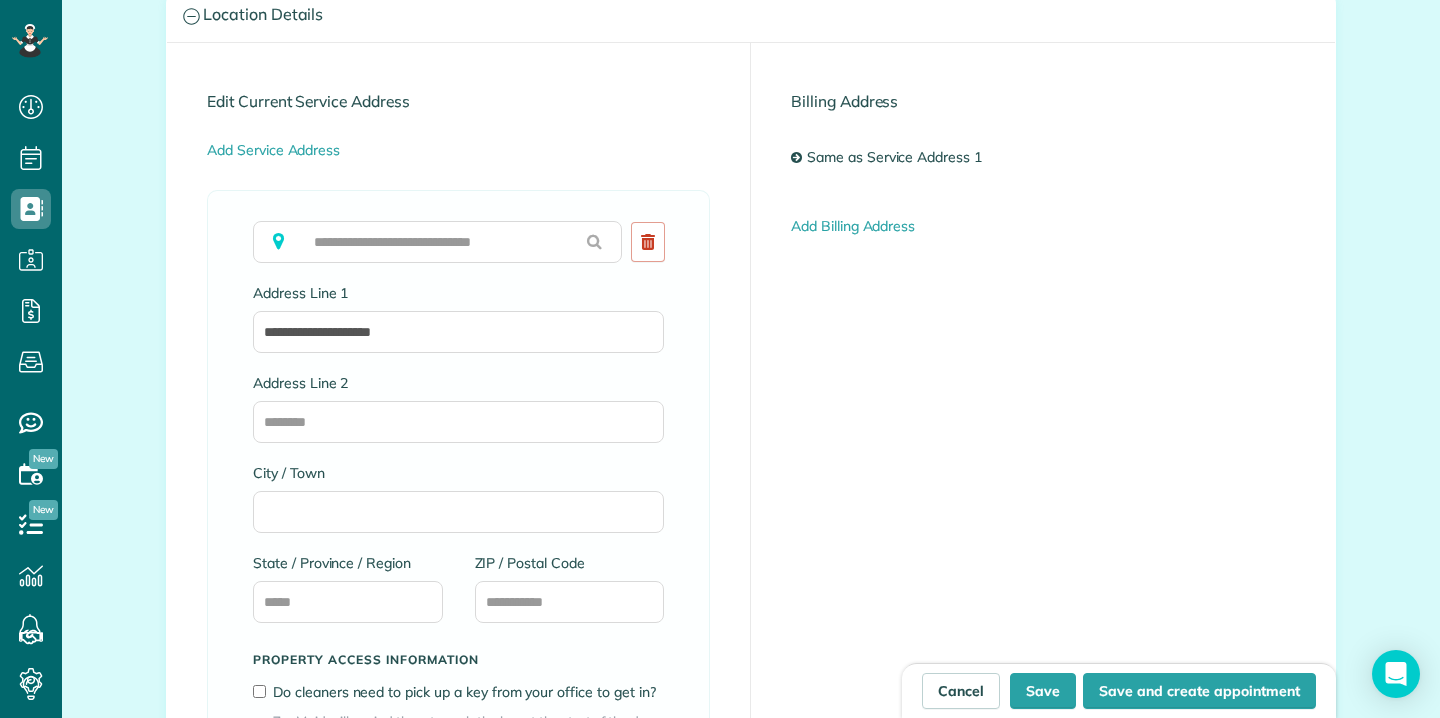 click on "City / Town" at bounding box center (458, 498) 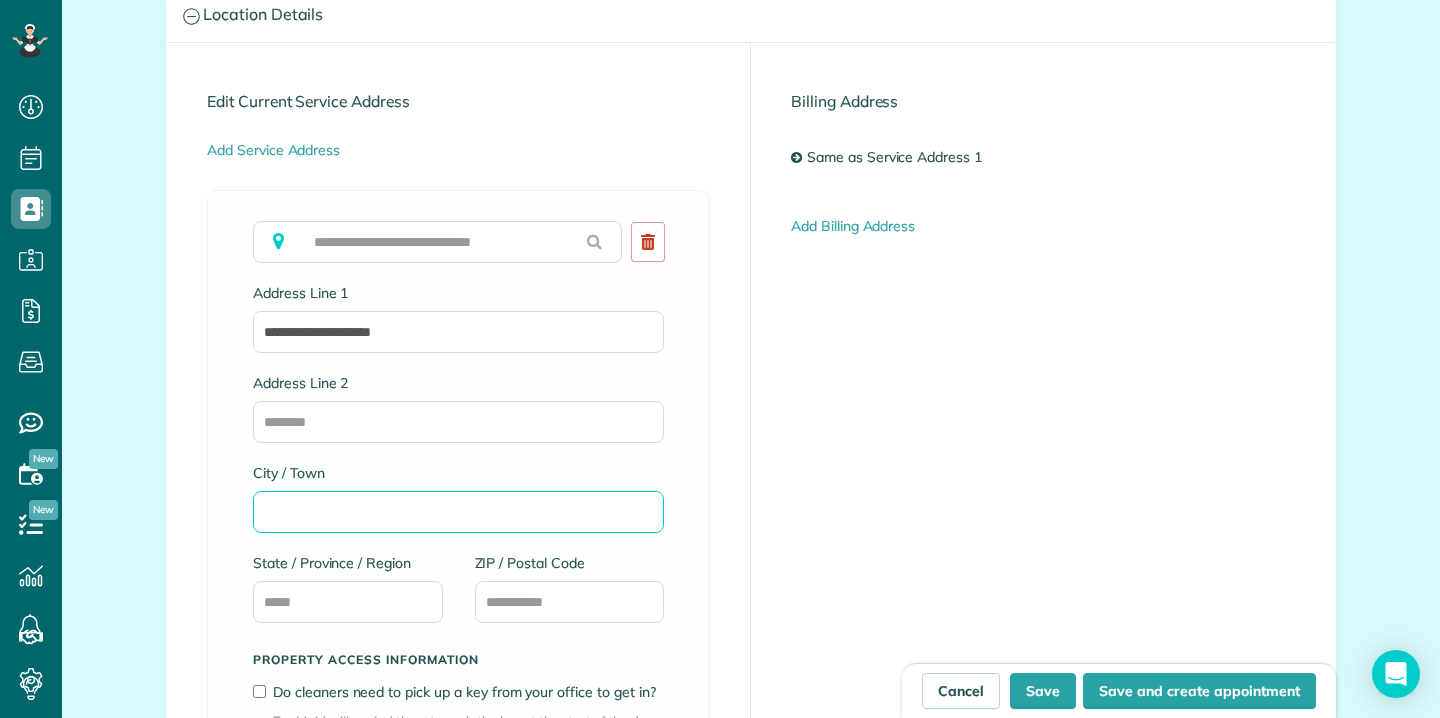 click on "City / Town" at bounding box center [458, 512] 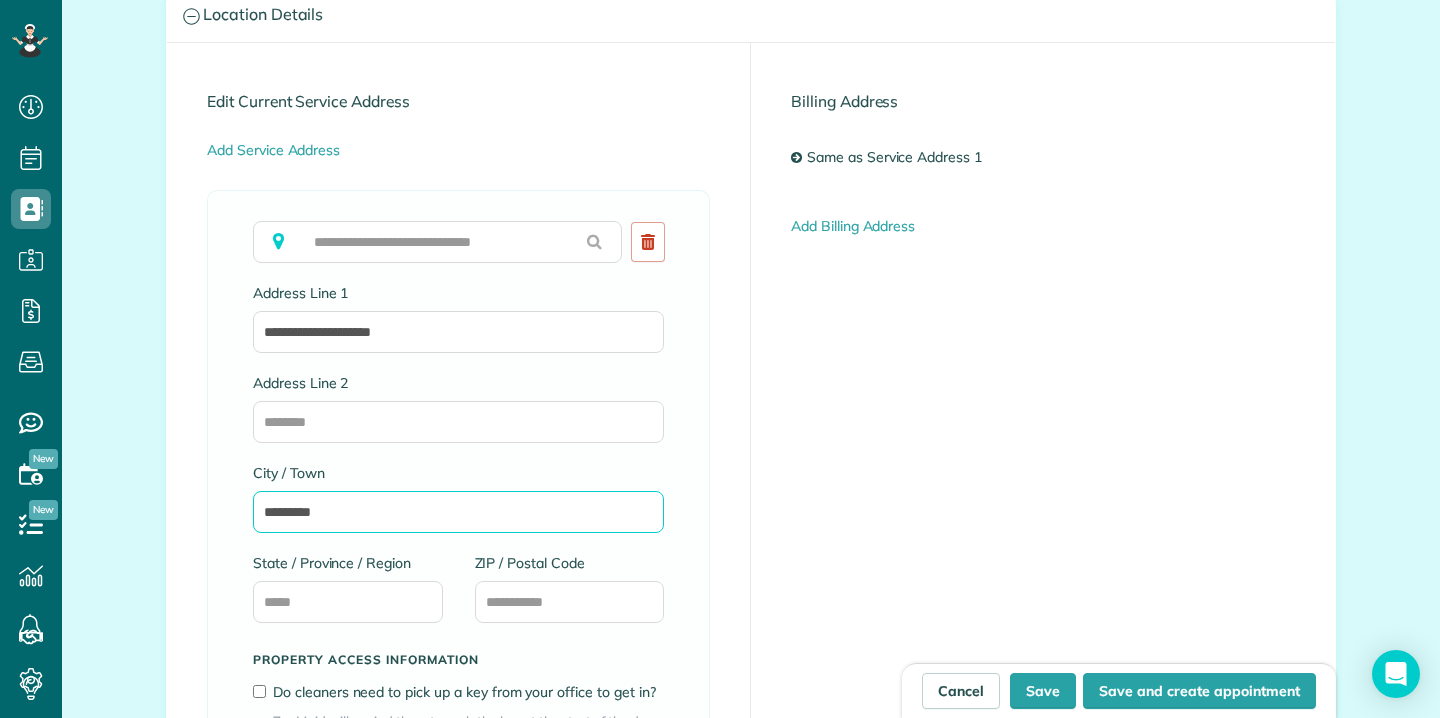 type on "*********" 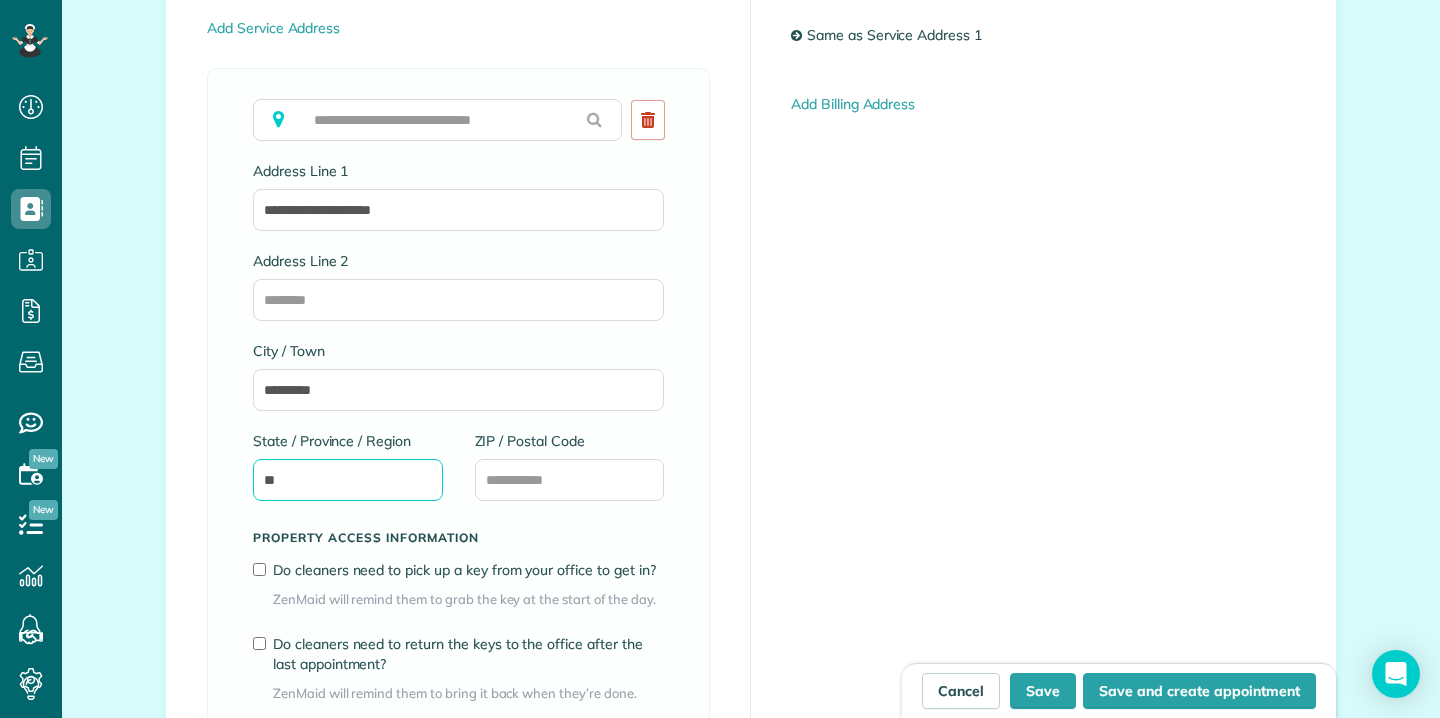 scroll, scrollTop: 1162, scrollLeft: 0, axis: vertical 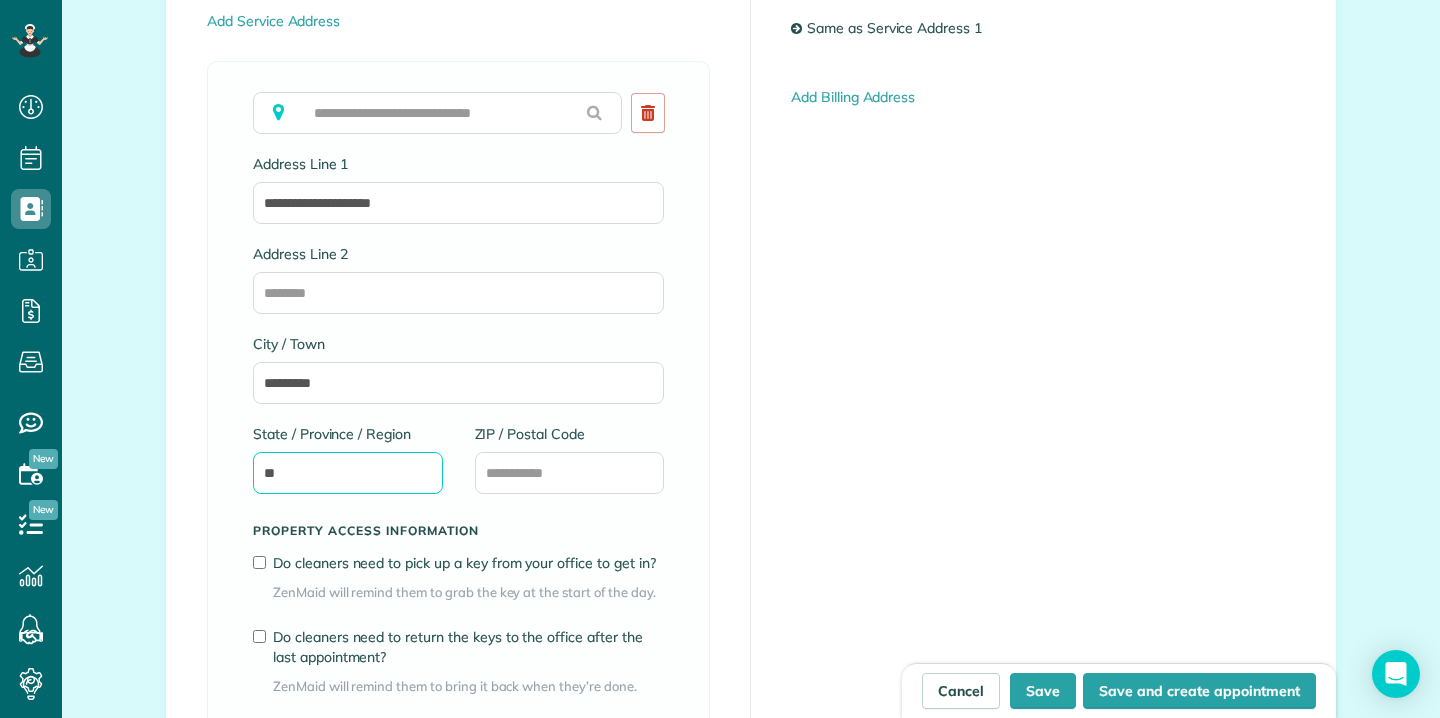 type on "**" 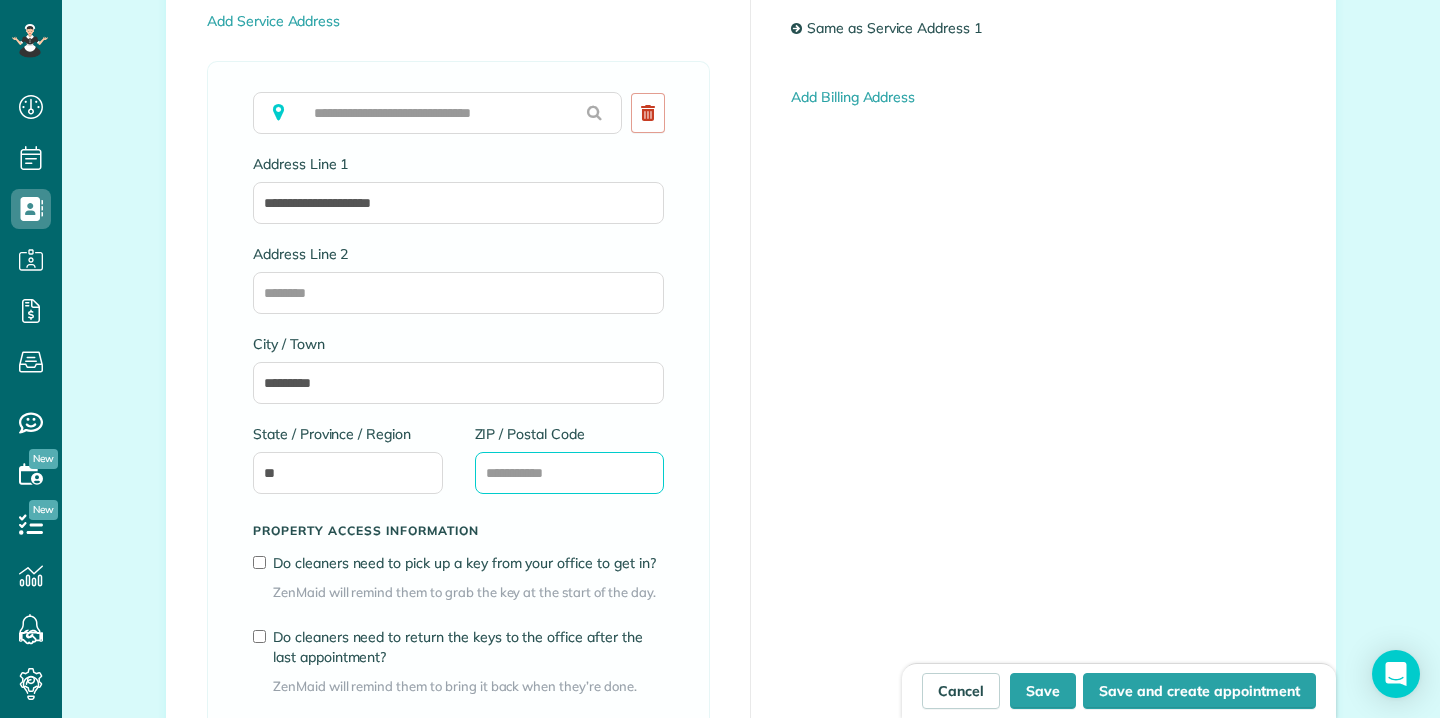 click on "ZIP / Postal Code" at bounding box center (570, 473) 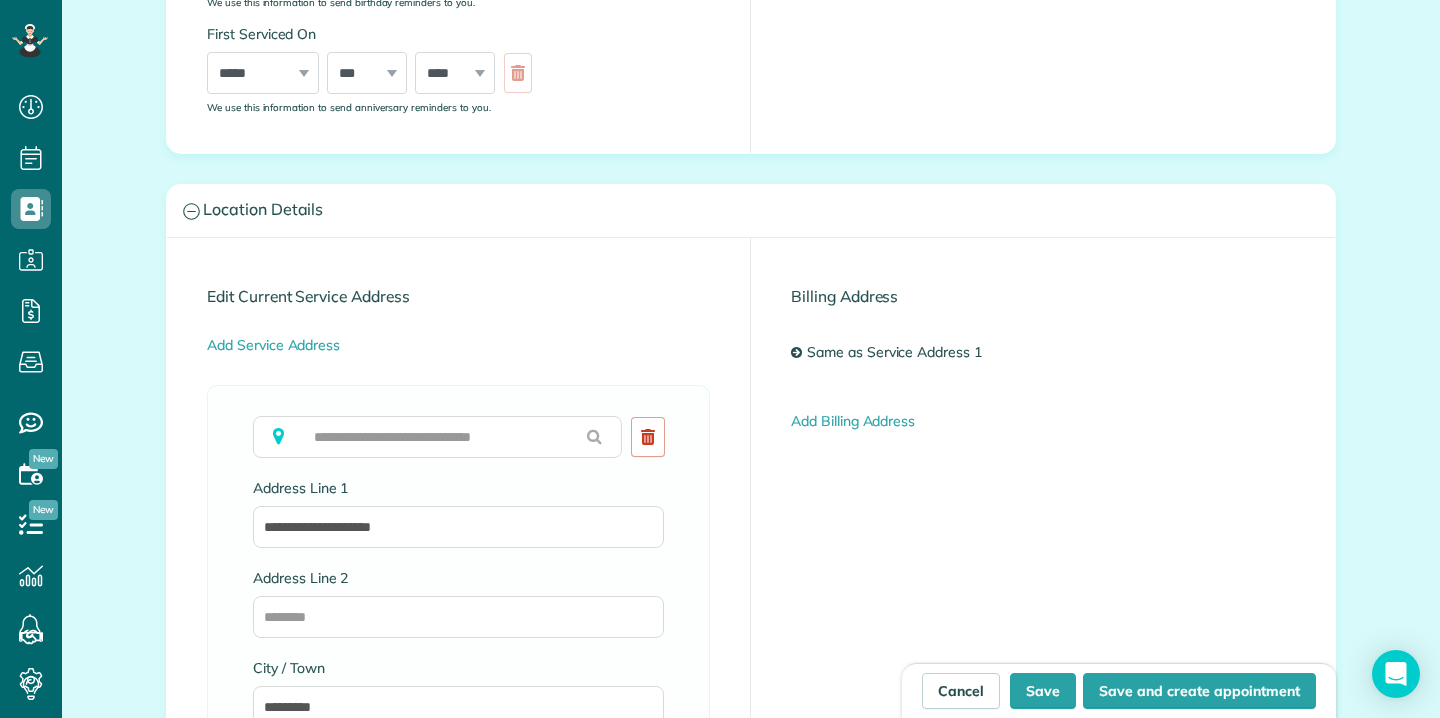 scroll, scrollTop: 1339, scrollLeft: 0, axis: vertical 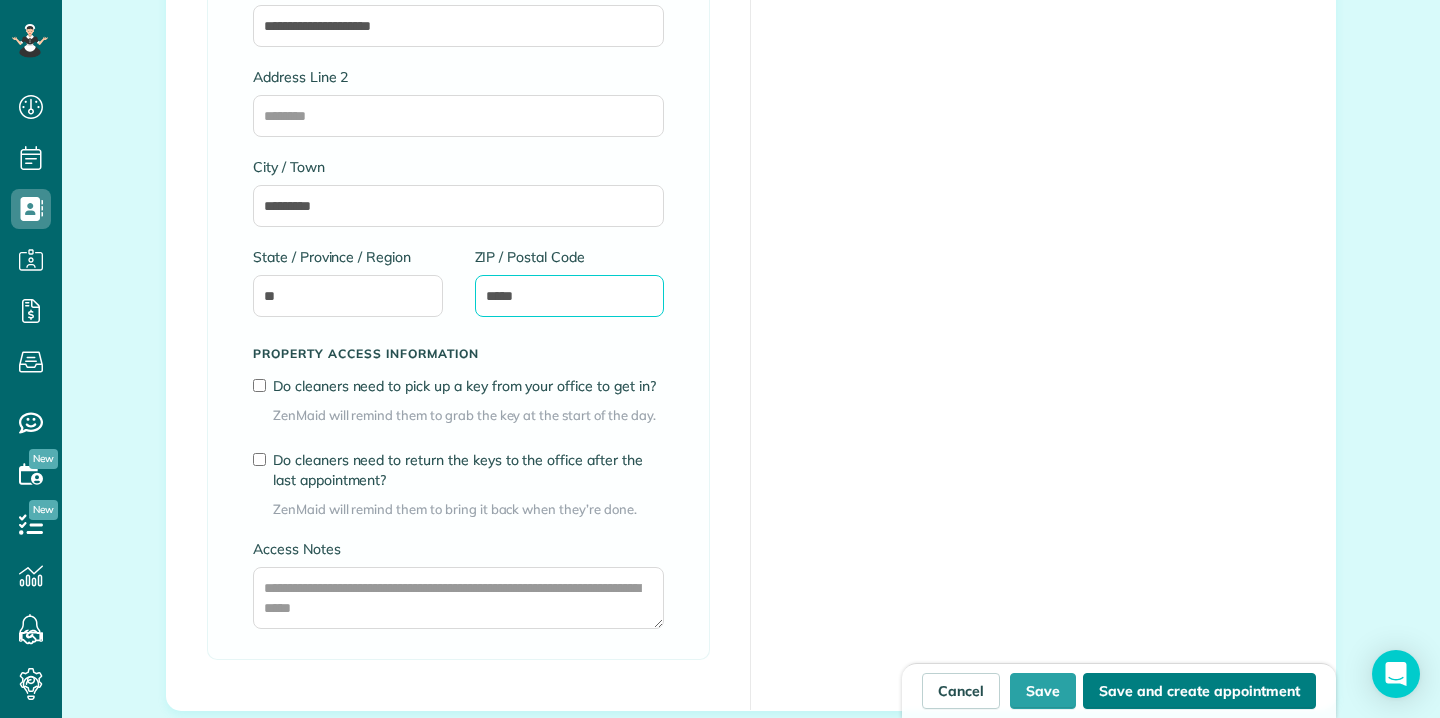 type on "*****" 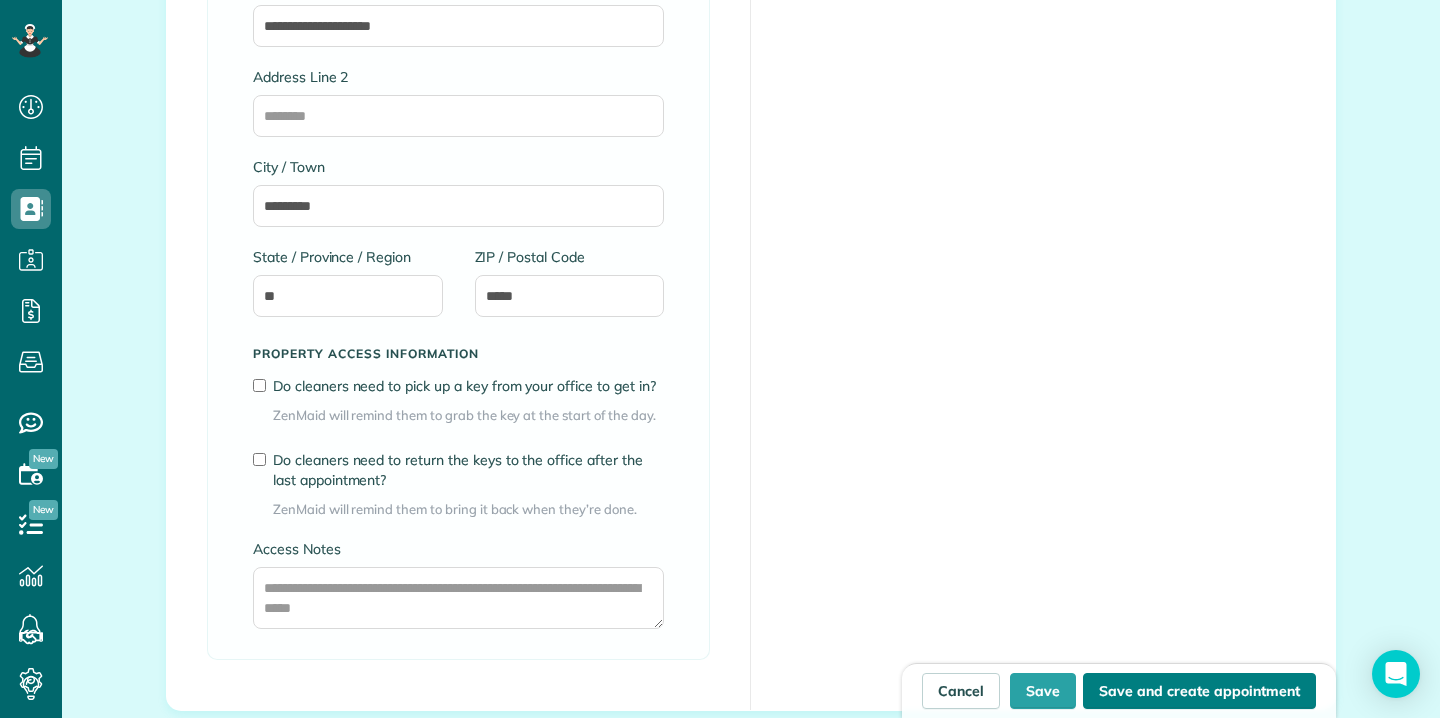 click on "Save and create appointment" at bounding box center (1199, 691) 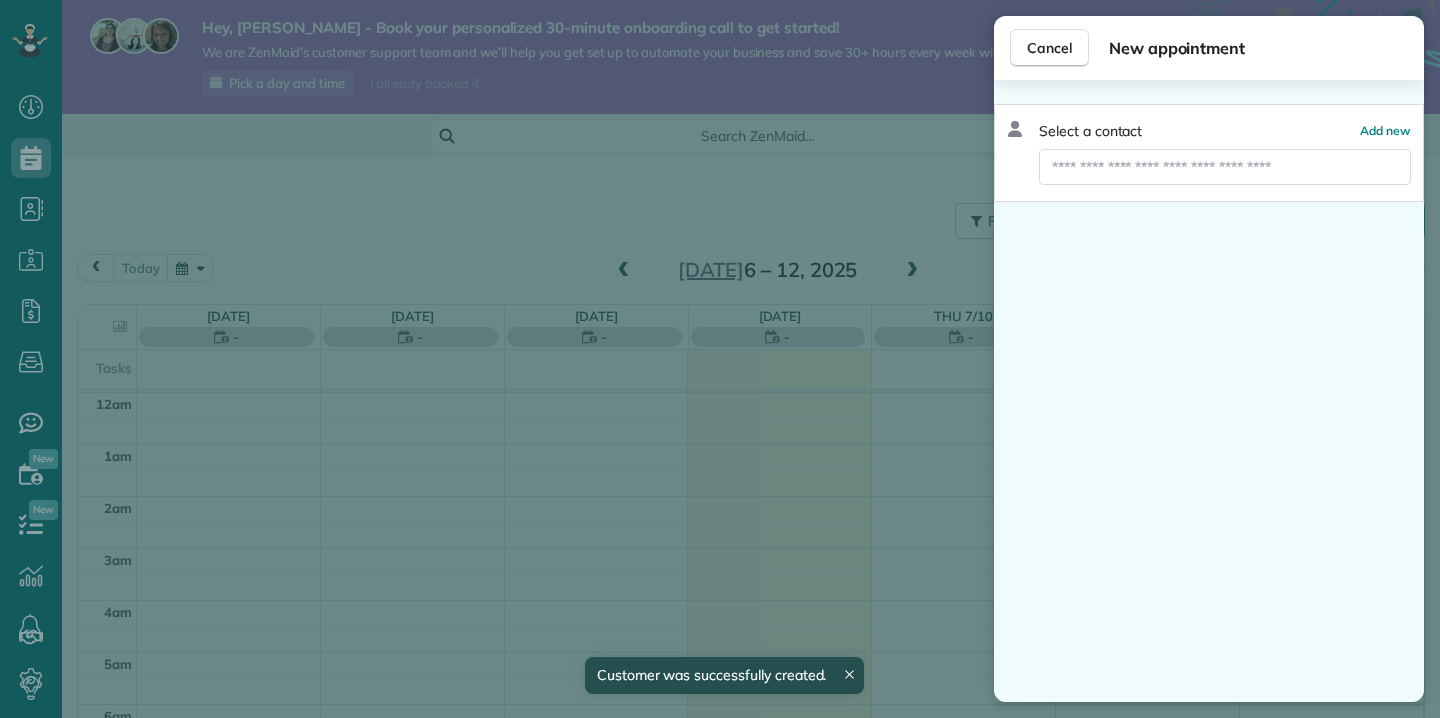 scroll, scrollTop: 0, scrollLeft: 0, axis: both 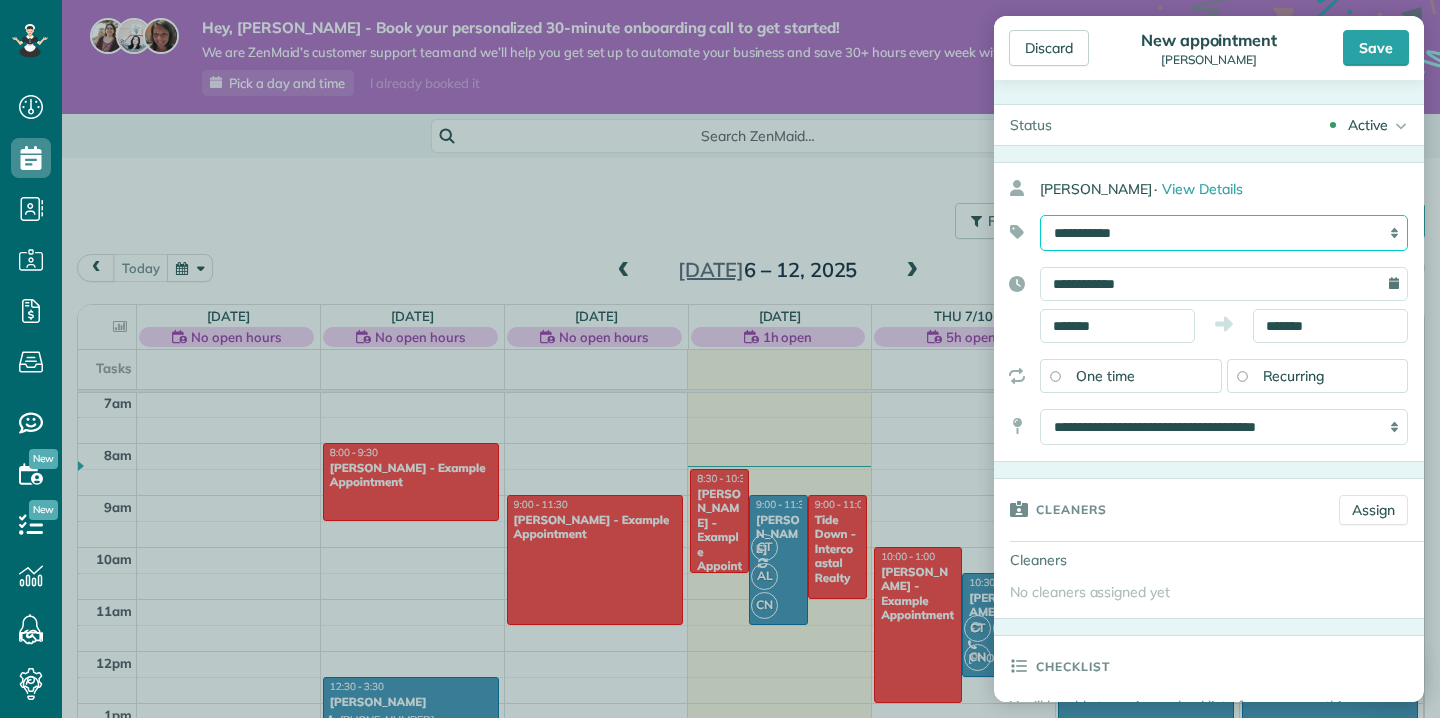 click on "**********" at bounding box center (1224, 233) 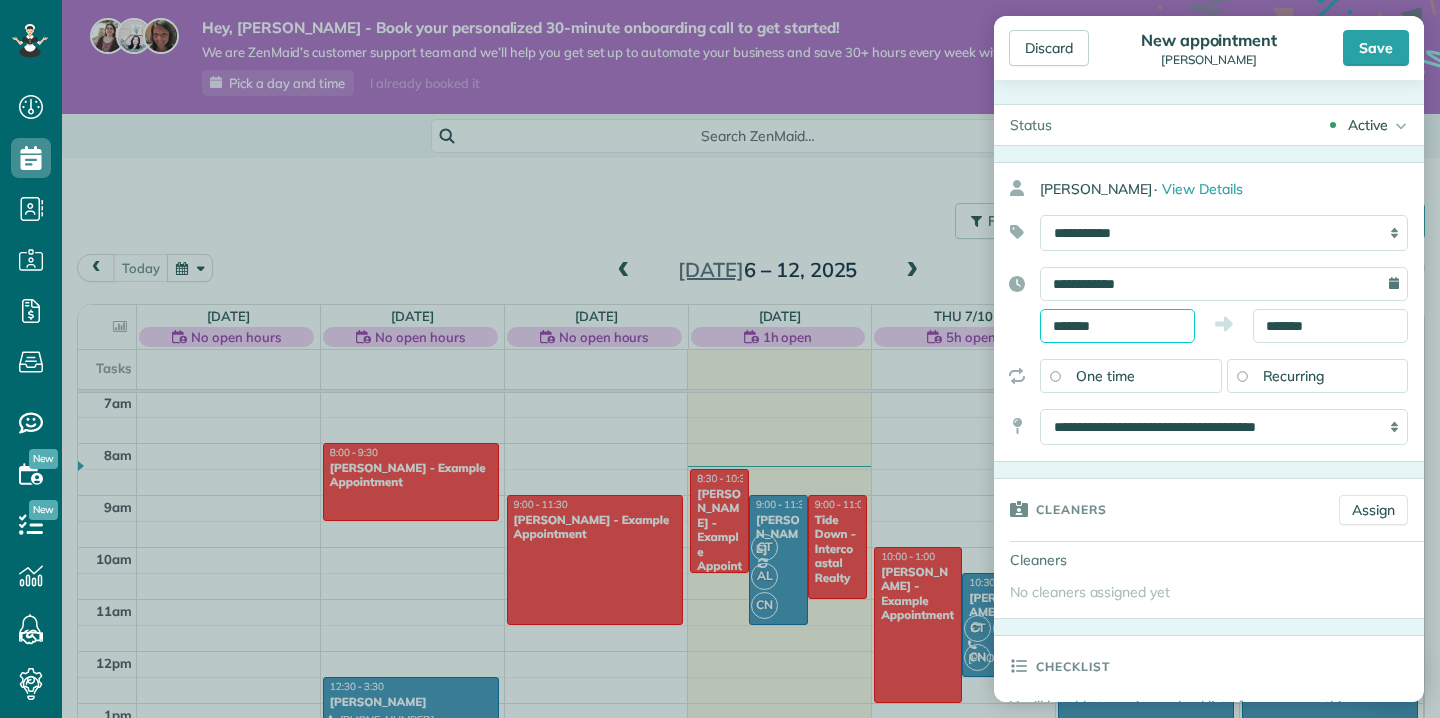 click on "*******" at bounding box center (1117, 326) 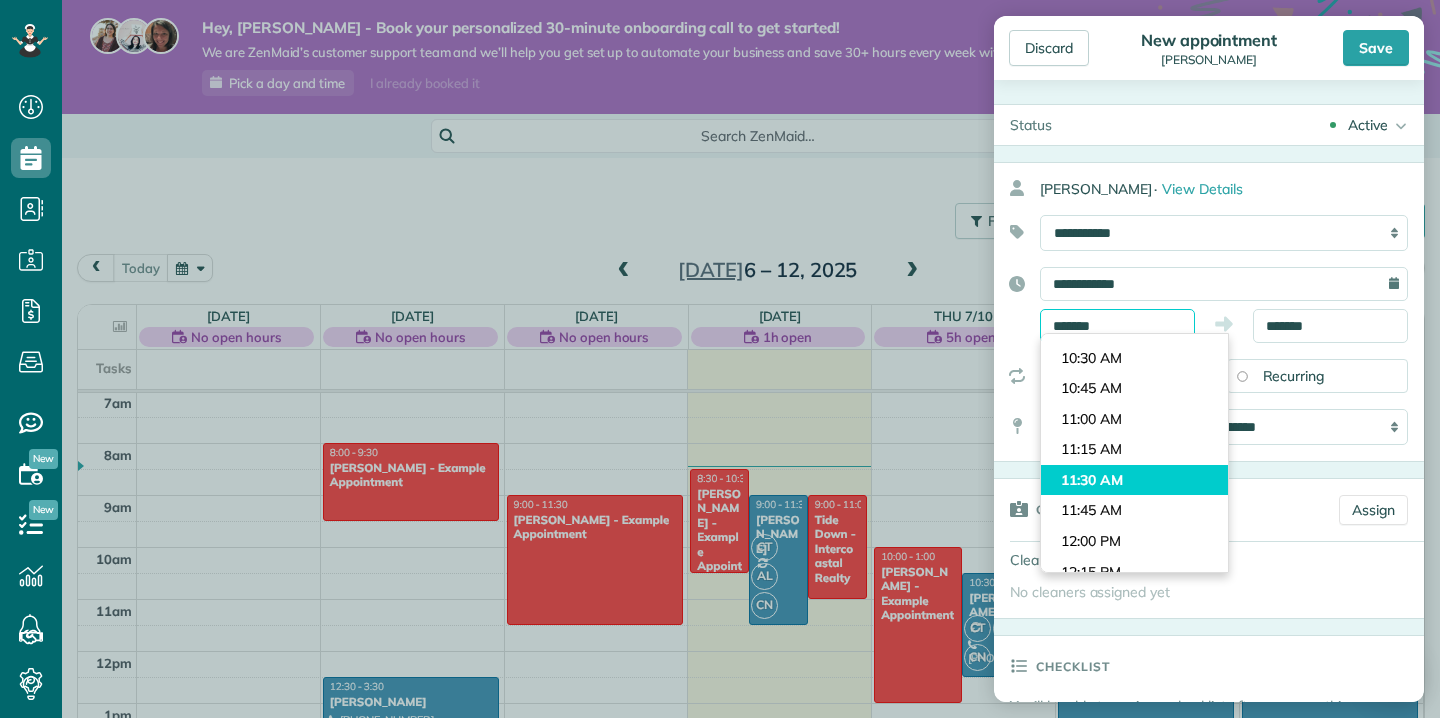 scroll, scrollTop: 1200, scrollLeft: 0, axis: vertical 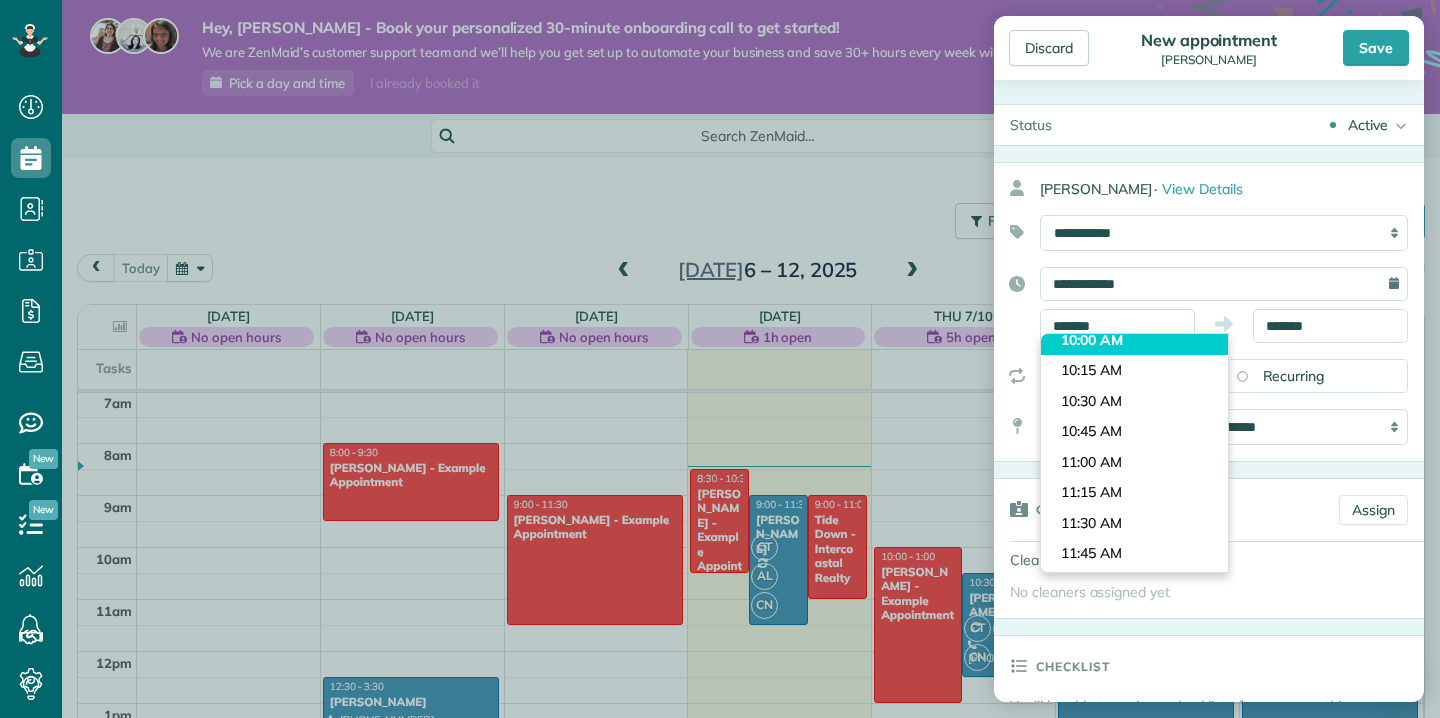 type on "********" 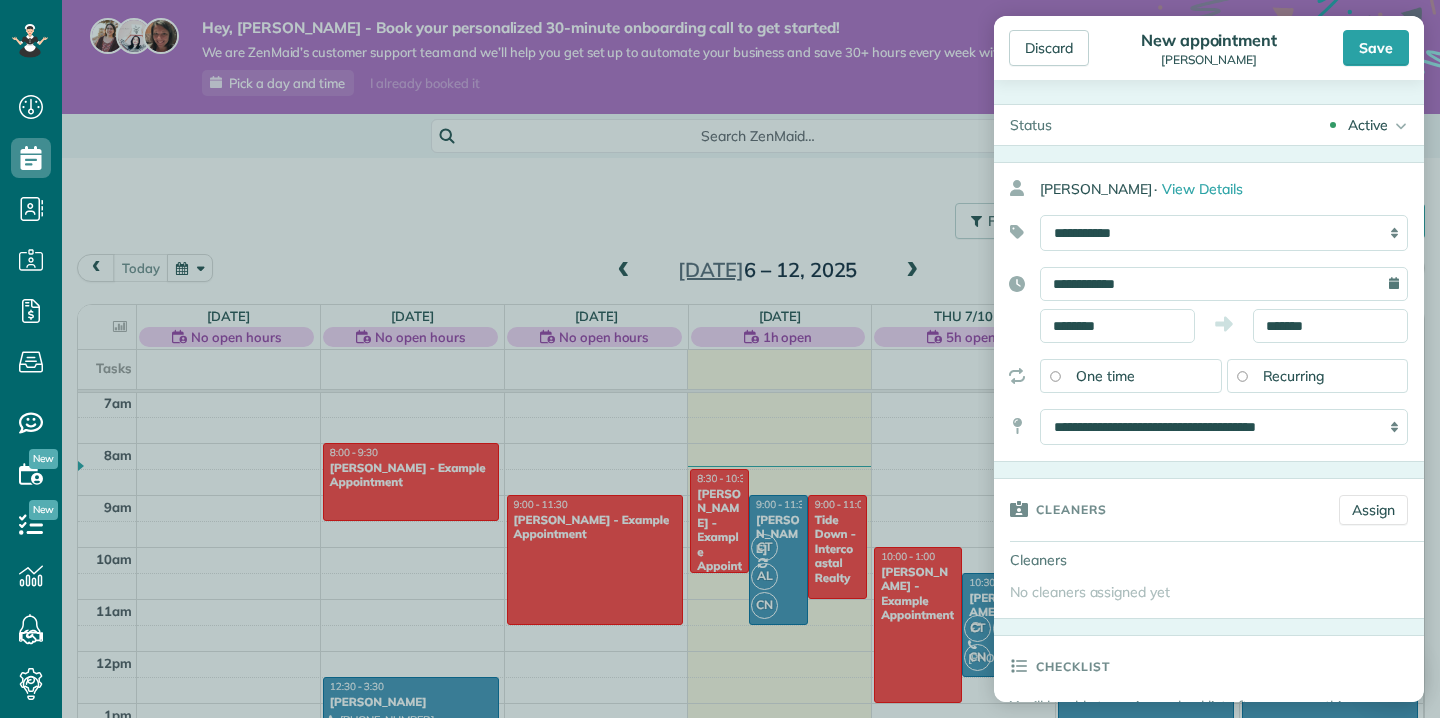 click on "Dashboard
Scheduling
Calendar View
List View
Dispatch View - Weekly scheduling (Beta)" at bounding box center (720, 359) 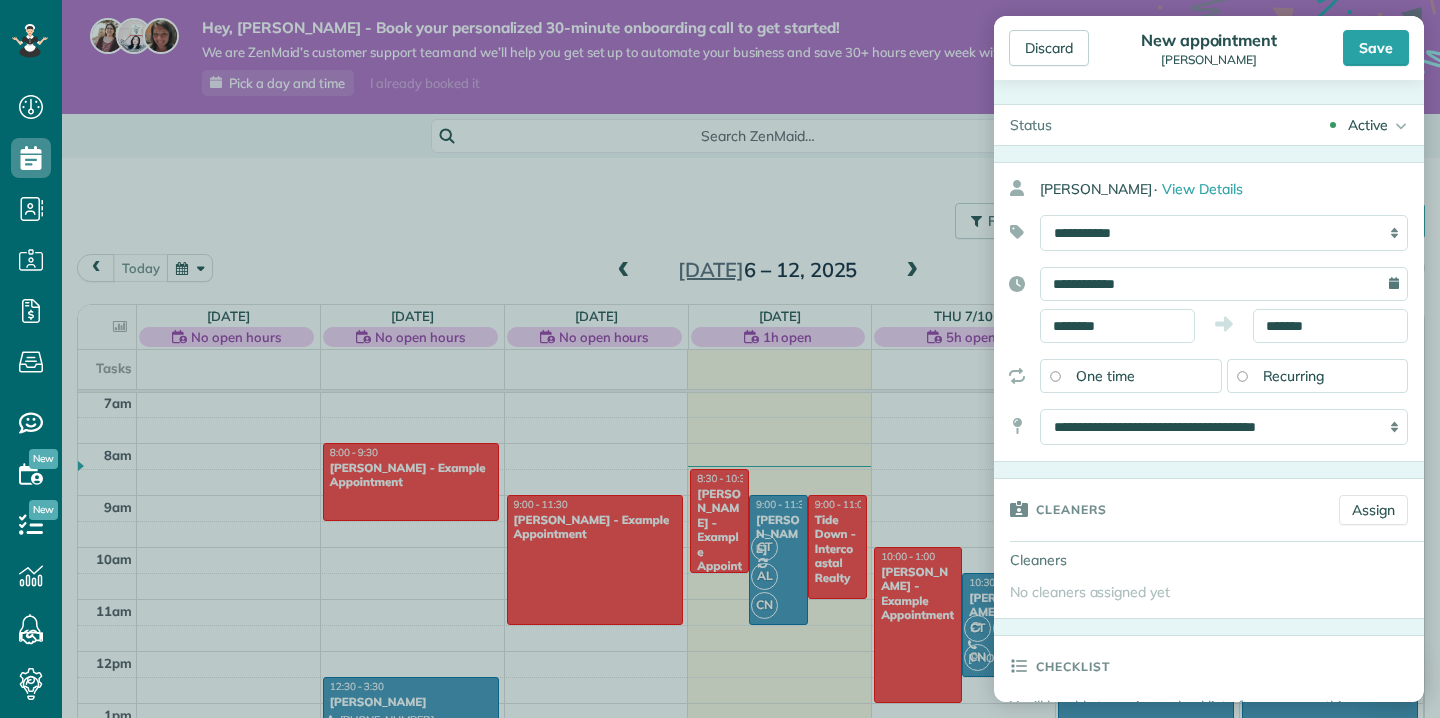 scroll, scrollTop: 60, scrollLeft: 0, axis: vertical 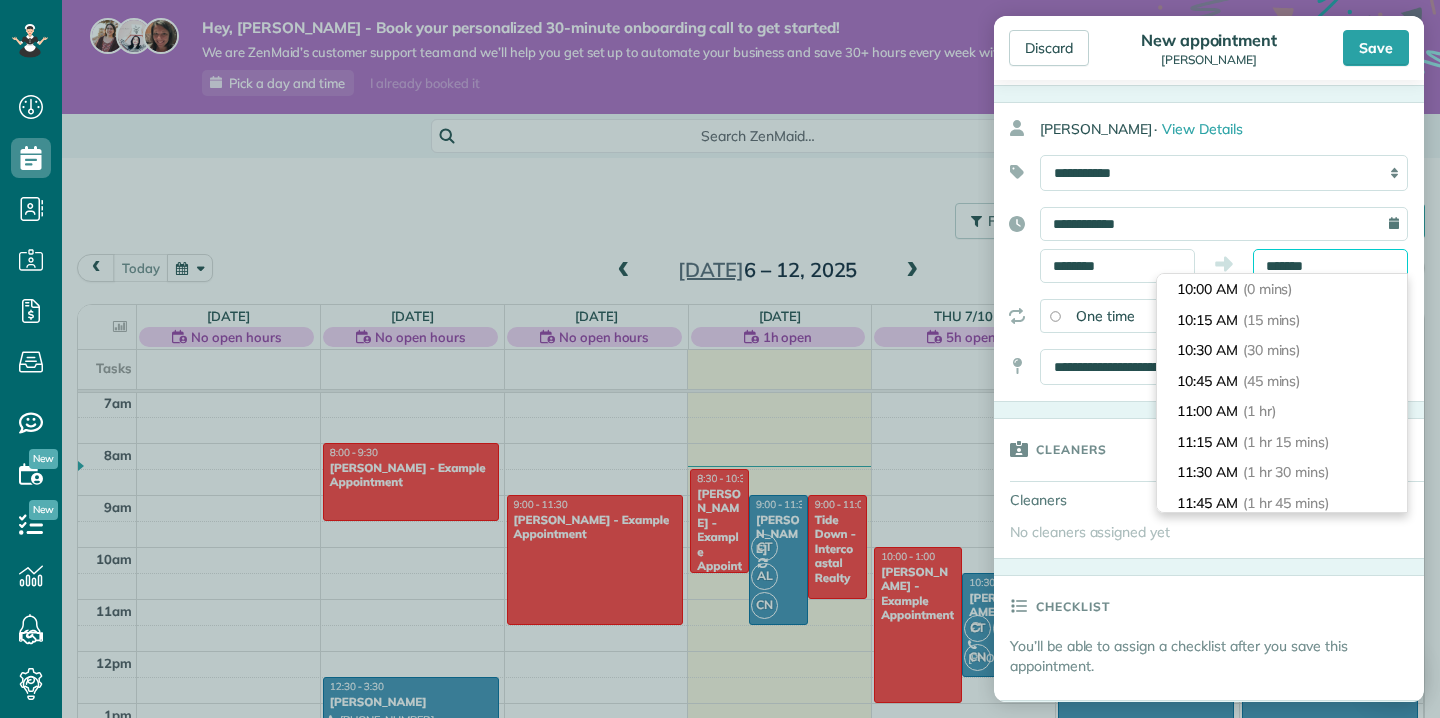 click on "*******" at bounding box center (1330, 266) 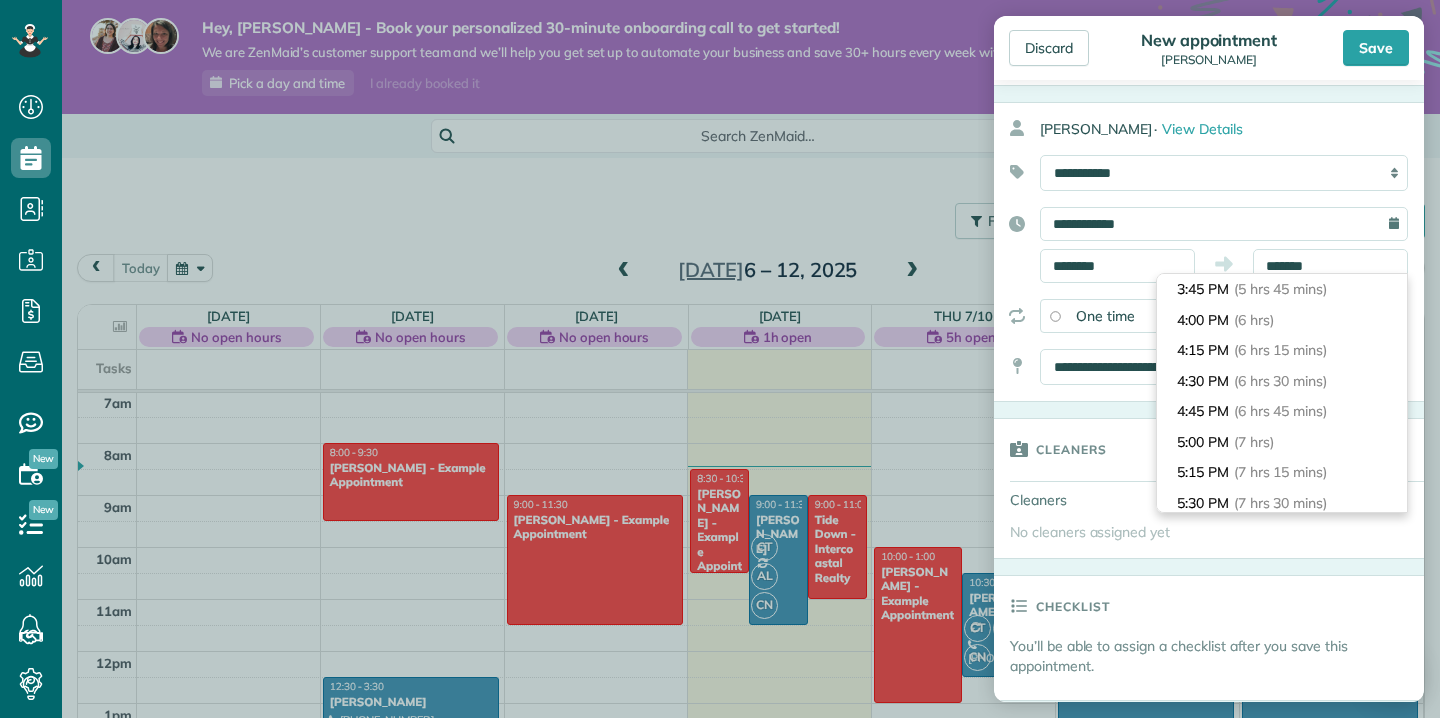 click on "**********" at bounding box center [1209, 245] 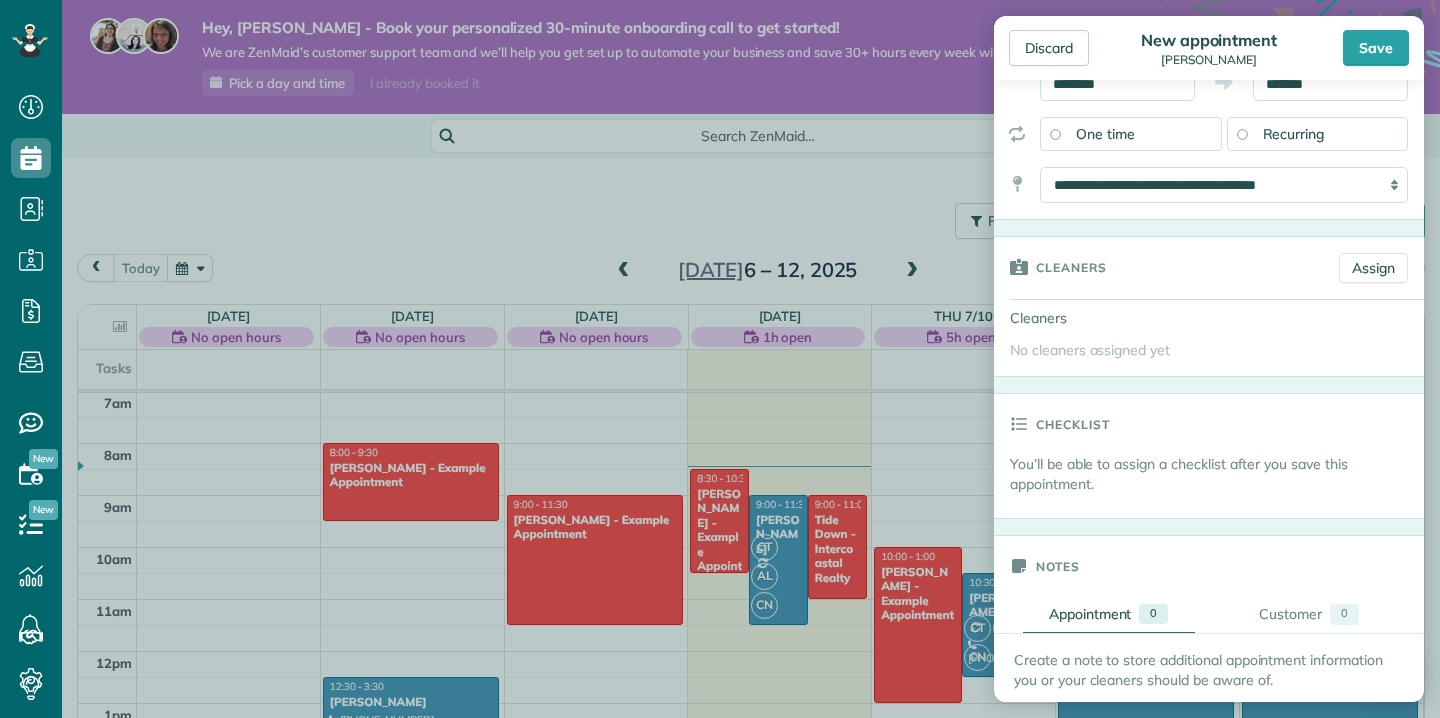 scroll, scrollTop: 248, scrollLeft: 0, axis: vertical 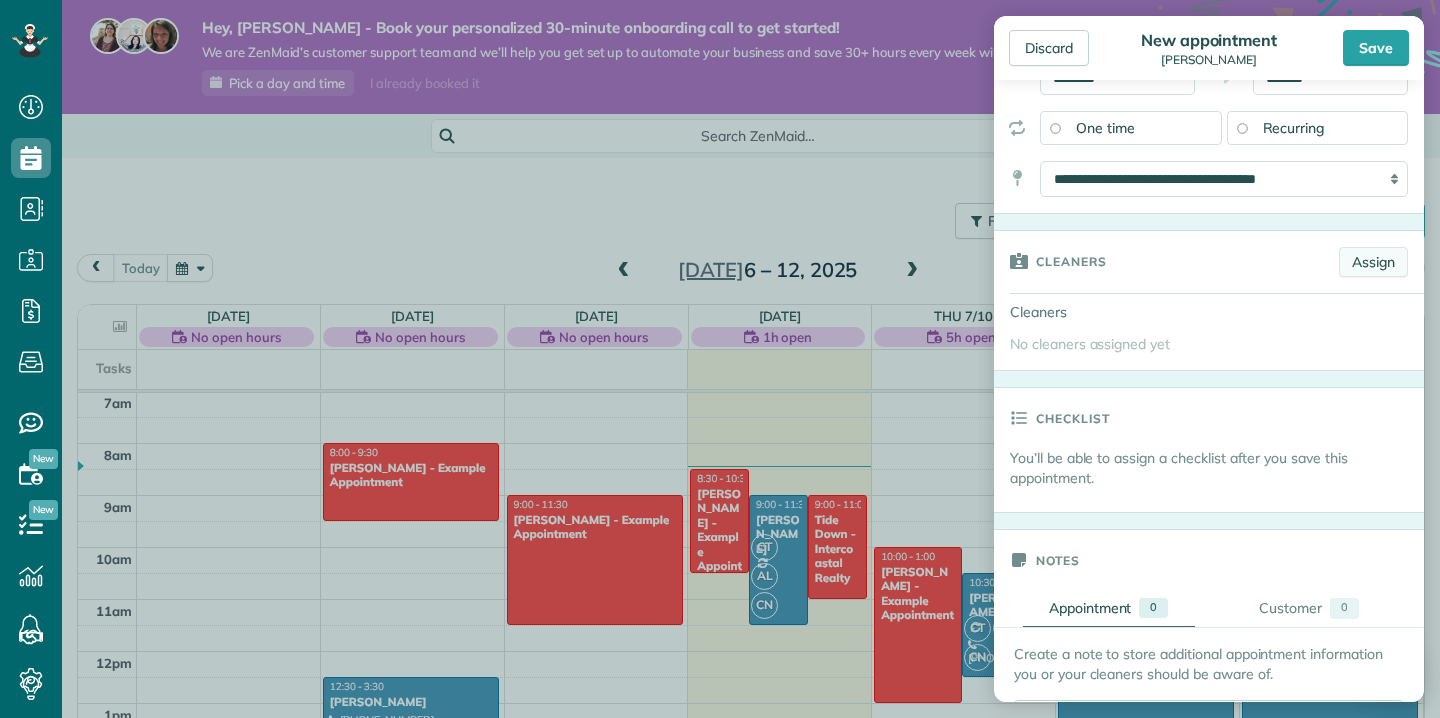 click on "Assign" at bounding box center [1373, 262] 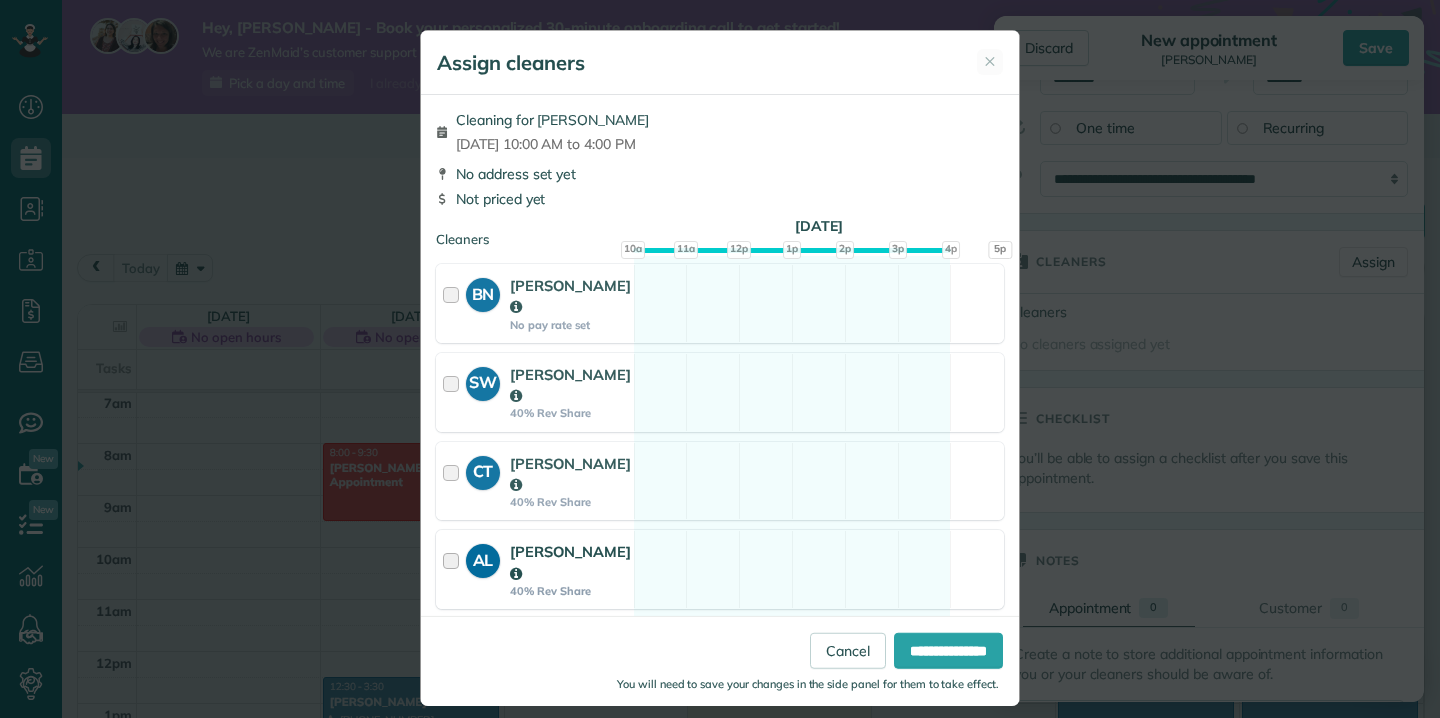 scroll, scrollTop: 49, scrollLeft: 0, axis: vertical 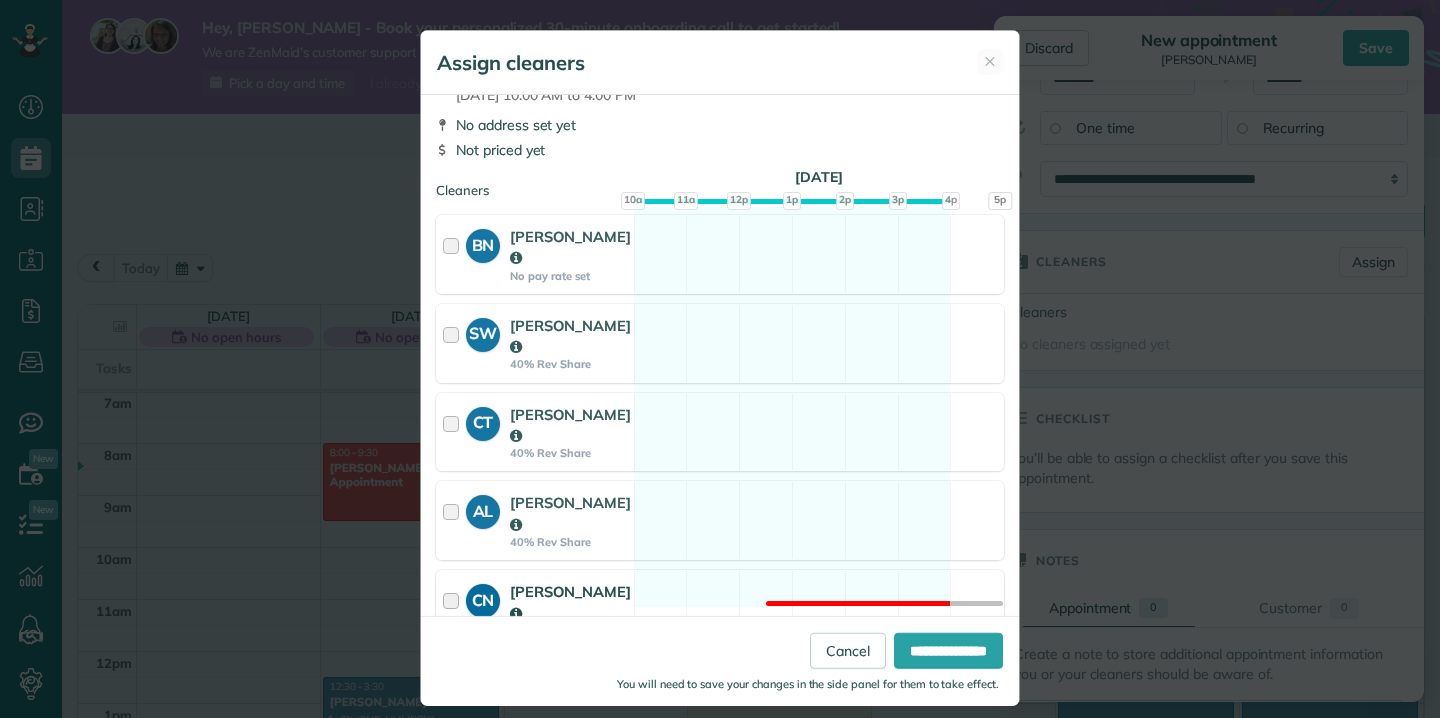 click at bounding box center [454, 609] 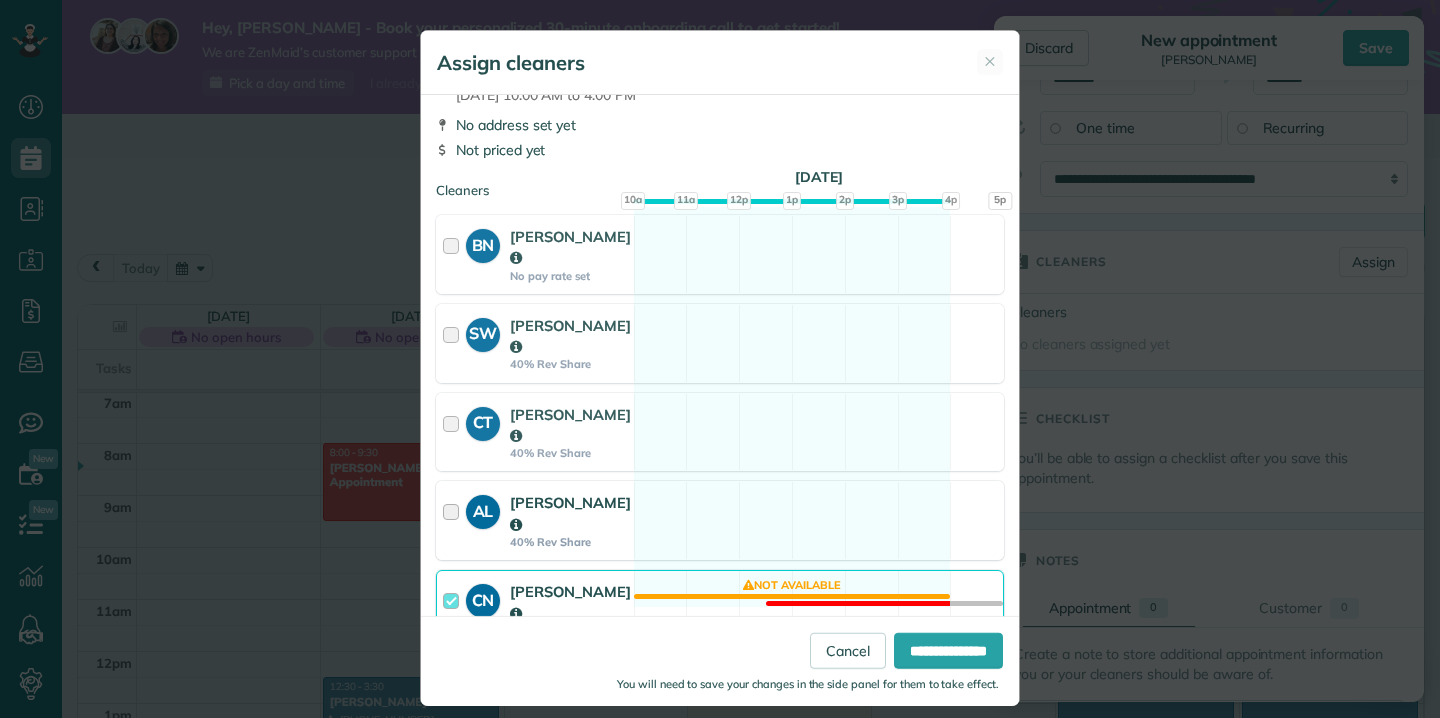 click at bounding box center [454, 520] 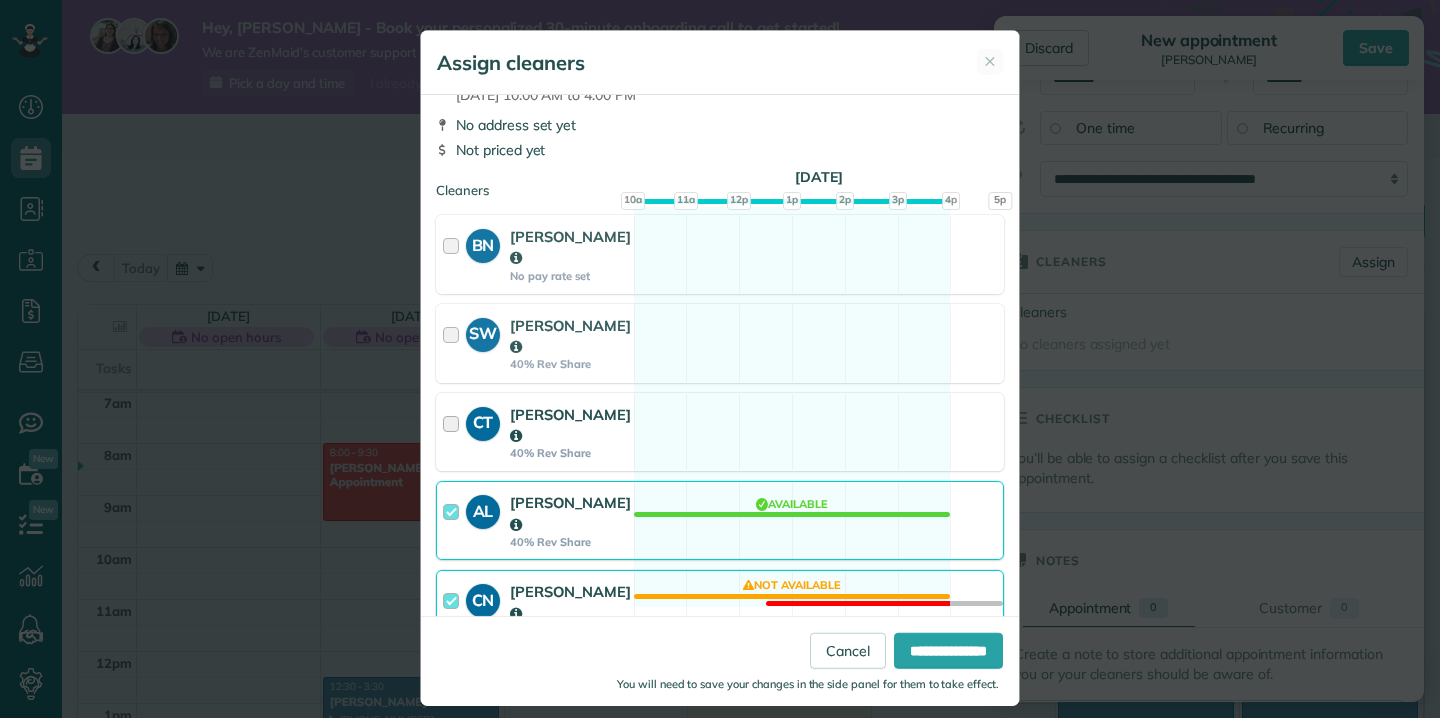click at bounding box center [454, 432] 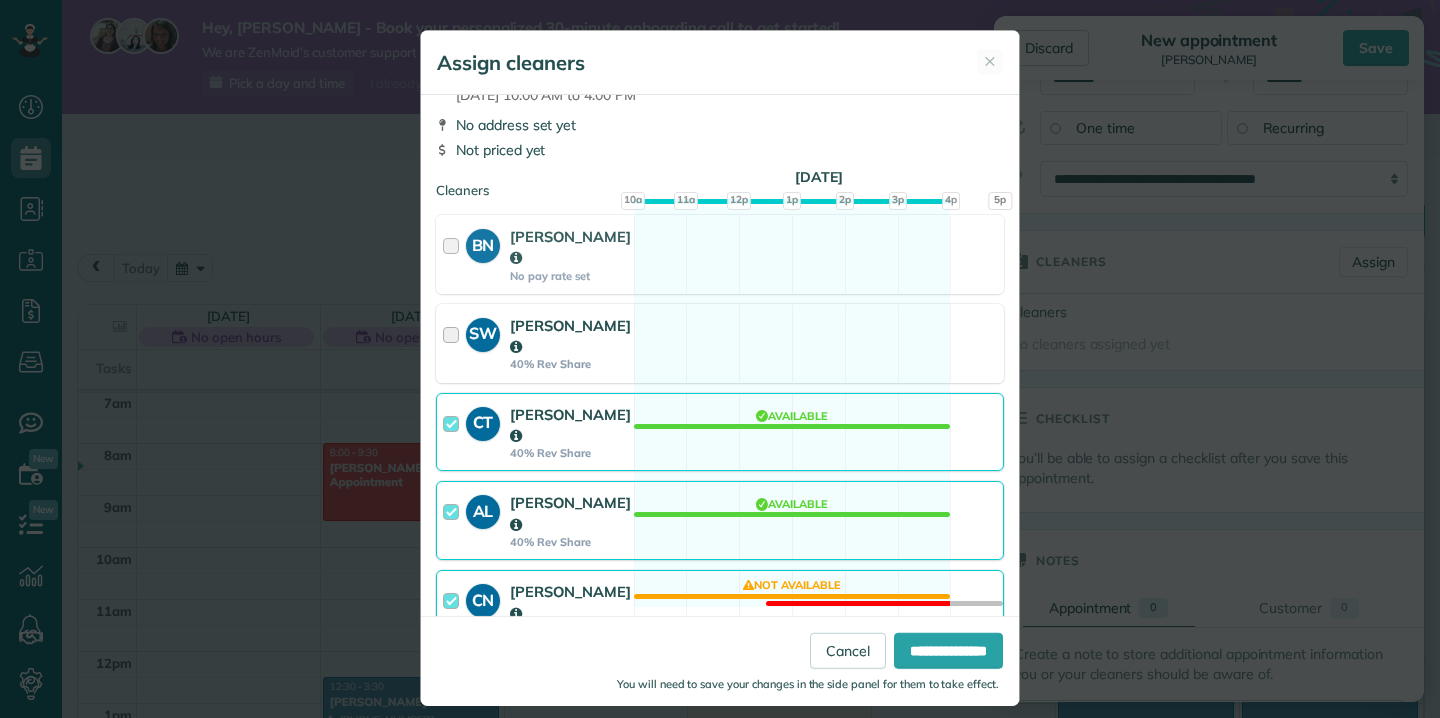 click at bounding box center (454, 343) 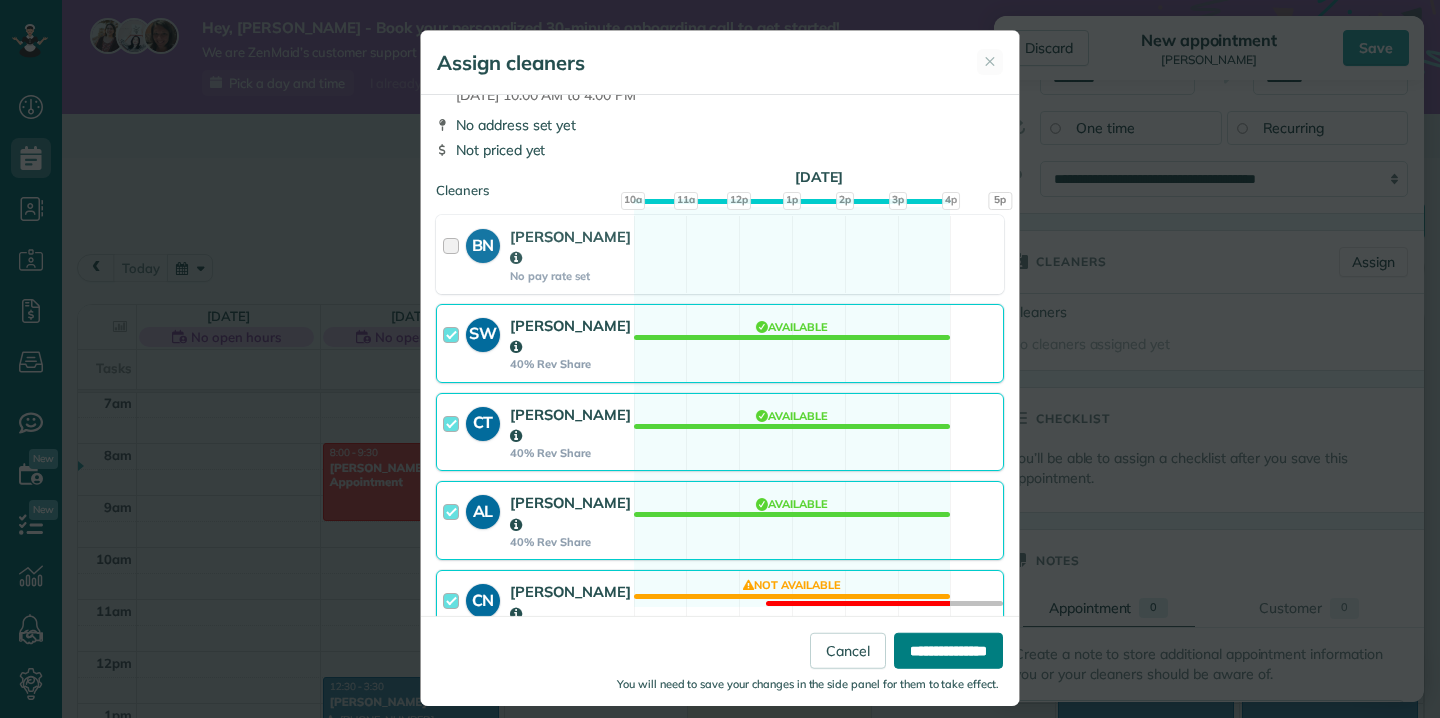 click on "**********" at bounding box center [948, 650] 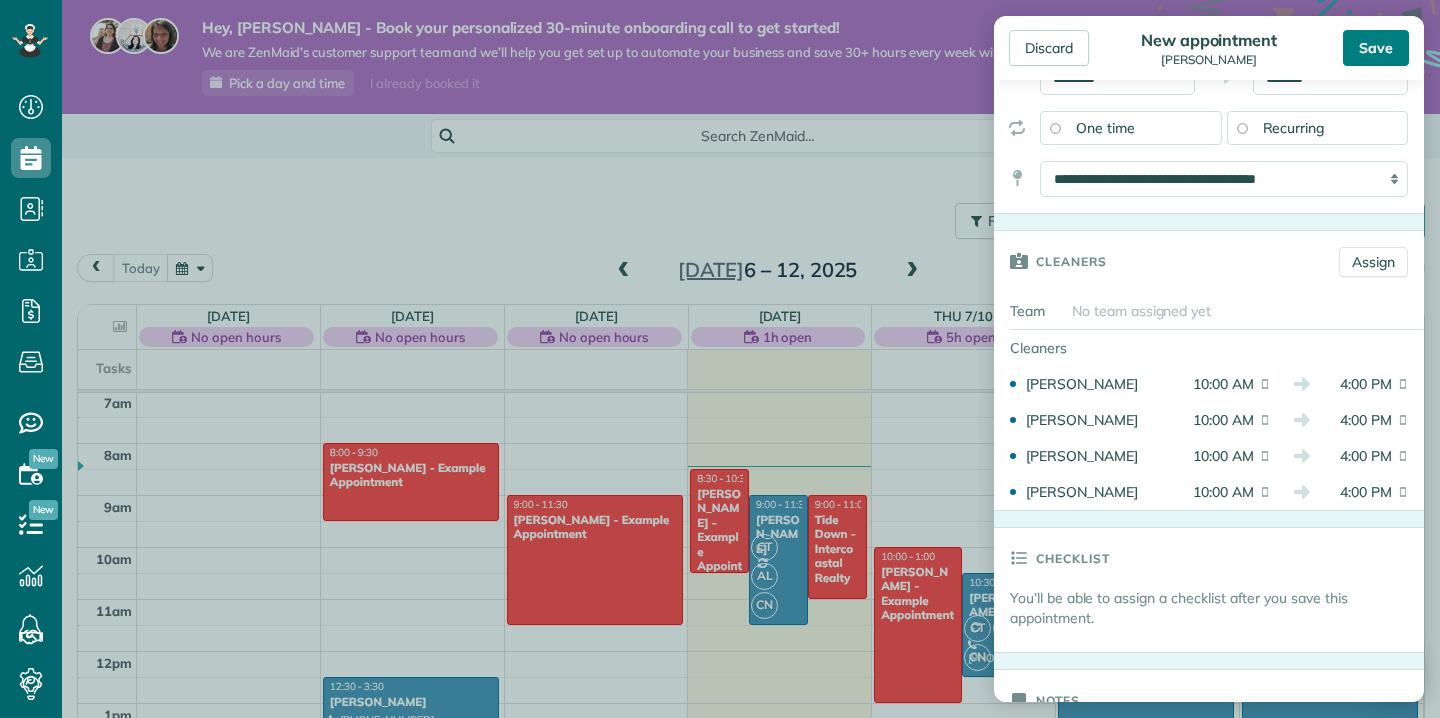 click on "Save" at bounding box center [1376, 48] 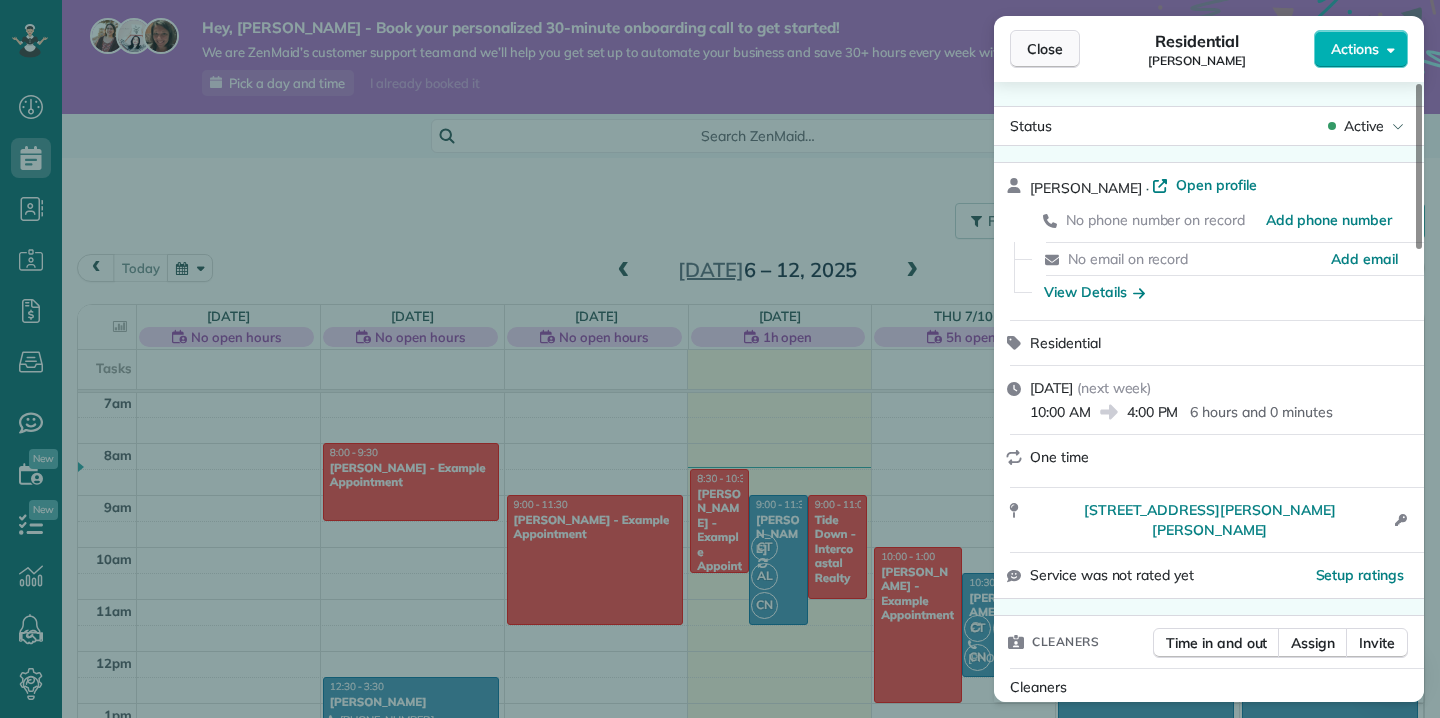 click on "Close" at bounding box center [1045, 49] 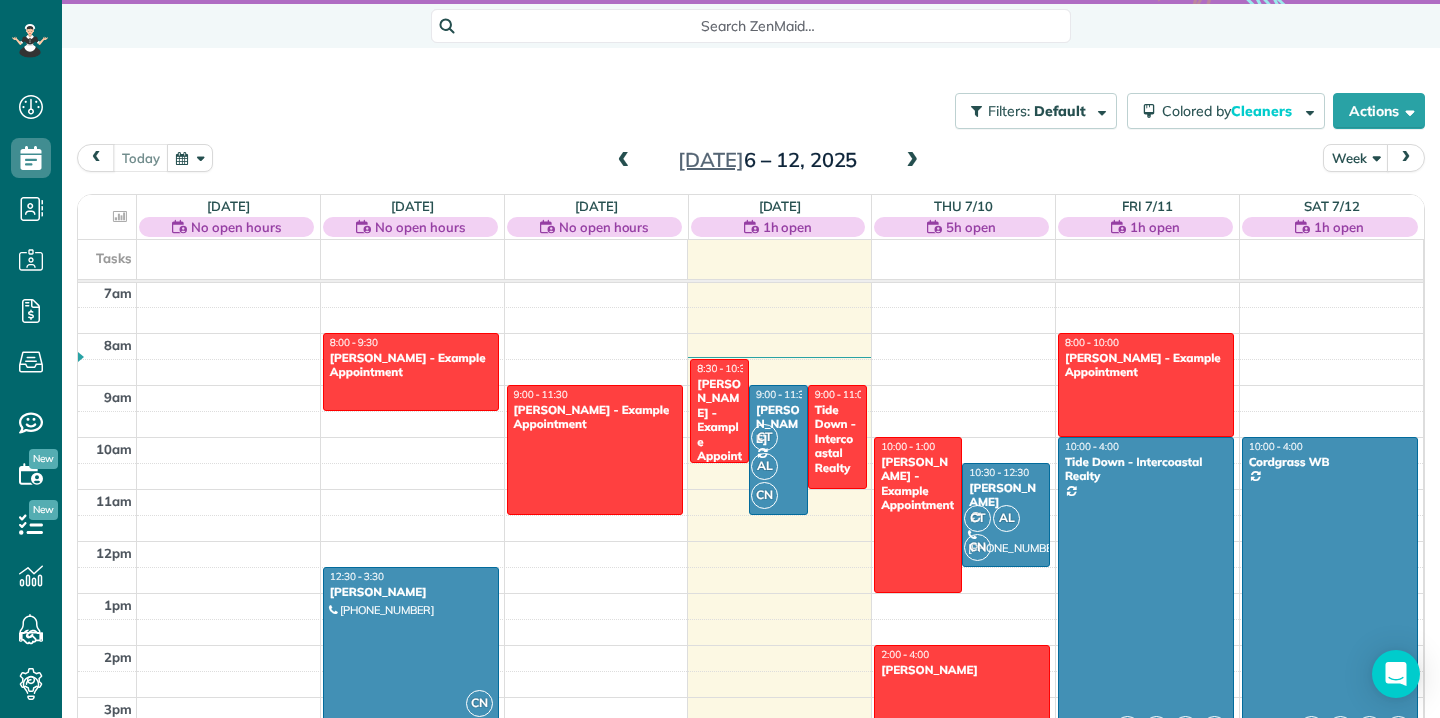 scroll, scrollTop: 170, scrollLeft: 0, axis: vertical 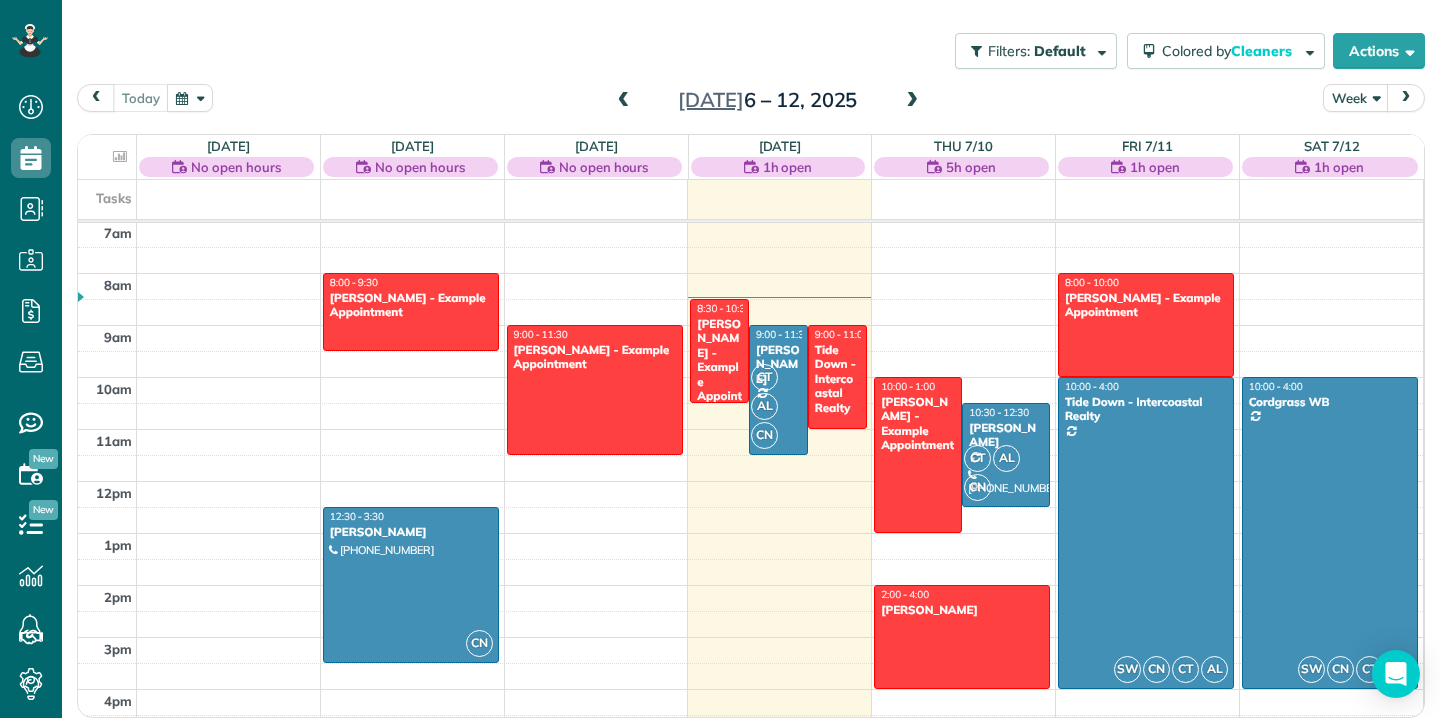 click at bounding box center [1406, 97] 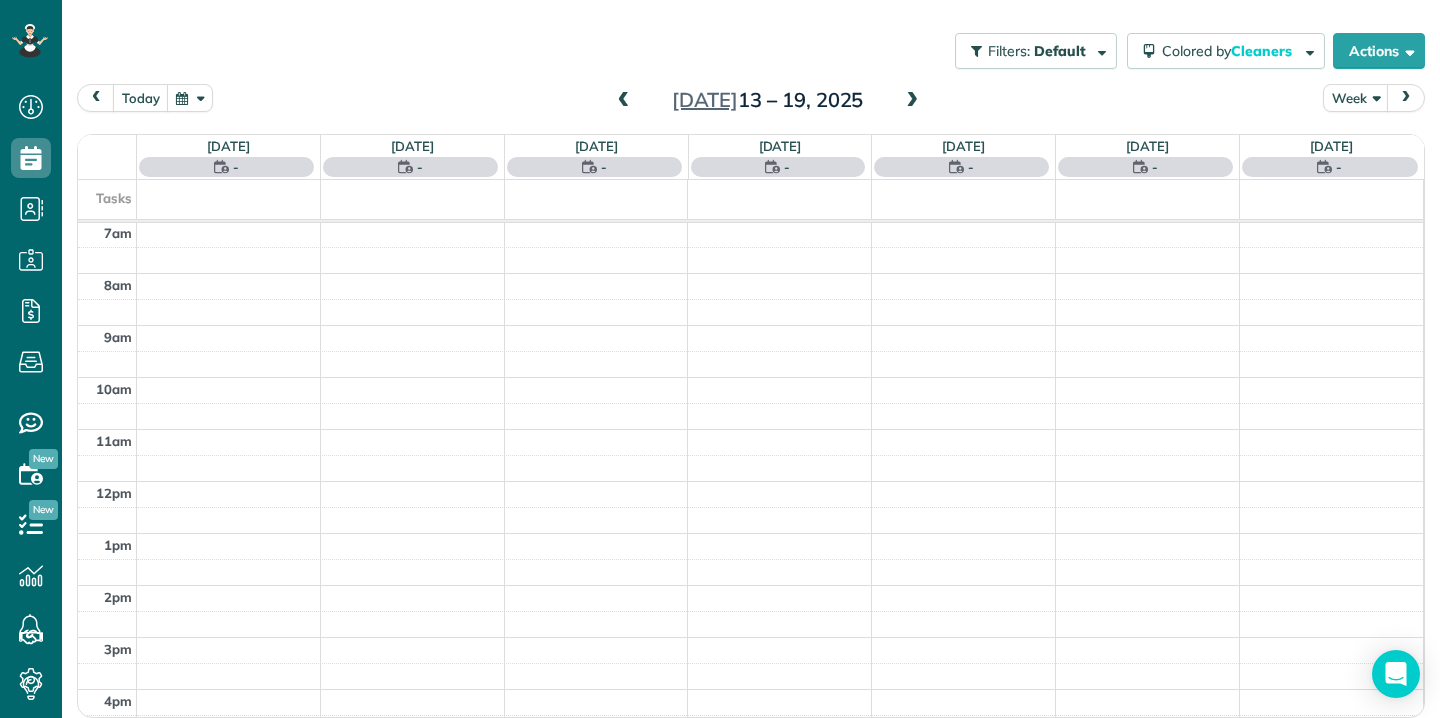 scroll, scrollTop: 168, scrollLeft: 0, axis: vertical 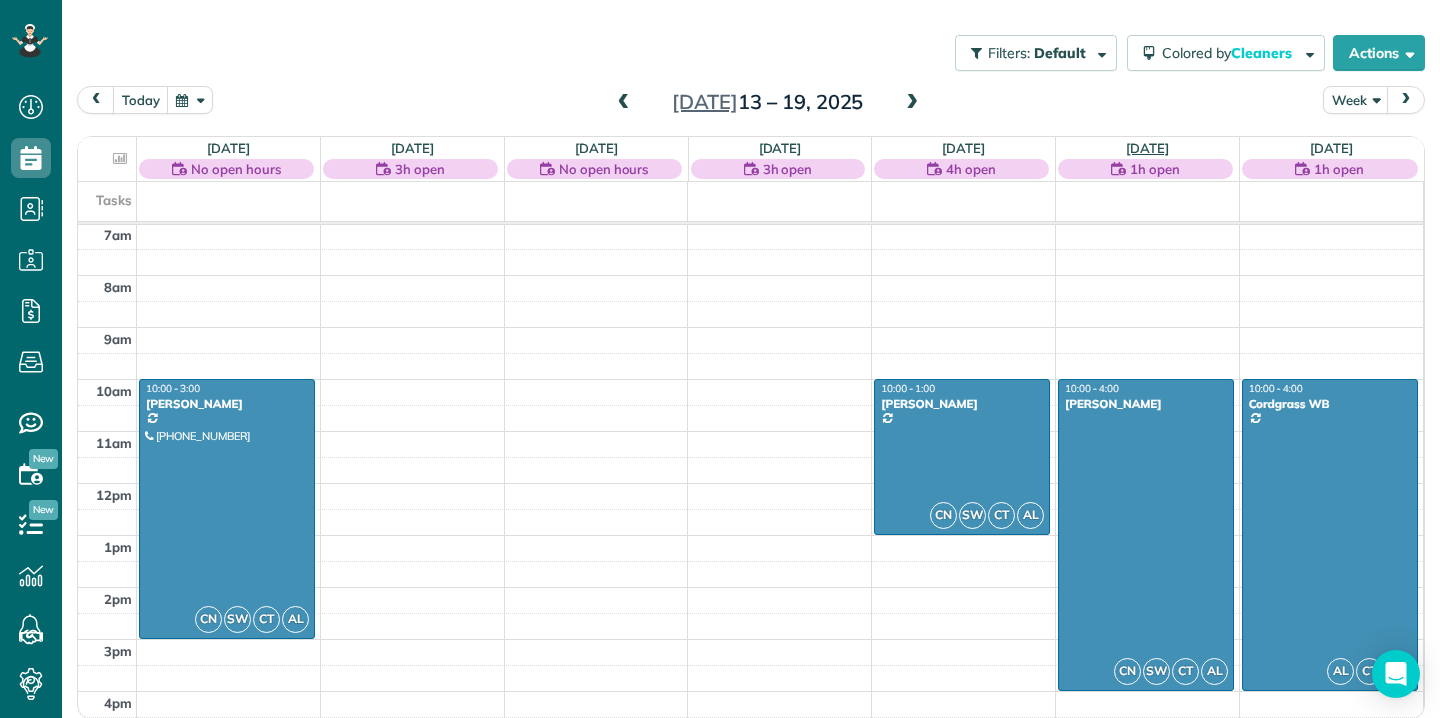 click on "Fri 7/18" at bounding box center [1147, 148] 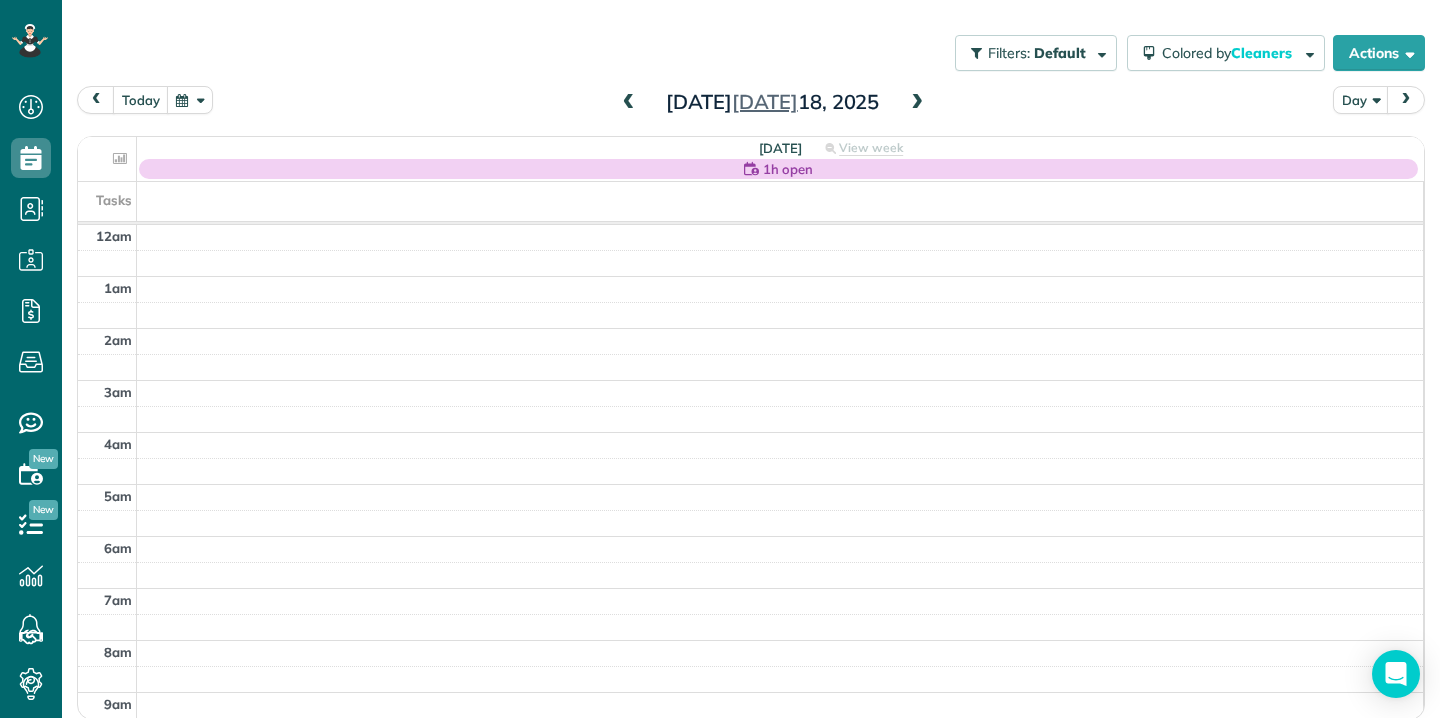 scroll, scrollTop: 365, scrollLeft: 0, axis: vertical 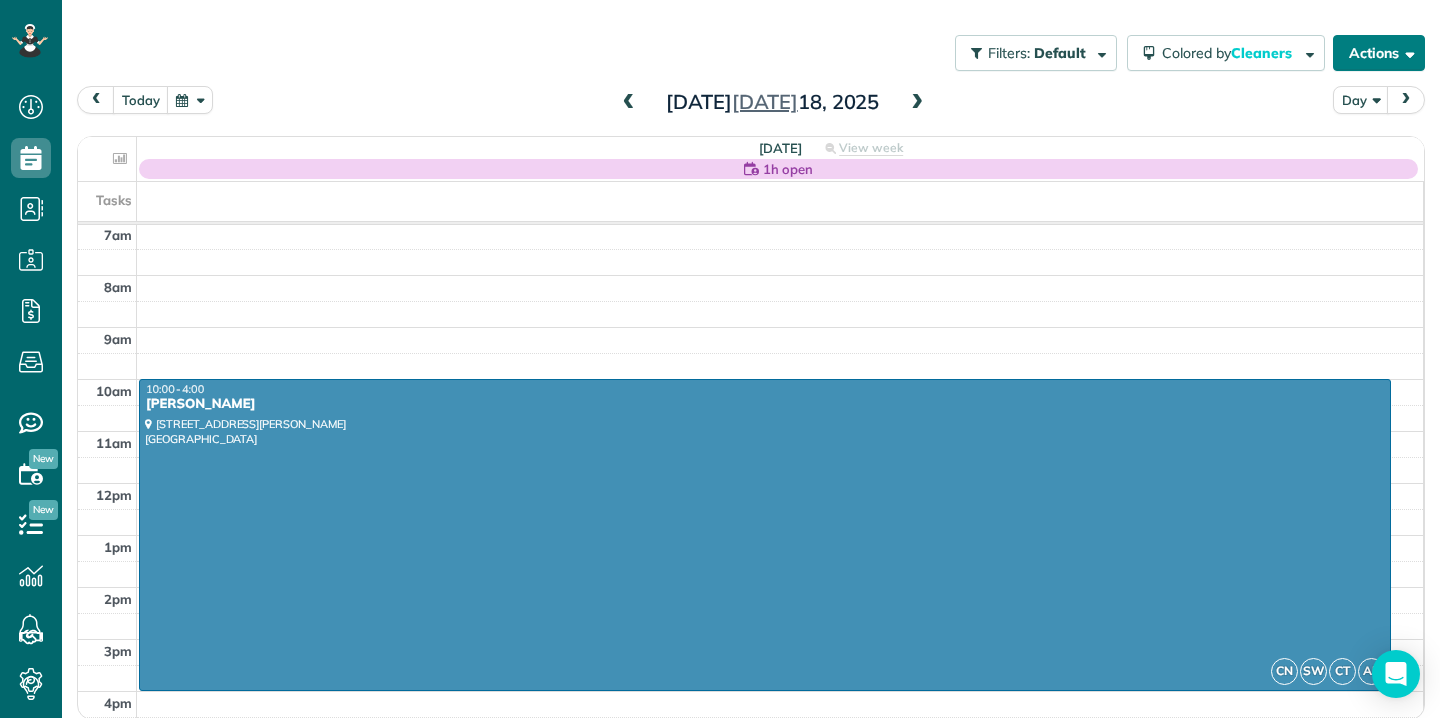 click on "Actions" at bounding box center (1379, 53) 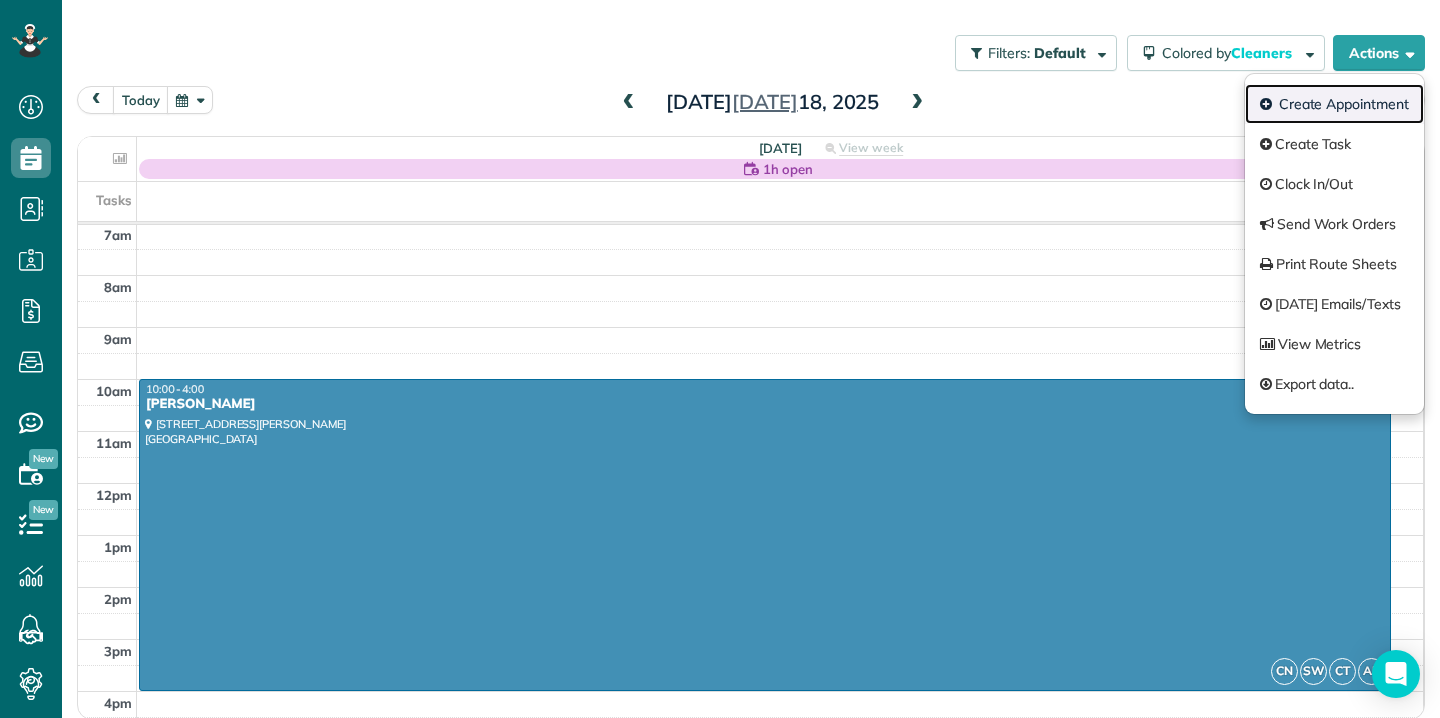 click on "Create Appointment" at bounding box center (1334, 104) 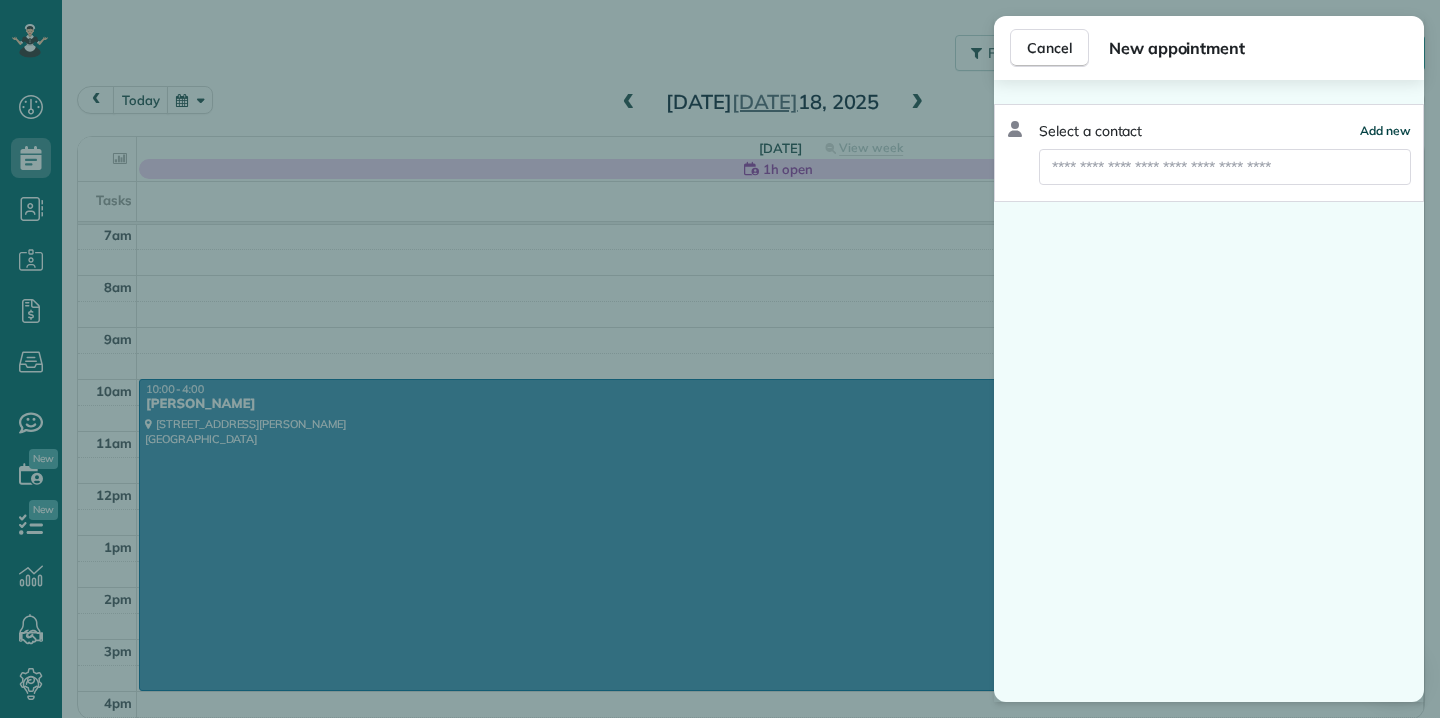 click on "Add new" at bounding box center (1385, 130) 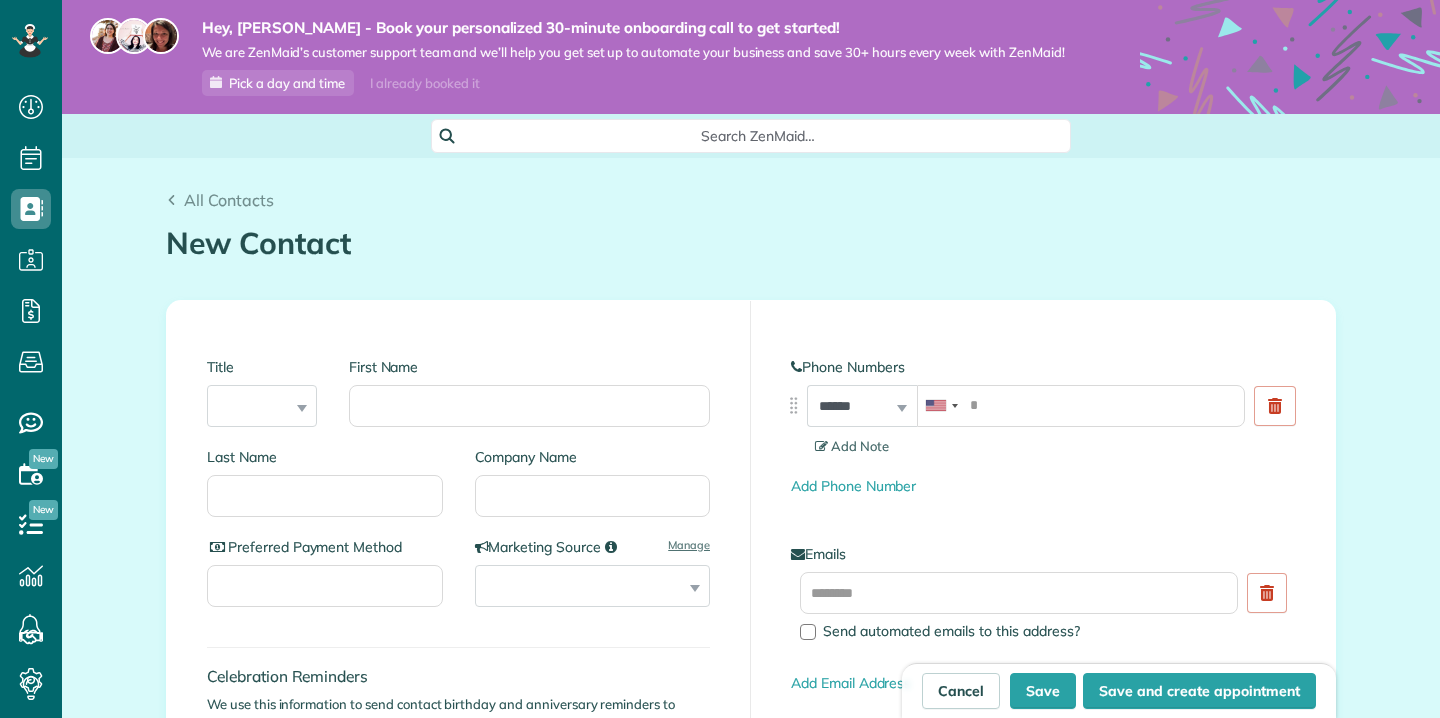 scroll, scrollTop: 0, scrollLeft: 0, axis: both 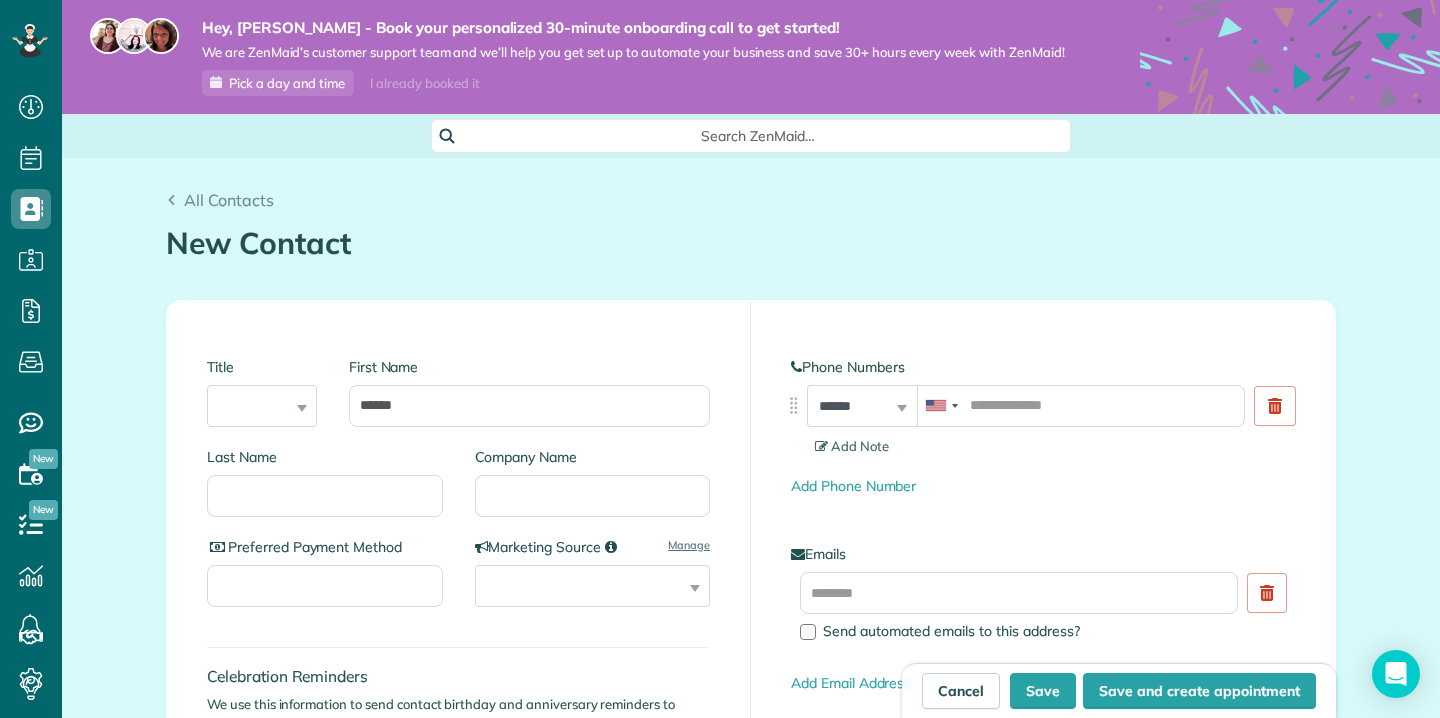 type on "*****" 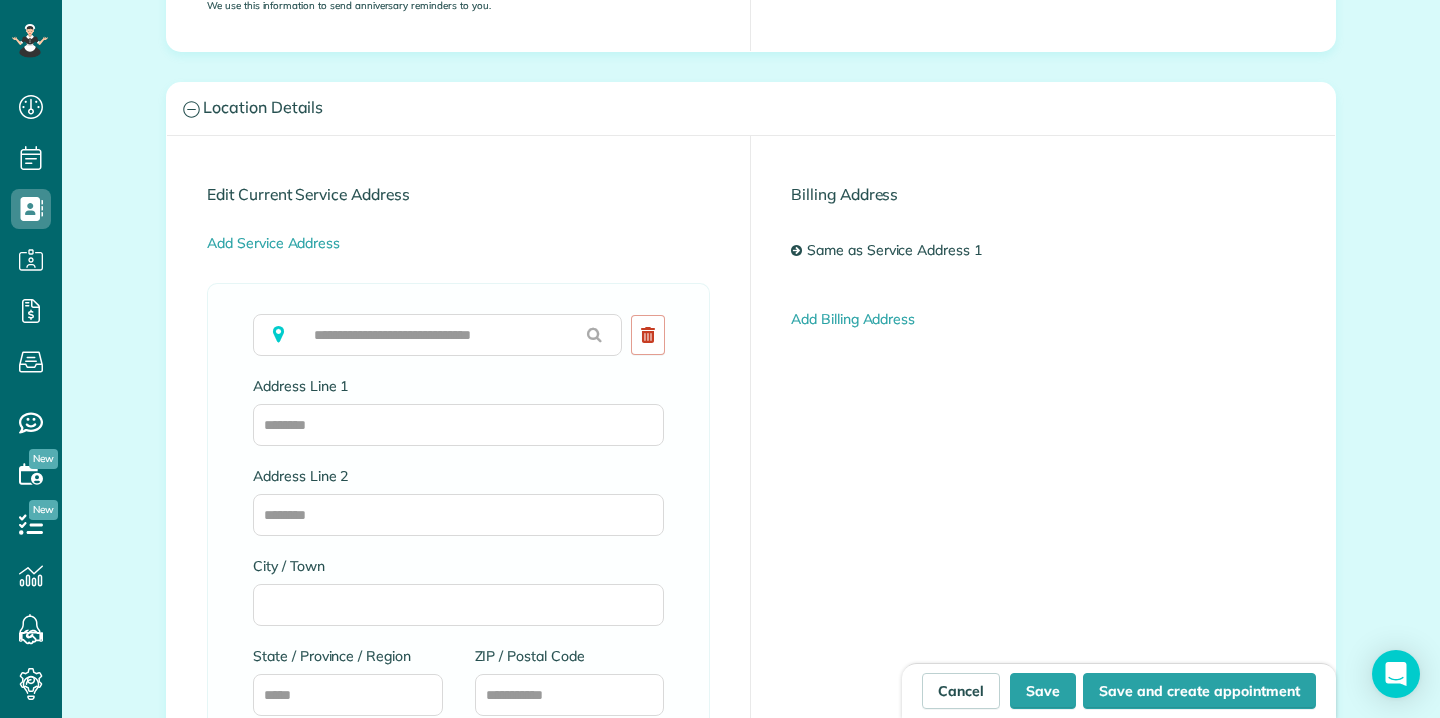 scroll, scrollTop: 952, scrollLeft: 0, axis: vertical 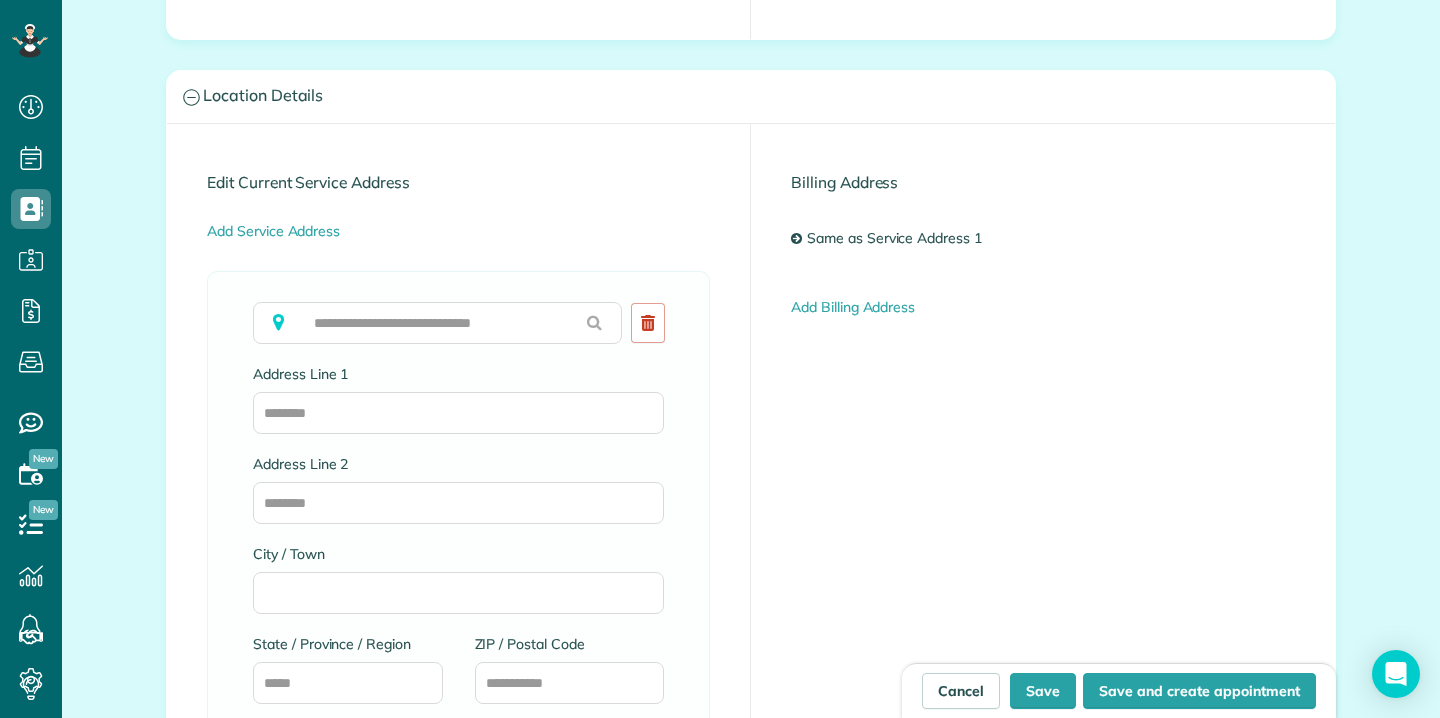 type on "******" 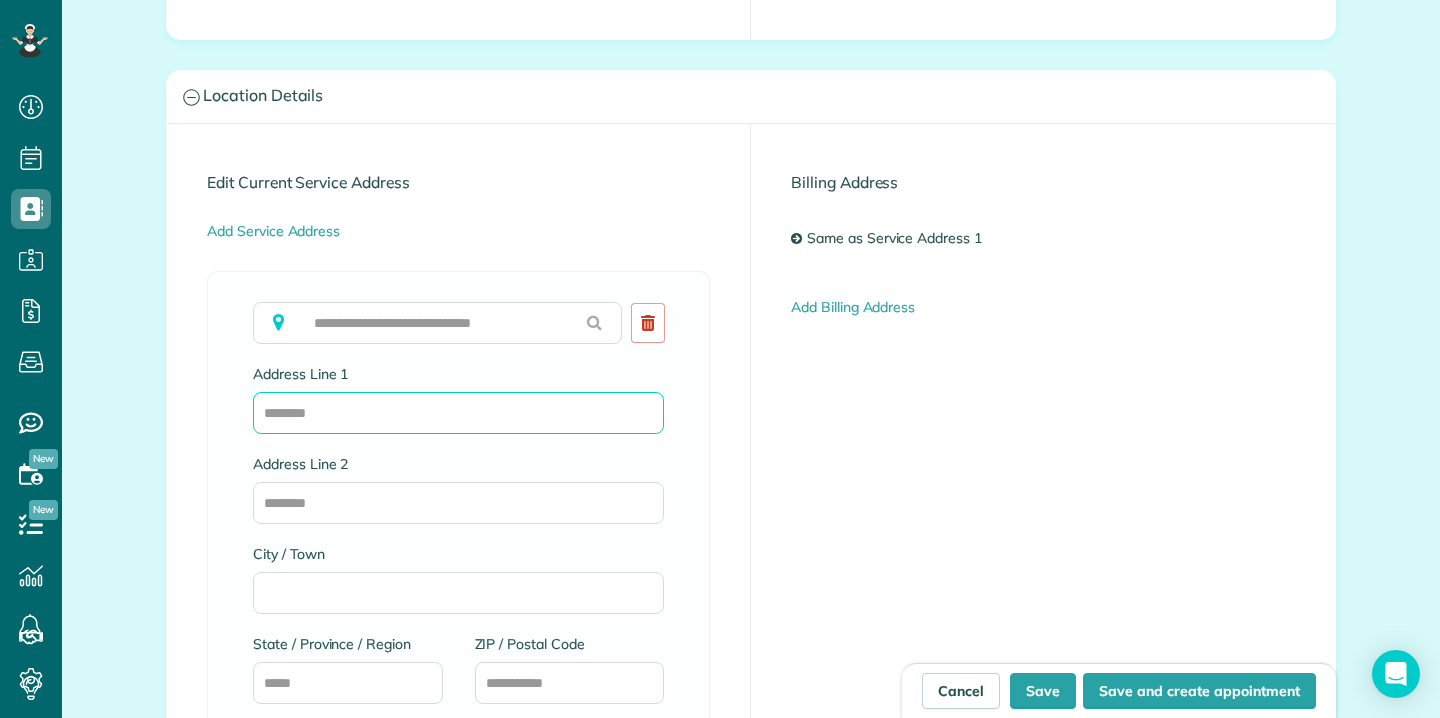click on "Address Line 1" at bounding box center (458, 413) 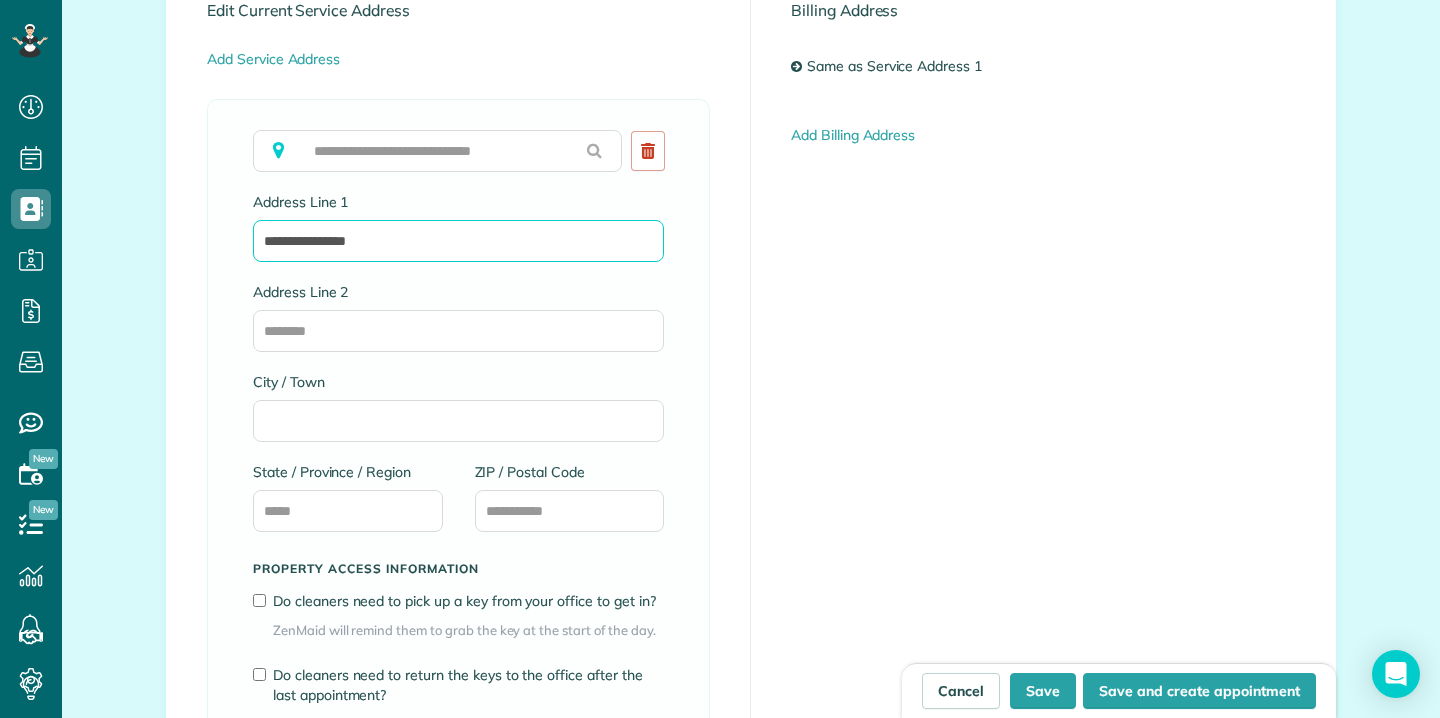scroll, scrollTop: 1130, scrollLeft: 0, axis: vertical 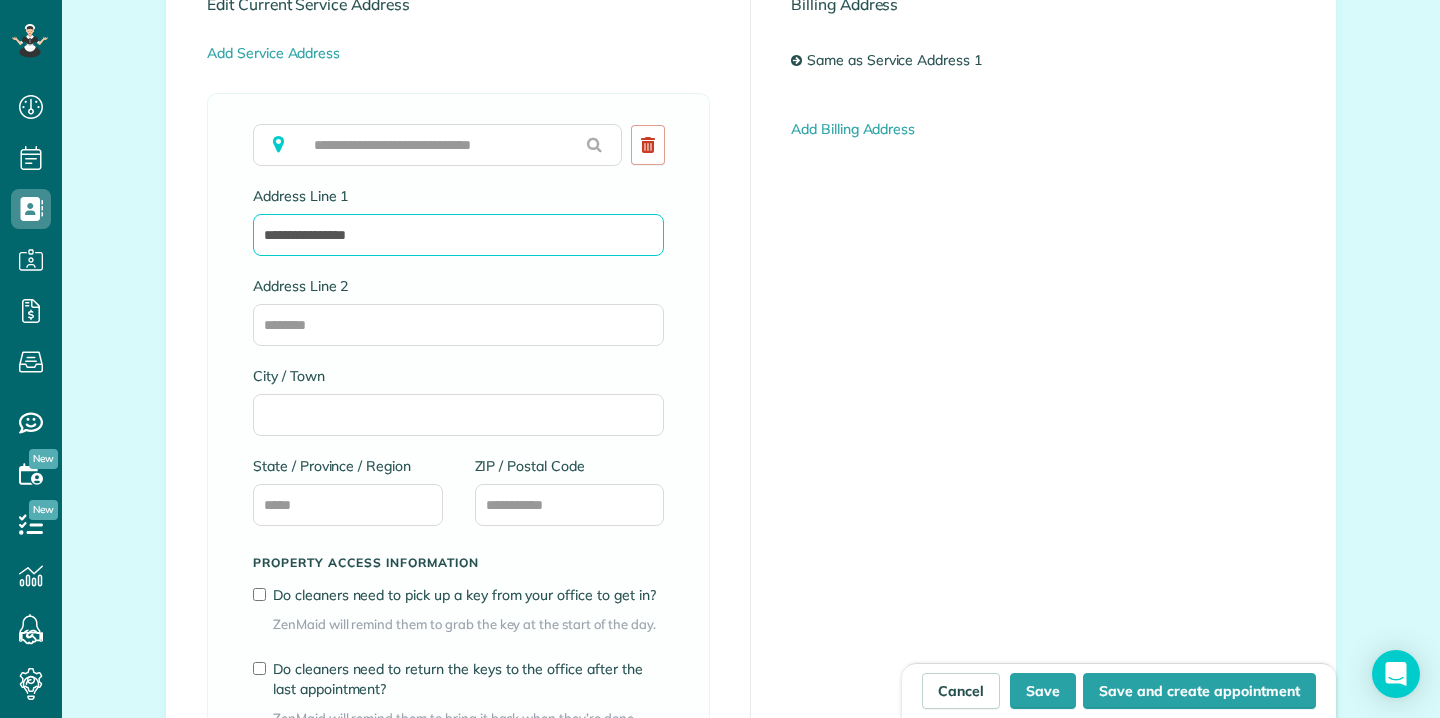 type on "**********" 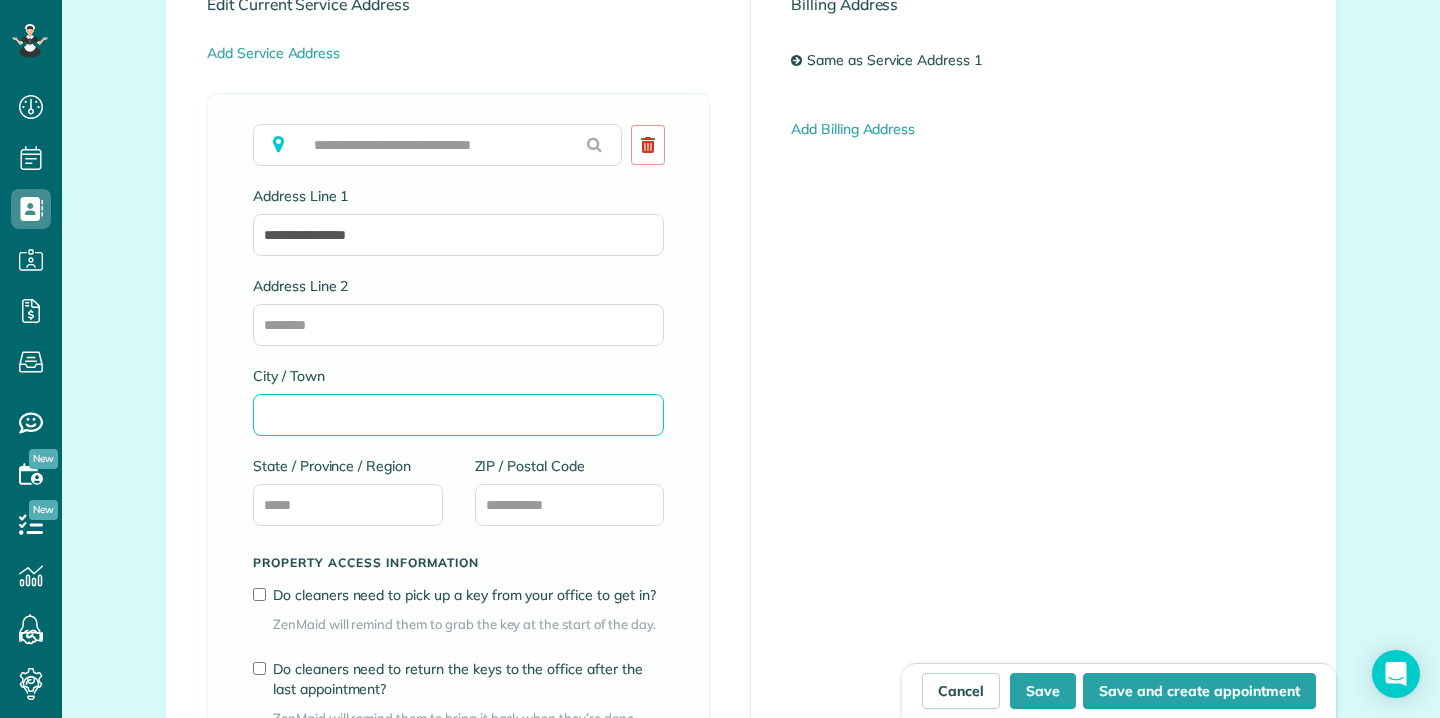 click on "City / Town" at bounding box center [458, 415] 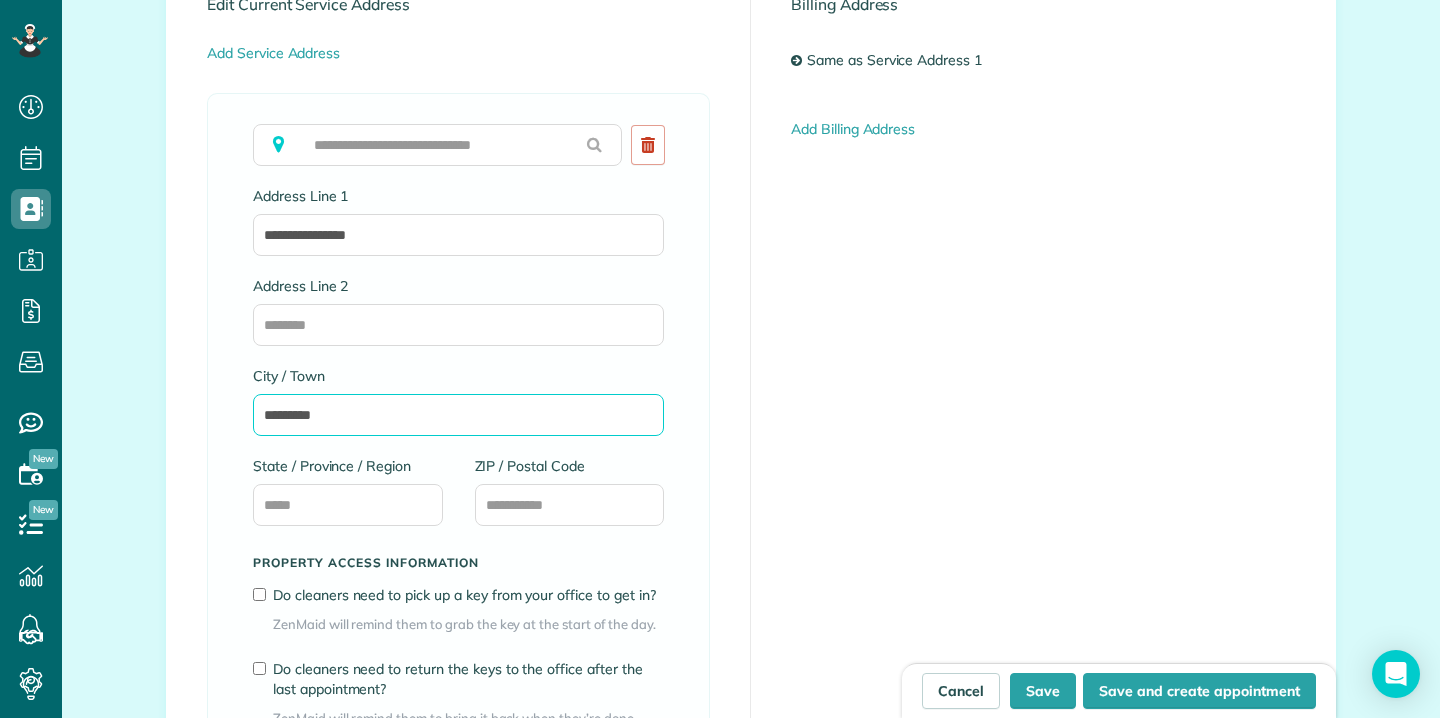 type on "*********" 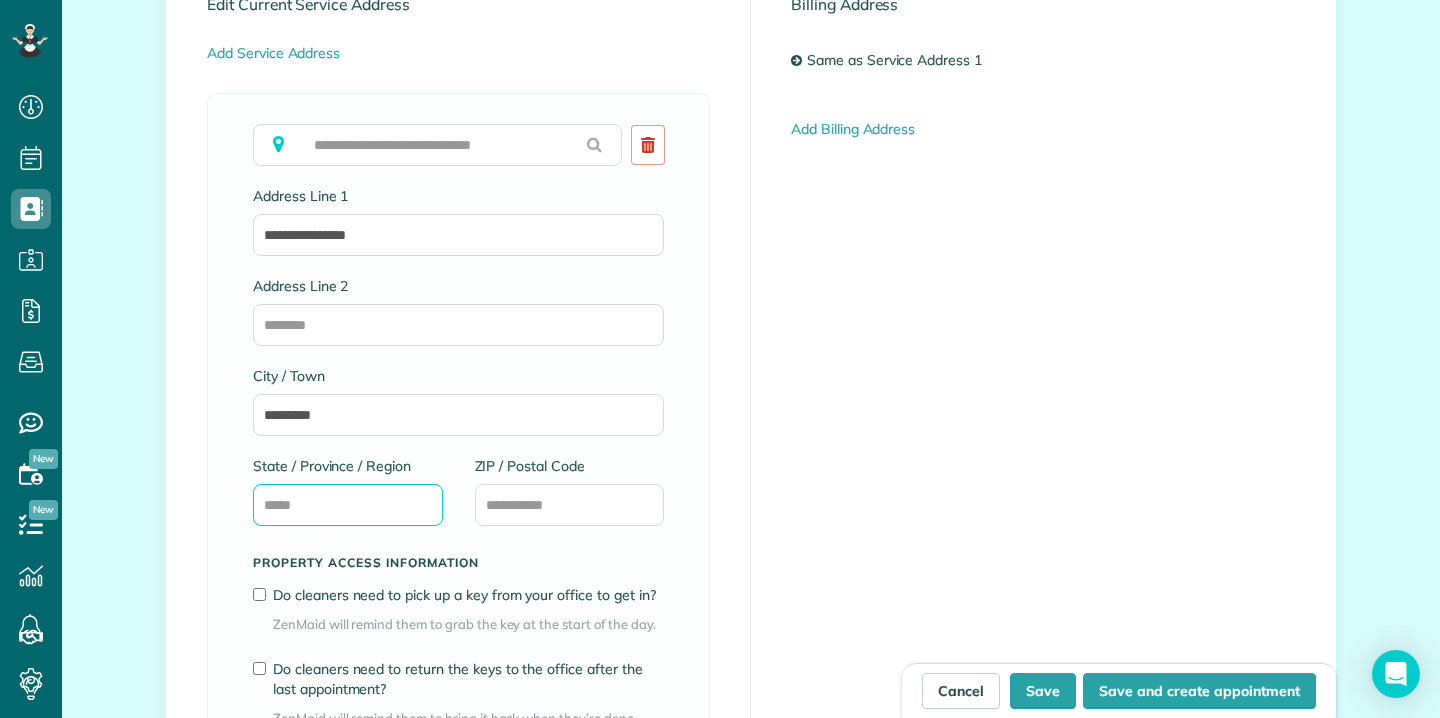 click on "State / Province / Region" at bounding box center [348, 505] 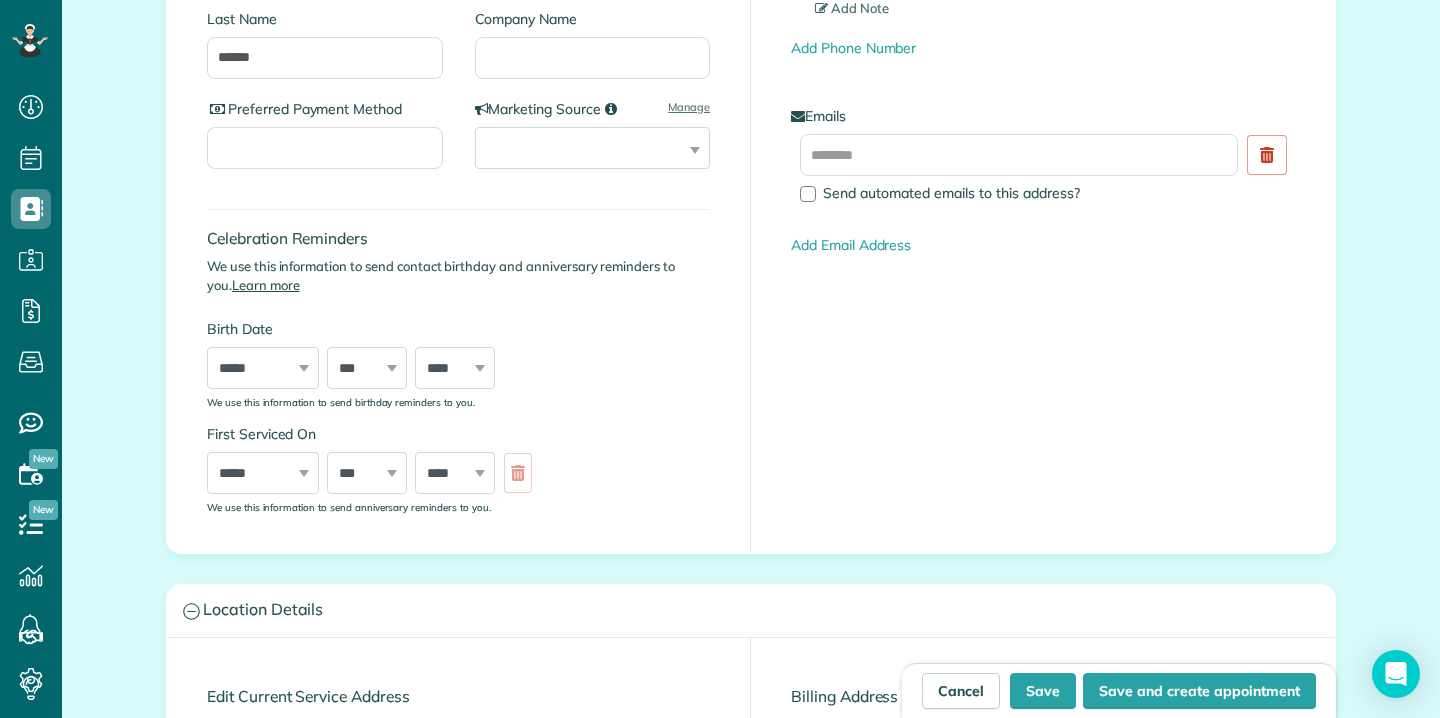 scroll, scrollTop: 0, scrollLeft: 0, axis: both 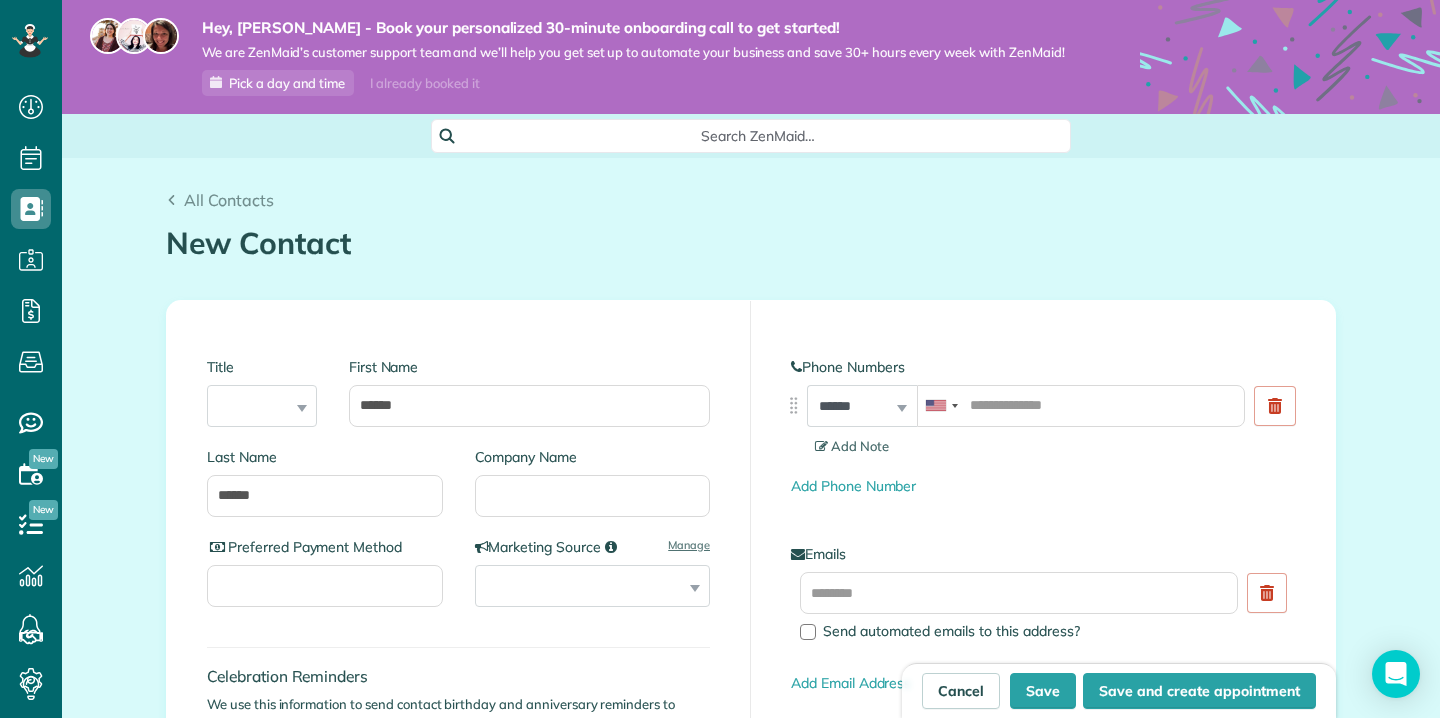 type on "**" 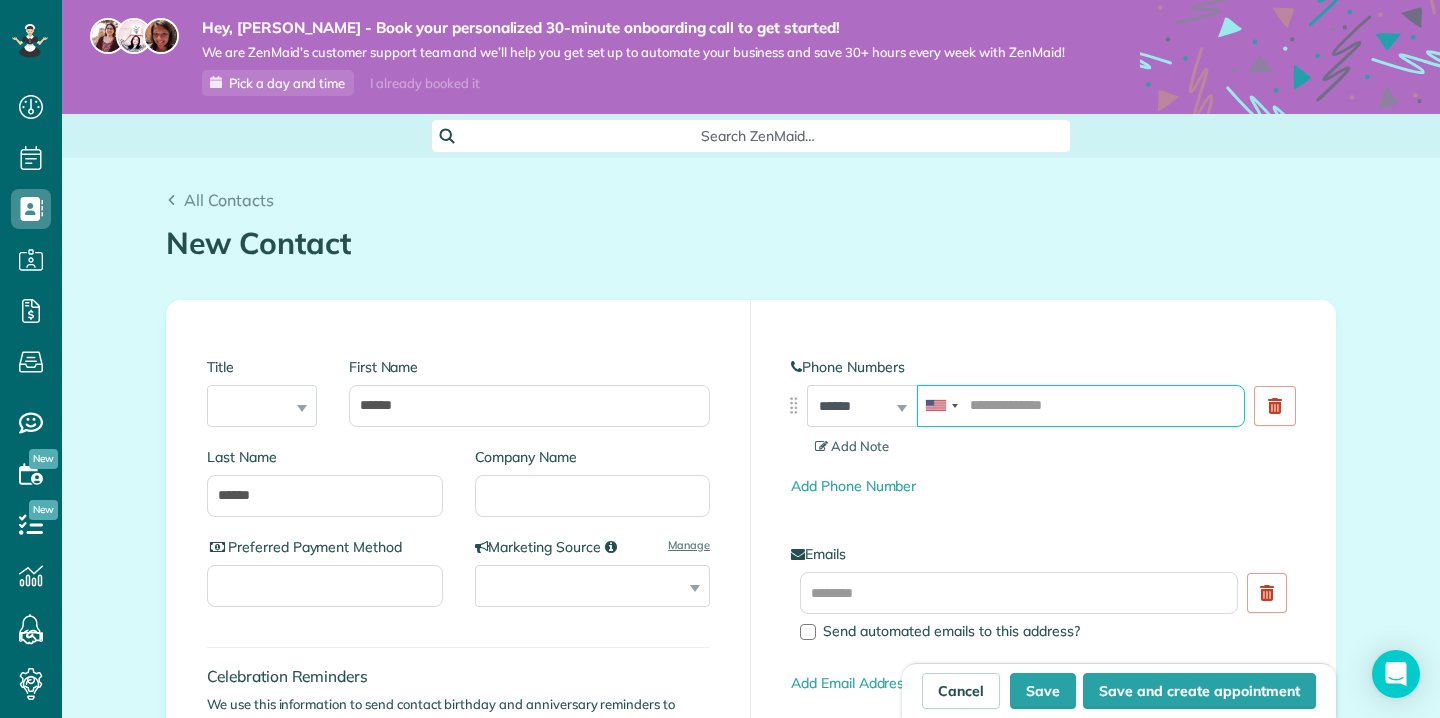 click at bounding box center (1081, 406) 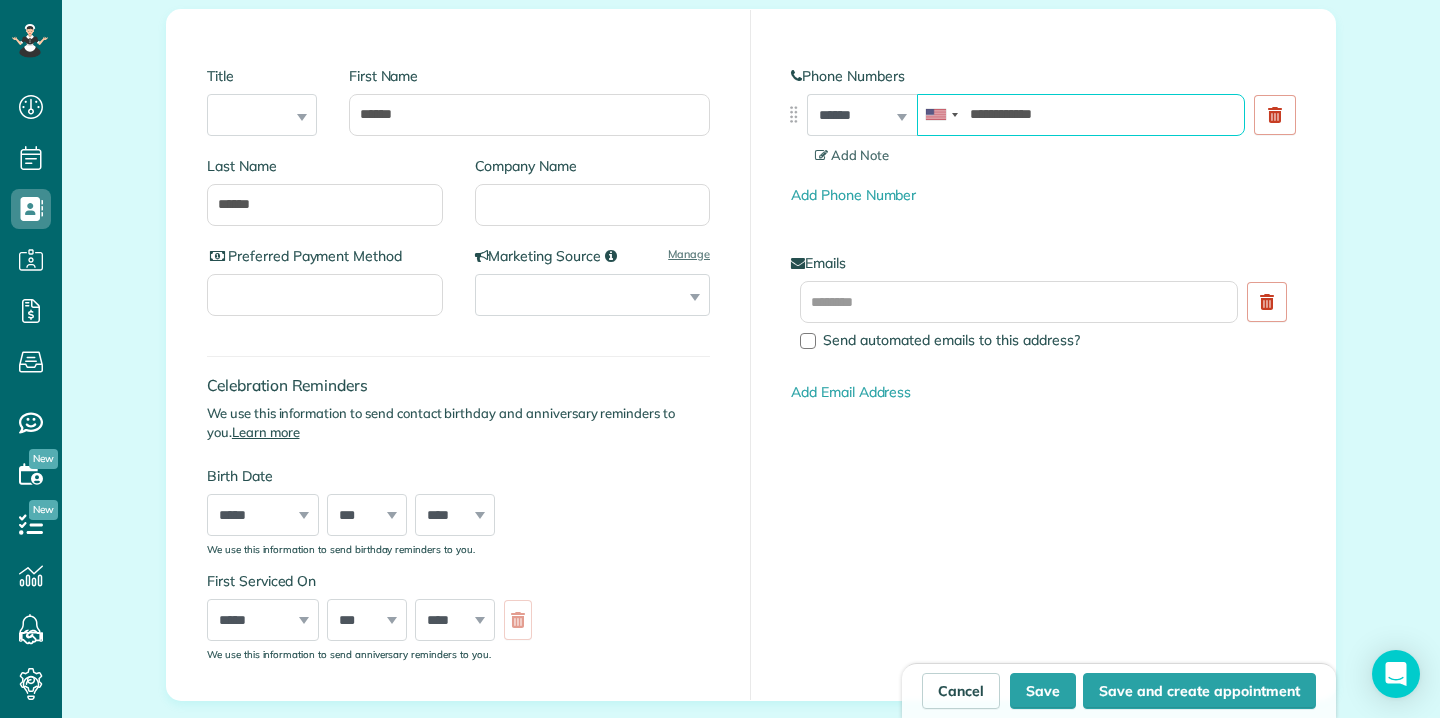 scroll, scrollTop: 319, scrollLeft: 0, axis: vertical 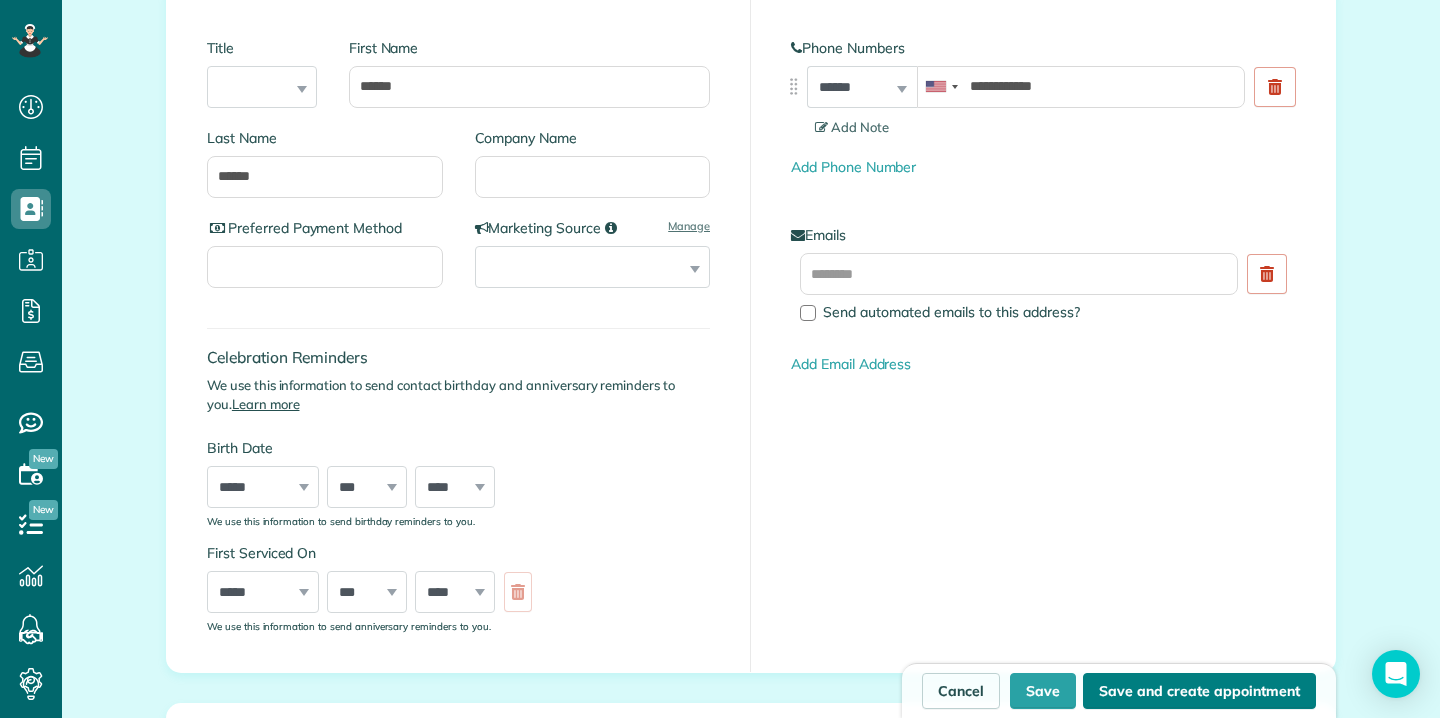 click on "Save and create appointment" at bounding box center [1199, 691] 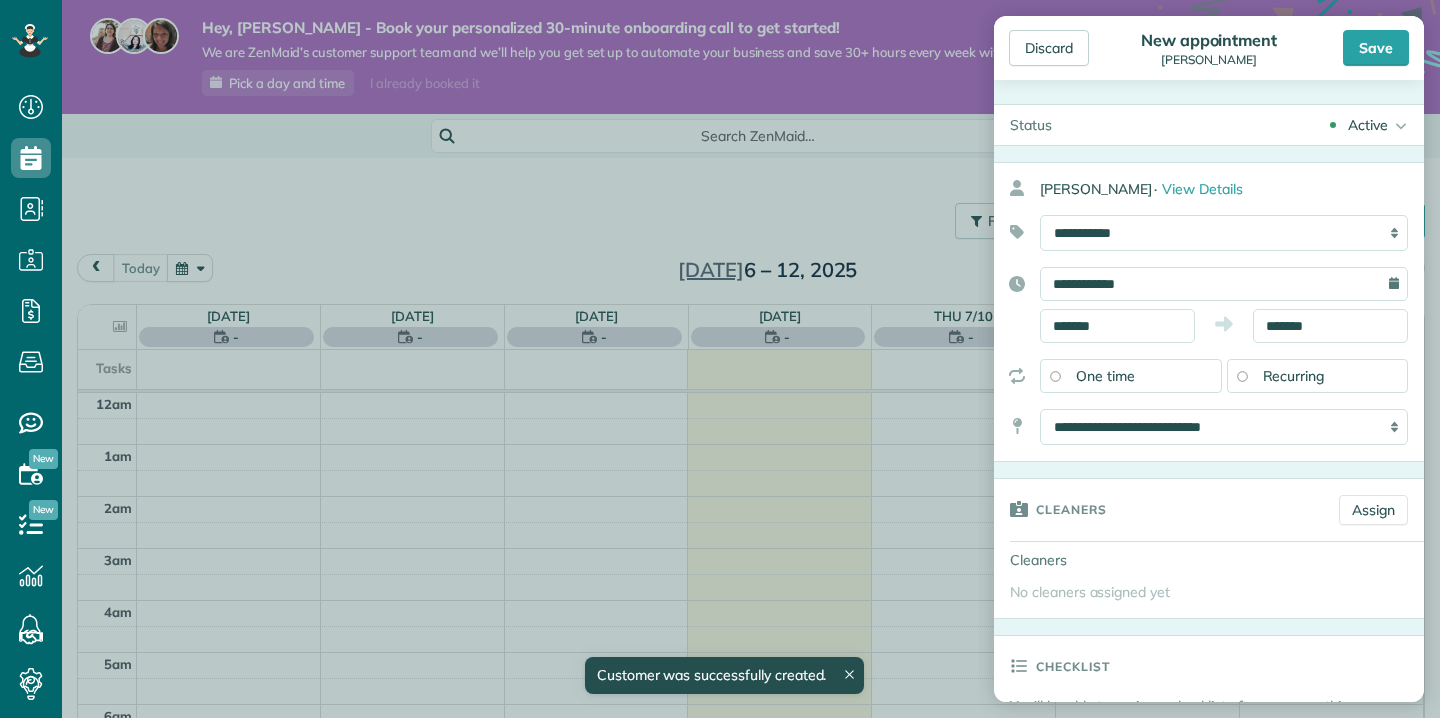 scroll, scrollTop: 0, scrollLeft: 0, axis: both 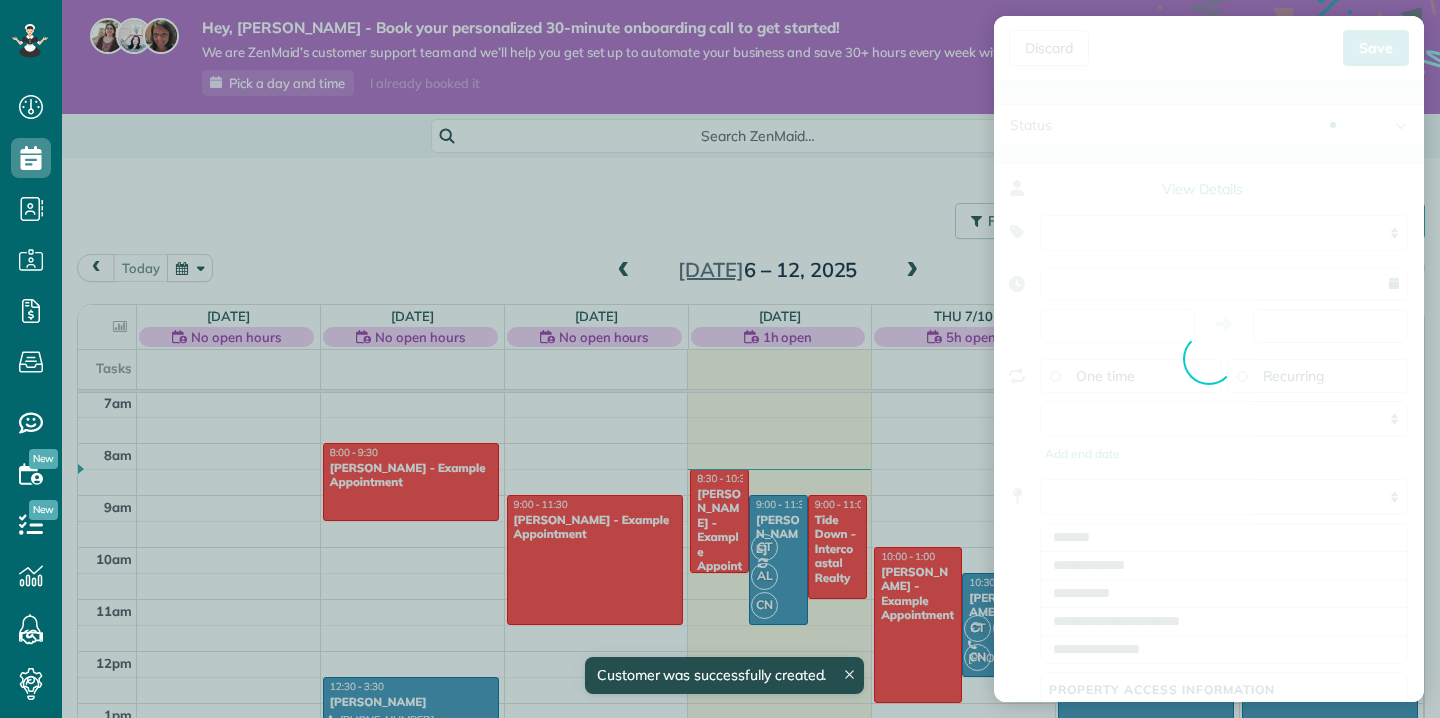 type on "**********" 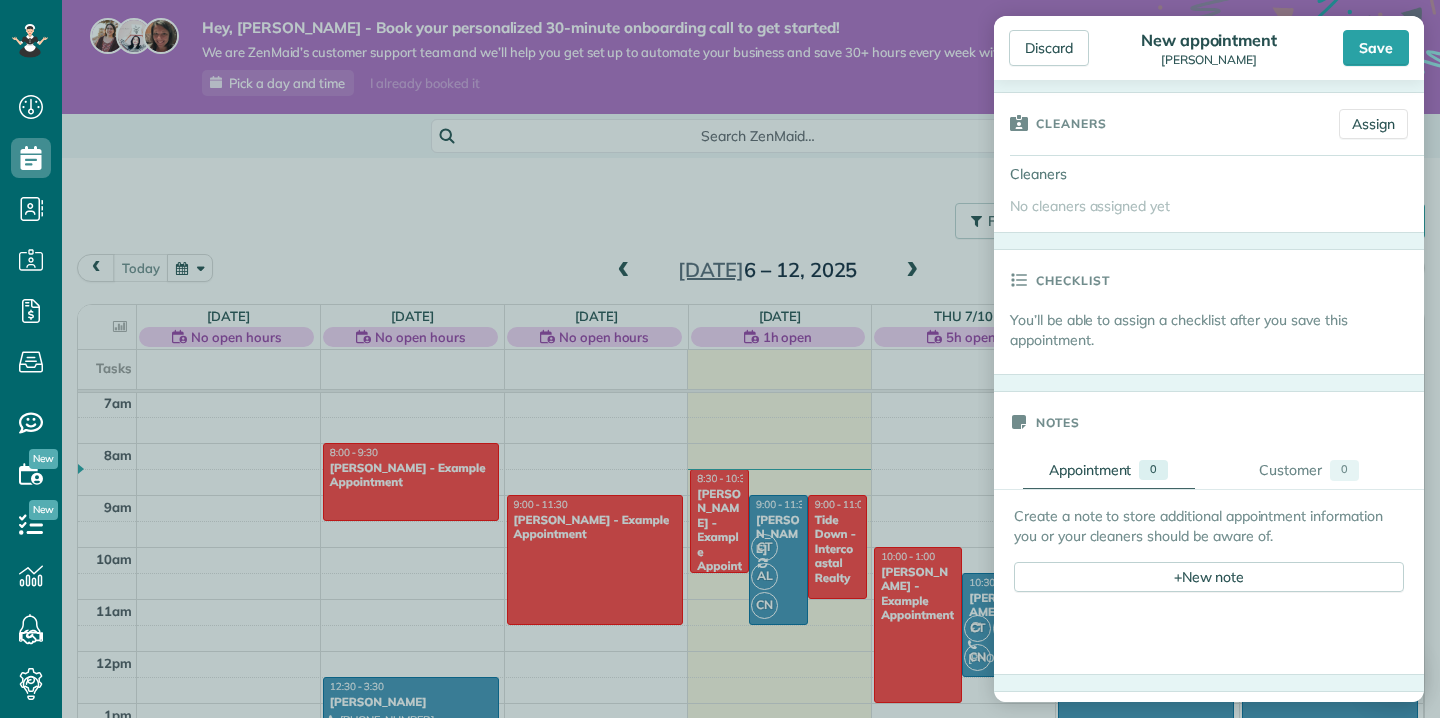 scroll, scrollTop: 377, scrollLeft: 0, axis: vertical 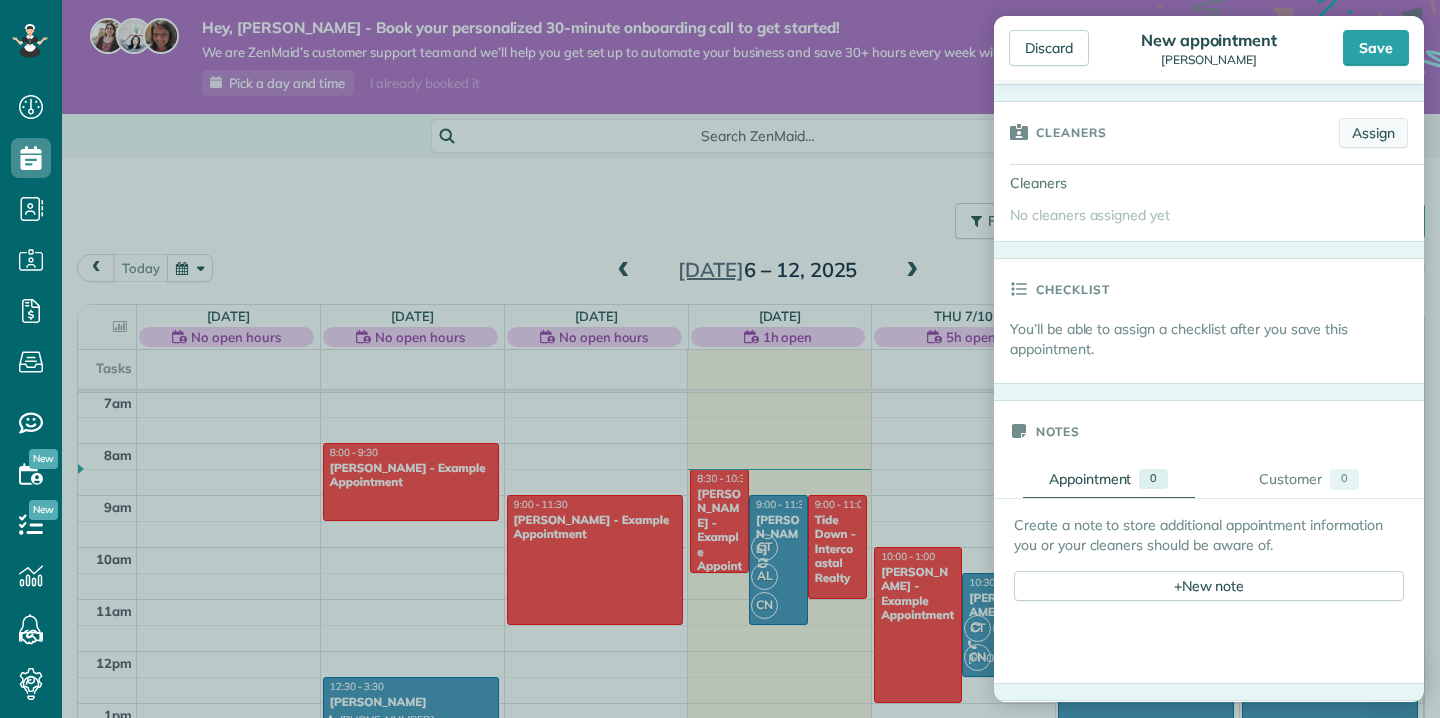 click on "Assign" at bounding box center [1373, 133] 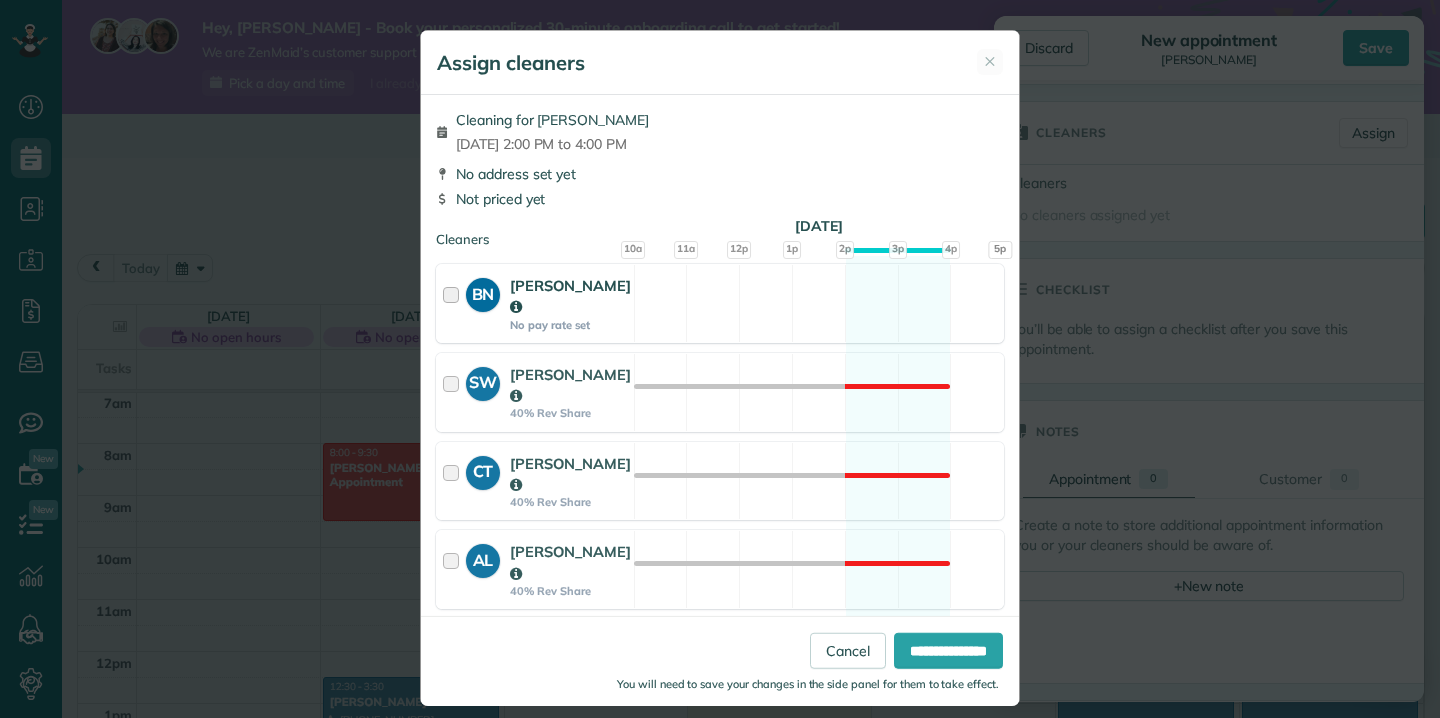 click at bounding box center [454, 303] 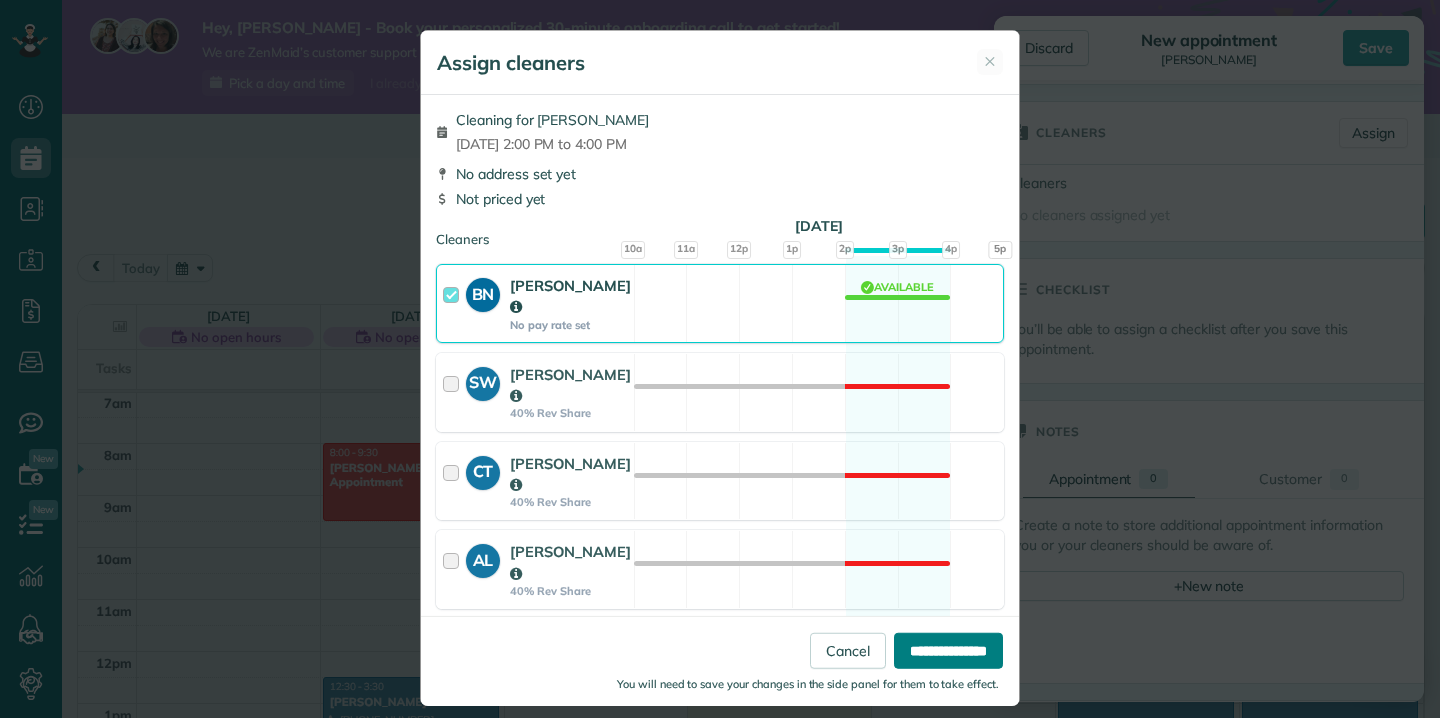 click on "**********" at bounding box center [948, 650] 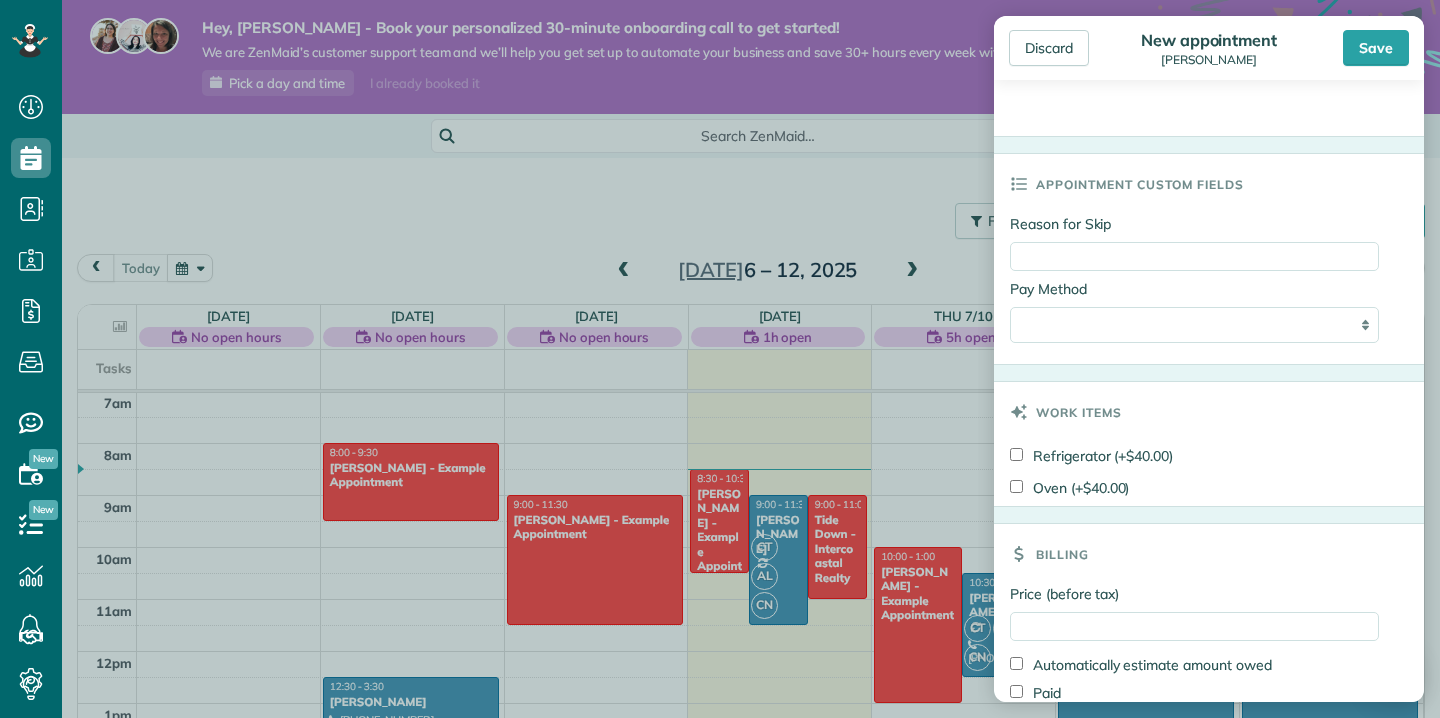 scroll, scrollTop: 1052, scrollLeft: 0, axis: vertical 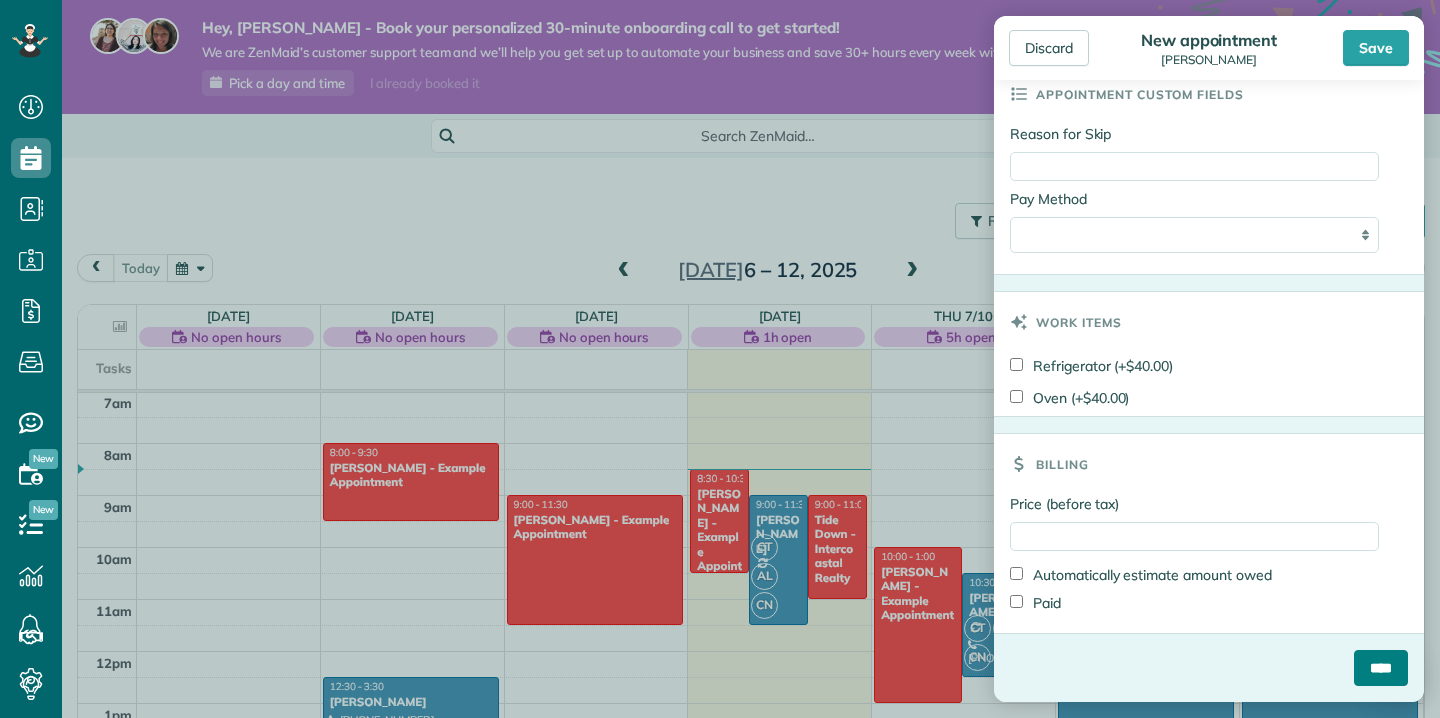 click on "****" at bounding box center [1381, 668] 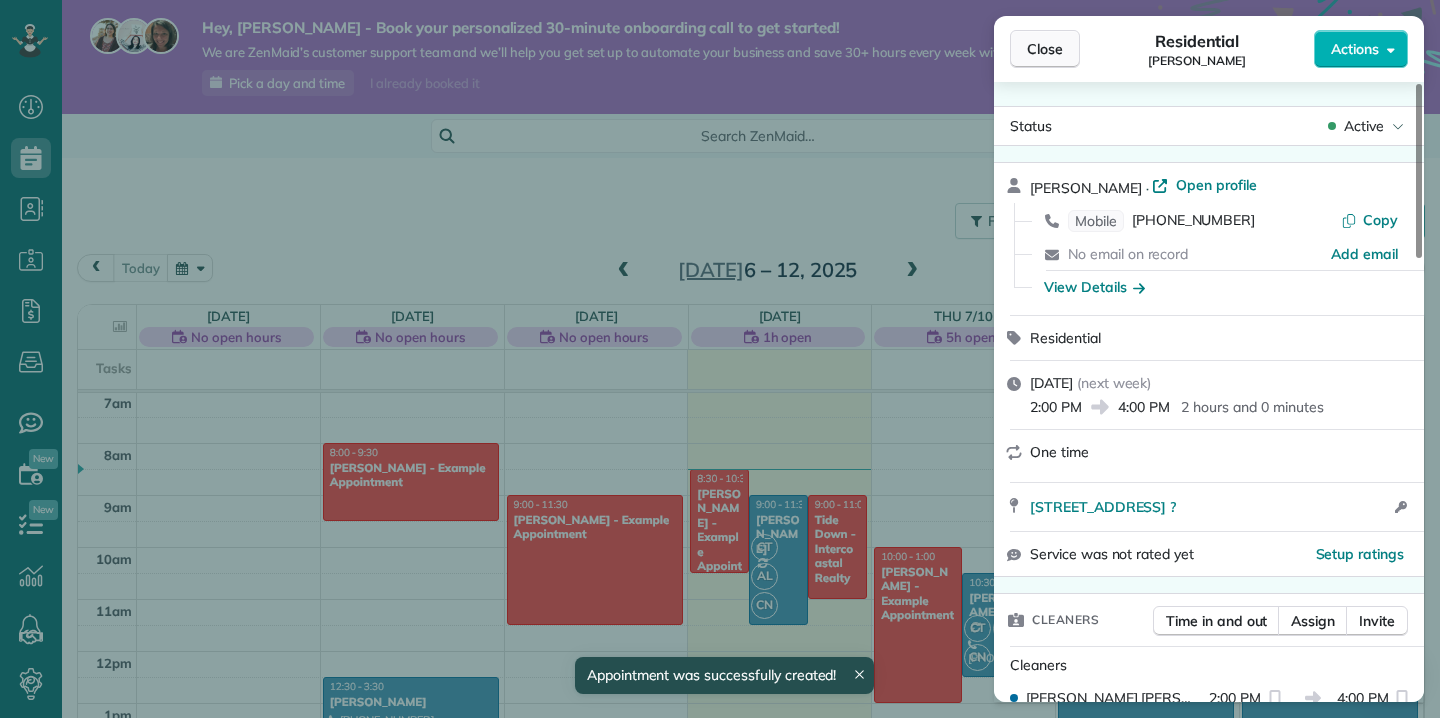 click on "Close" at bounding box center (1045, 49) 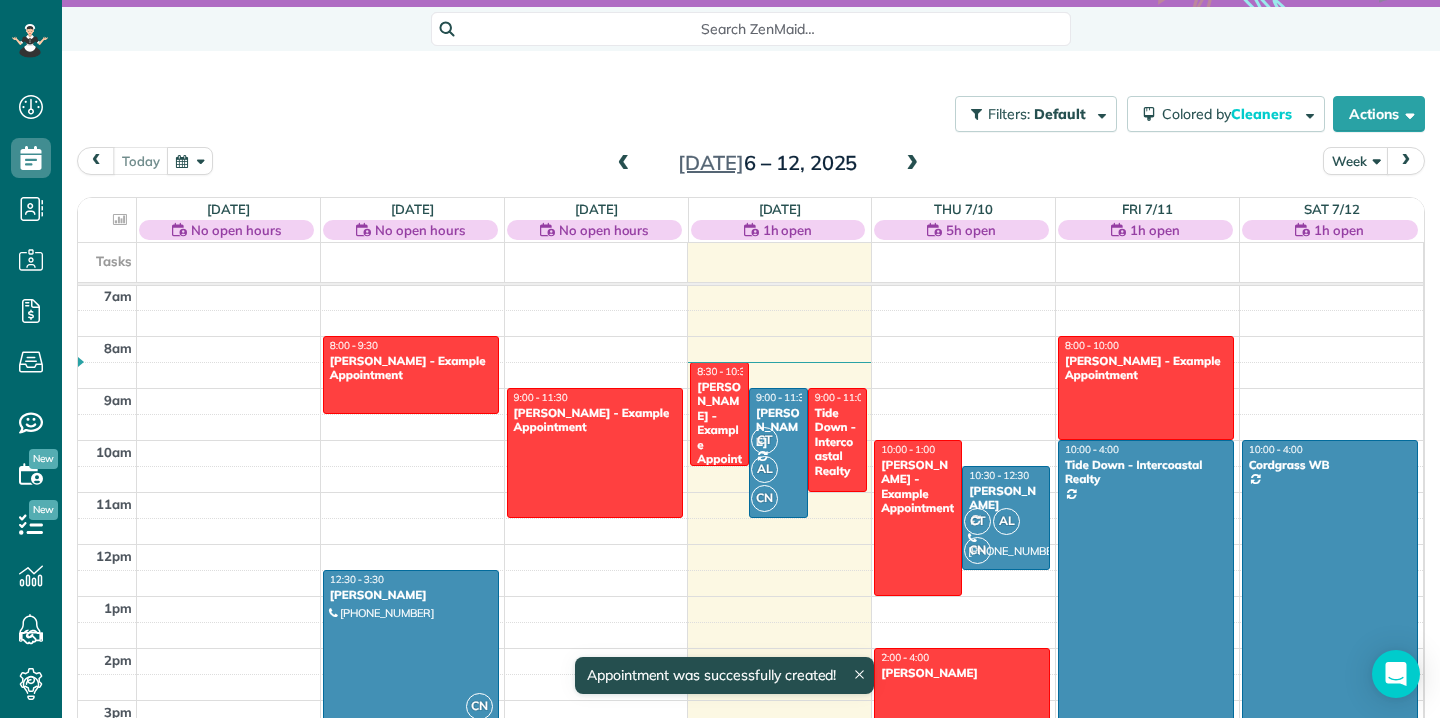 scroll, scrollTop: 170, scrollLeft: 0, axis: vertical 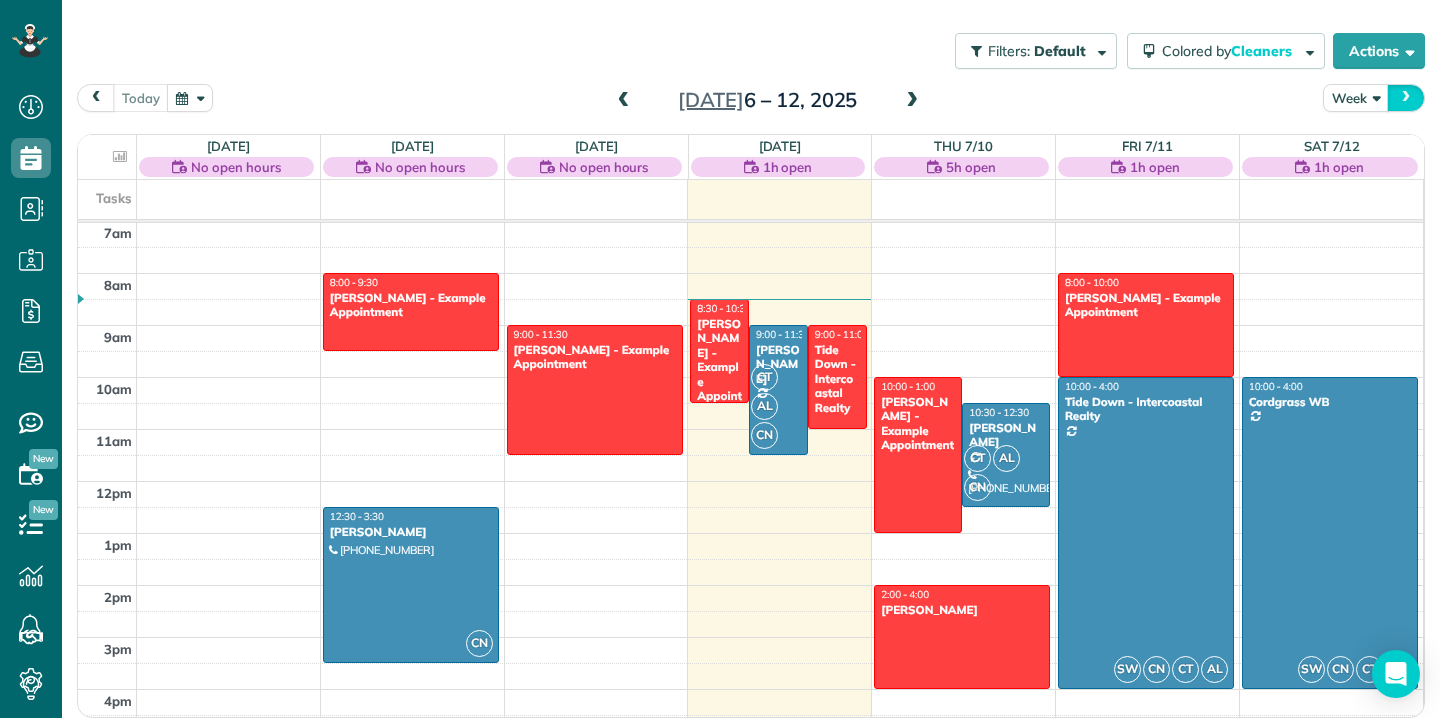 click at bounding box center [1406, 97] 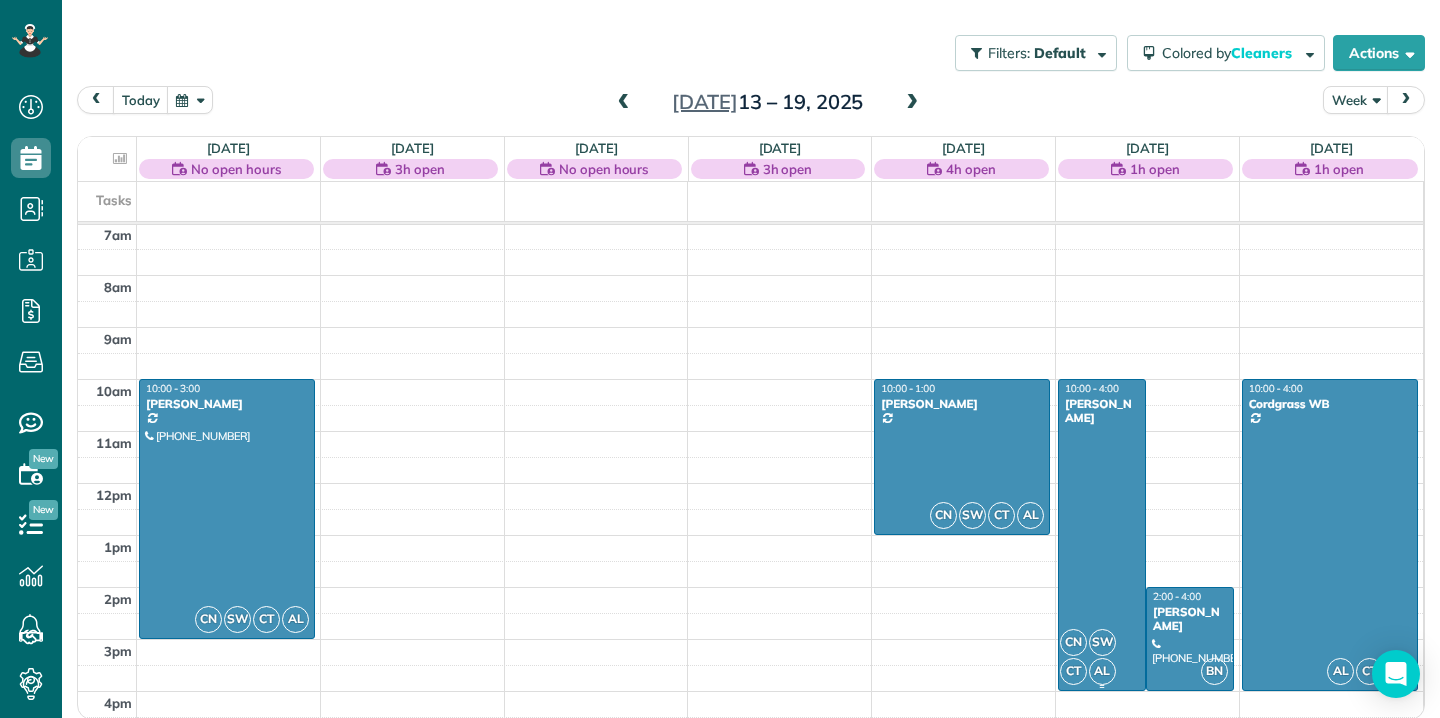 click at bounding box center (1102, 535) 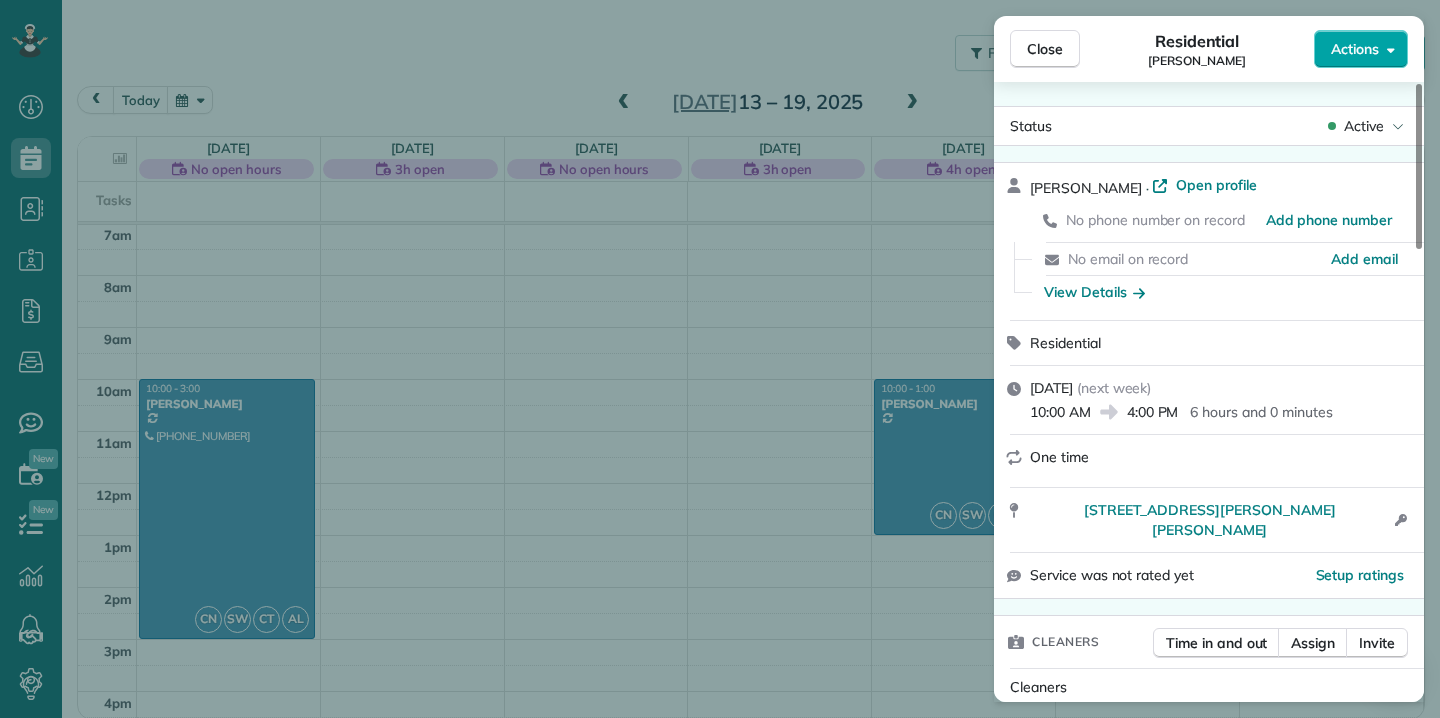 click 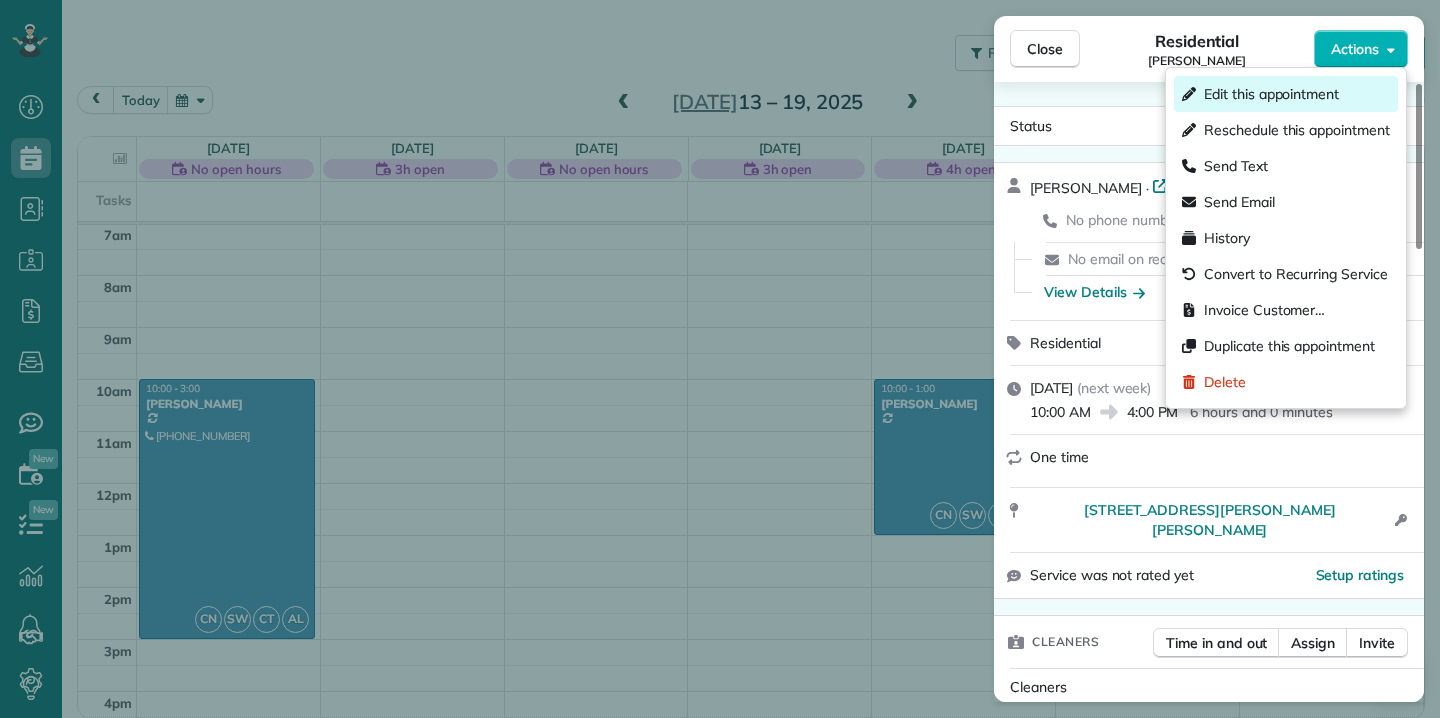 click on "Edit this appointment" at bounding box center (1286, 94) 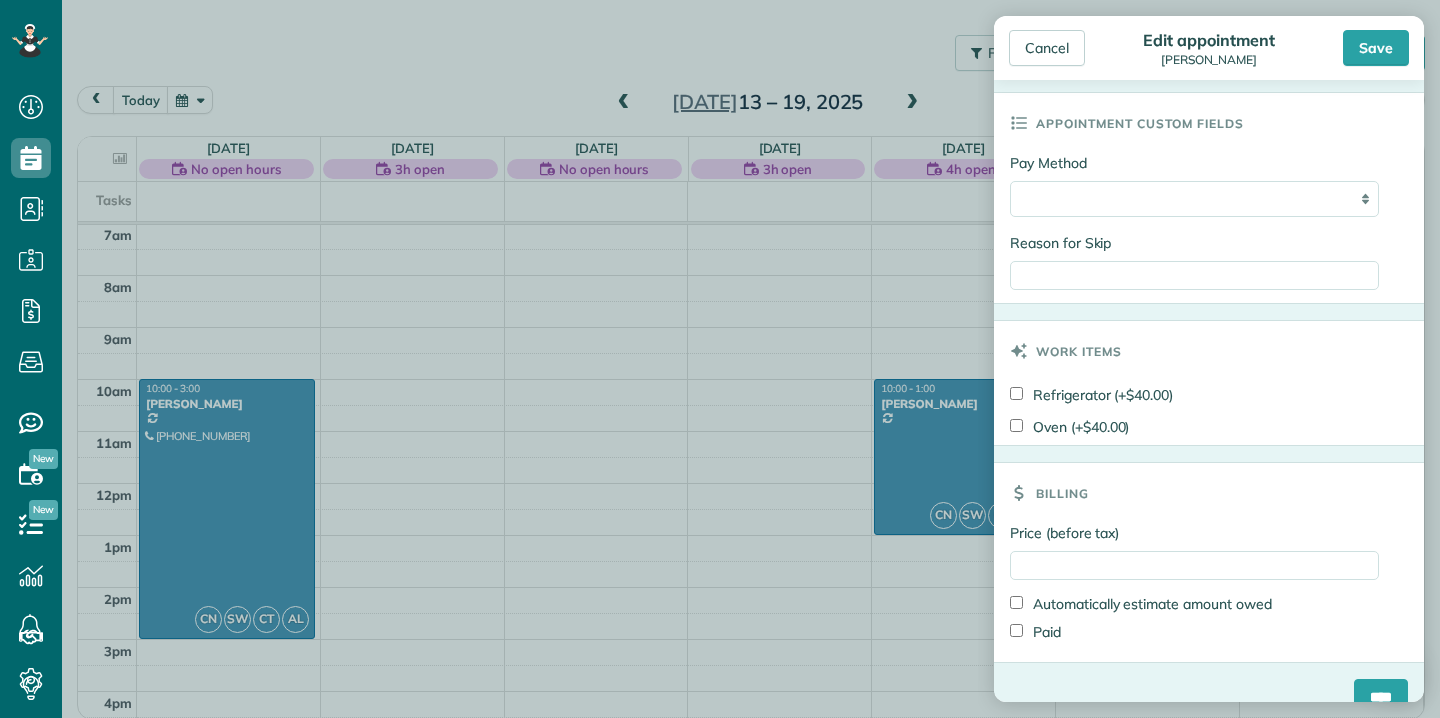 scroll, scrollTop: 1018, scrollLeft: 0, axis: vertical 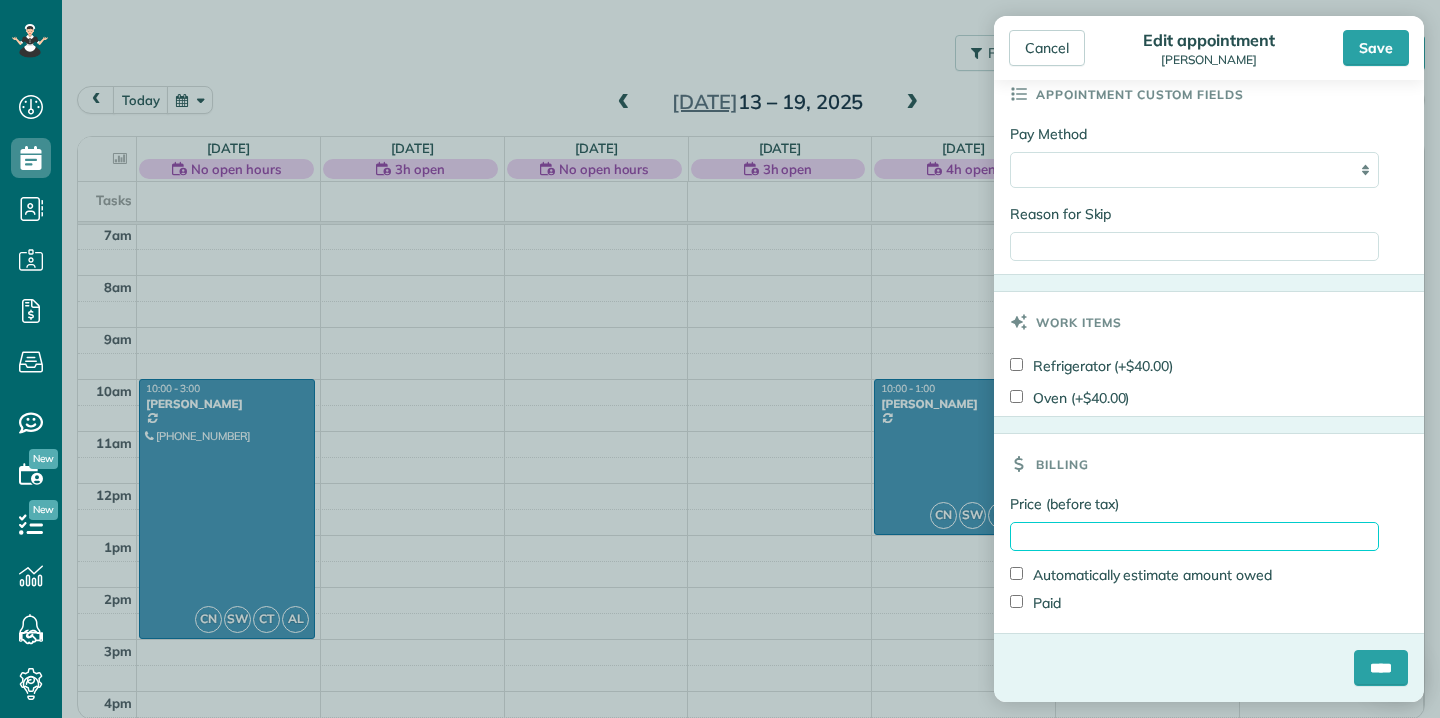 click on "Price (before tax)" at bounding box center (1194, 536) 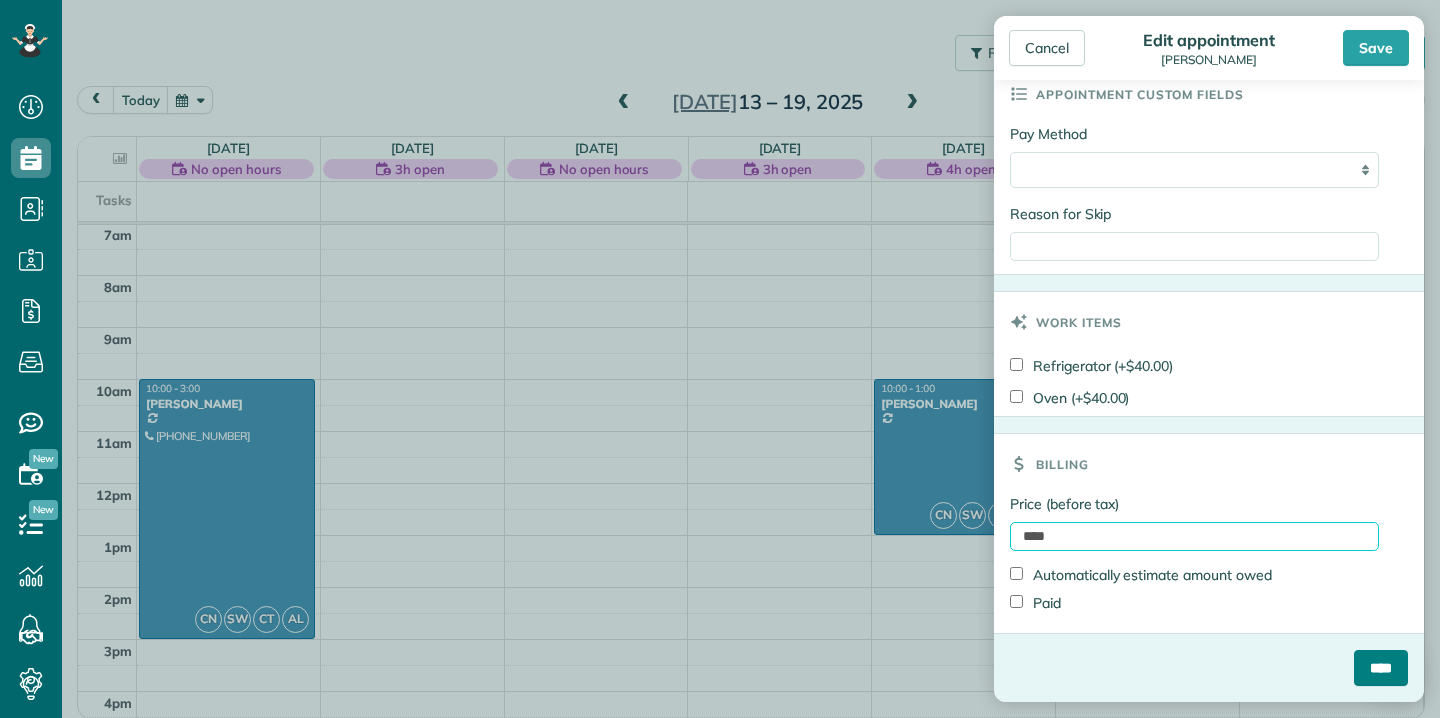 type on "****" 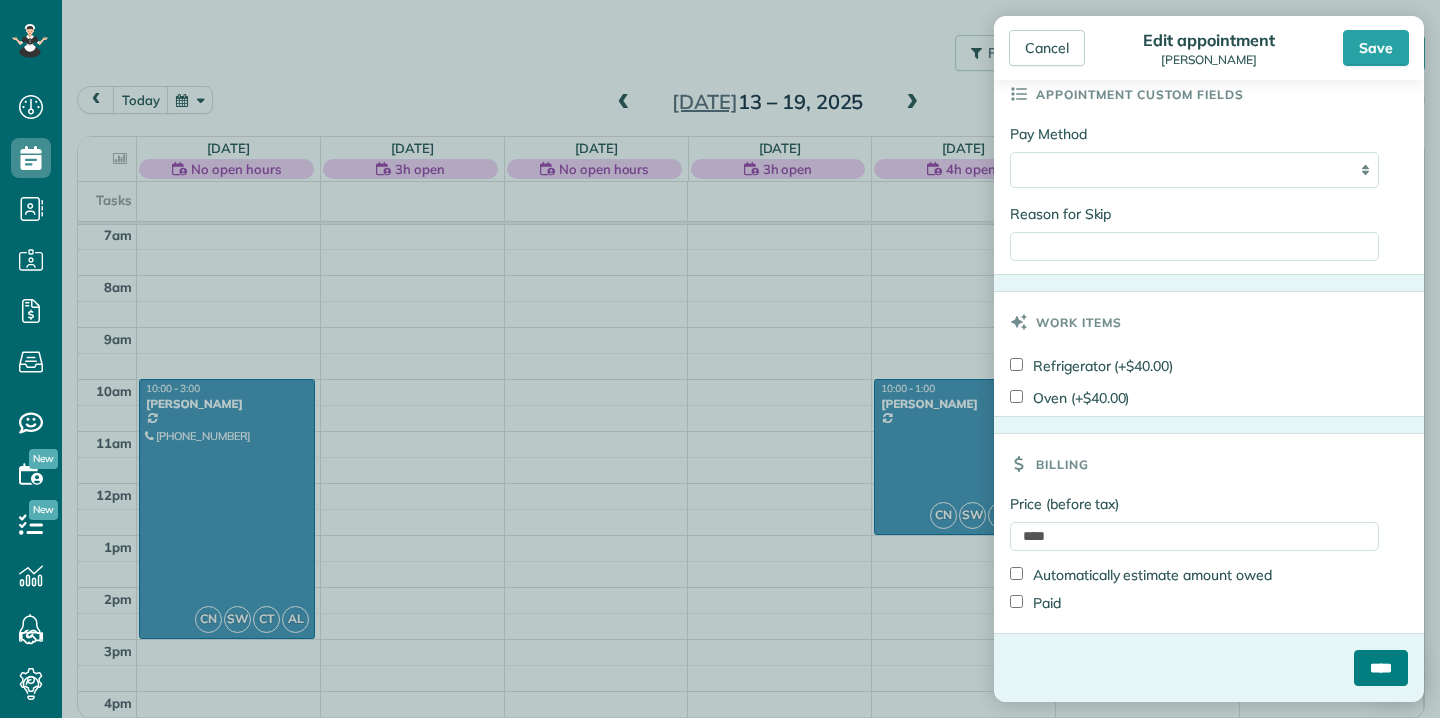 click on "****" at bounding box center (1381, 668) 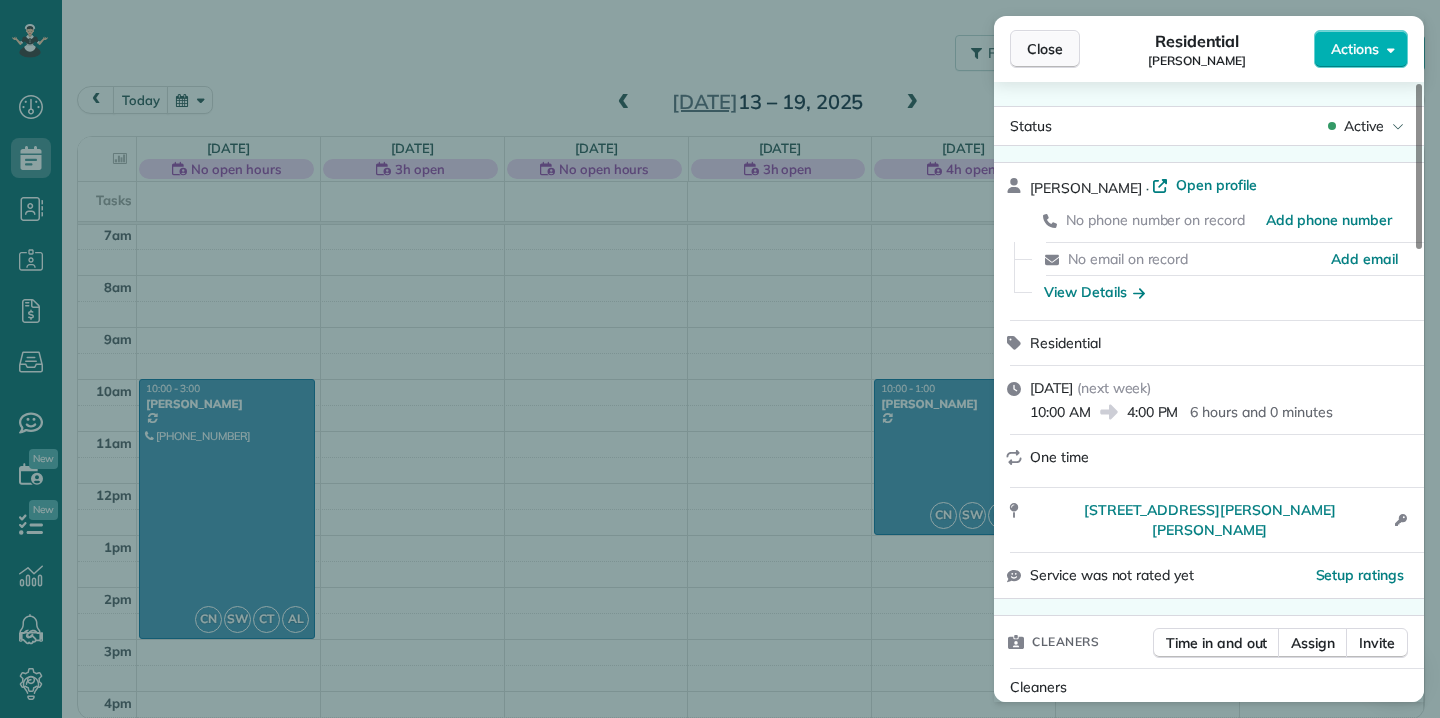click on "Close" at bounding box center (1045, 49) 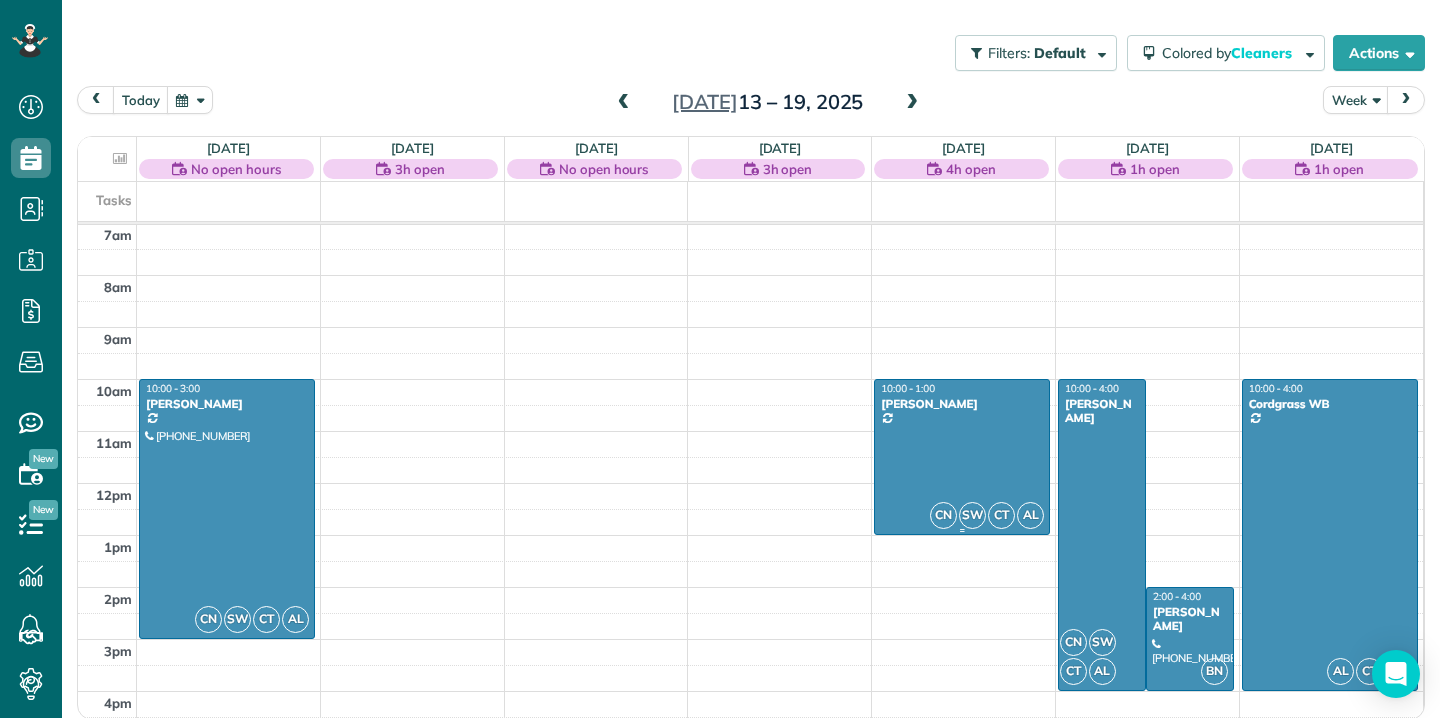 click at bounding box center (962, 457) 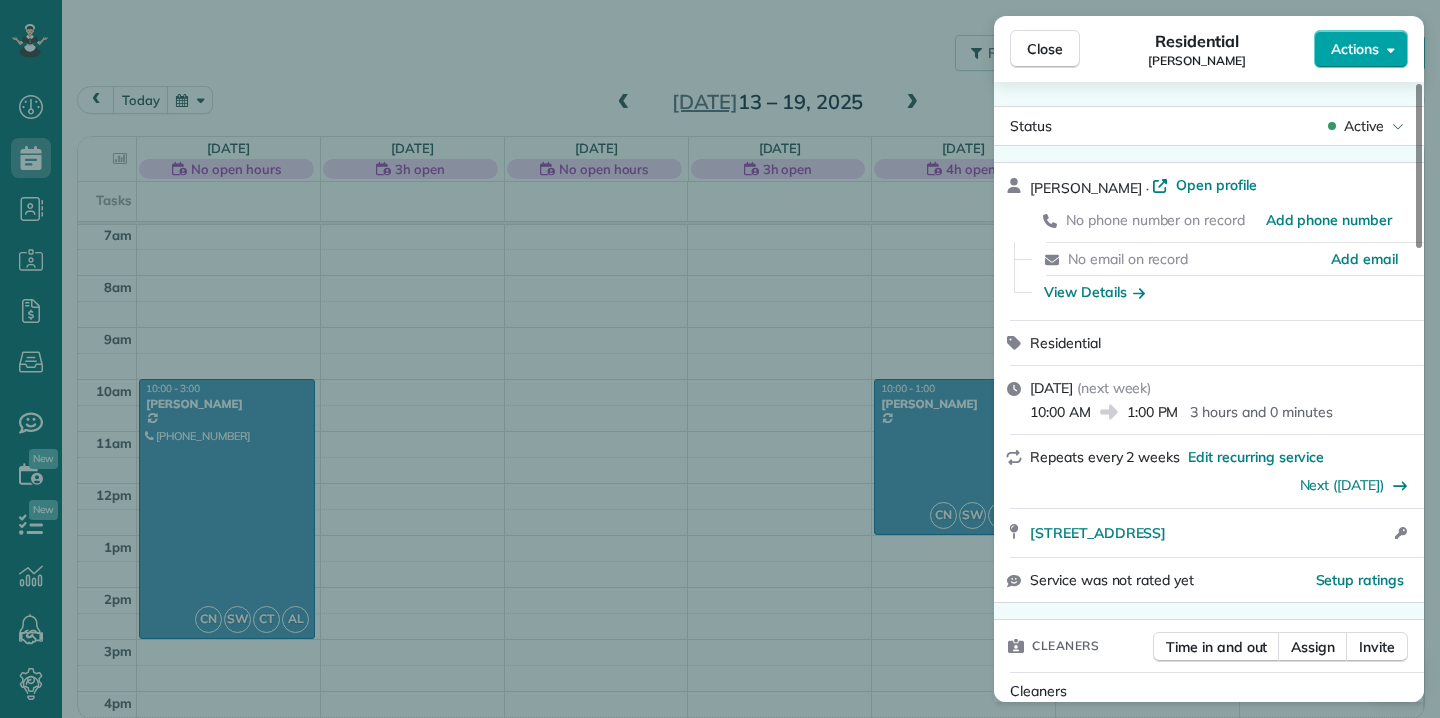 click on "Actions" at bounding box center (1355, 49) 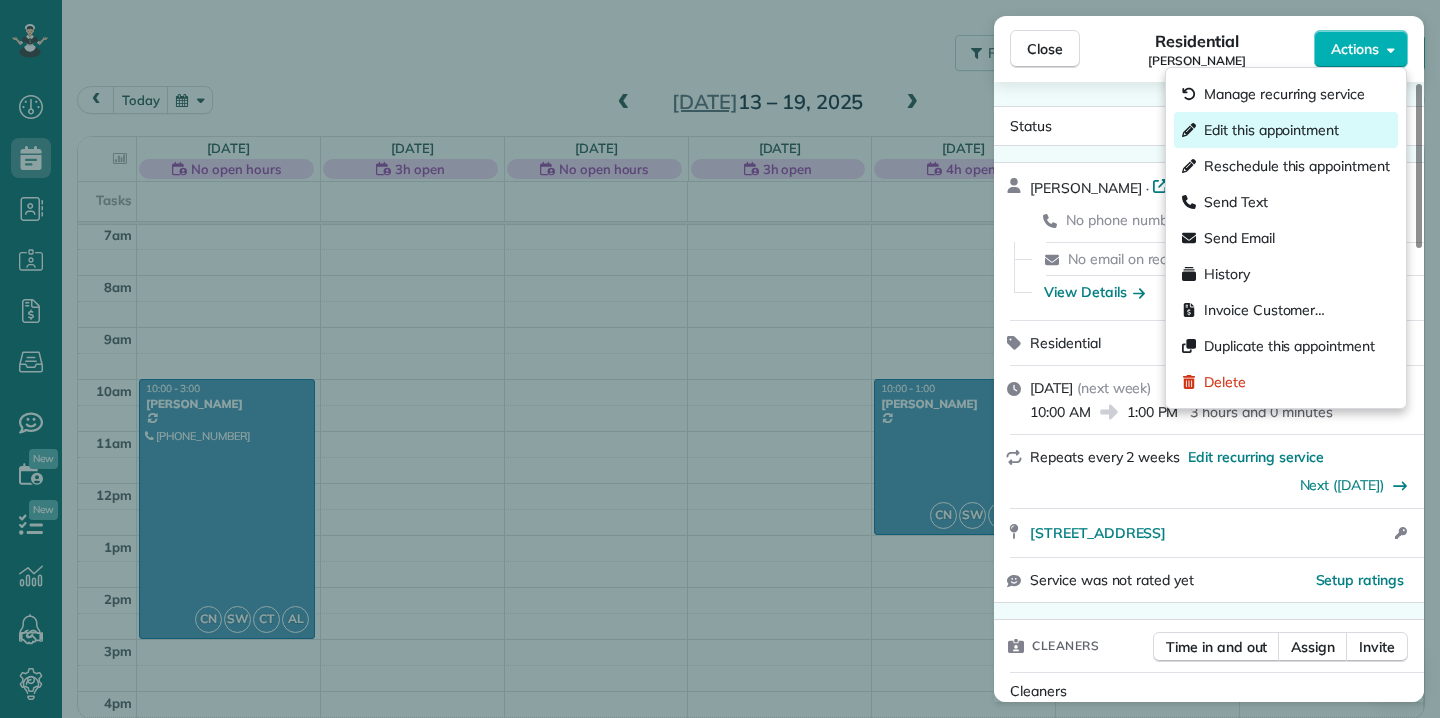 click on "Edit this appointment" at bounding box center [1271, 130] 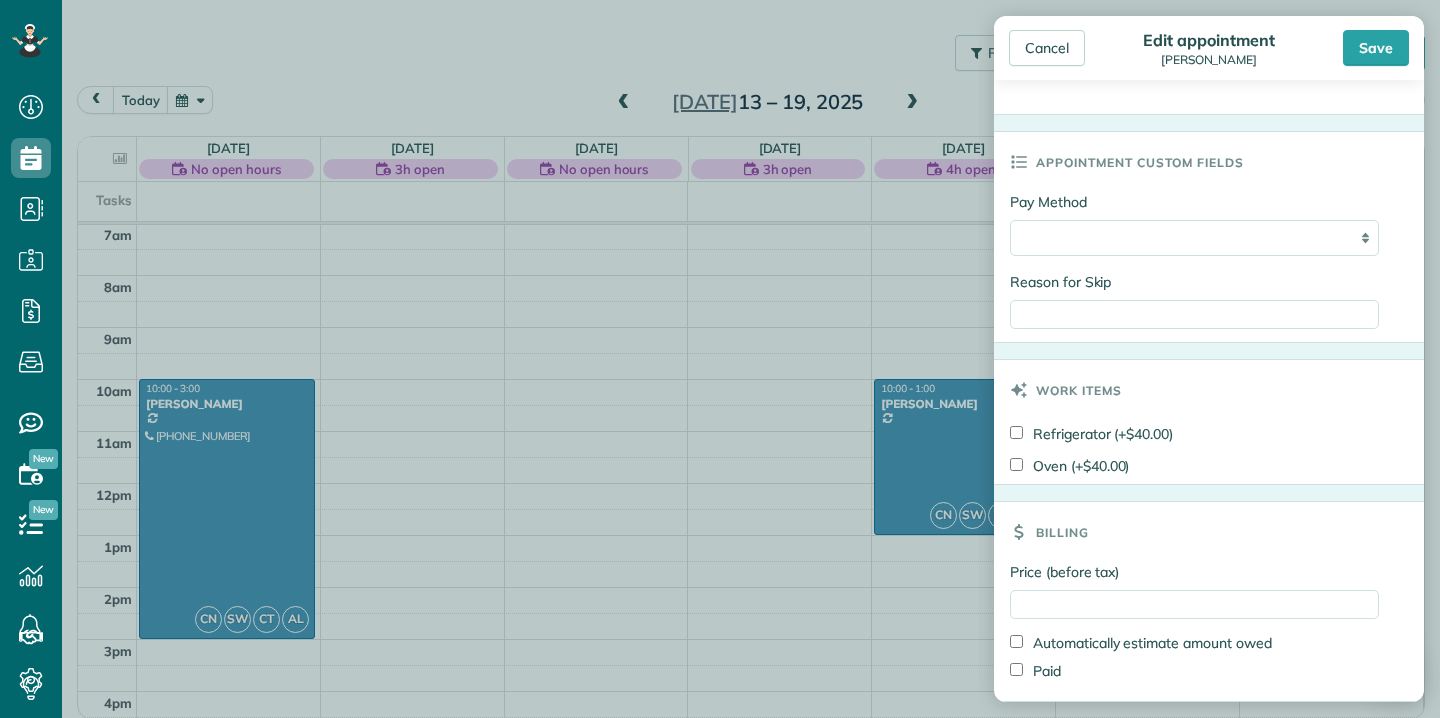 scroll, scrollTop: 1018, scrollLeft: 0, axis: vertical 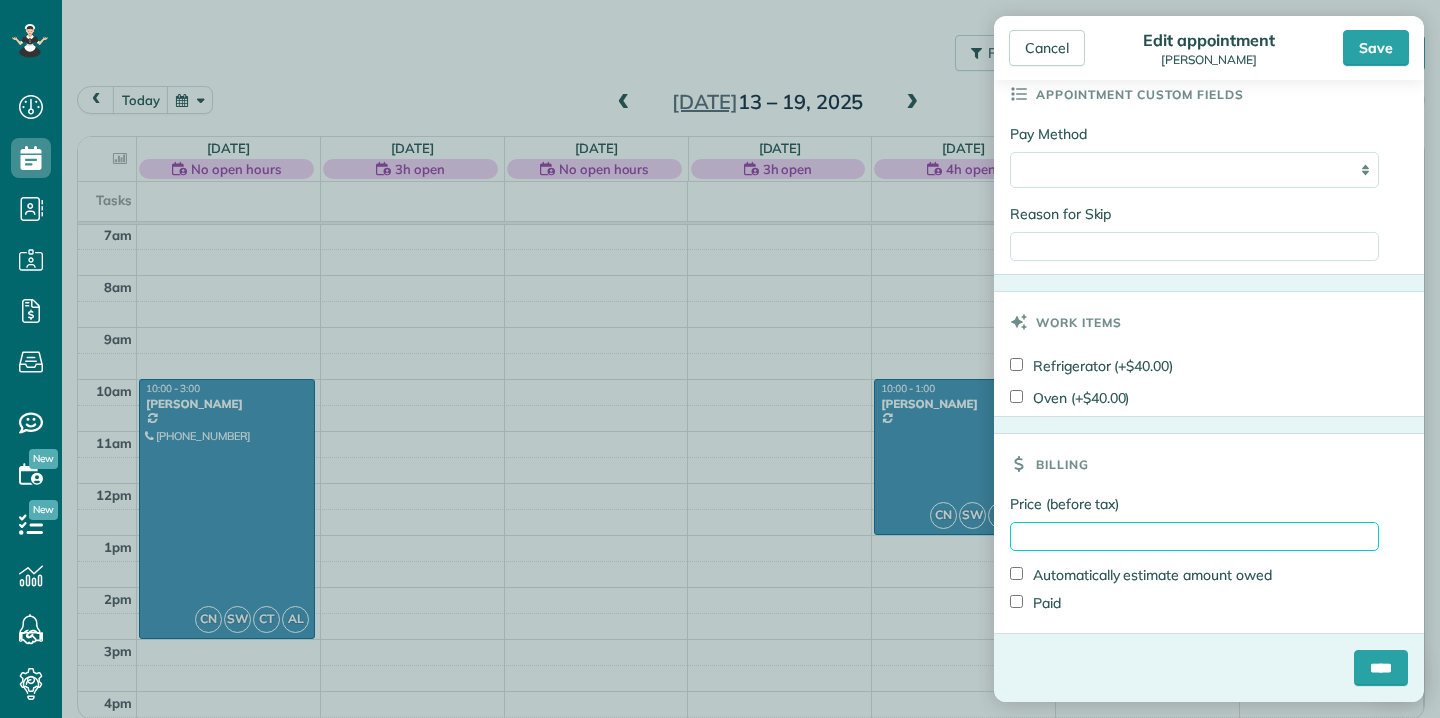 click on "Price (before tax)" at bounding box center (1194, 536) 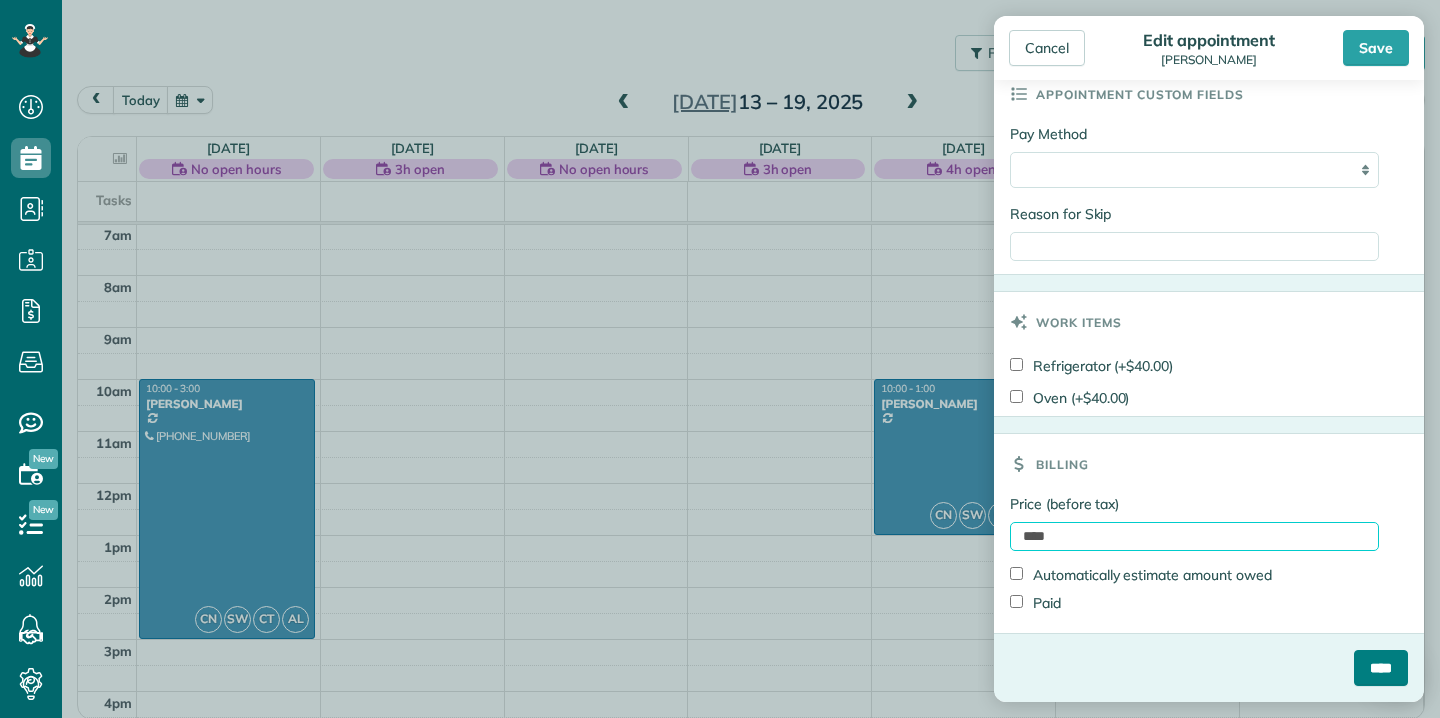 type on "****" 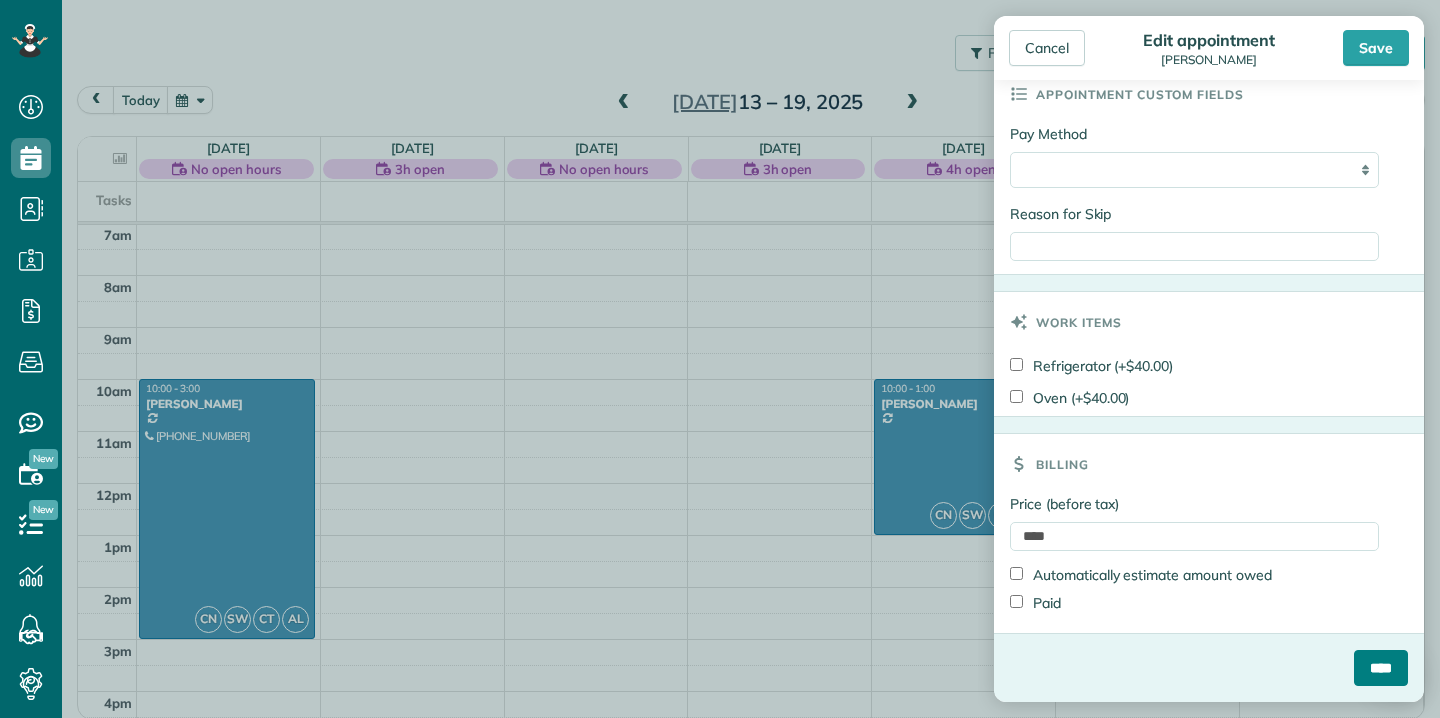 click on "****" at bounding box center (1381, 668) 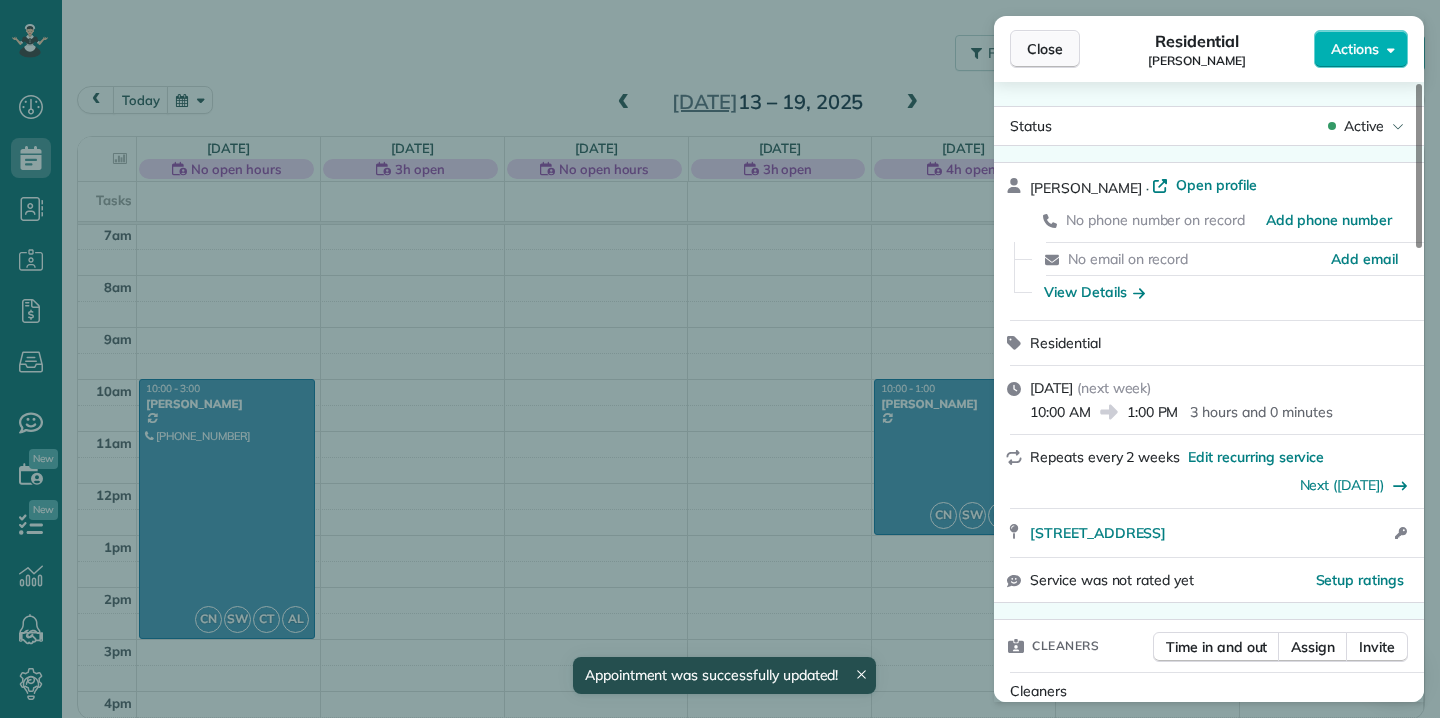 click on "Close" at bounding box center [1045, 49] 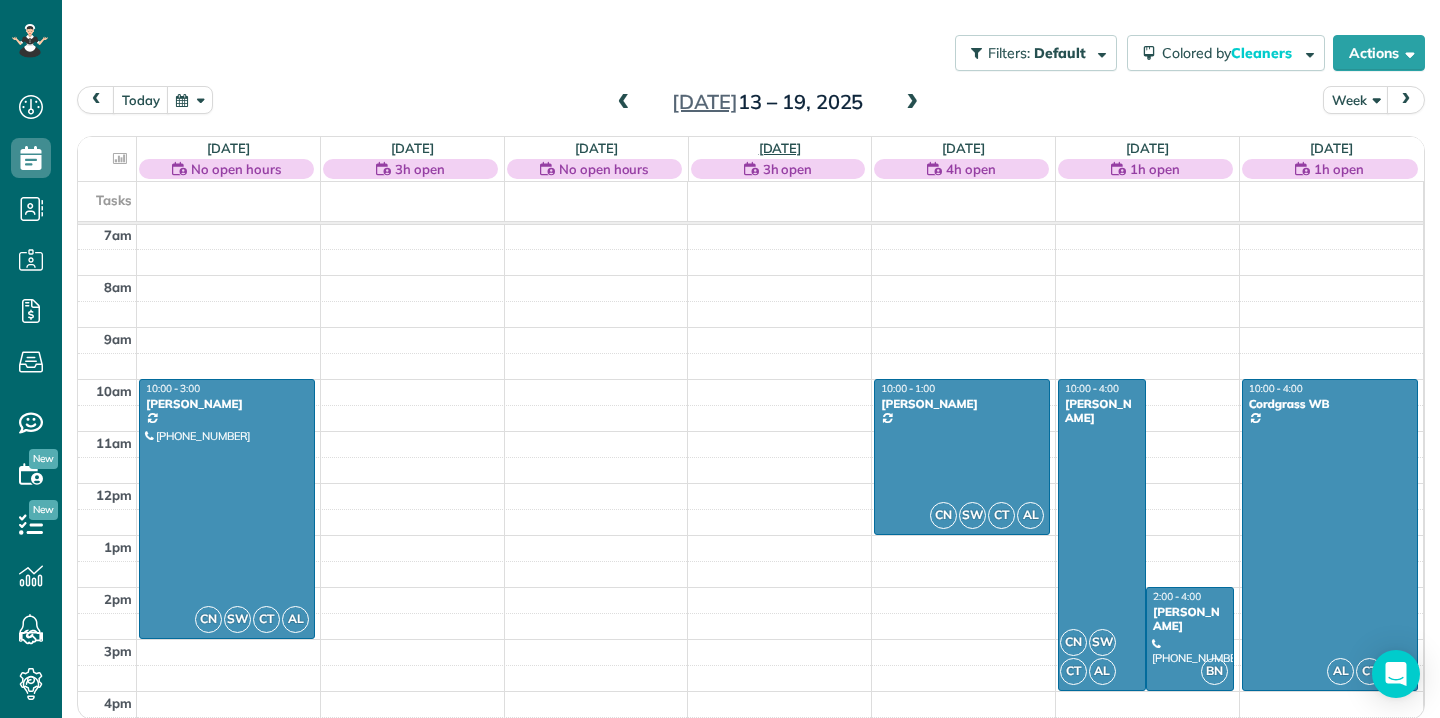 click on "[DATE]" at bounding box center [780, 148] 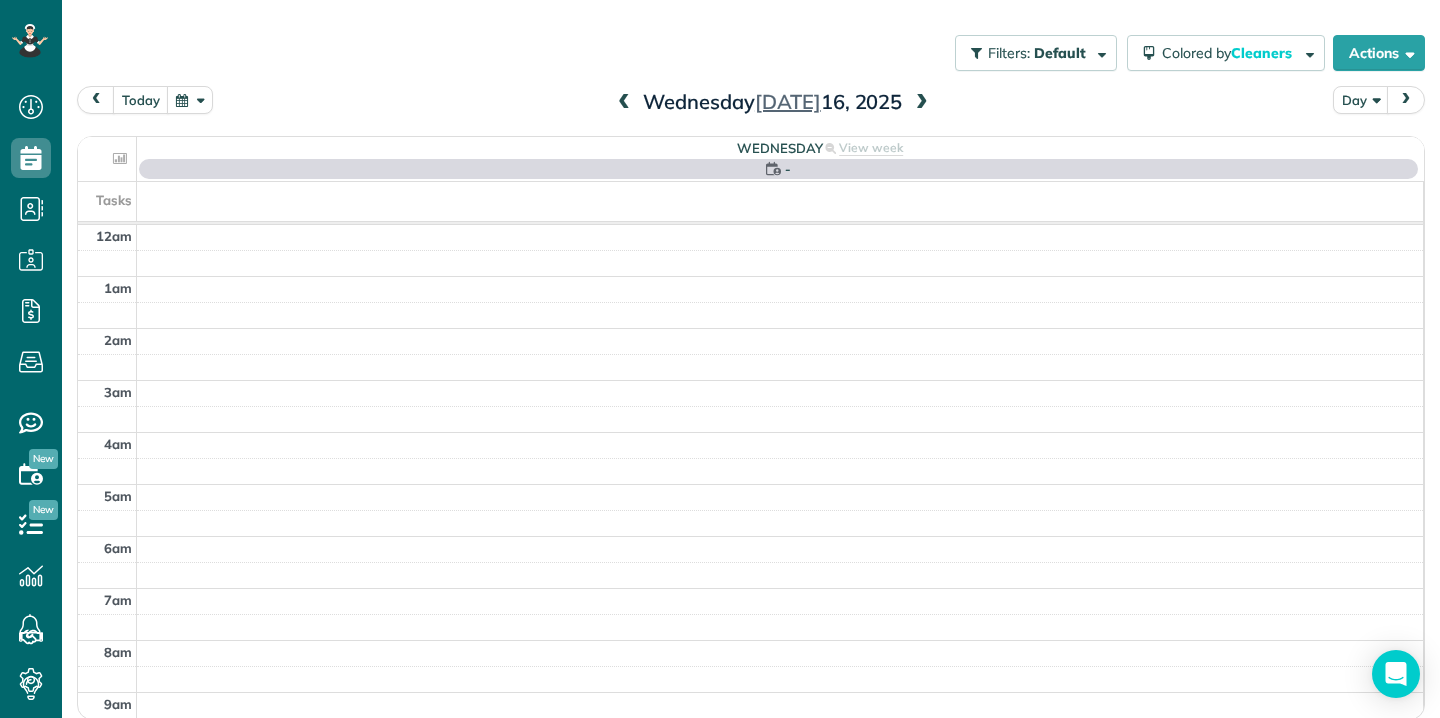 scroll, scrollTop: 365, scrollLeft: 0, axis: vertical 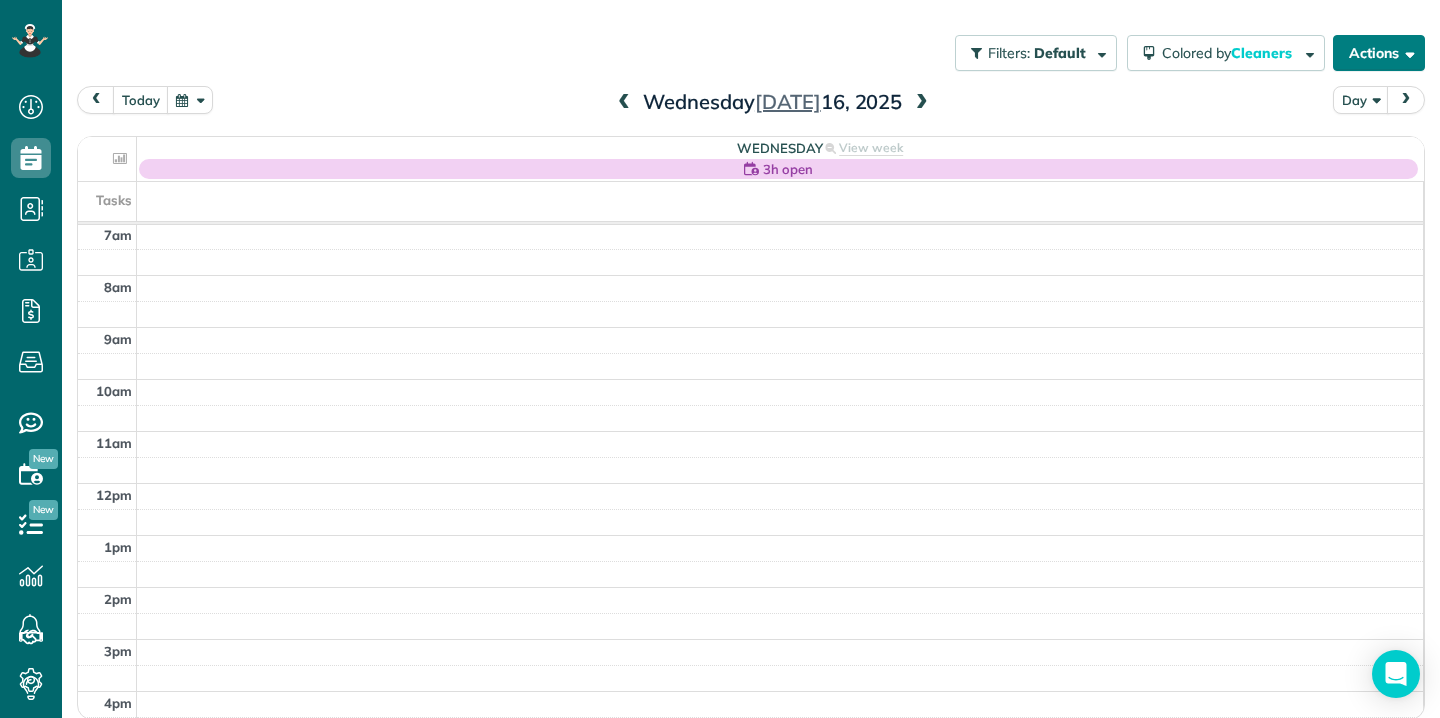 click on "Actions" at bounding box center [1379, 53] 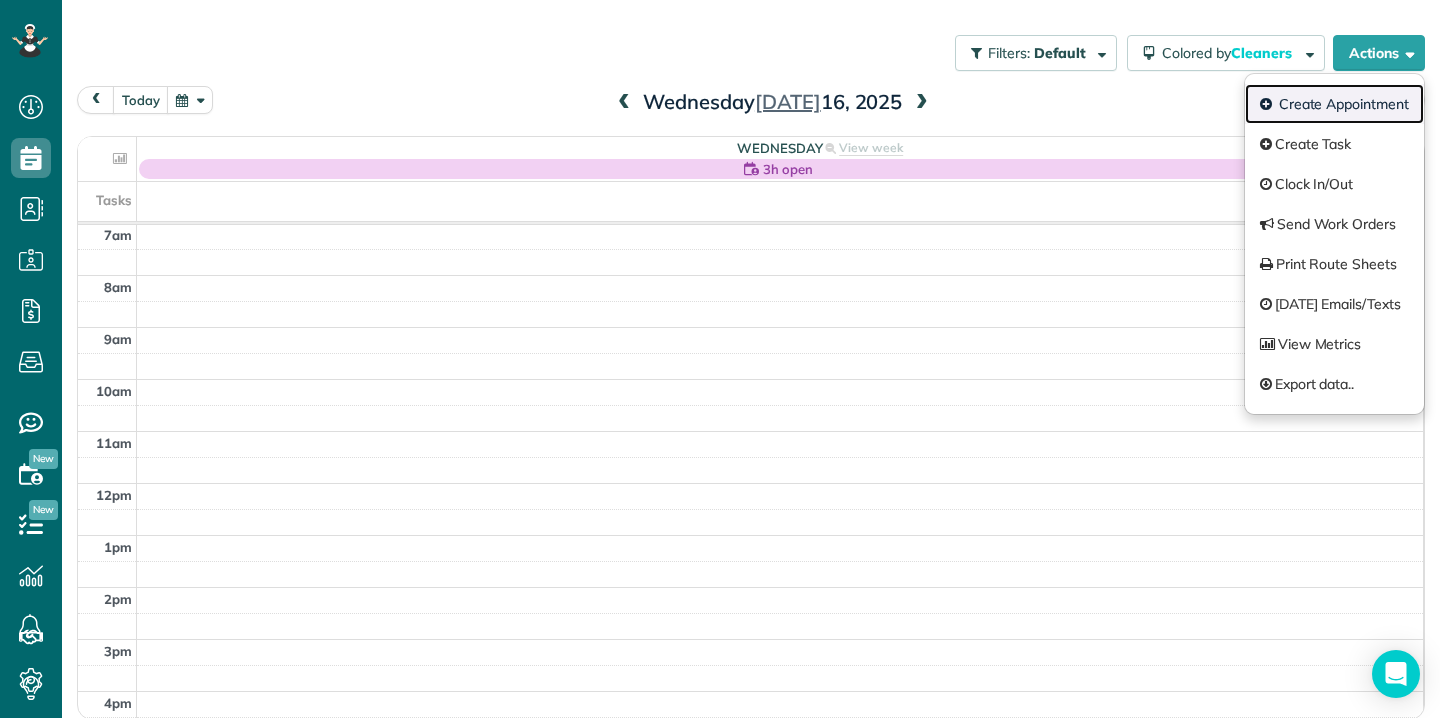 click on "Create Appointment" at bounding box center [1334, 104] 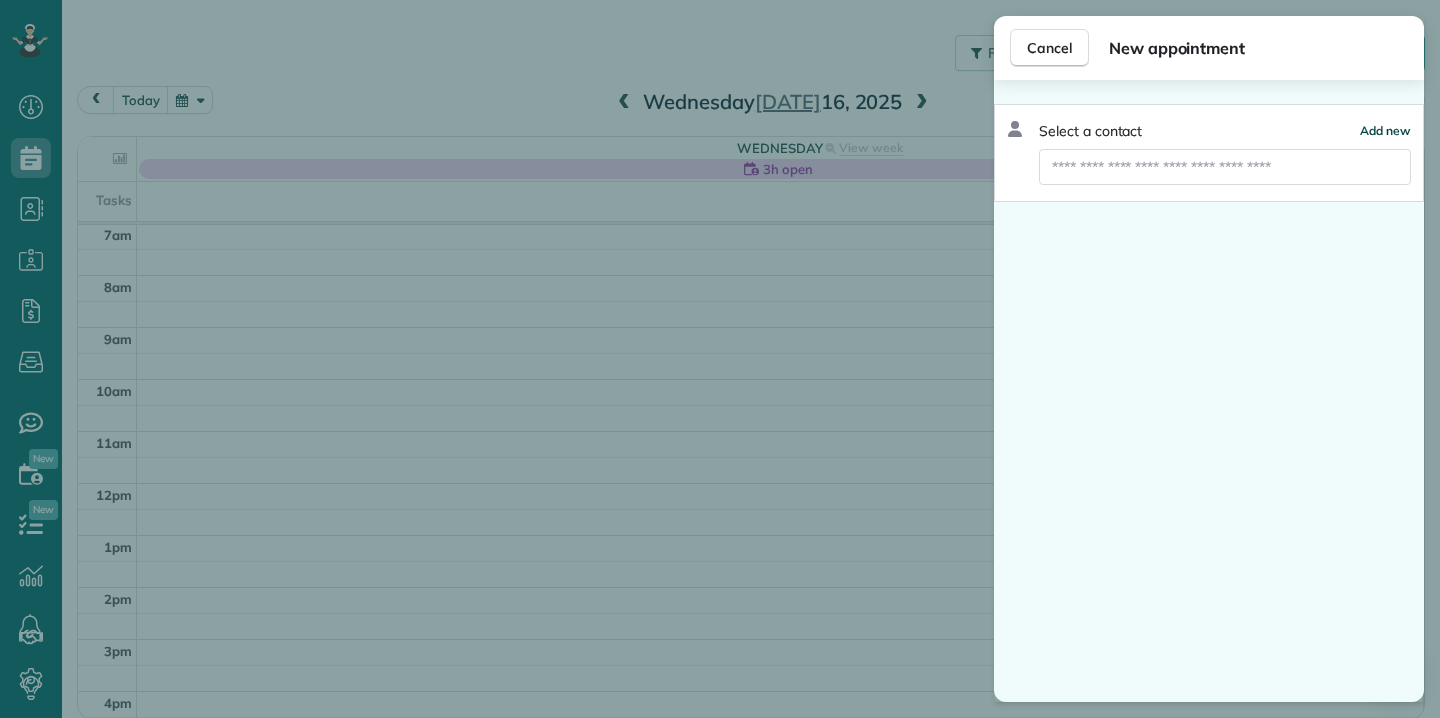 click on "Add new" at bounding box center (1385, 130) 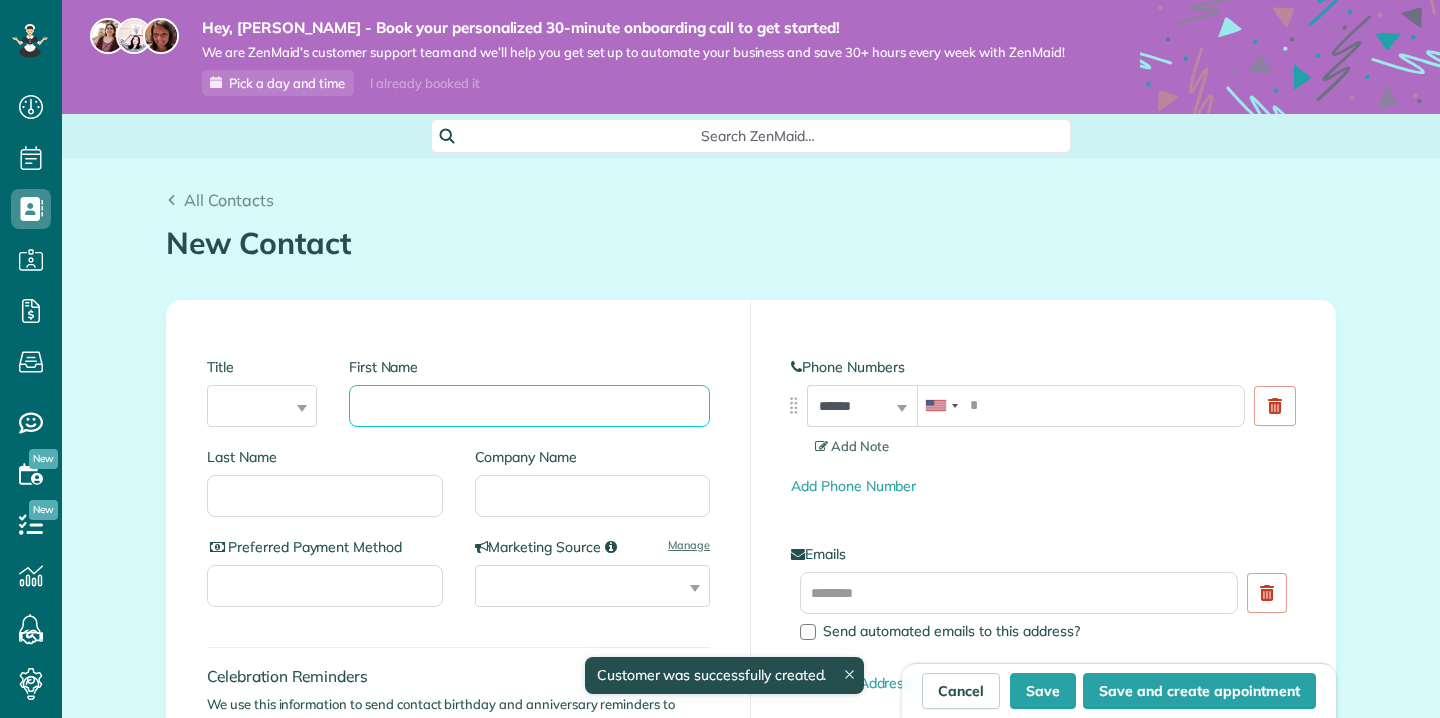 click on "First Name" at bounding box center (529, 406) 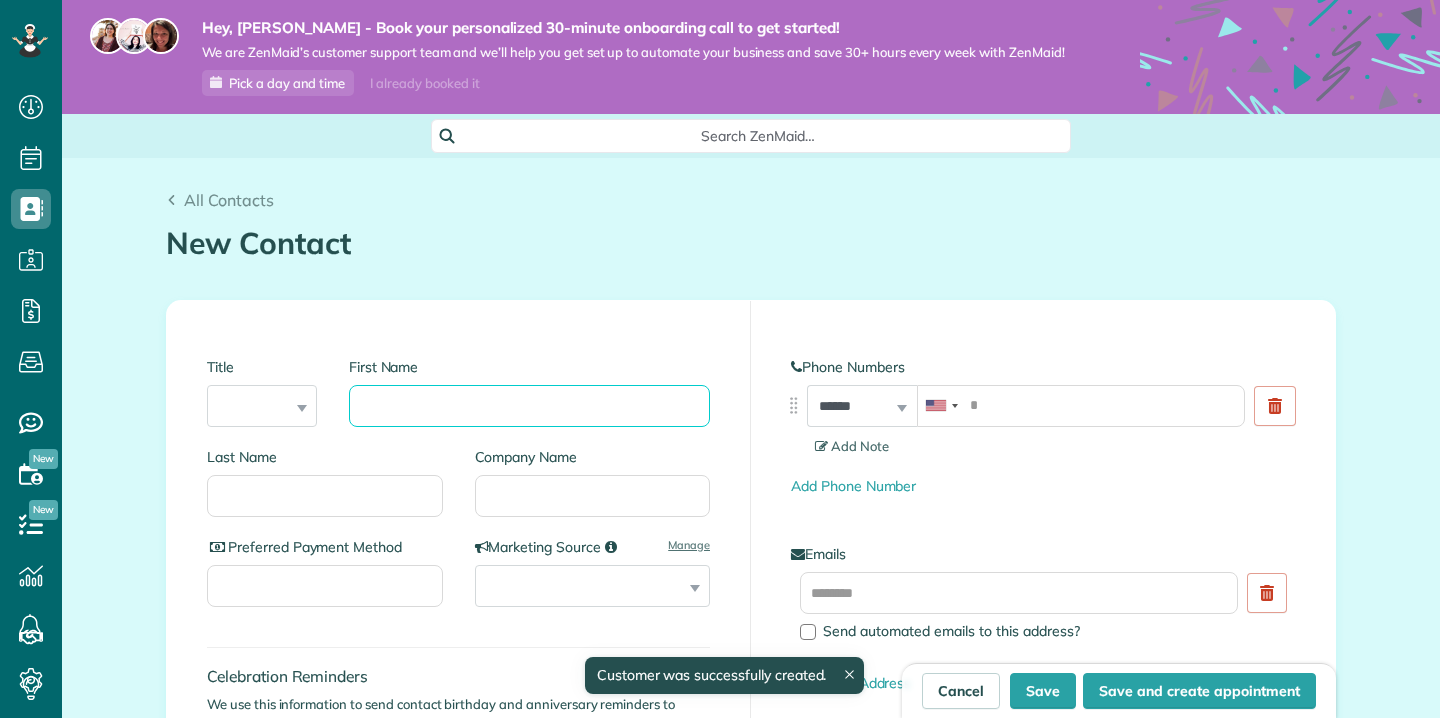 scroll, scrollTop: 0, scrollLeft: 0, axis: both 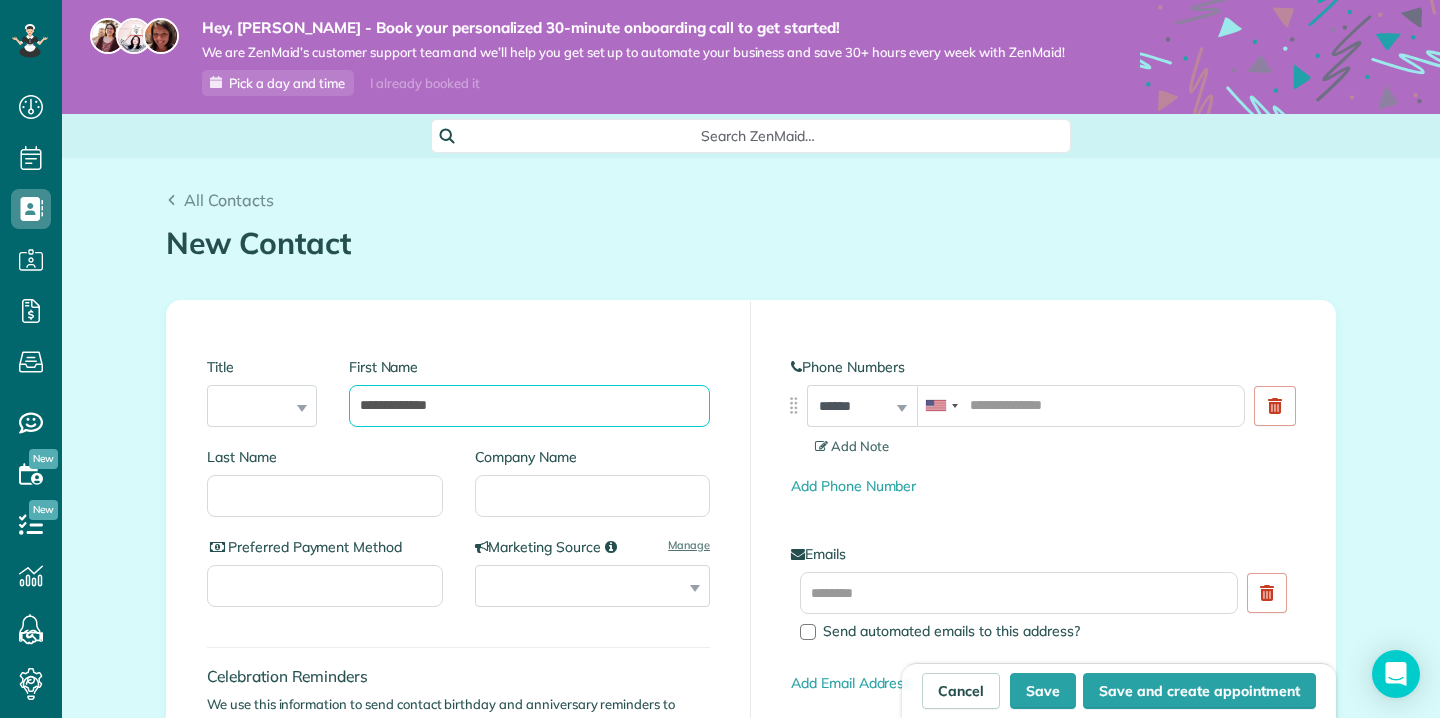type on "**********" 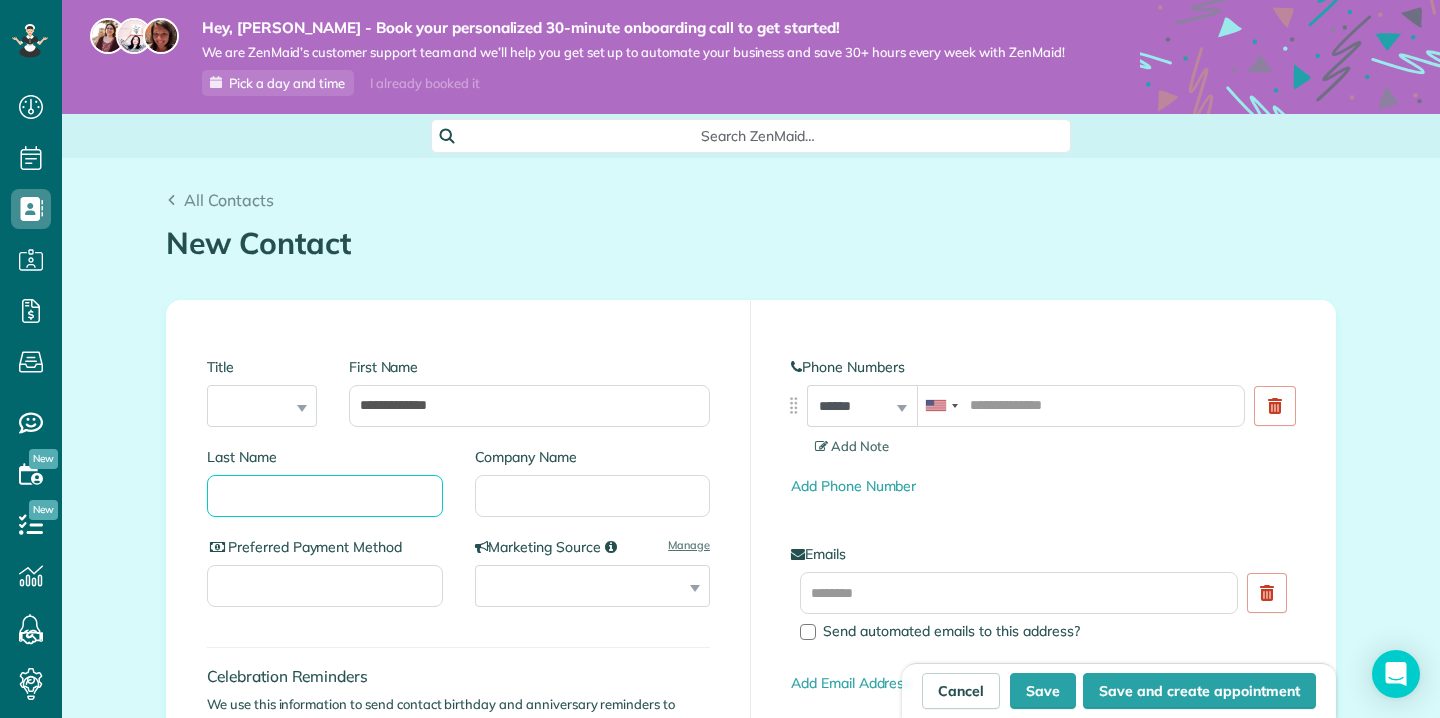 click on "Last Name" at bounding box center (325, 496) 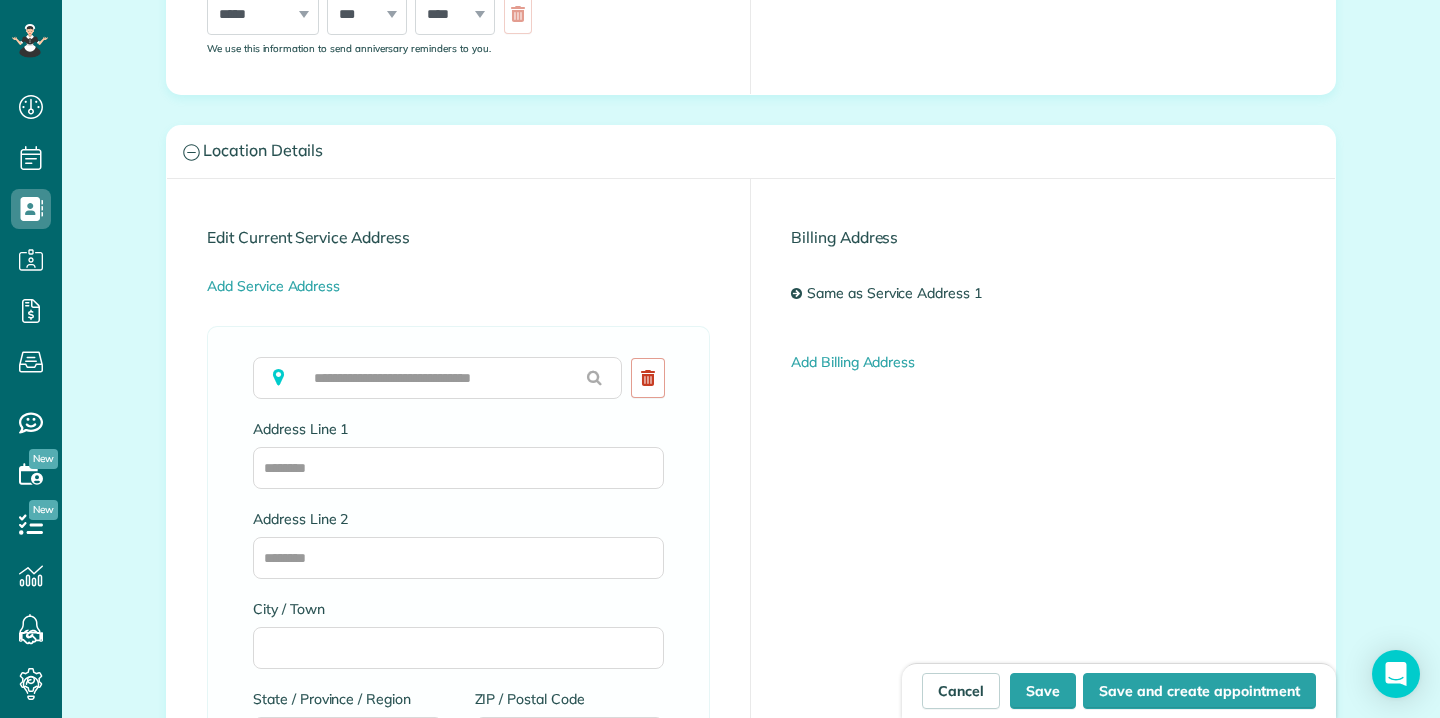 scroll, scrollTop: 921, scrollLeft: 0, axis: vertical 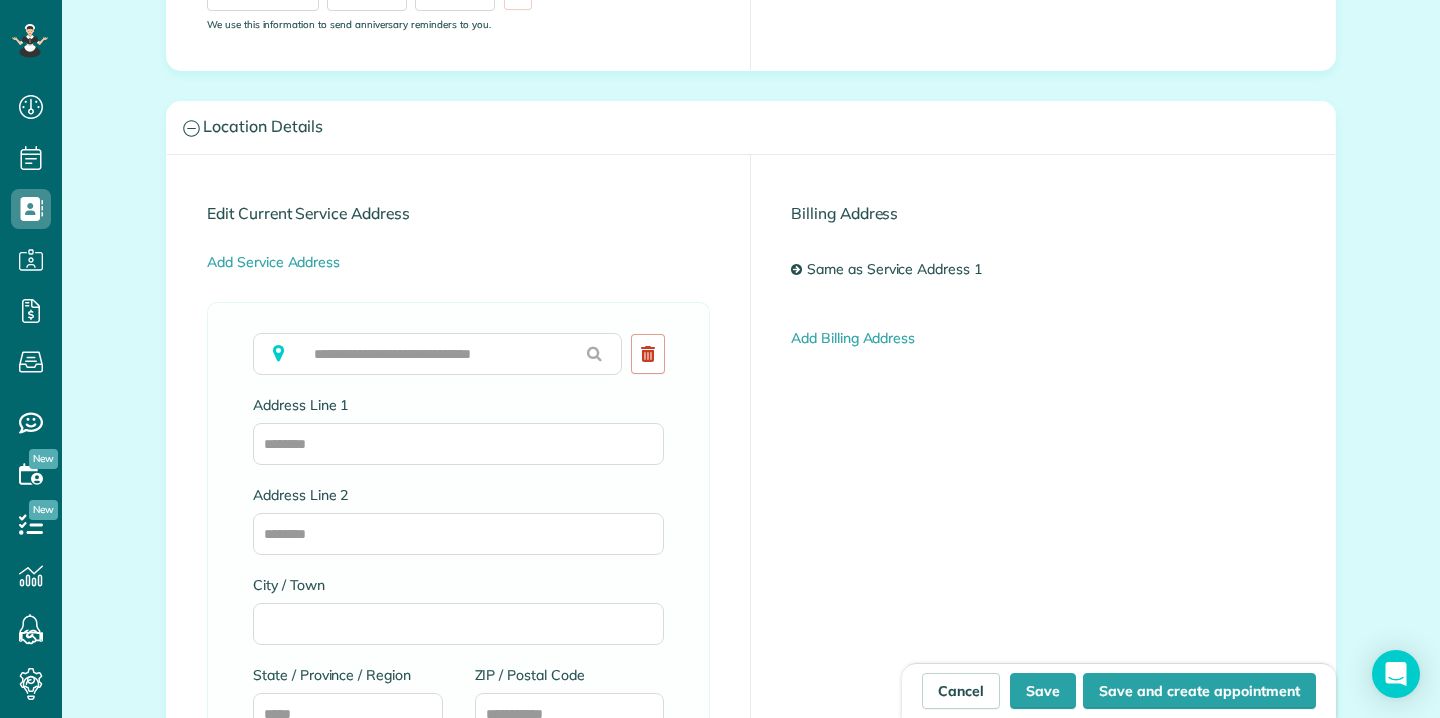 type on "*****" 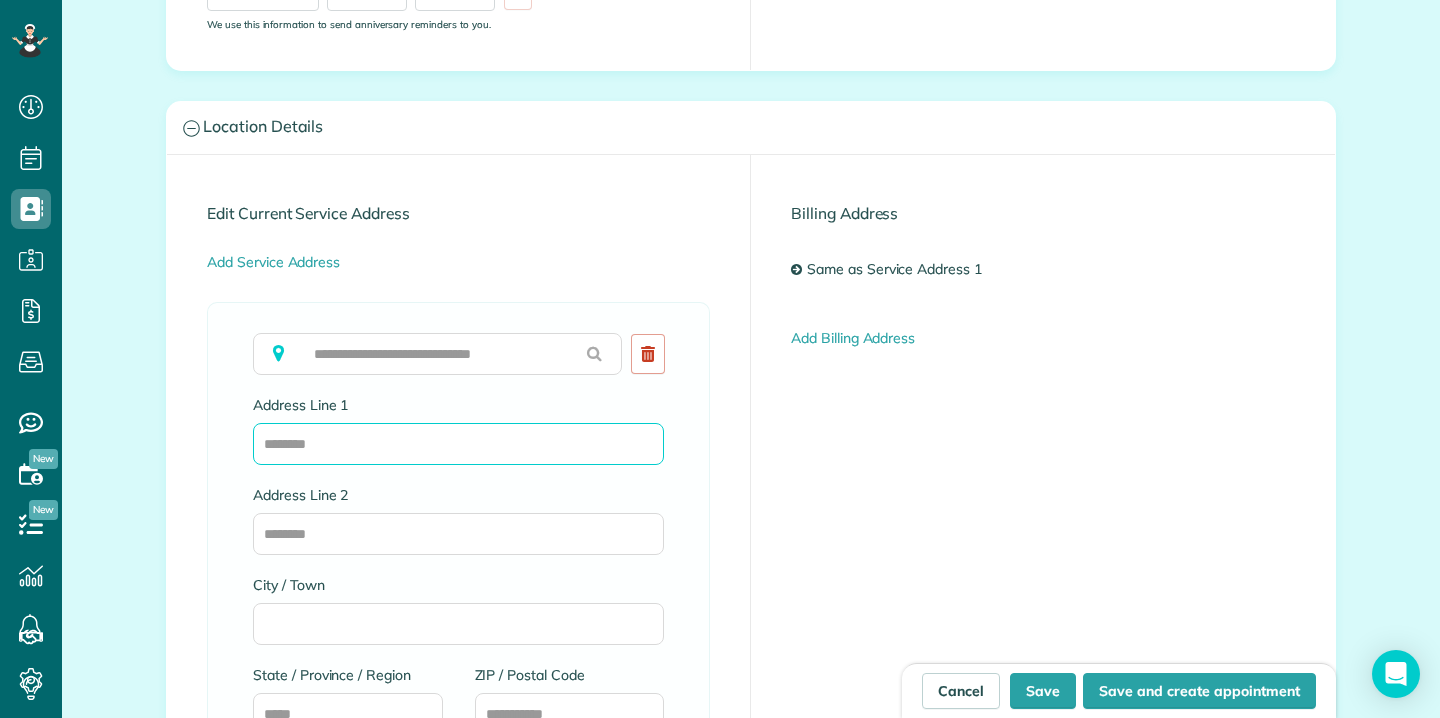 click on "Address Line 1" at bounding box center (458, 444) 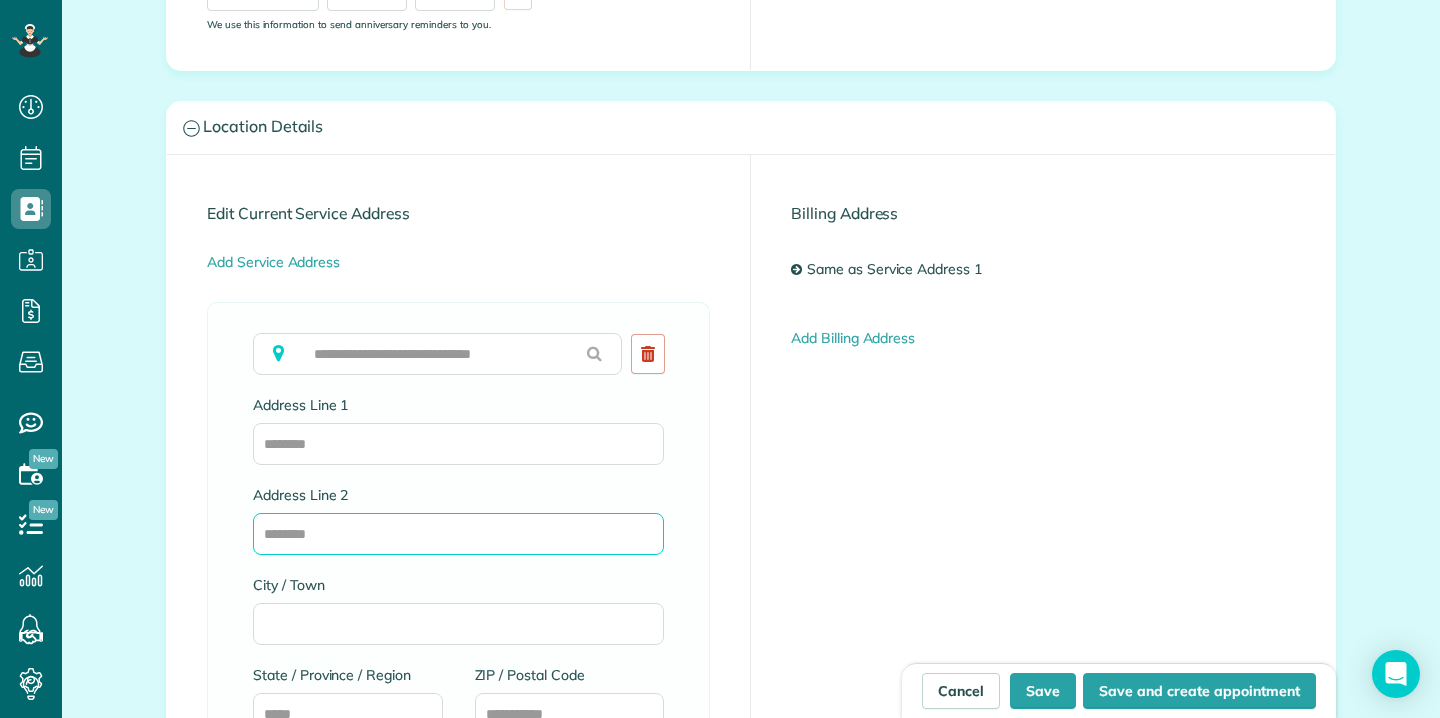 click on "Address Line 2" at bounding box center (458, 534) 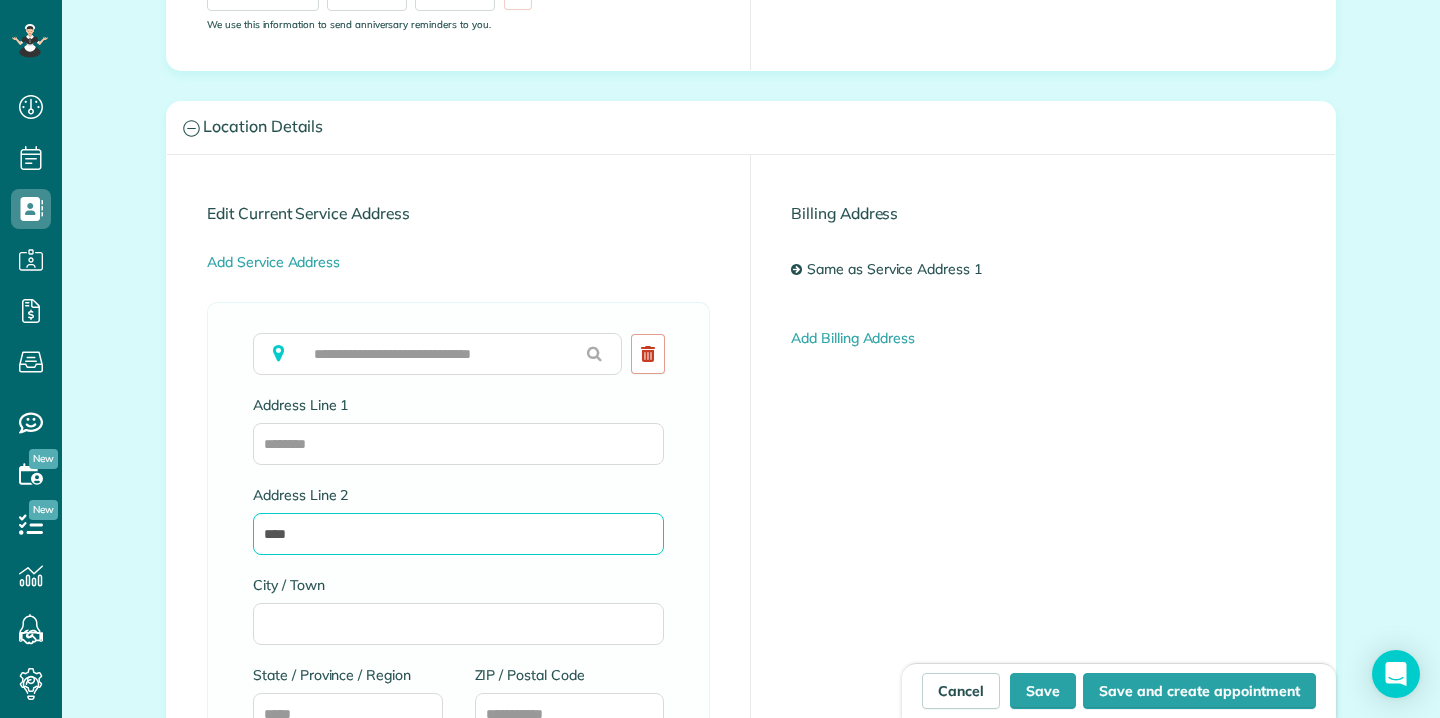 scroll, scrollTop: 885, scrollLeft: 0, axis: vertical 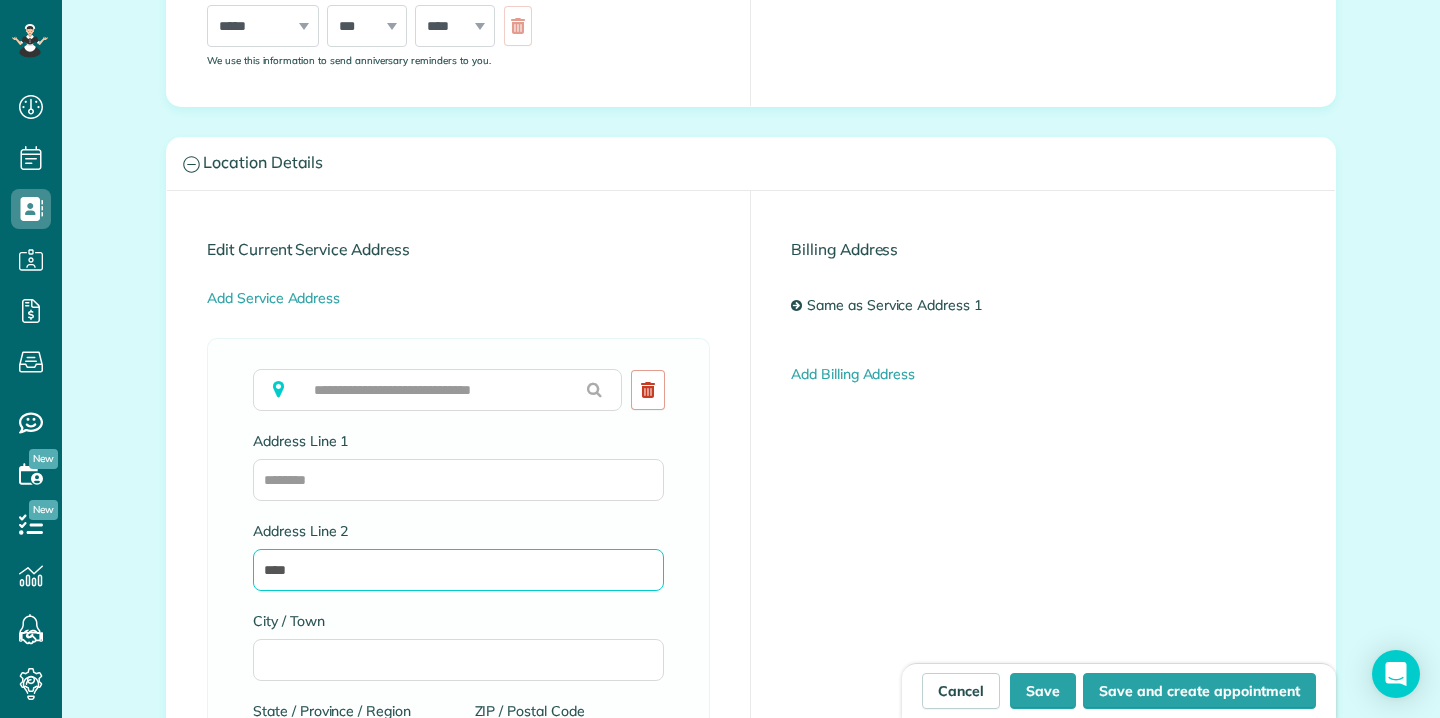 type on "****" 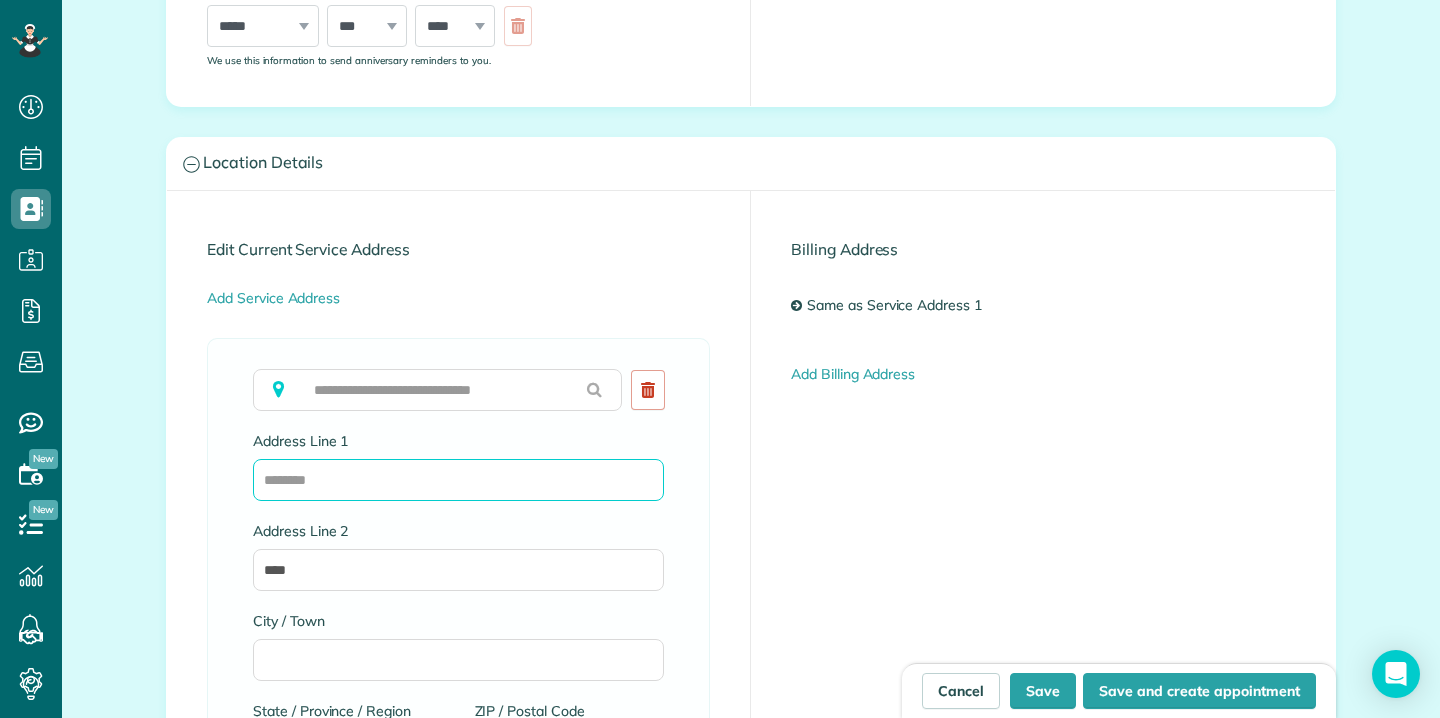 click on "Address Line 1" at bounding box center (458, 480) 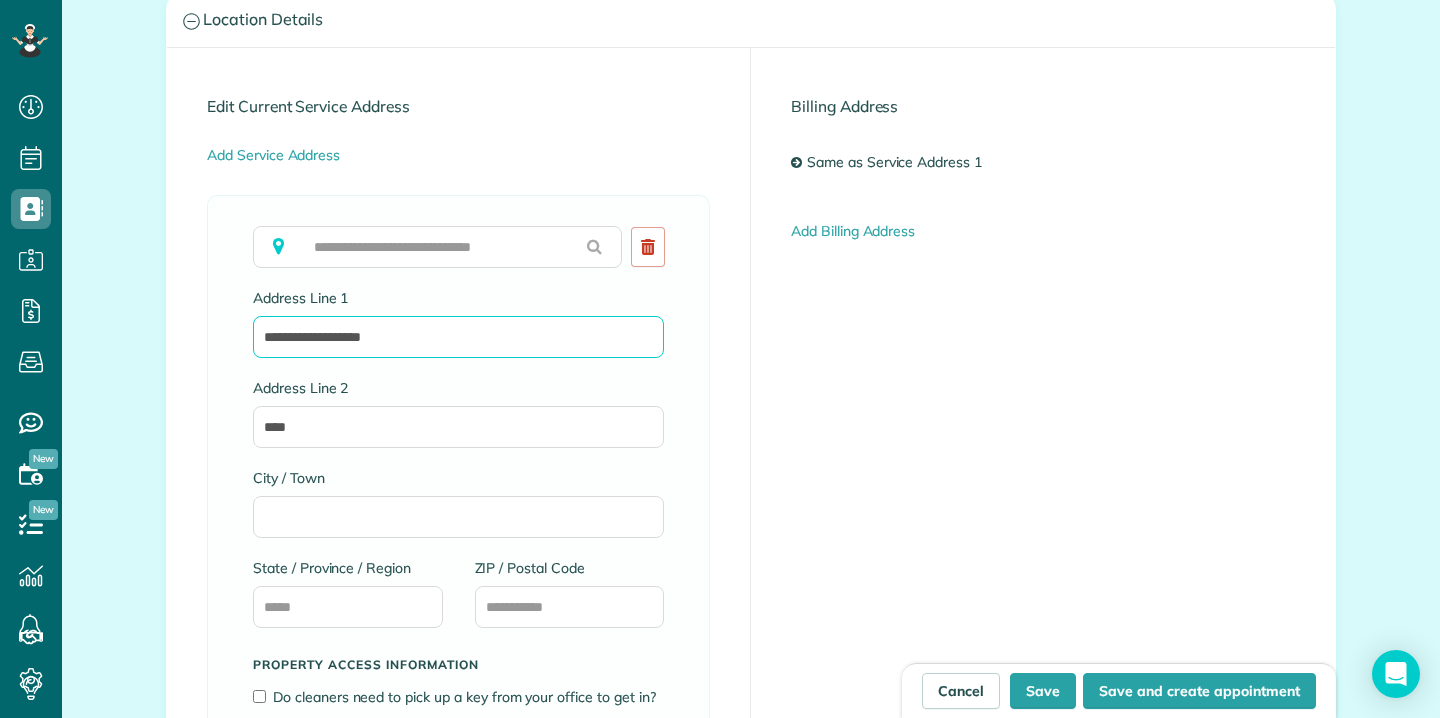 scroll, scrollTop: 1031, scrollLeft: 0, axis: vertical 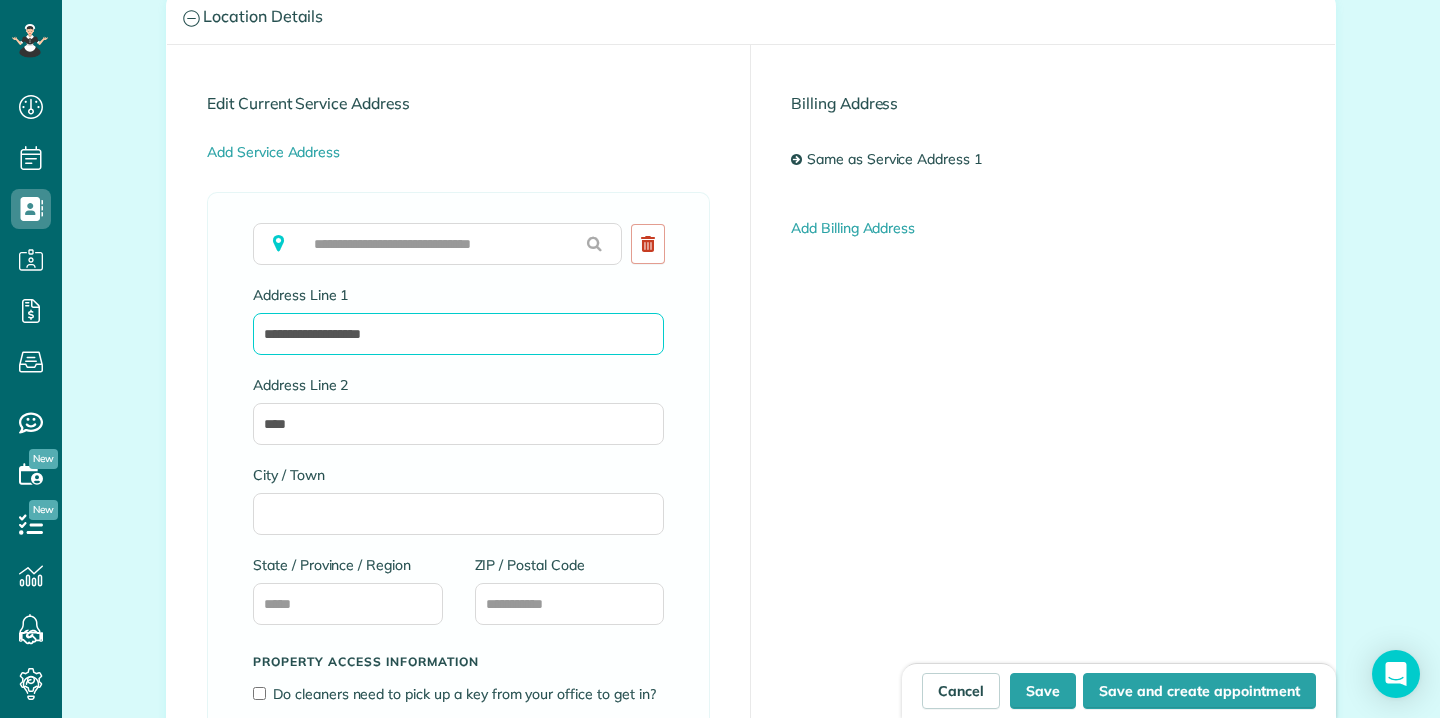 type on "**********" 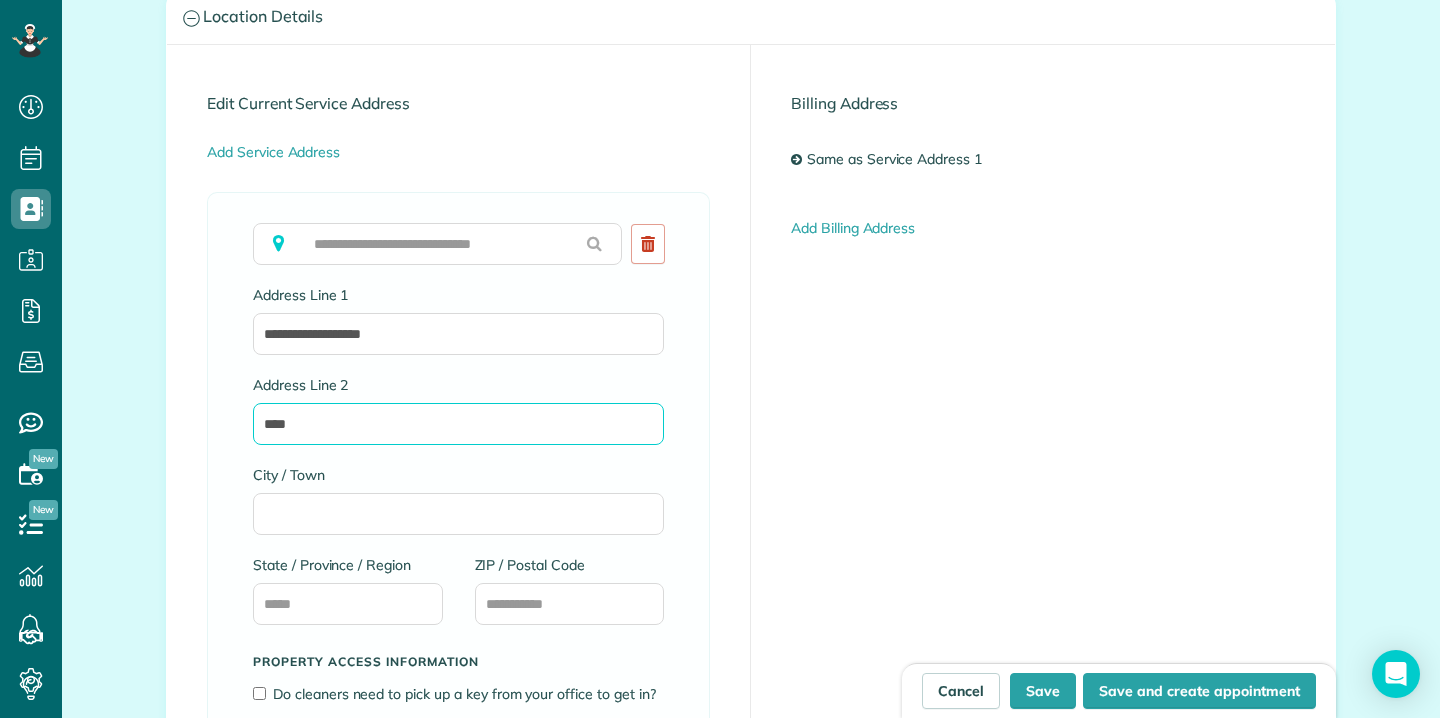 click on "****" at bounding box center (458, 424) 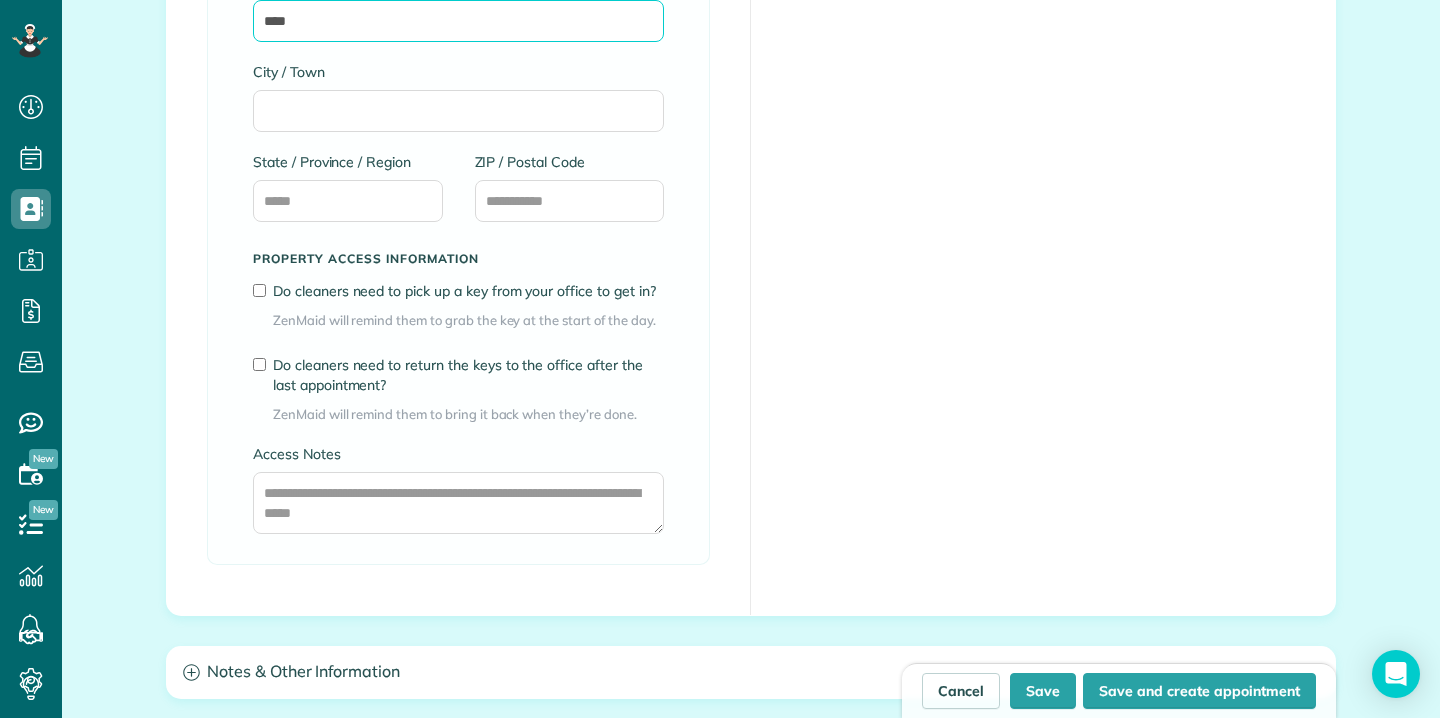 scroll, scrollTop: 1435, scrollLeft: 0, axis: vertical 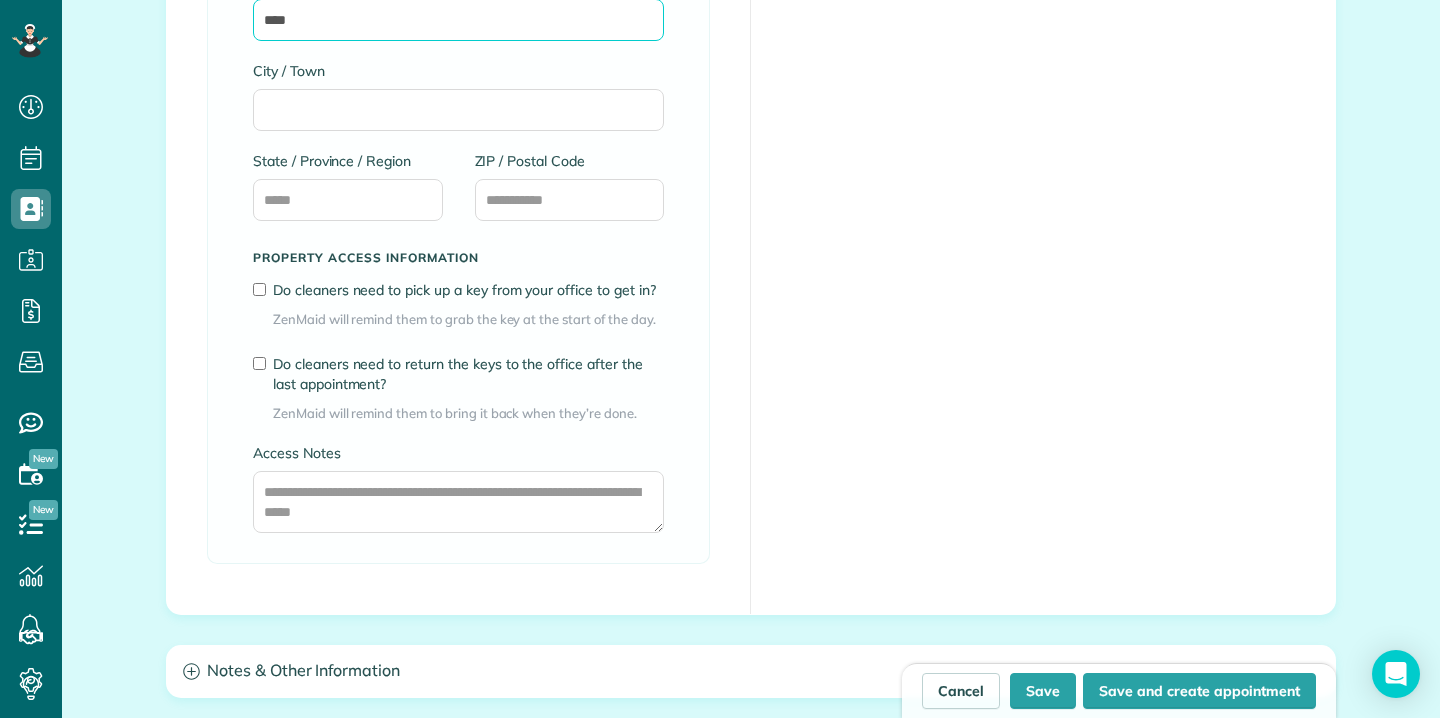 type on "****" 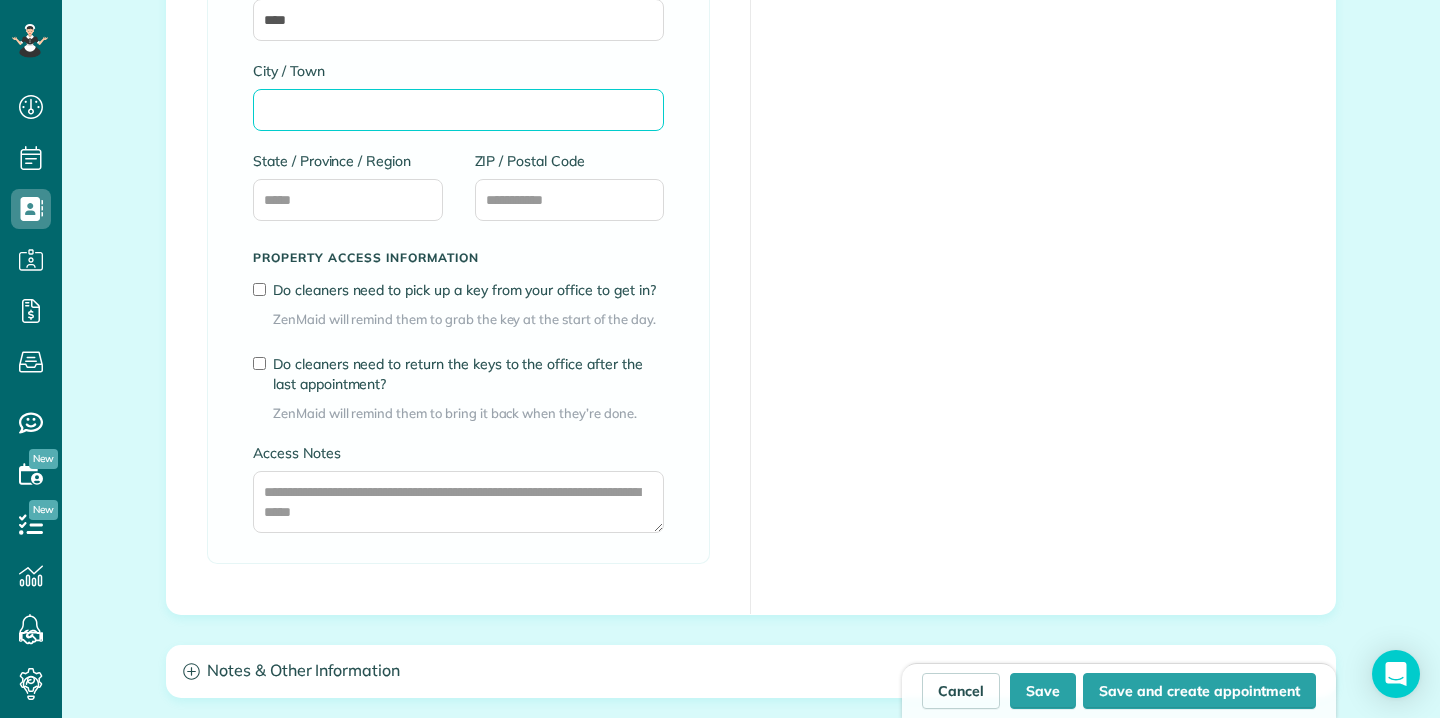 click on "City / Town" at bounding box center (458, 110) 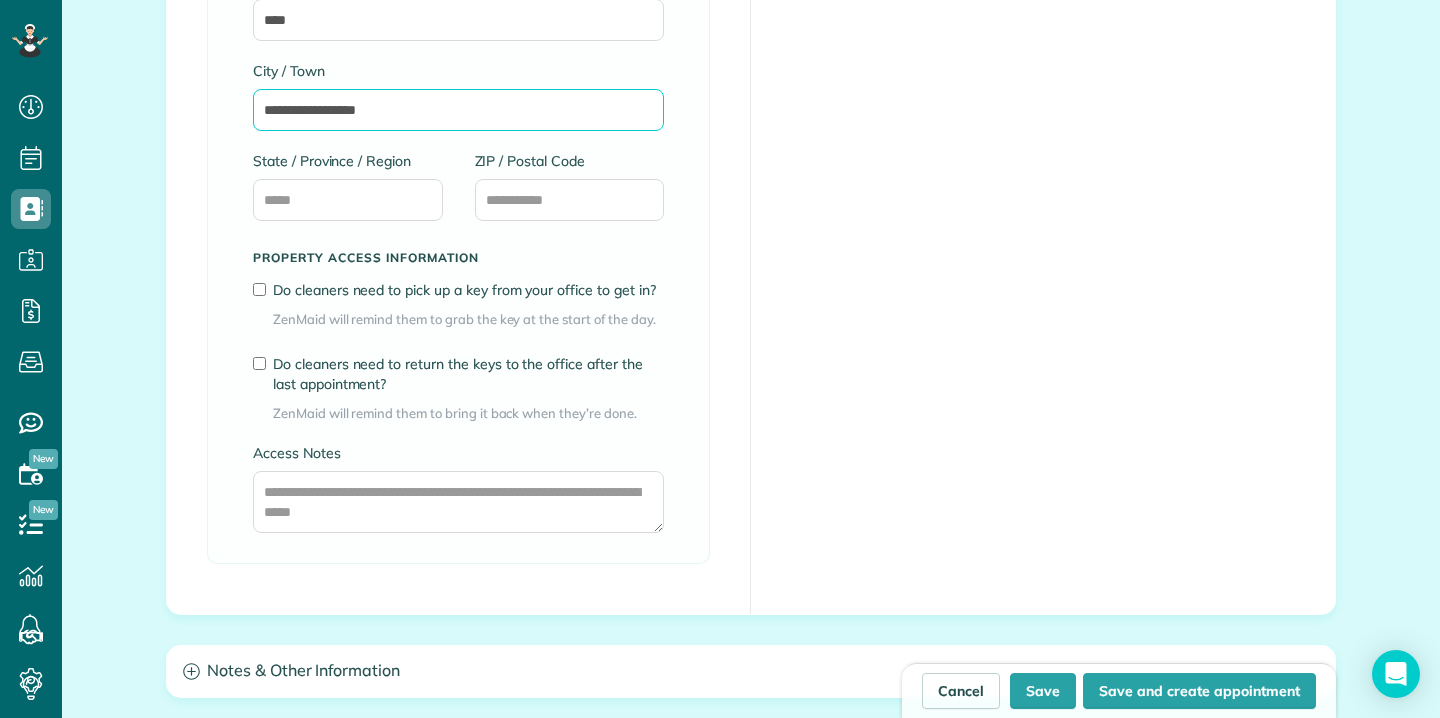 type on "**********" 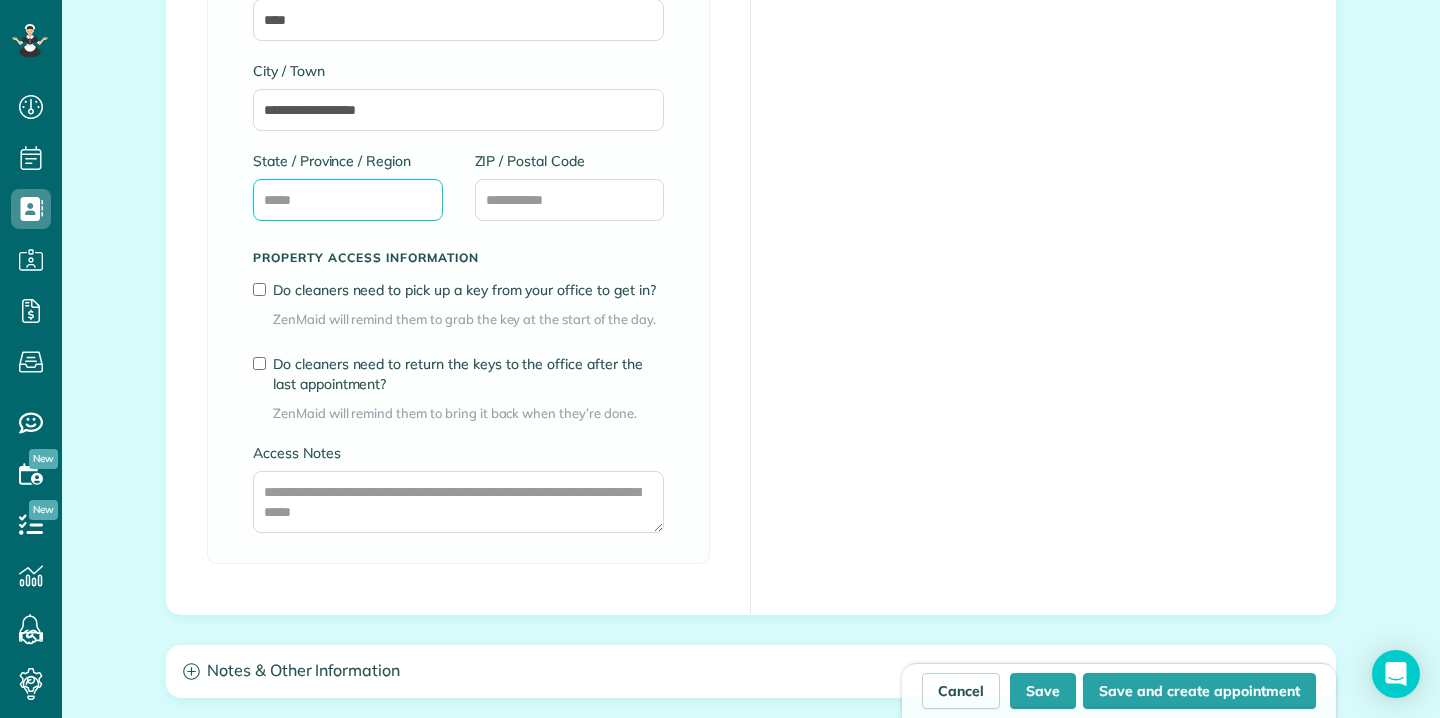 click on "State / Province / Region" at bounding box center [348, 200] 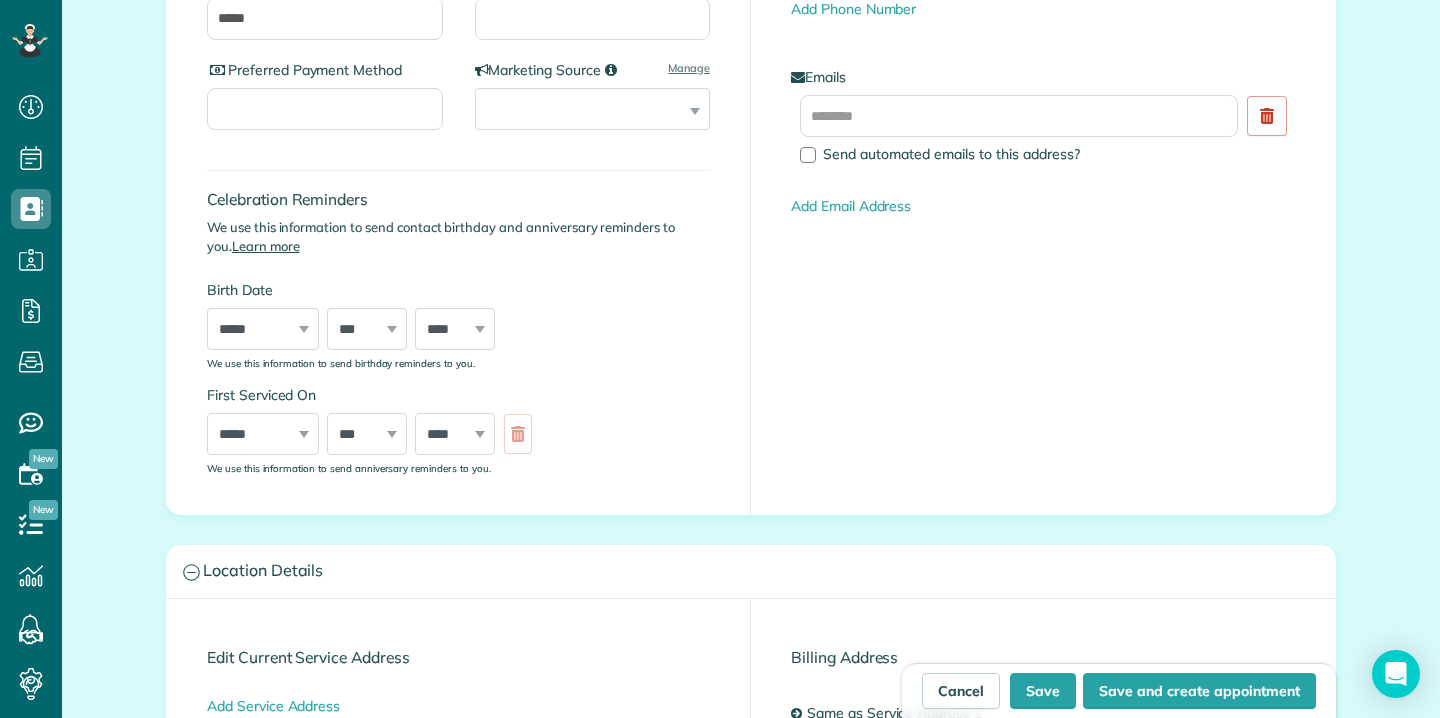 scroll, scrollTop: 500, scrollLeft: 0, axis: vertical 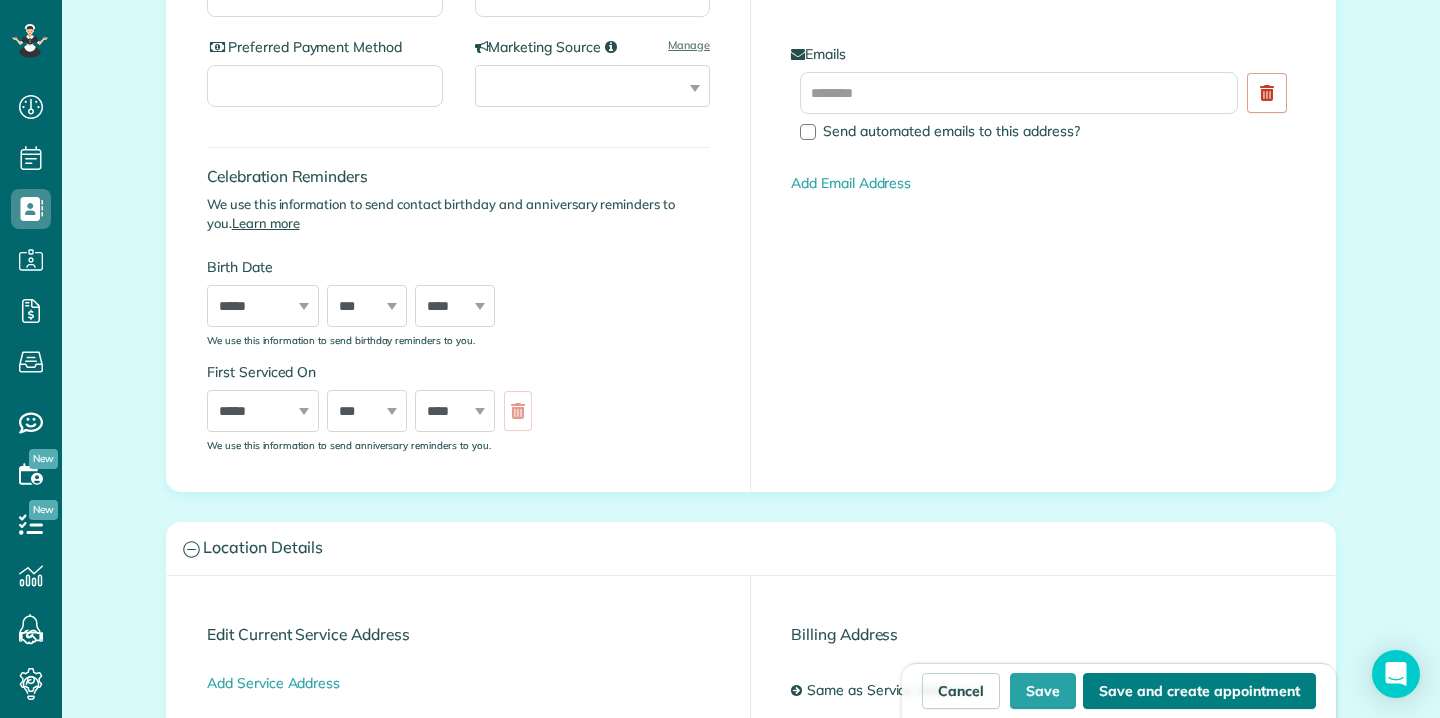 type on "**" 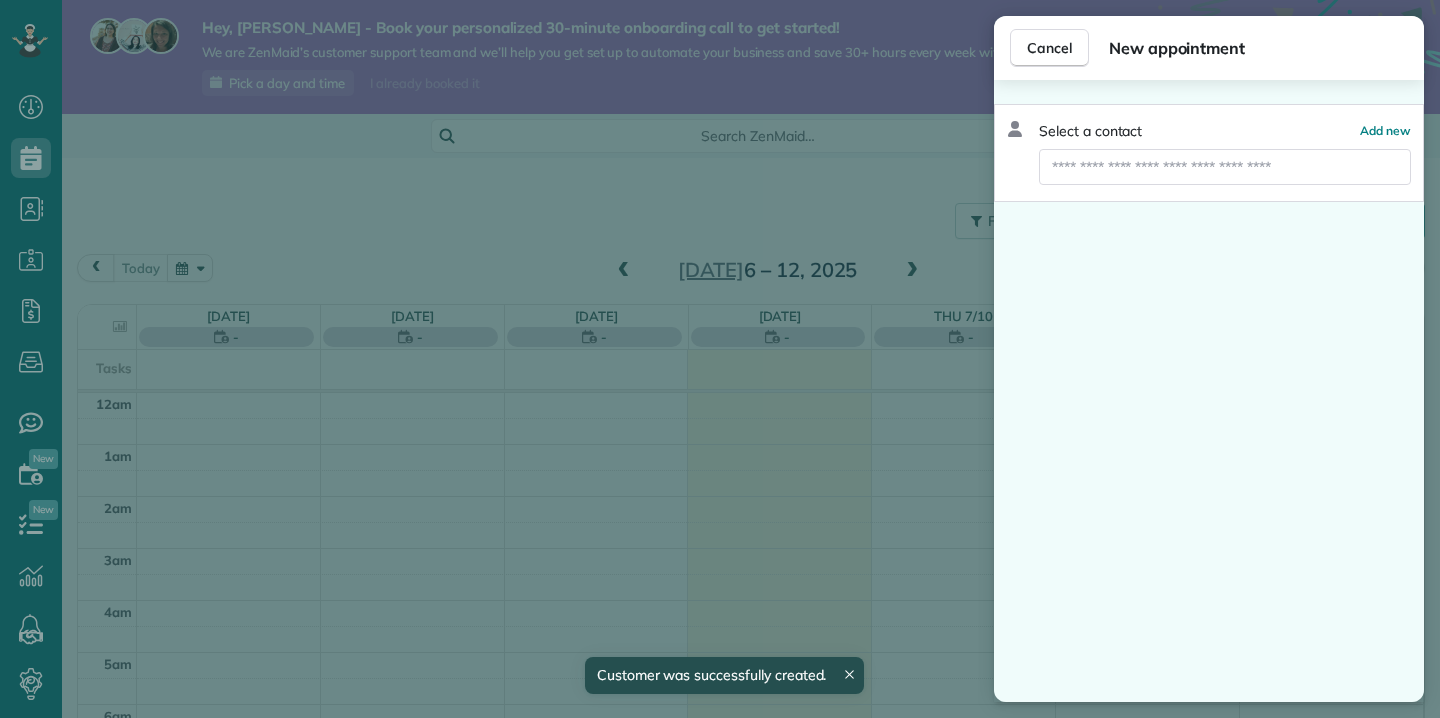 scroll, scrollTop: 0, scrollLeft: 0, axis: both 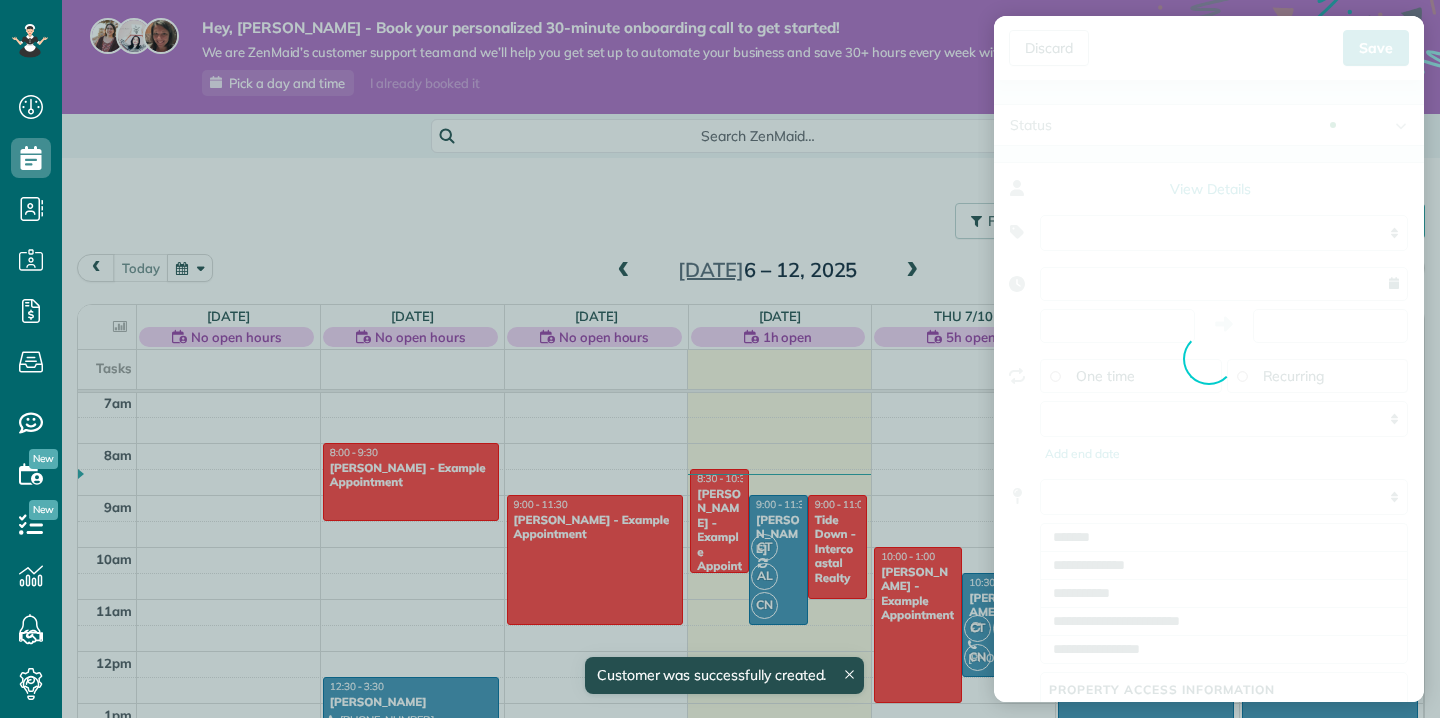 type on "**********" 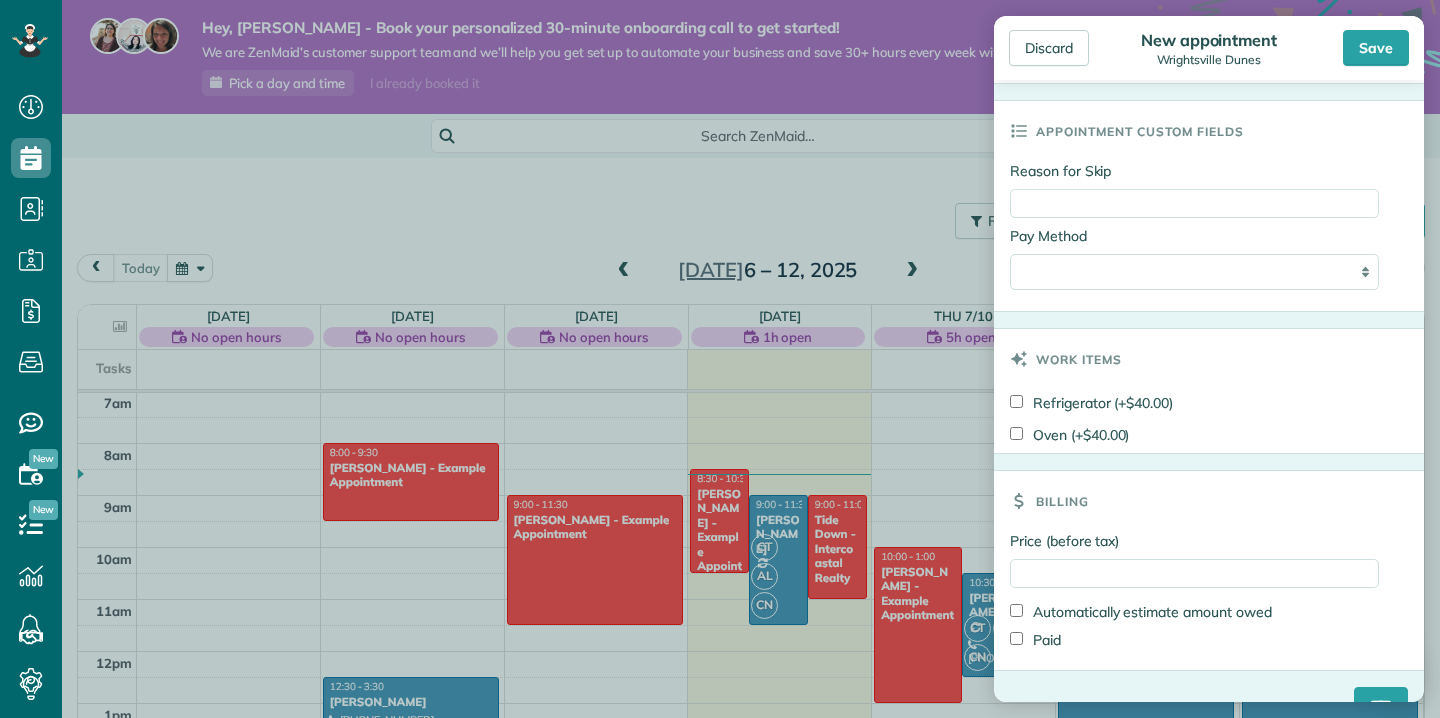 scroll, scrollTop: 1020, scrollLeft: 0, axis: vertical 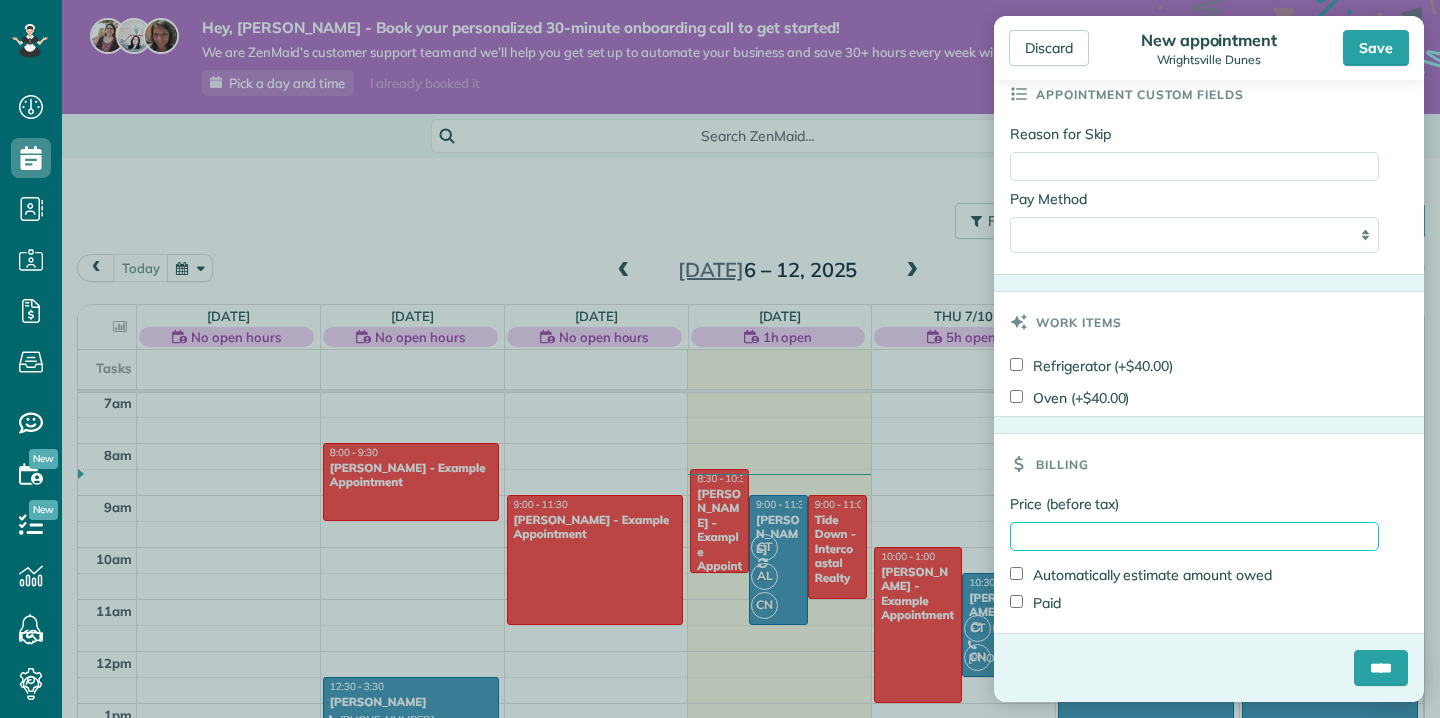 click on "Price (before tax)" at bounding box center (1194, 536) 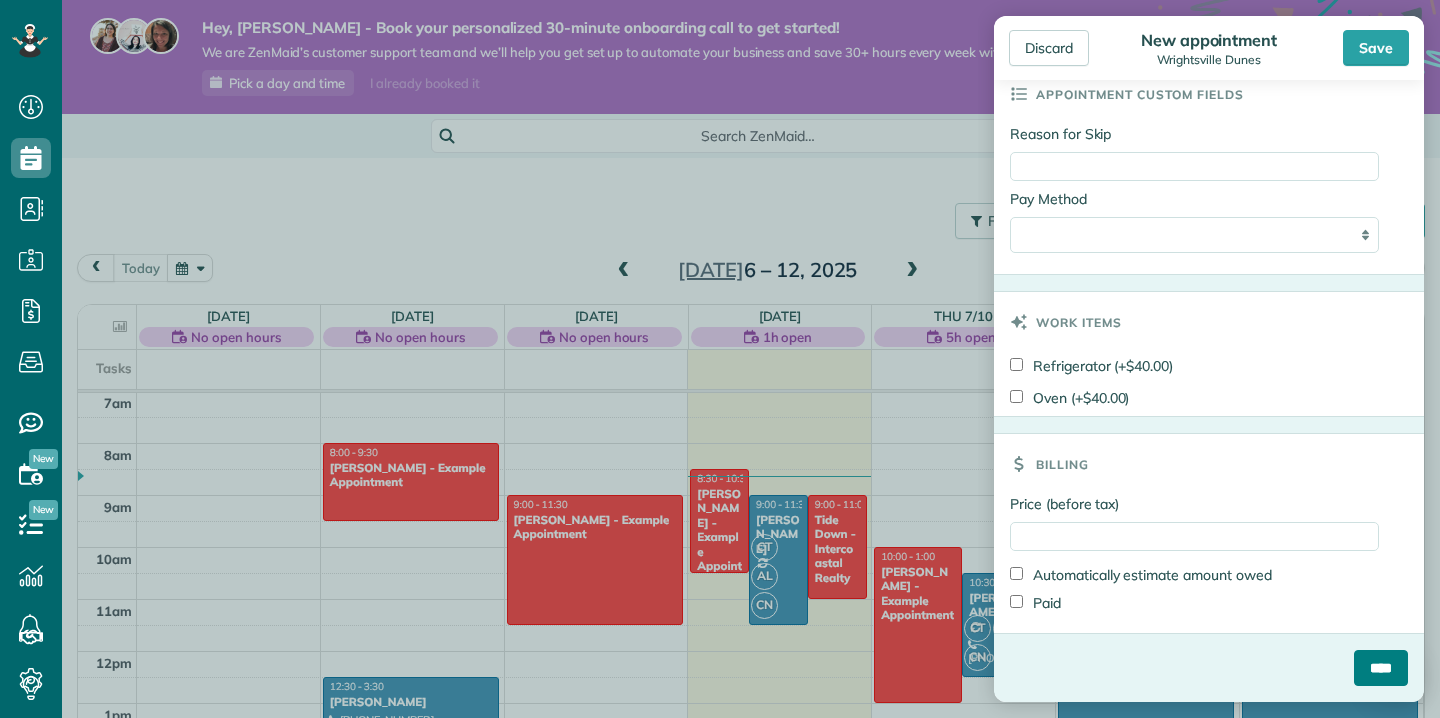 click on "****" at bounding box center [1381, 668] 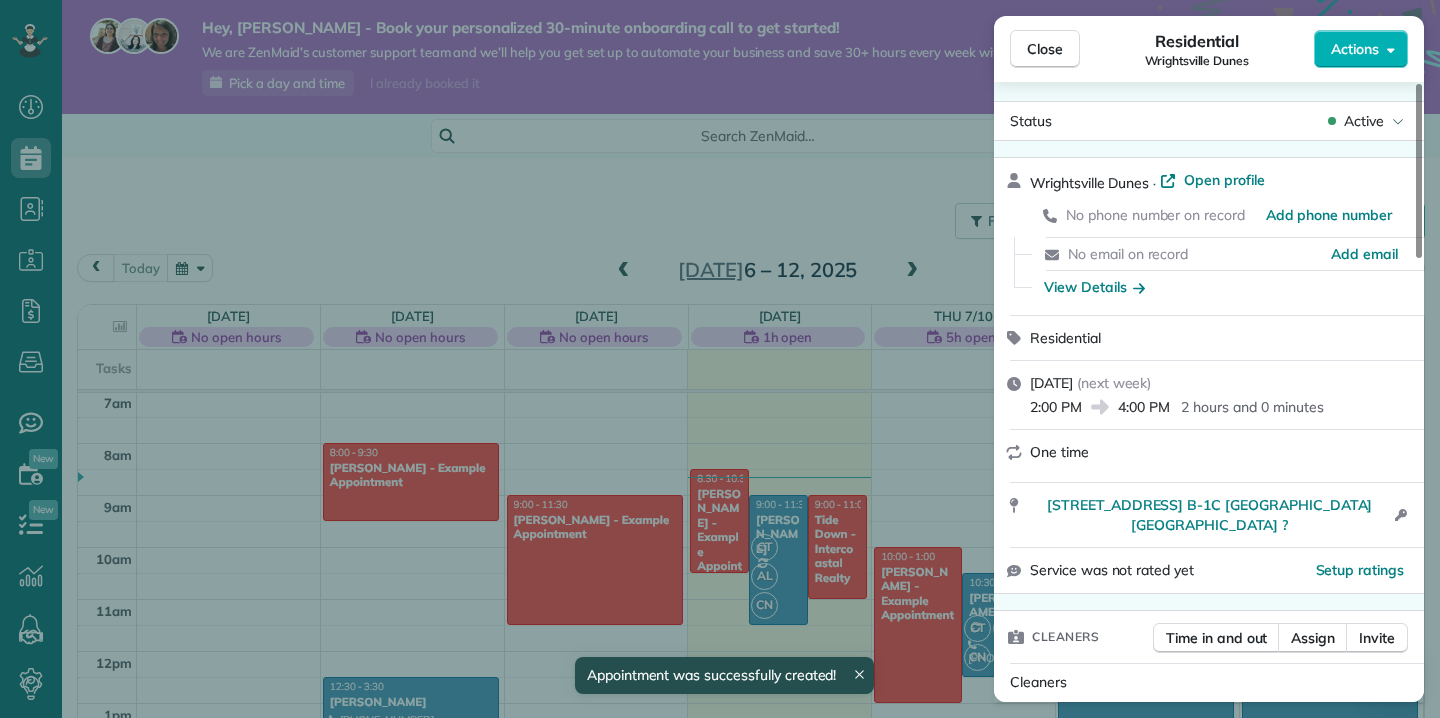 scroll, scrollTop: 6, scrollLeft: 0, axis: vertical 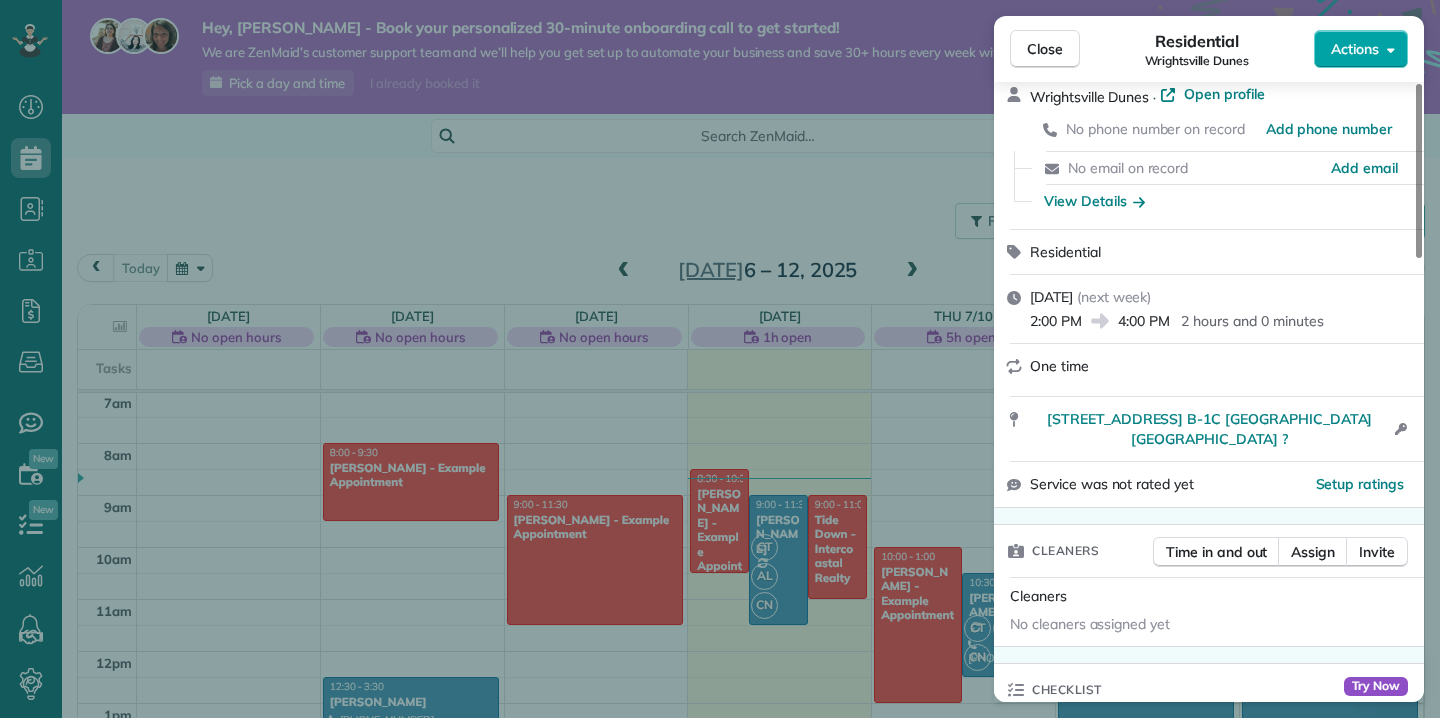 click on "Actions" at bounding box center (1355, 49) 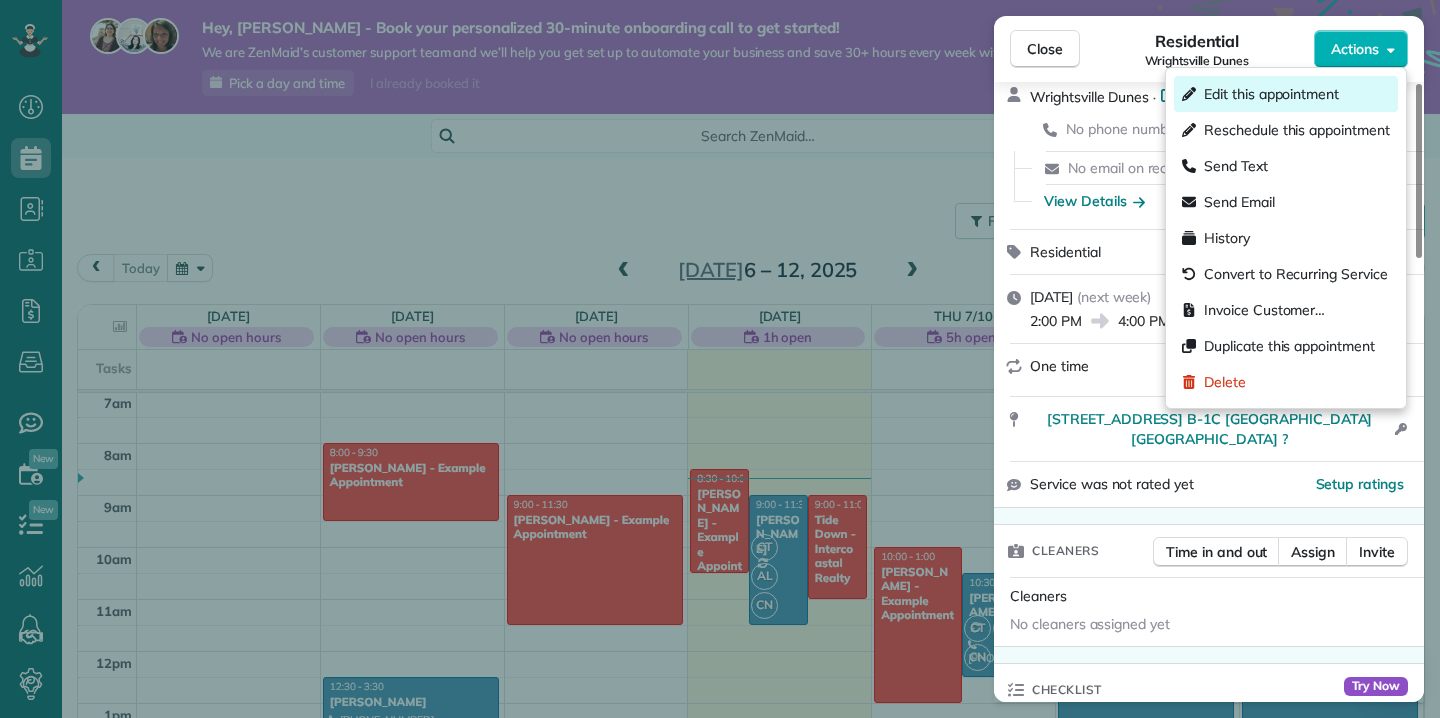 click on "Edit this appointment" at bounding box center (1271, 94) 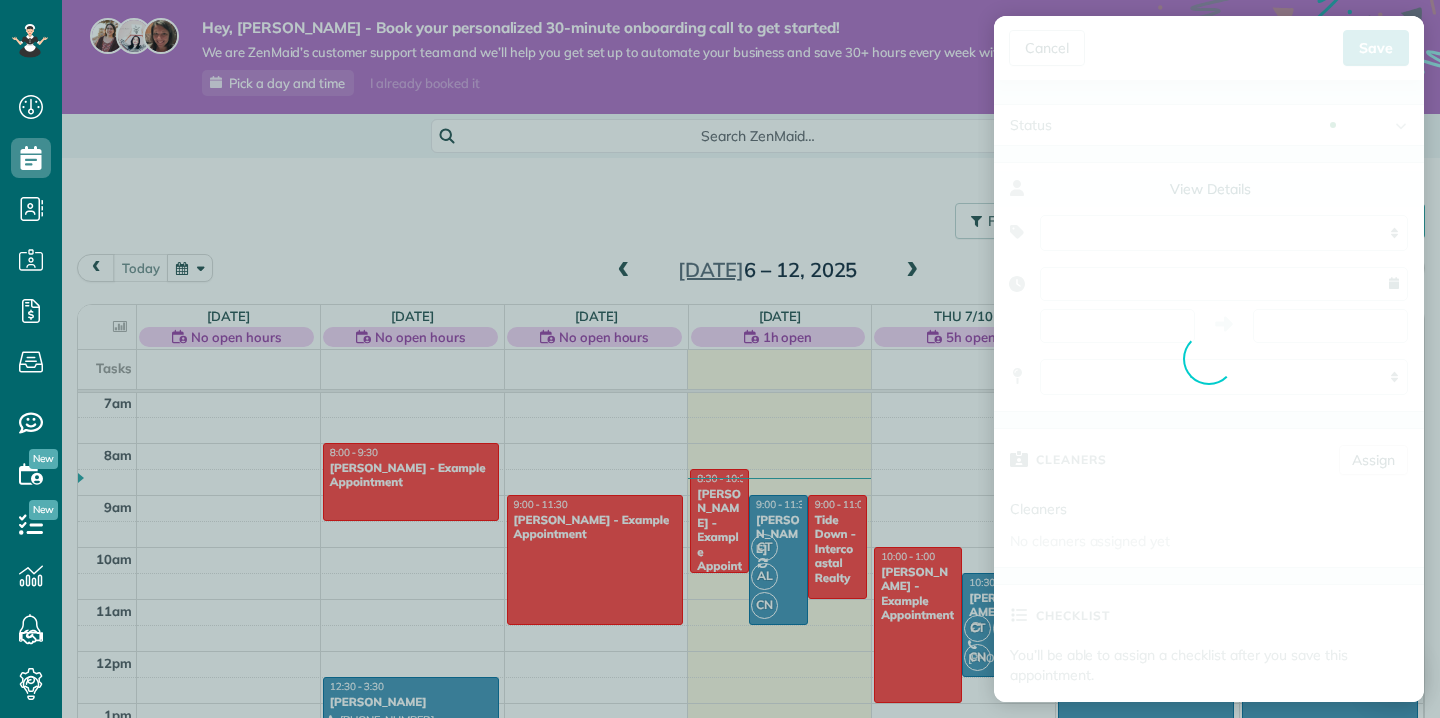 type on "**********" 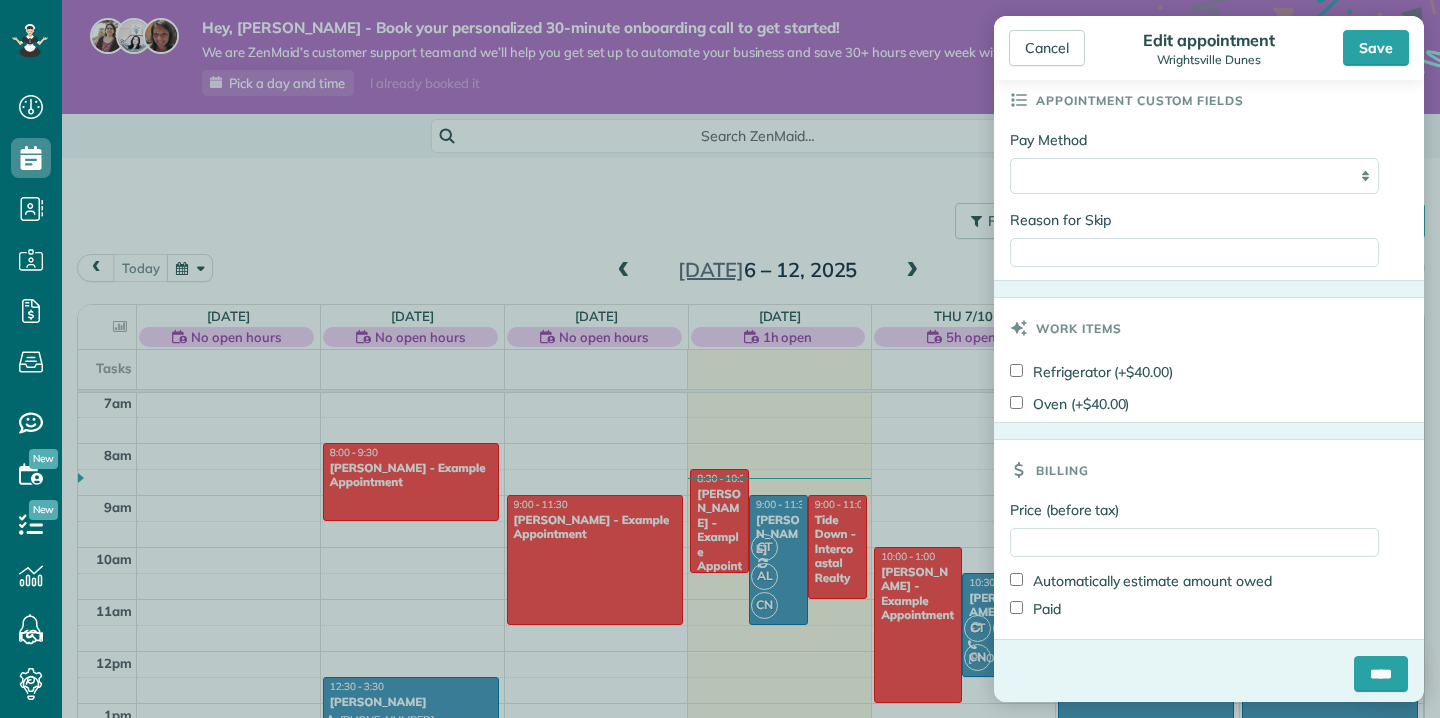 scroll, scrollTop: 914, scrollLeft: 0, axis: vertical 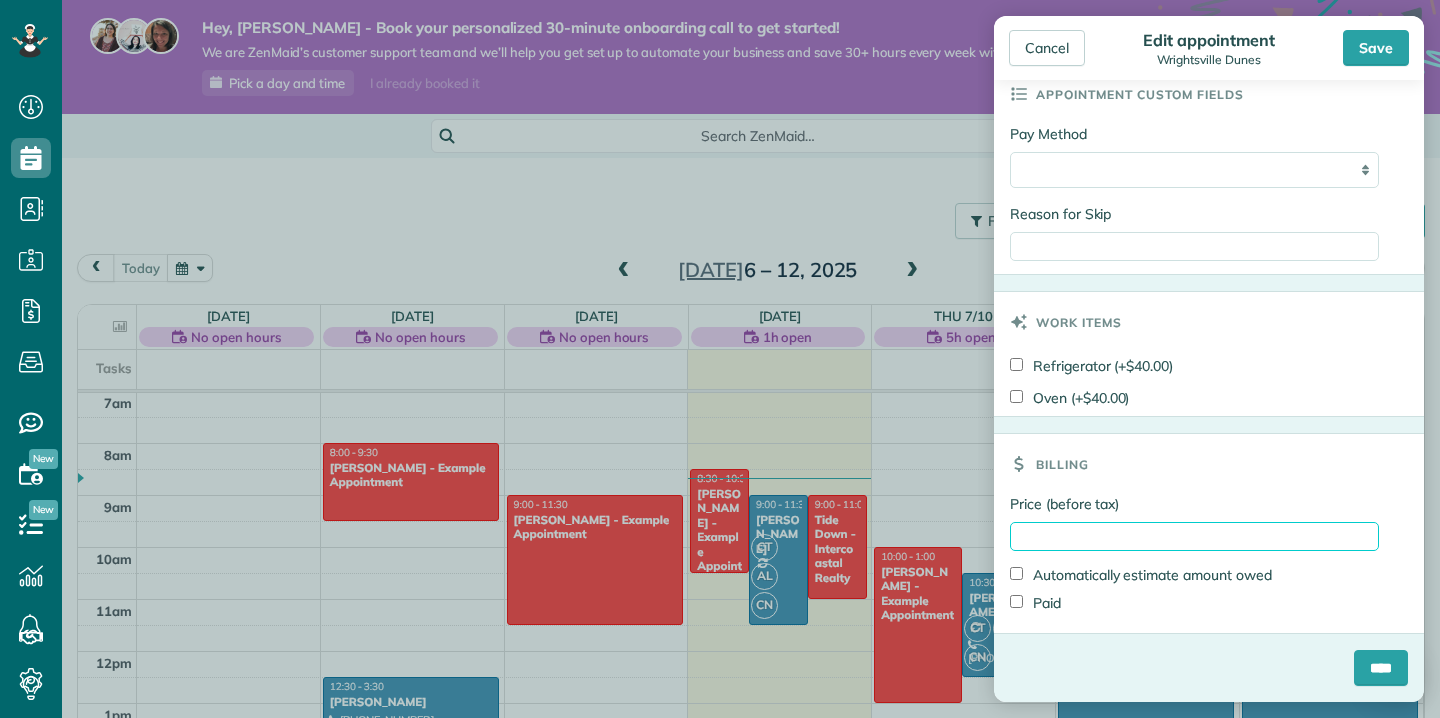 click on "Price (before tax)" at bounding box center (1194, 536) 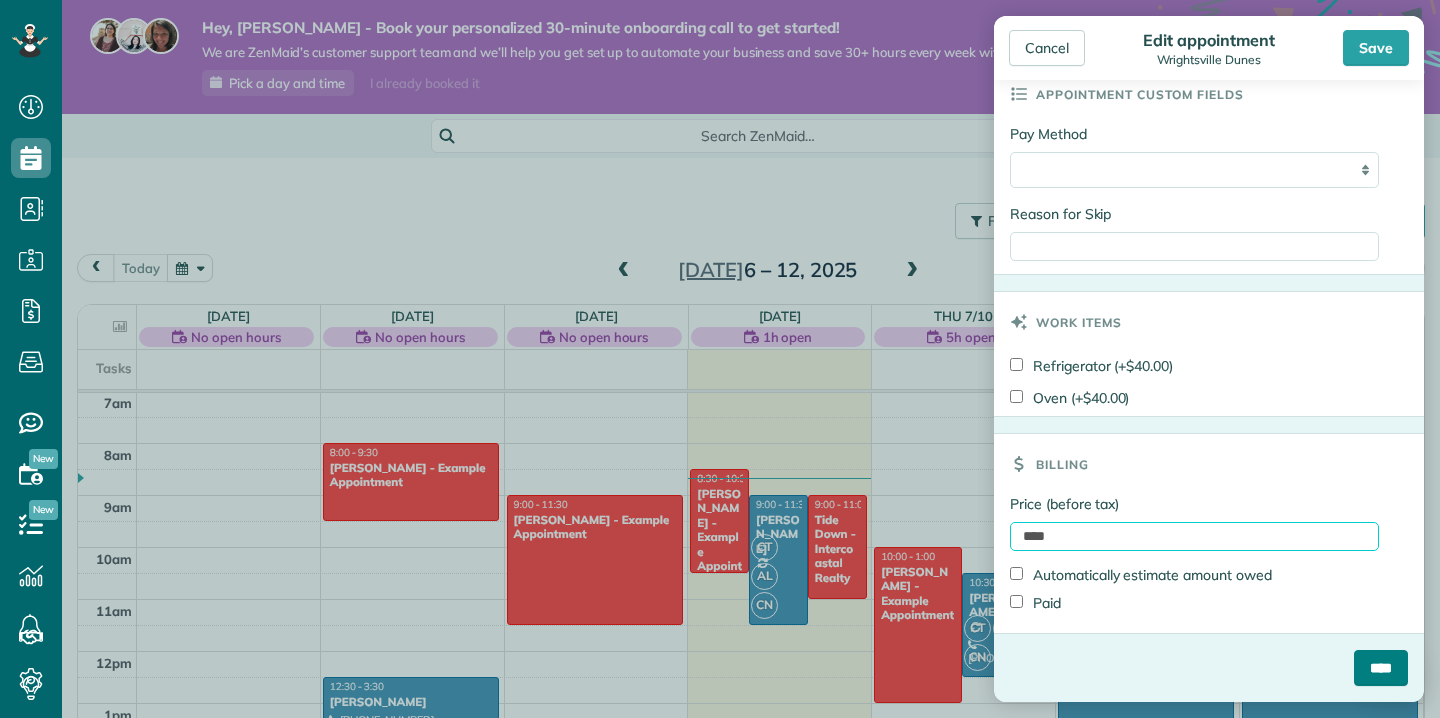 type on "****" 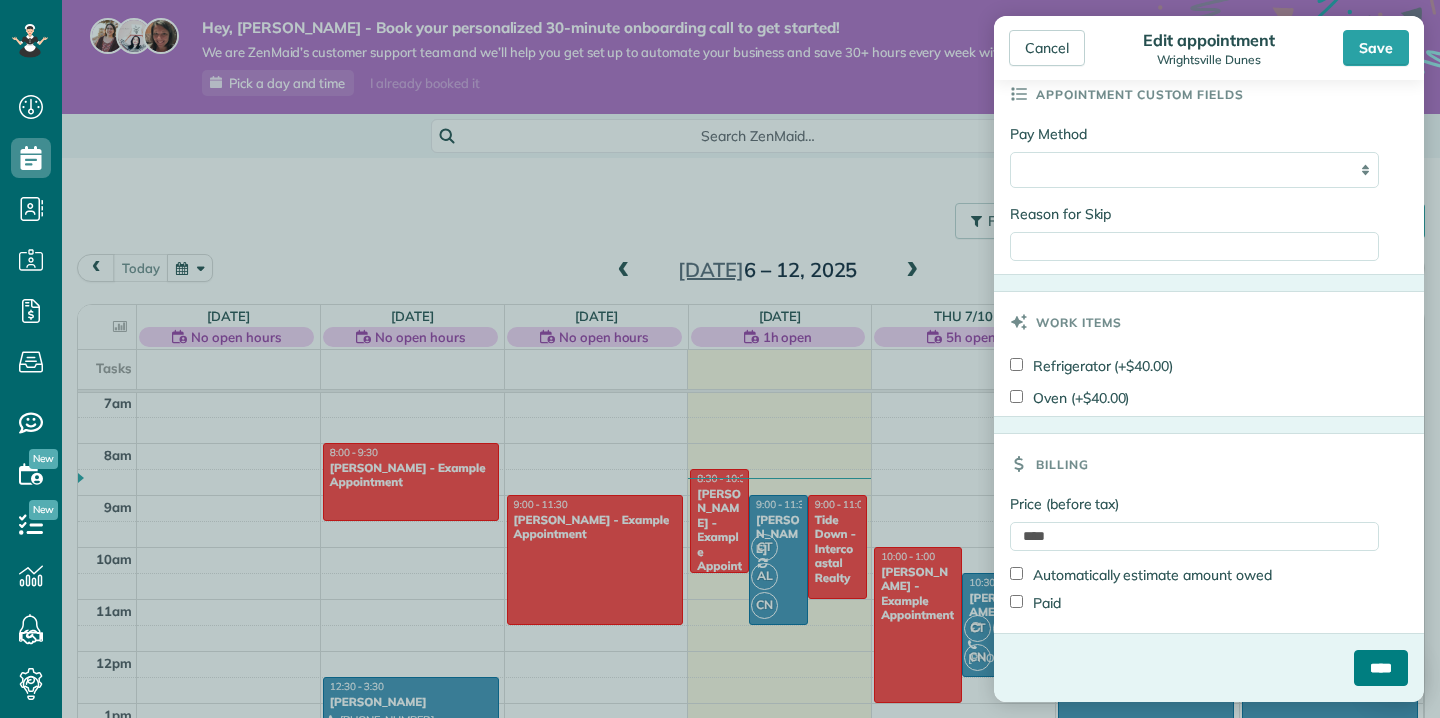 click on "****" at bounding box center [1381, 668] 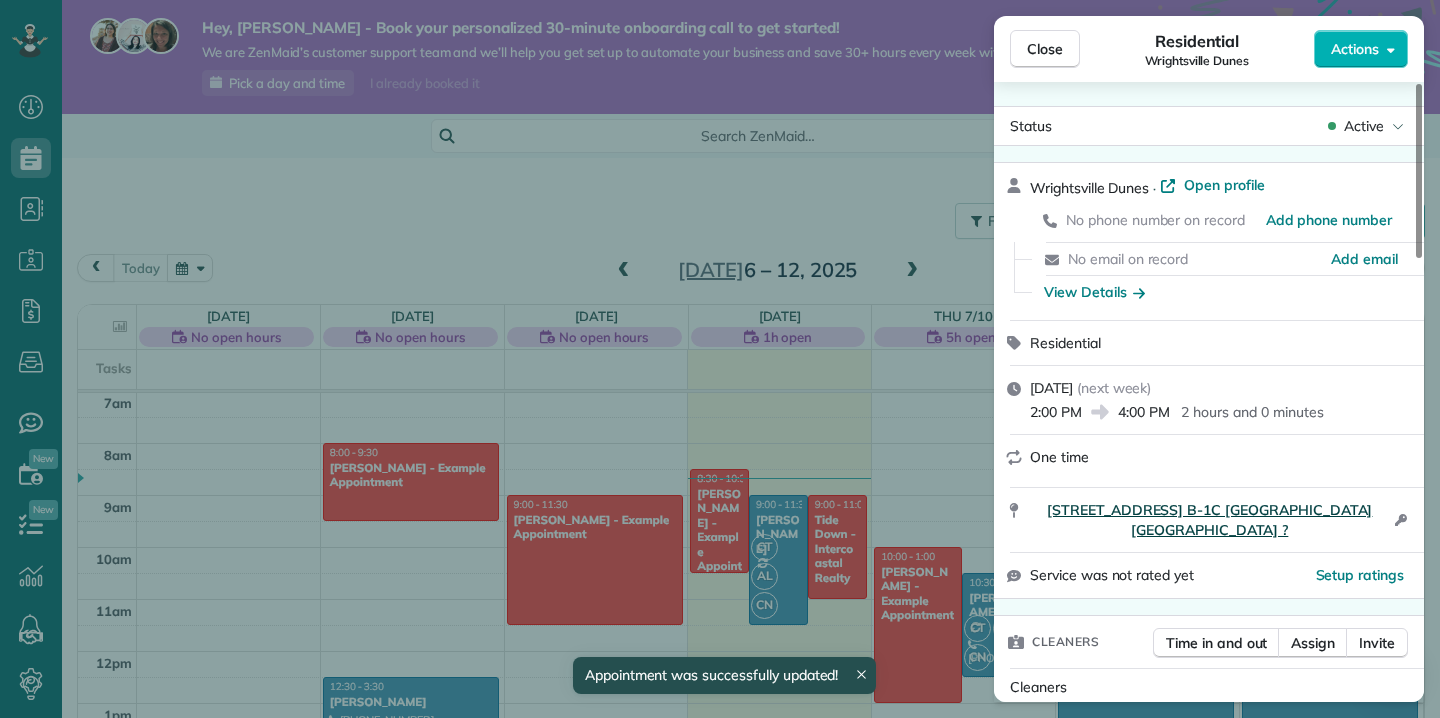 scroll, scrollTop: 105, scrollLeft: 0, axis: vertical 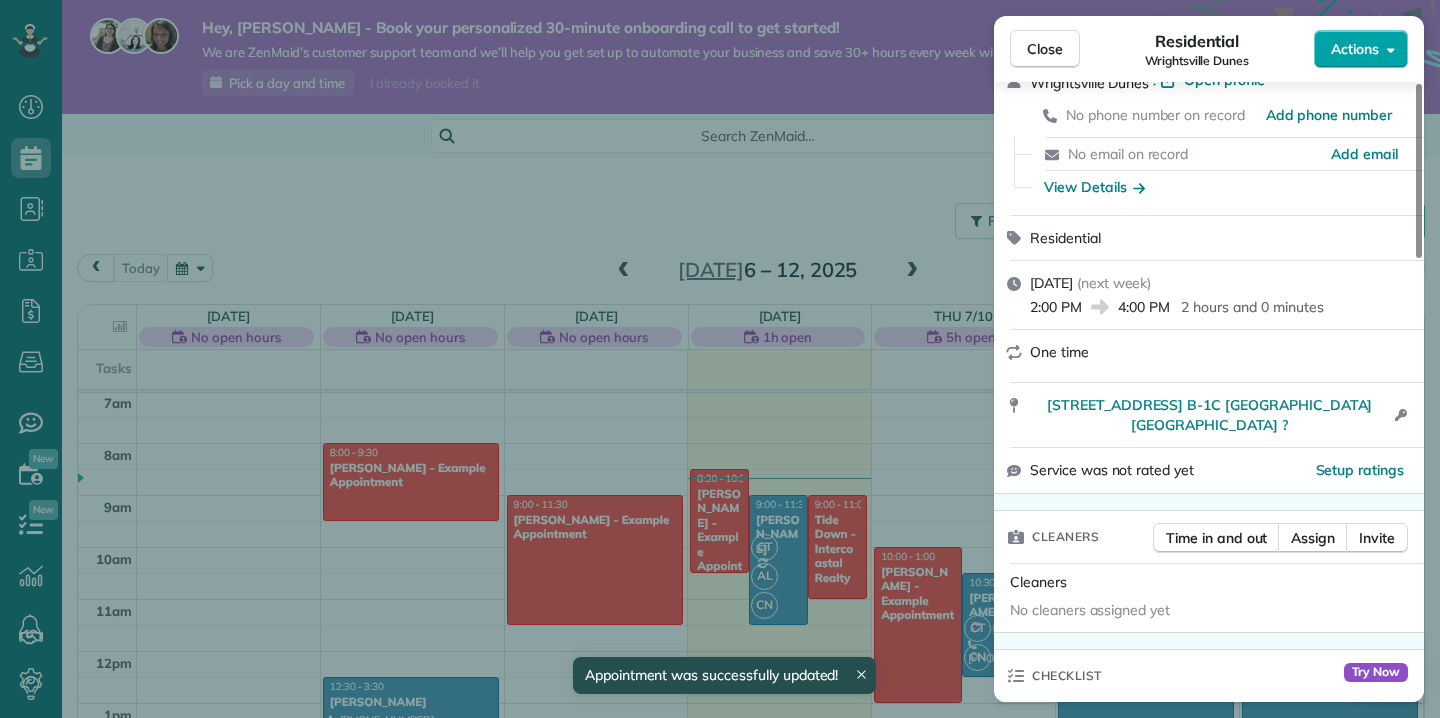 click on "Actions" at bounding box center (1361, 49) 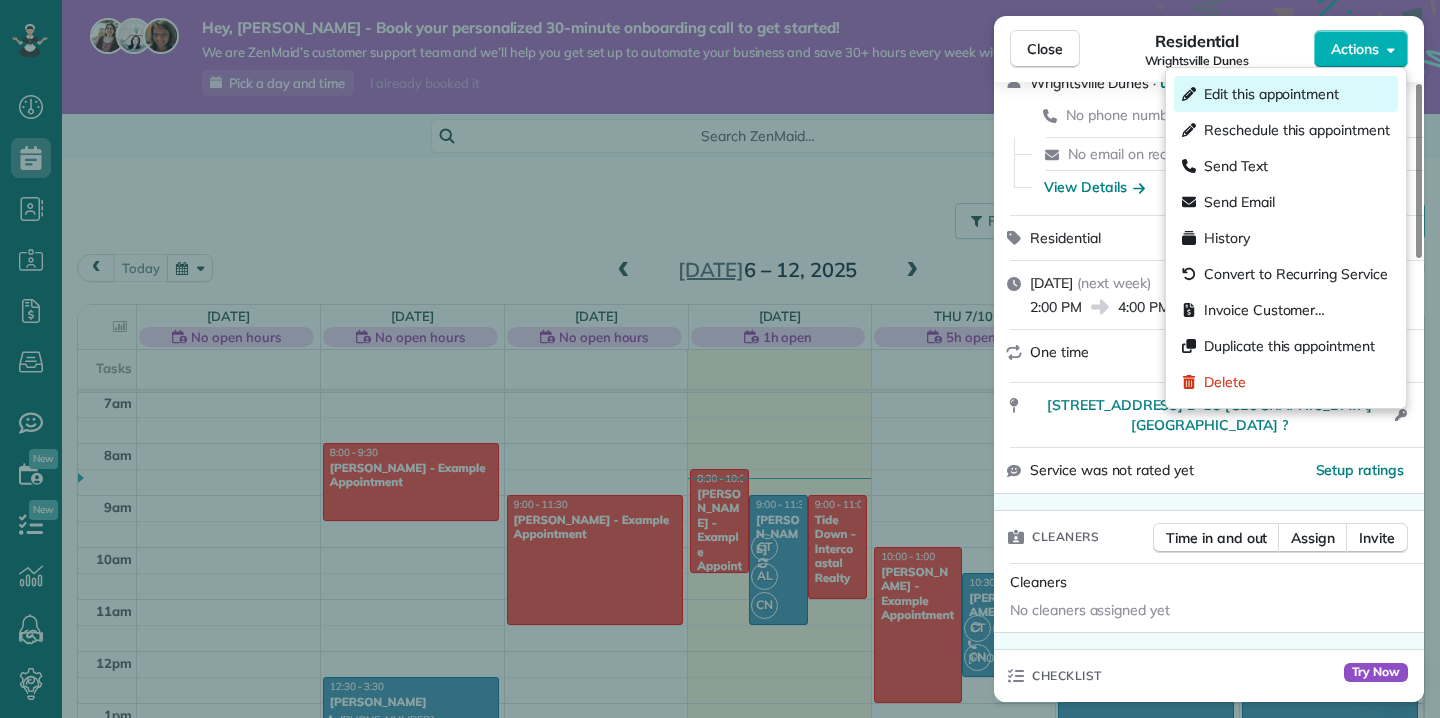 click on "Edit this appointment" at bounding box center [1271, 94] 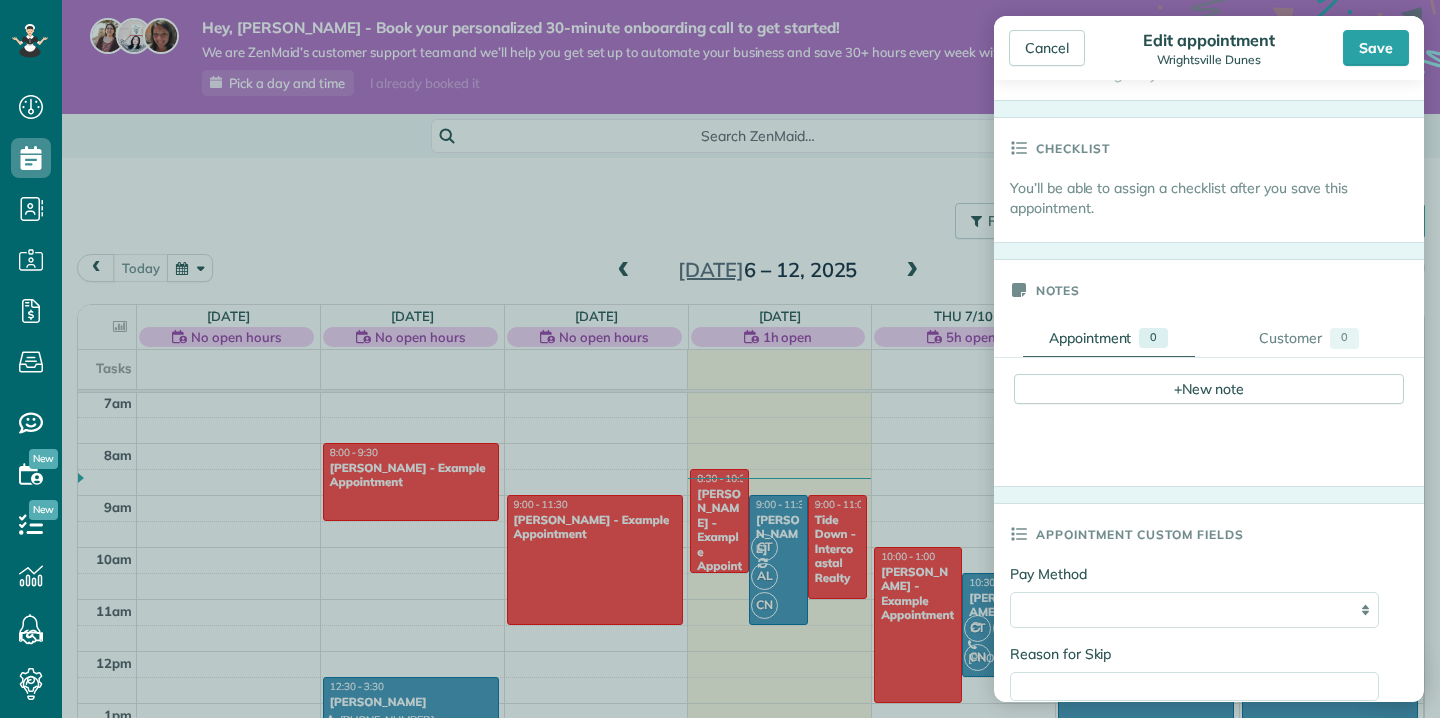scroll, scrollTop: 456, scrollLeft: 0, axis: vertical 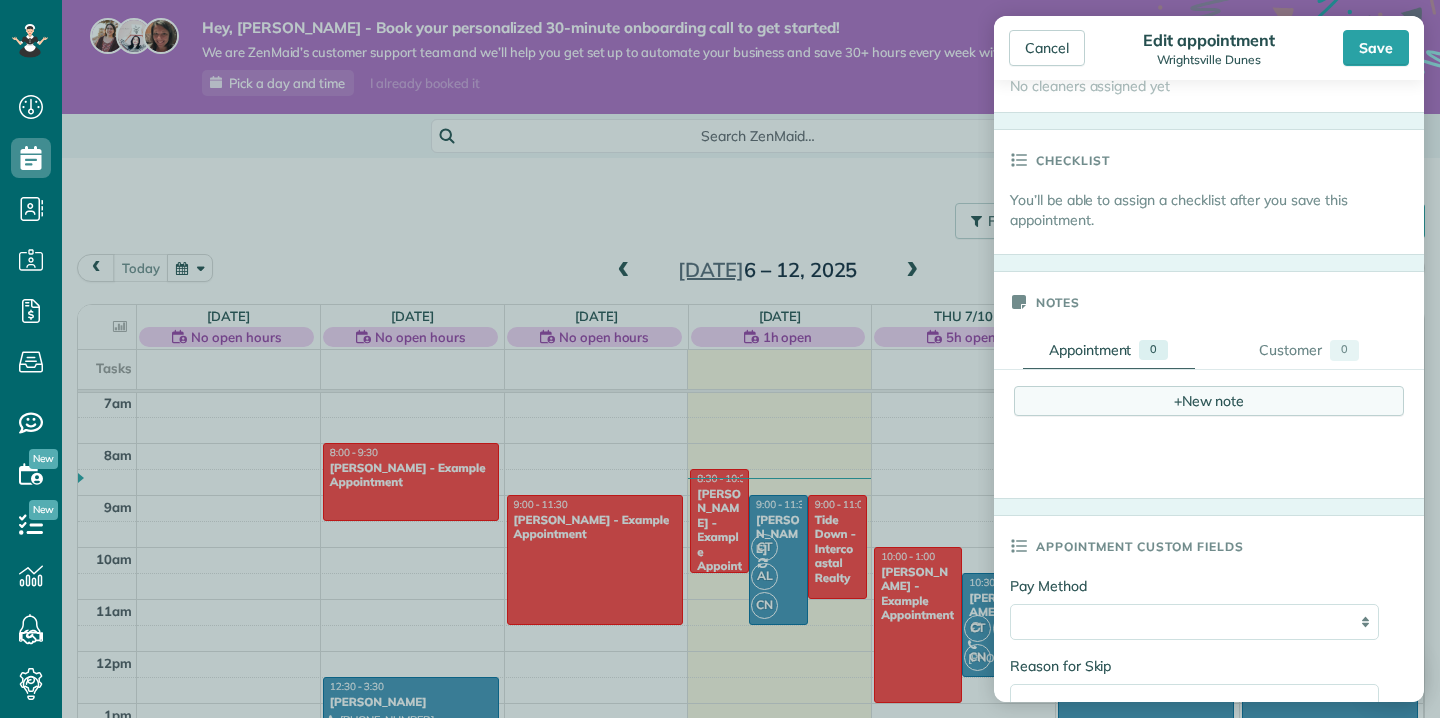 click on "+
New note" at bounding box center [1209, 401] 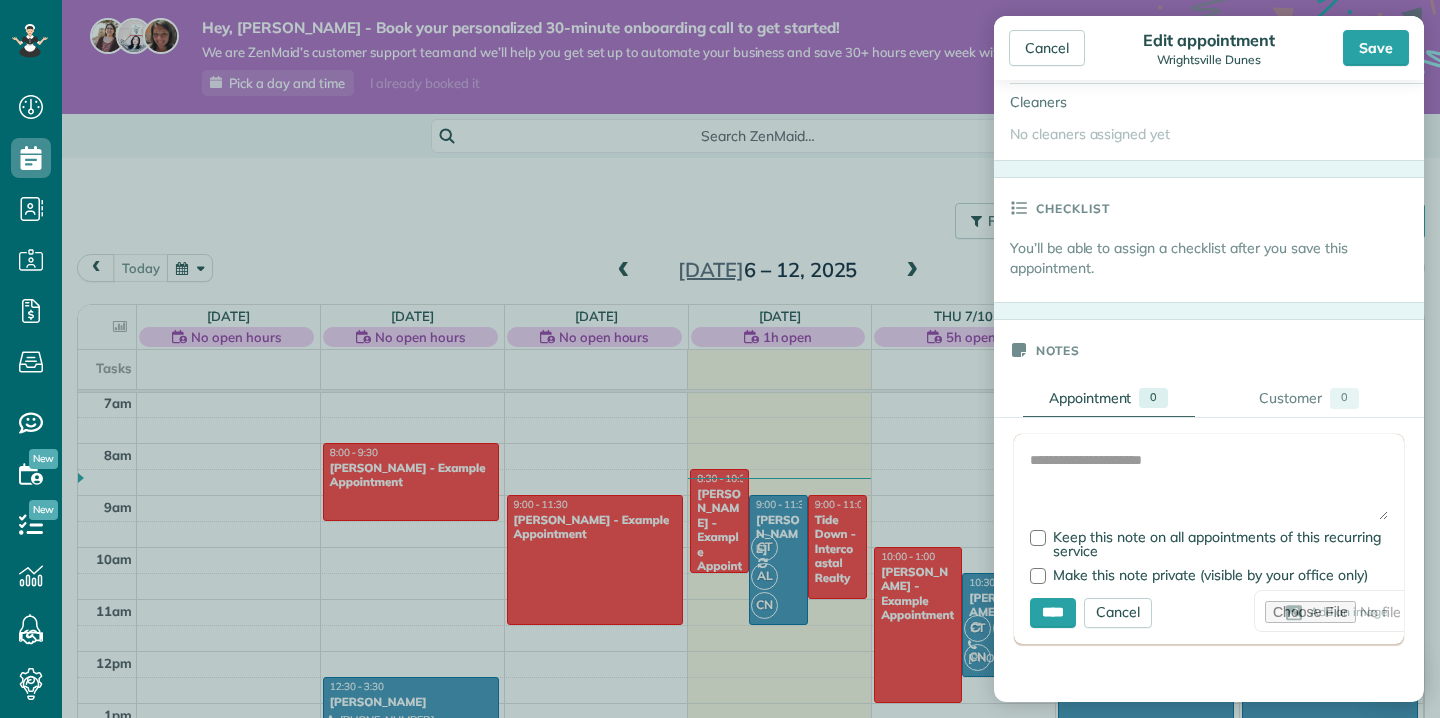 scroll, scrollTop: 456, scrollLeft: 0, axis: vertical 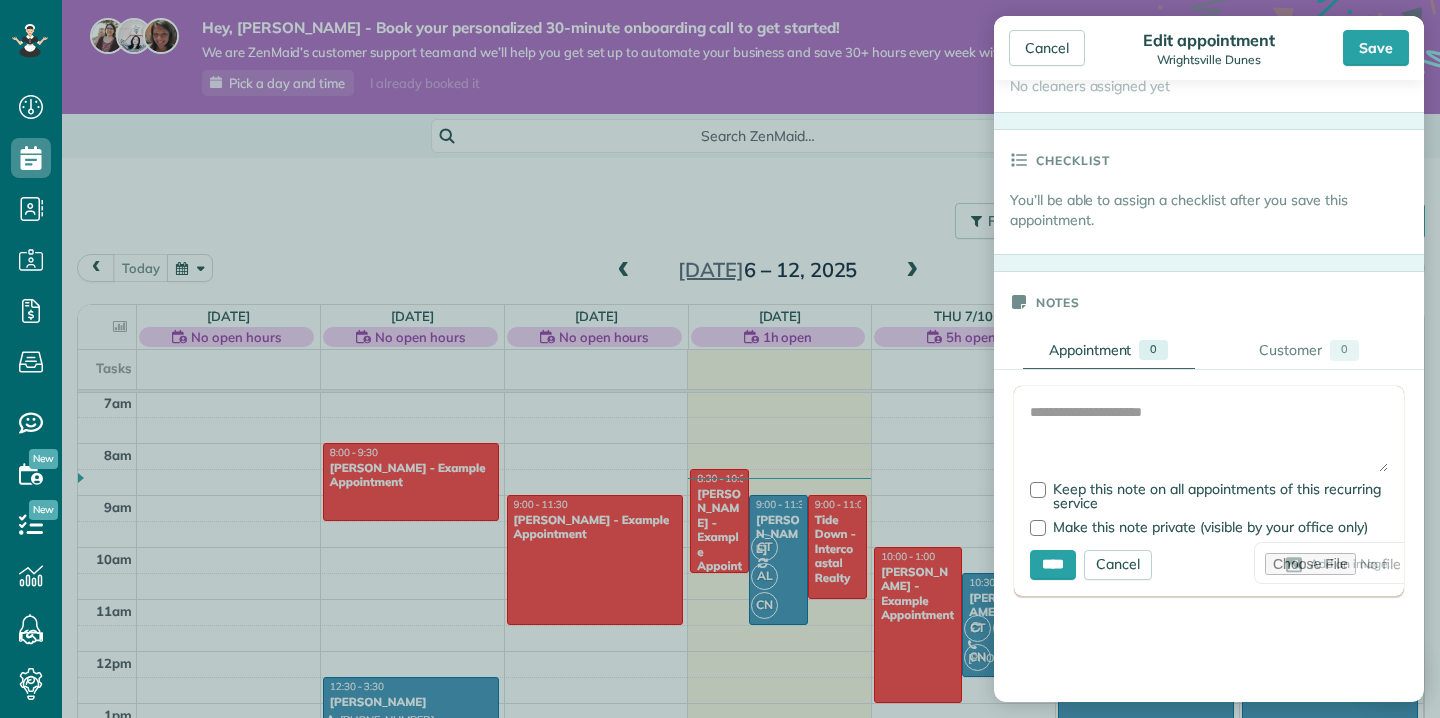 click 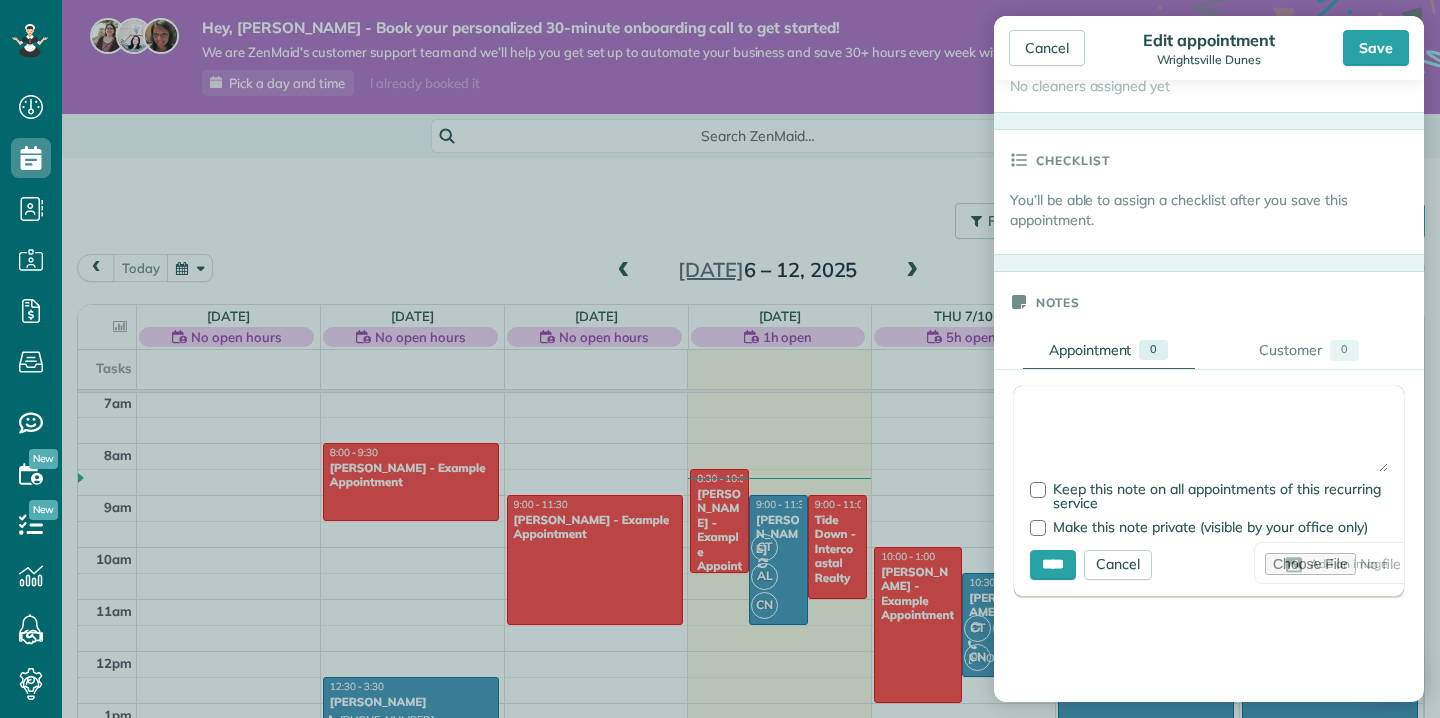 click at bounding box center (1209, 437) 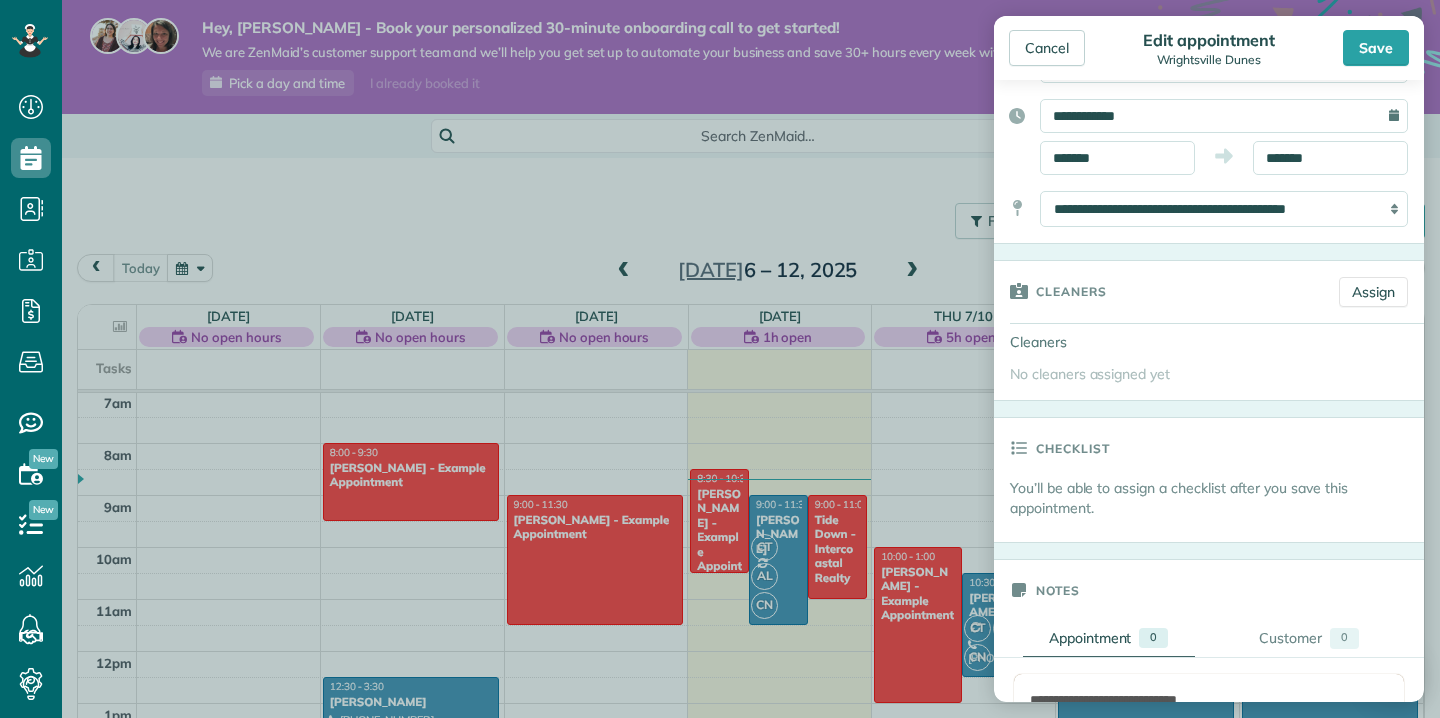 scroll, scrollTop: 0, scrollLeft: 0, axis: both 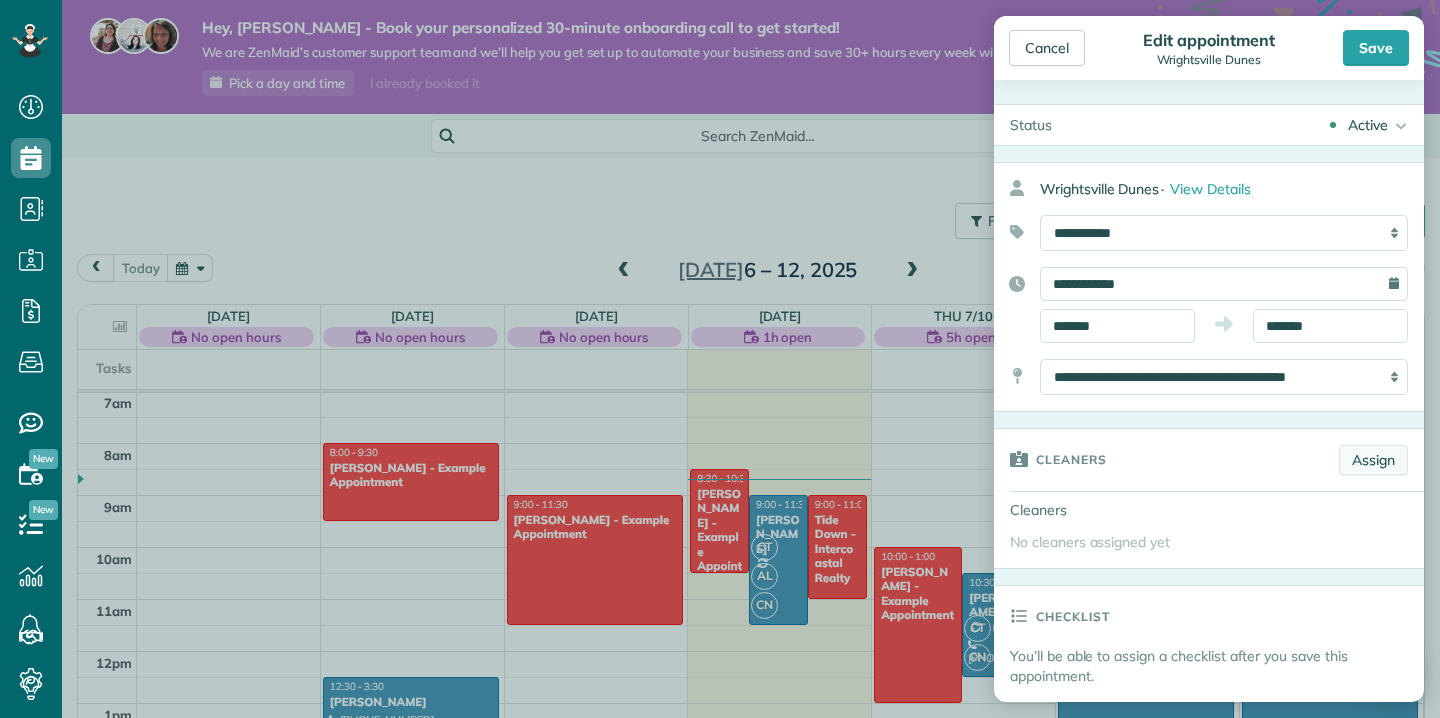 type on "**********" 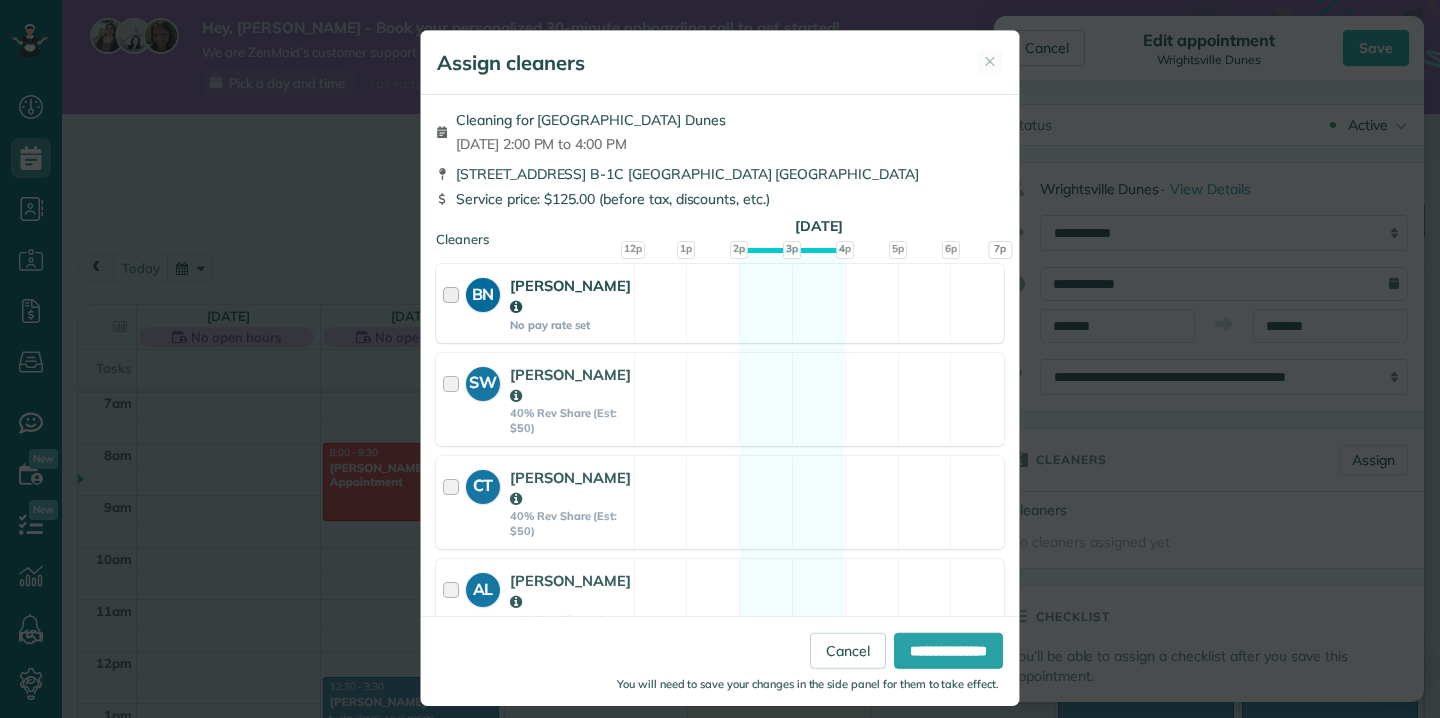 click at bounding box center (454, 303) 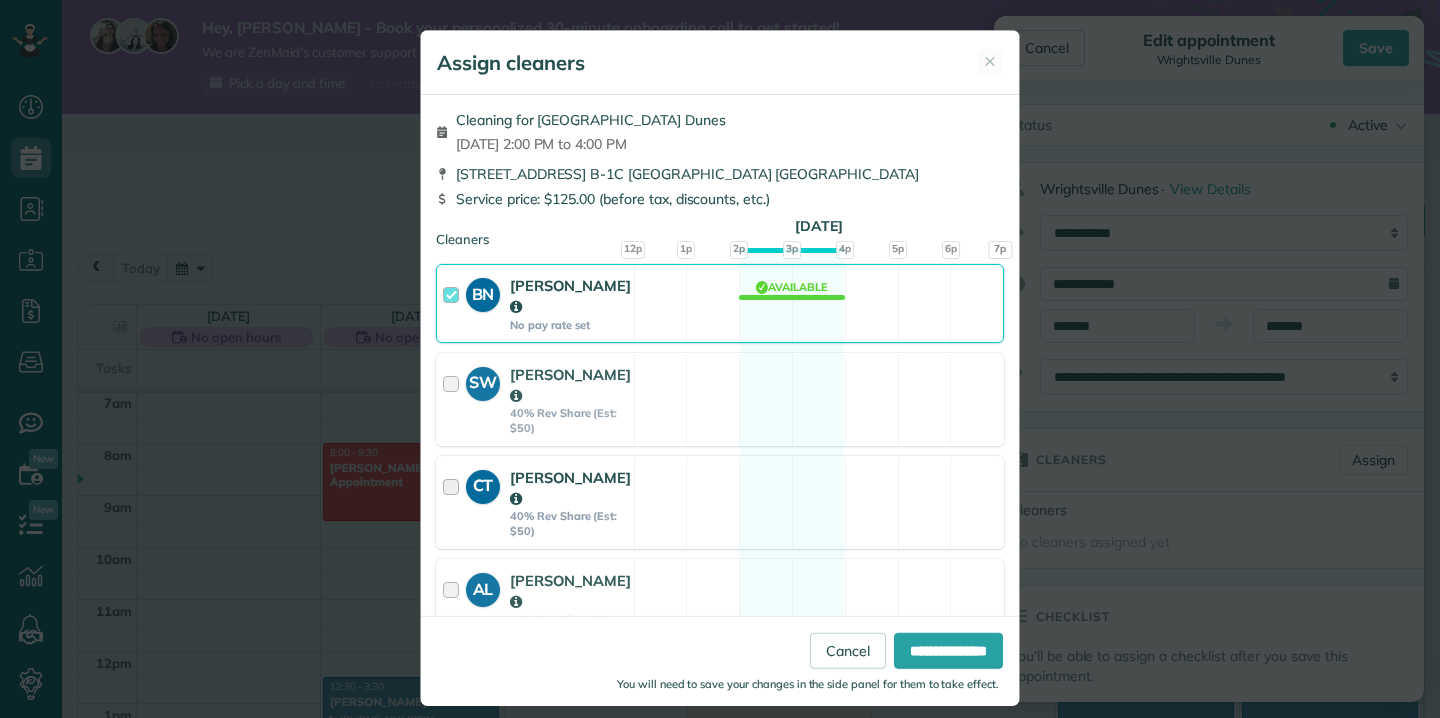 click at bounding box center (454, 502) 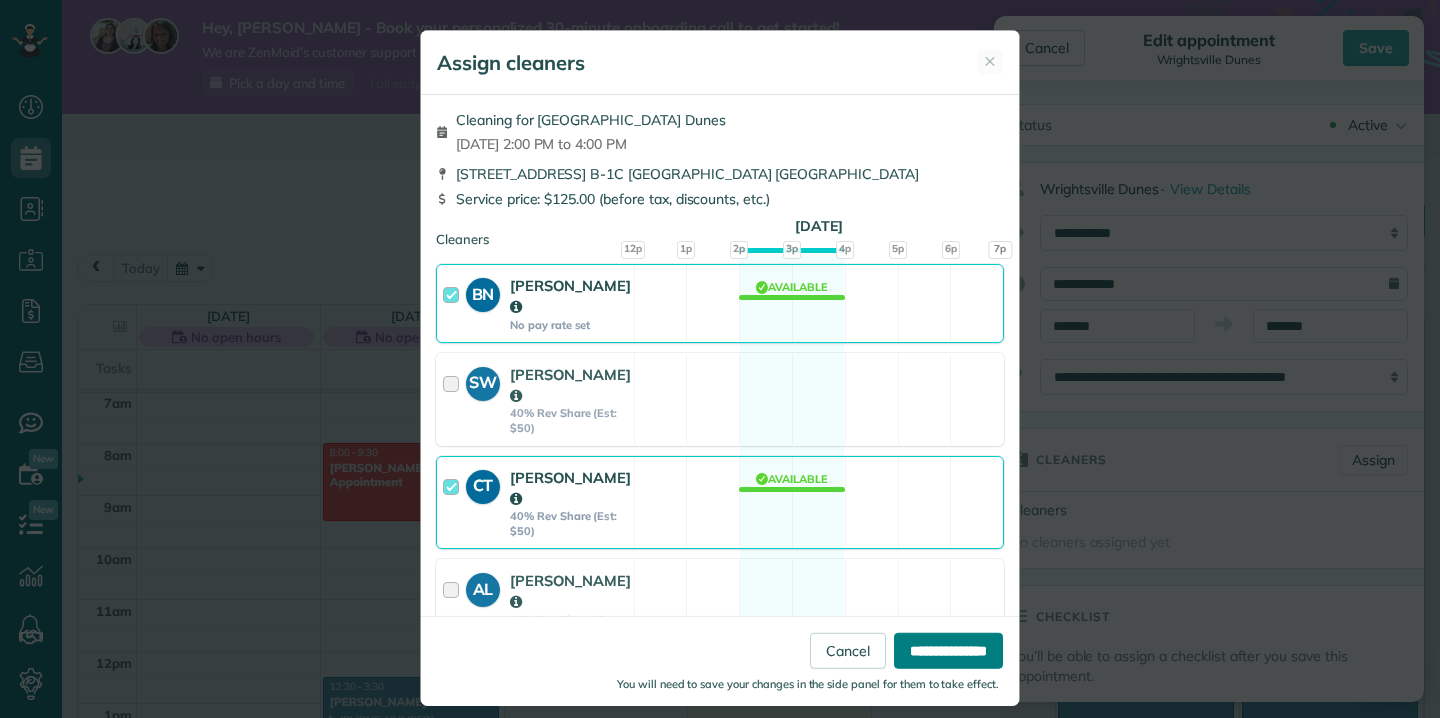 click on "**********" at bounding box center [948, 650] 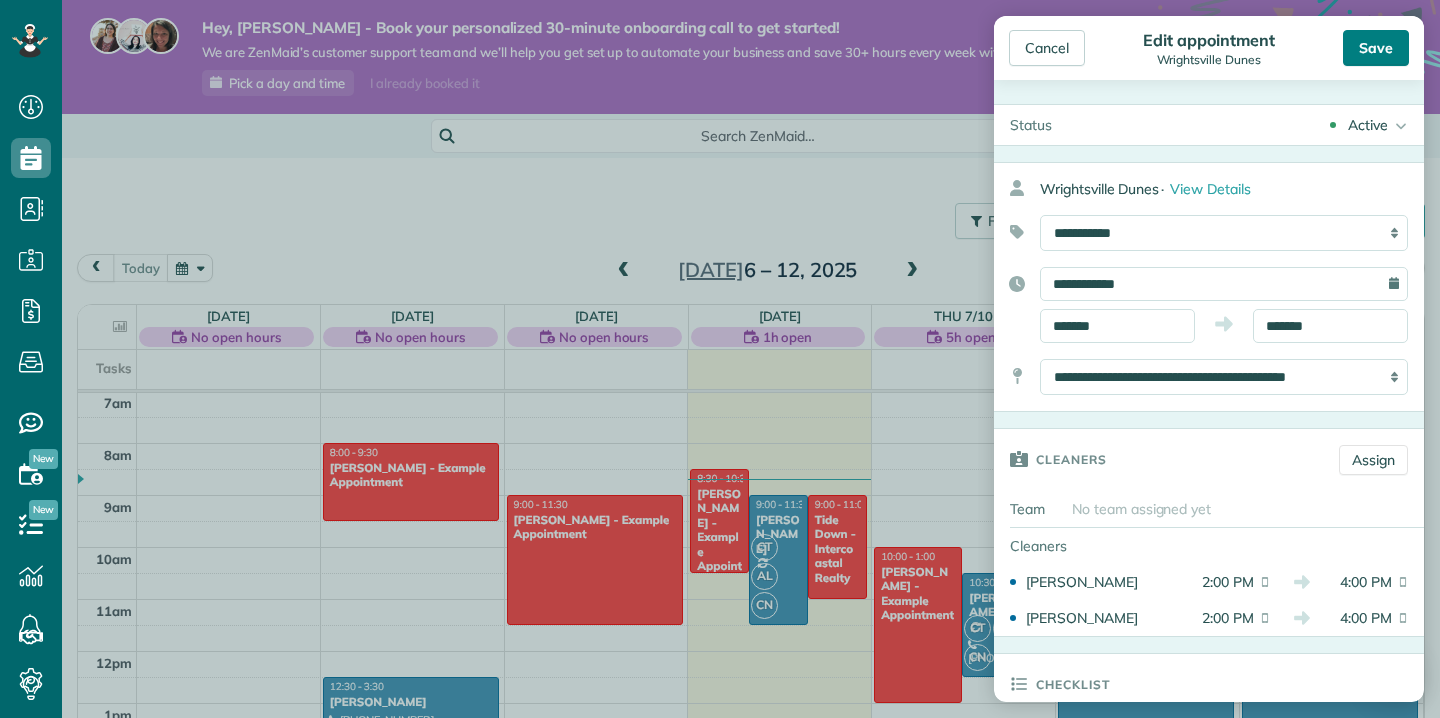 click on "Save" at bounding box center [1376, 48] 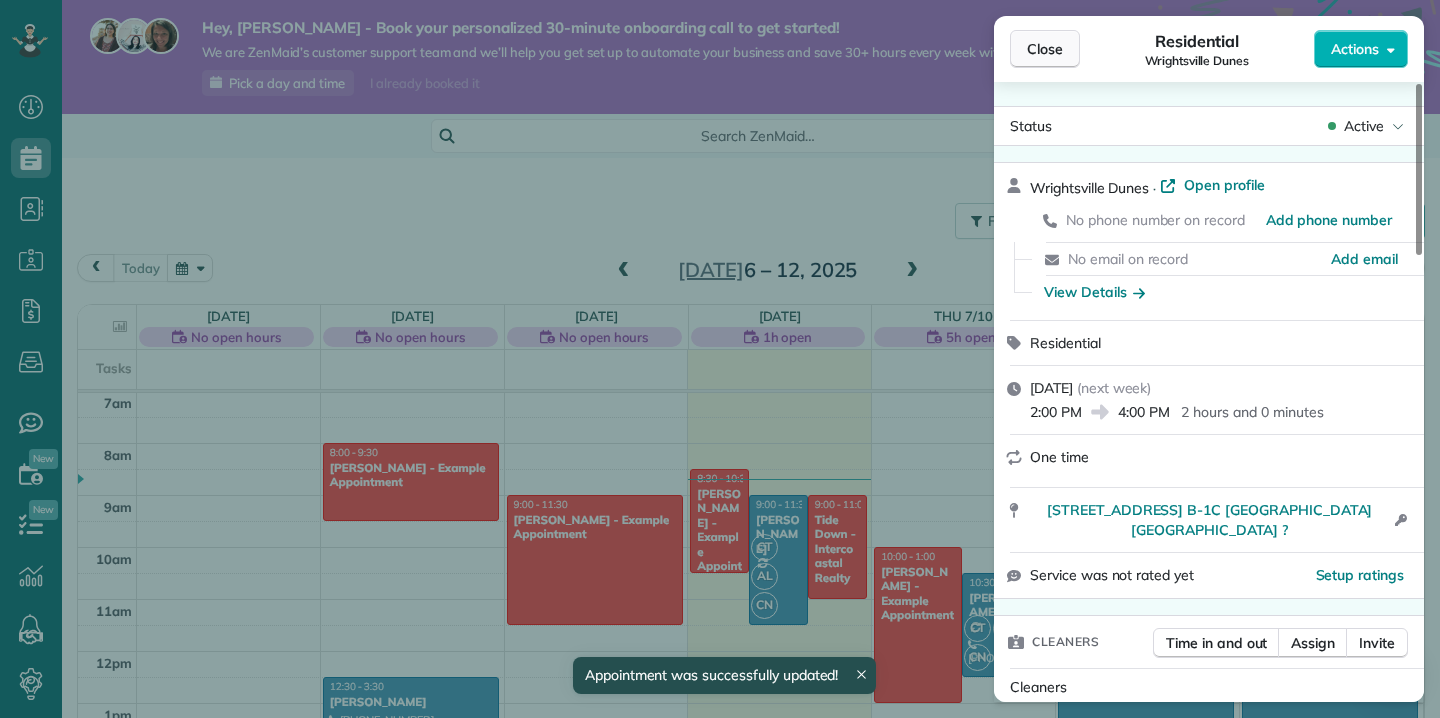 click on "Close" at bounding box center [1045, 49] 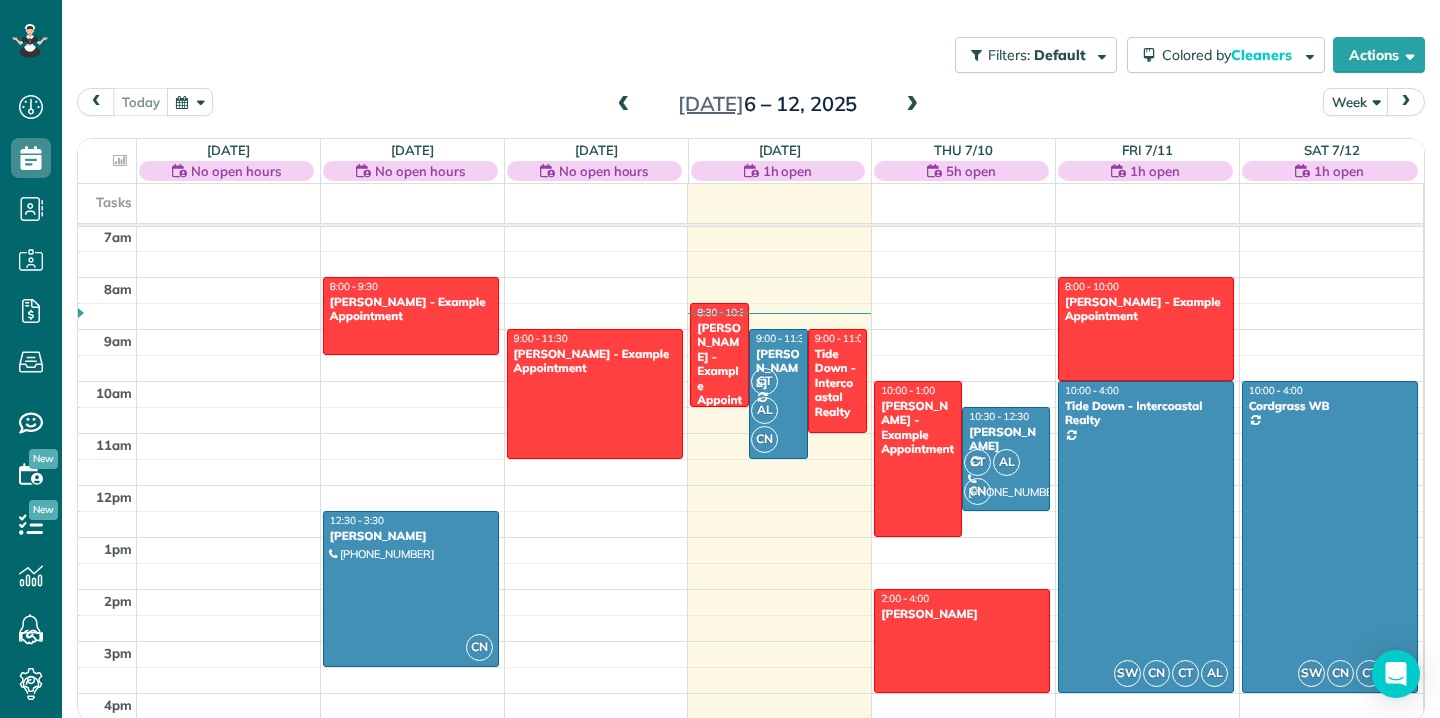 scroll, scrollTop: 165, scrollLeft: 0, axis: vertical 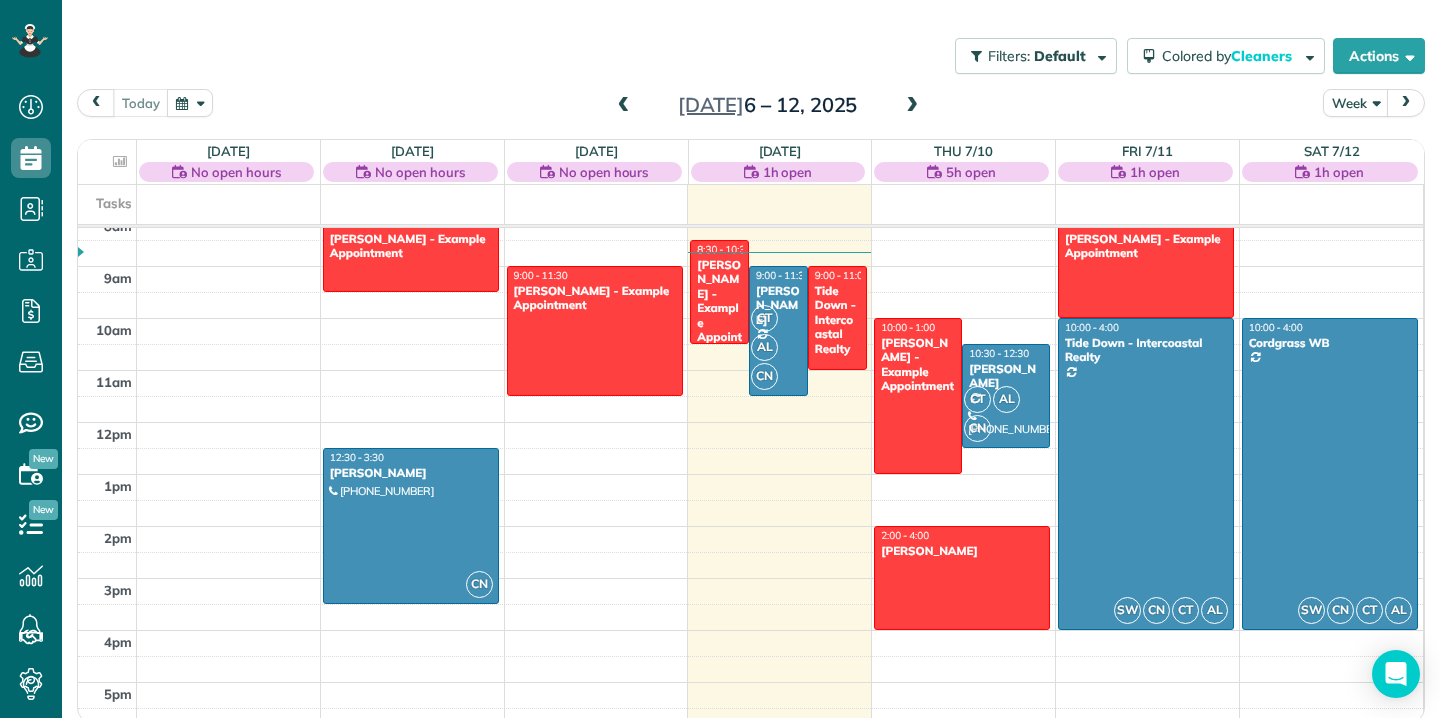 click at bounding box center (1406, 102) 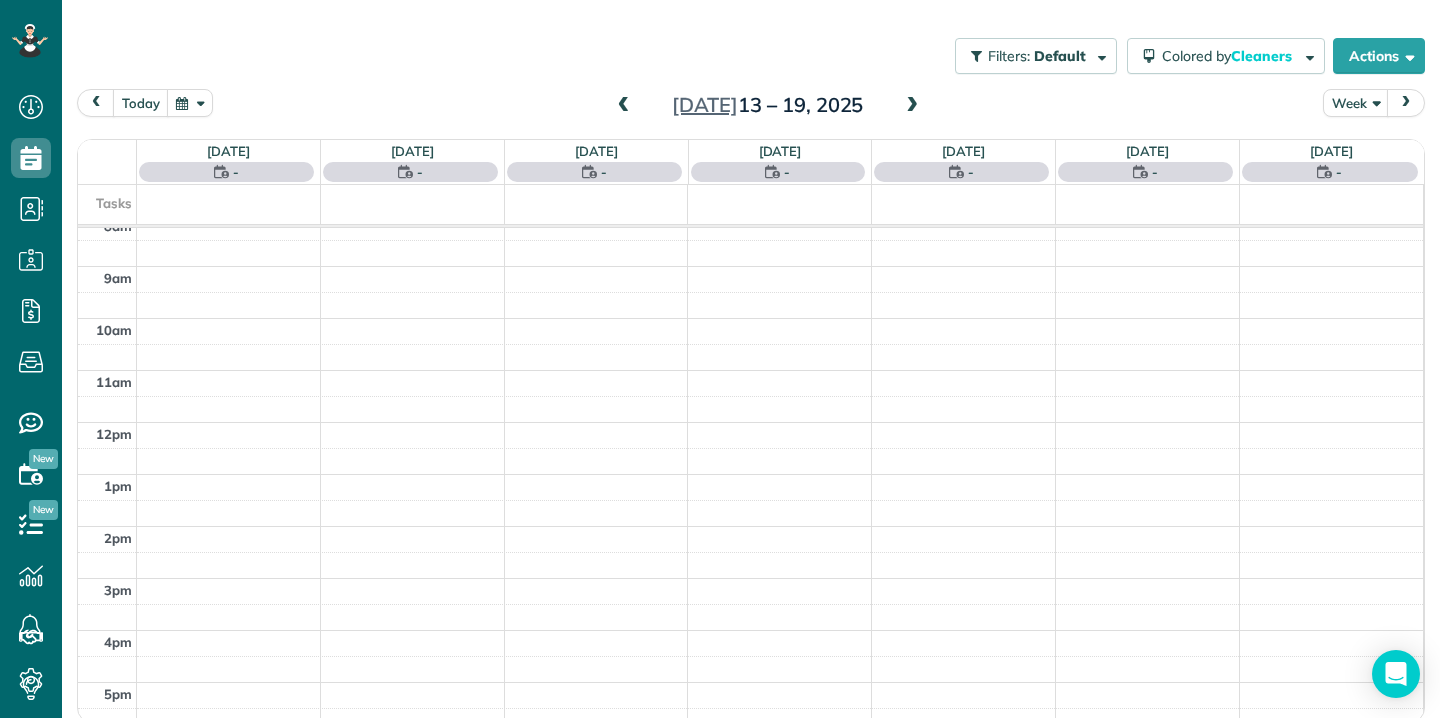 scroll, scrollTop: 365, scrollLeft: 0, axis: vertical 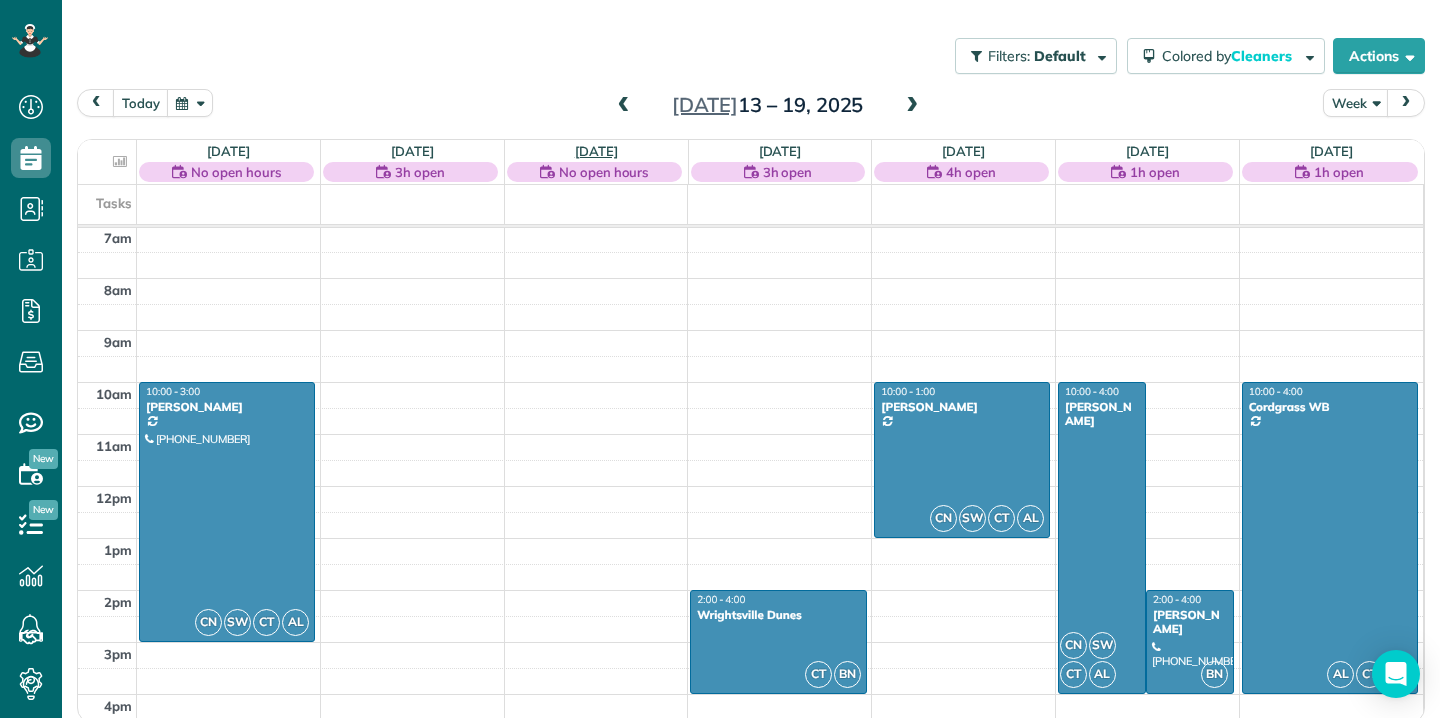 click on "Tue 7/15" at bounding box center [596, 151] 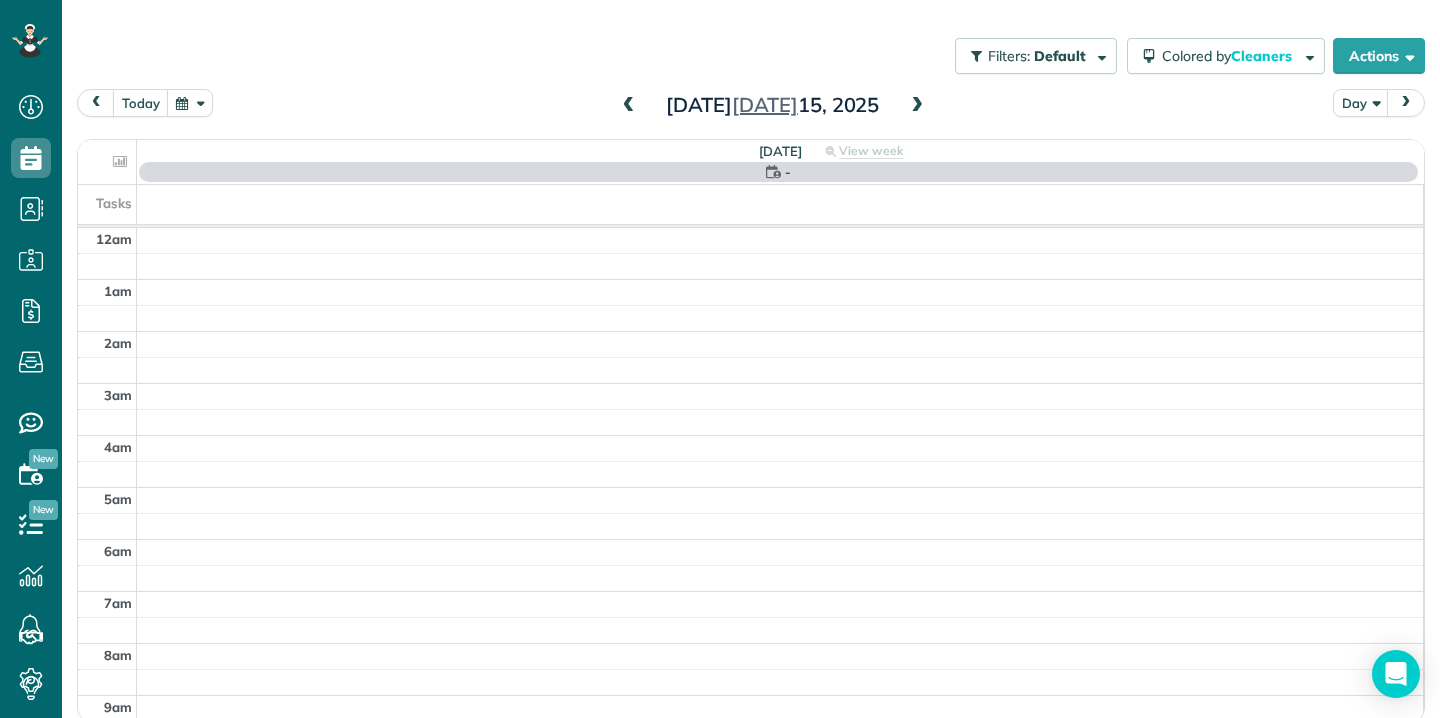 scroll, scrollTop: 365, scrollLeft: 0, axis: vertical 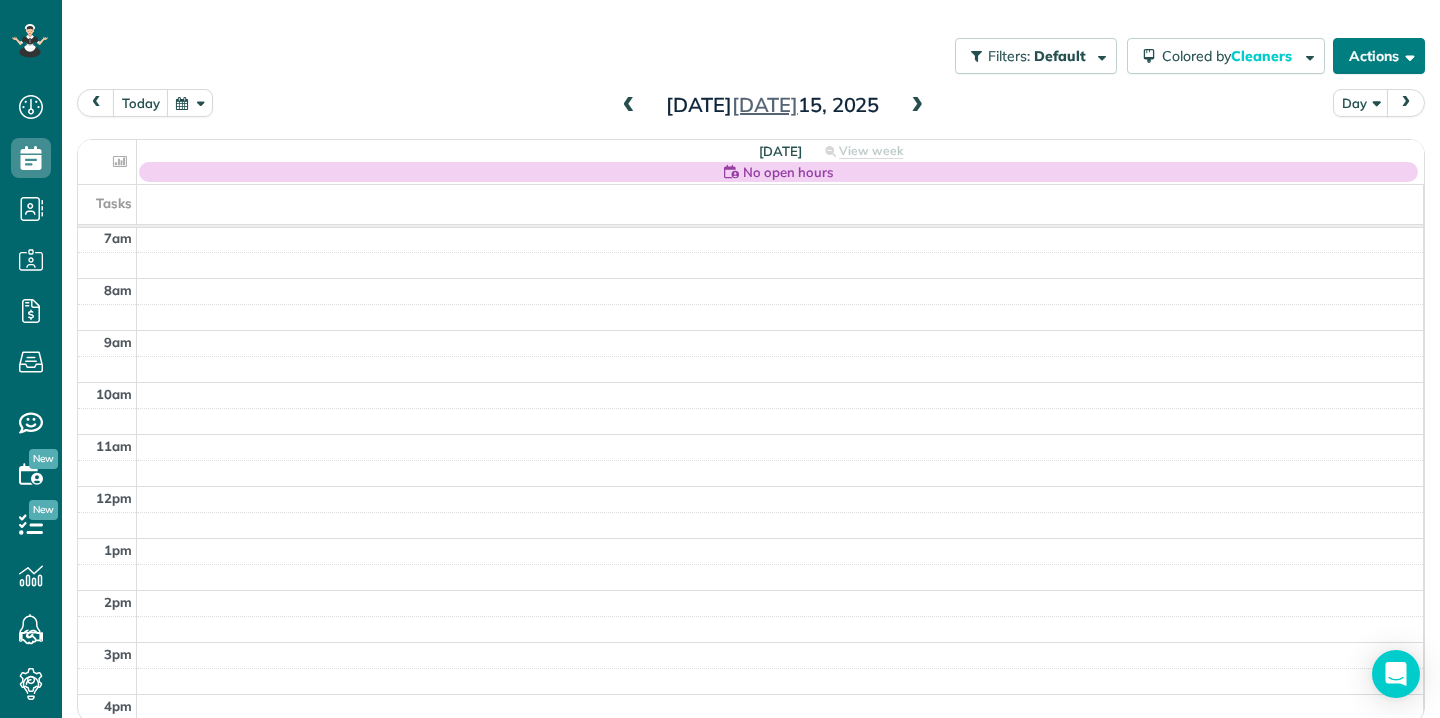 click on "Actions" at bounding box center (1379, 56) 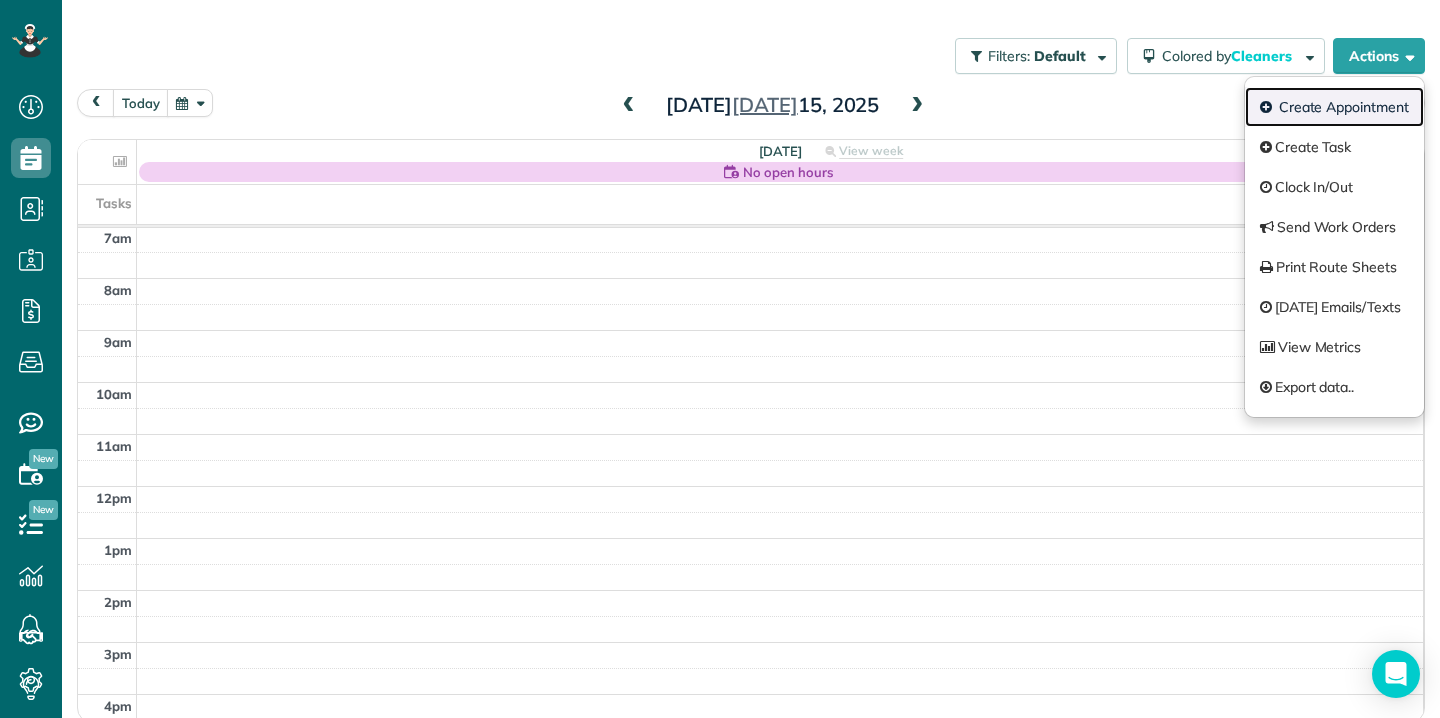 click on "Create Appointment" at bounding box center [1334, 107] 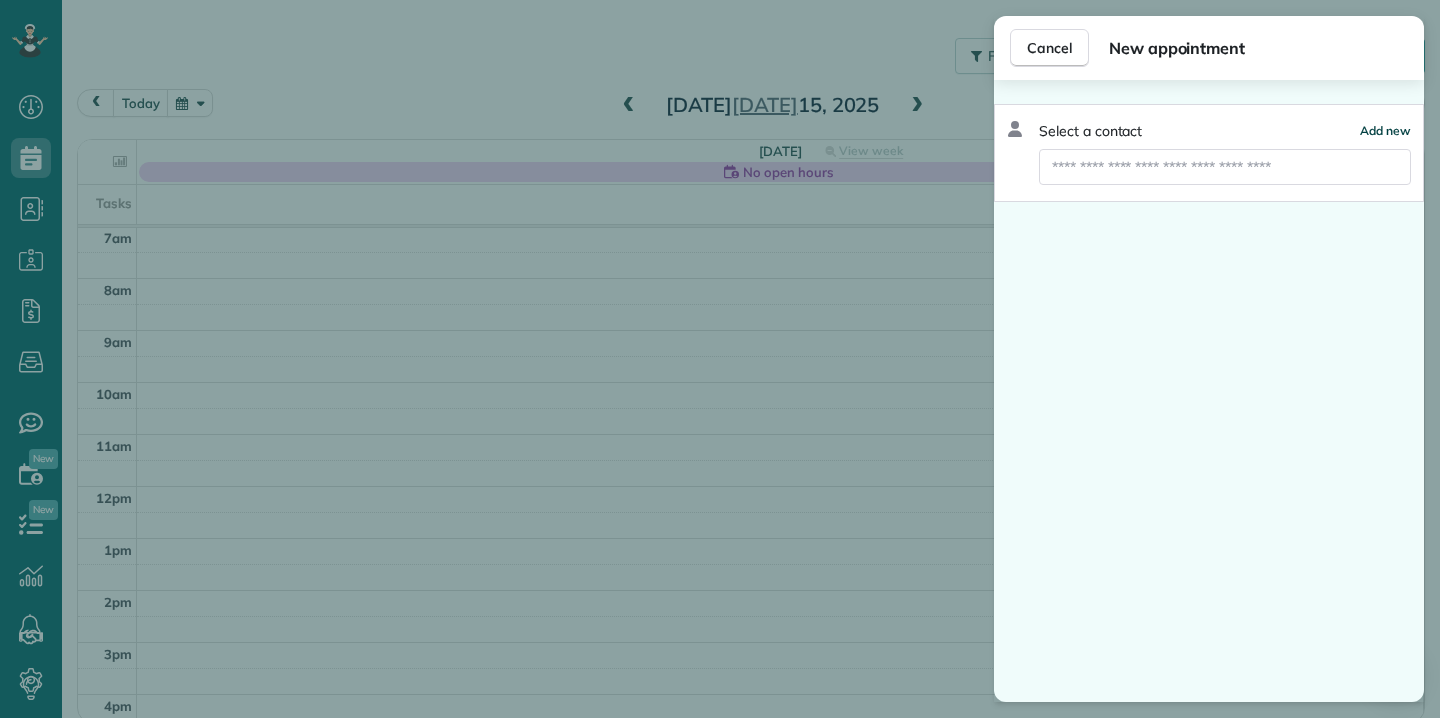 click on "Add new" at bounding box center (1385, 130) 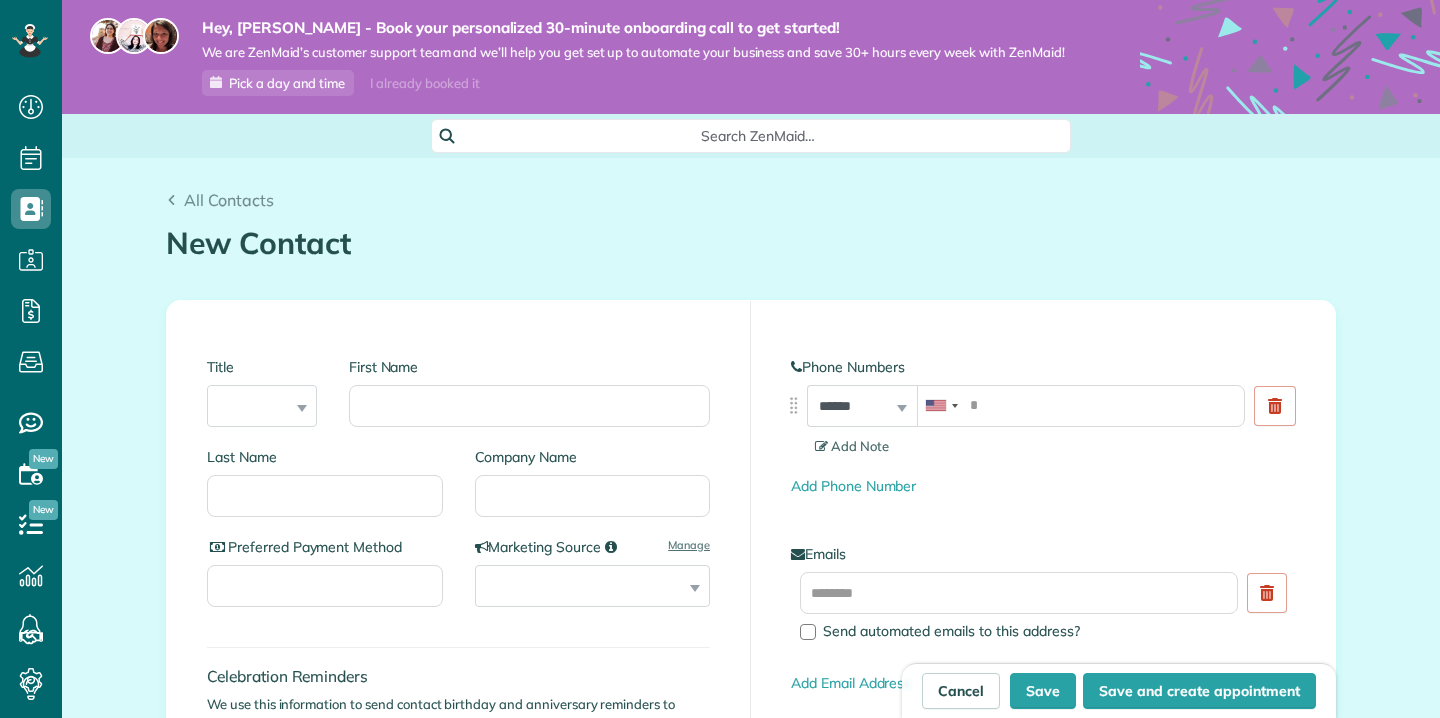 scroll, scrollTop: 0, scrollLeft: 0, axis: both 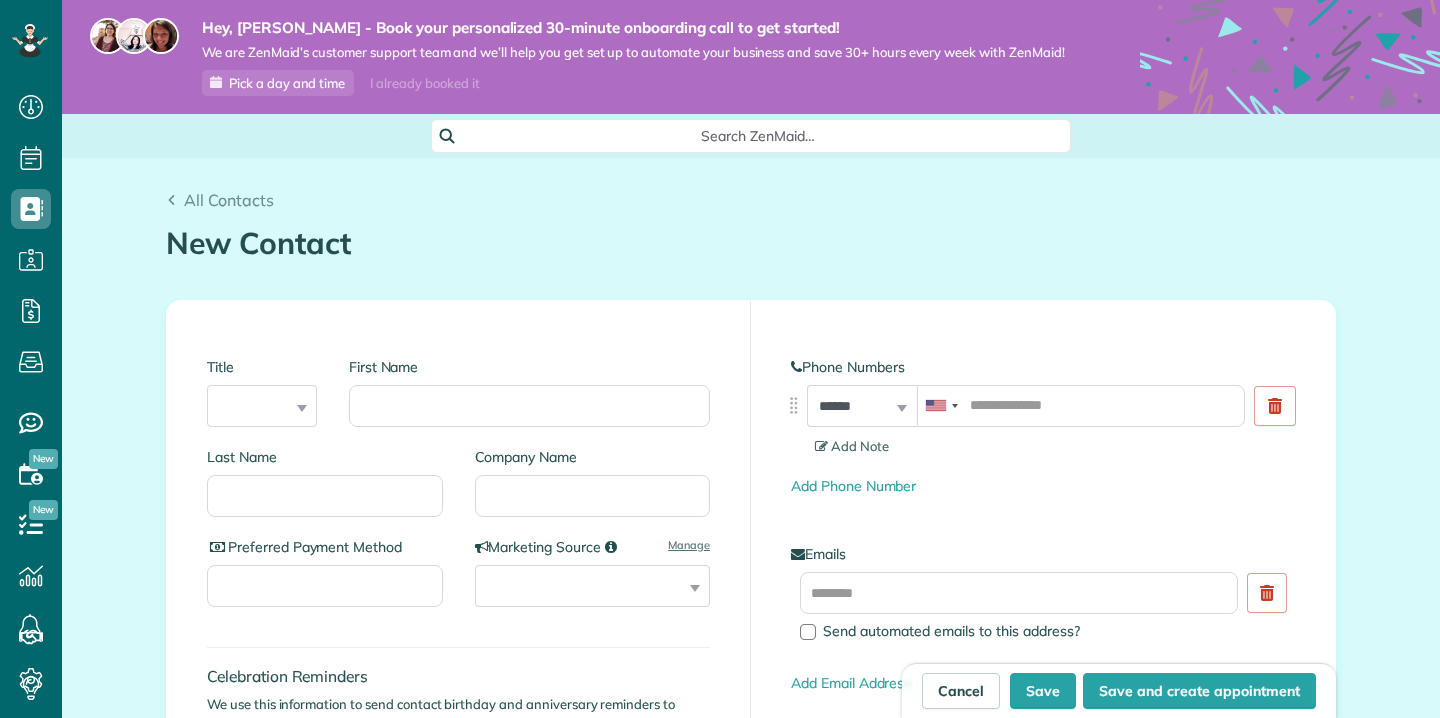 click on "Save" at bounding box center [1043, 691] 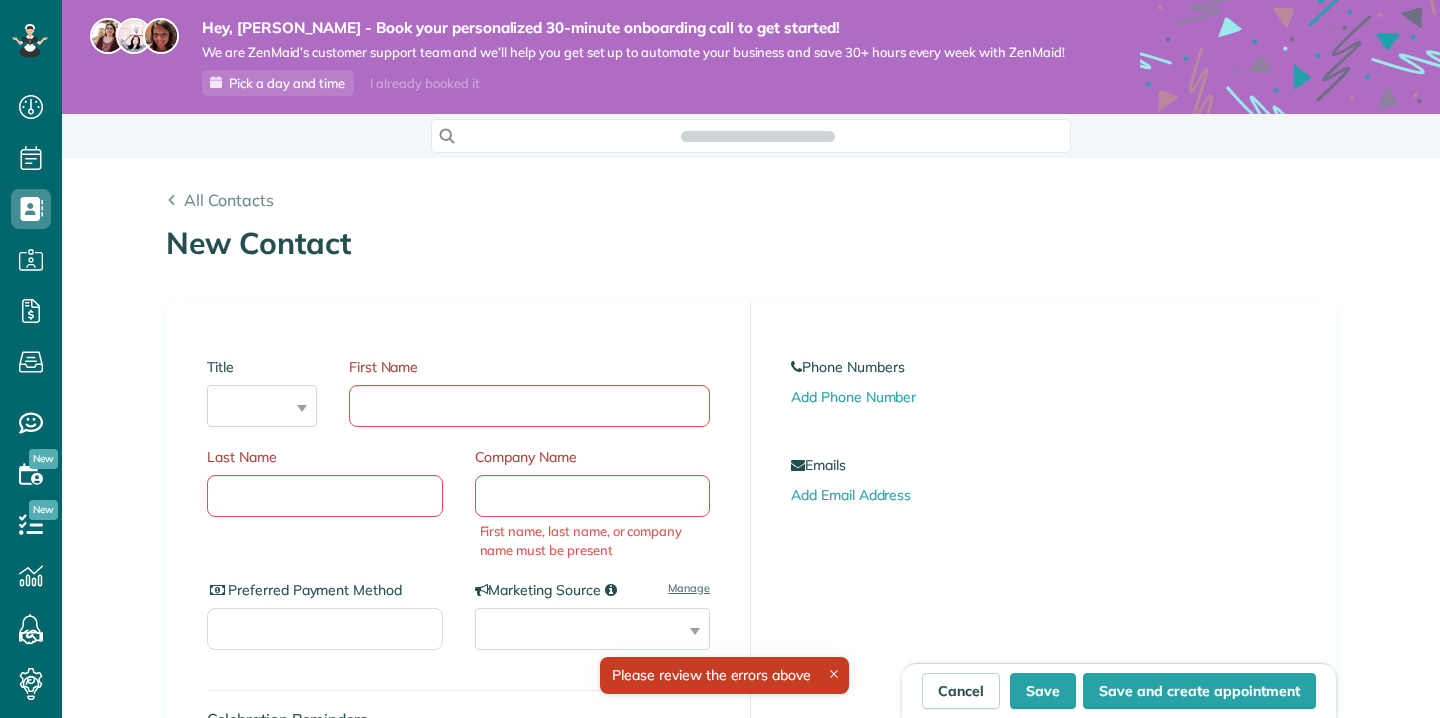 scroll, scrollTop: 0, scrollLeft: 0, axis: both 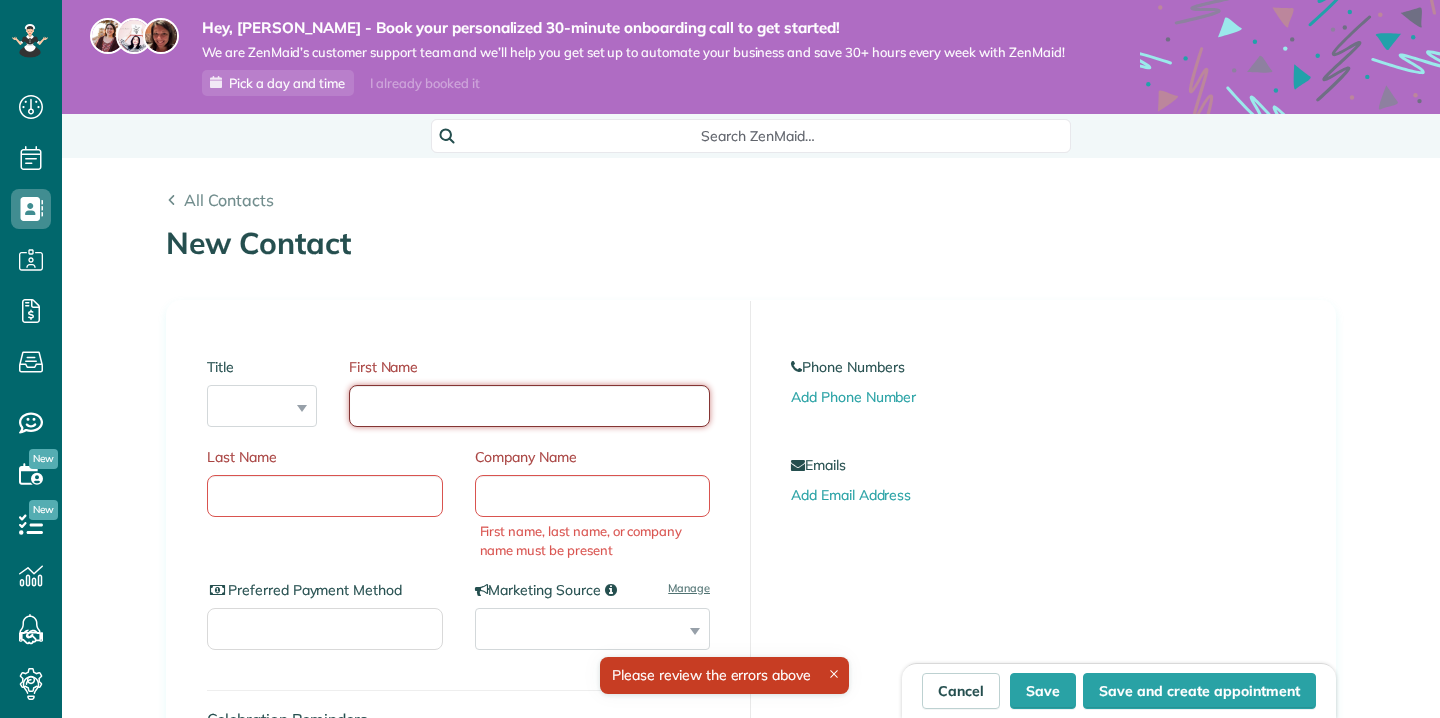 click on "First Name" at bounding box center (529, 406) 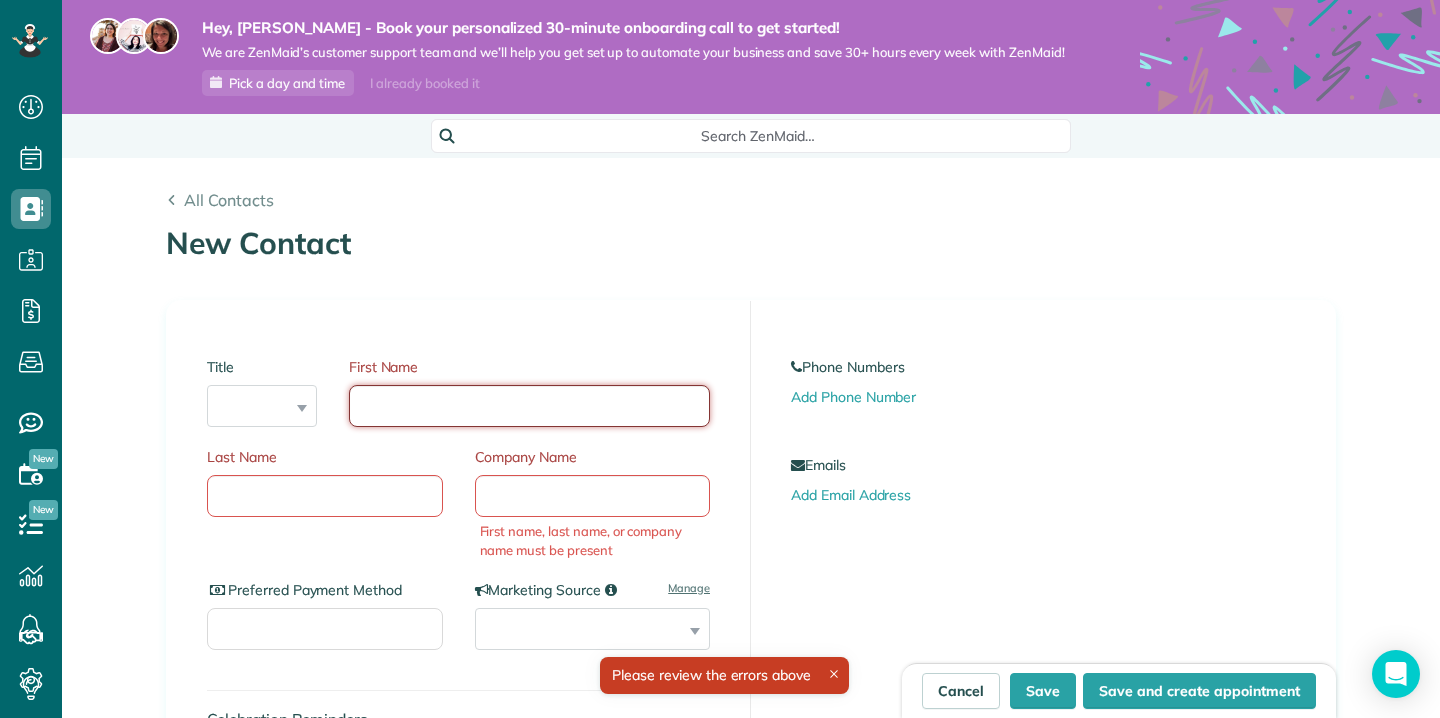 scroll, scrollTop: 718, scrollLeft: 62, axis: both 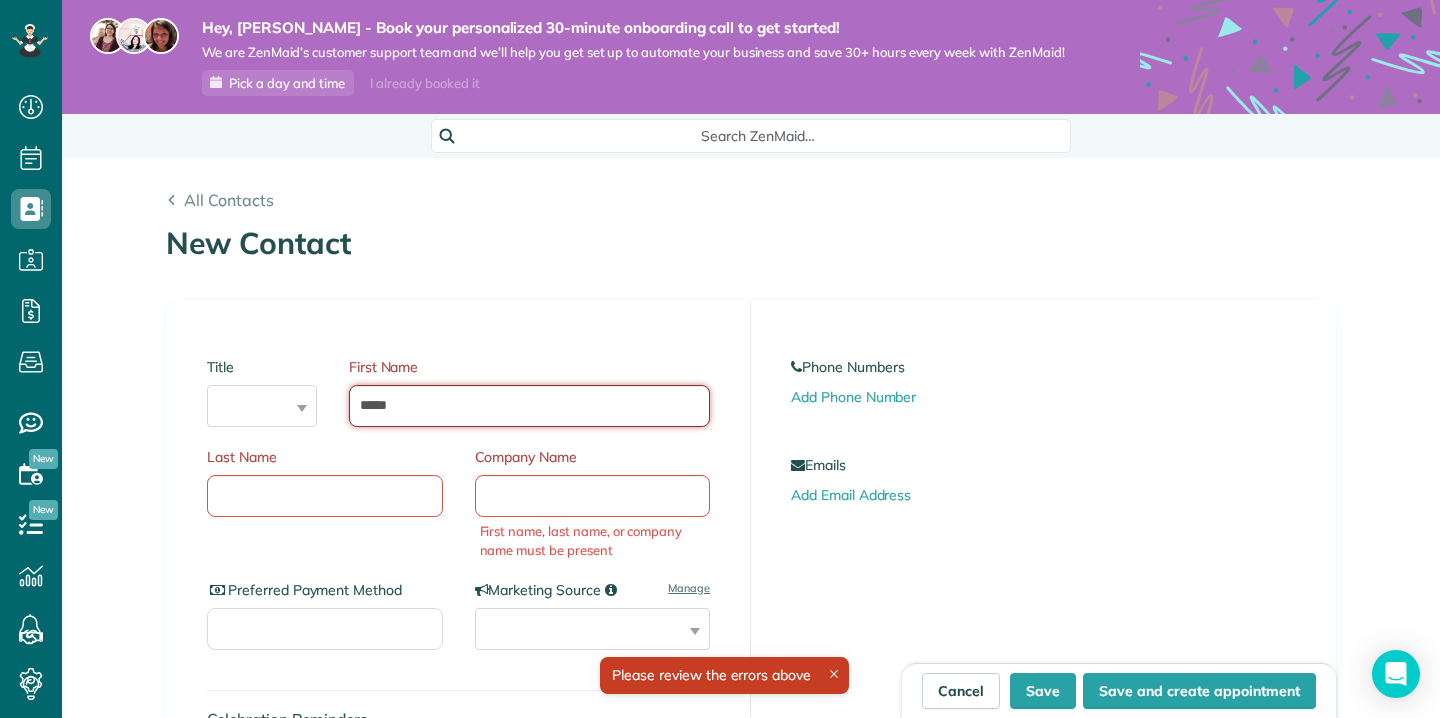 type on "*****" 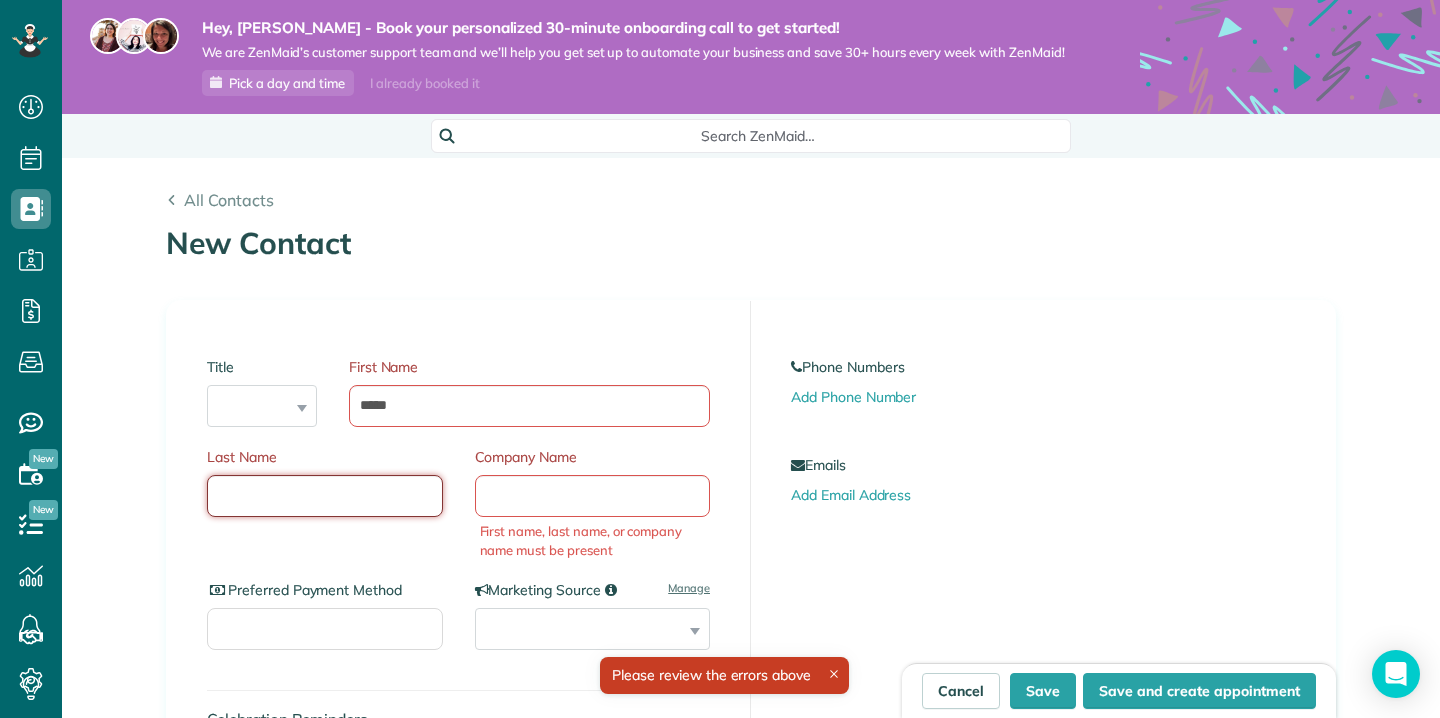 click on "Last Name" at bounding box center (325, 496) 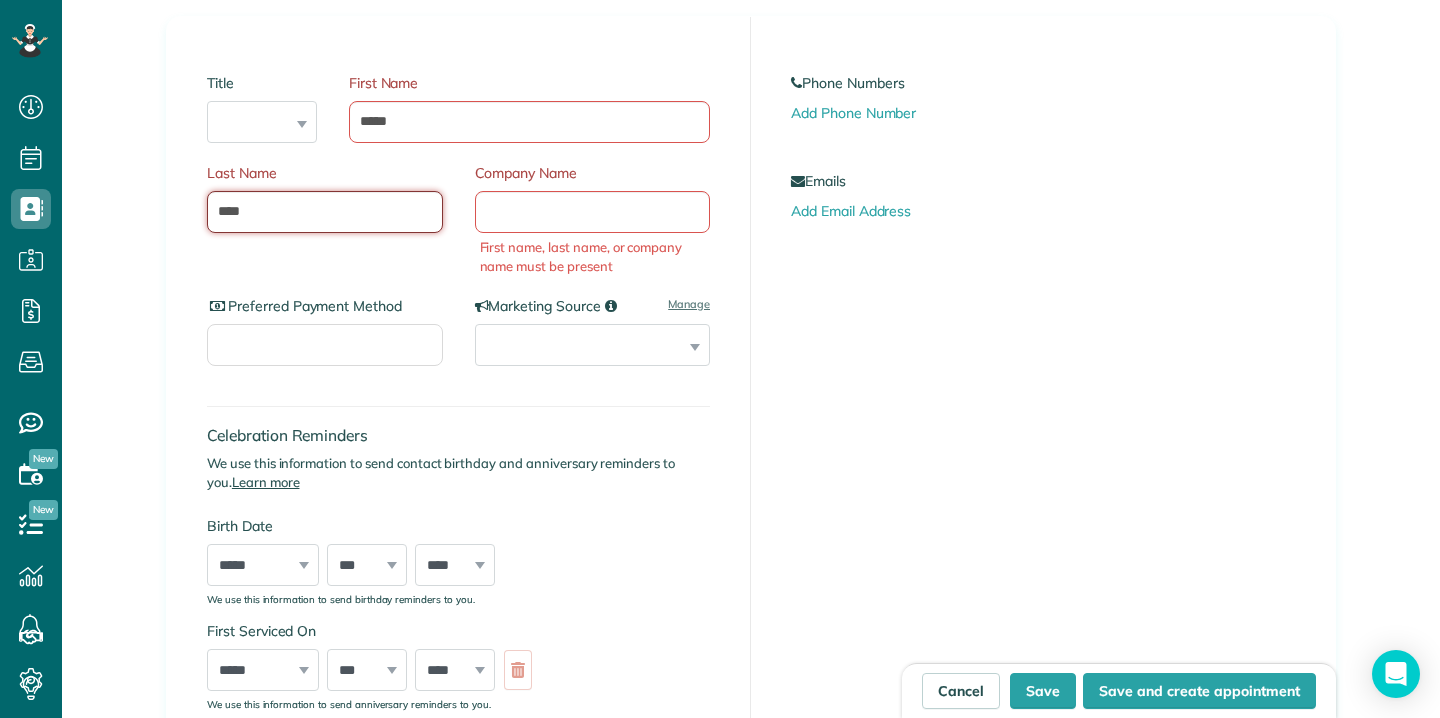 scroll, scrollTop: 262, scrollLeft: 0, axis: vertical 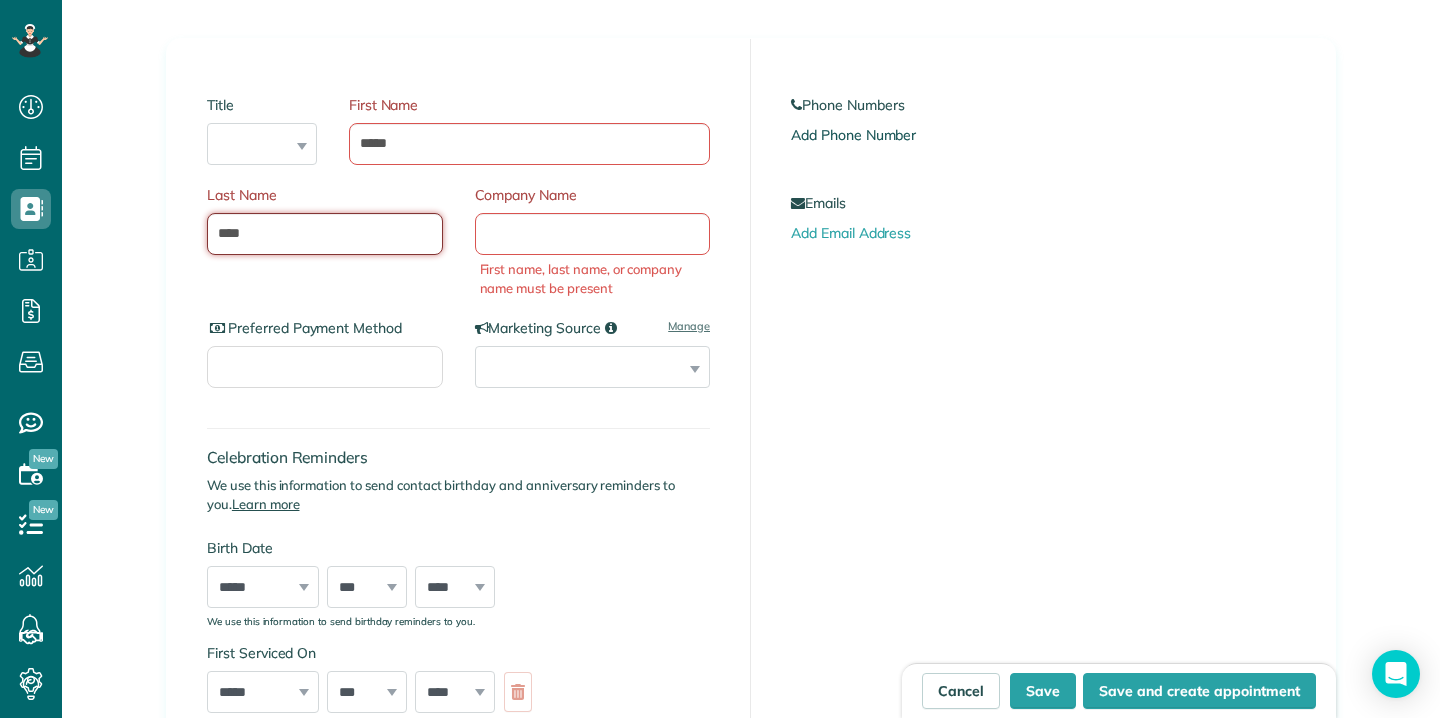 type on "****" 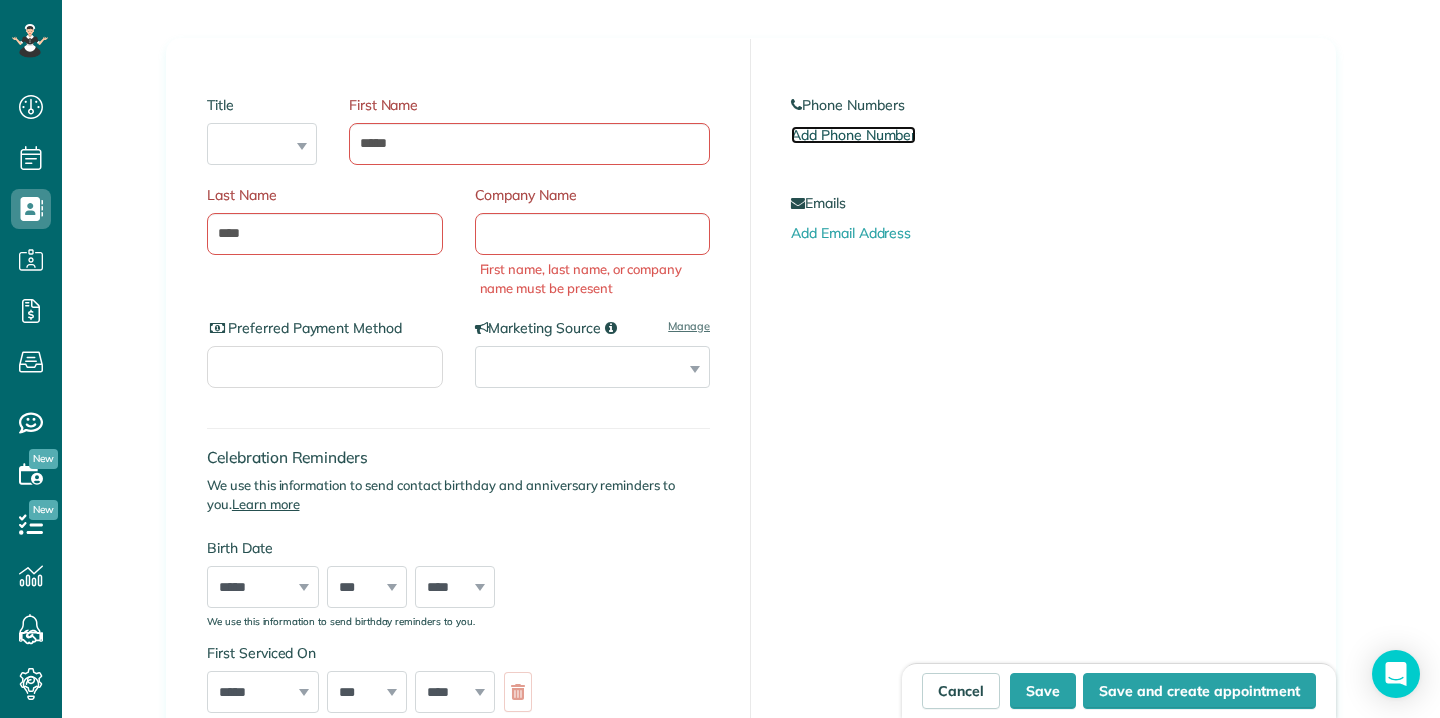 click on "Add Phone Number" at bounding box center (853, 135) 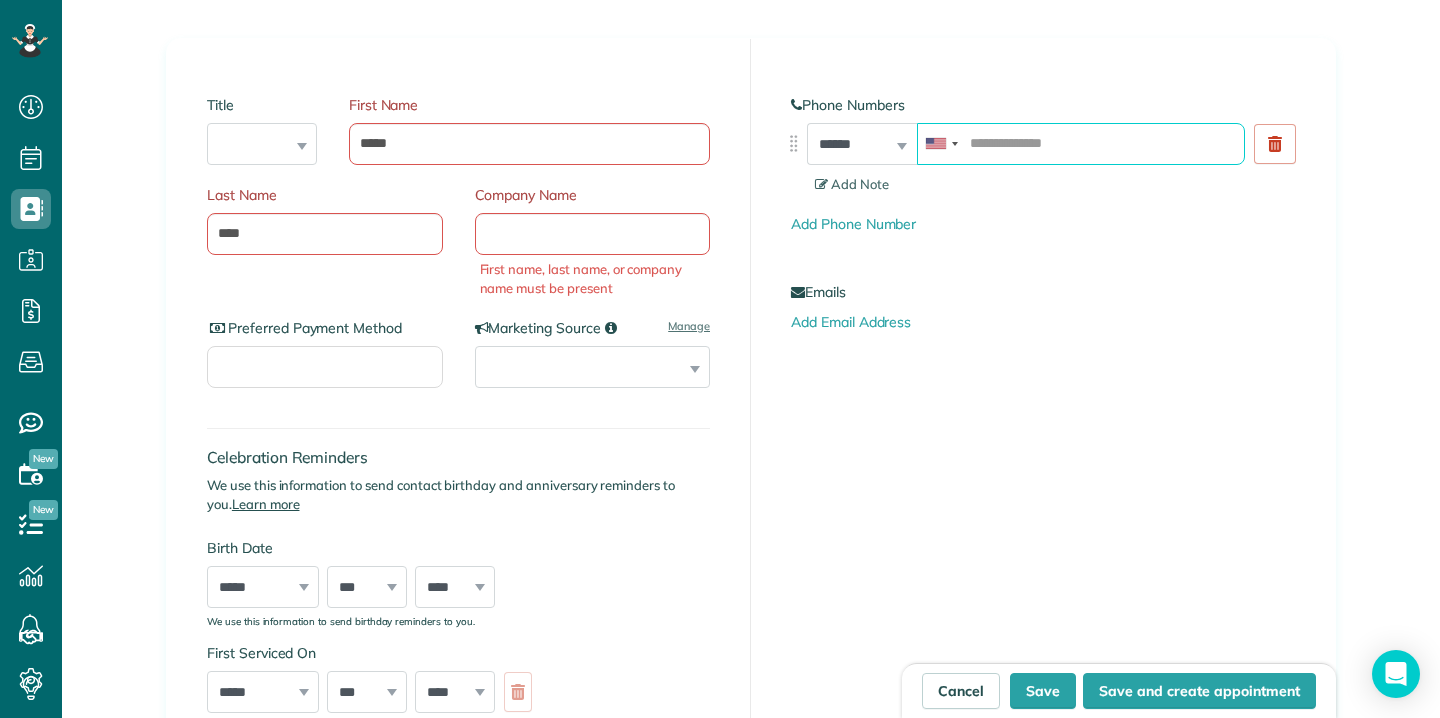 click at bounding box center [1081, 144] 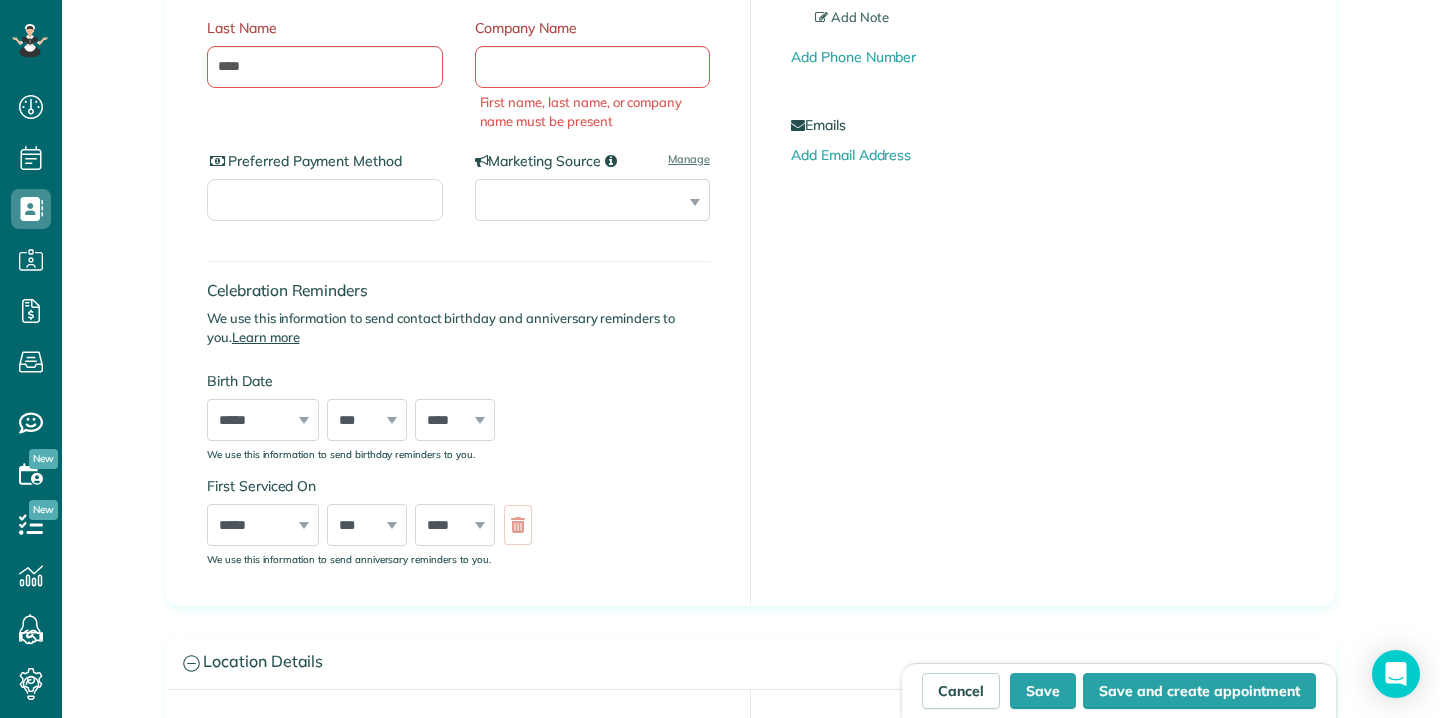 scroll, scrollTop: 831, scrollLeft: 0, axis: vertical 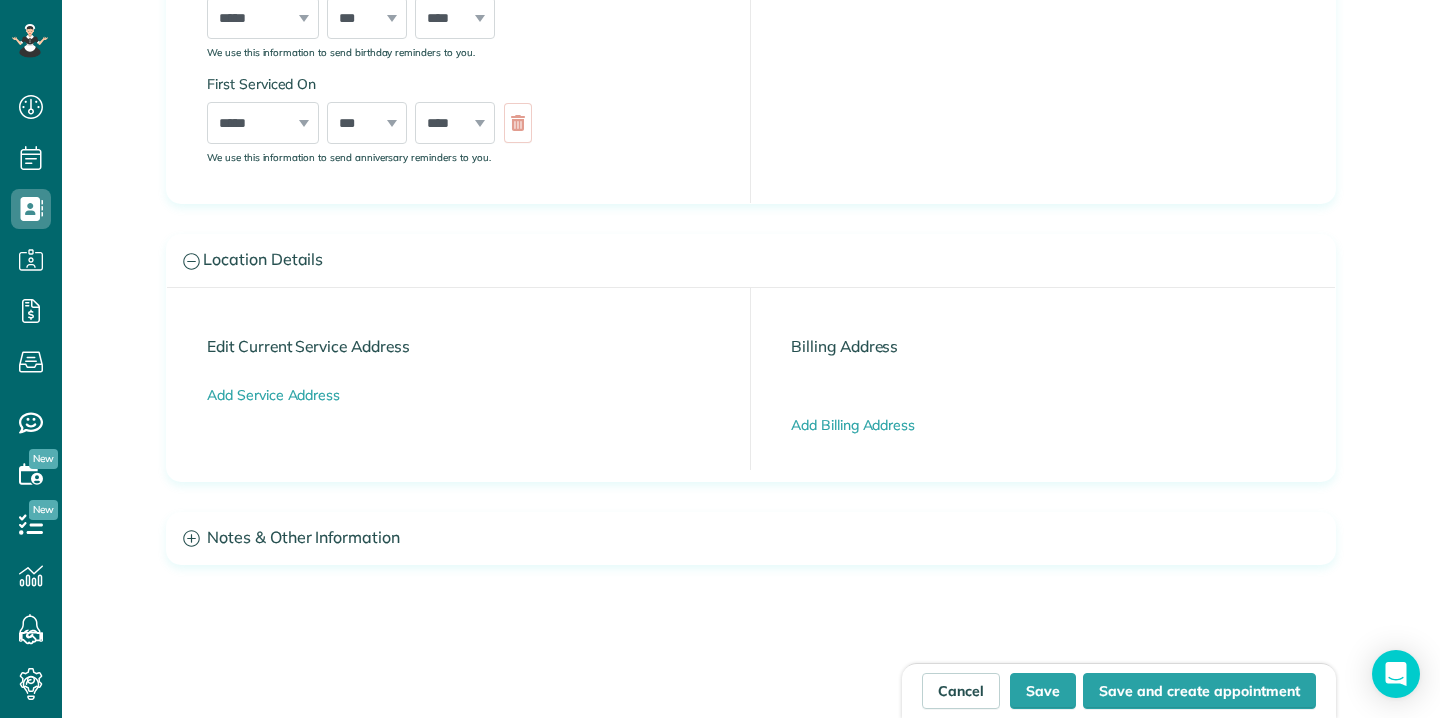 type on "**********" 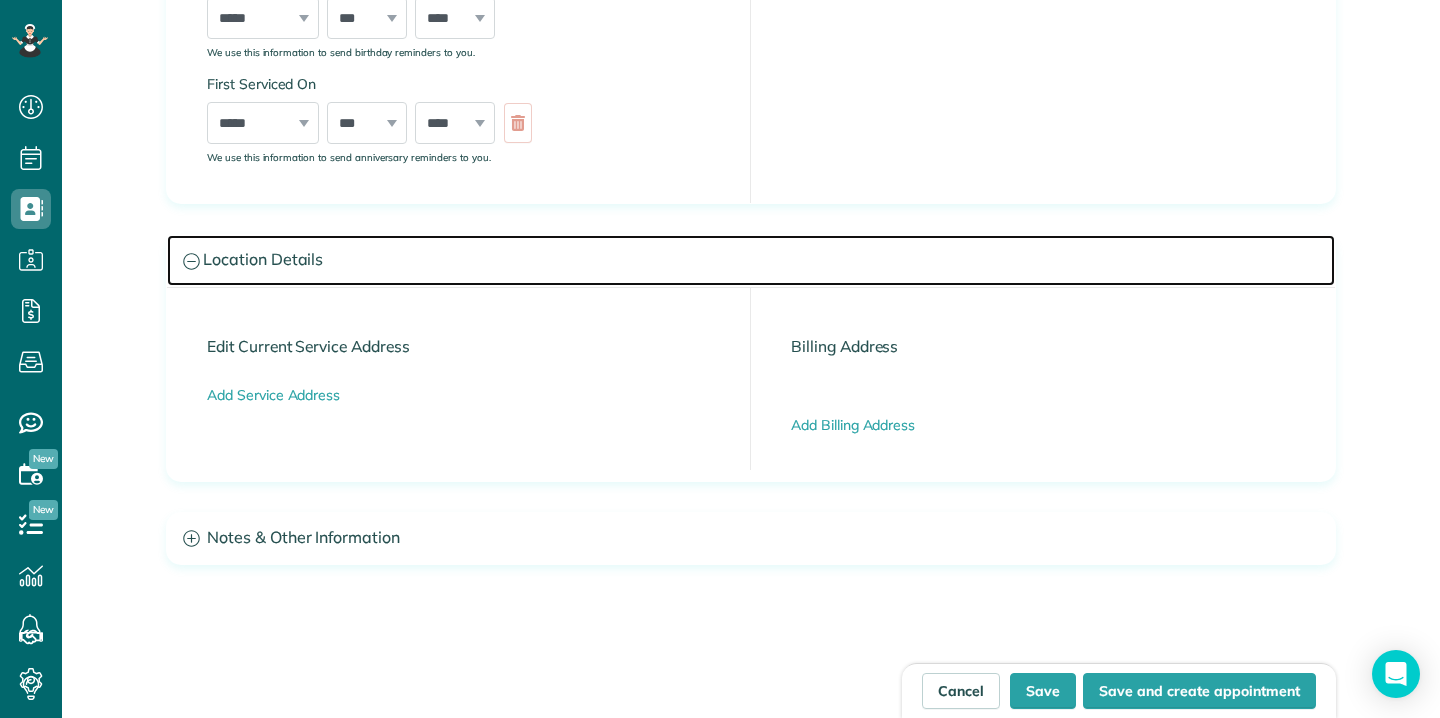 click on "Location Details" at bounding box center [751, 260] 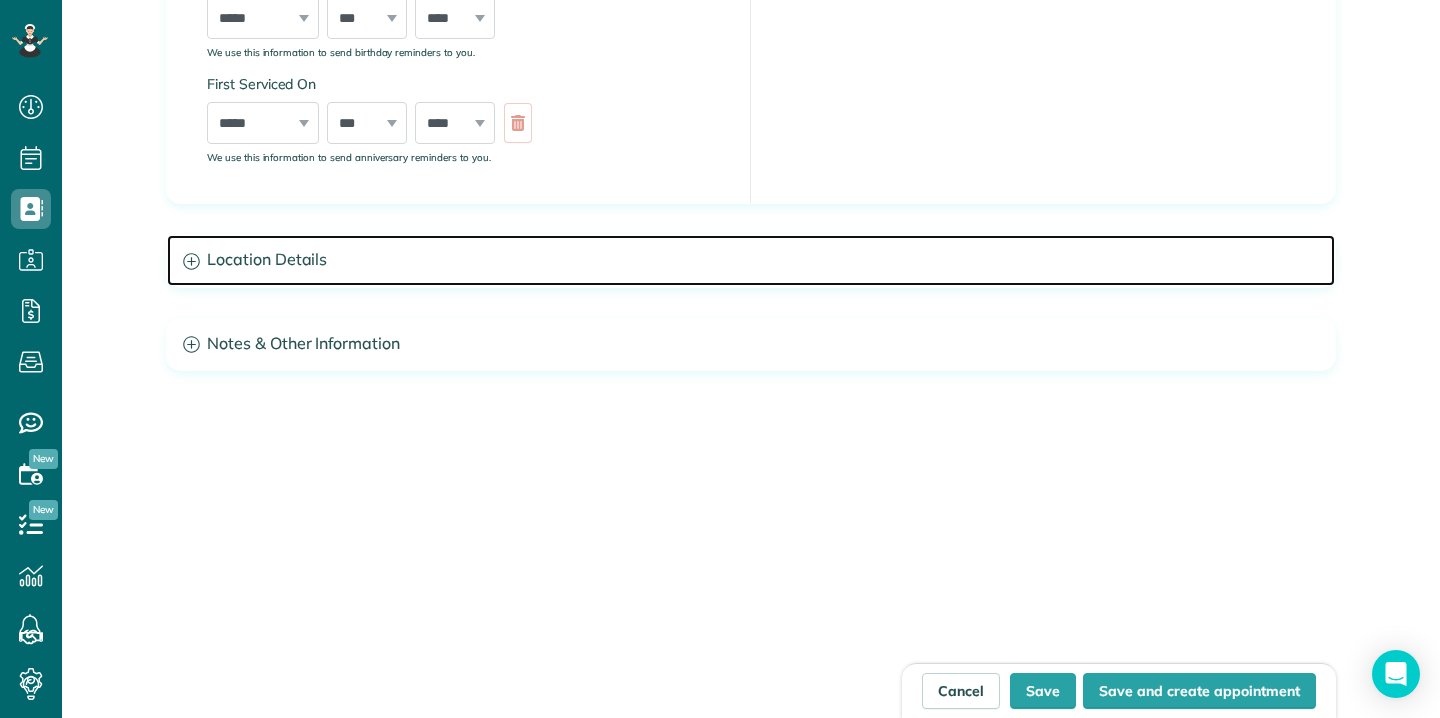 click 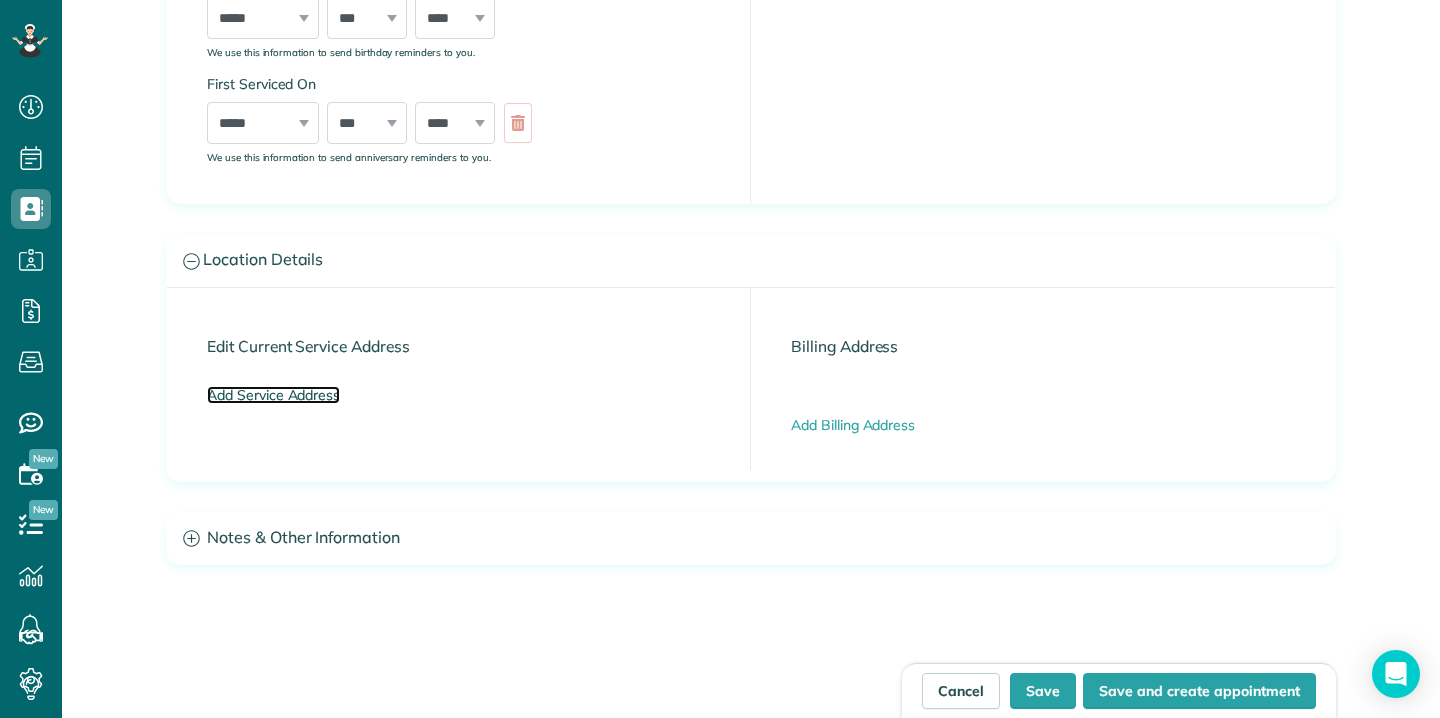 click on "Add Service Address" at bounding box center [273, 395] 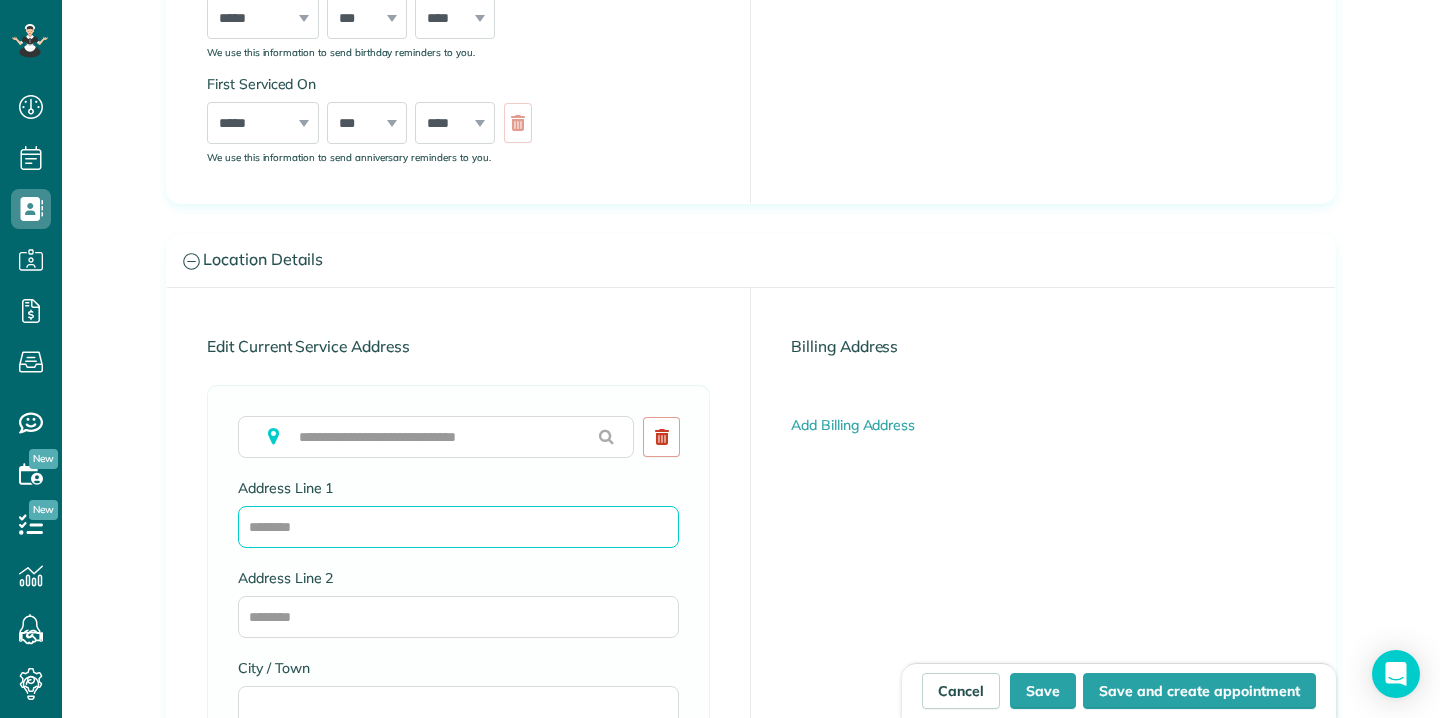 click on "Address Line 1" at bounding box center (458, 527) 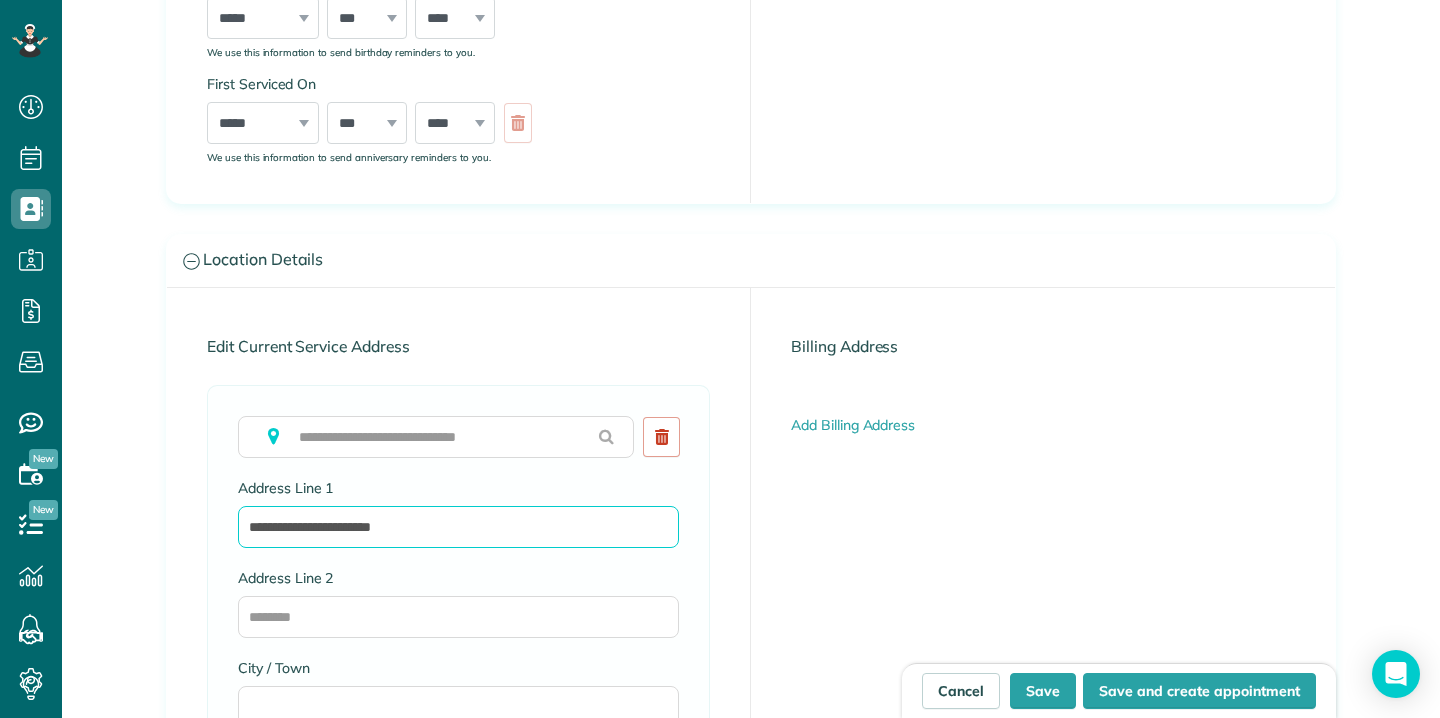 type on "**********" 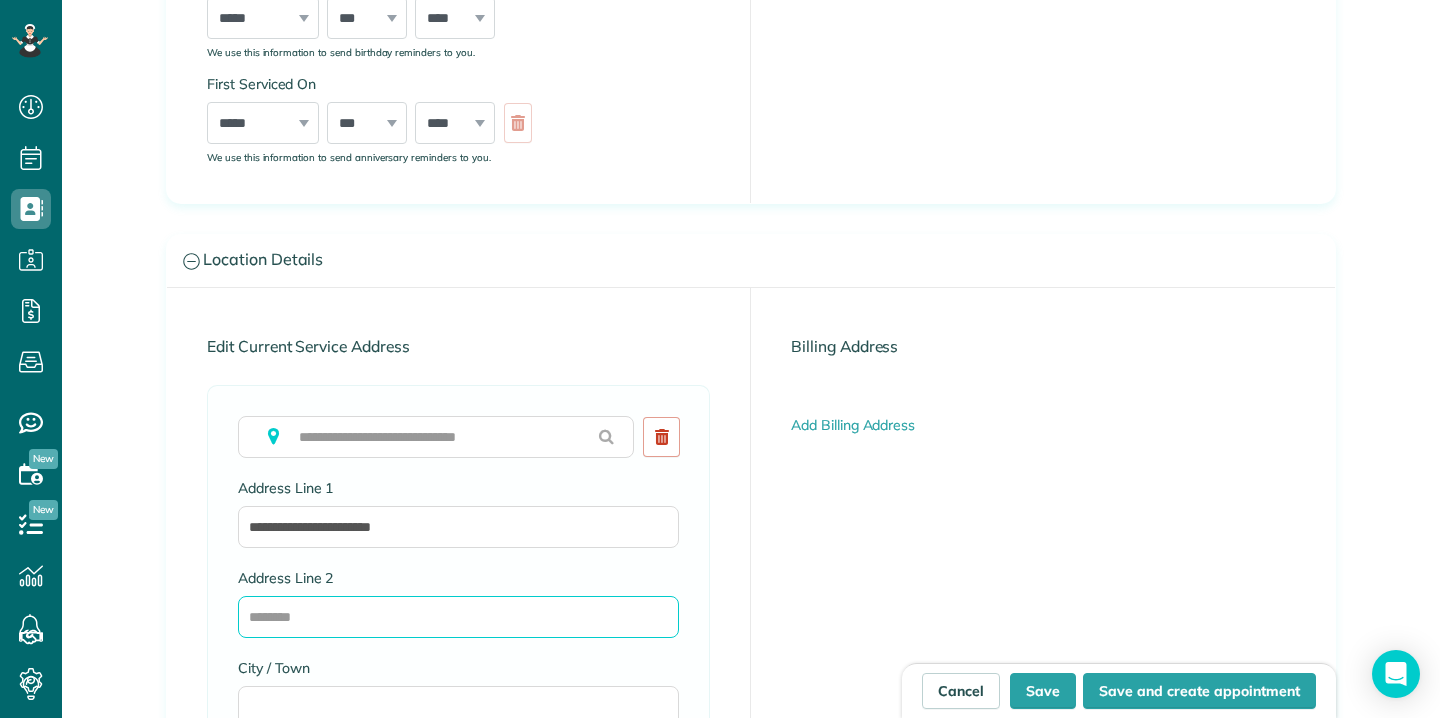 click on "Address Line 2" at bounding box center (458, 617) 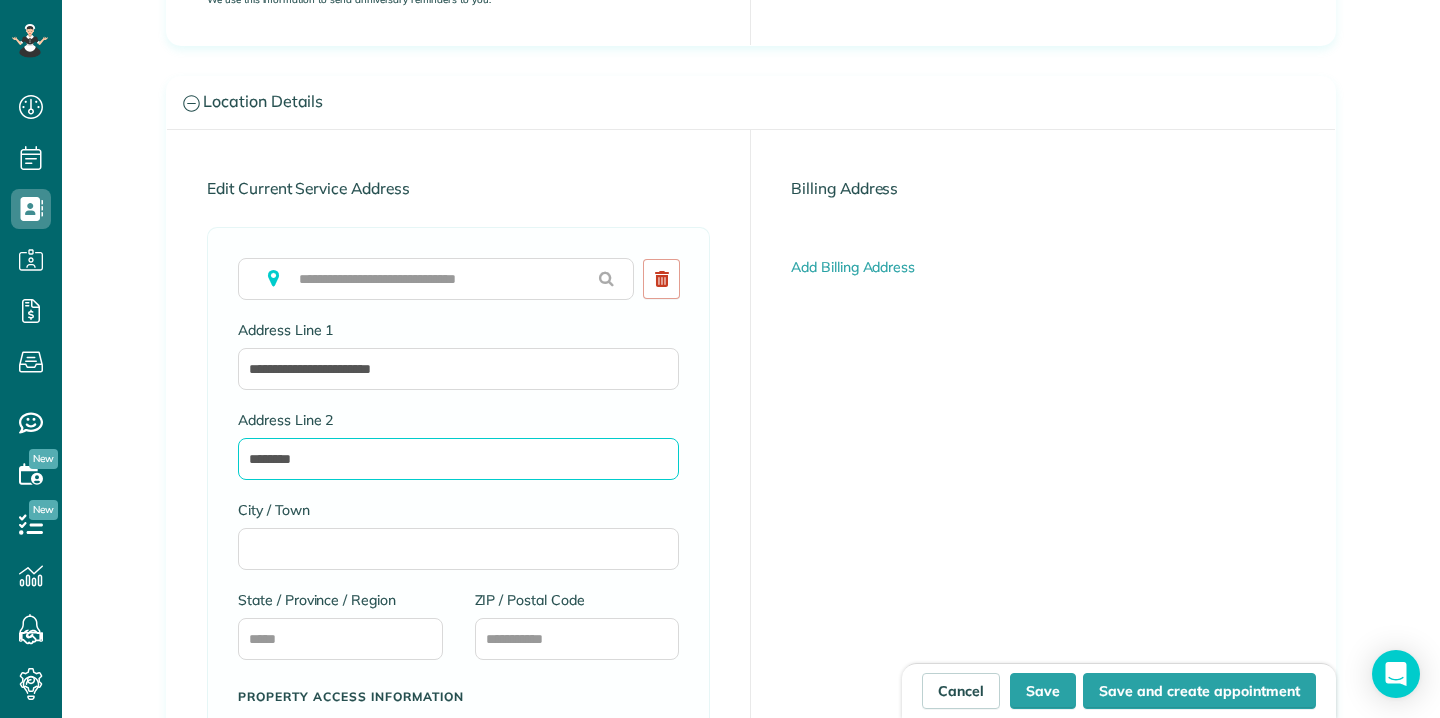 scroll, scrollTop: 1054, scrollLeft: 0, axis: vertical 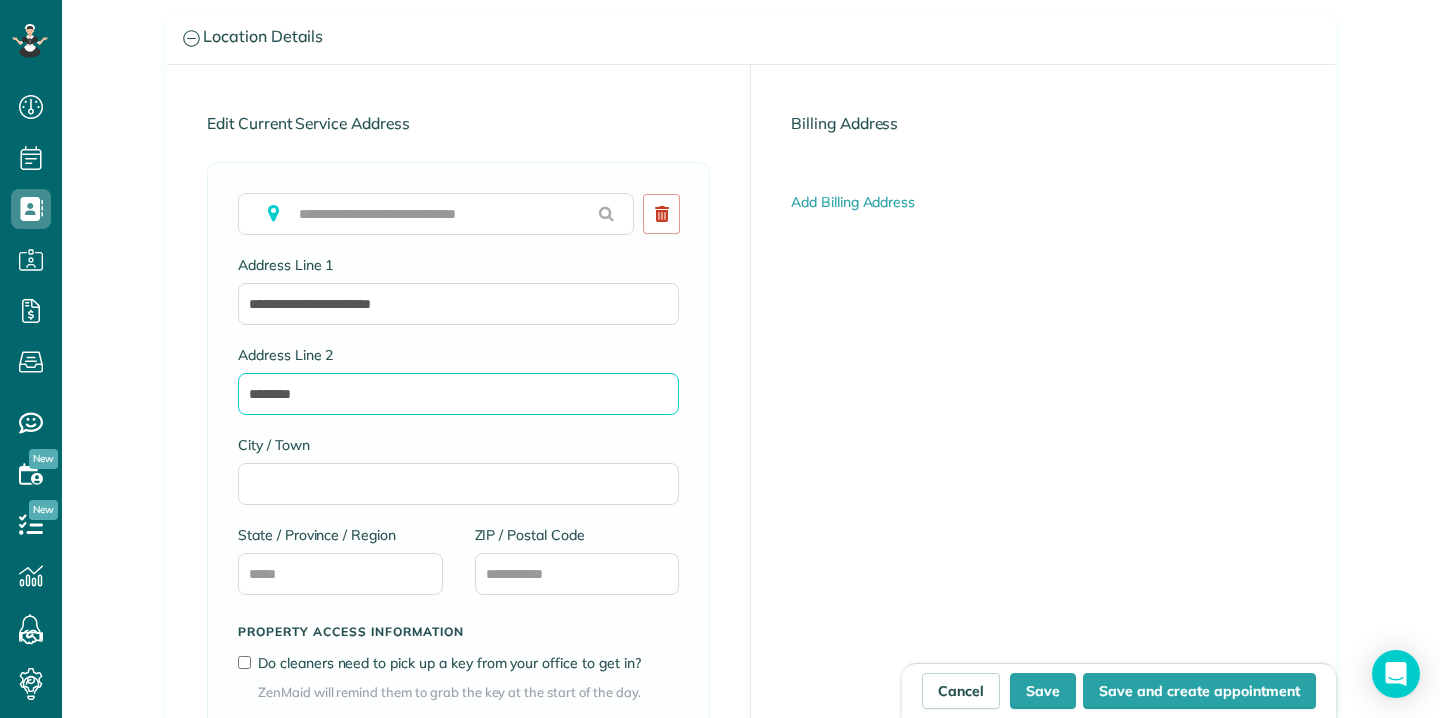type on "********" 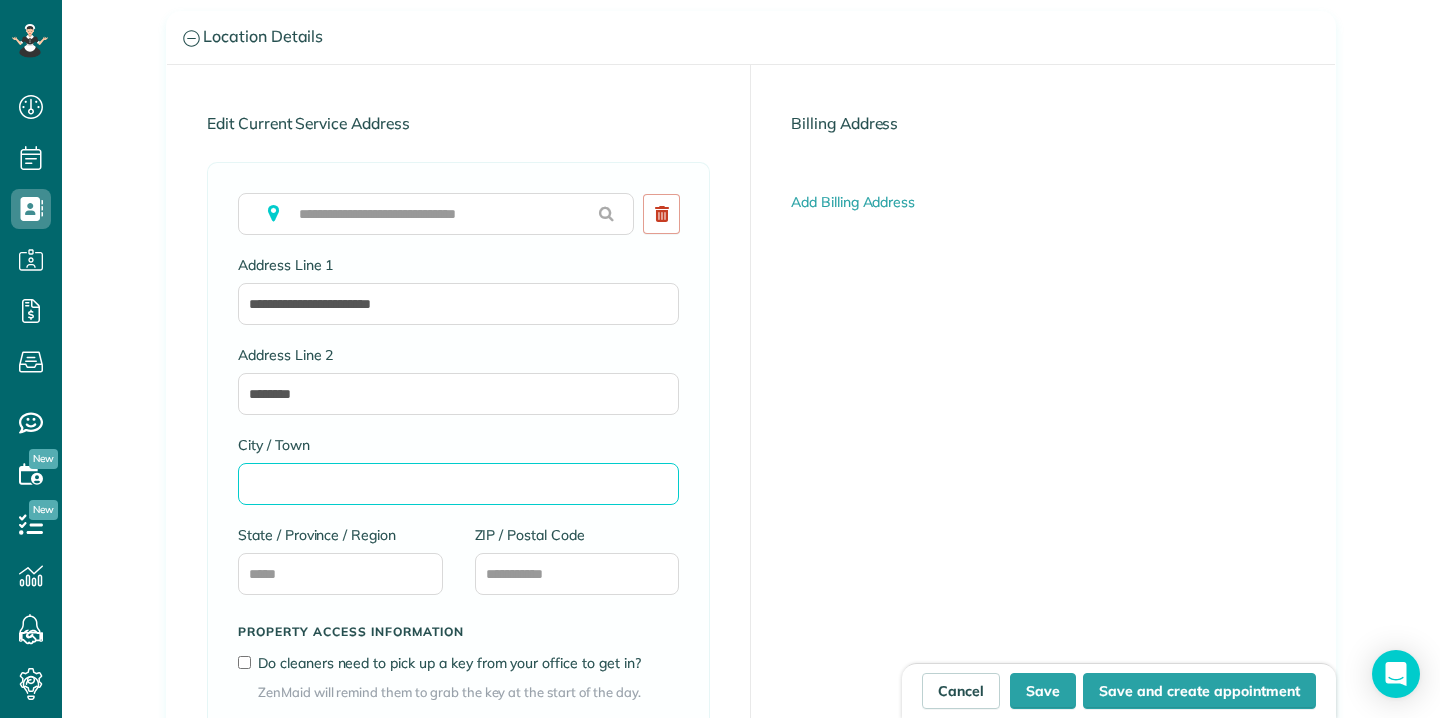 click on "City / Town" at bounding box center (458, 484) 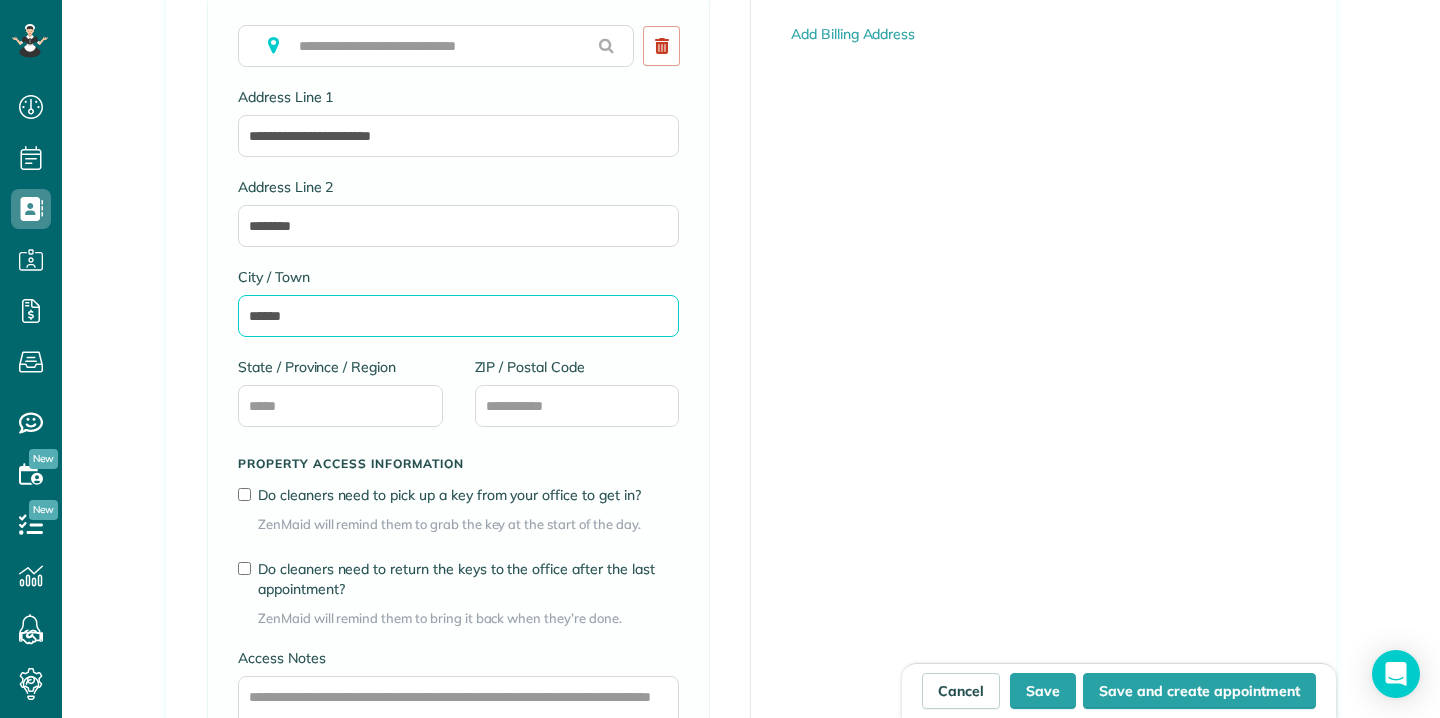 scroll, scrollTop: 1226, scrollLeft: 0, axis: vertical 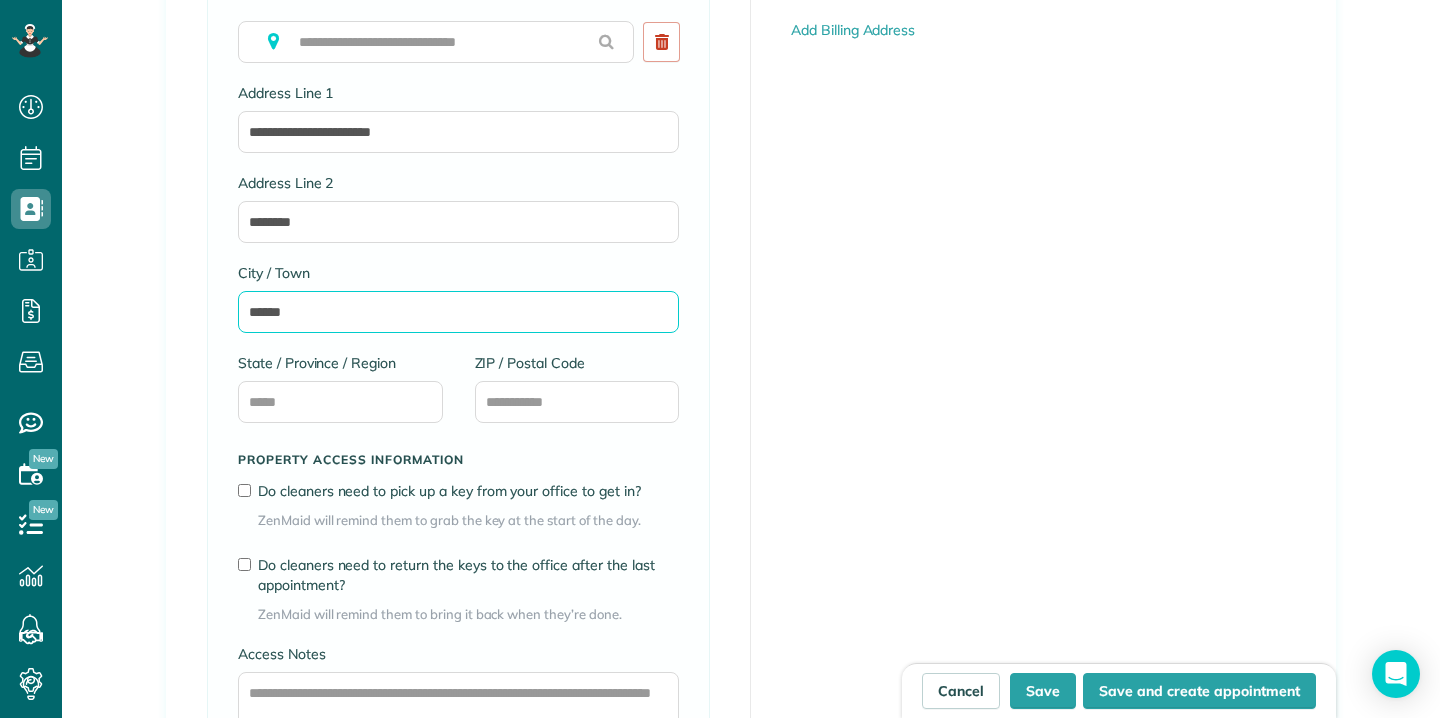 type on "******" 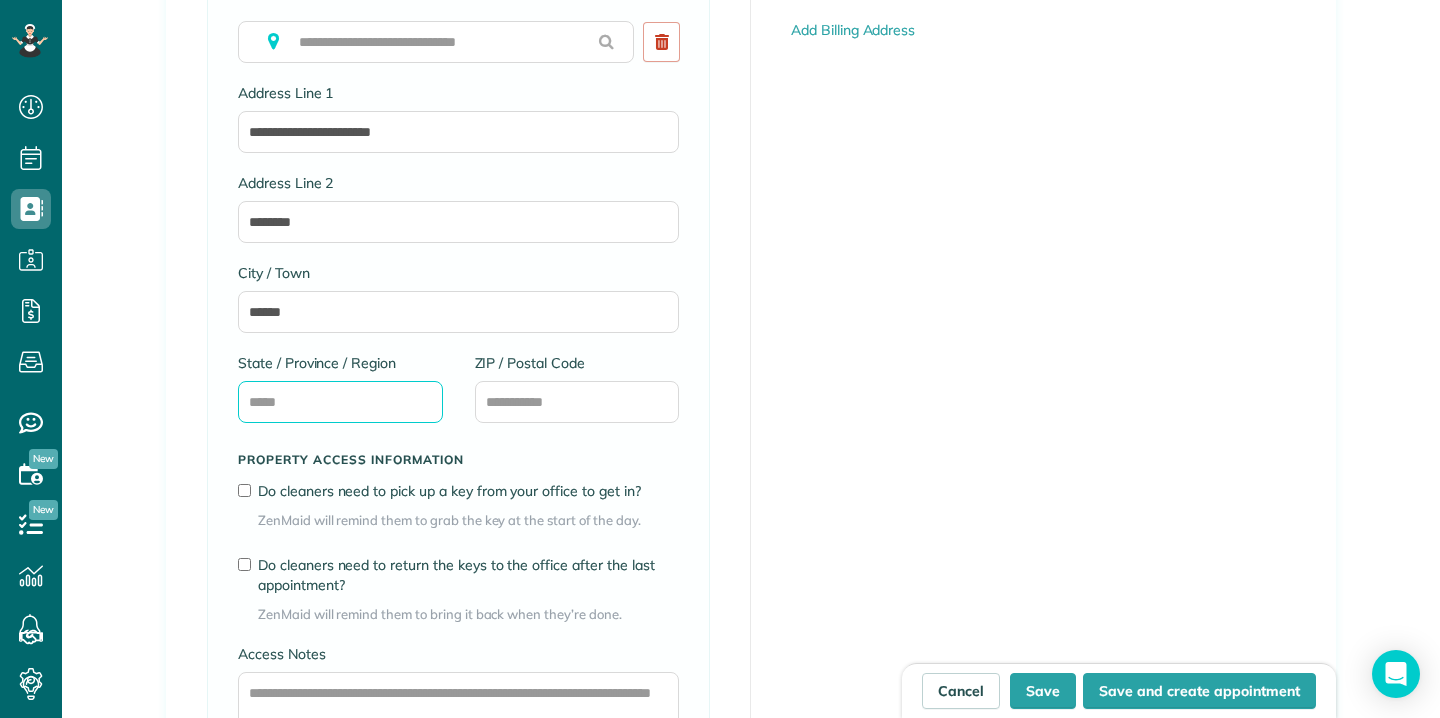 click on "State / Province / Region" at bounding box center (340, 402) 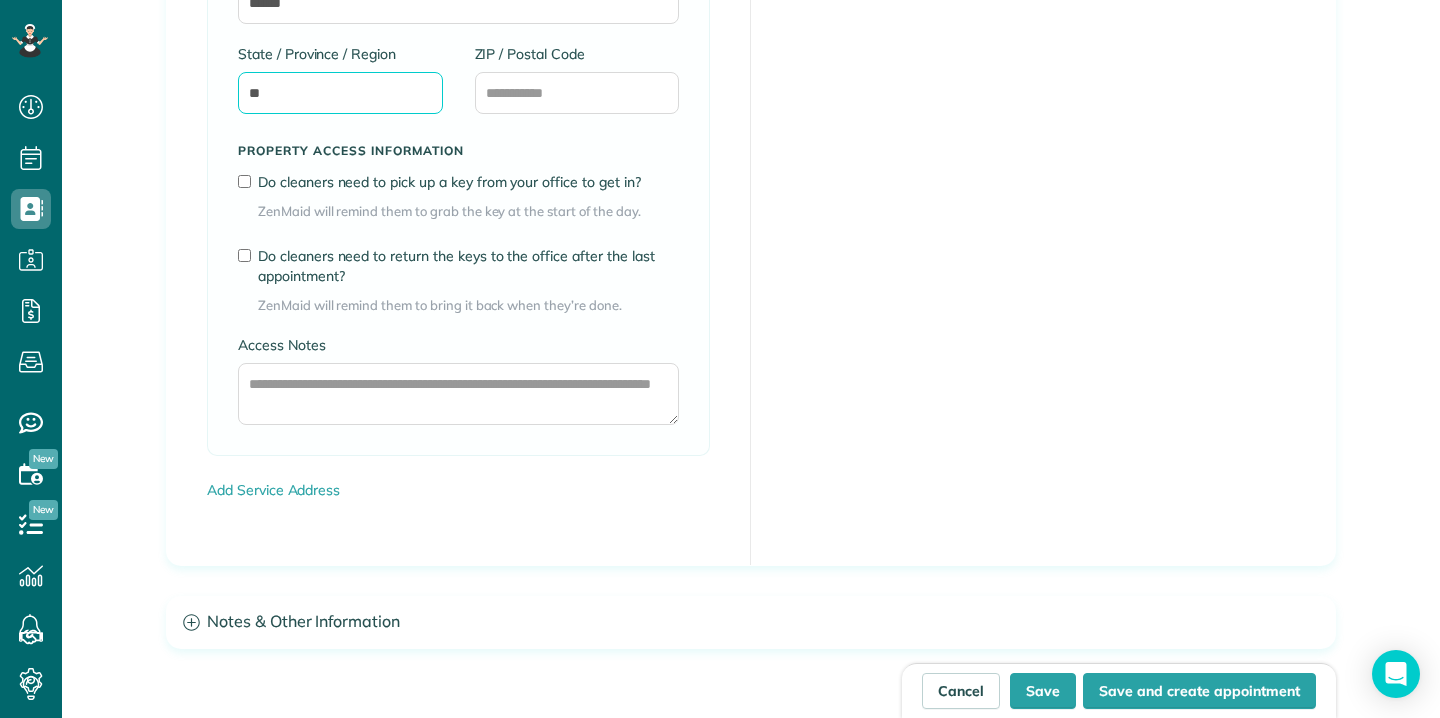 scroll, scrollTop: 1388, scrollLeft: 0, axis: vertical 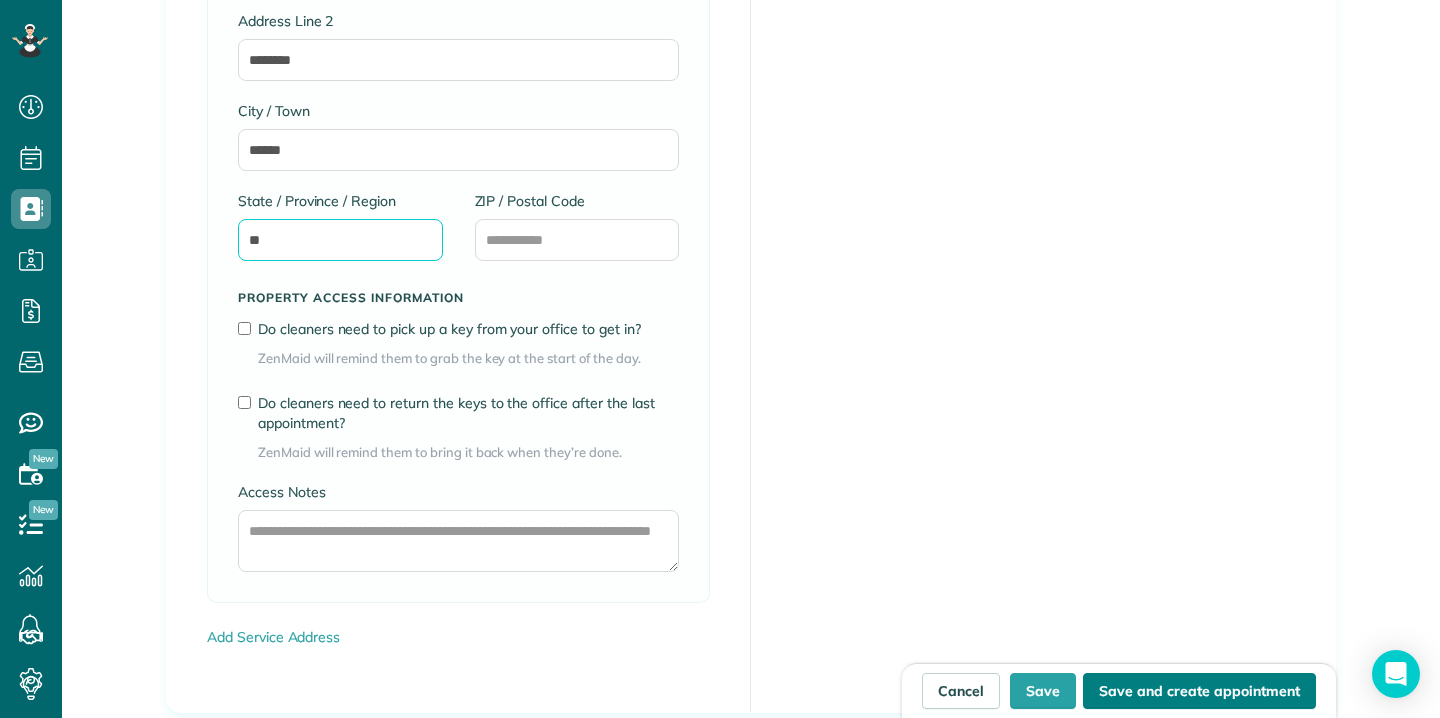 type on "**" 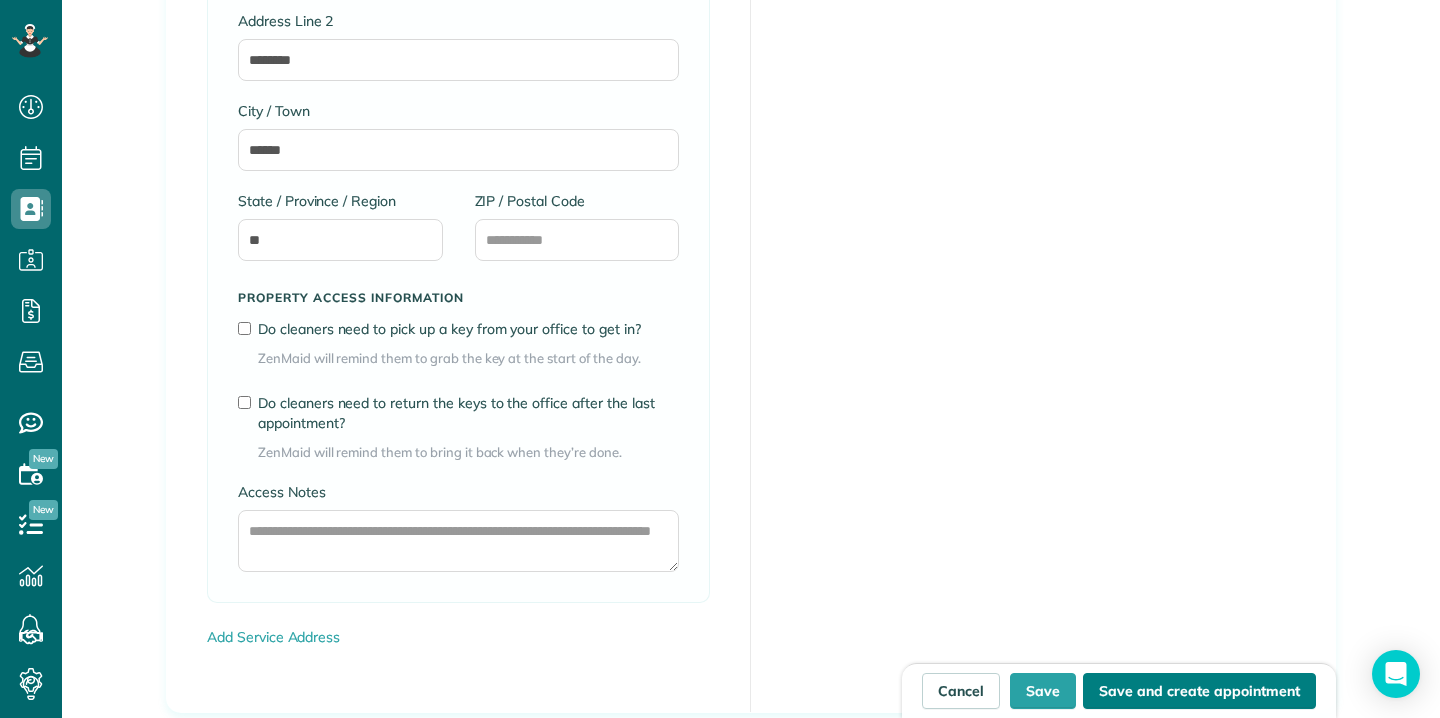 click on "Save and create appointment" at bounding box center (1199, 691) 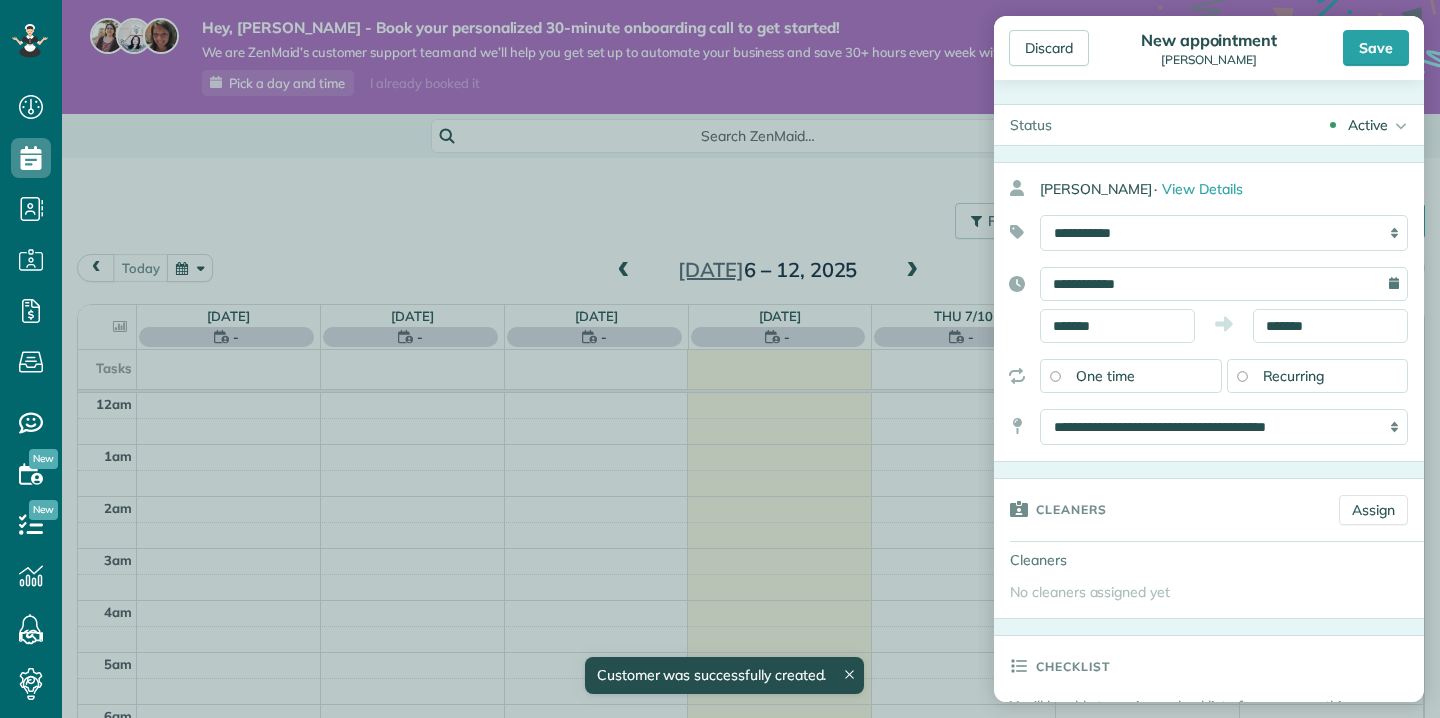 scroll, scrollTop: 0, scrollLeft: 0, axis: both 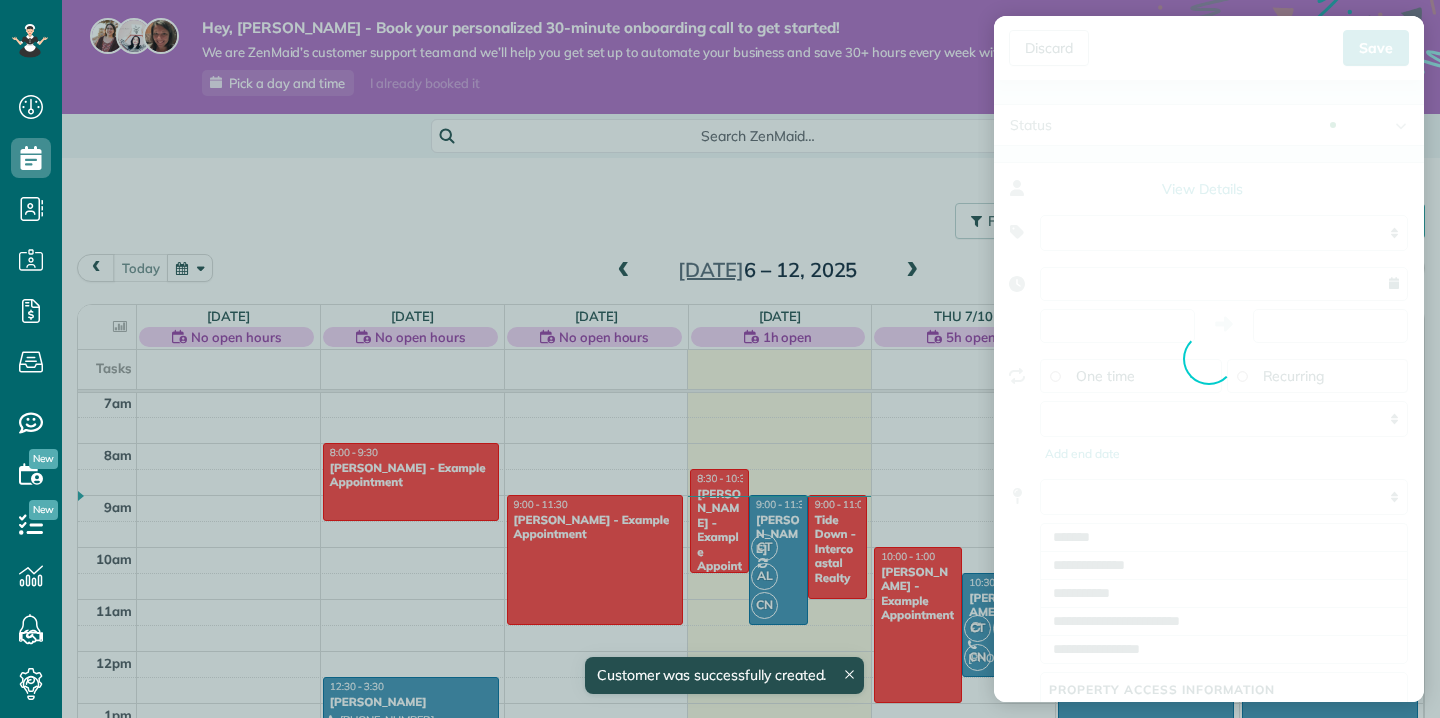 type on "**********" 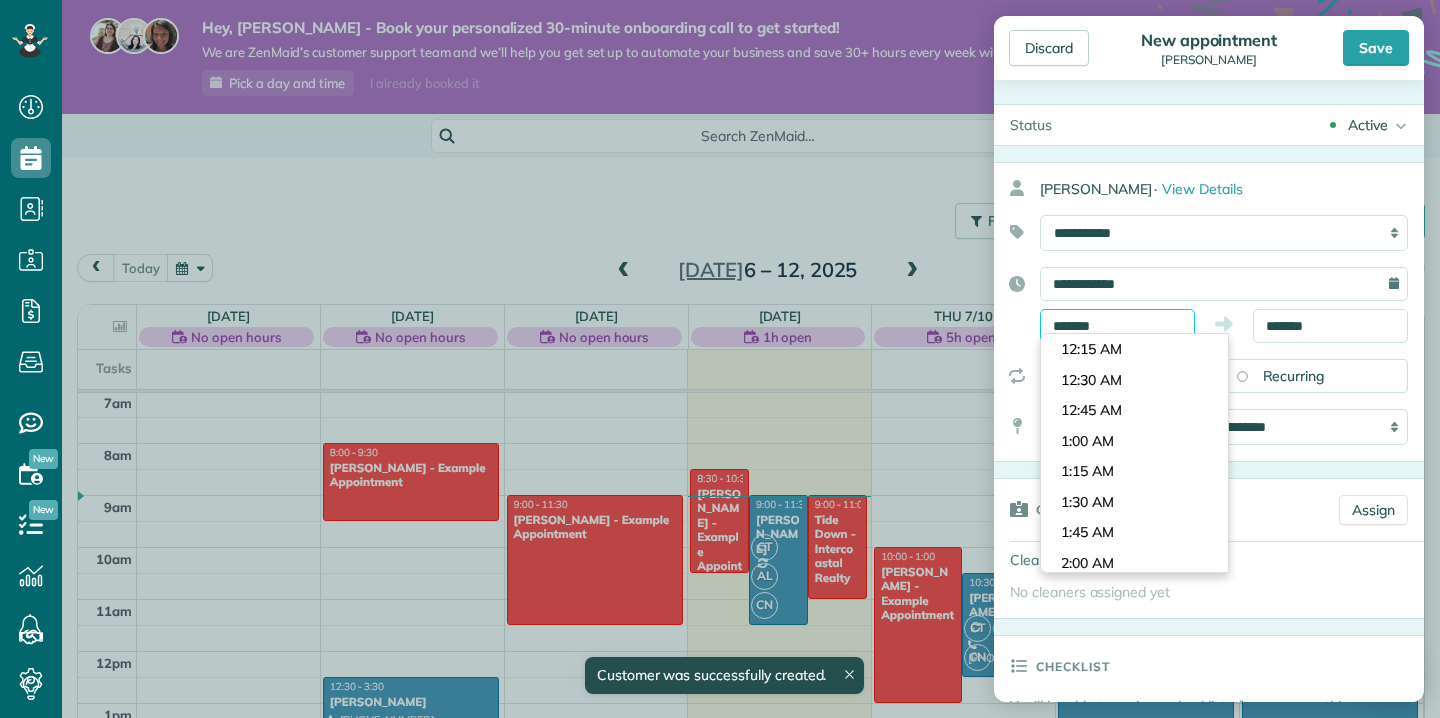 click on "*******" at bounding box center [1117, 326] 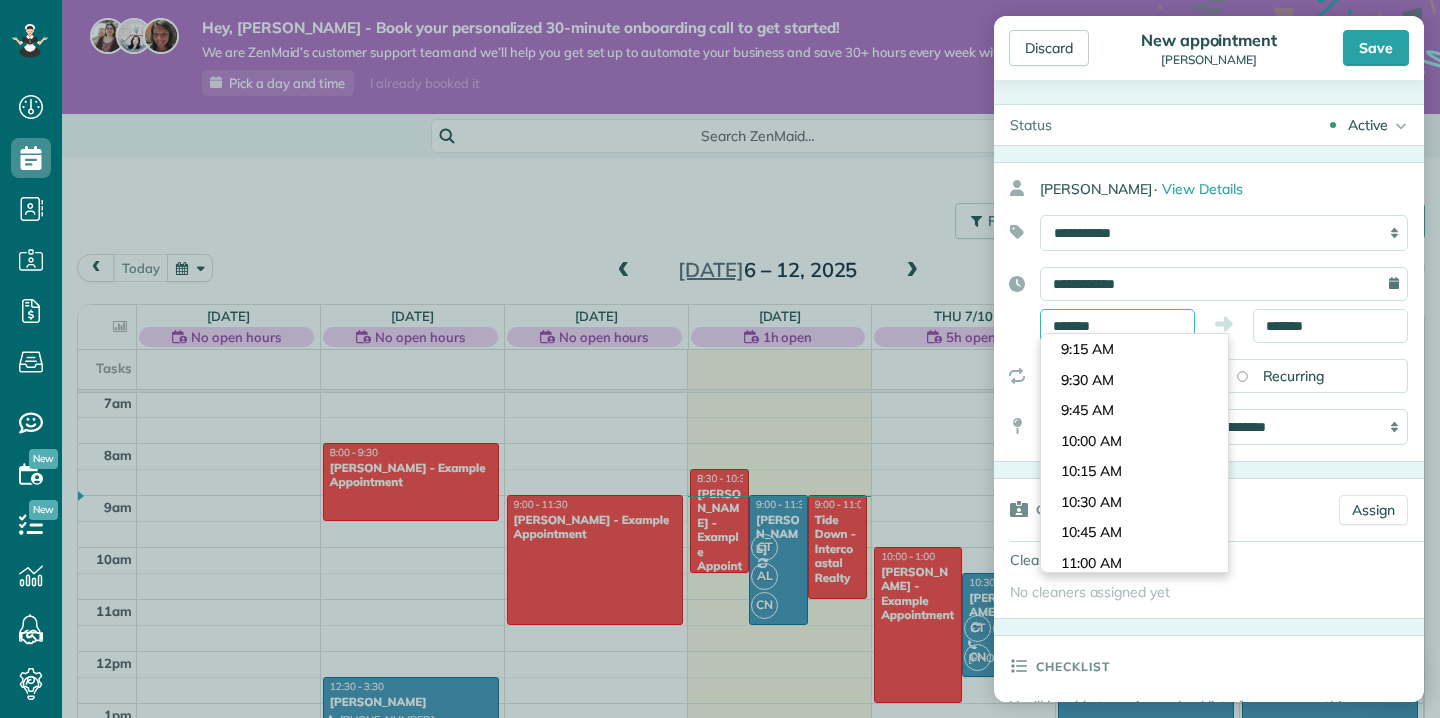 scroll, scrollTop: 1078, scrollLeft: 0, axis: vertical 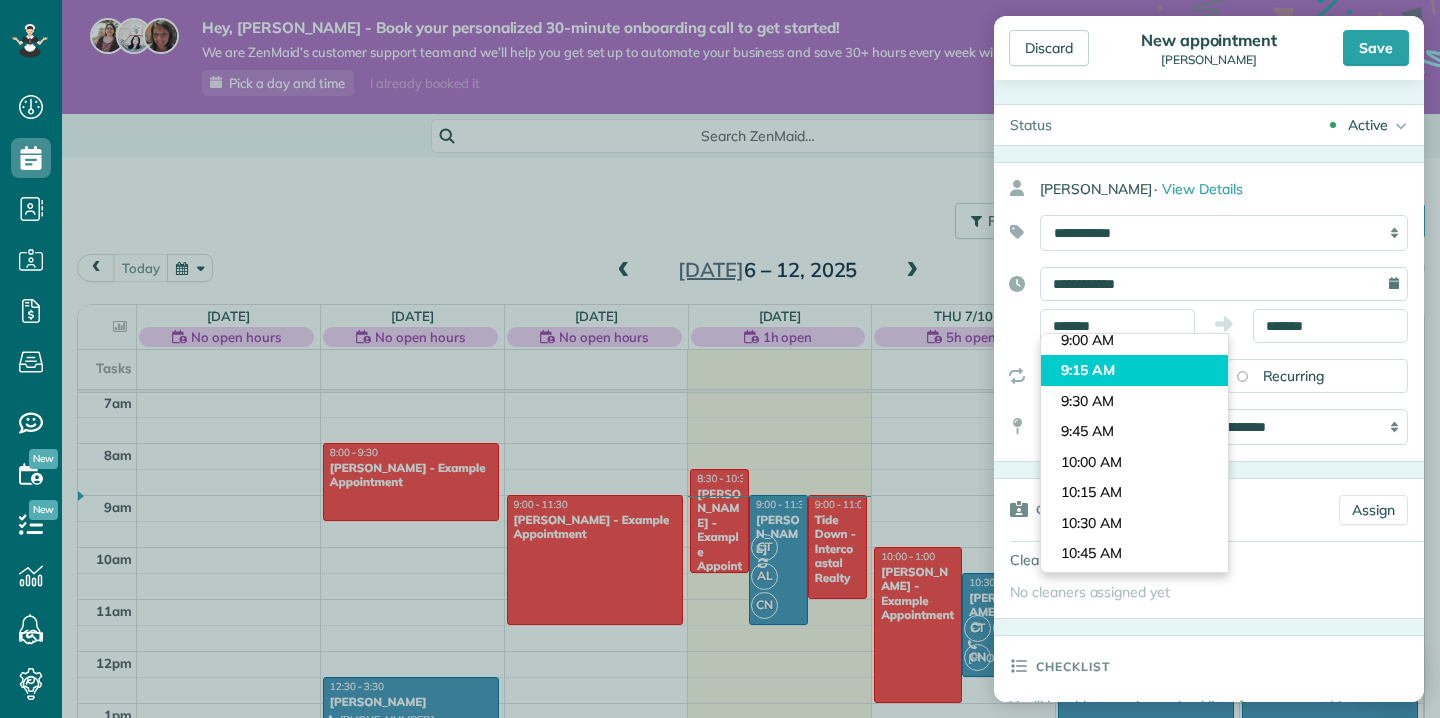 type on "*******" 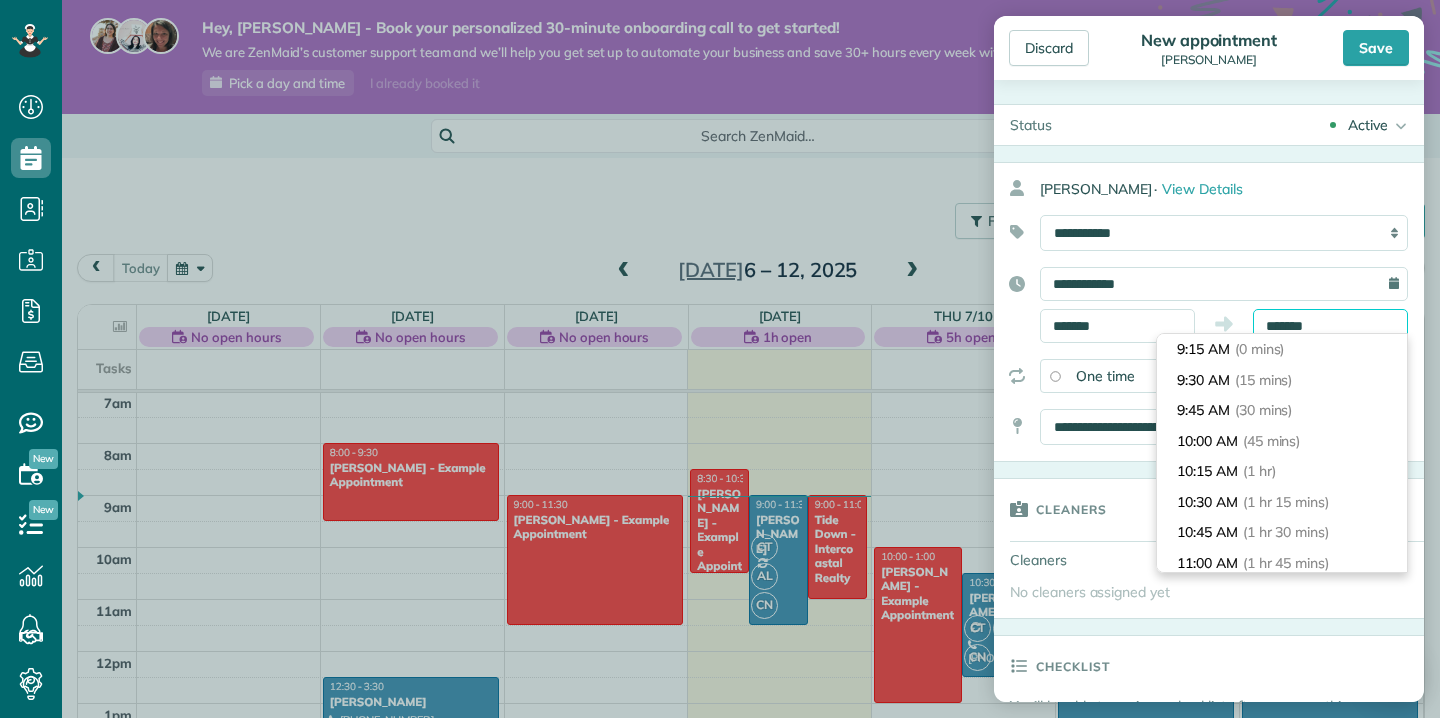 click on "*******" at bounding box center [1330, 326] 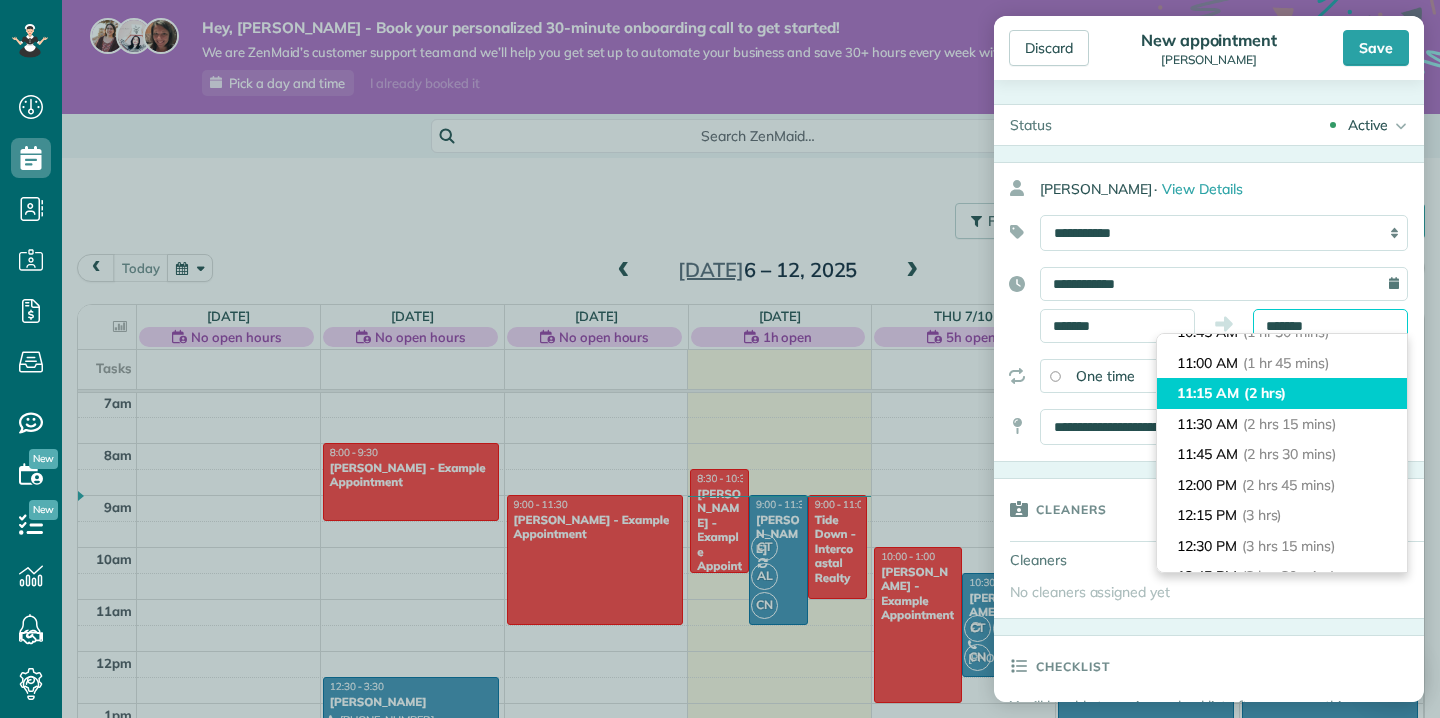 scroll, scrollTop: 198, scrollLeft: 0, axis: vertical 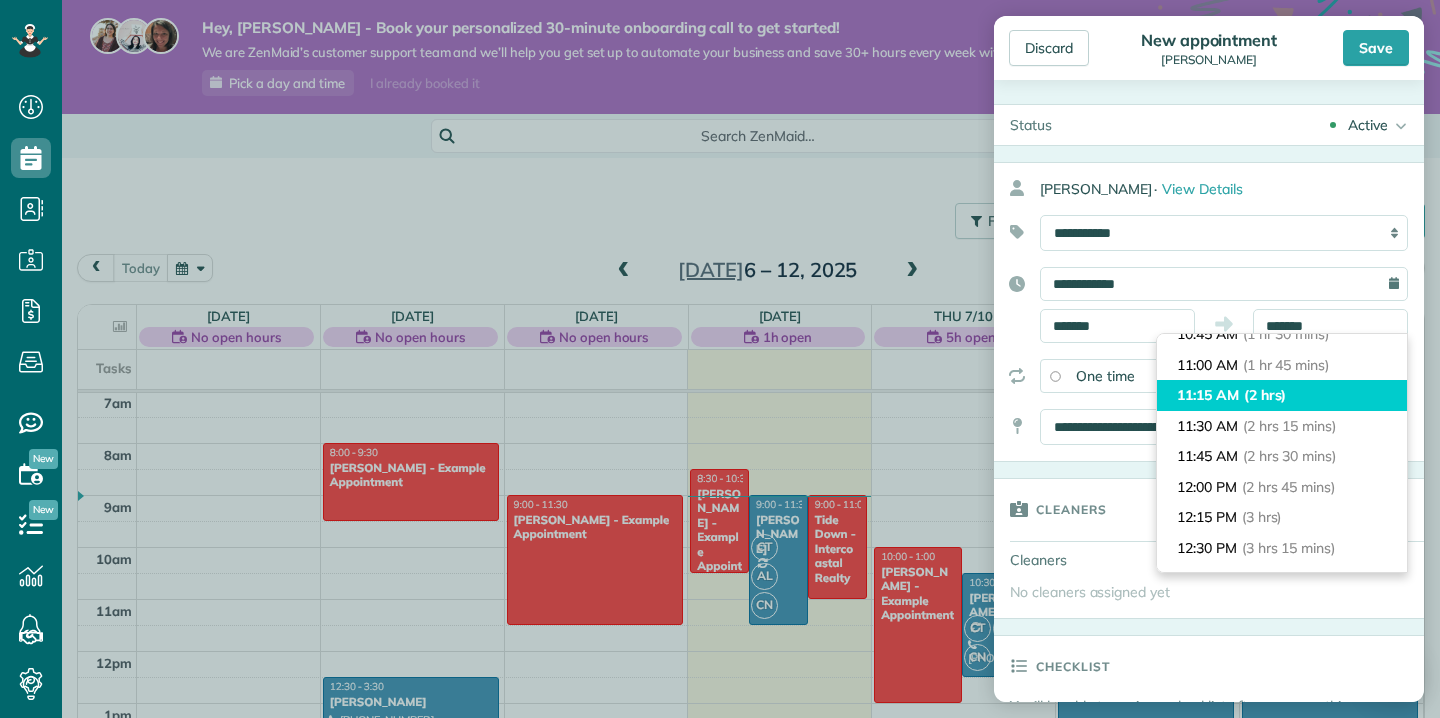 type on "********" 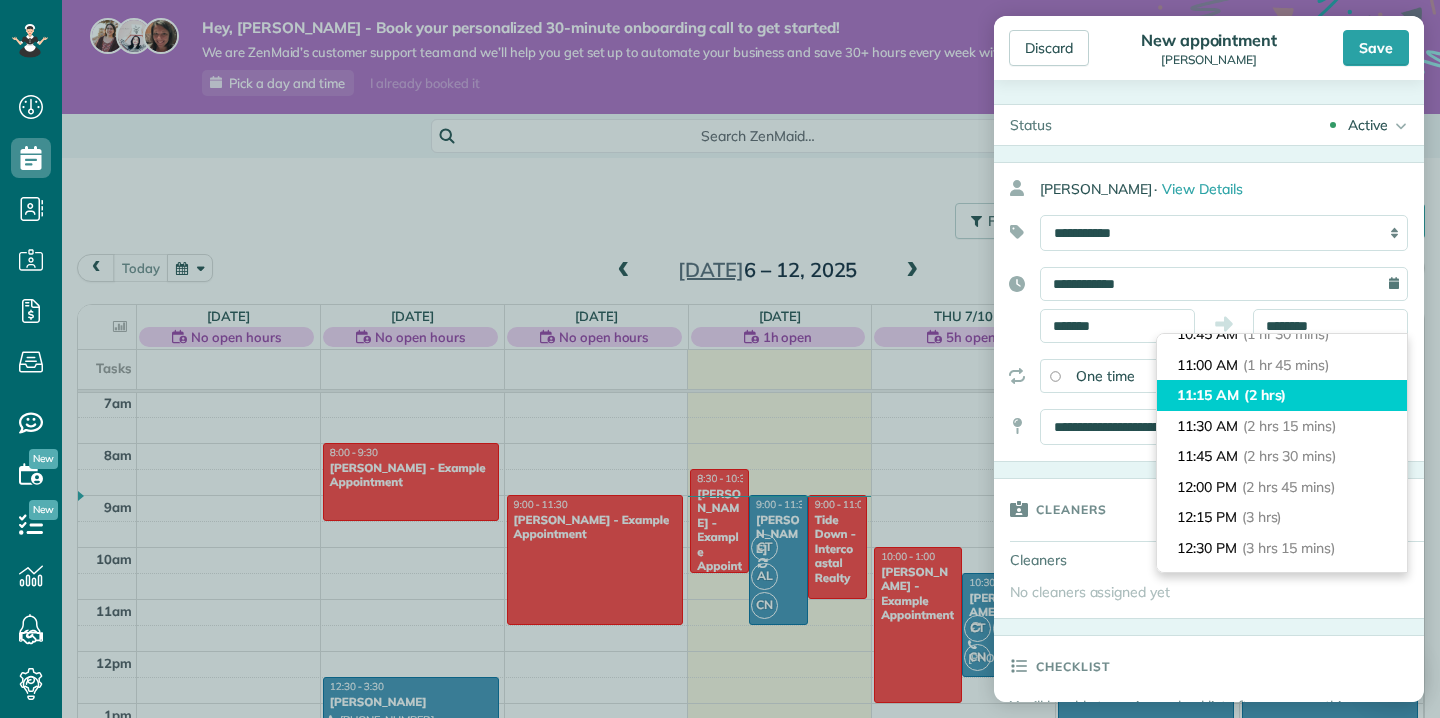 click on "(2 hrs)" at bounding box center [1265, 395] 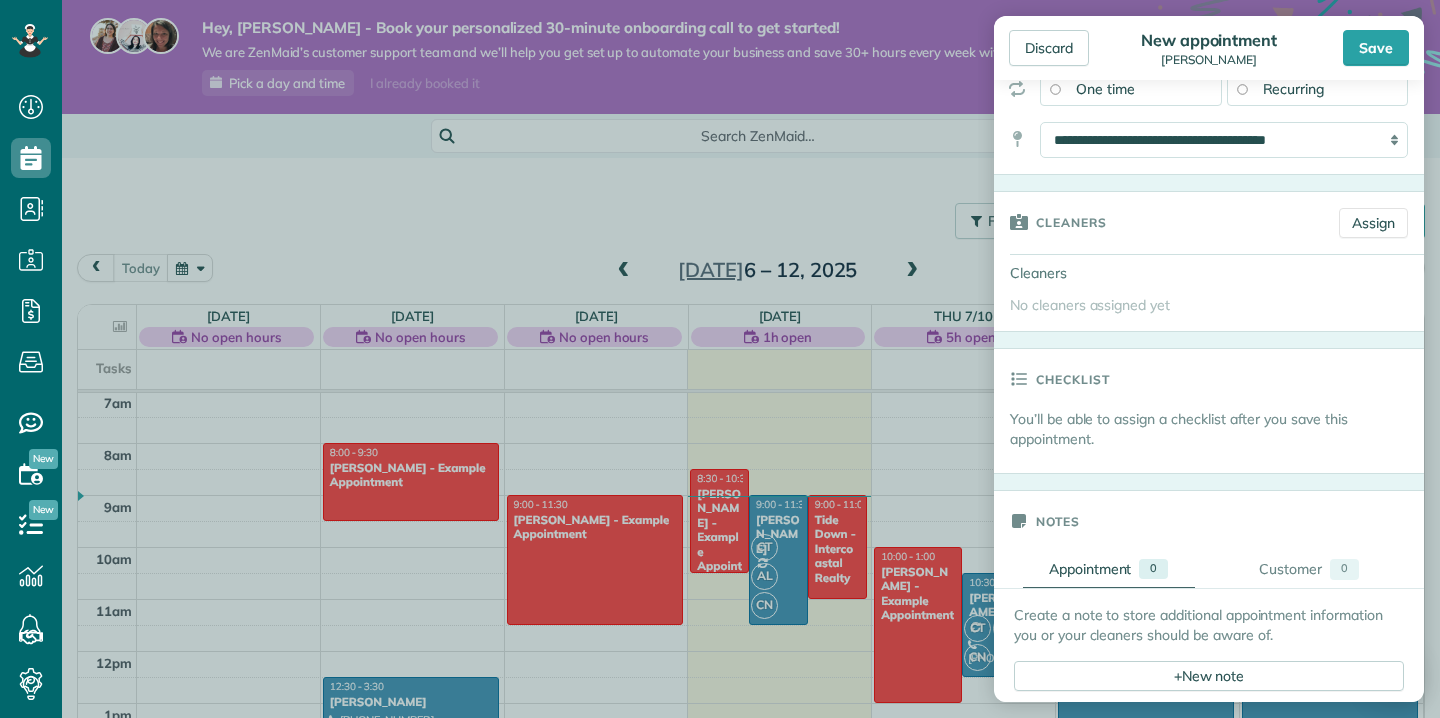 scroll, scrollTop: 295, scrollLeft: 0, axis: vertical 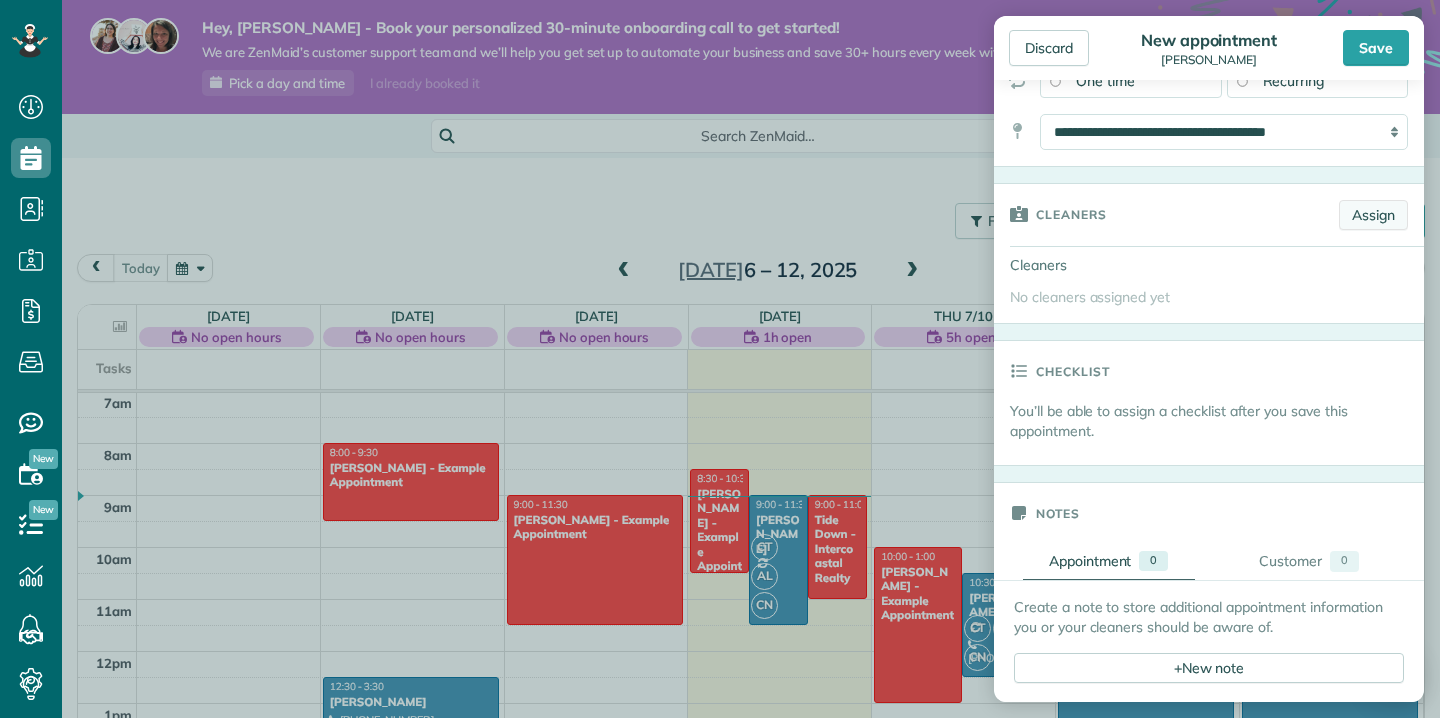 click on "Assign" at bounding box center (1373, 215) 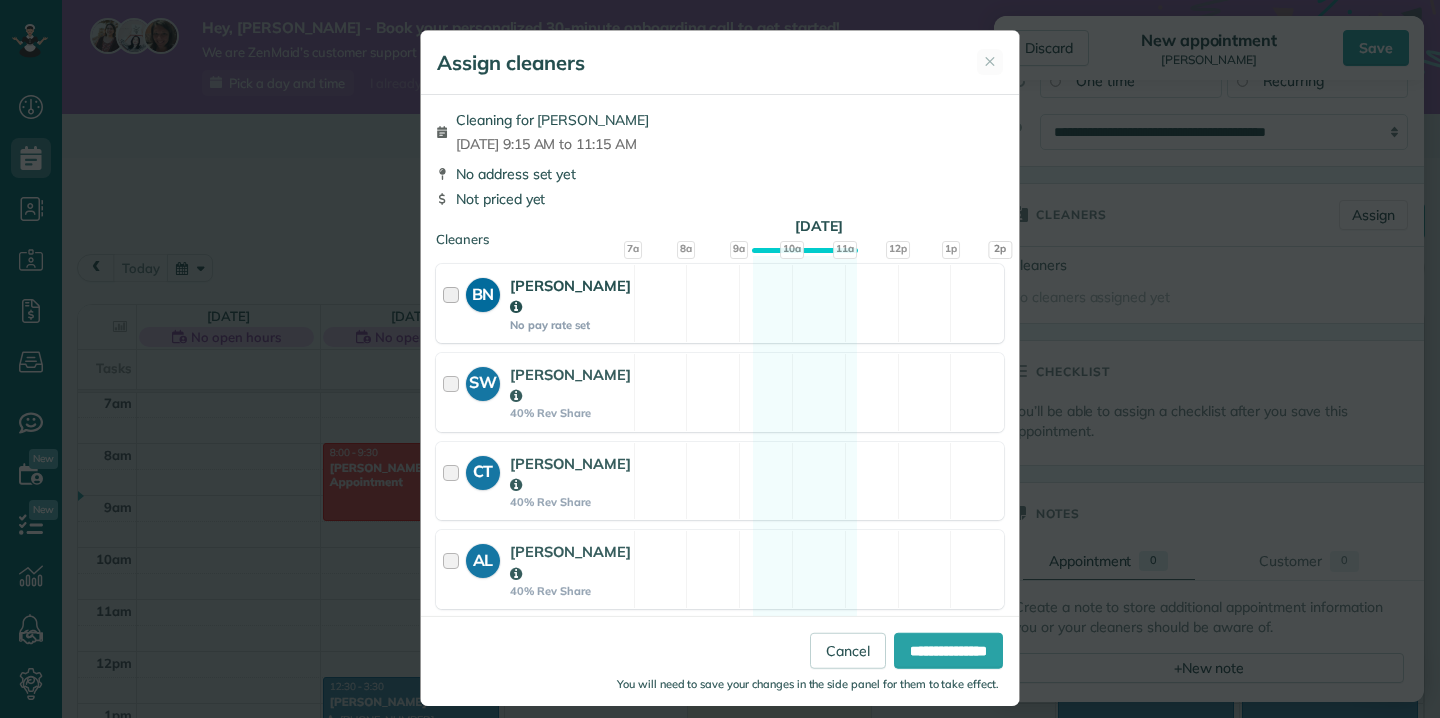 click on "BN" at bounding box center [483, 292] 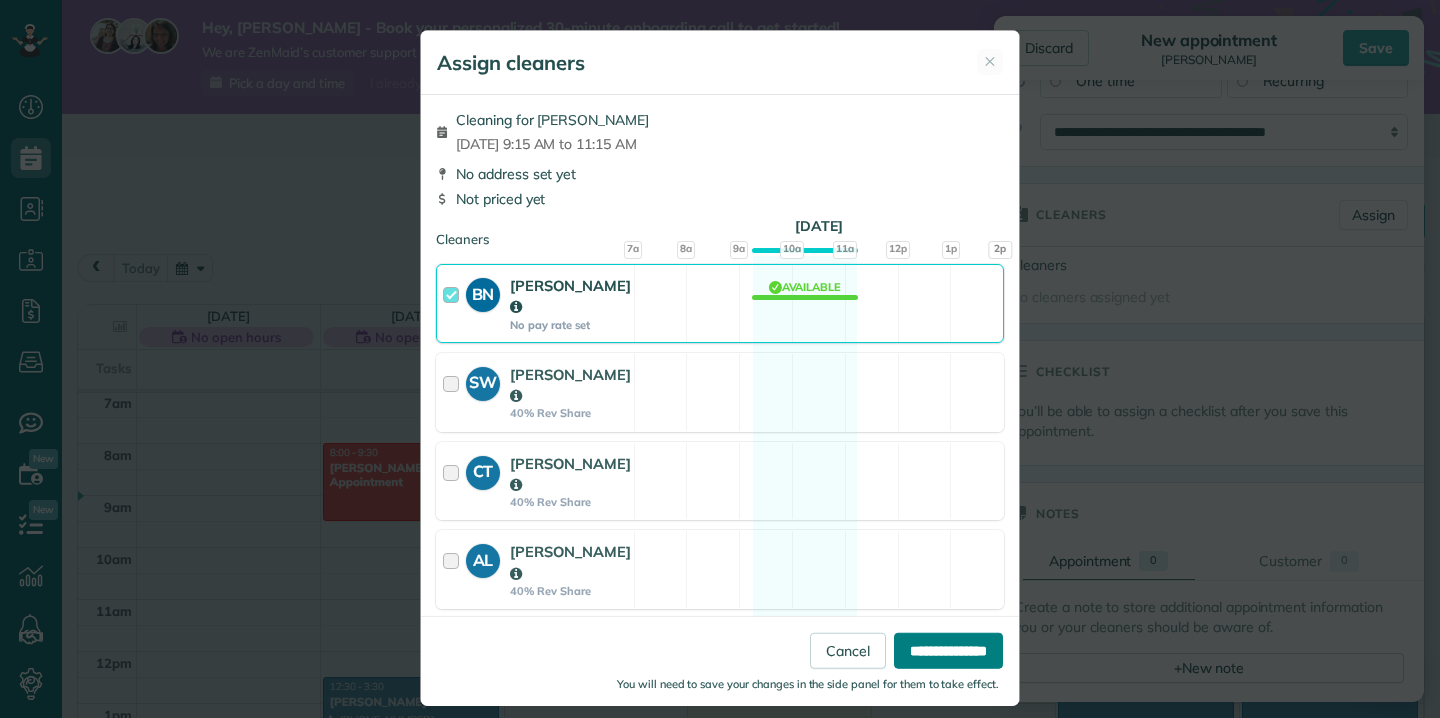 click on "**********" at bounding box center [948, 650] 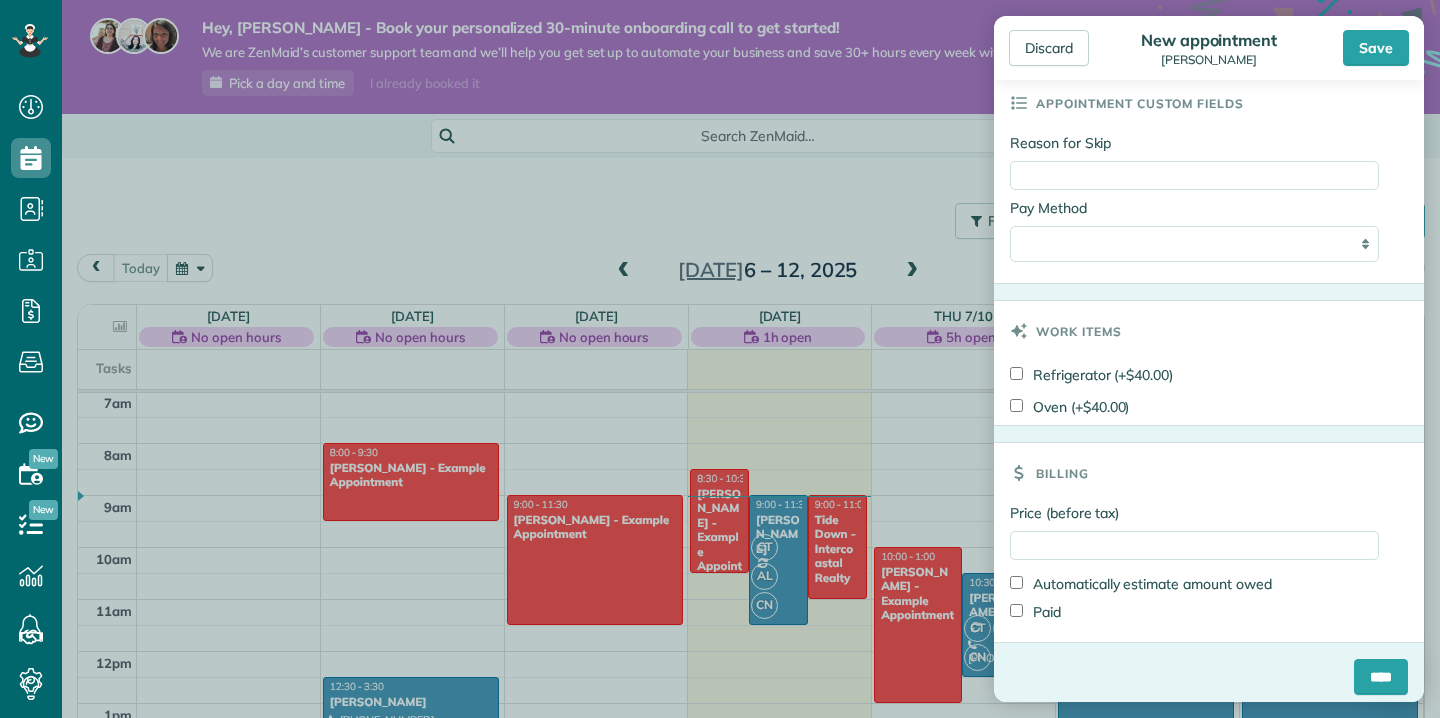 scroll, scrollTop: 1043, scrollLeft: 0, axis: vertical 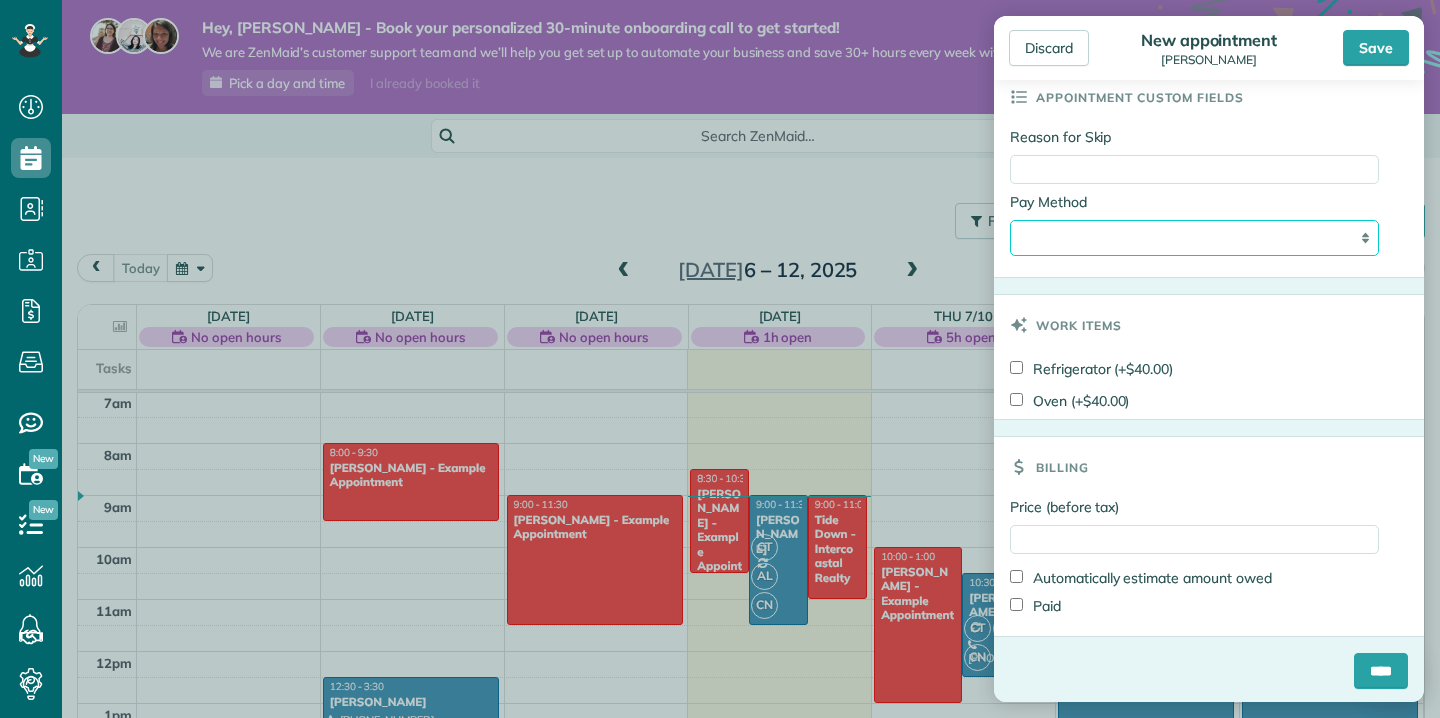 click on "**********" at bounding box center [1194, 238] 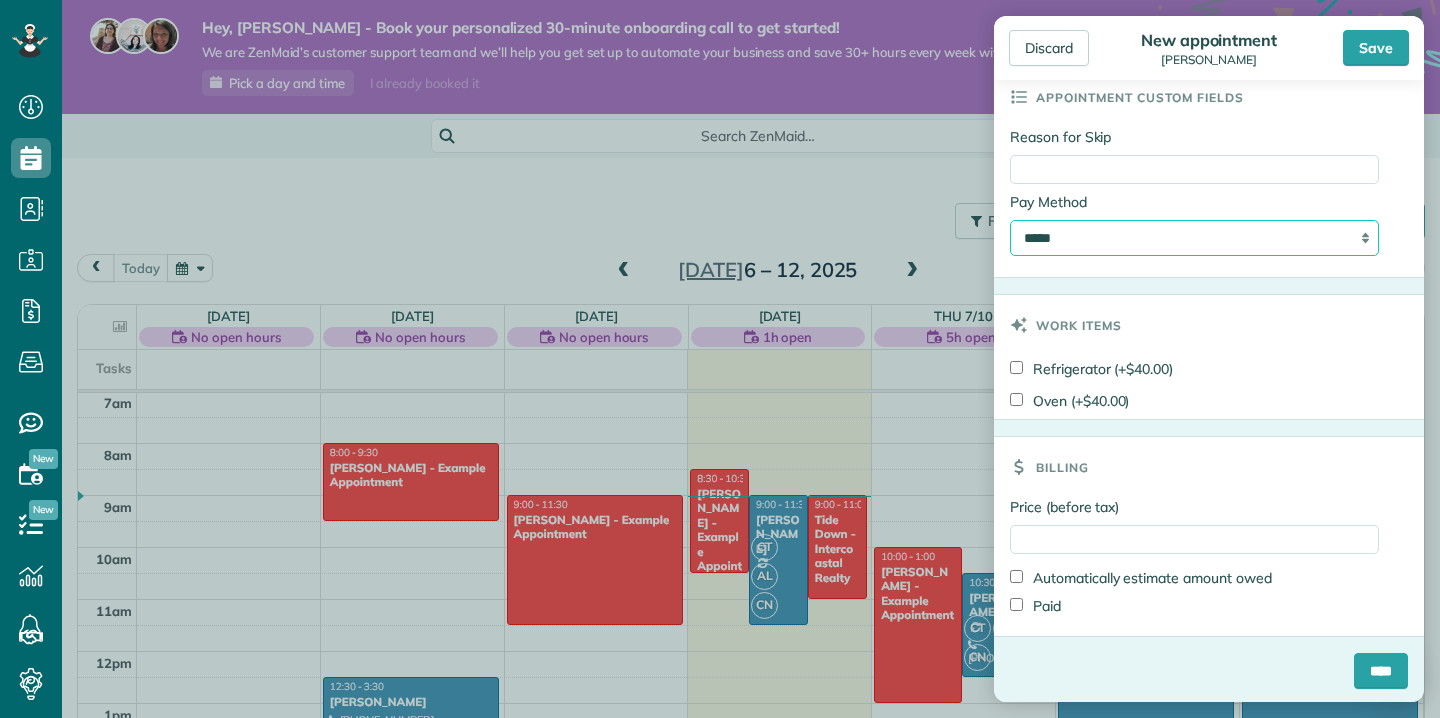 scroll, scrollTop: 1052, scrollLeft: 0, axis: vertical 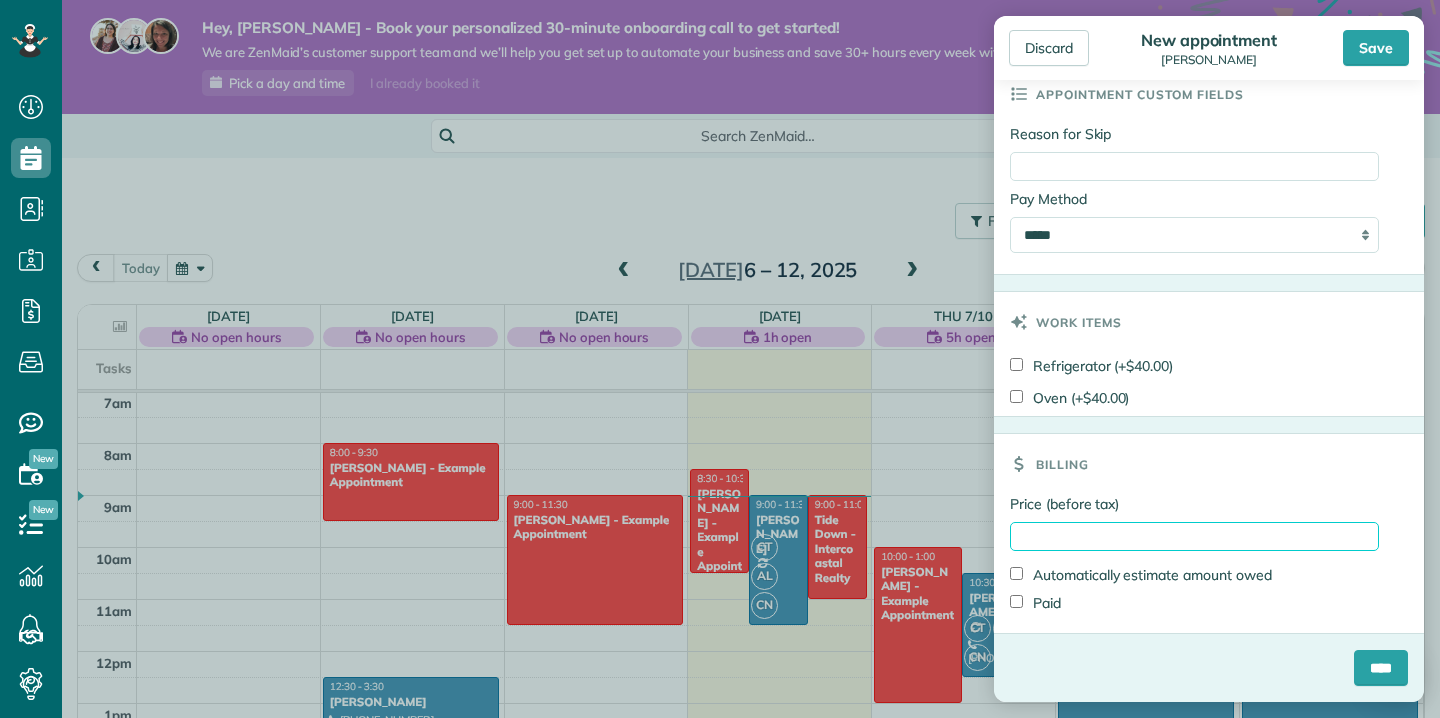click on "Price (before tax)" at bounding box center [1194, 536] 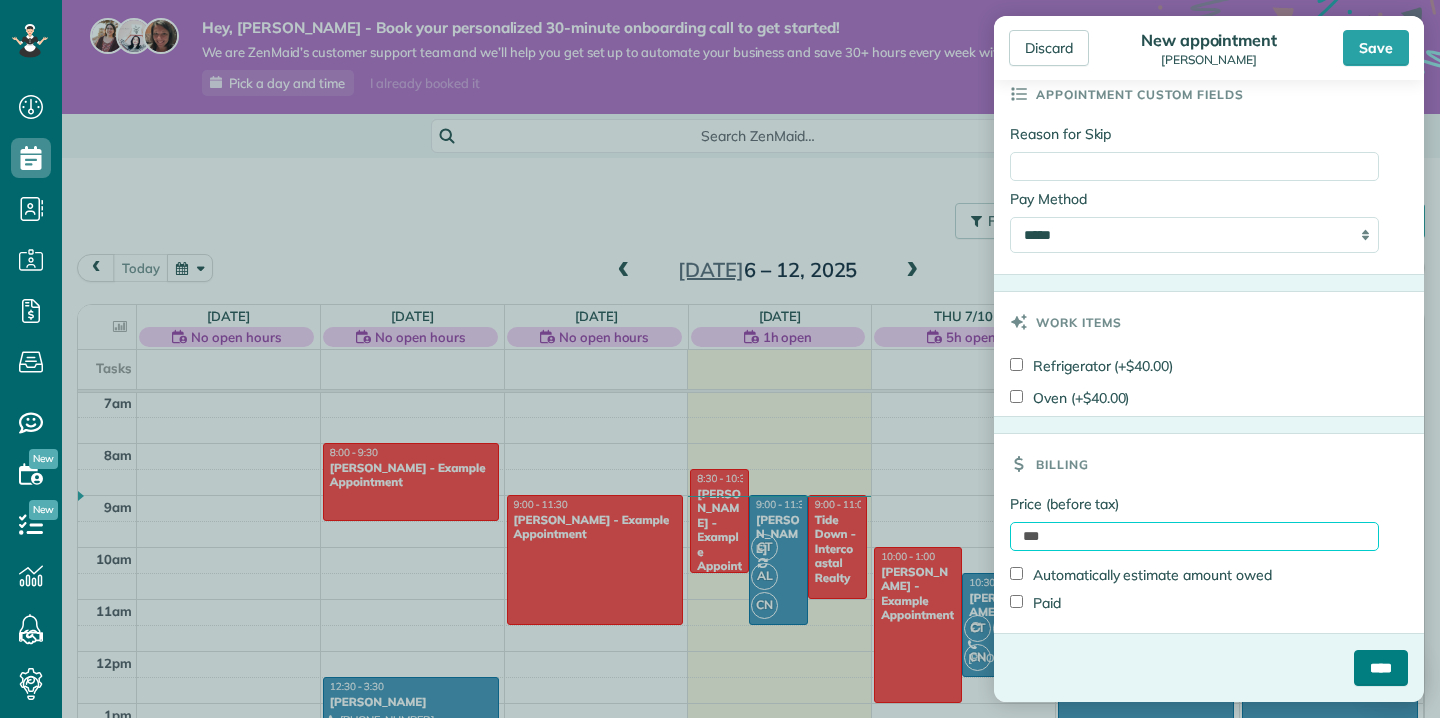type on "***" 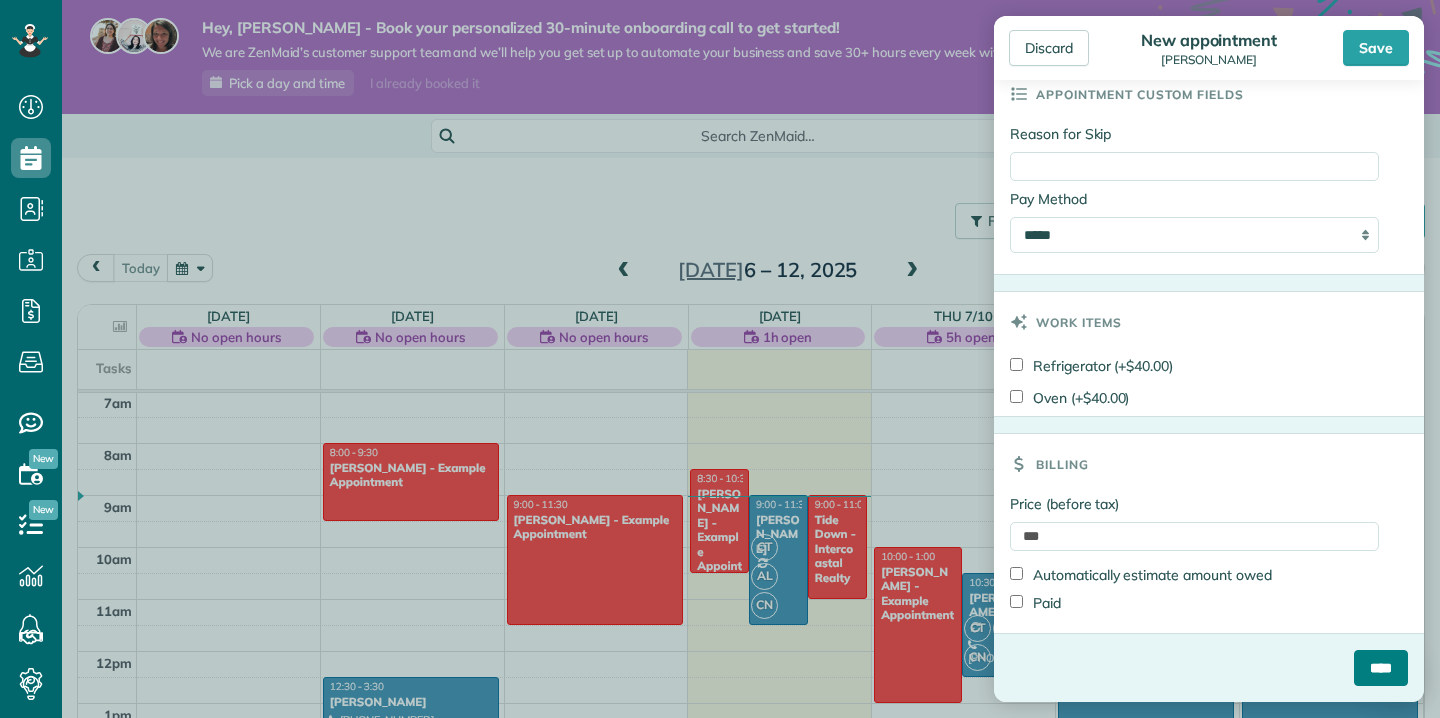 click on "****" at bounding box center [1381, 668] 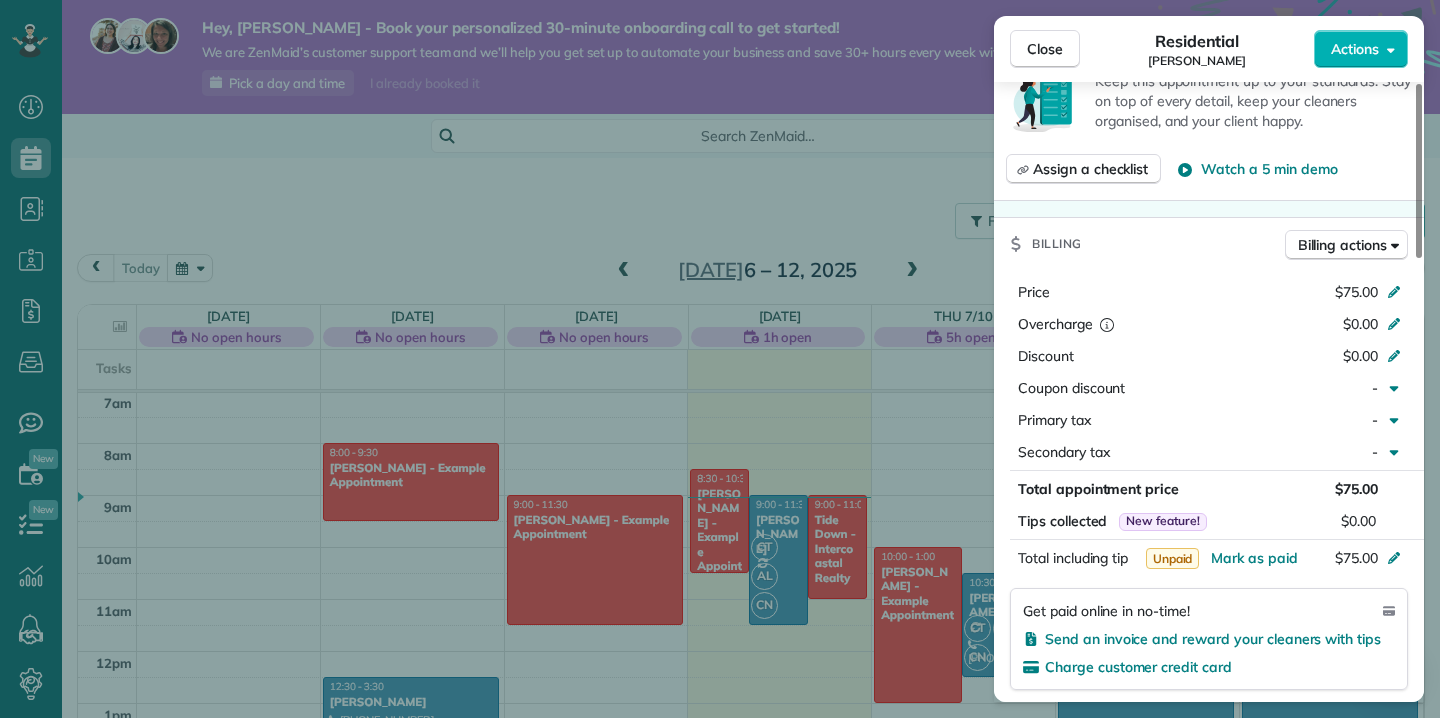 scroll, scrollTop: 298, scrollLeft: 0, axis: vertical 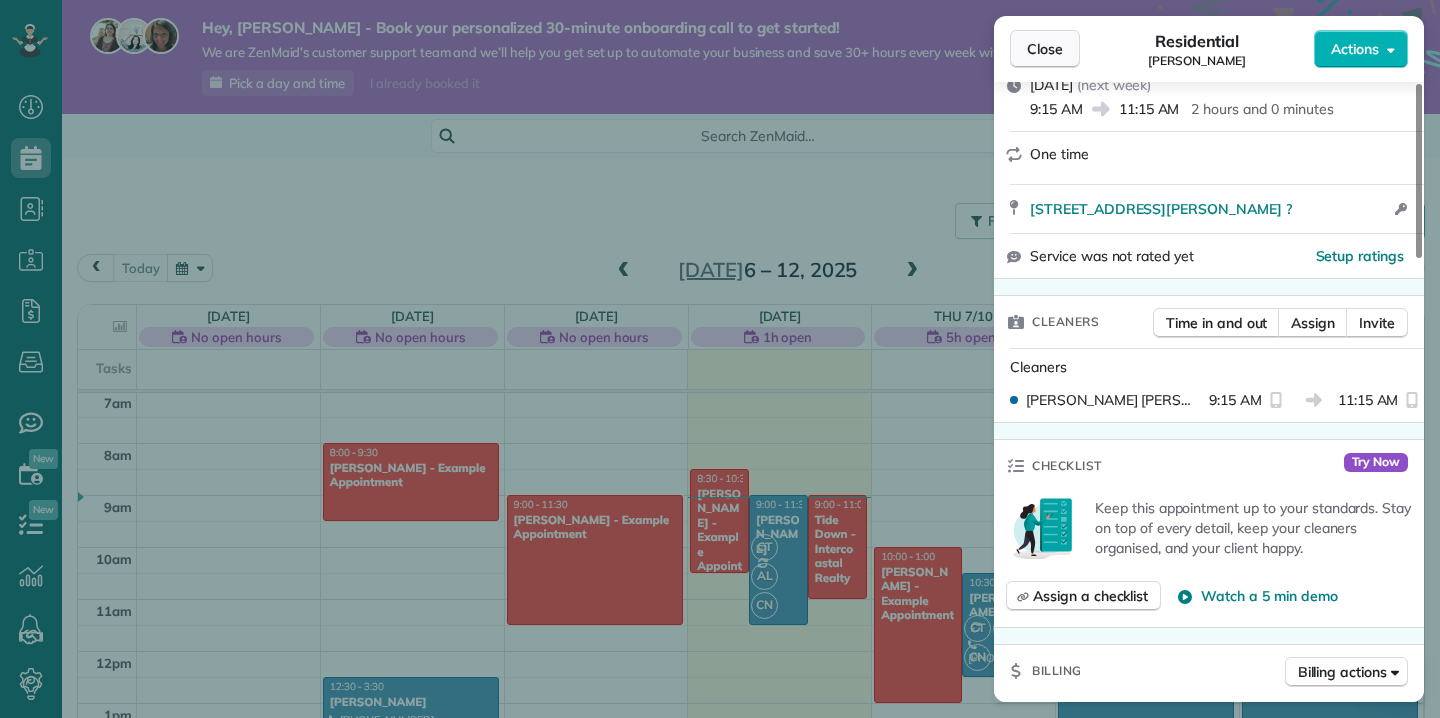 click on "Close" at bounding box center [1045, 49] 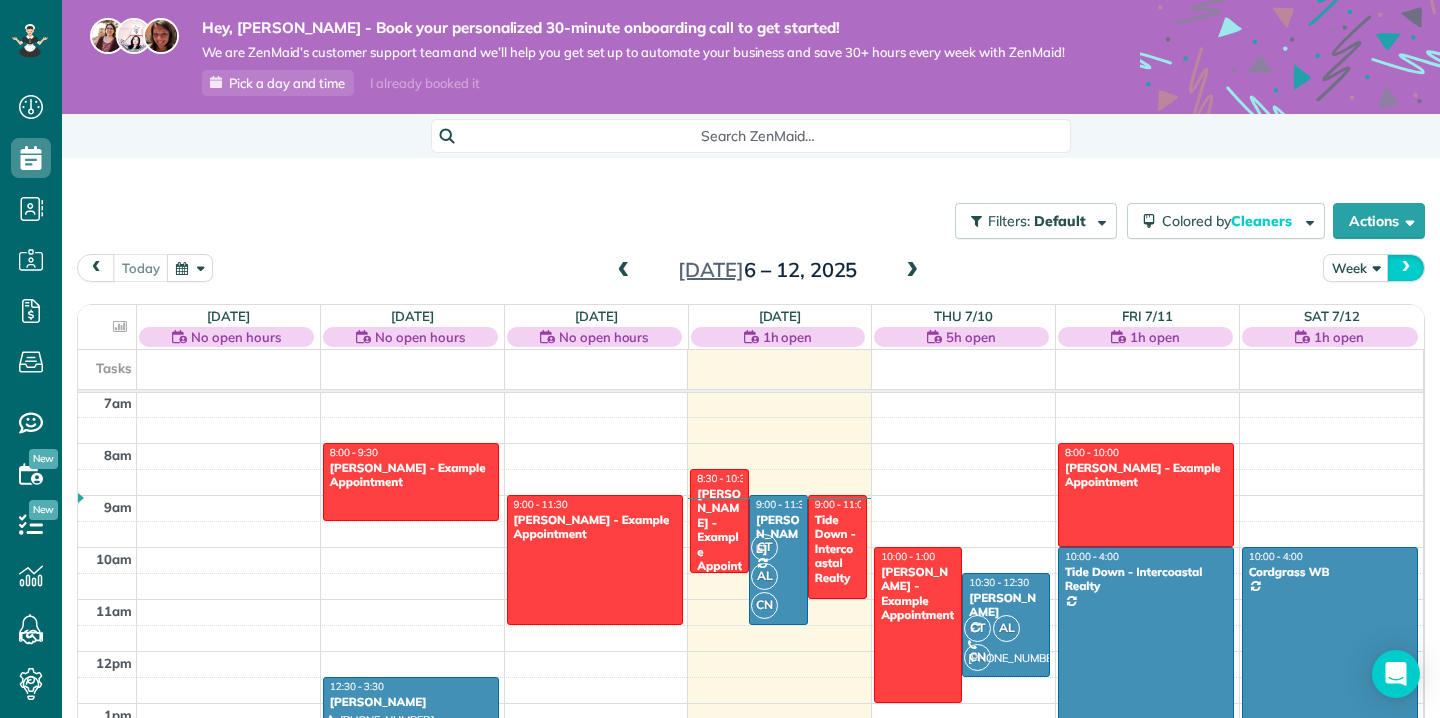 click at bounding box center [1406, 267] 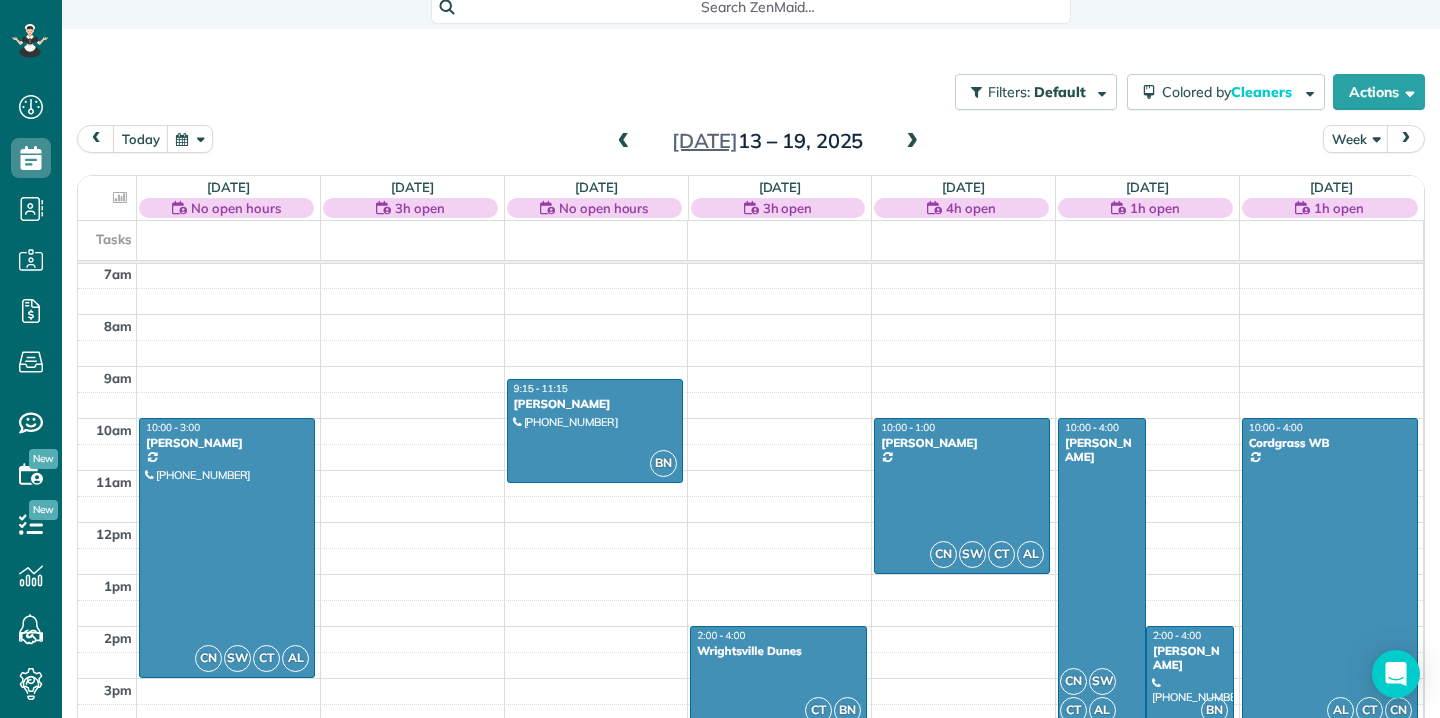 scroll, scrollTop: 170, scrollLeft: 0, axis: vertical 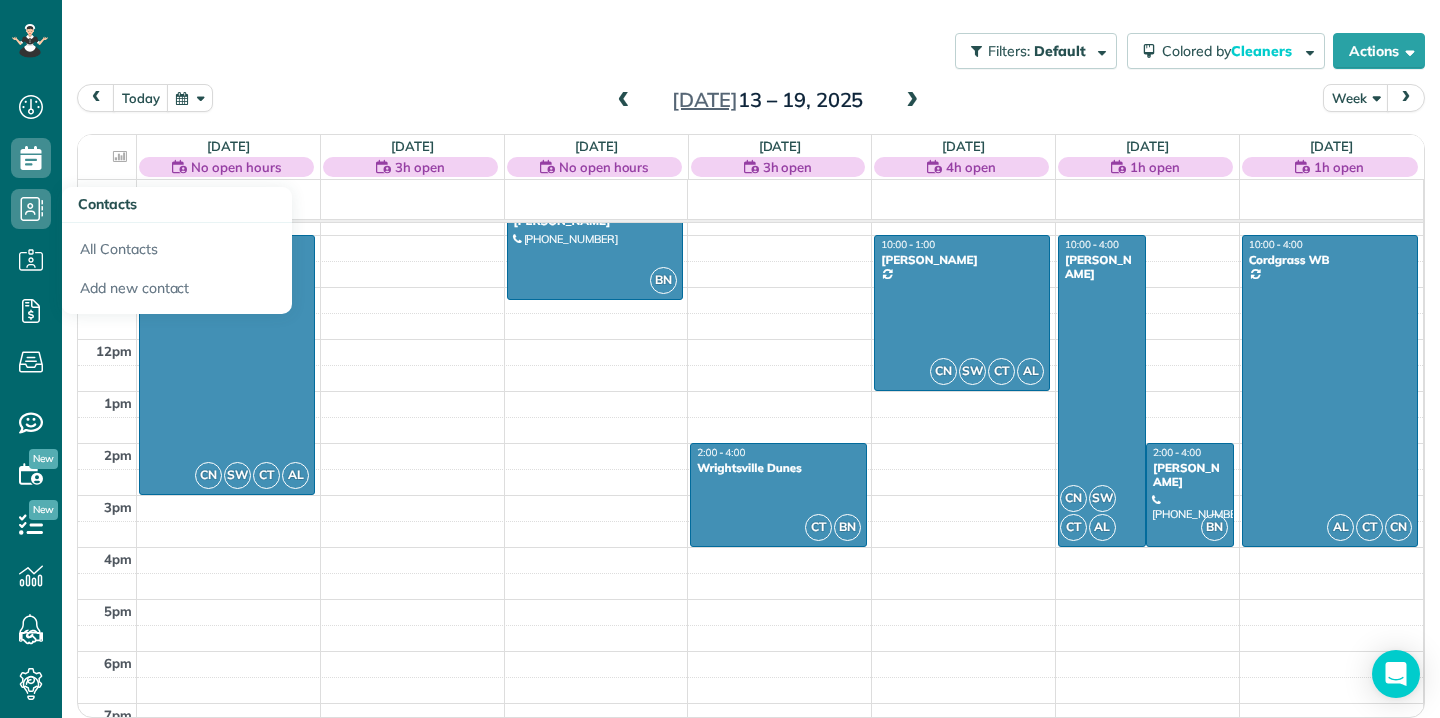 click on "Contacts" at bounding box center (107, 204) 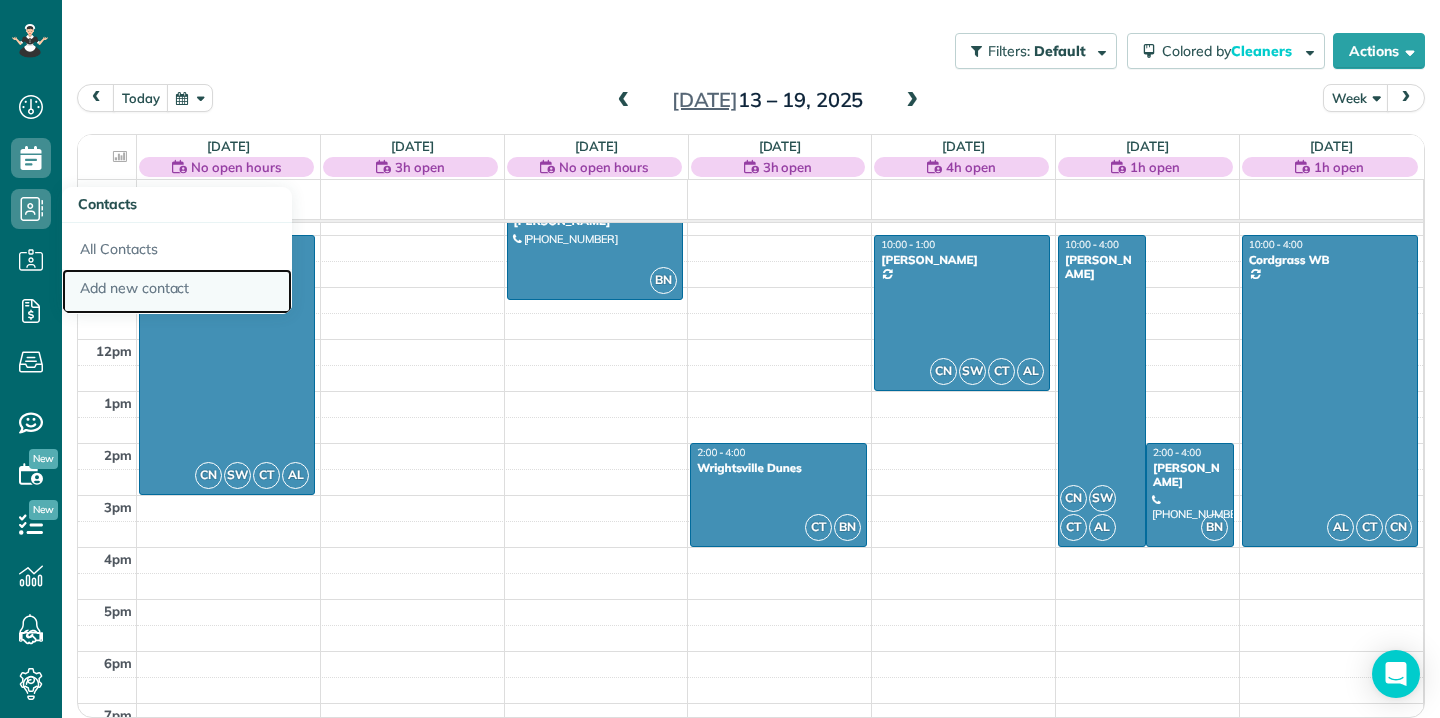 click on "Add new contact" at bounding box center [177, 292] 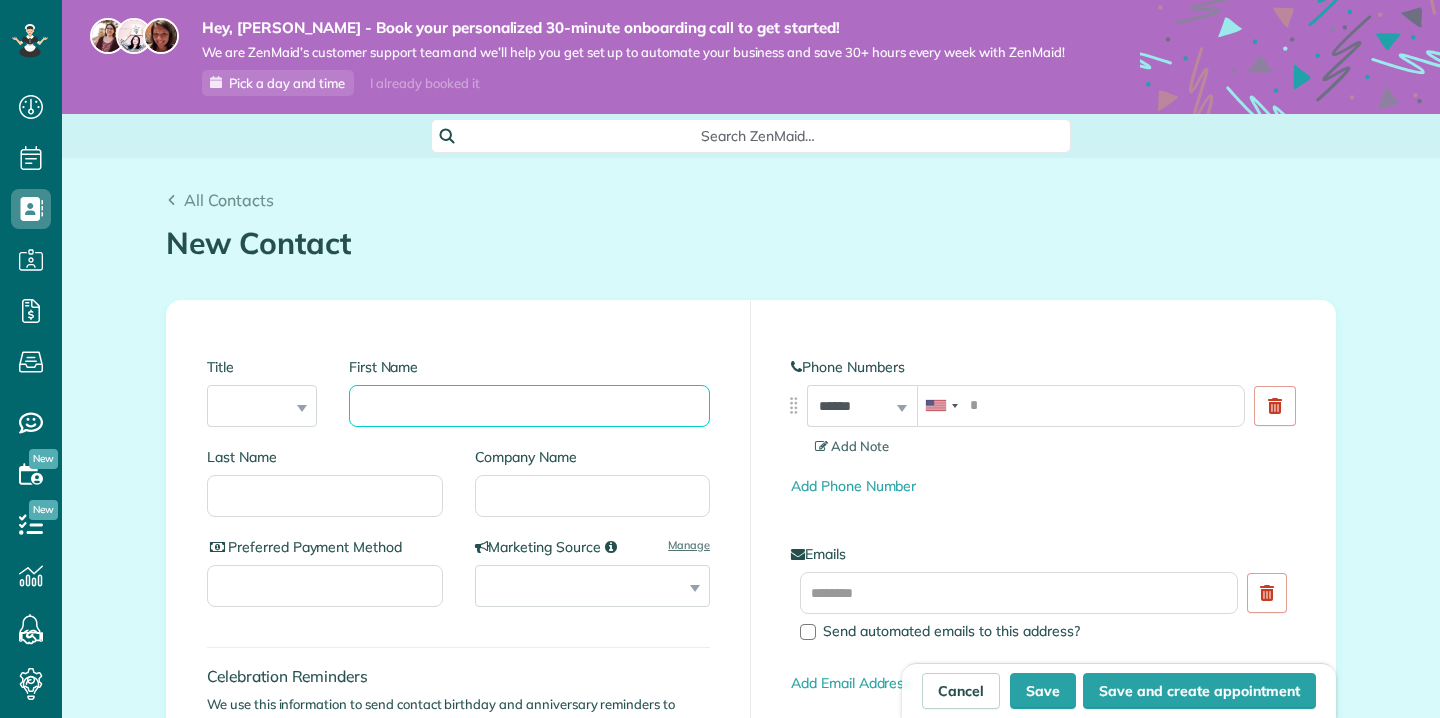 click on "First Name" at bounding box center [529, 406] 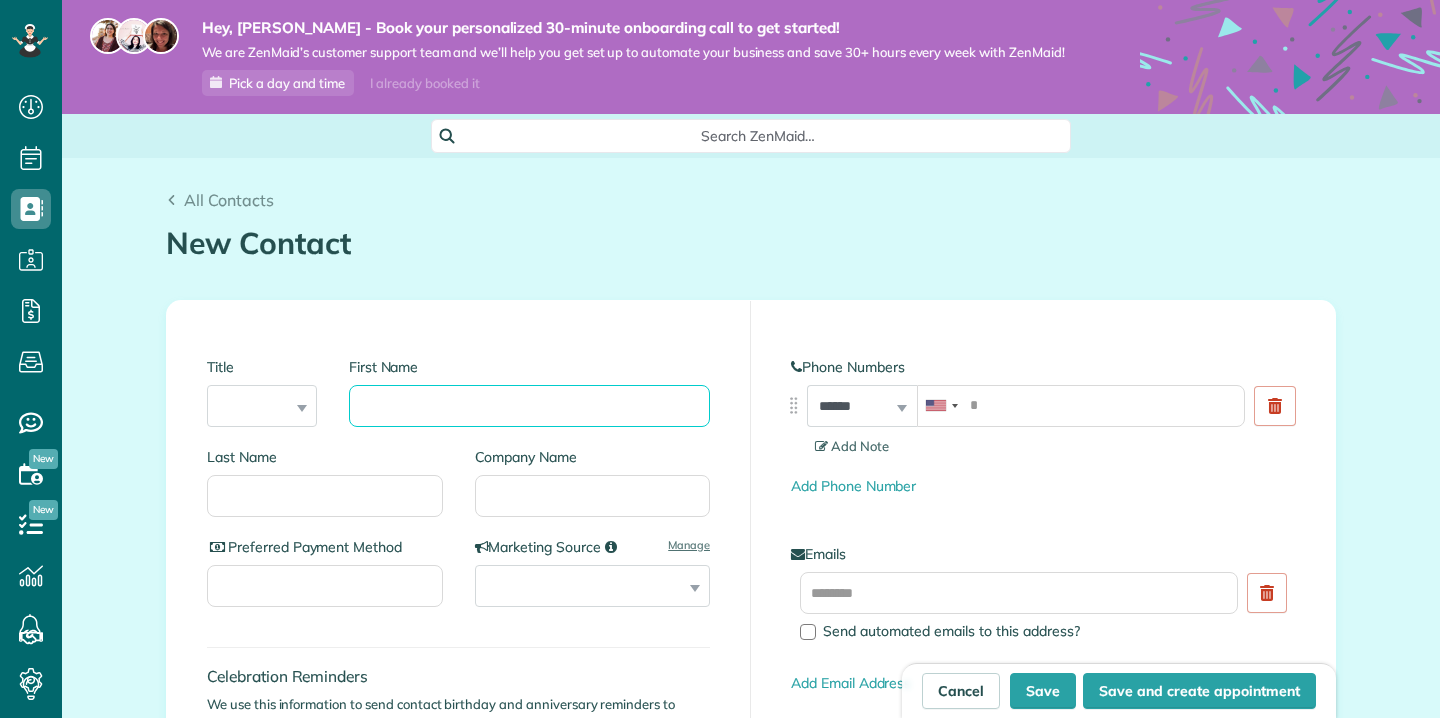 scroll, scrollTop: 0, scrollLeft: 0, axis: both 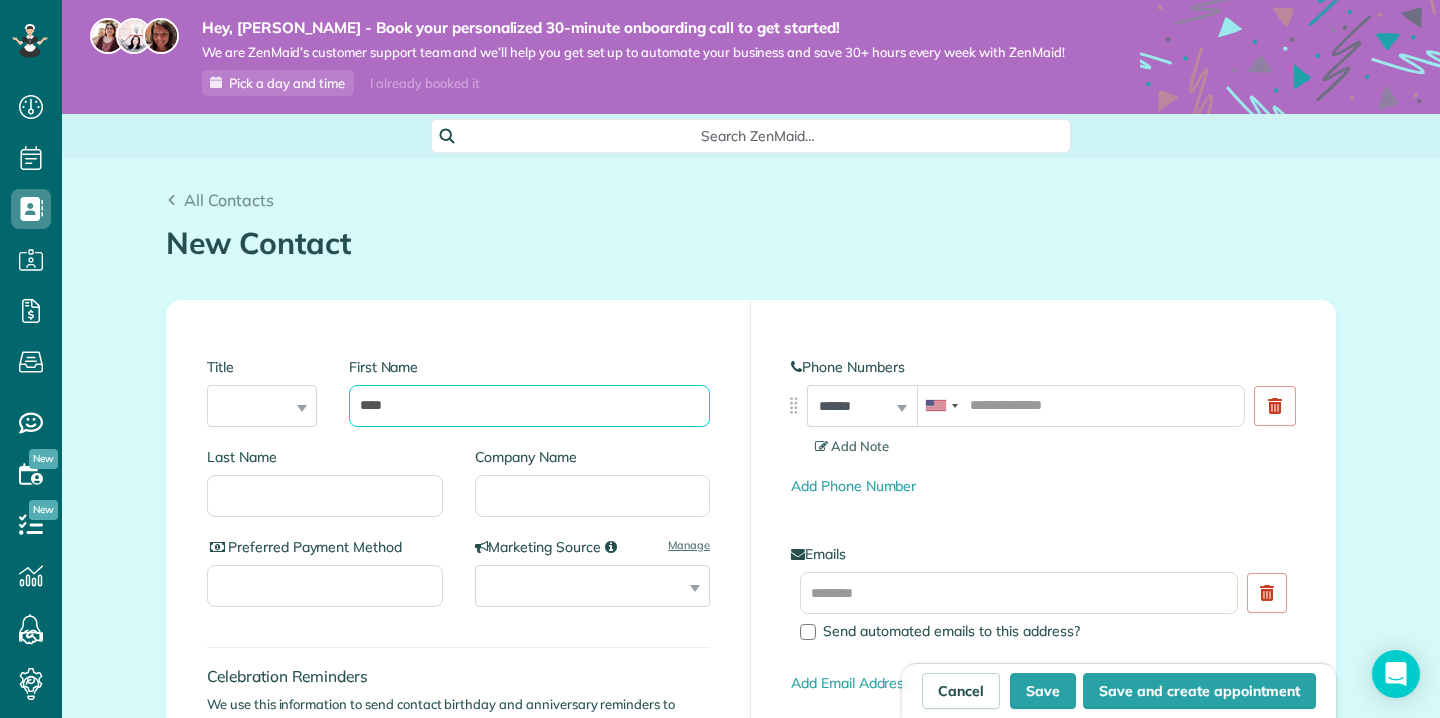 type on "****" 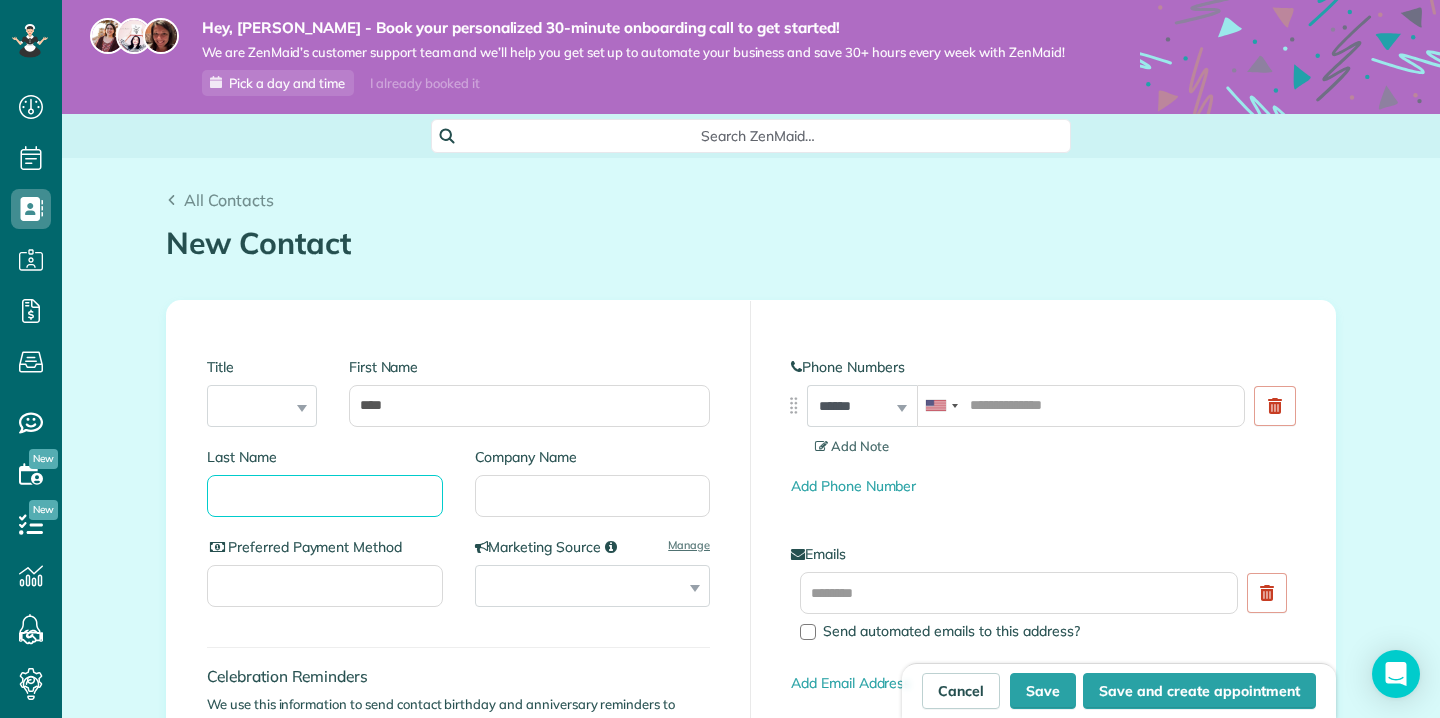click on "Last Name" at bounding box center (325, 496) 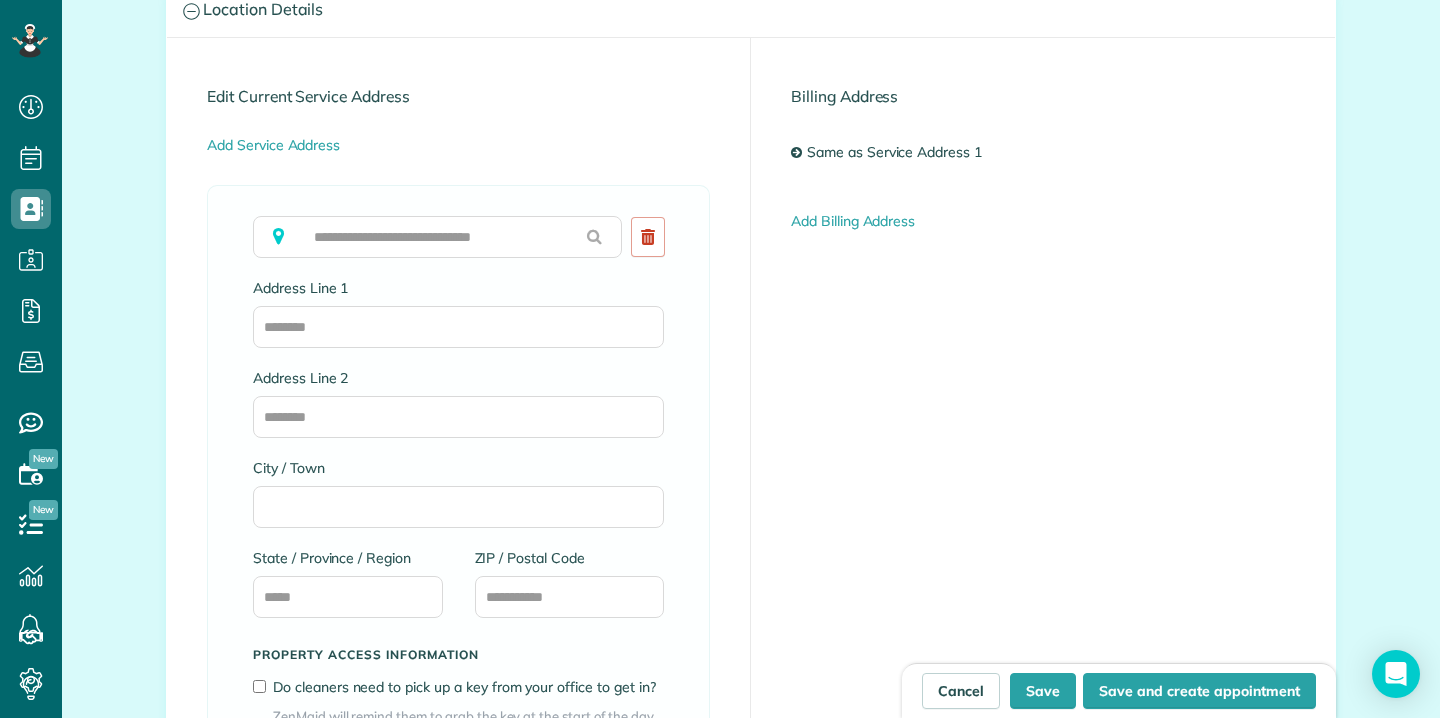 scroll, scrollTop: 1046, scrollLeft: 0, axis: vertical 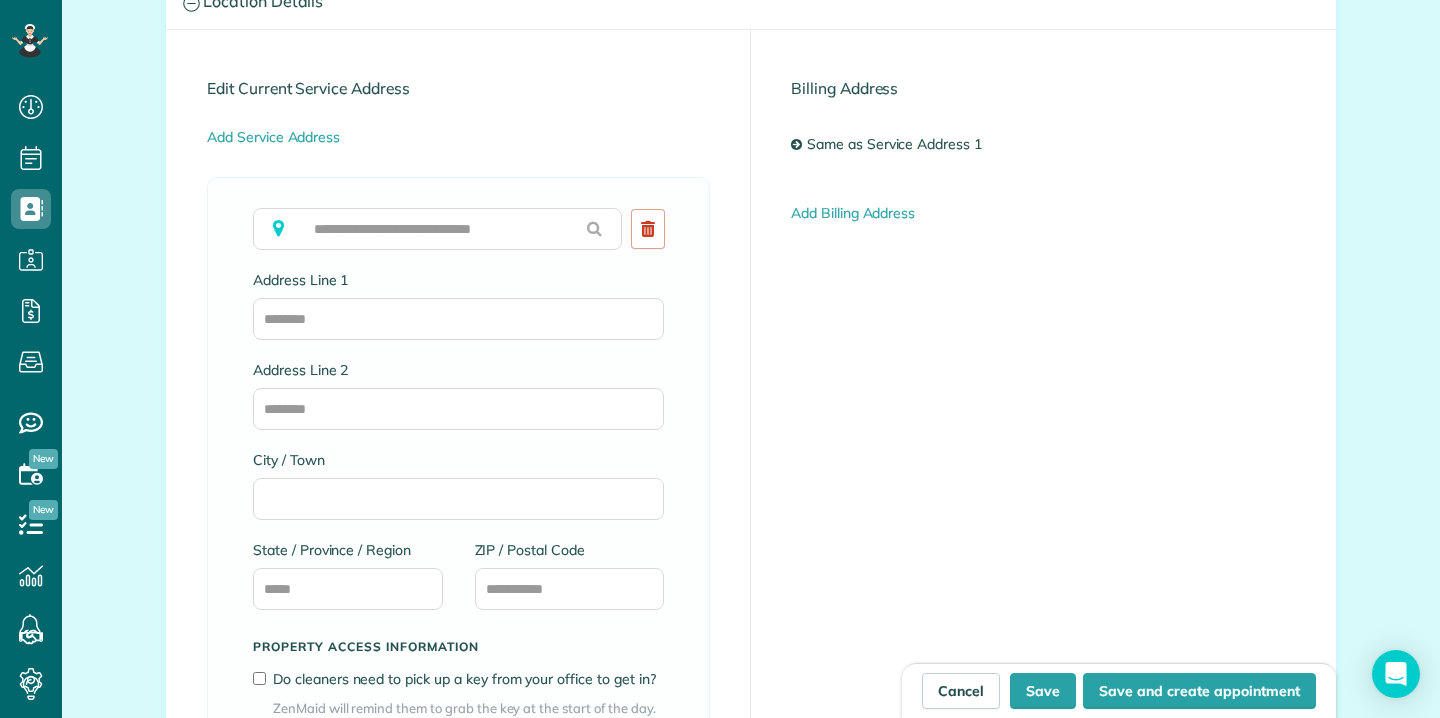 type on "*******" 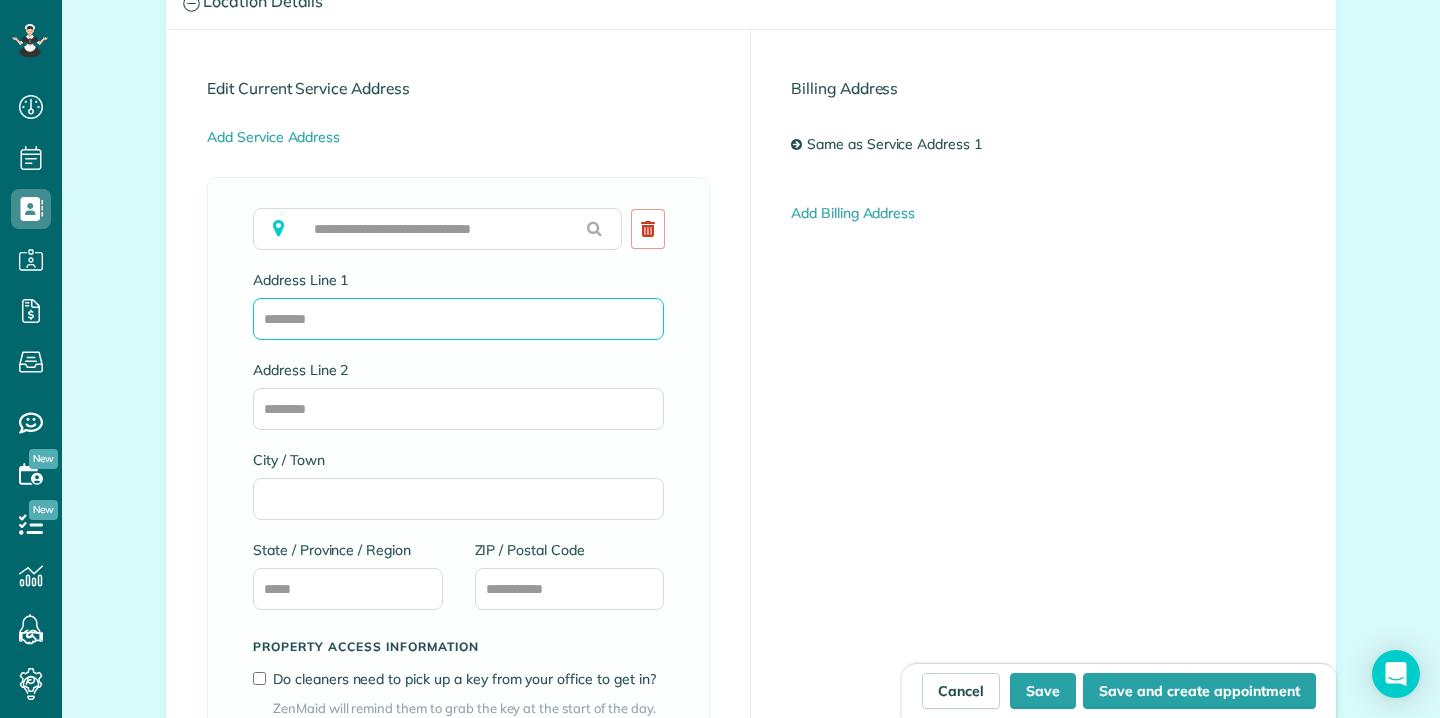 click on "Address Line 1" at bounding box center (458, 319) 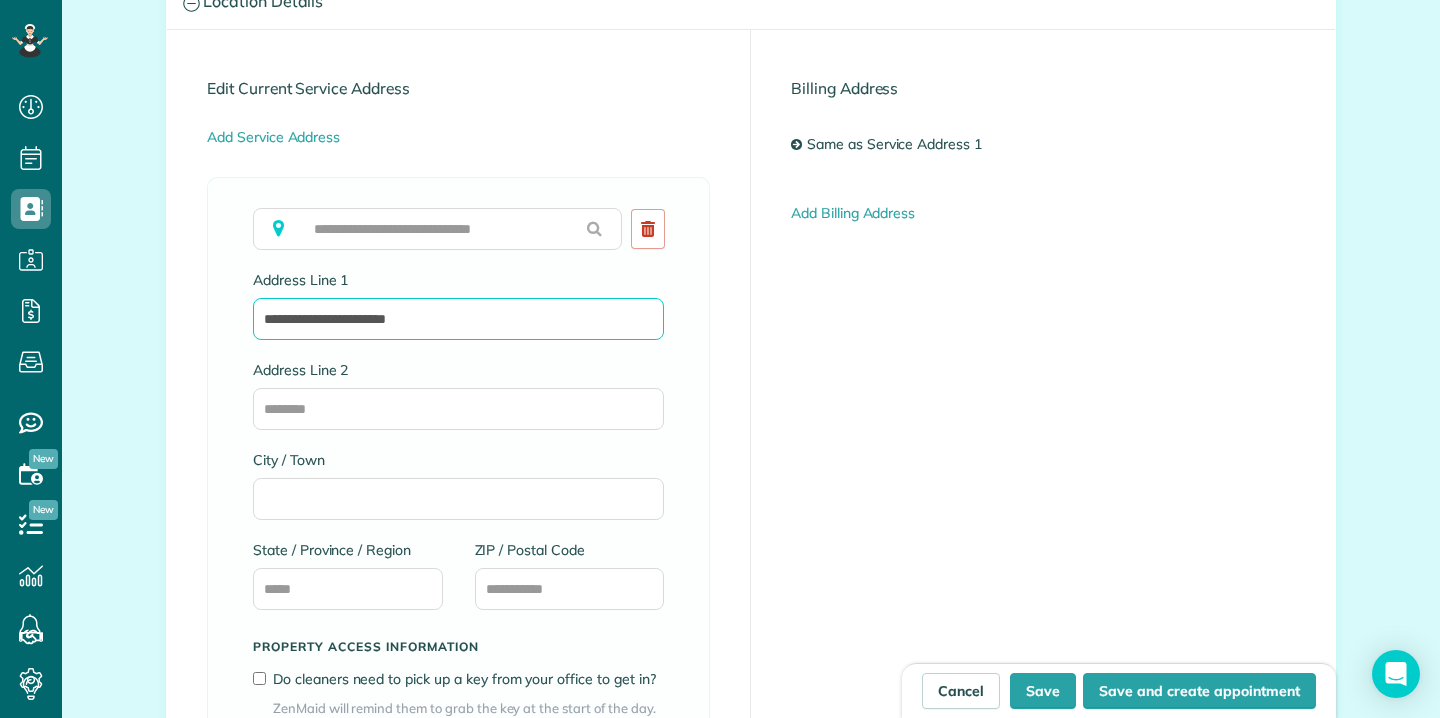 type on "**********" 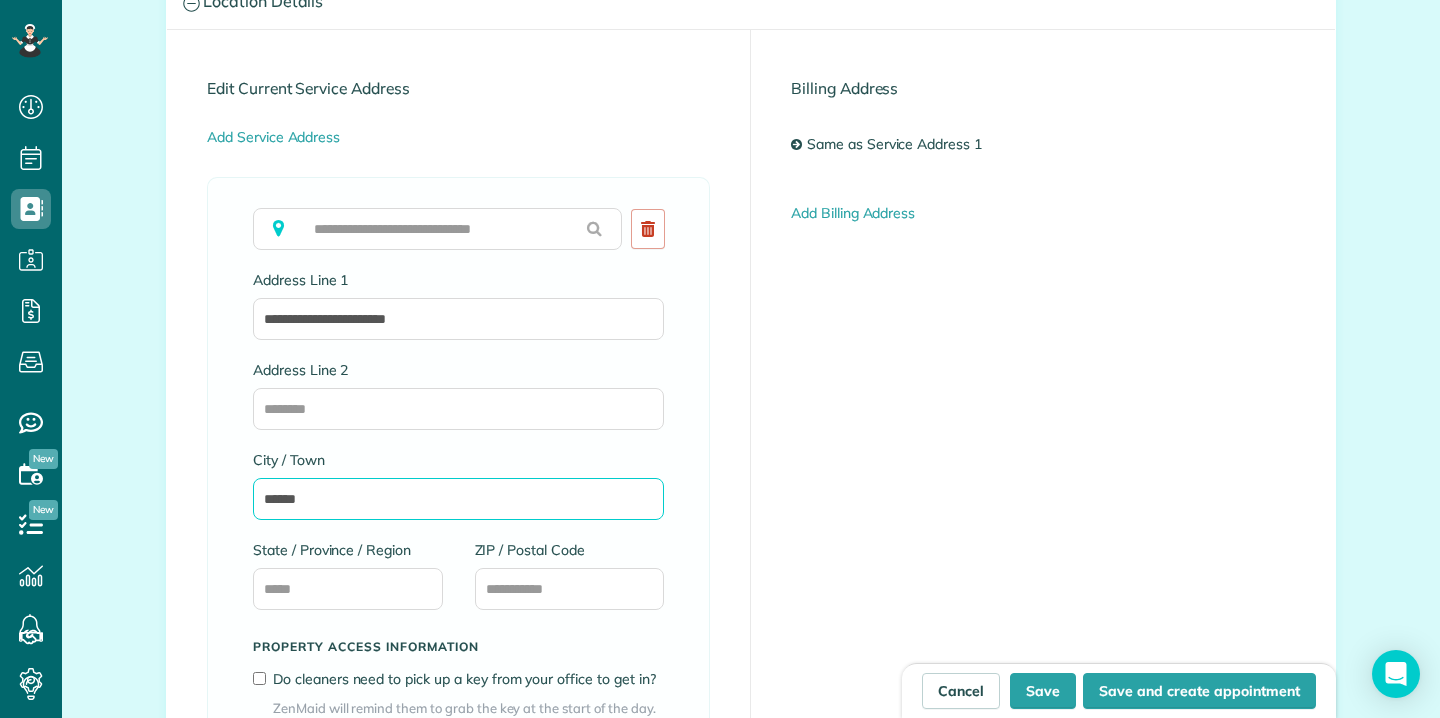 type on "******" 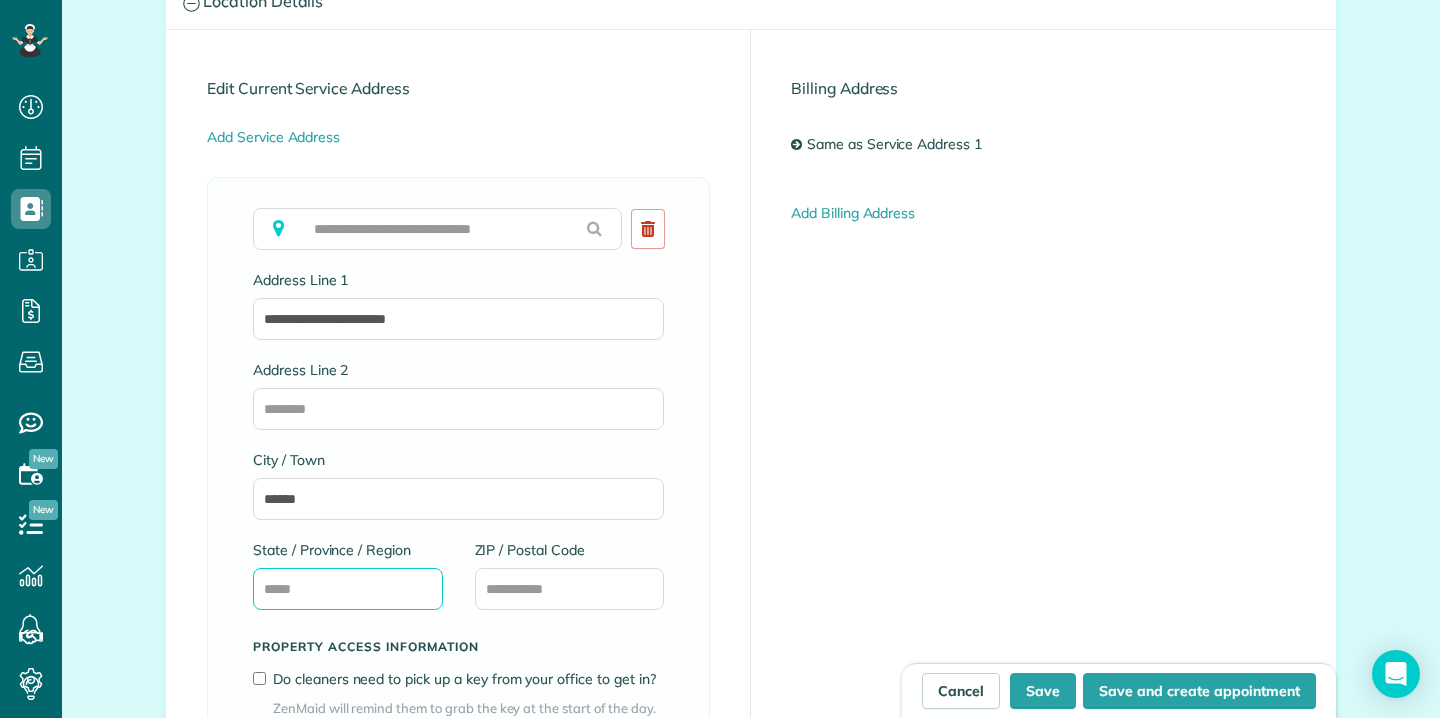 click on "State / Province / Region" at bounding box center (348, 589) 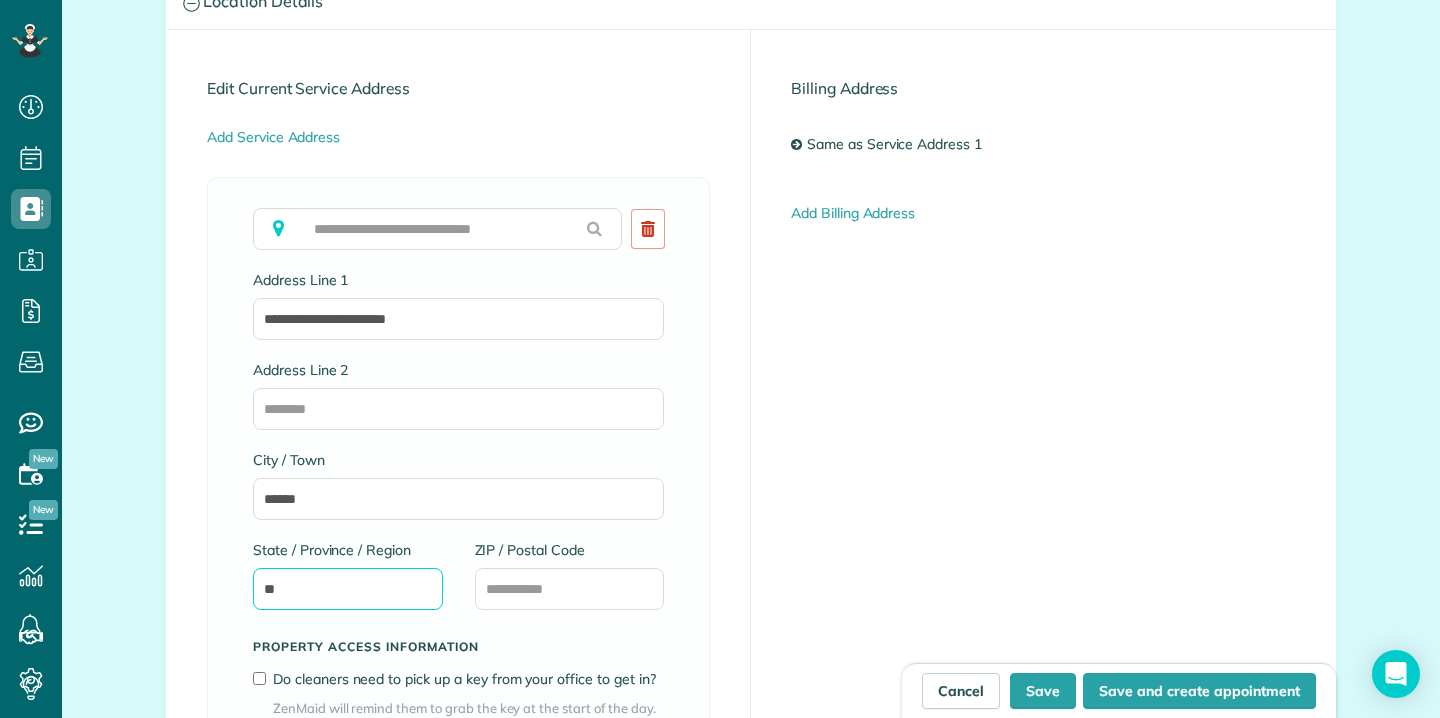 type on "**" 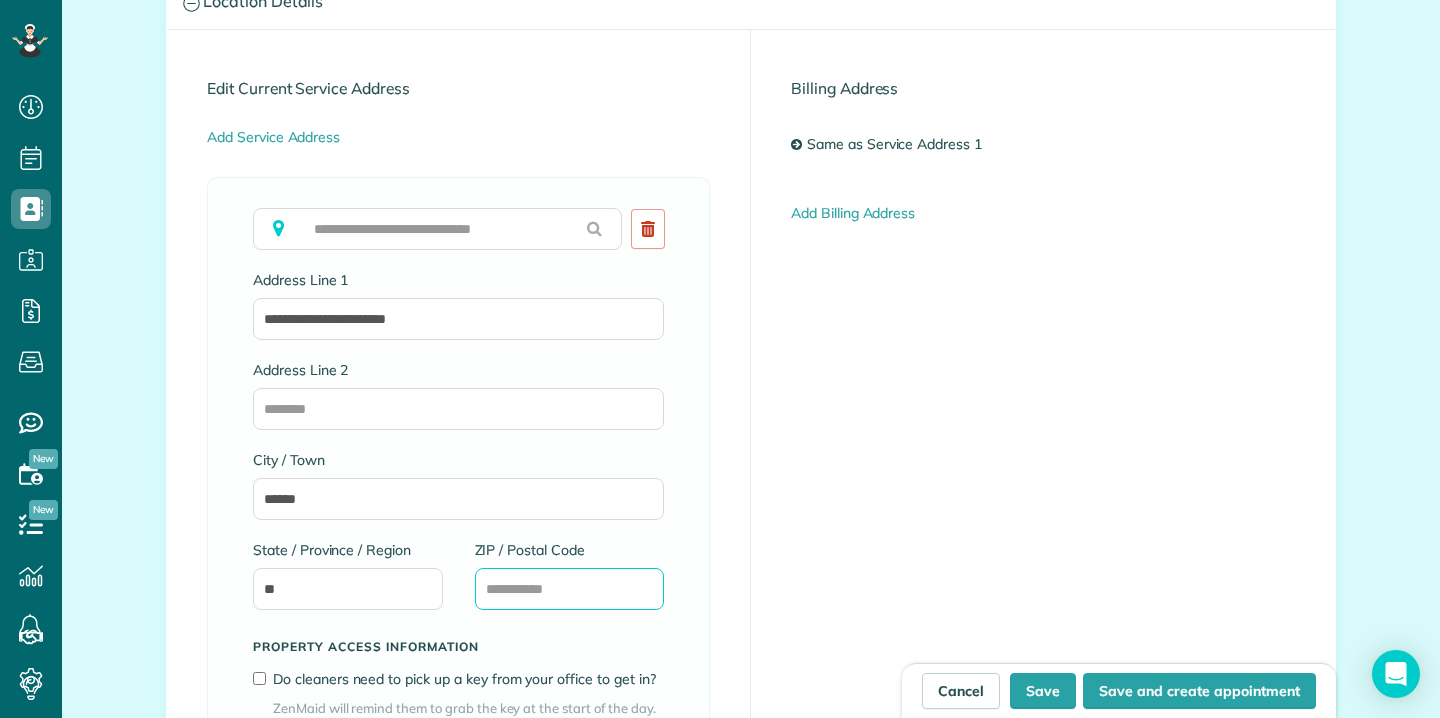 click on "ZIP / Postal Code" at bounding box center [570, 589] 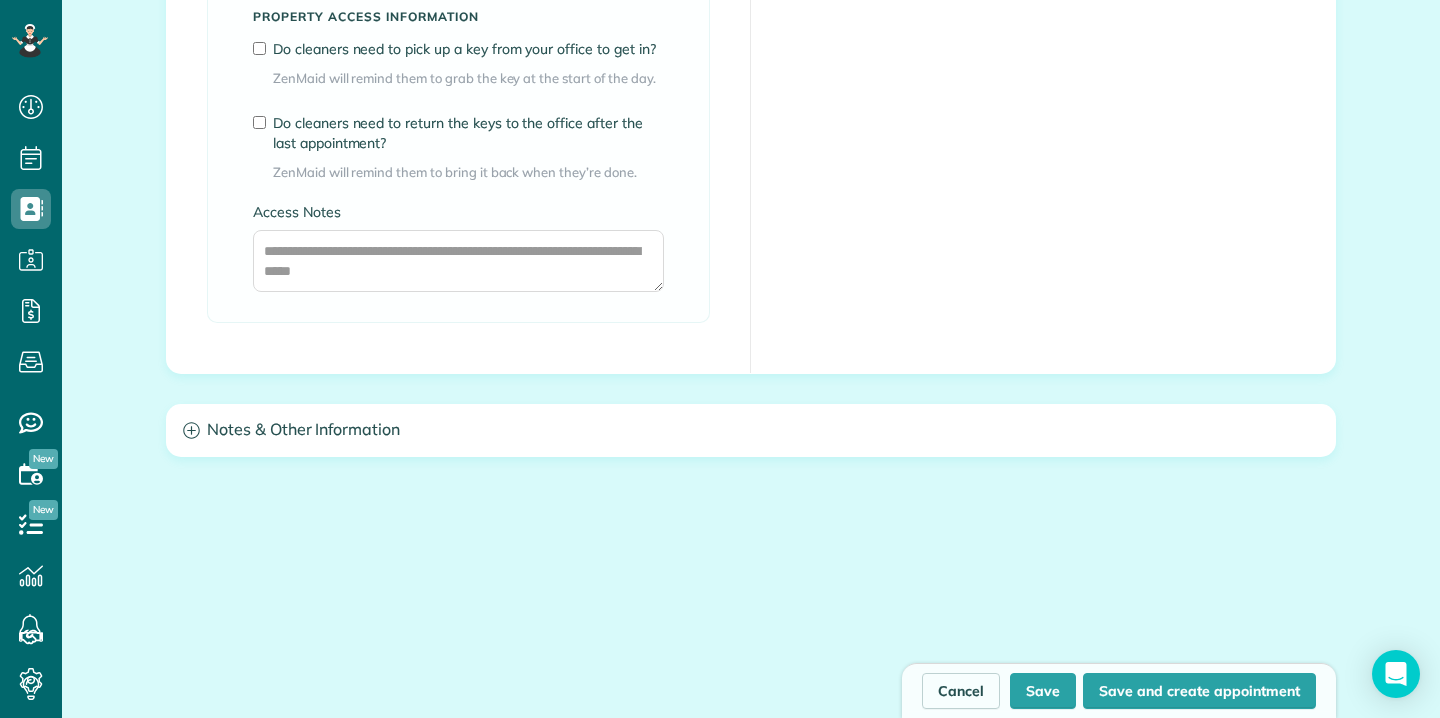 scroll, scrollTop: 1805, scrollLeft: 0, axis: vertical 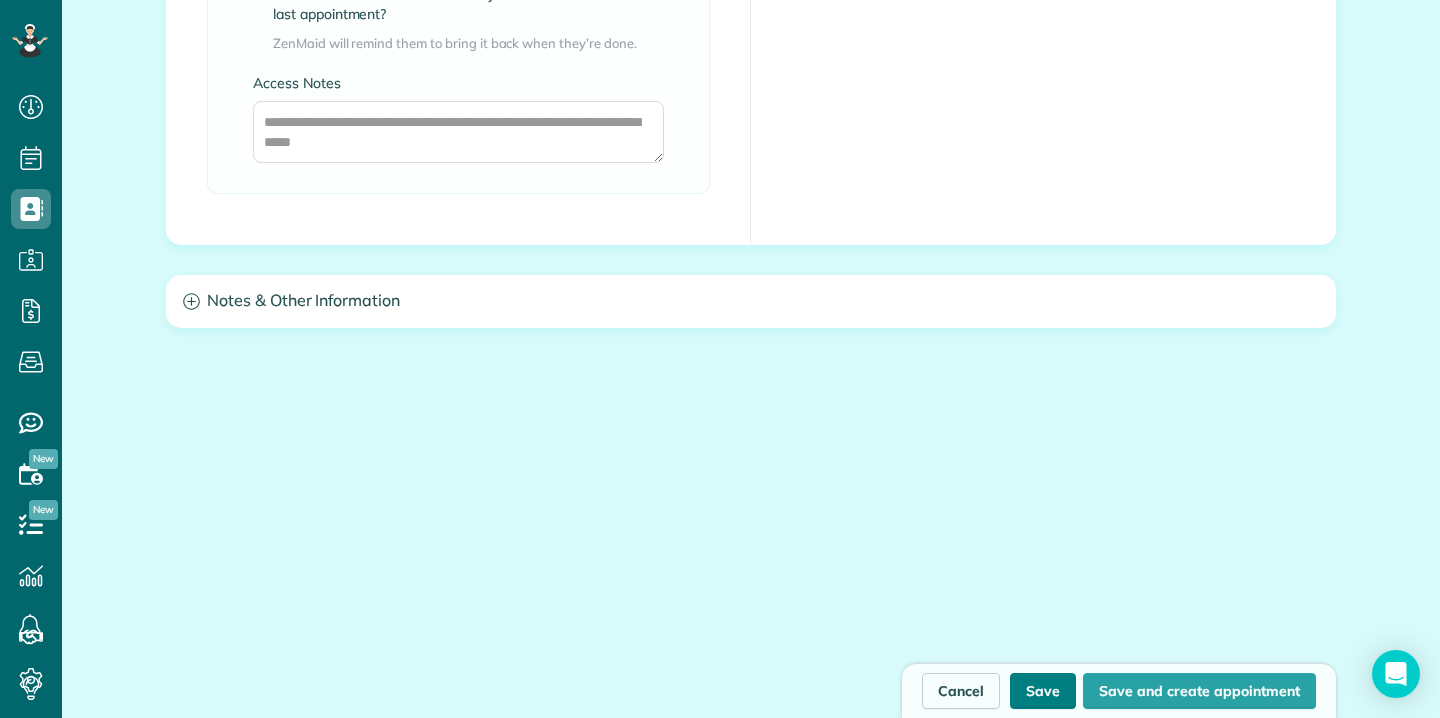 type on "*****" 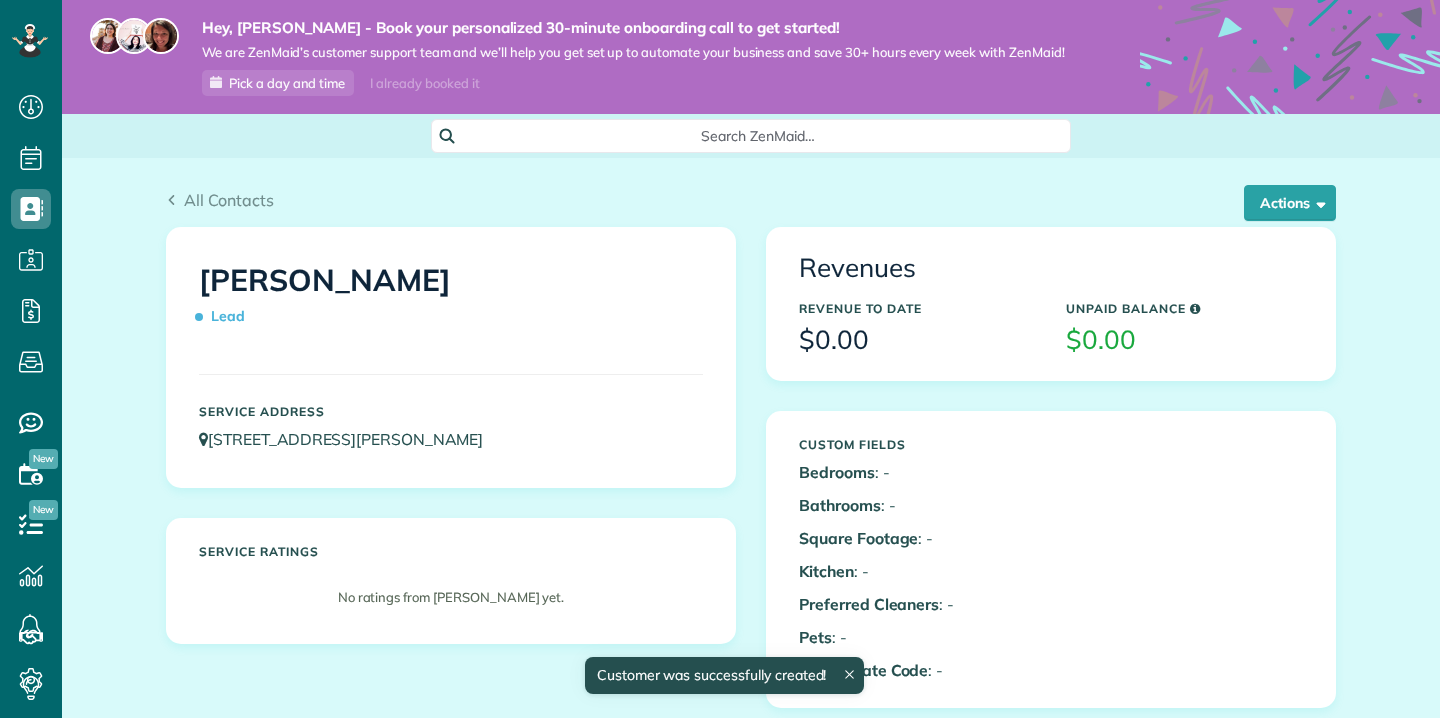 scroll, scrollTop: 0, scrollLeft: 0, axis: both 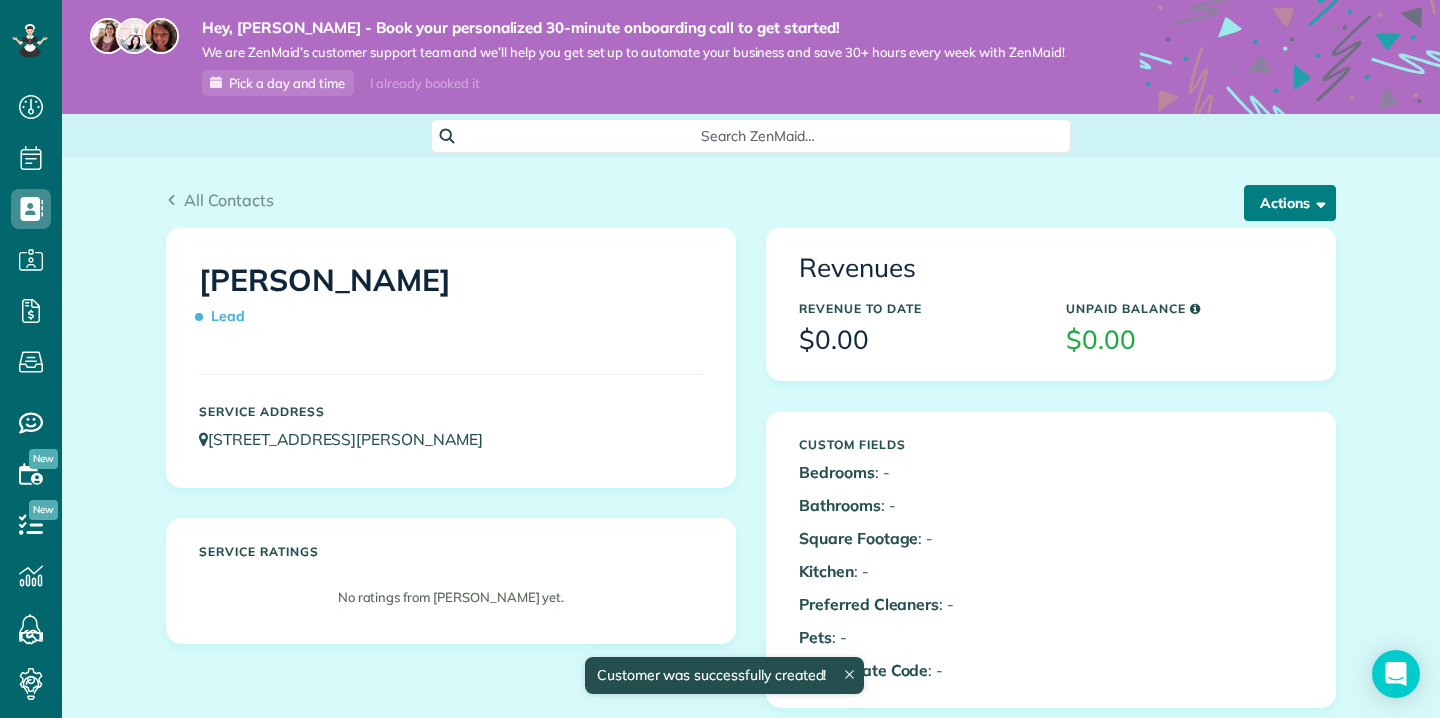 click on "Actions" at bounding box center (1290, 203) 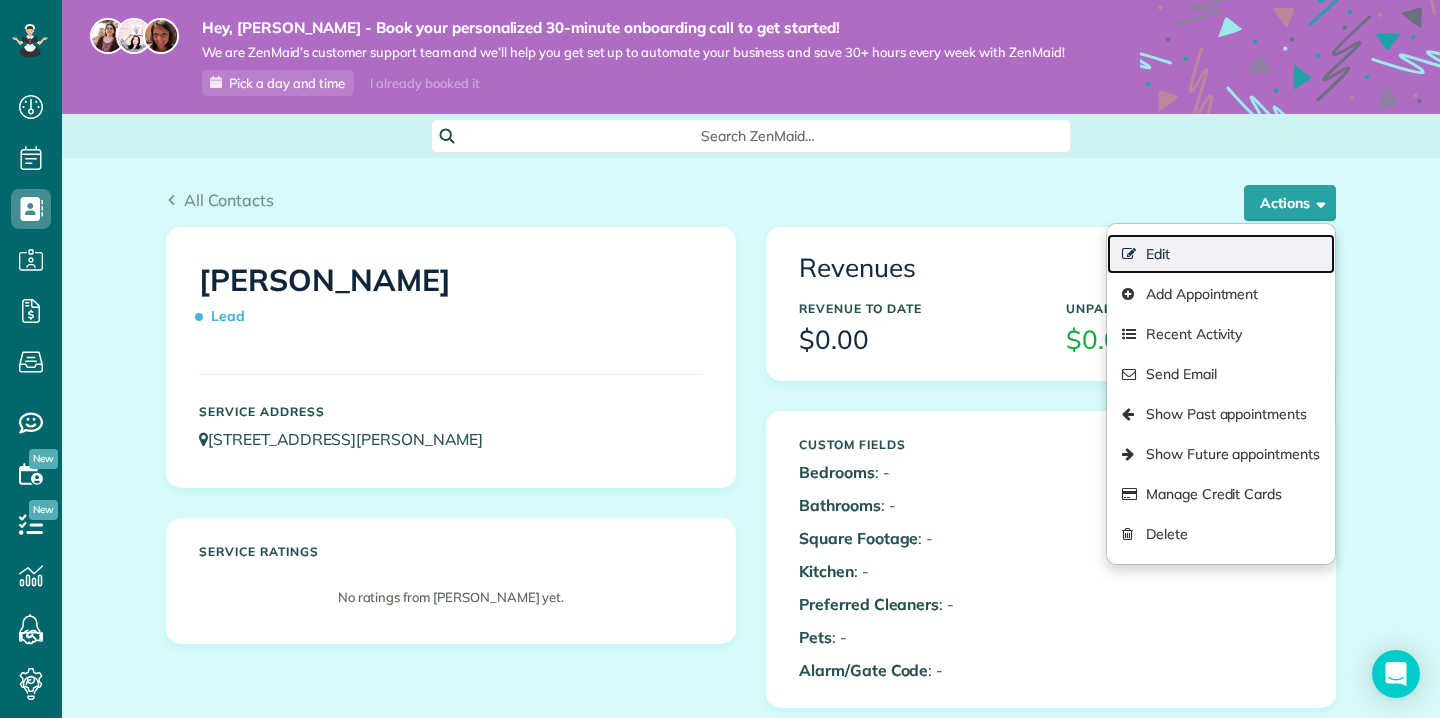 click on "Edit" at bounding box center (1221, 254) 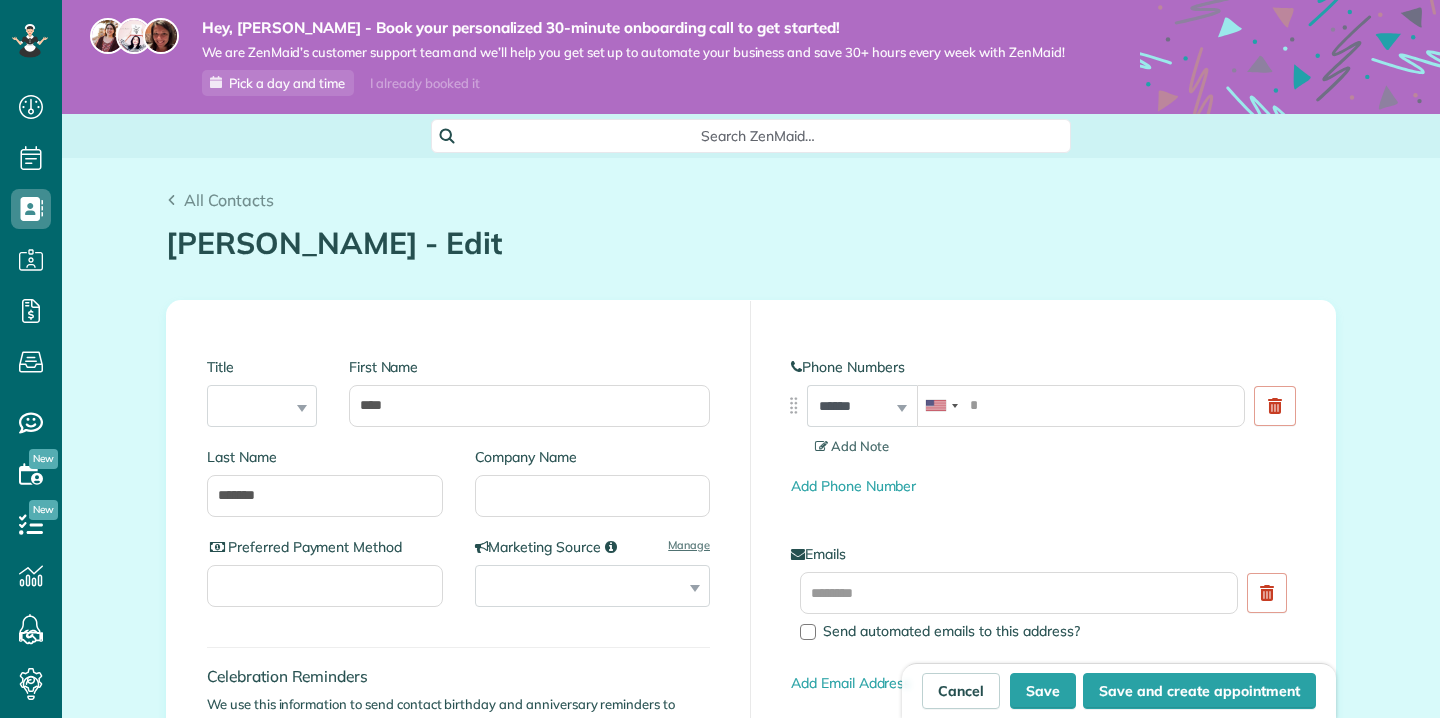 scroll, scrollTop: 0, scrollLeft: 0, axis: both 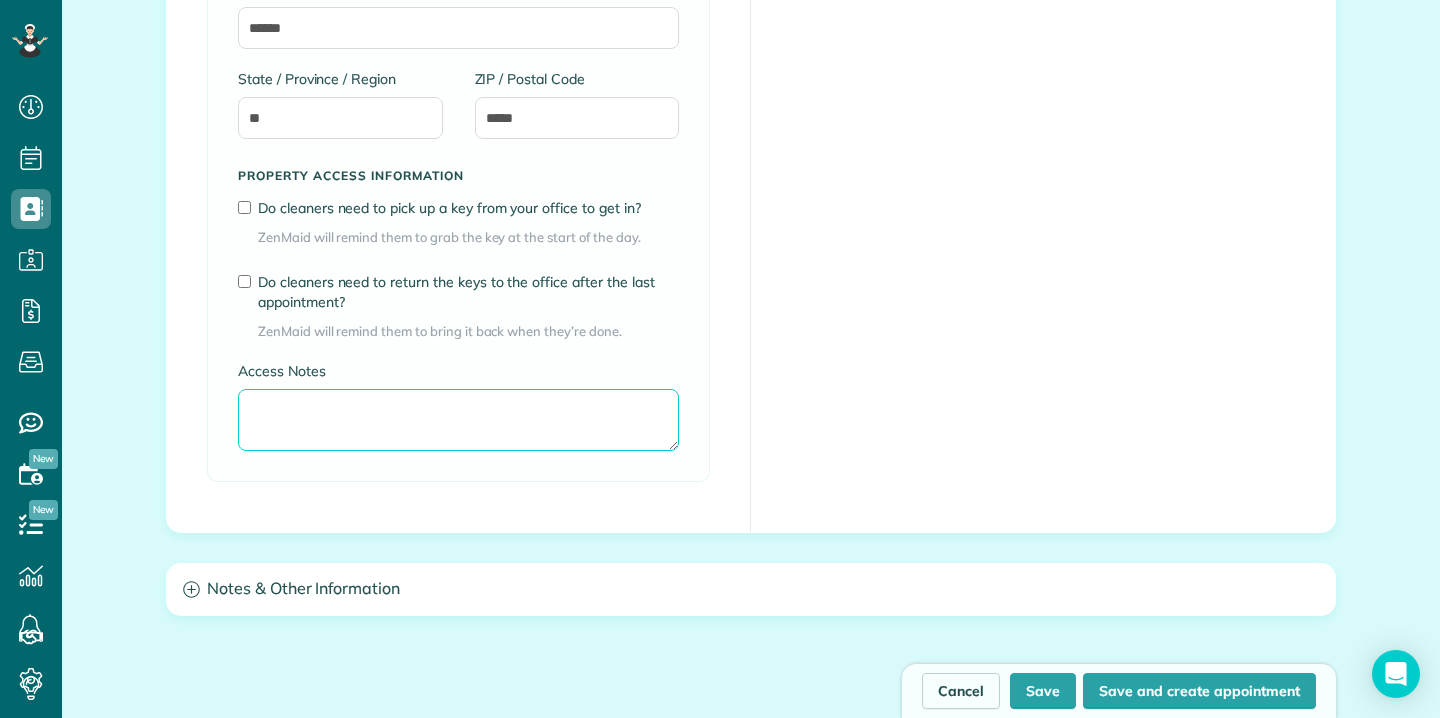 click on "Access Notes" at bounding box center [458, 420] 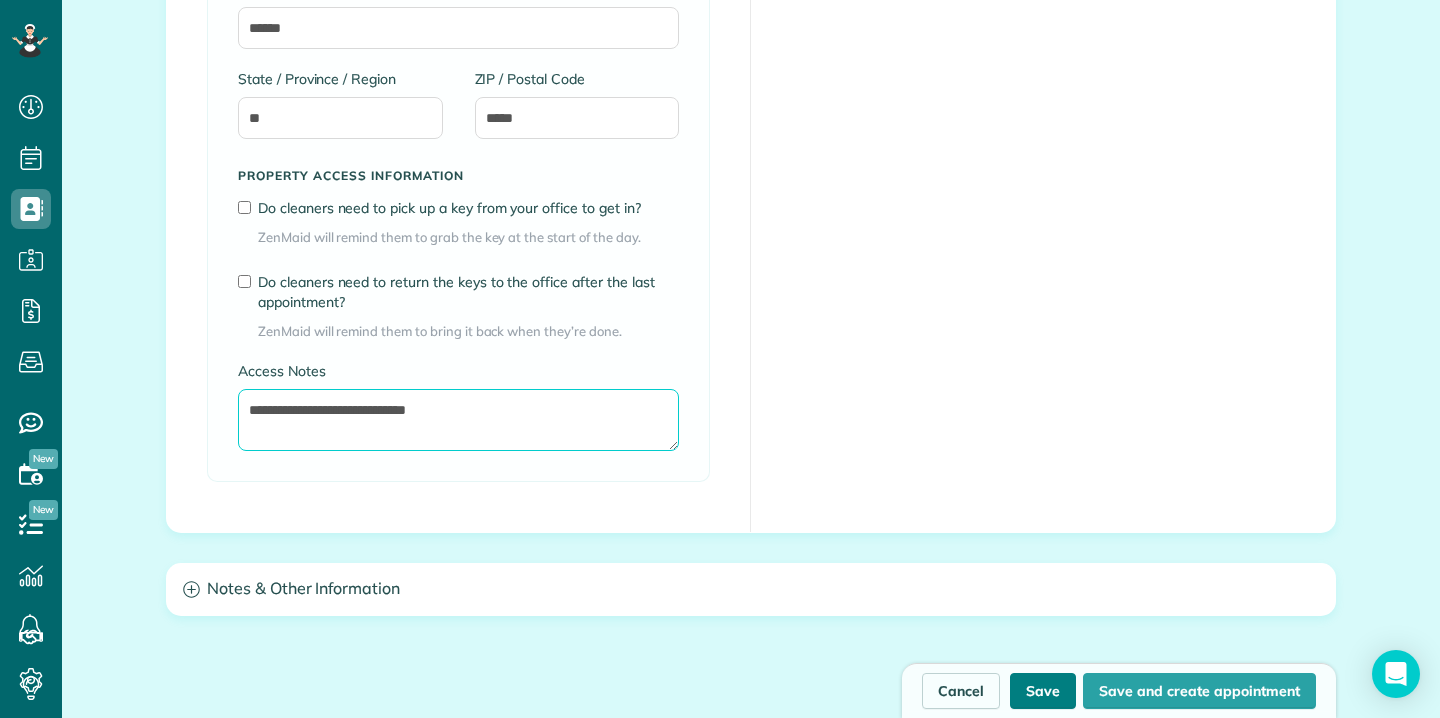 type on "**********" 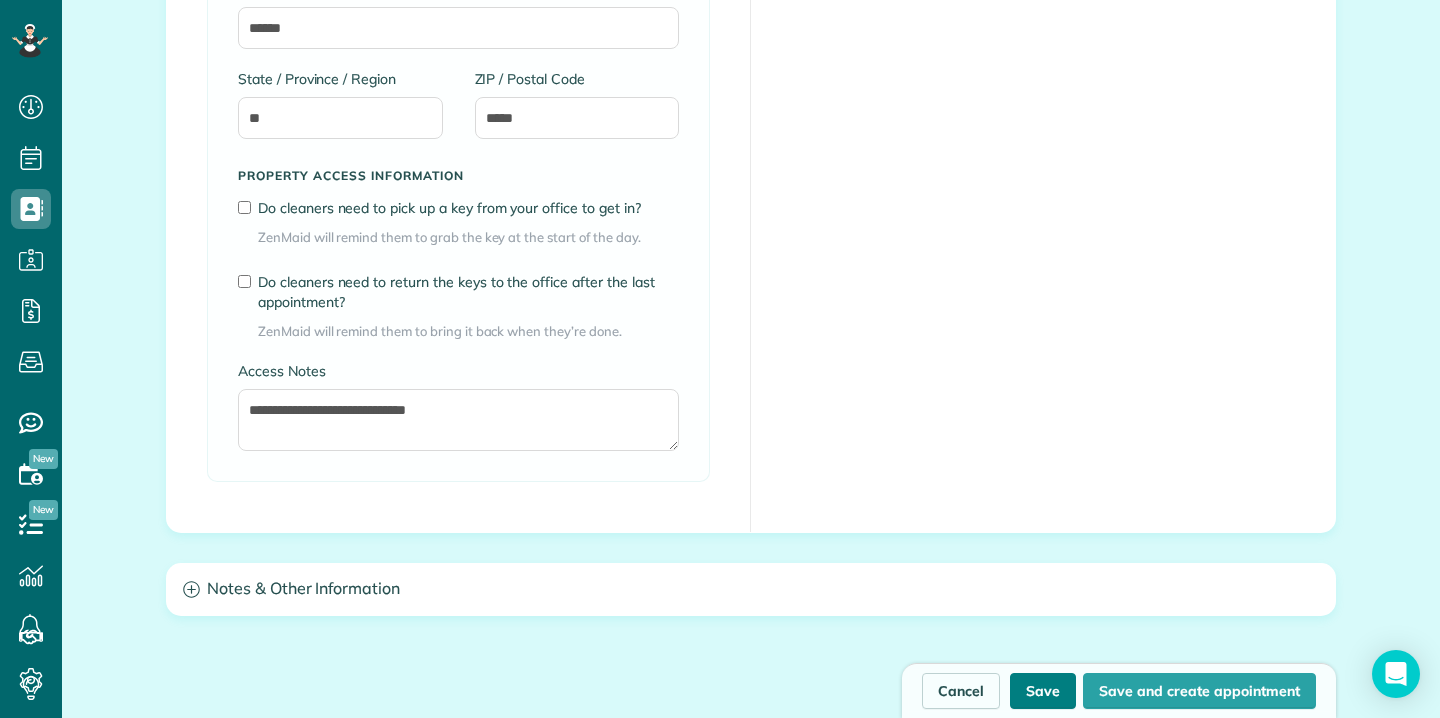 click on "Save" at bounding box center [1043, 691] 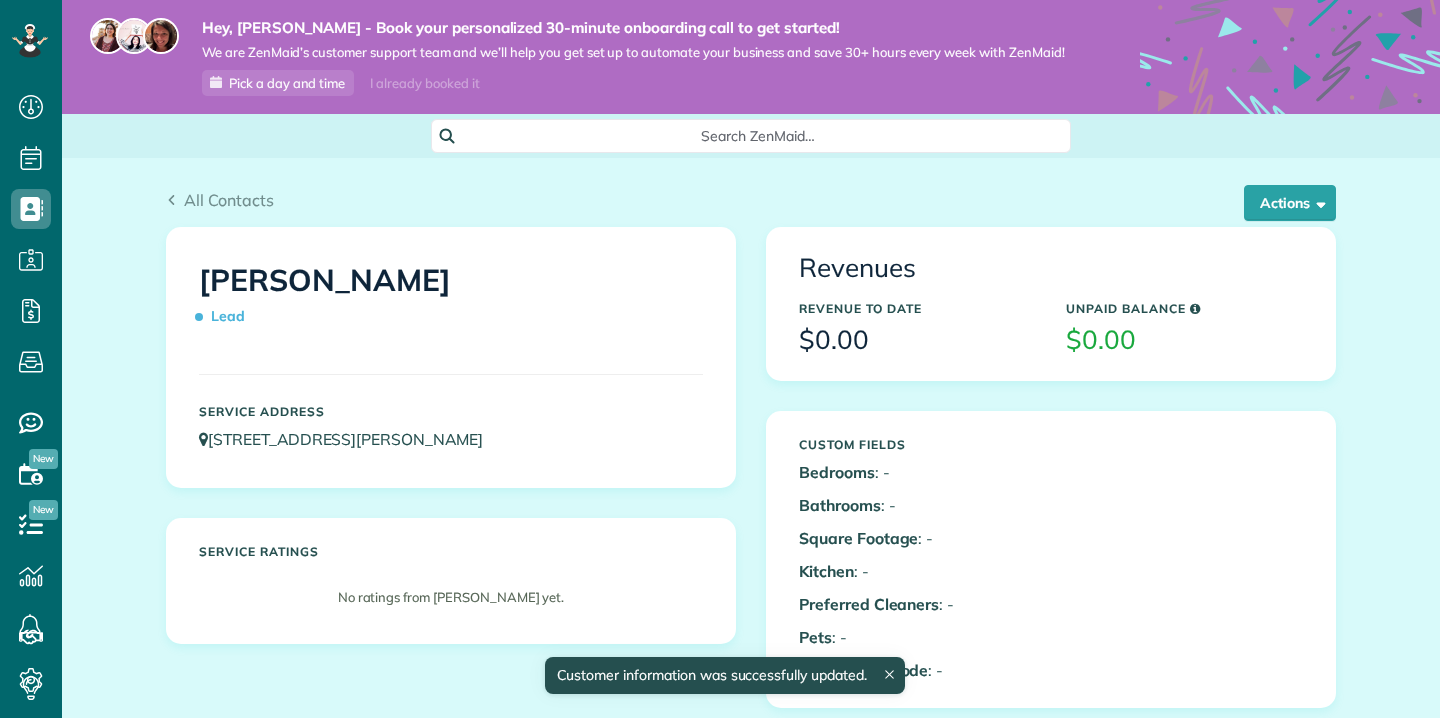 scroll, scrollTop: 0, scrollLeft: 0, axis: both 